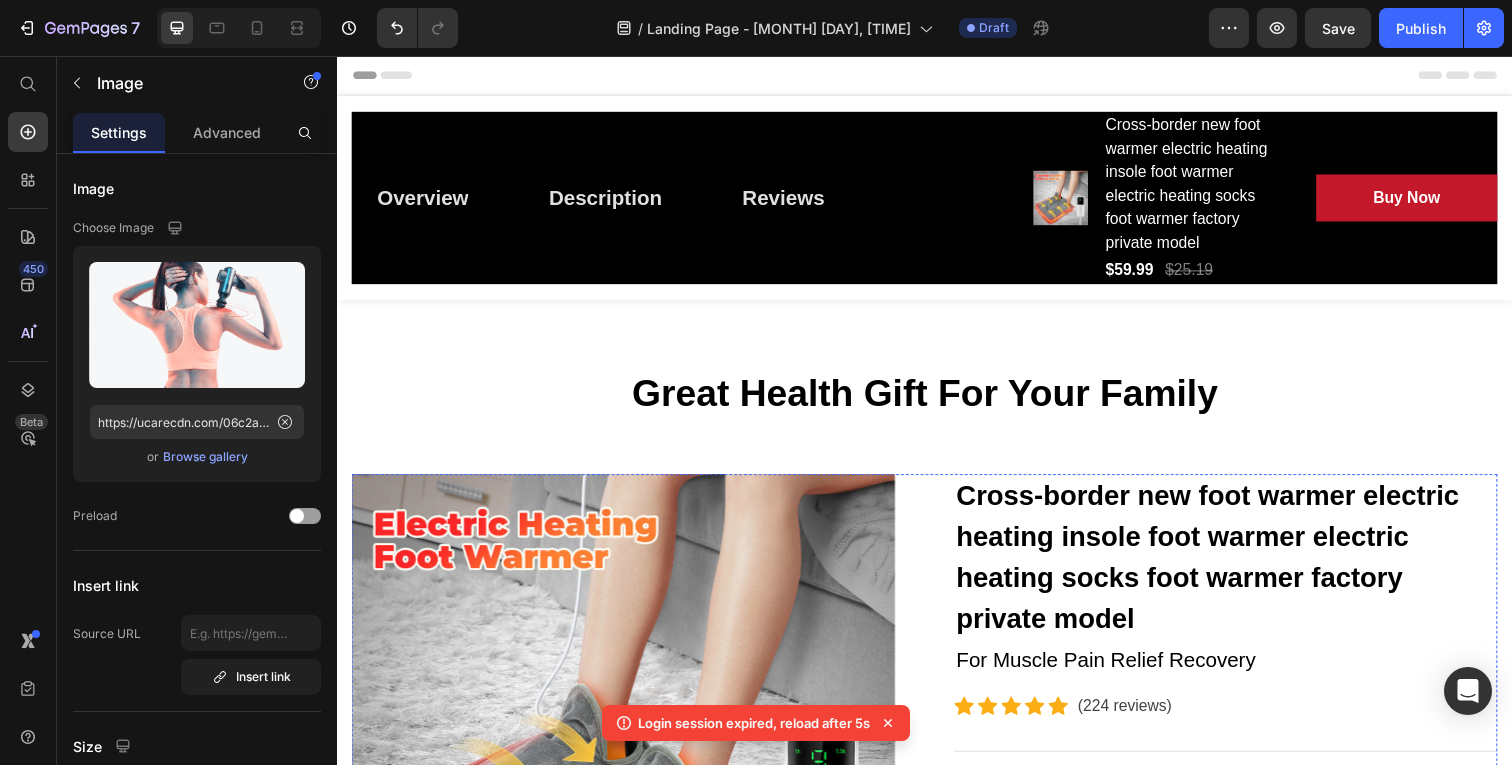 scroll, scrollTop: 3589, scrollLeft: 0, axis: vertical 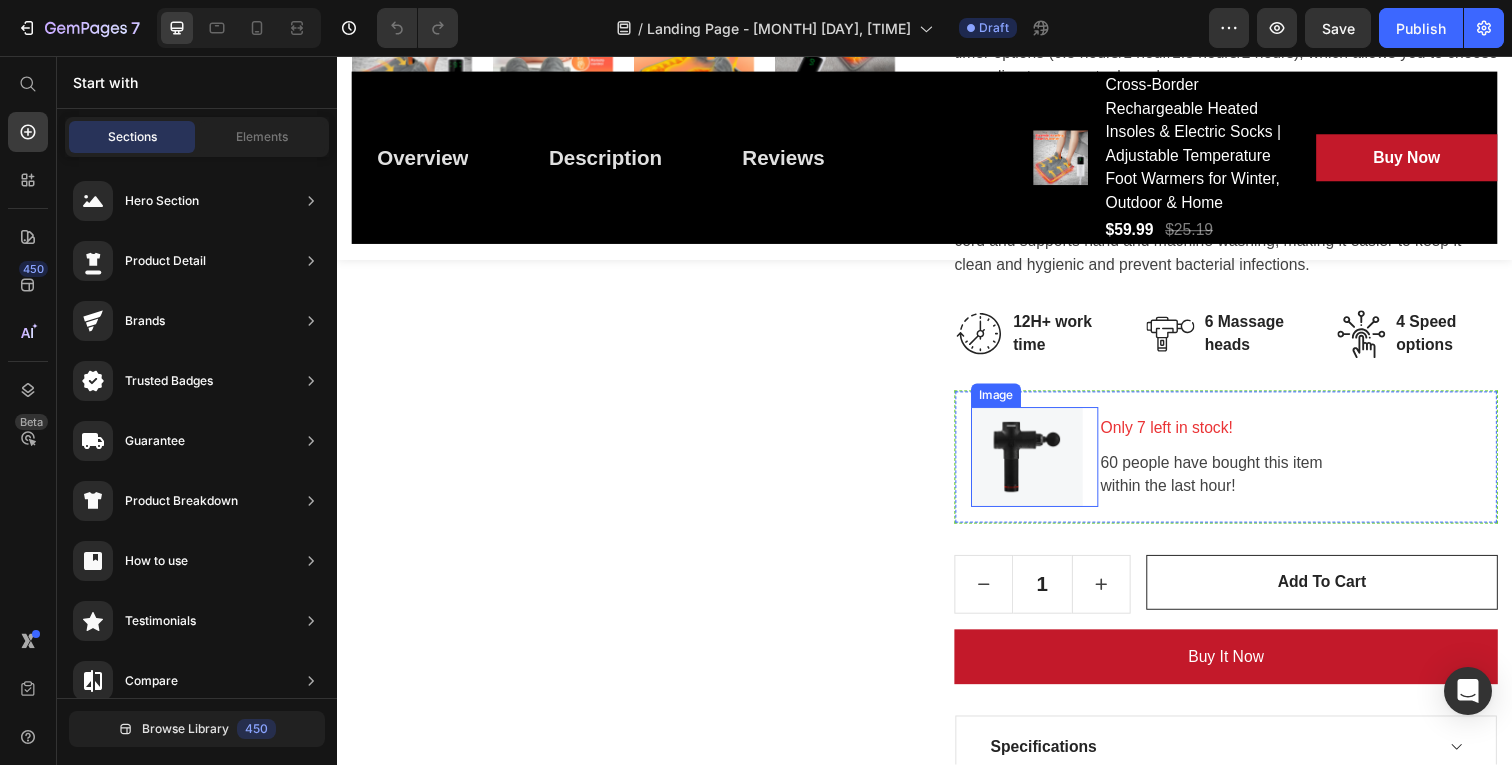 click at bounding box center [1049, 466] 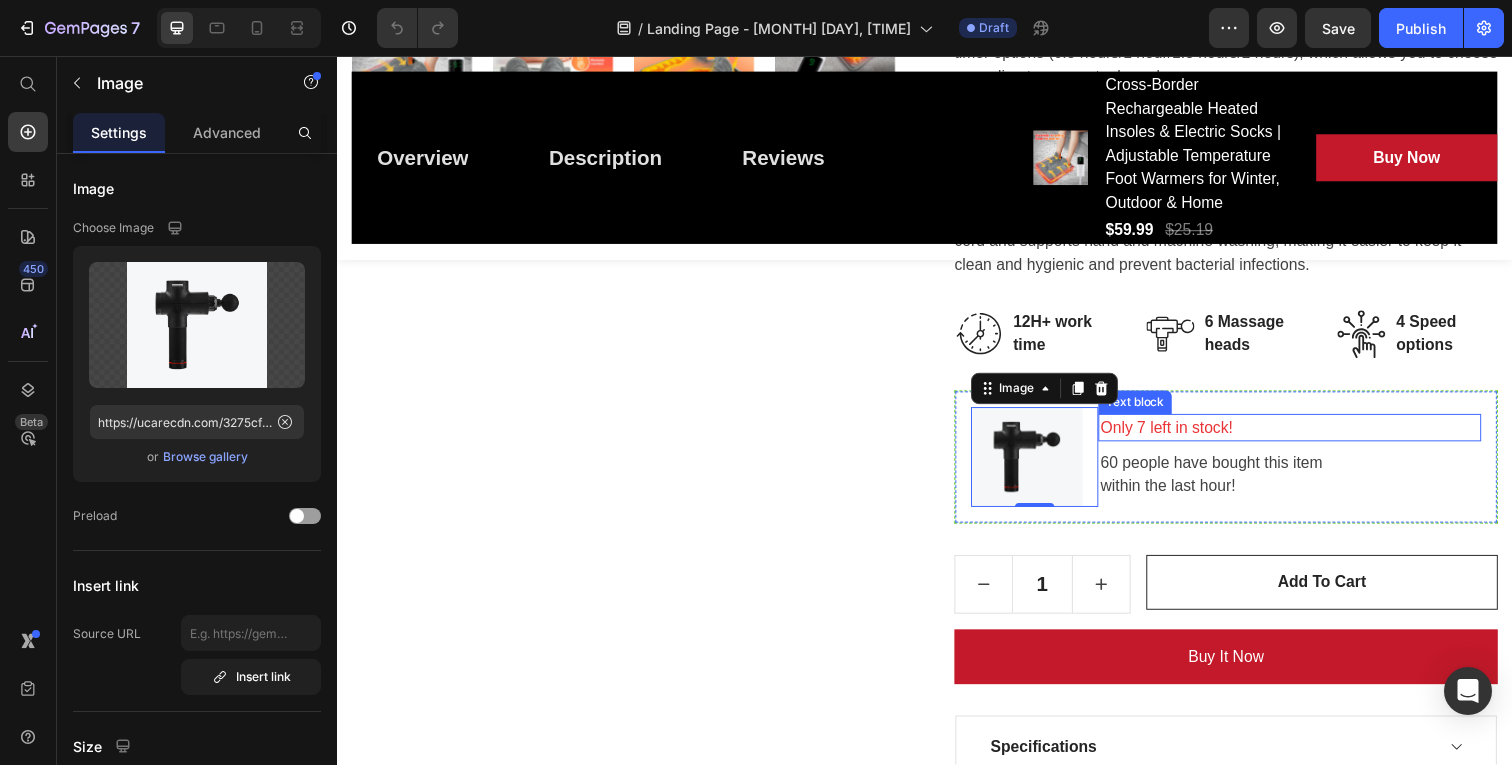 click on "Only 7 left in stock!" at bounding box center [1309, 436] 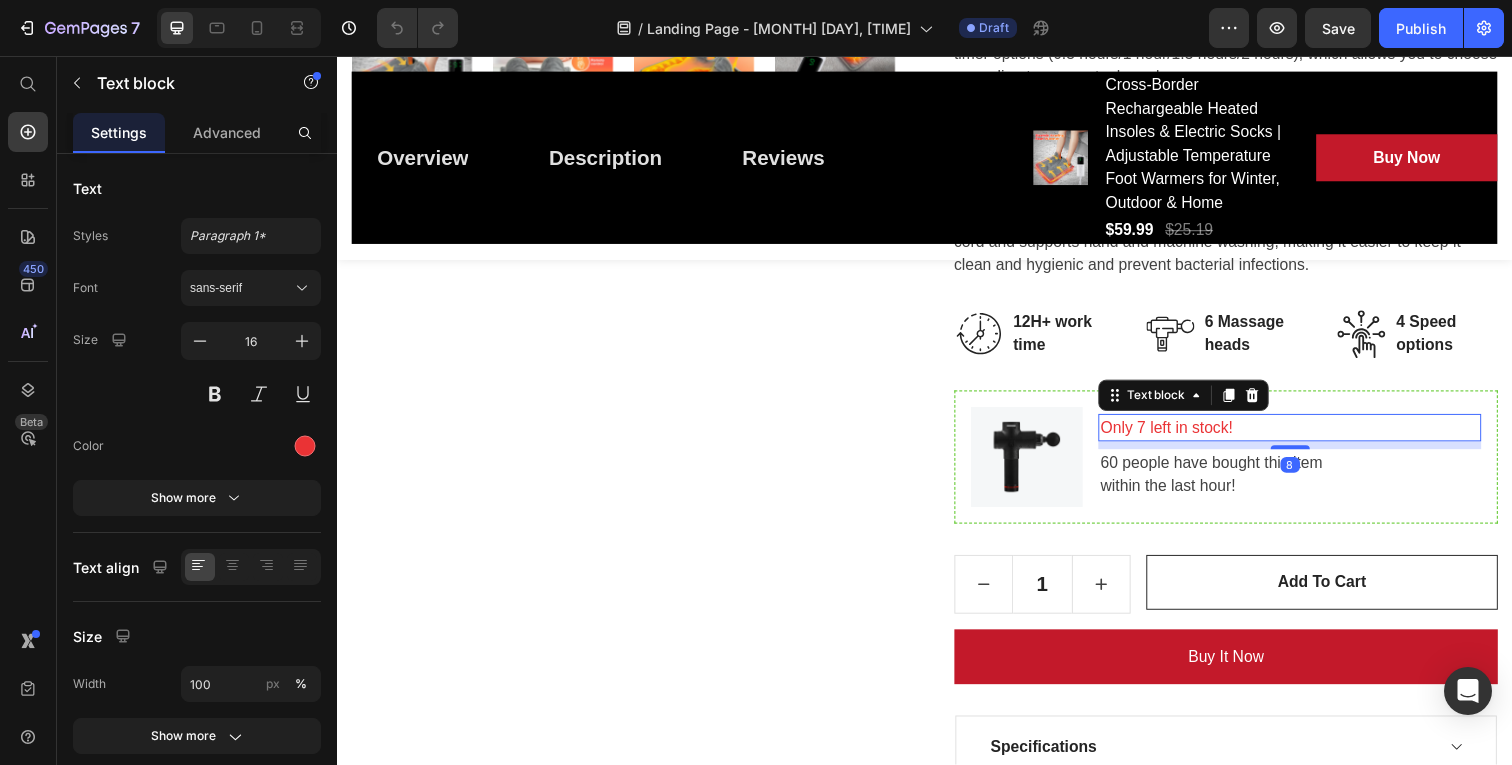 click on "Only 7 left in stock!" at bounding box center [1309, 436] 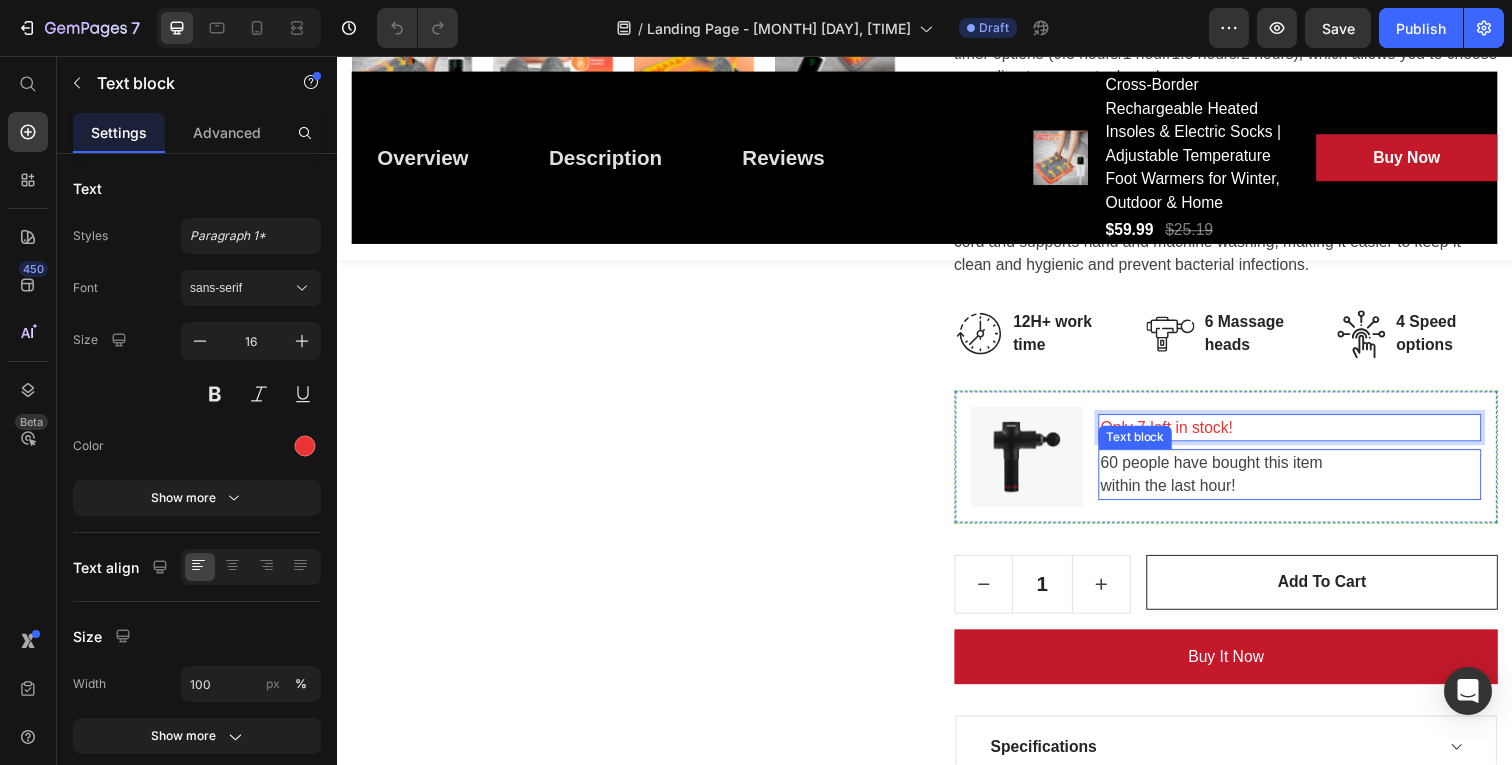 click on "Text block" at bounding box center [1151, 446] 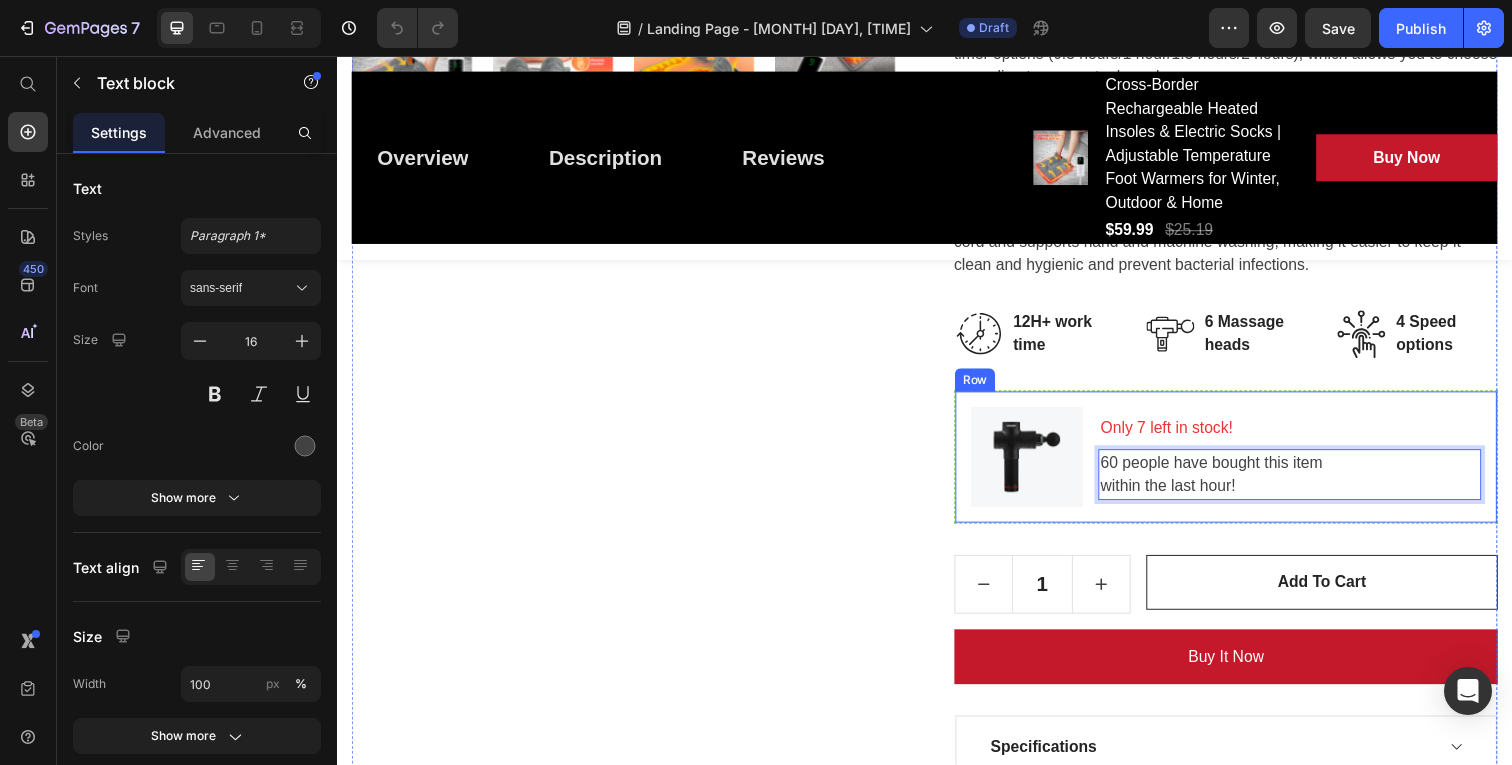 click on "Only 7 left in stock!" at bounding box center [1309, 436] 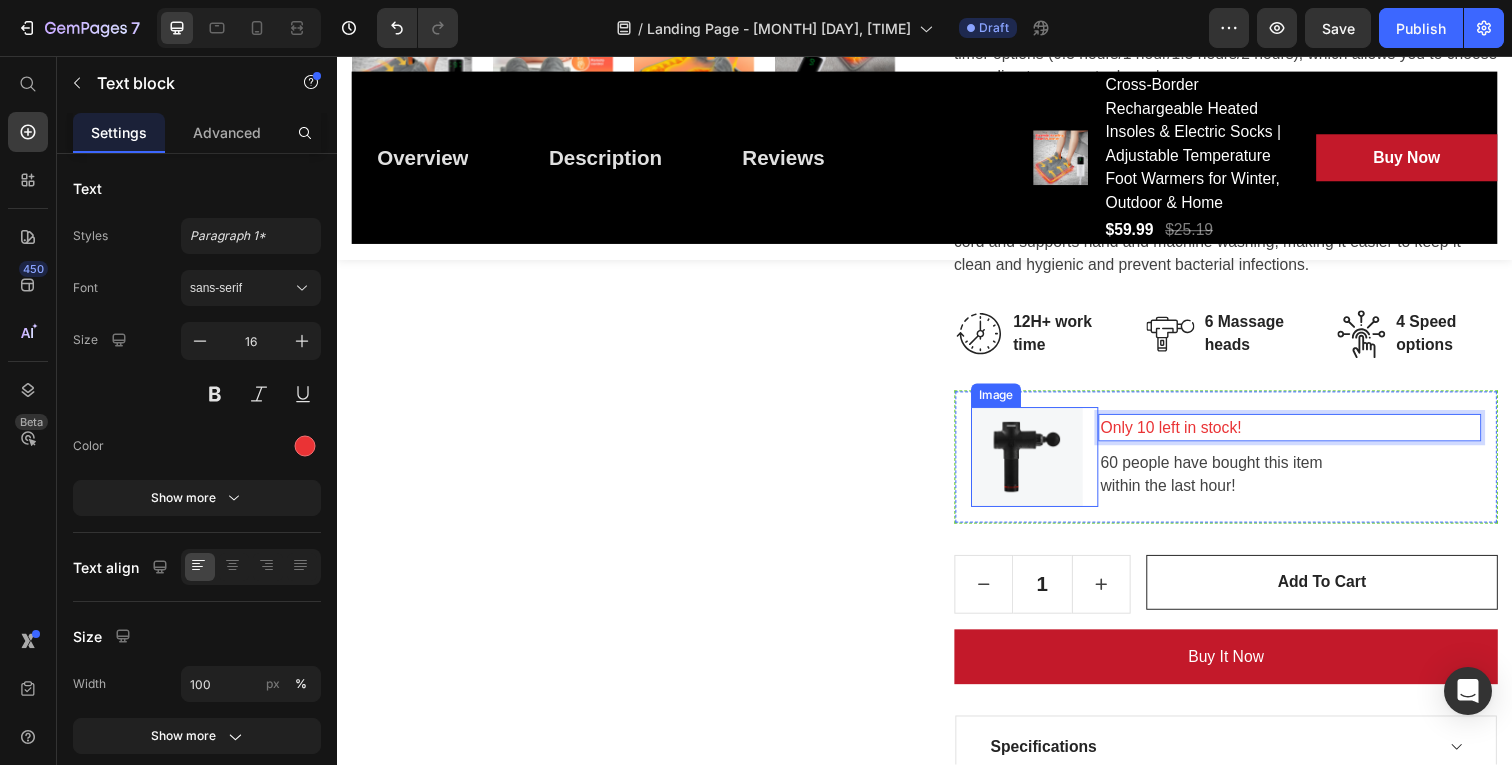 click at bounding box center [1049, 466] 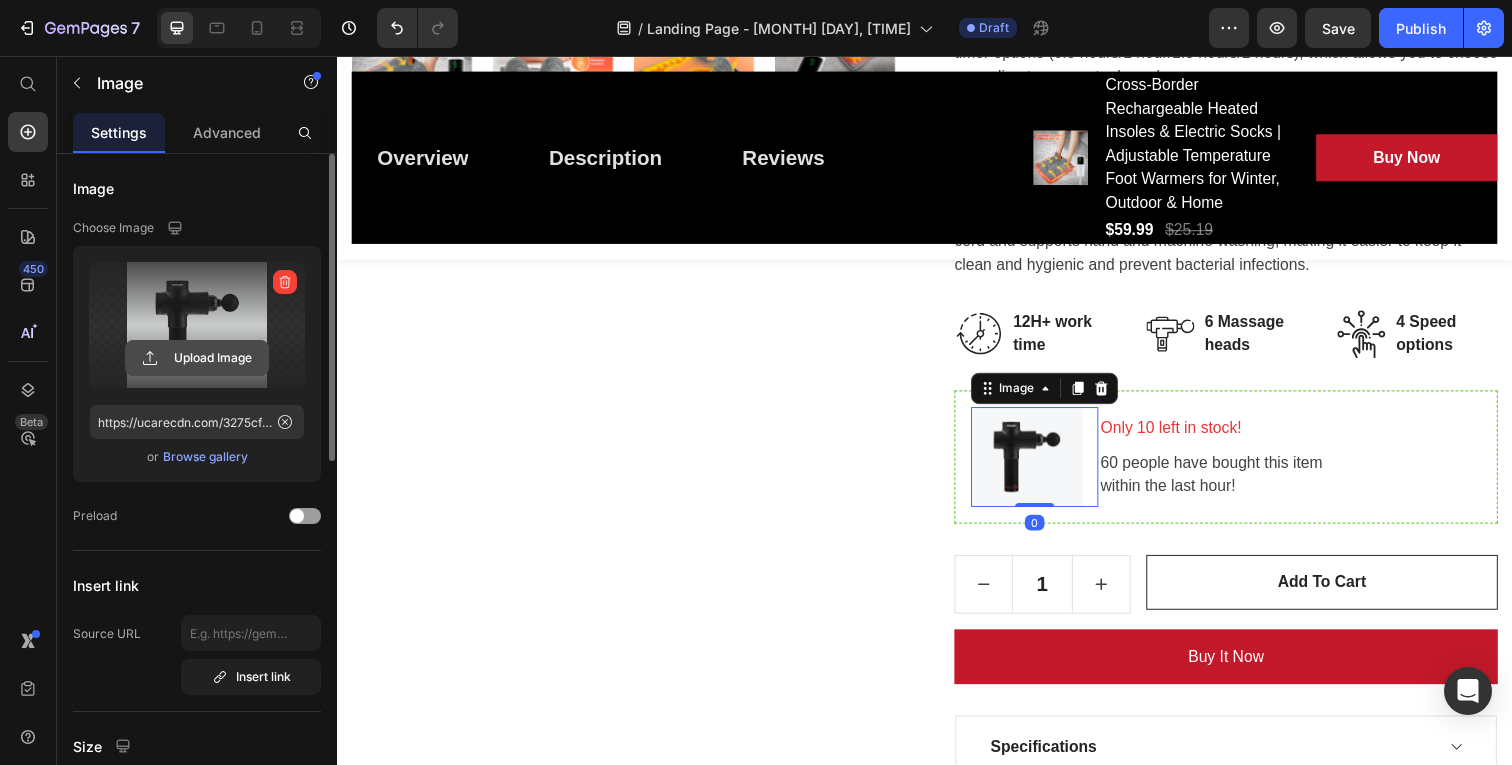 click 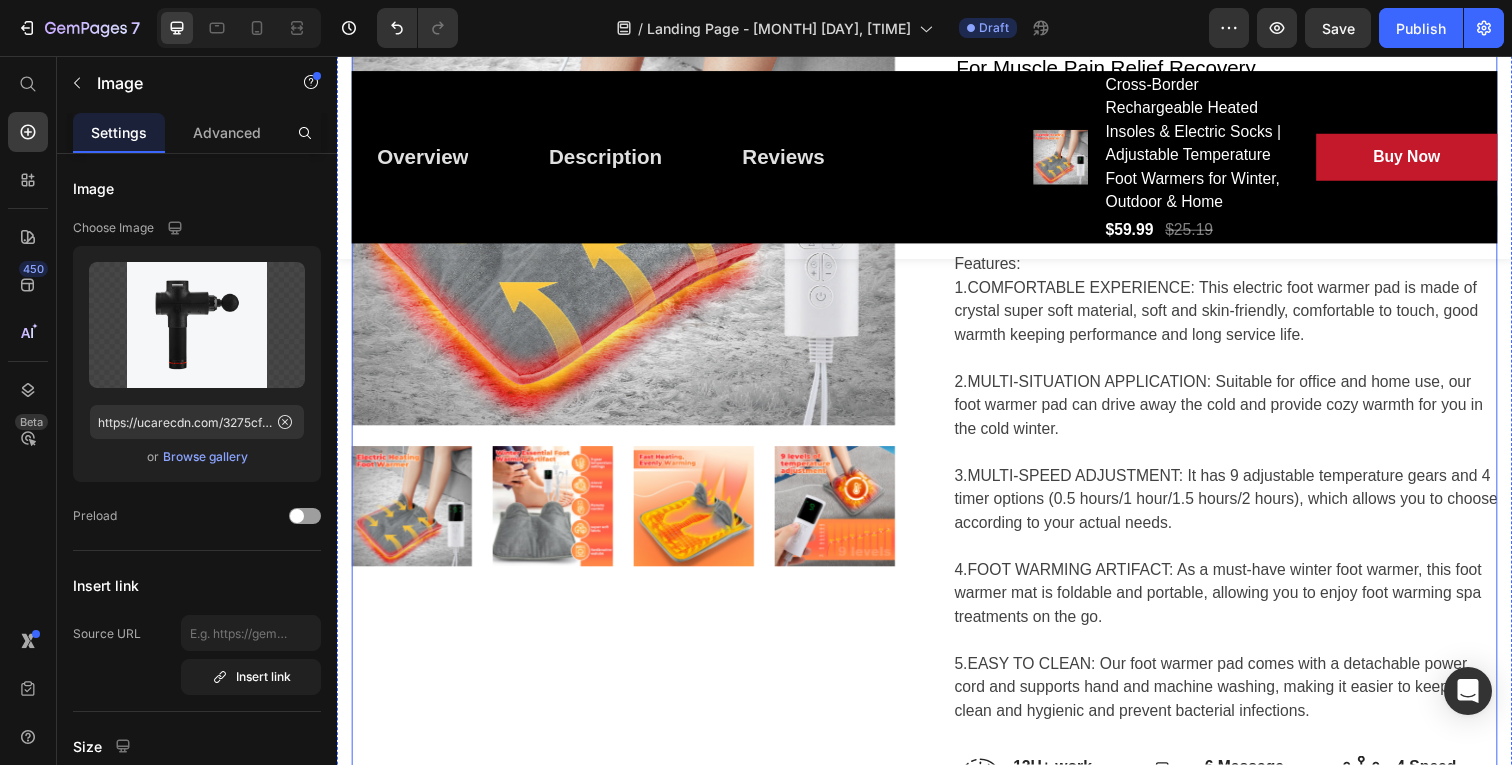 scroll, scrollTop: 484, scrollLeft: 0, axis: vertical 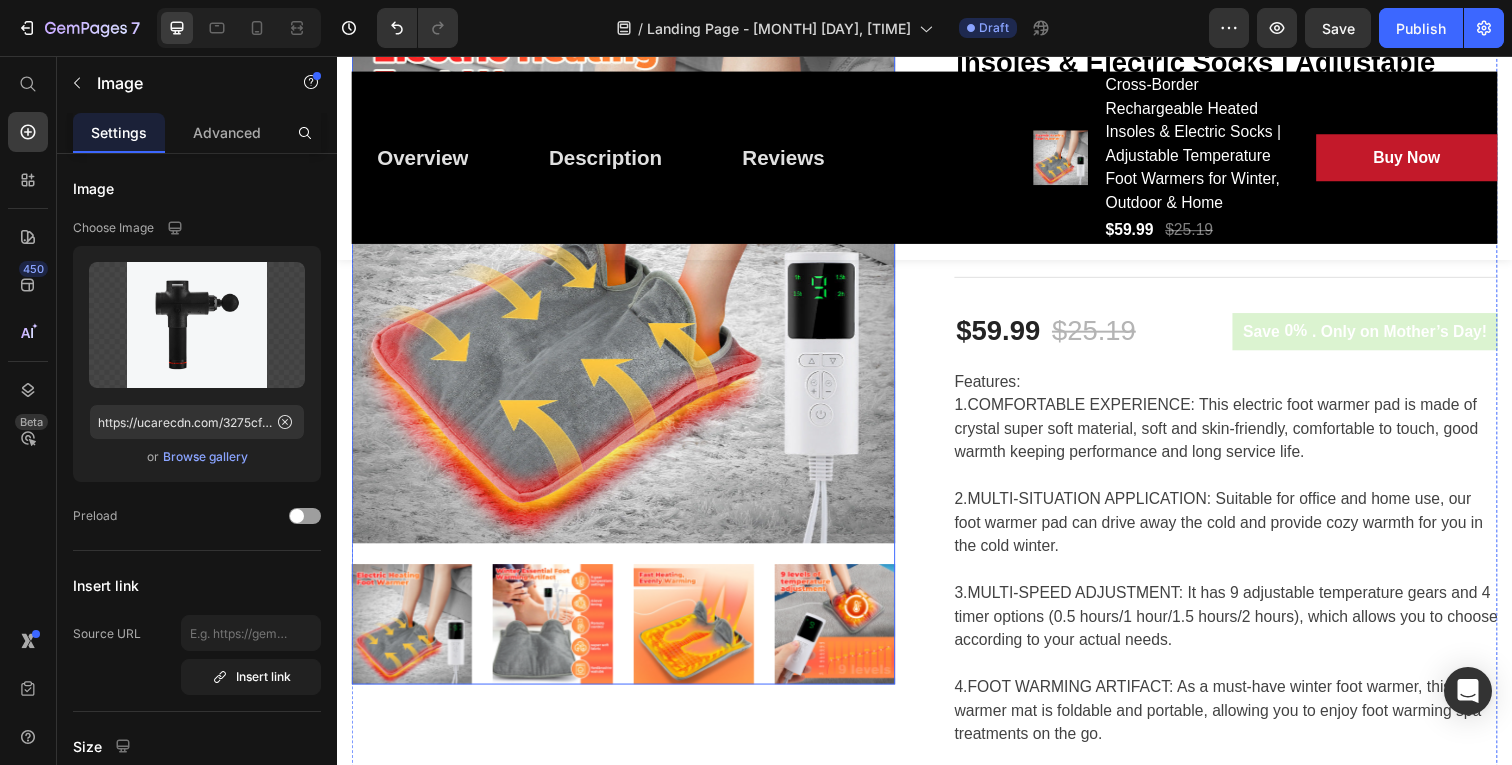click at bounding box center (413, 636) 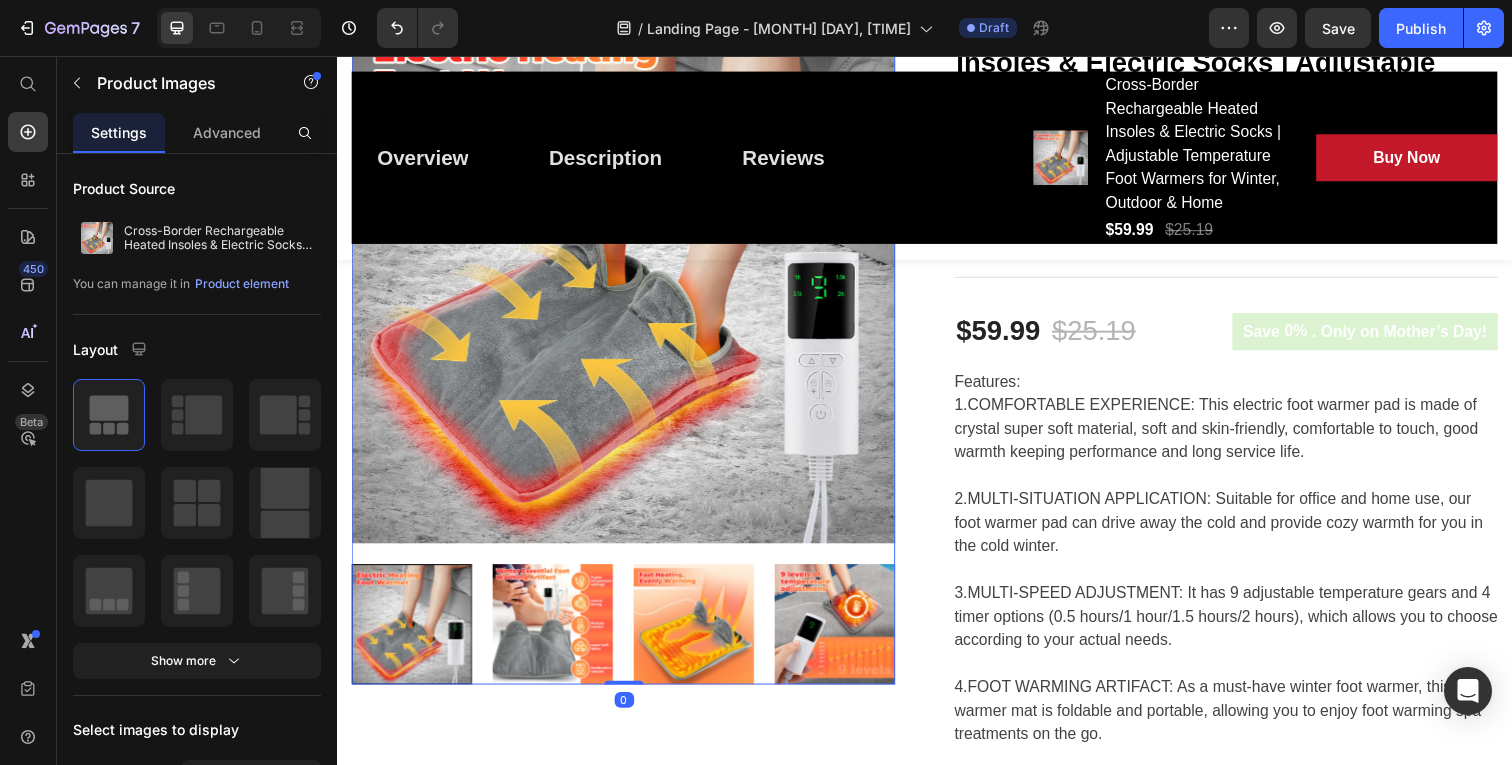 click at bounding box center (629, 276) 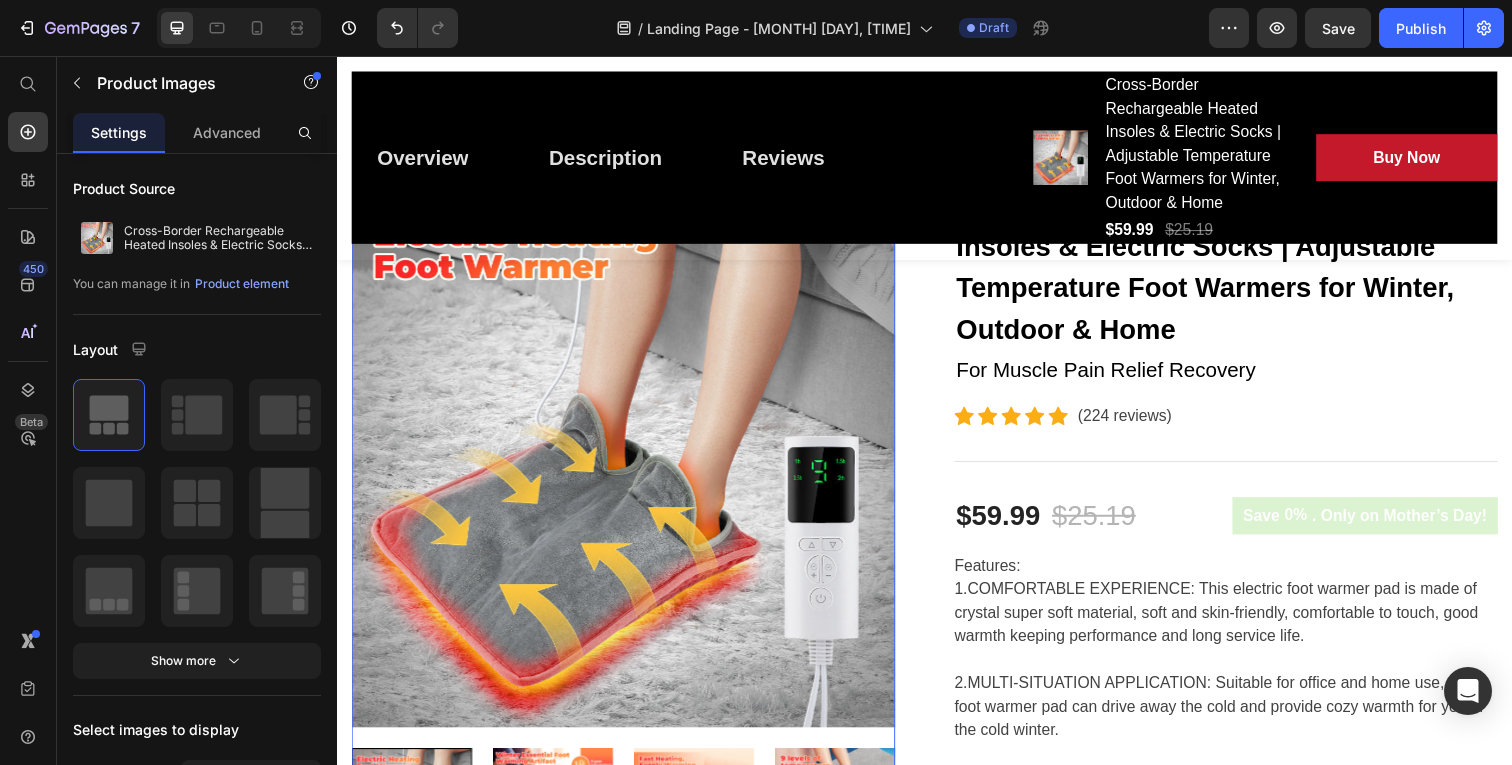 scroll, scrollTop: 125, scrollLeft: 0, axis: vertical 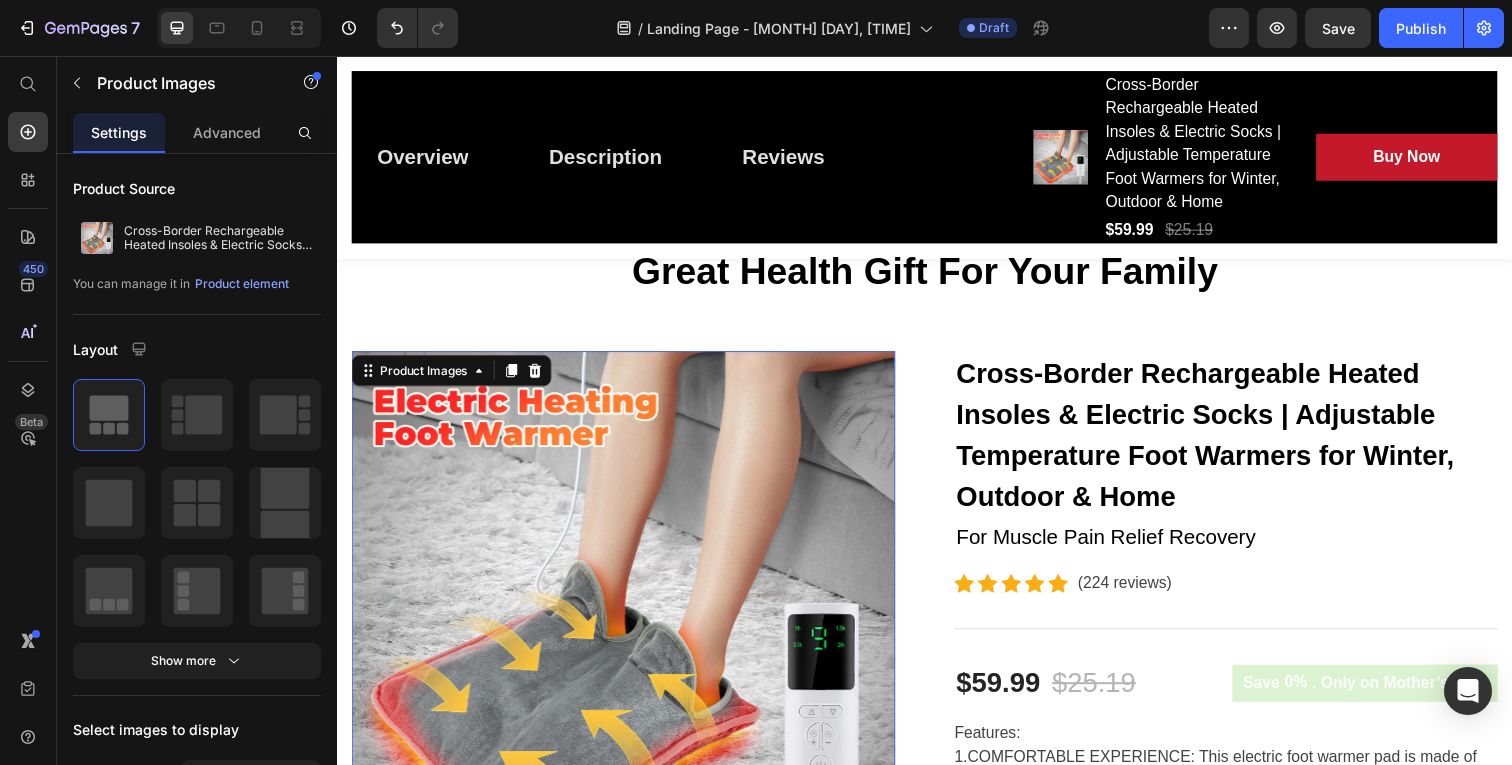 click at bounding box center [629, 635] 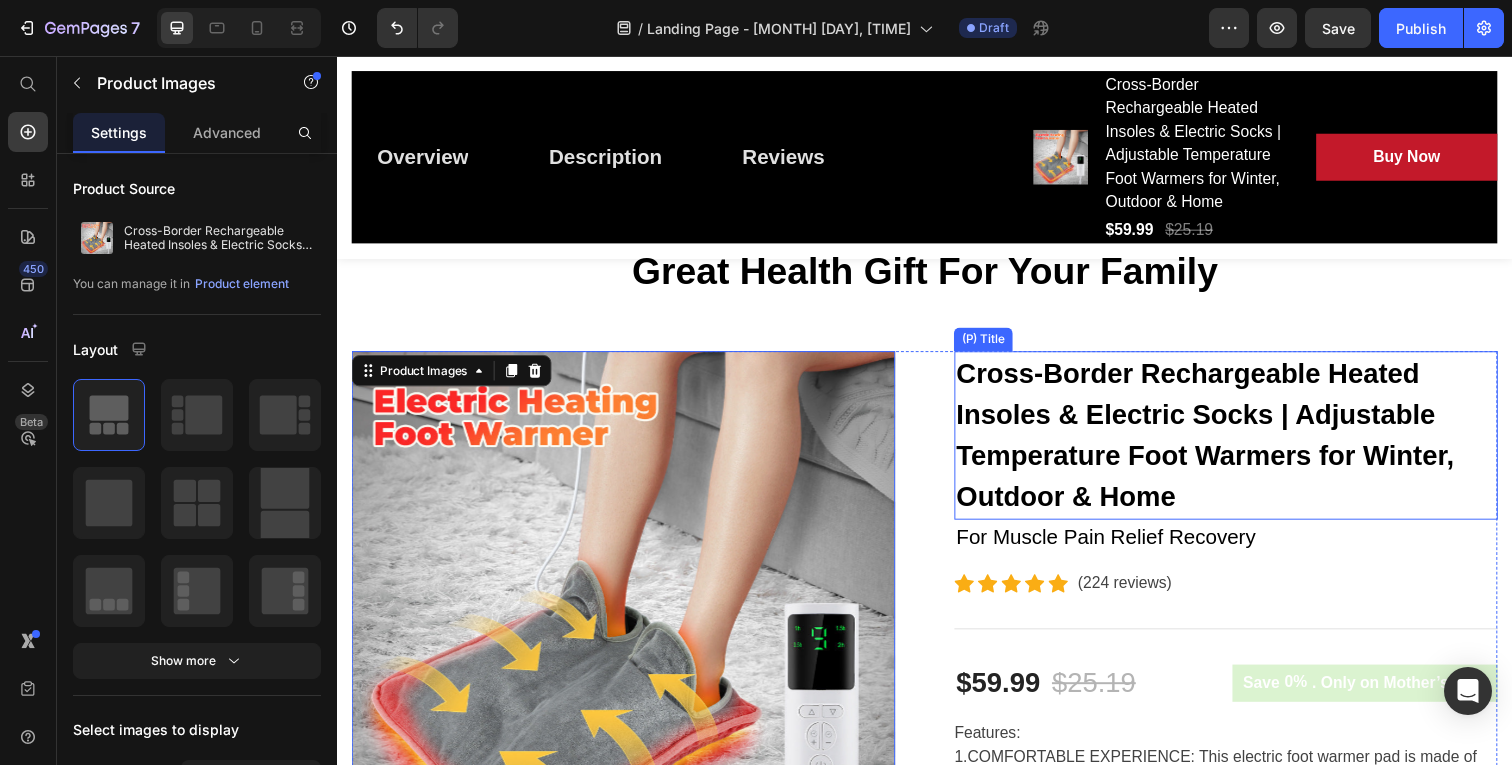 click on "Cross-Border Rechargeable Heated Insoles & Electric Socks | Adjustable Temperature Foot Warmers for Winter, Outdoor & Home" at bounding box center [1244, 444] 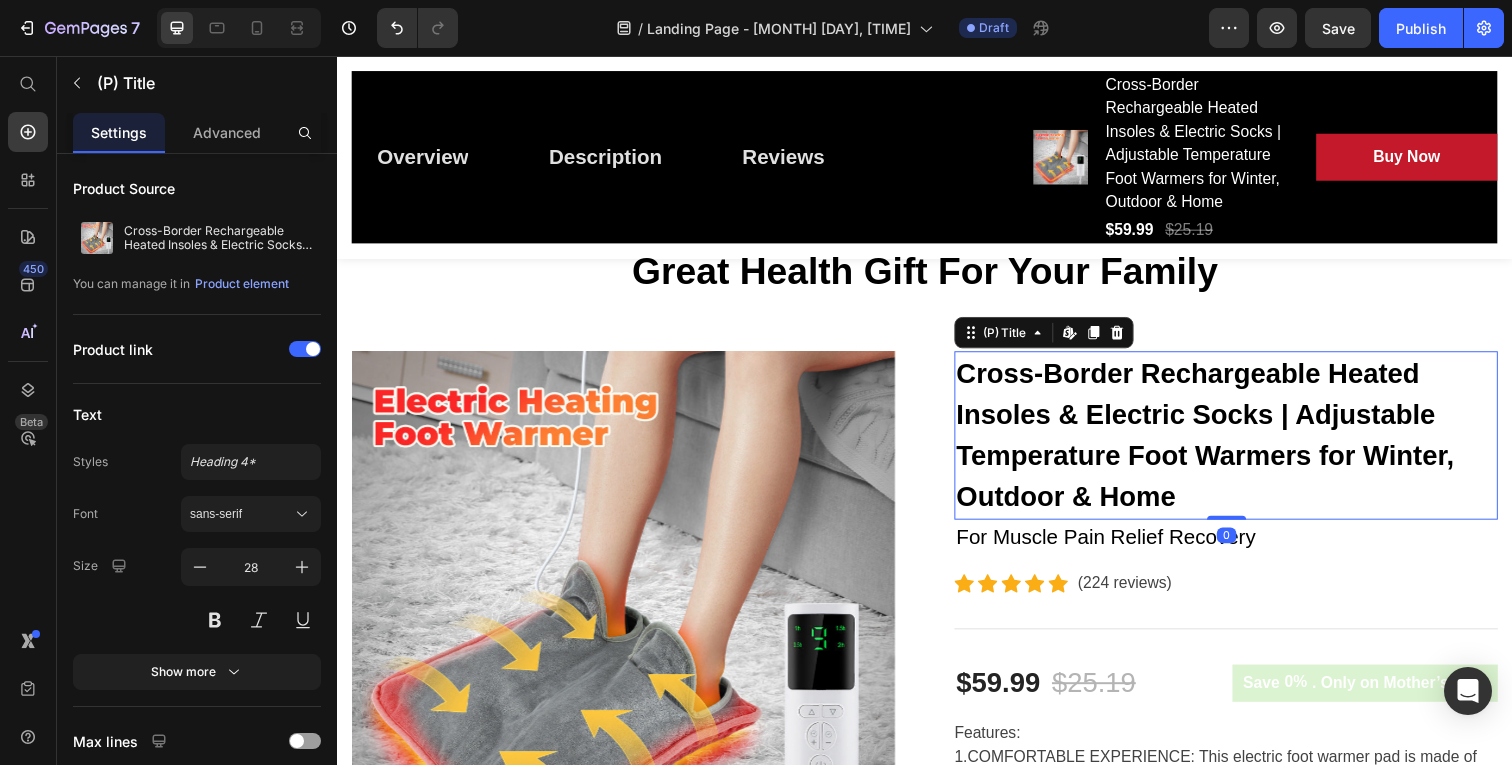 click on "Cross-Border Rechargeable Heated Insoles & Electric Socks | Adjustable Temperature Foot Warmers for Winter, Outdoor & Home" at bounding box center [1244, 444] 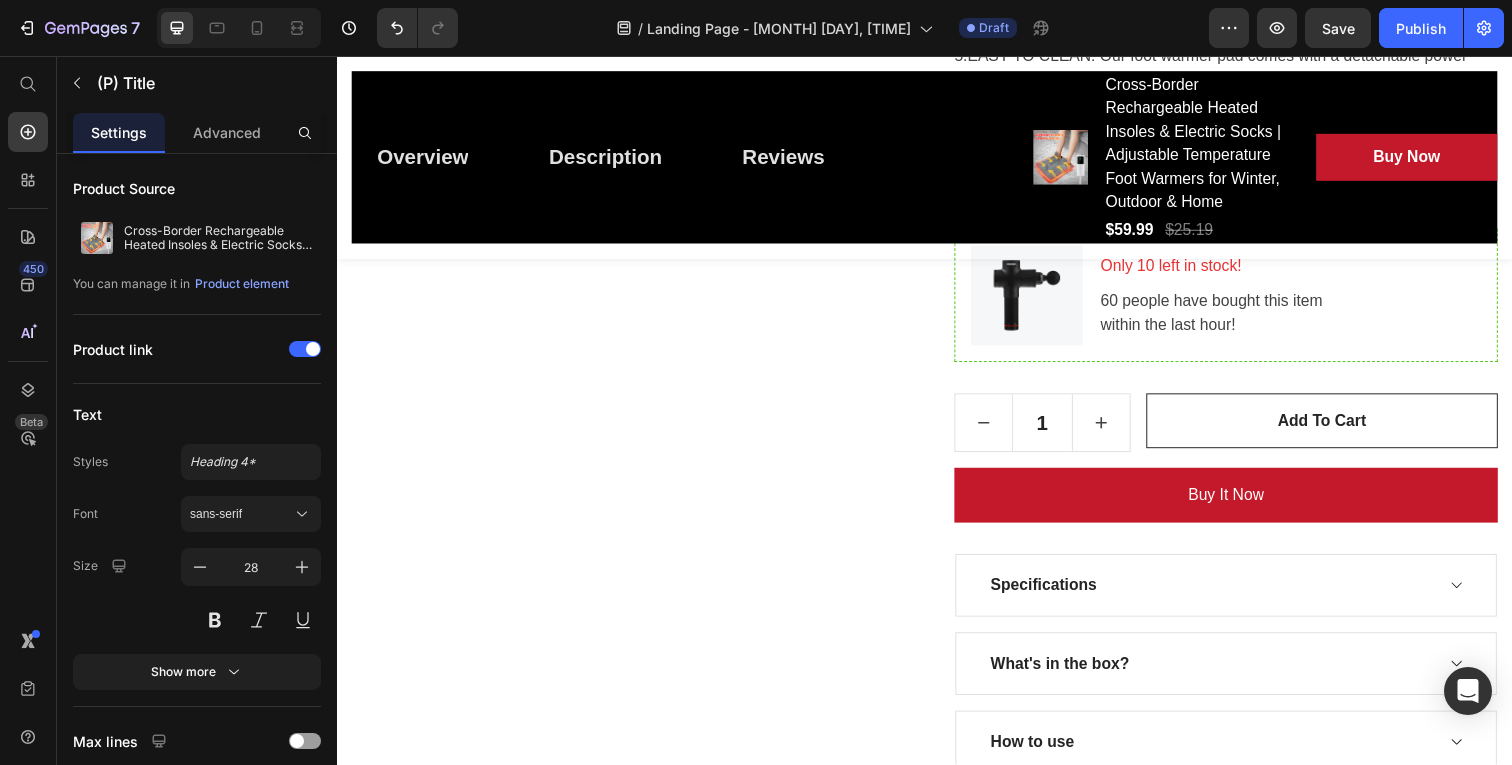 scroll, scrollTop: 1073, scrollLeft: 0, axis: vertical 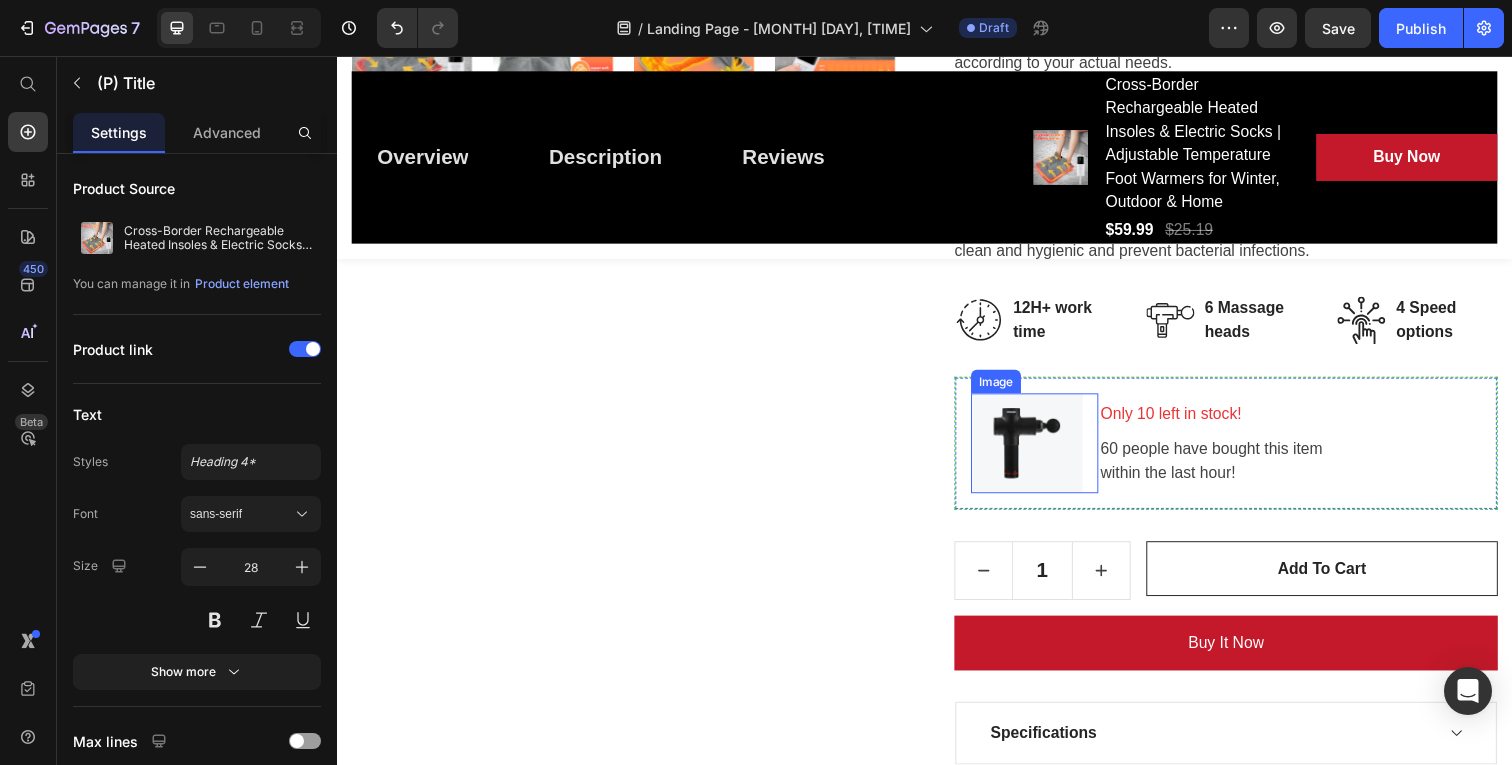 click at bounding box center [1049, 452] 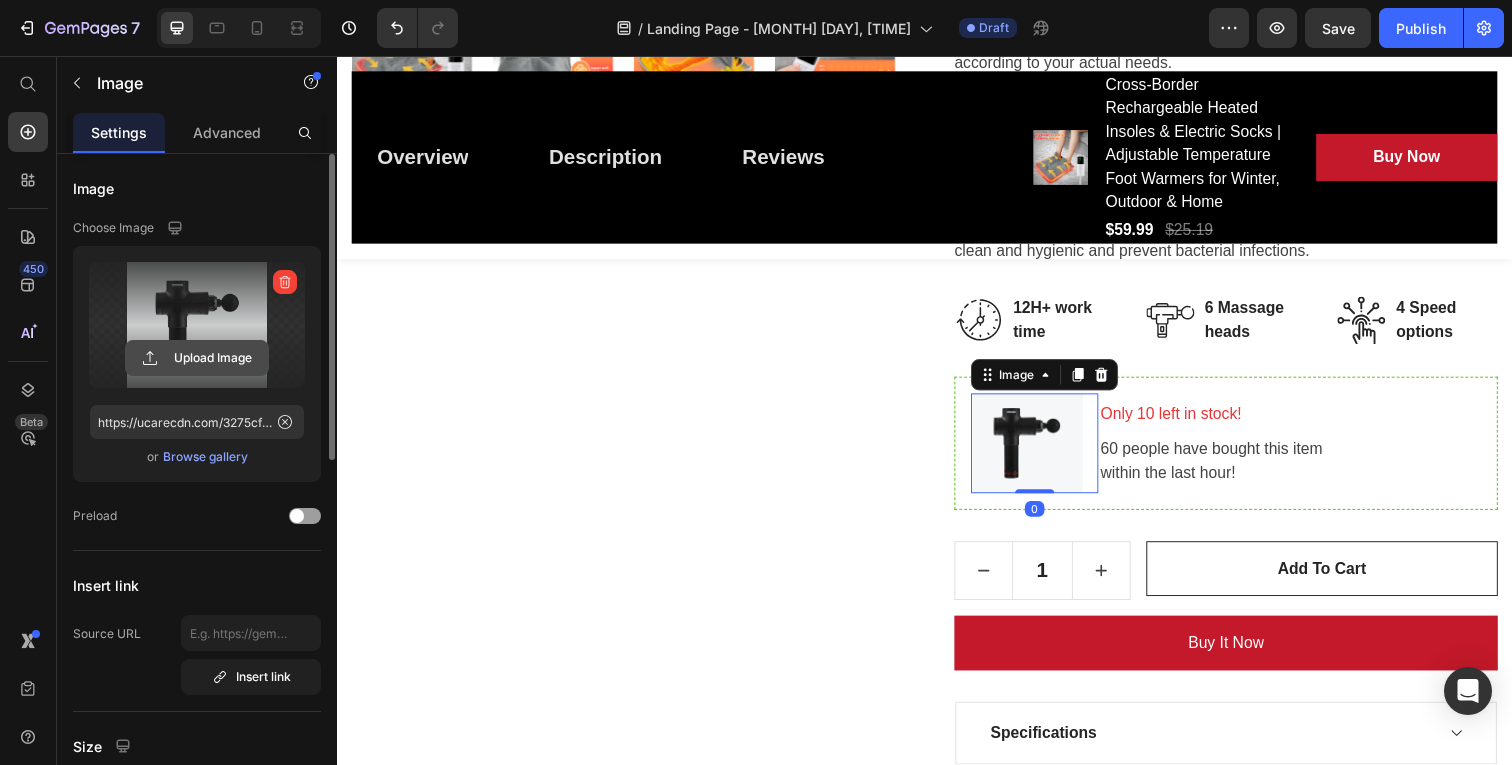 click 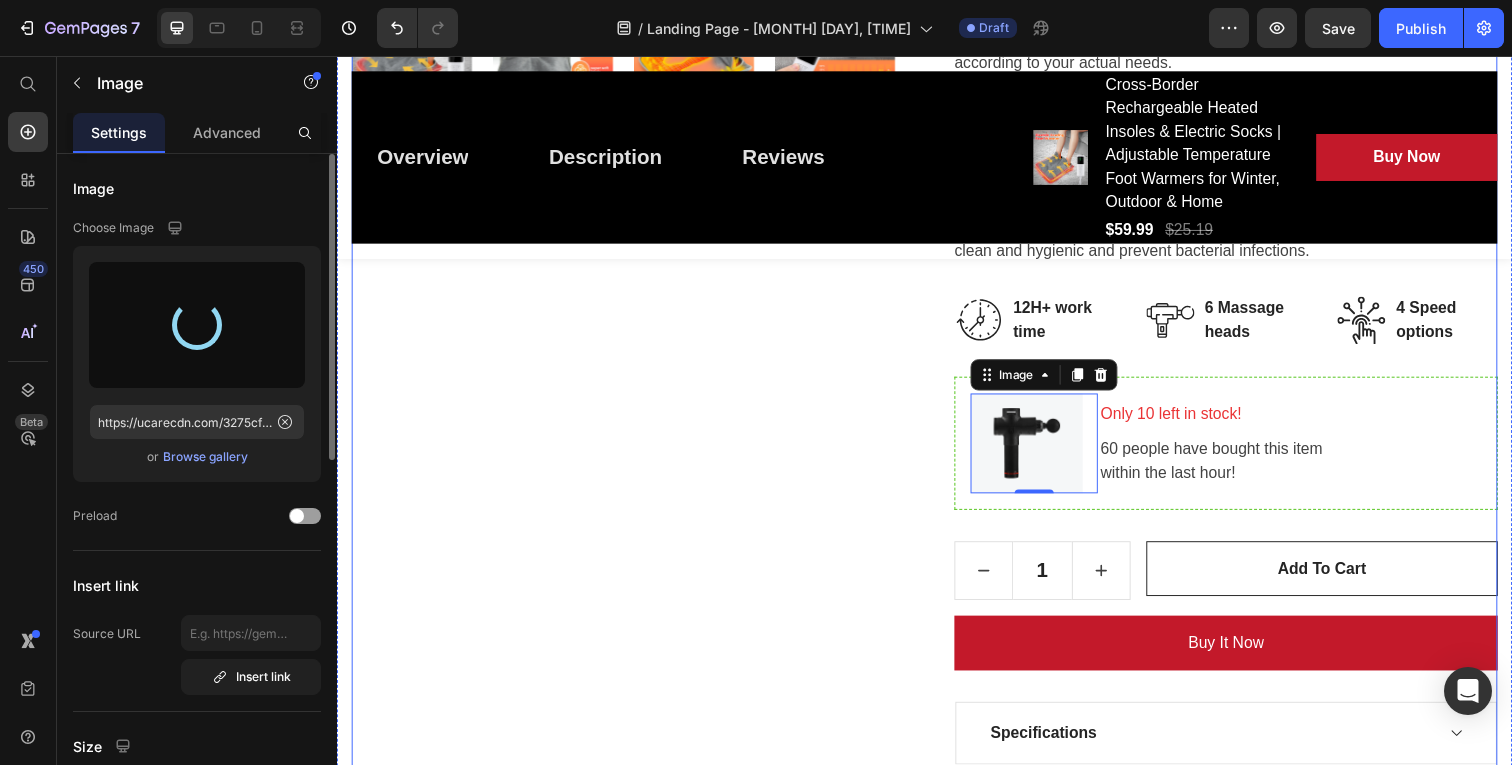 type on "https://cdn.shopify.com/s/files/1/0924/0943/0382/files/gempages_[NUMBER]-[NUMBER]c[NUMBER]-[NUMBER]f[NUMBER]-[NUMBER]dc[NUMBER]-[NUMBER]e[NUMBER]df[NUMBER].png" 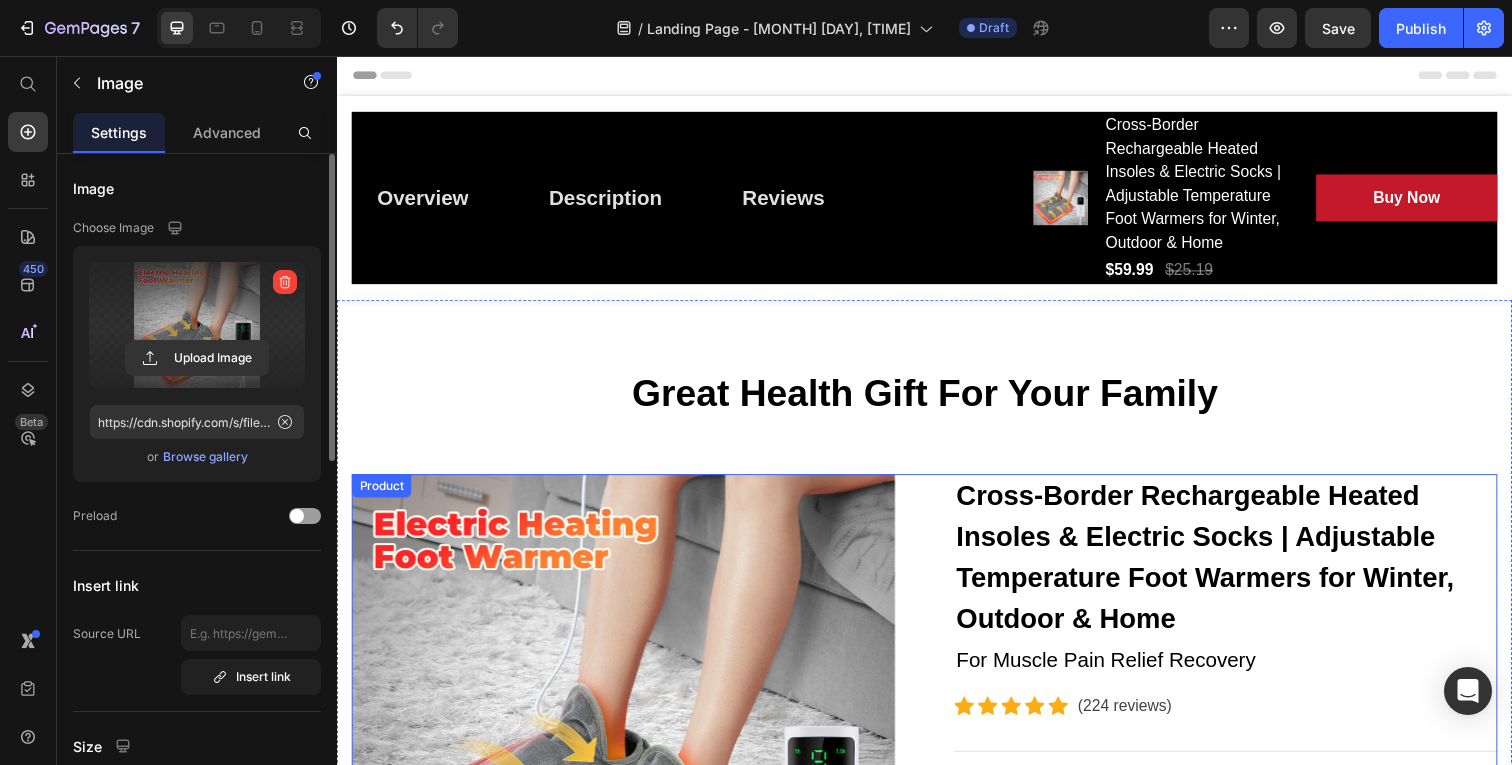 scroll, scrollTop: 267, scrollLeft: 0, axis: vertical 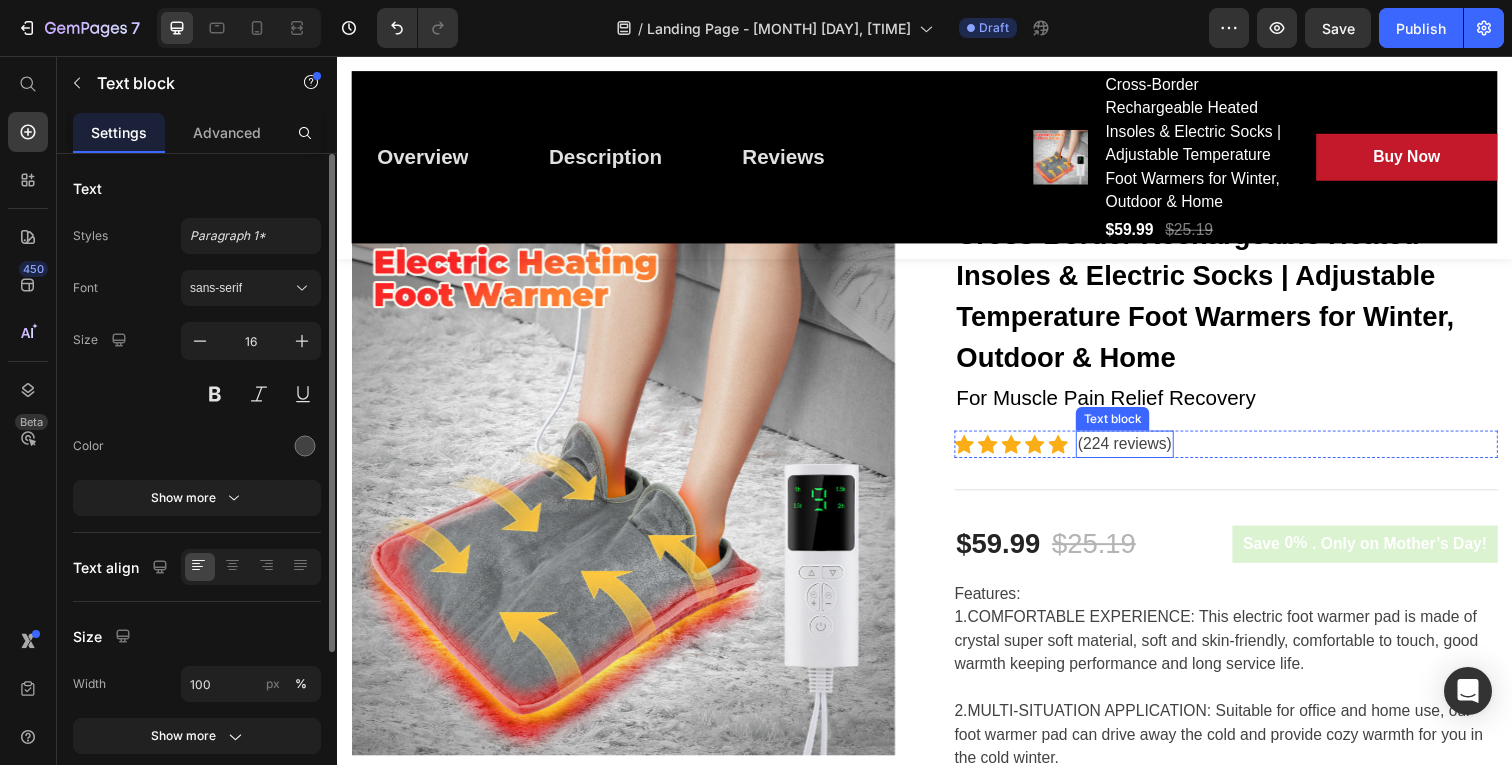 click on "(224 reviews)" at bounding box center [1141, 453] 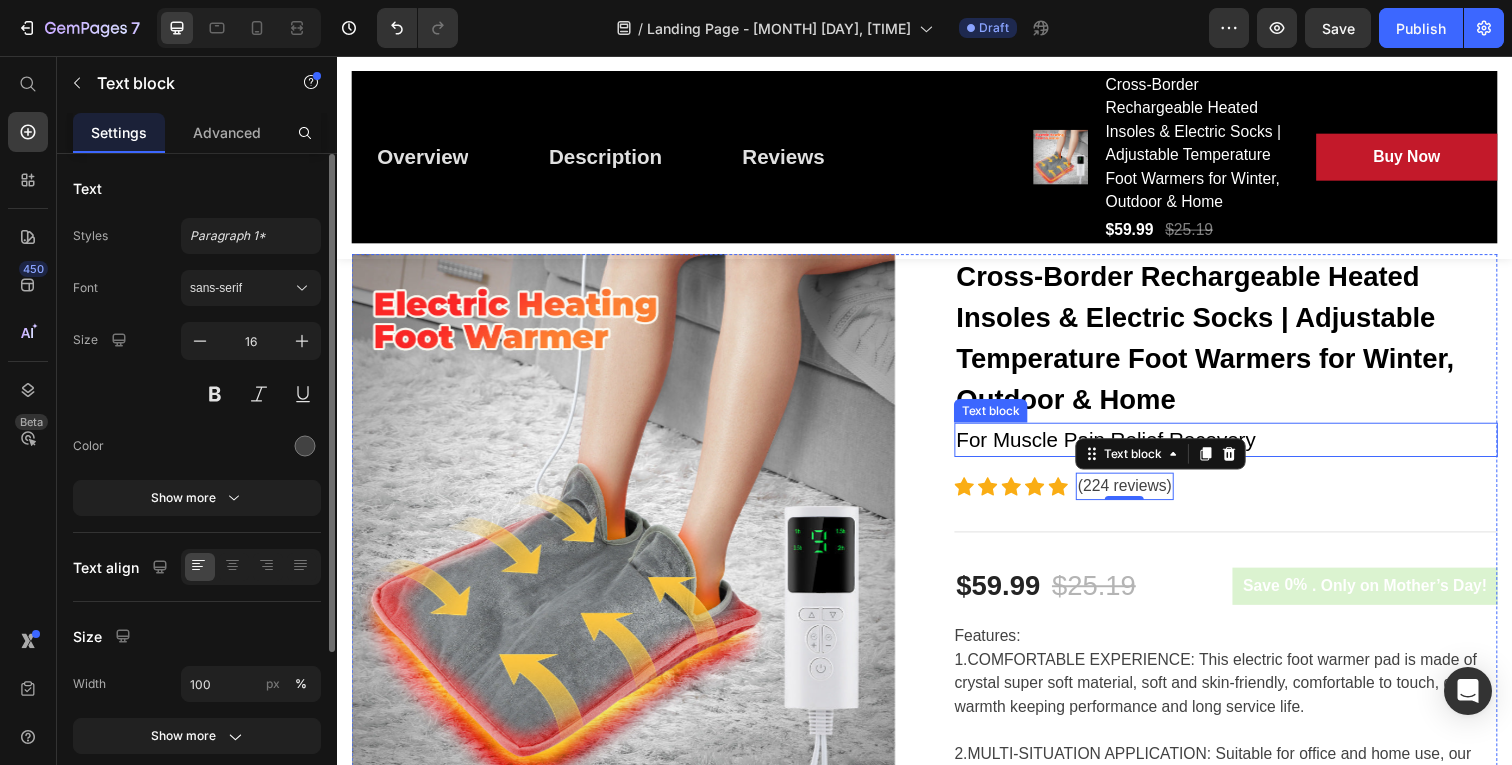 scroll, scrollTop: 76, scrollLeft: 0, axis: vertical 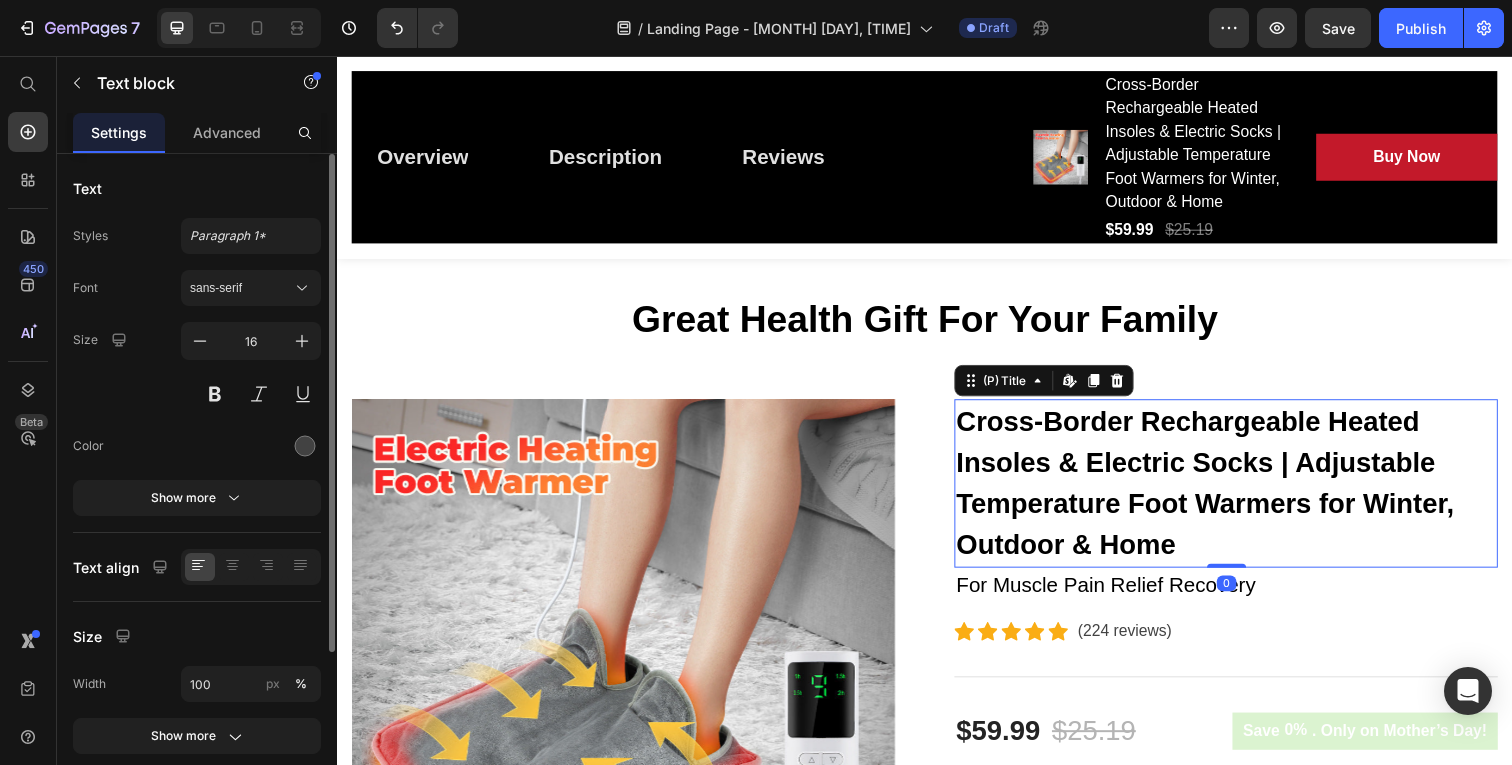 click on "Cross-Border Rechargeable Heated Insoles & Electric Socks | Adjustable Temperature Foot Warmers for Winter, Outdoor & Home" at bounding box center [1244, 493] 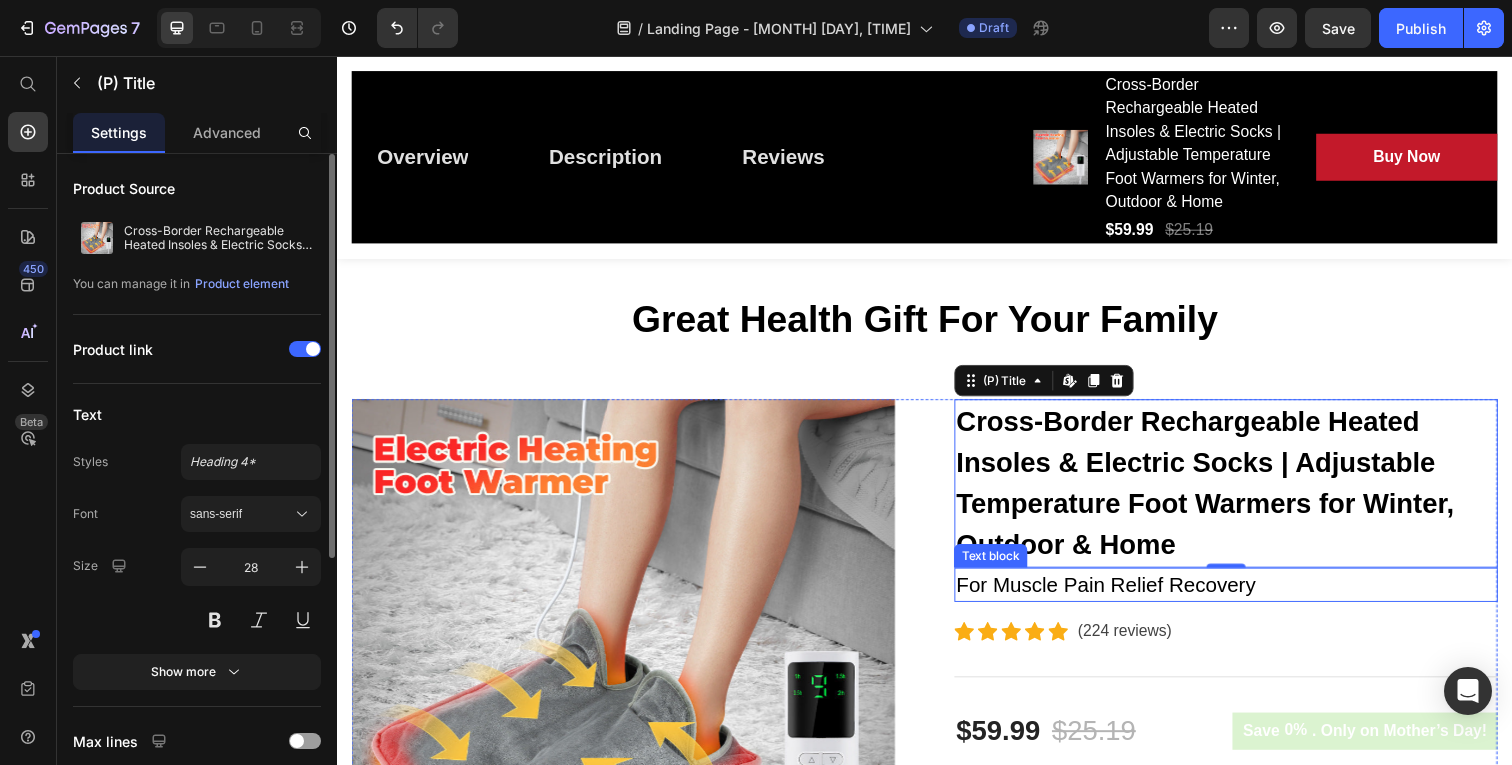 click on "For Muscle Pain Relief Recovery" at bounding box center [1244, 597] 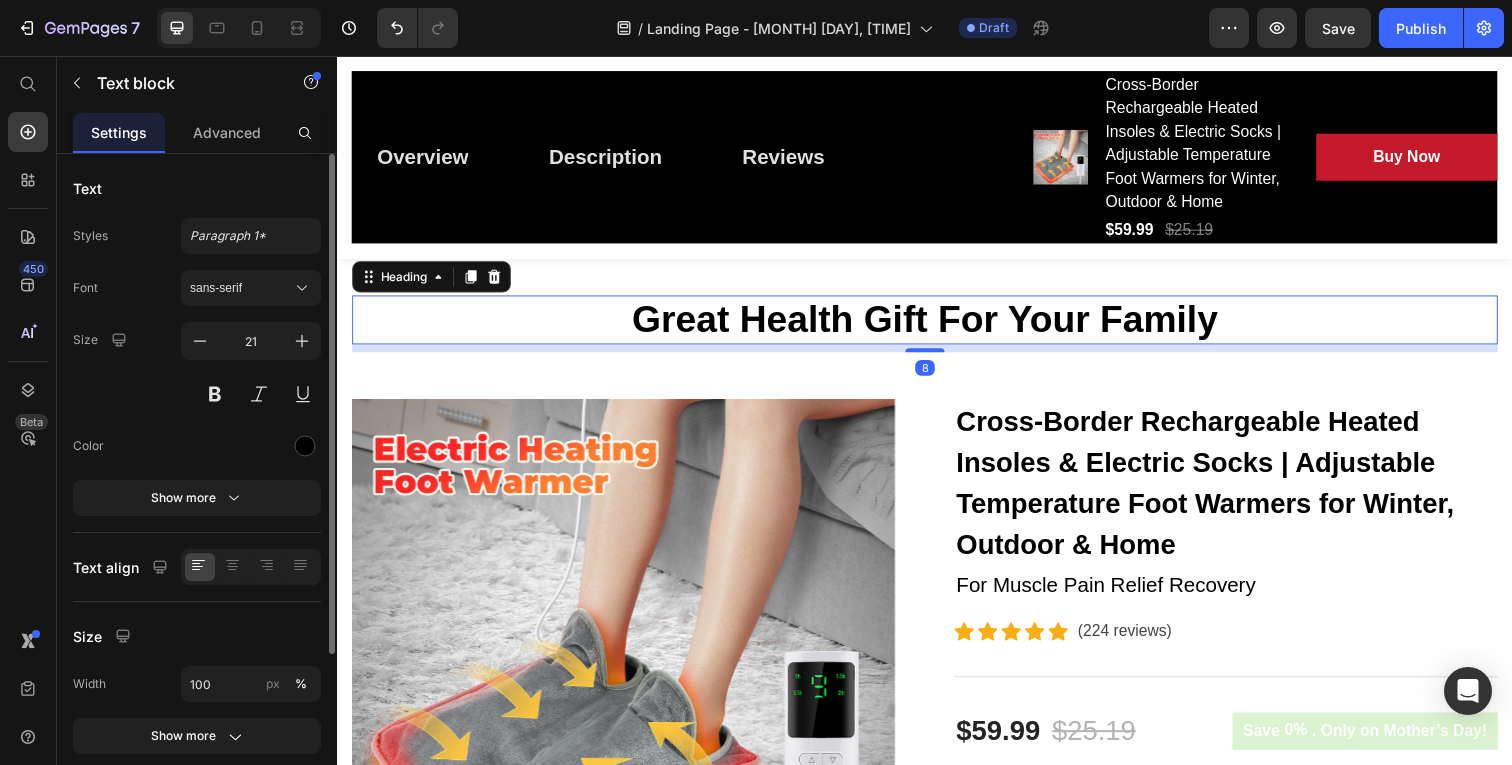 click on "Great Health Gift For Your Family" at bounding box center [937, 326] 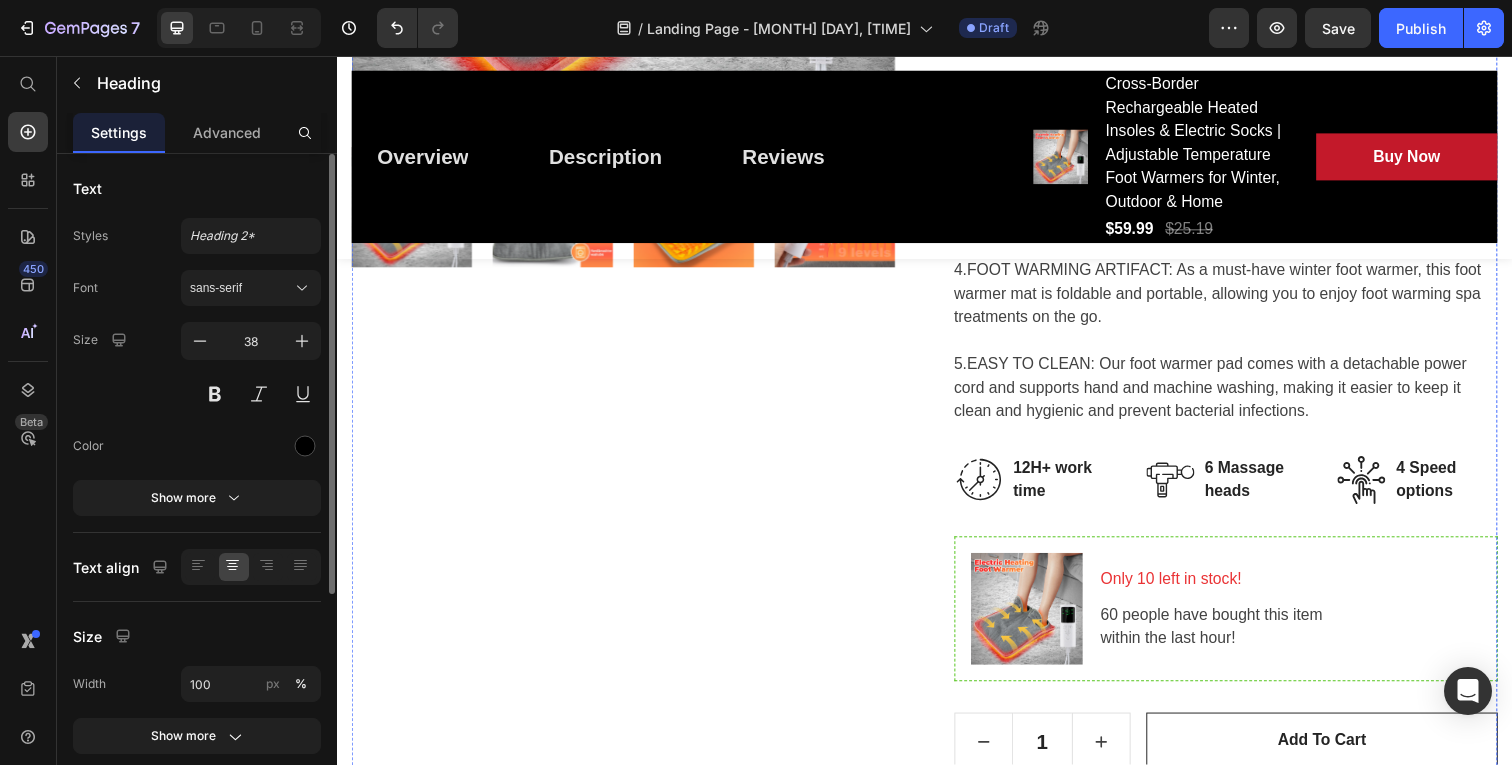 scroll, scrollTop: 1042, scrollLeft: 0, axis: vertical 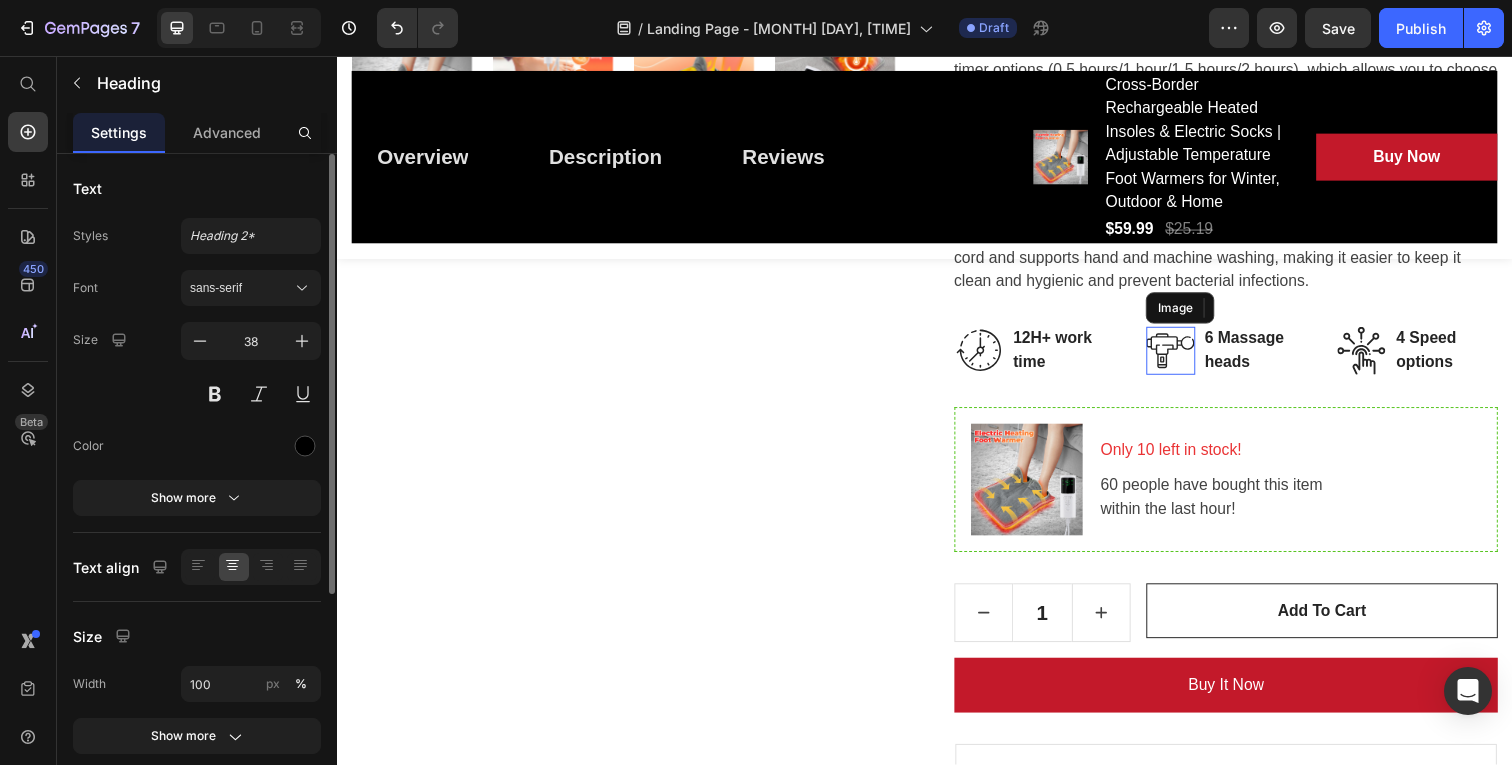 click at bounding box center [1188, 357] 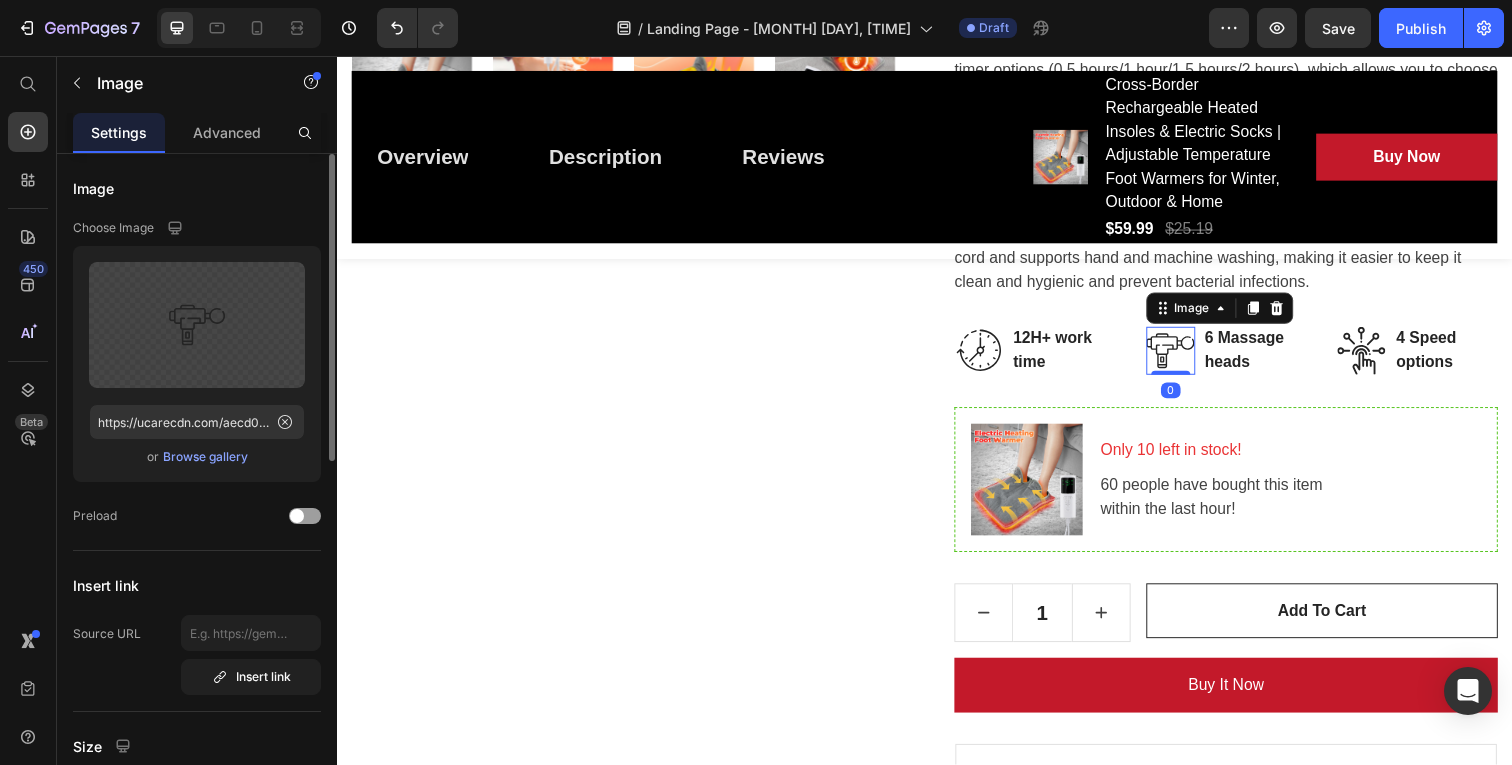 click on "6 Massage heads" at bounding box center (1274, 357) 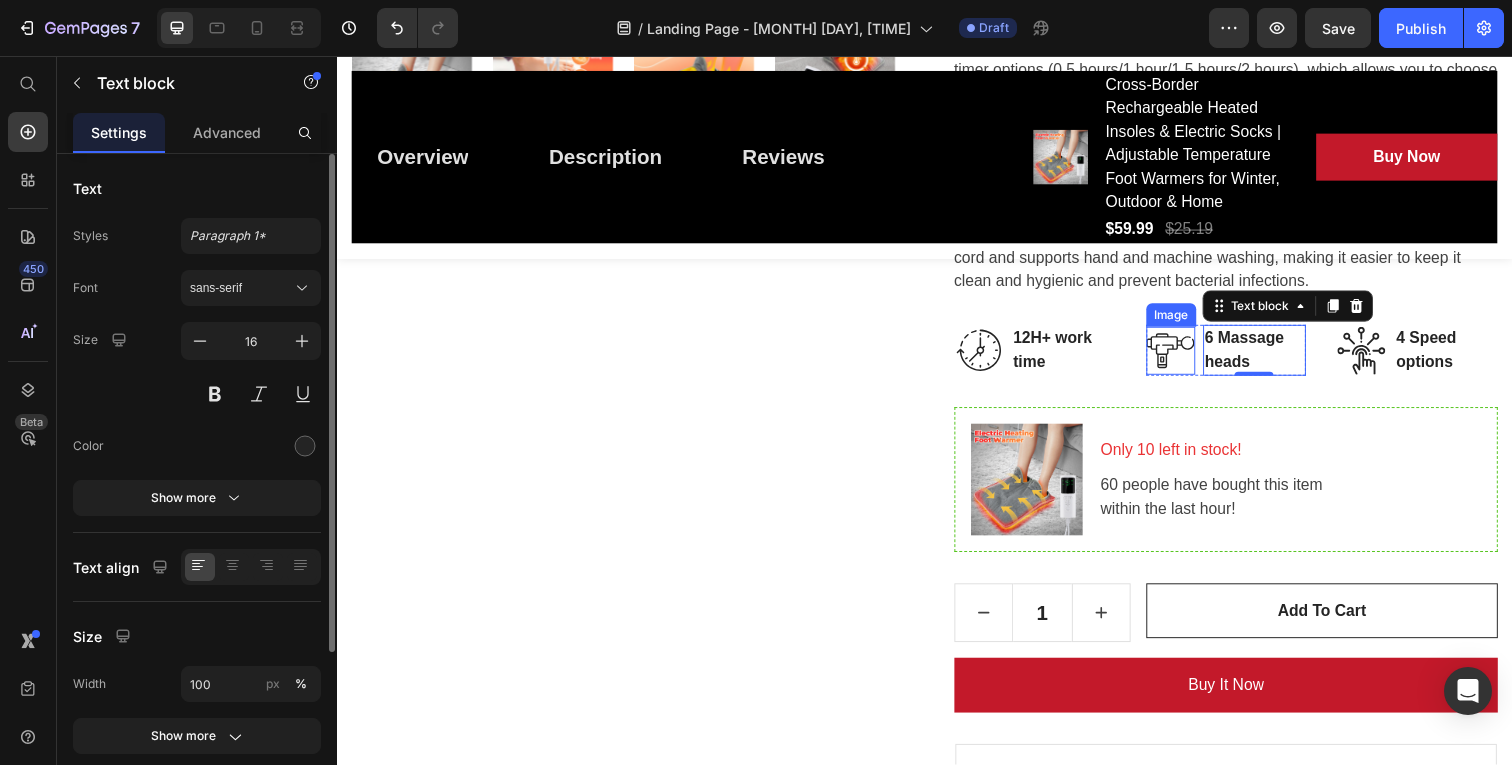click at bounding box center [1188, 357] 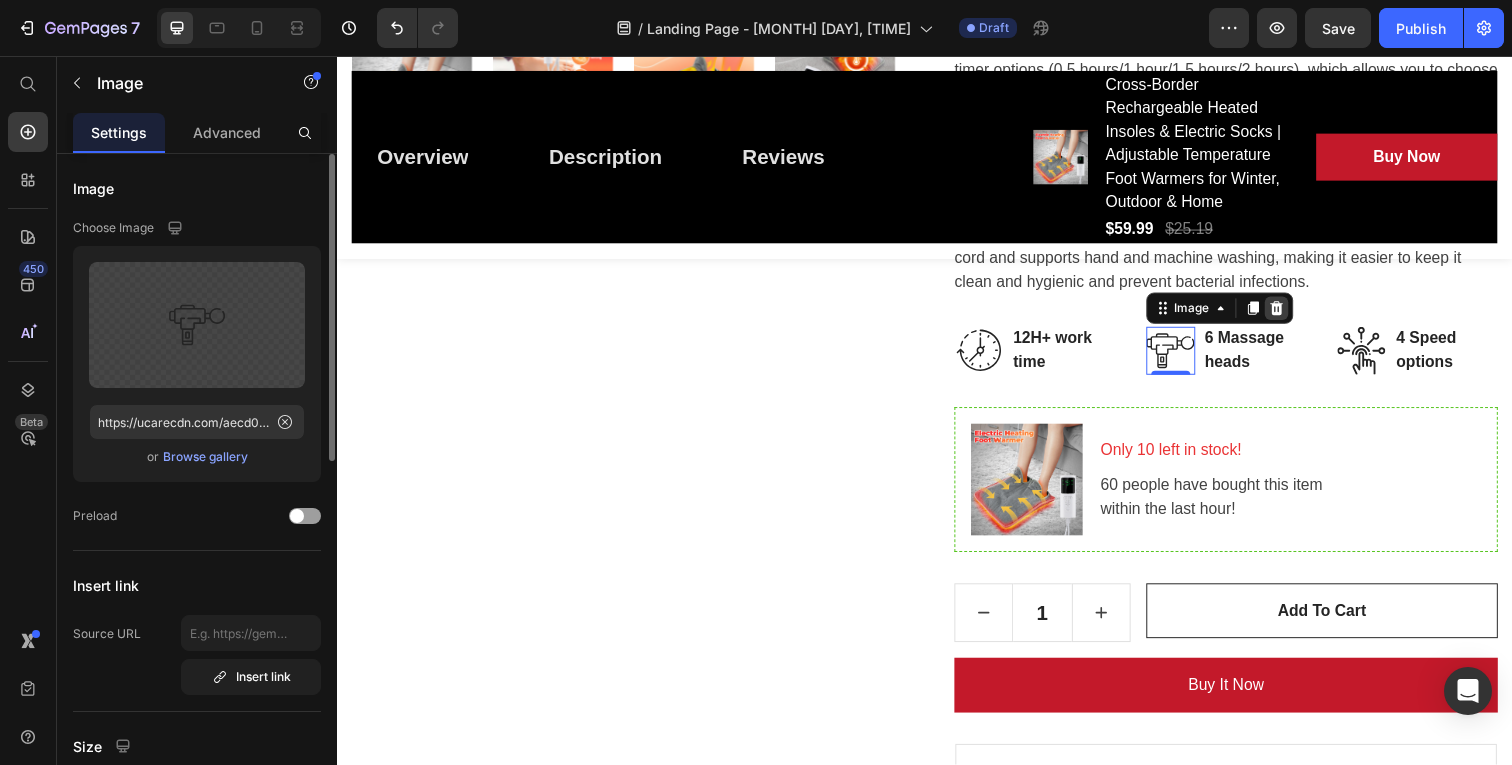 click 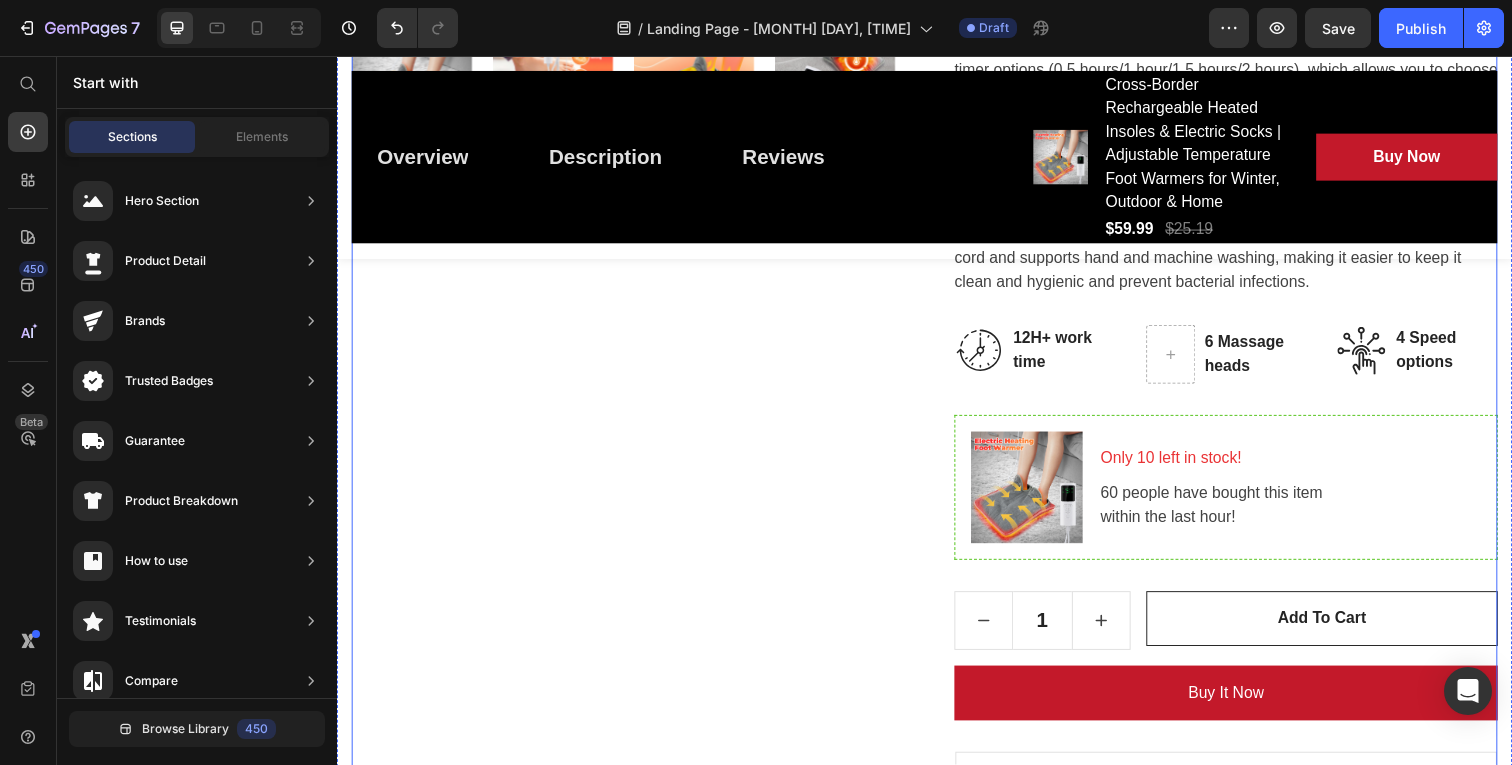 click on "Cross-Border Rechargeable Heated Insoles & Electric Socks | Adjustable Temperature Foot Warmers for Winter, Outdoor & Home (P) Title For Muscle Pain Relief Recovery Text block                Icon                Icon                Icon                Icon                Icon Icon List Hoz (224 reviews) Text block Row                Title Line $59.99 (P) Price $25.19 (P) Price Row Save 0% . Only on Mother’s Day! (P) Tag Row Features:
1.COMFORTABLE EXPERIENCE: This electric foot warmer pad is made of crystal super soft material, soft and skin-friendly, comfortable to touch, good warmth keeping performance and long service life. 2.MULTI-SITUATION APPLICATION: Suitable for office and home use, our foot warmer pad can drive away the cold and provide cozy warmth for you in the cold winter. 3.MULTI-SPEED ADJUSTMENT: It has 9 adjustable temperature gears and 4 timer options (0.5 hours/1 hour/1.5 hours/2 hours), which allows you to choose according to your actual needs. (P) Description Image 12H+ work time Row" at bounding box center [1244, 216] 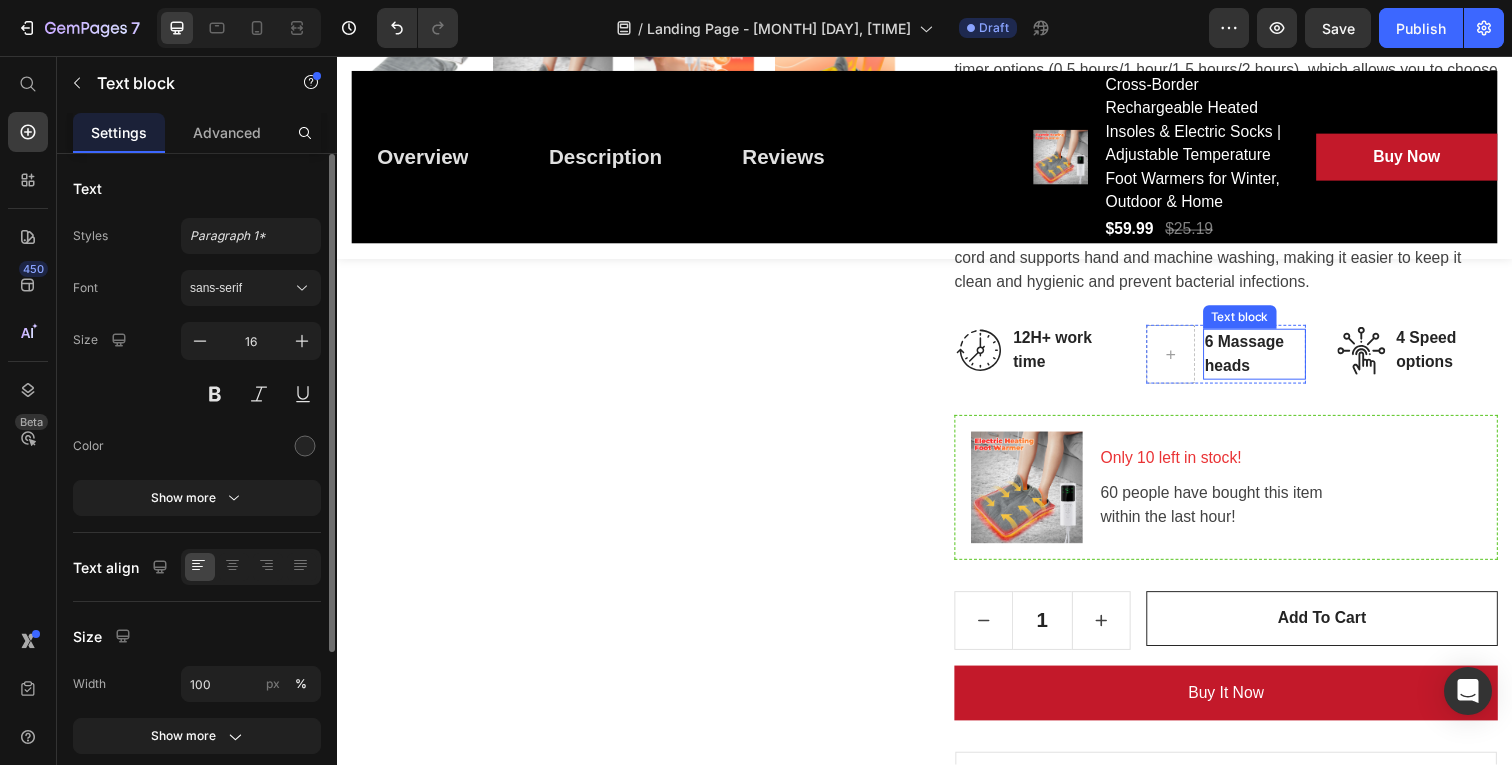 click on "6 Massage heads" at bounding box center [1274, 361] 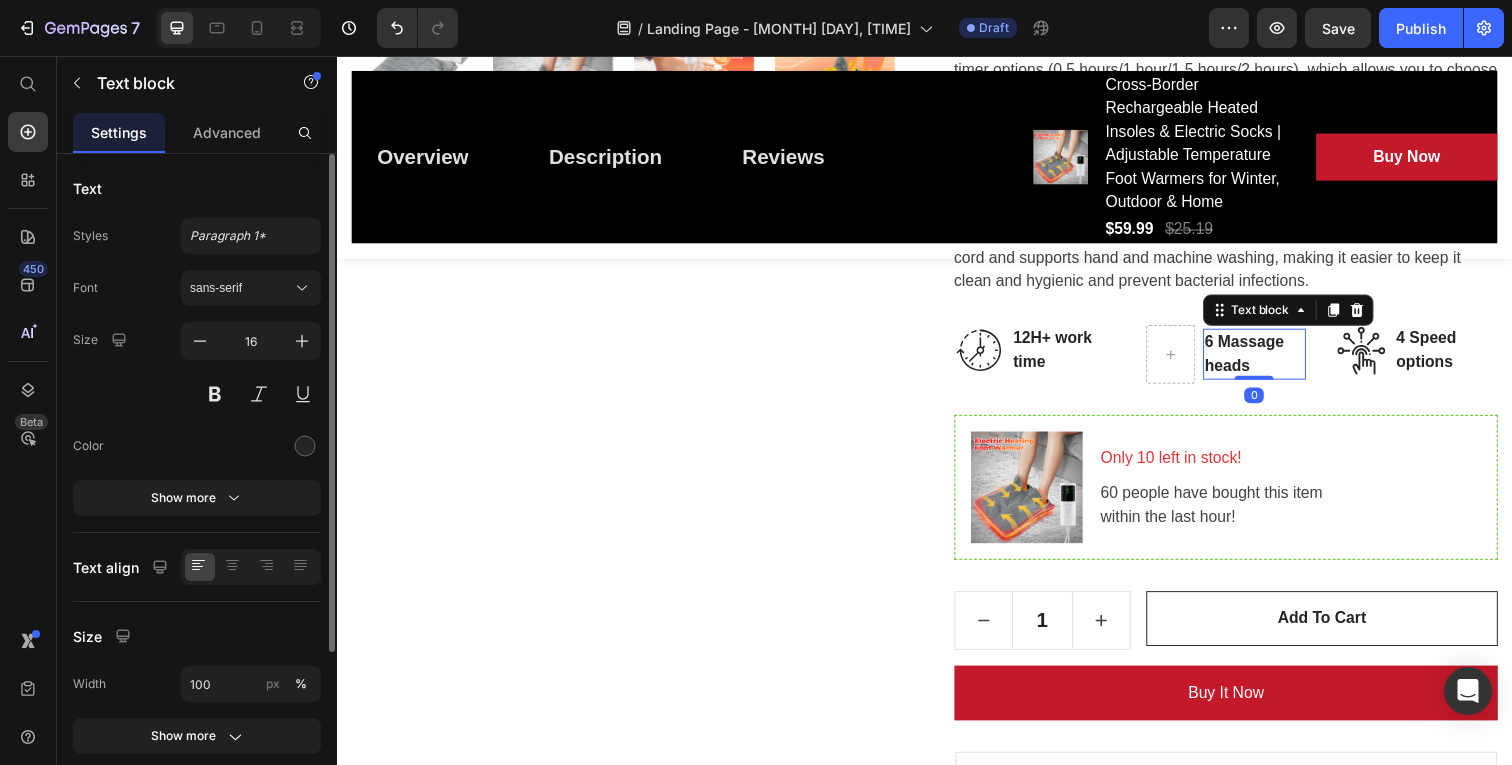 click on "6 Massage heads" at bounding box center [1274, 361] 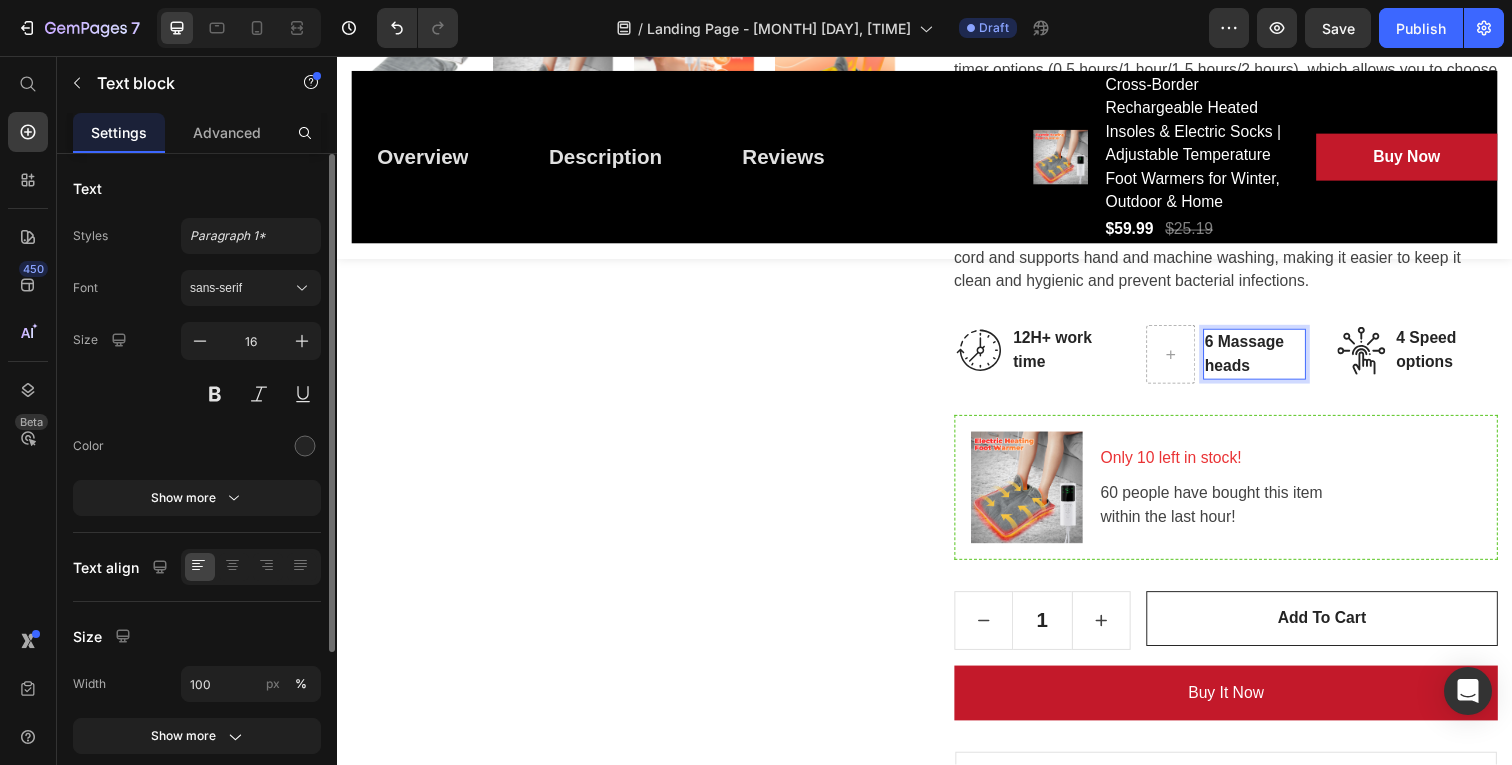 click on "6 Massage heads" at bounding box center (1274, 361) 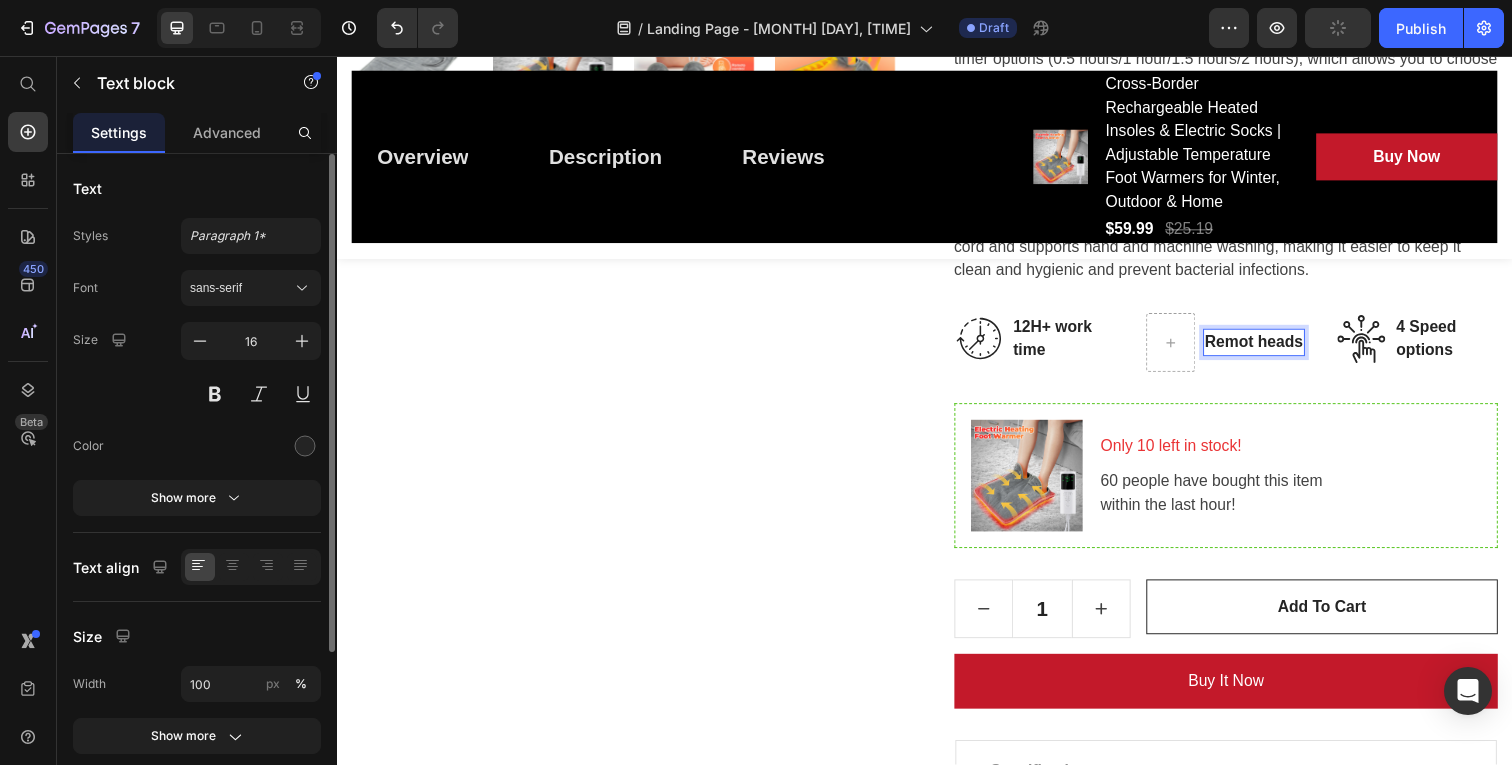 scroll, scrollTop: 1042, scrollLeft: 0, axis: vertical 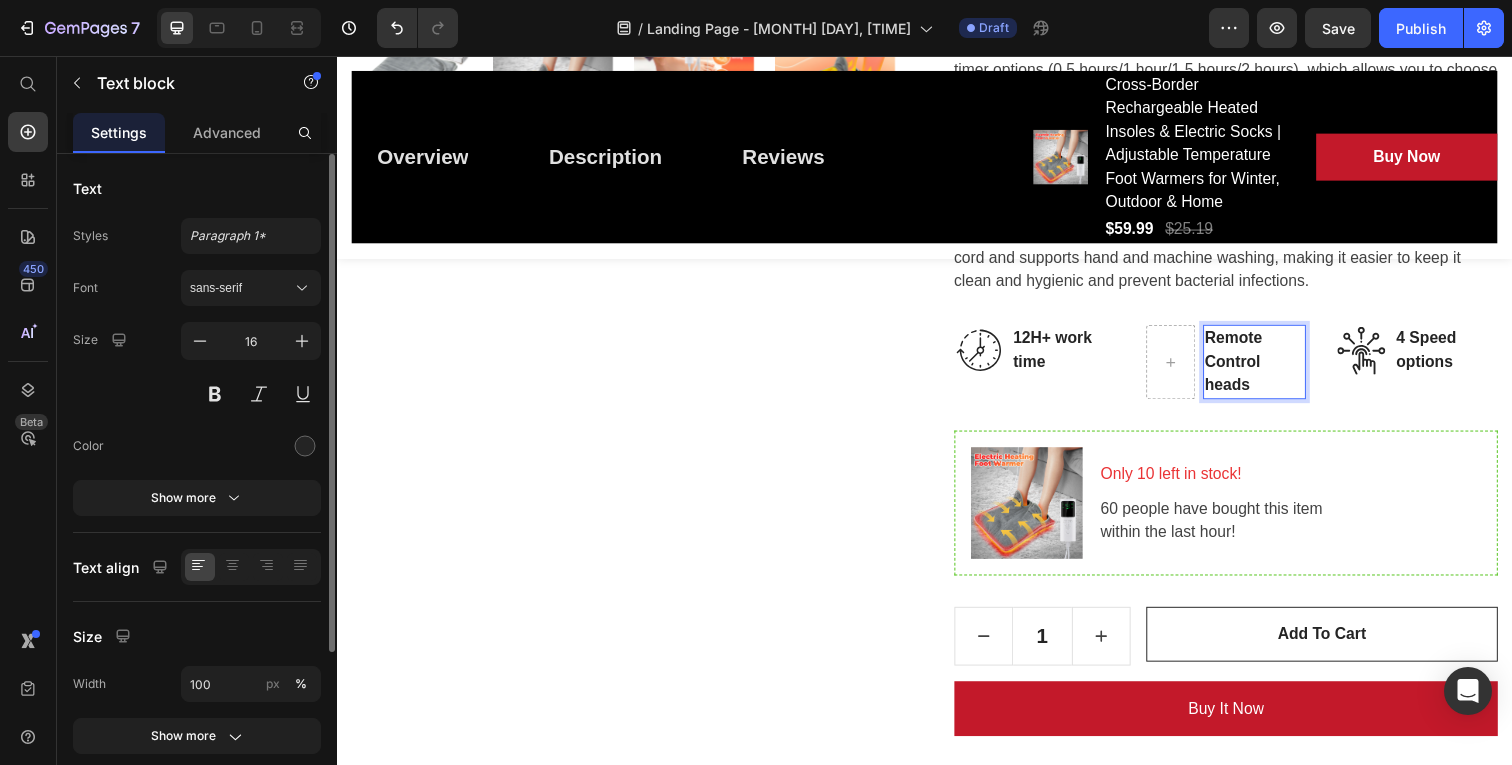 click on "Remote Control heads" at bounding box center (1274, 369) 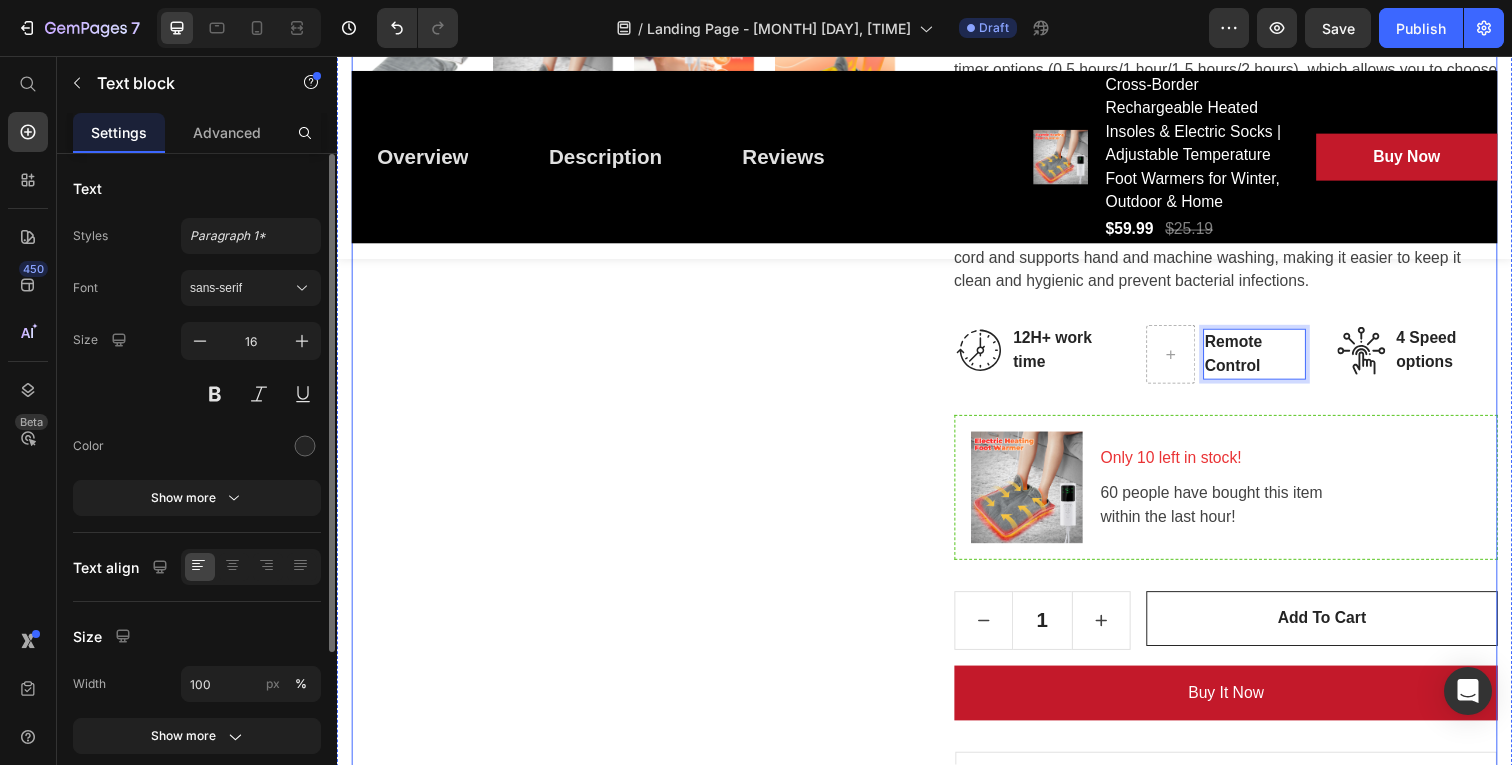 click on "Cross-Border Rechargeable Heated Insoles & Electric Socks | Adjustable Temperature Foot Warmers for Winter, Outdoor & Home (P) Title For Muscle Pain Relief Recovery Text block                Icon                Icon                Icon                Icon                Icon Icon List Hoz (224 reviews) Text block Row                Title Line $59.99 (P) Price $25.19 (P) Price Row Save 0% . Only on Mother’s Day! (P) Tag Row Features:
1.COMFORTABLE EXPERIENCE: This electric foot warmer pad is made of crystal super soft material, soft and skin-friendly, comfortable to touch, good warmth keeping performance and long service life. 2.MULTI-SITUATION APPLICATION: Suitable for office and home use, our foot warmer pad can drive away the cold and provide cozy warmth for you in the cold winter. 3.MULTI-SPEED ADJUSTMENT: It has 9 adjustable temperature gears and 4 timer options (0.5 hours/1 hour/1.5 hours/2 hours), which allows you to choose according to your actual needs. (P) Description Image Row" at bounding box center (937, 216) 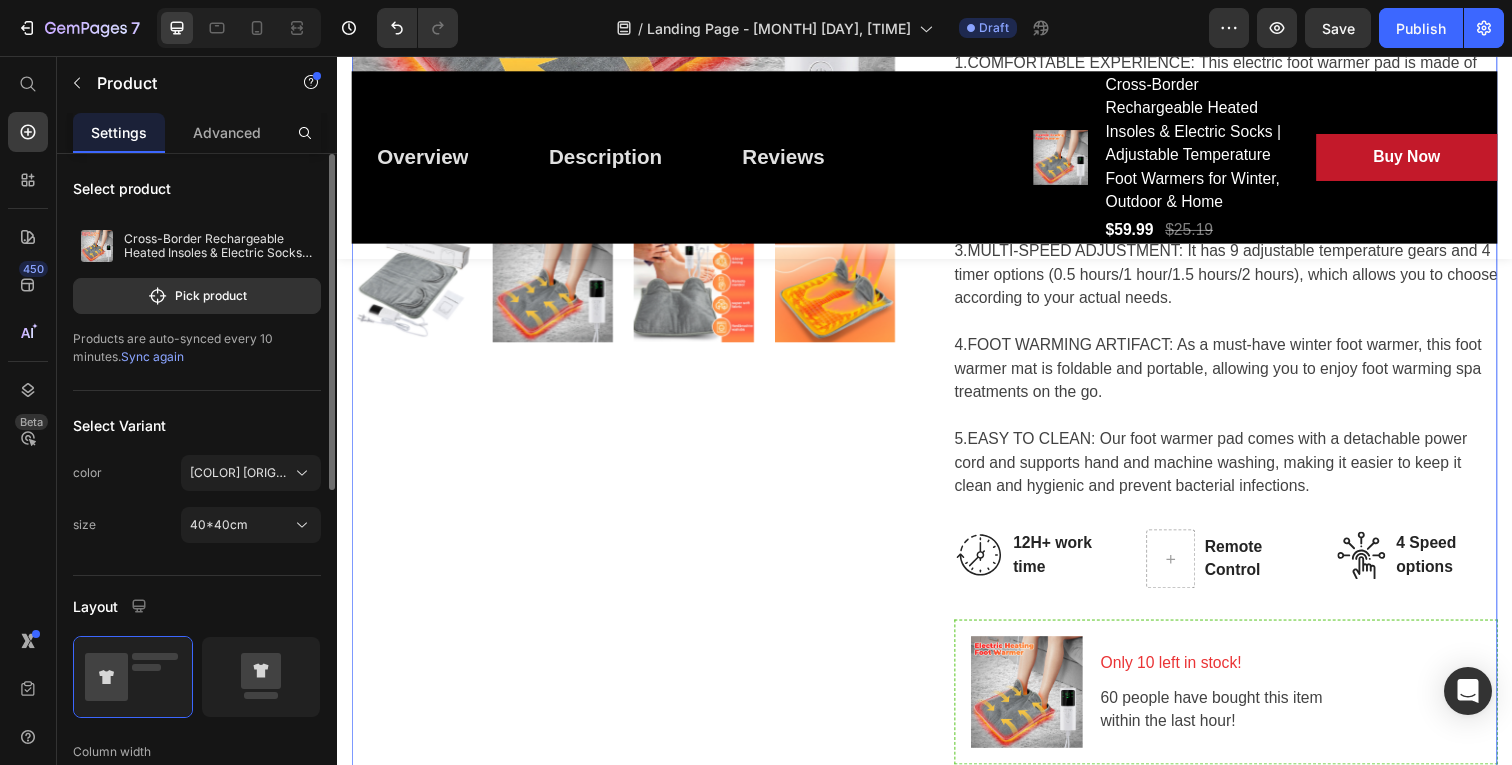scroll, scrollTop: 1119, scrollLeft: 0, axis: vertical 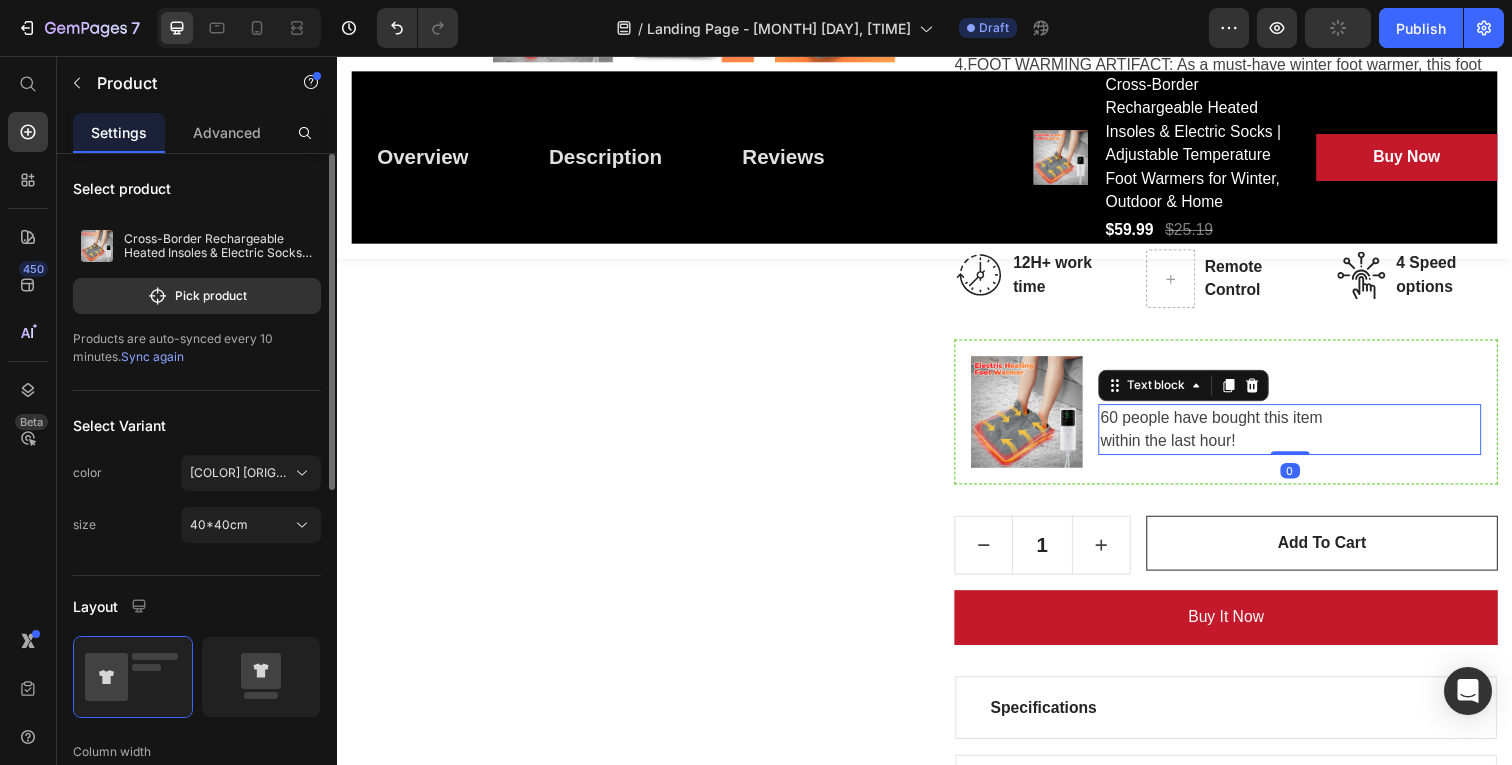 click on "60 people have bought this item within the last hour!" at bounding box center [1309, 438] 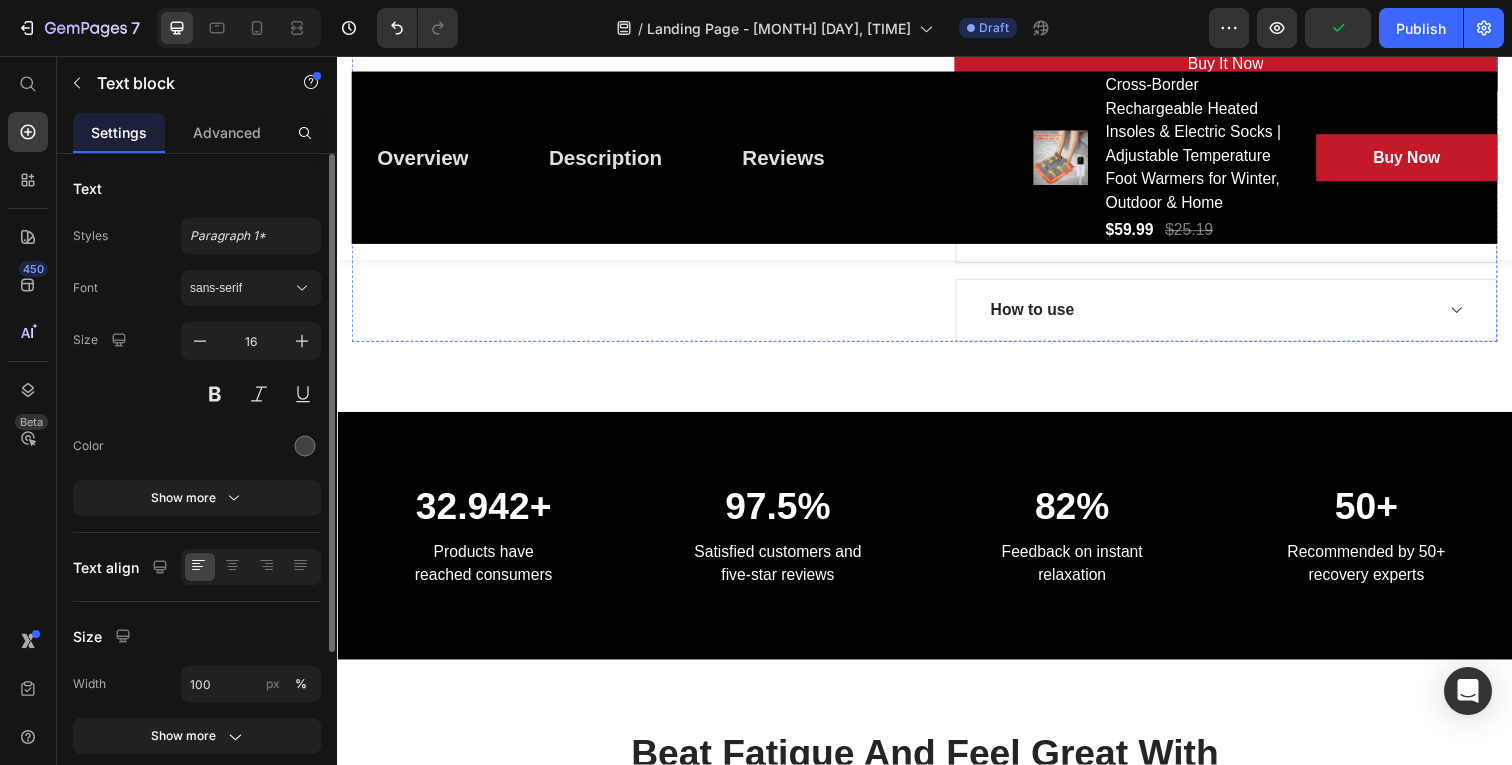 scroll, scrollTop: 1534, scrollLeft: 0, axis: vertical 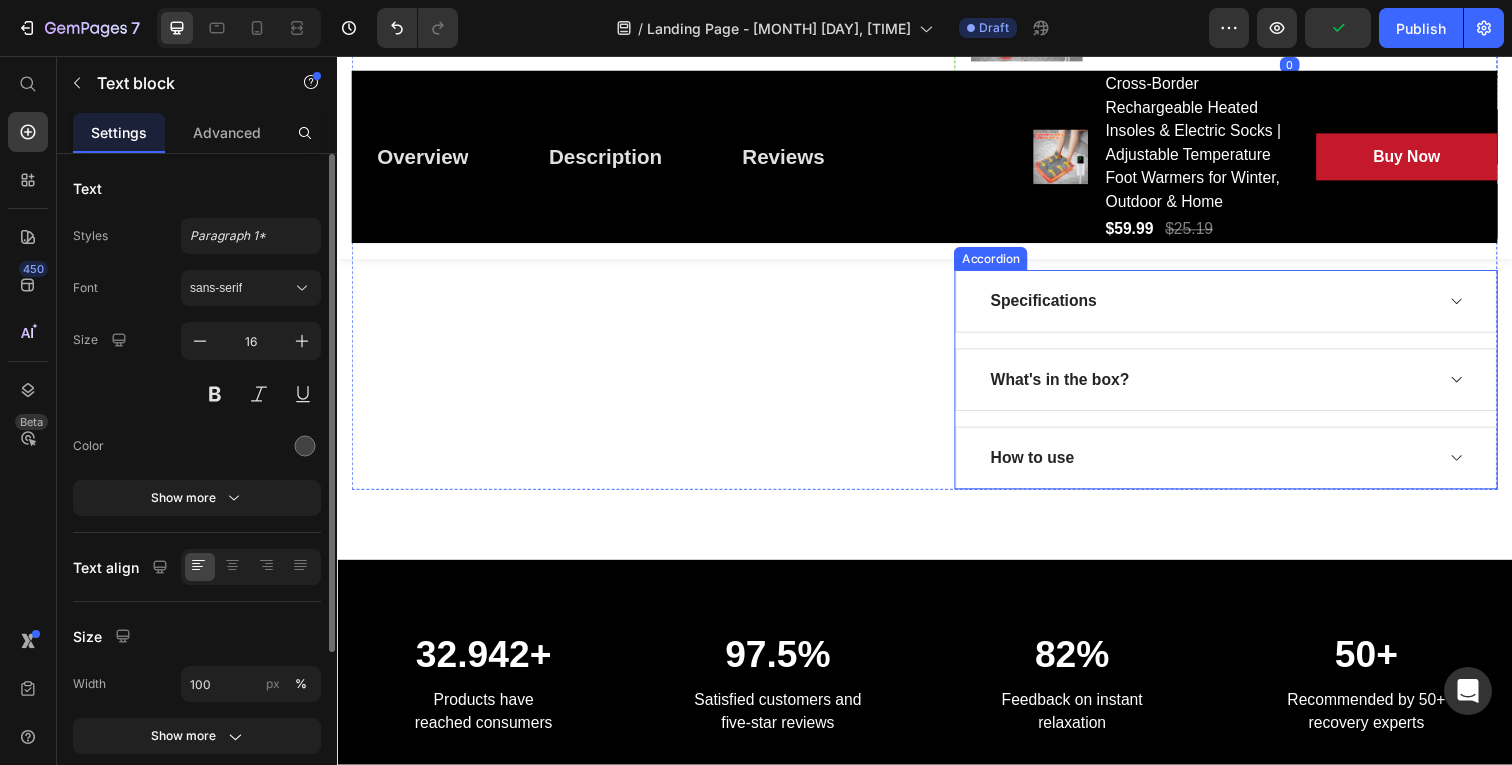click on "Specifications" at bounding box center [1228, 307] 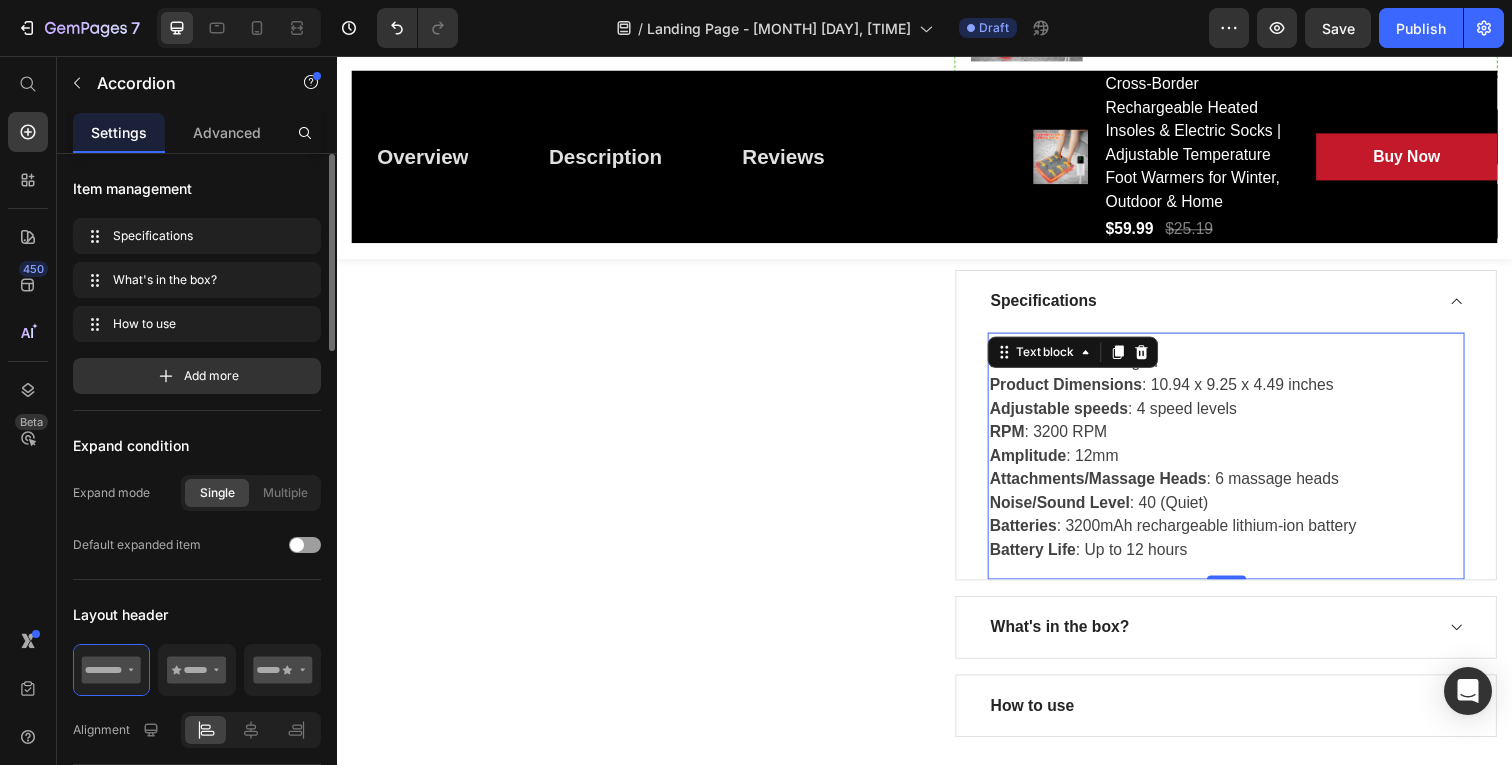 click on "Manufacturer : Gemgun Product Dimensions : 10.94 x 9.25 x 4.49 inches Adjustable speeds : 4 speed levels RPM : 3200 RPM  Amplitude : 12mm  Attachments/Massage Heads : 6 massage heads  Noise/Sound Level : 40 (Quiet)  Batteries : 3200mAh rechargeable lithium-ion battery  Battery Life : Up to 12 hours" at bounding box center [1244, 465] 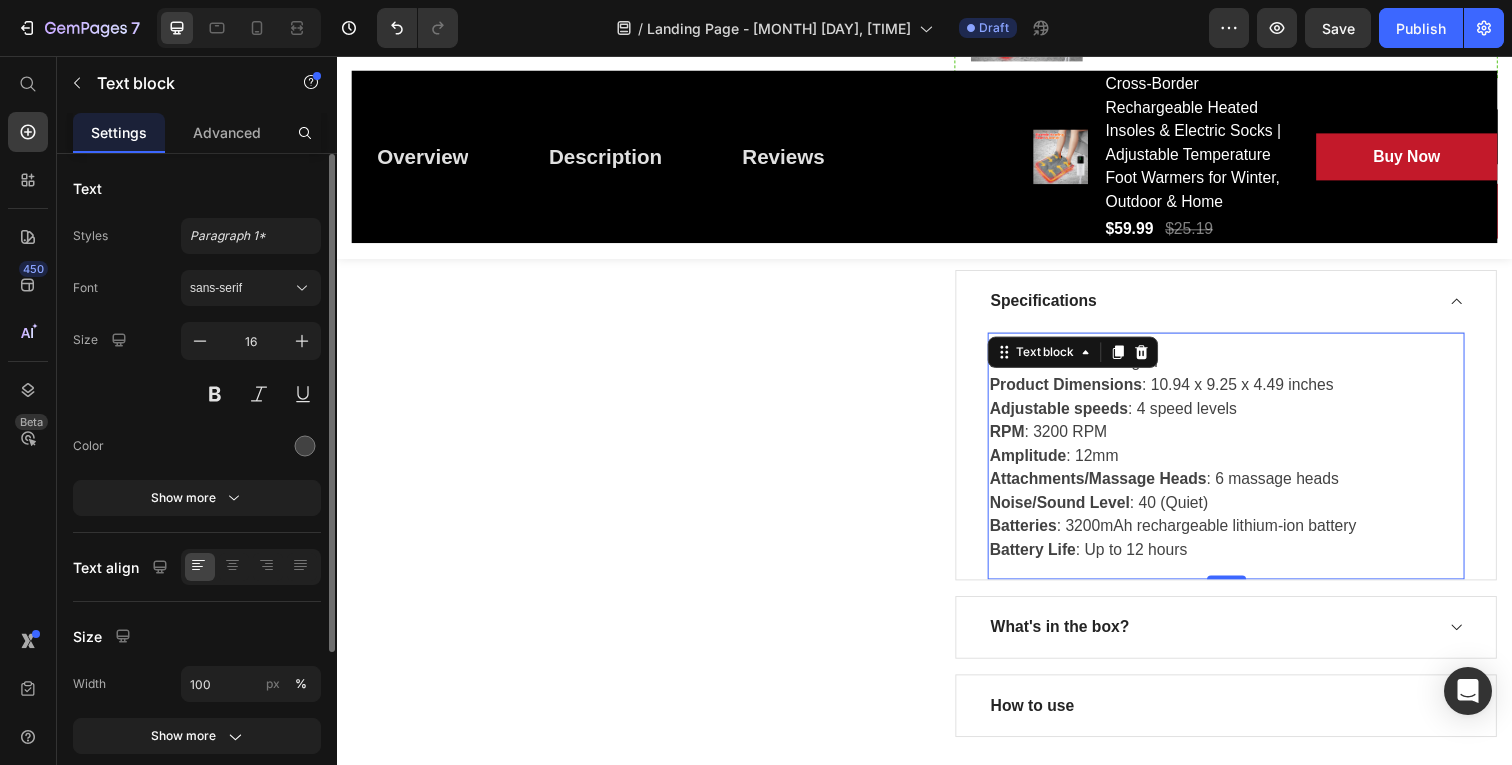 click on "Adjustable speeds" at bounding box center (1073, 416) 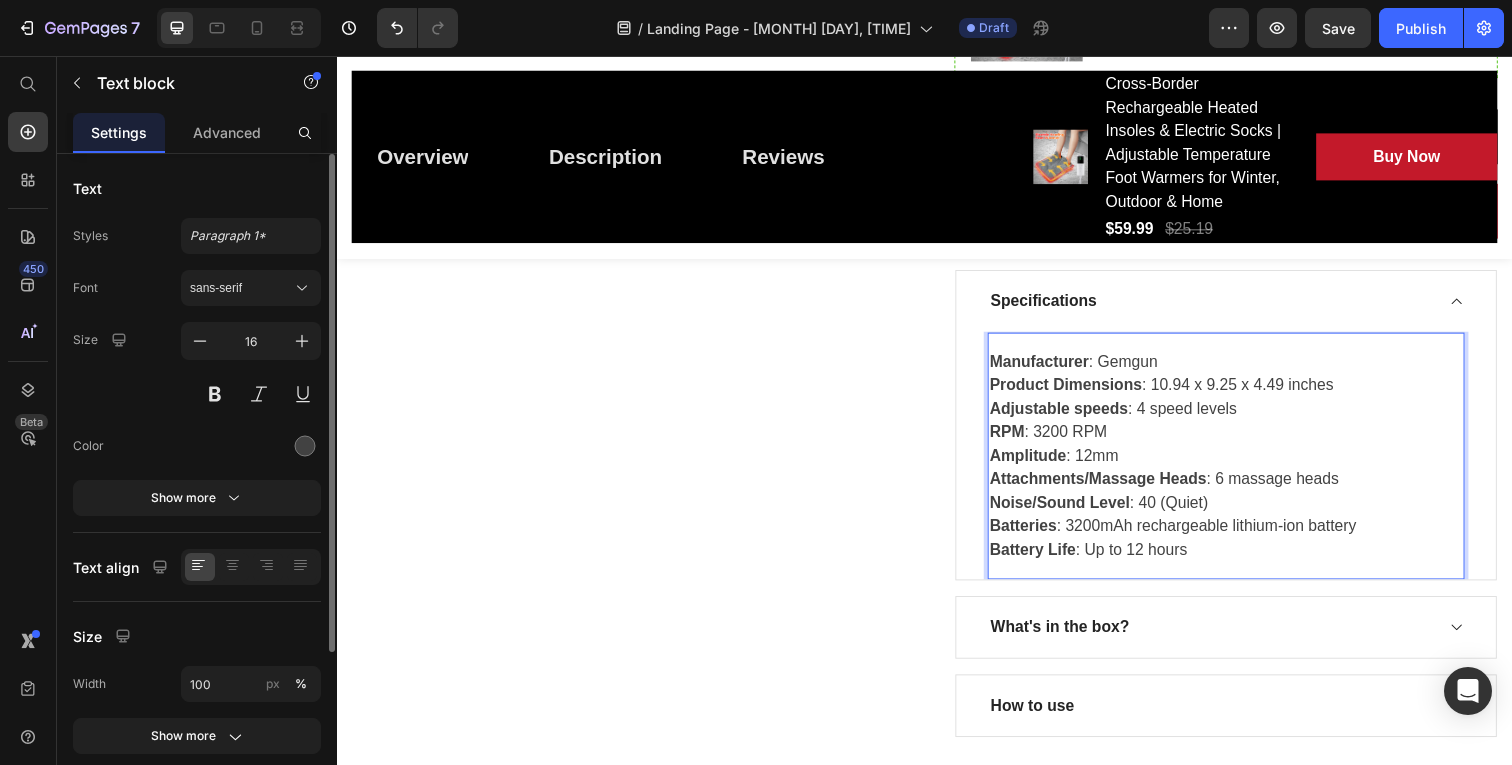 click on "Manufacturer : Gemgun Product Dimensions : 10.94 x 9.25 x 4.49 inches Adjustable speeds : 4 speed levels RPM : 3200 RPM  Amplitude : 12mm  Attachments/Massage Heads : 6 massage heads  Noise/Sound Level : 40 (Quiet)  Batteries : 3200mAh rechargeable lithium-ion battery  Battery Life : Up to 12 hours" at bounding box center (1244, 465) 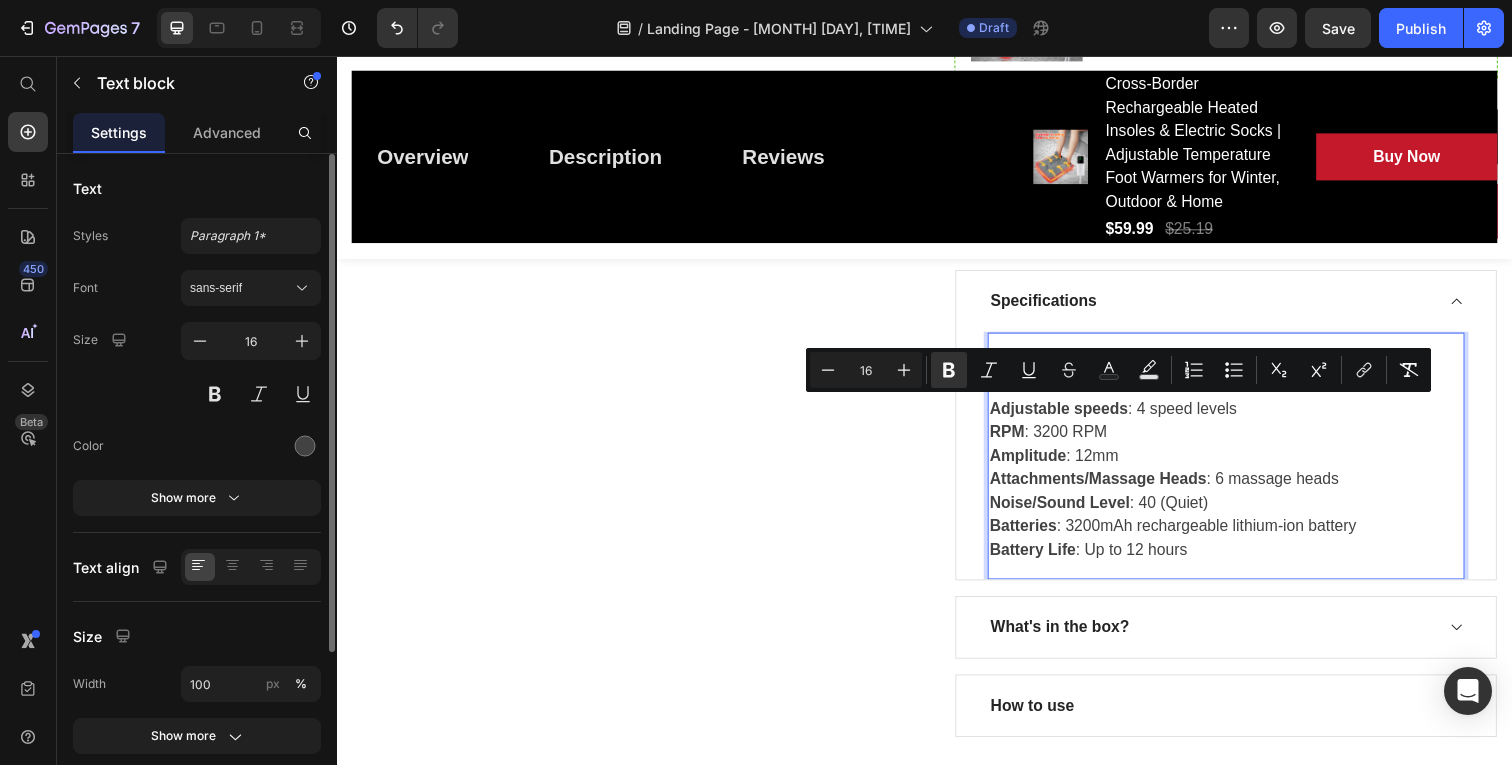 drag, startPoint x: 1163, startPoint y: 444, endPoint x: 1010, endPoint y: 426, distance: 154.05519 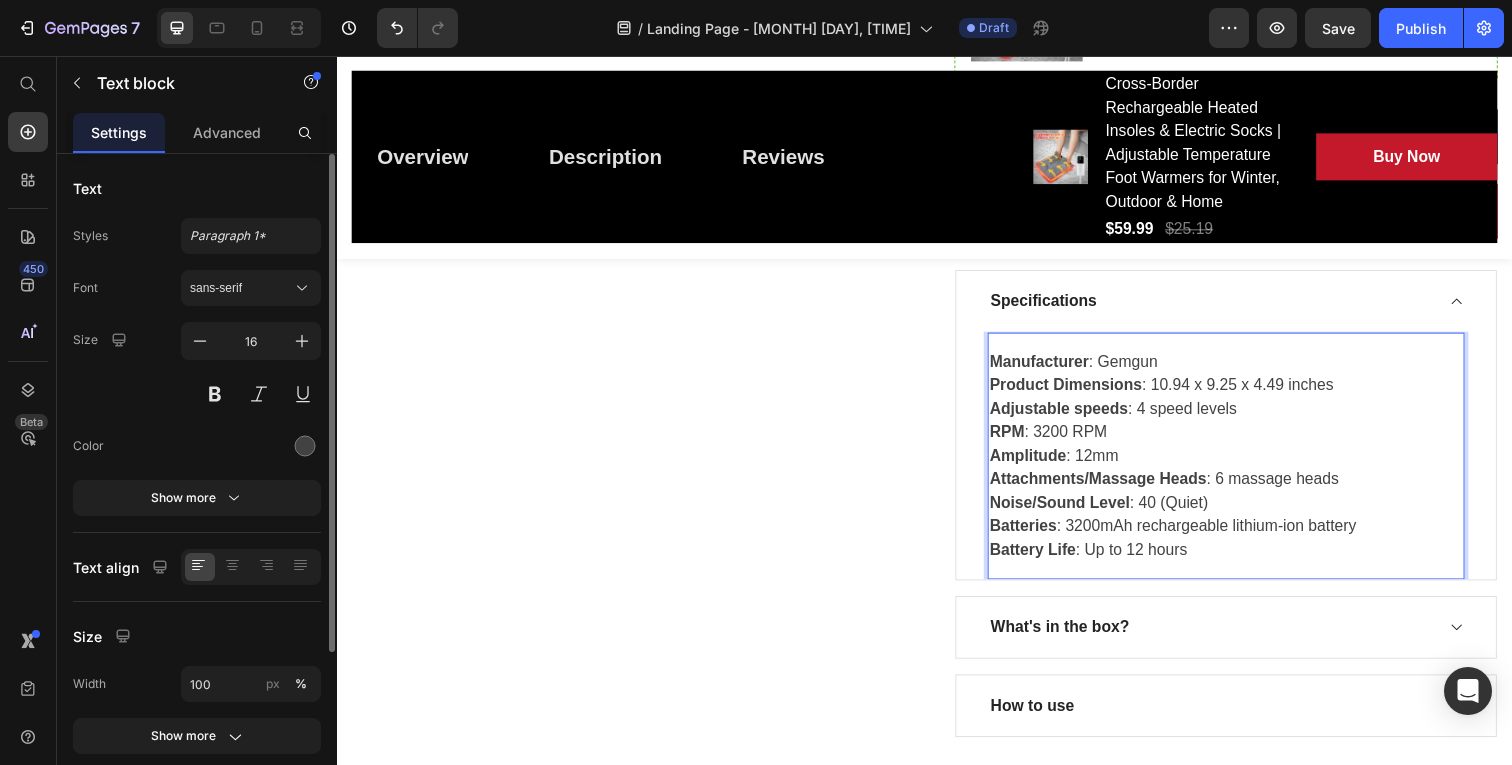 click on "Manufacturer : Gemgun Product Dimensions : 10.94 x 9.25 x 4.49 inches Adjustable speeds : 4 speed levels RPM : 3200 RPM  Amplitude : 12mm  Attachments/Massage Heads : 6 massage heads  Noise/Sound Level : 40 (Quiet)  Batteries : 3200mAh rechargeable lithium-ion battery  Battery Life : Up to 12 hours" at bounding box center (1244, 465) 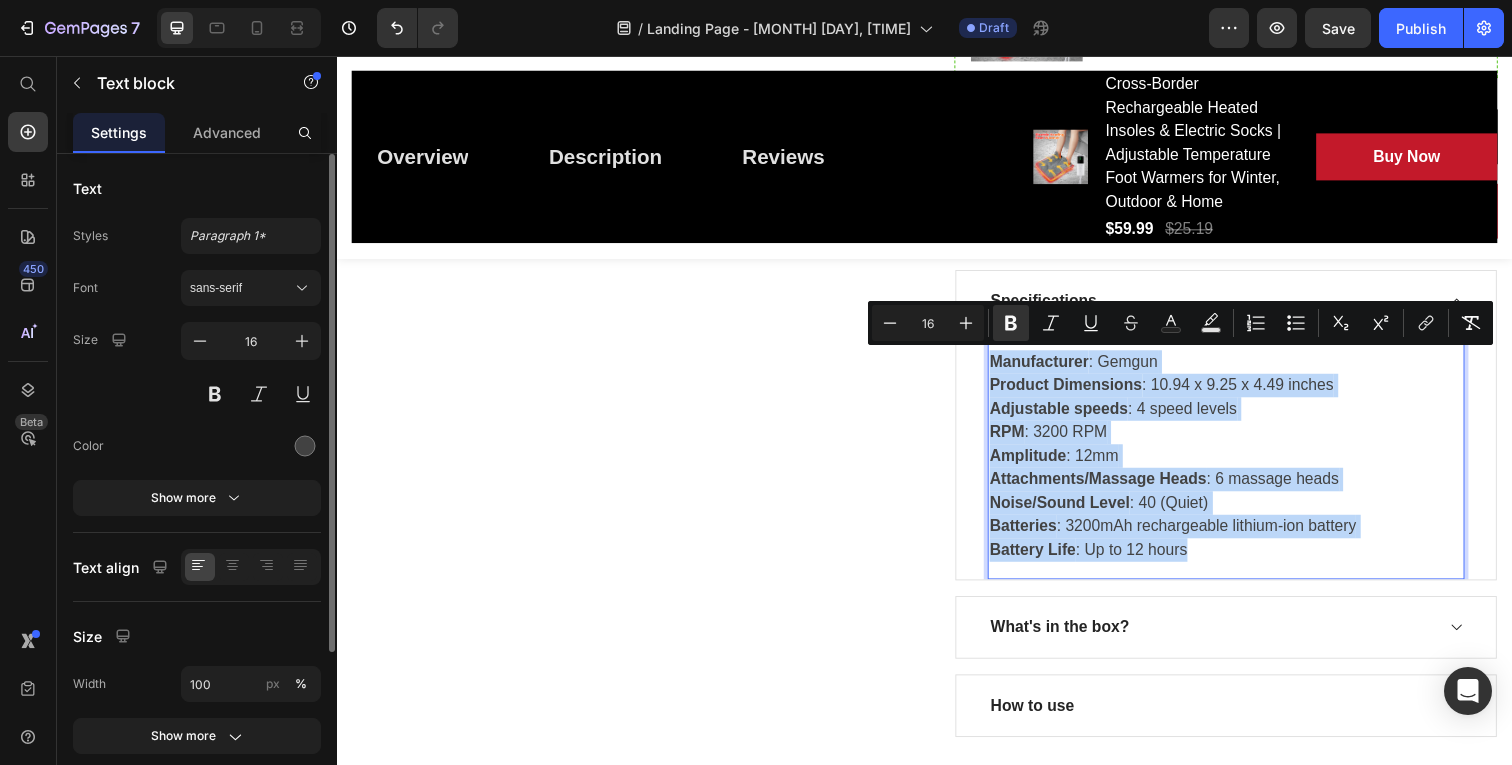 copy on "Manufacturer : Gemgun Product Dimensions : 10.94 x 9.25 x 4.49 inches Adjustable speeds : 4 speed levels RPM : 3200 RPM  Amplitude : 12mm  Attachments/Massage Heads : 6 massage heads  Noise/Sound Level : 40 (Quiet)  Batteries : 3200mAh rechargeable lithium-ion battery  Battery Life : Up to 12 hours" 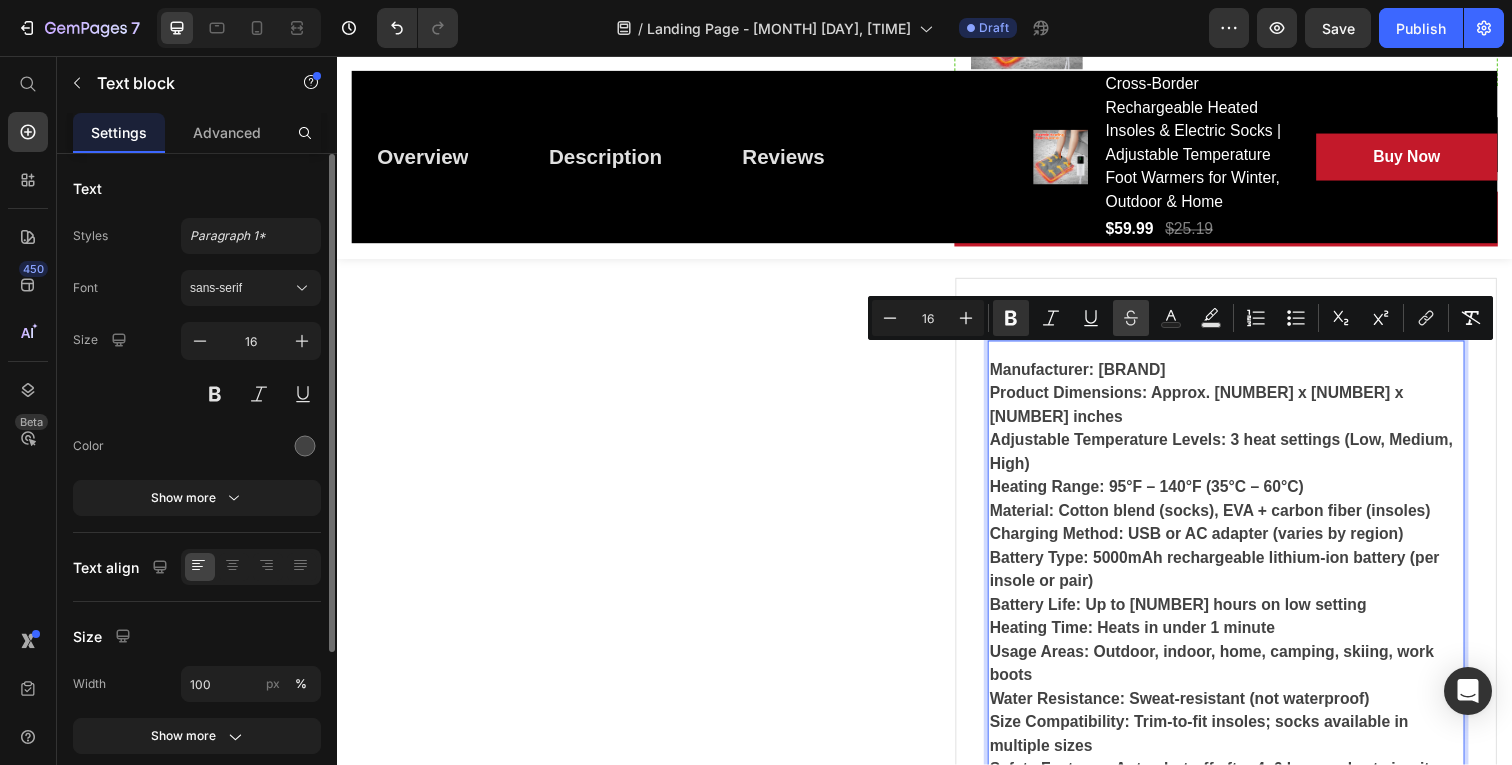 scroll, scrollTop: 1560, scrollLeft: 0, axis: vertical 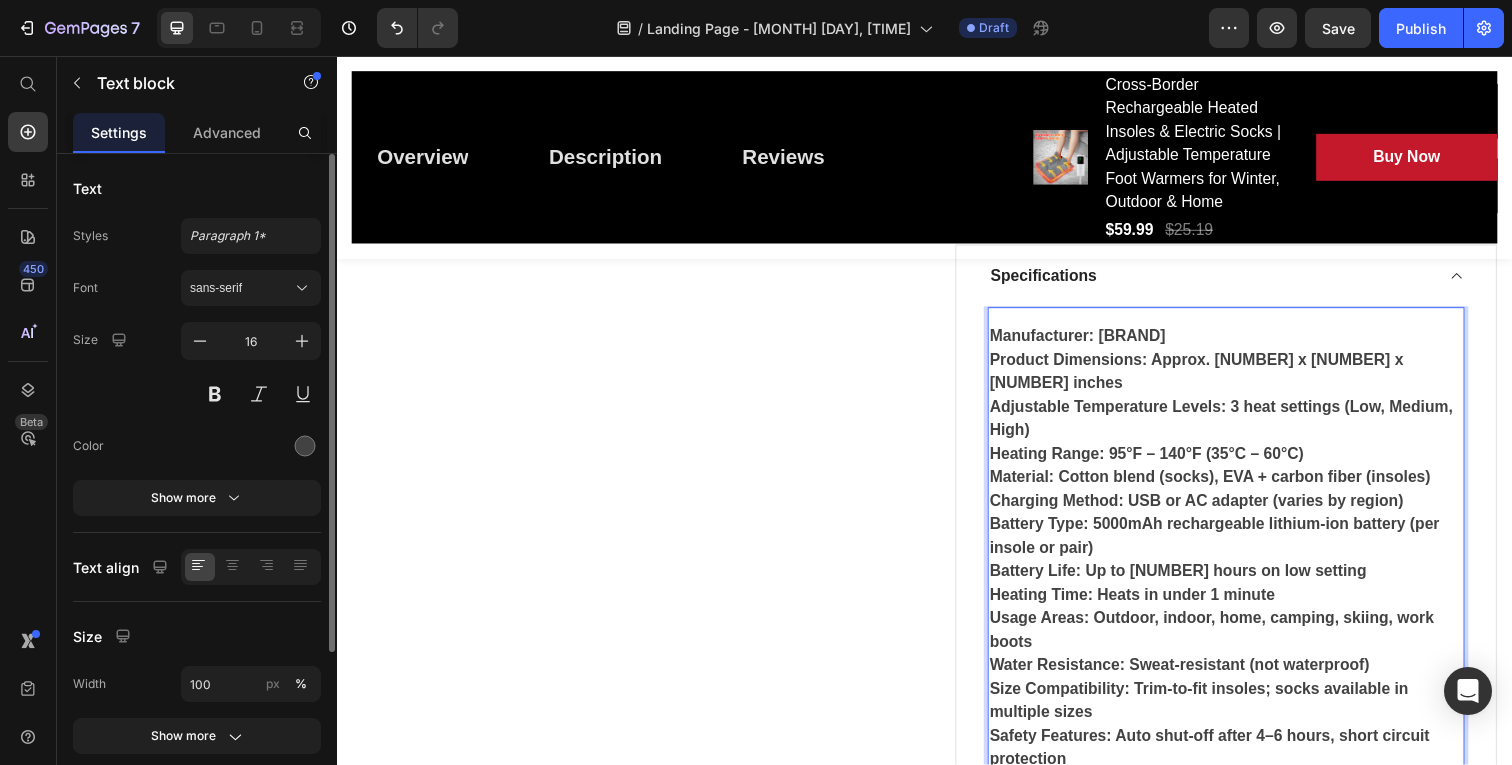 click on "Manufacturer: [BRAND] Product Dimensions: Approx. [NUMBER] x [NUMBER] x [NUMBER] inches Adjustable Temperature Levels: 3 heat settings (Low, Medium, High) Heating Range: 95°F – 140°F (35°C – 60°C) Material: Cotton blend (socks), EVA + carbon fiber (insoles) Charging Method: USB or AC adapter (varies by [REGION]) Battery Type: 5000mAh rechargeable lithium-ion battery (per insole or pair) Battery Life: Up to 8 hours on low setting Heating Time: Heats in under 1 minute Usage Areas: Outdoor, indoor, home, camping, skiing, work boots Water Resistance: Sweat-resistant (not waterproof) Size Compatibility: Trim-to-fit insoles; socks available in multiple sizes Safety Features: Auto shut-off after 4–6 hours, short circuit protection" at bounding box center (1244, 559) 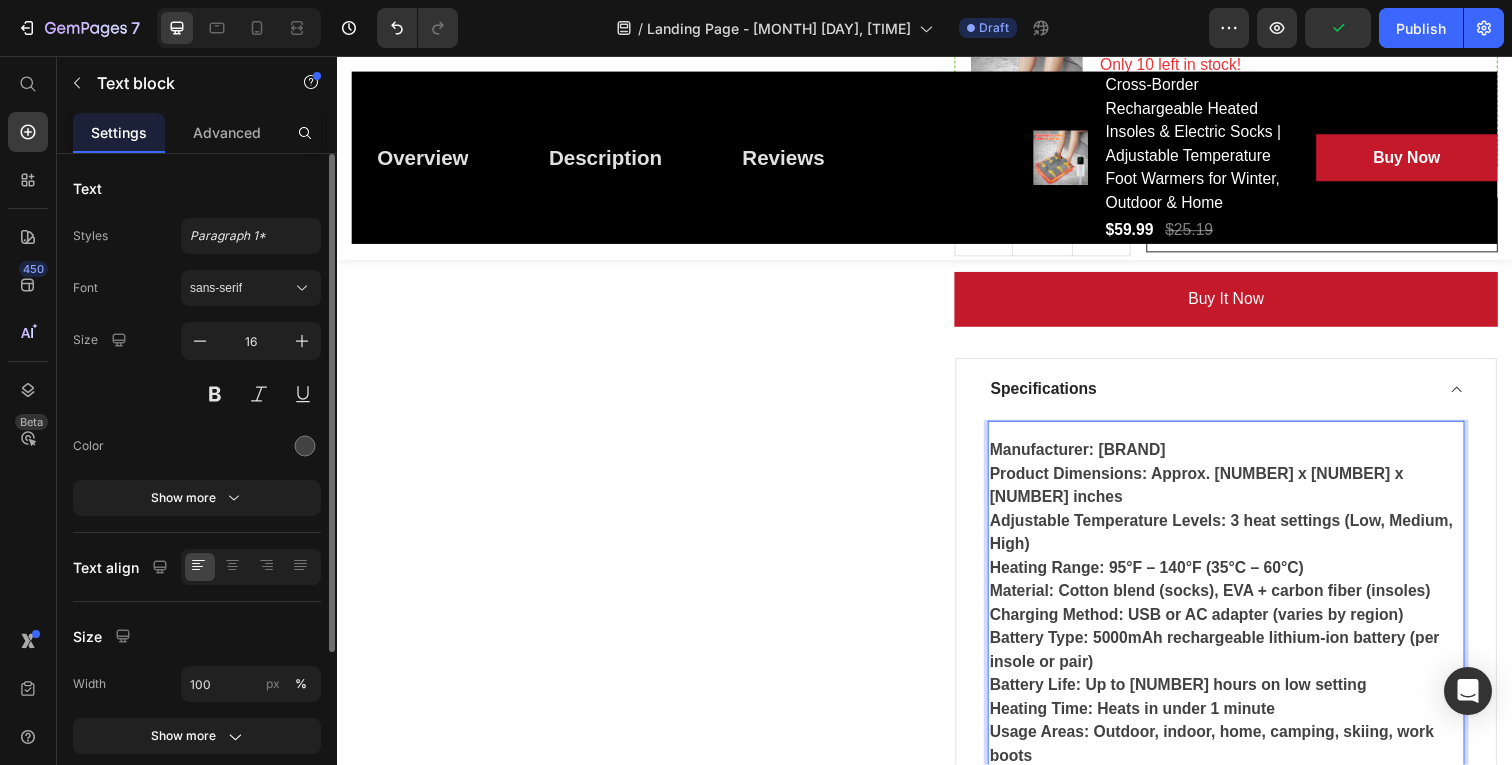scroll, scrollTop: 1421, scrollLeft: 0, axis: vertical 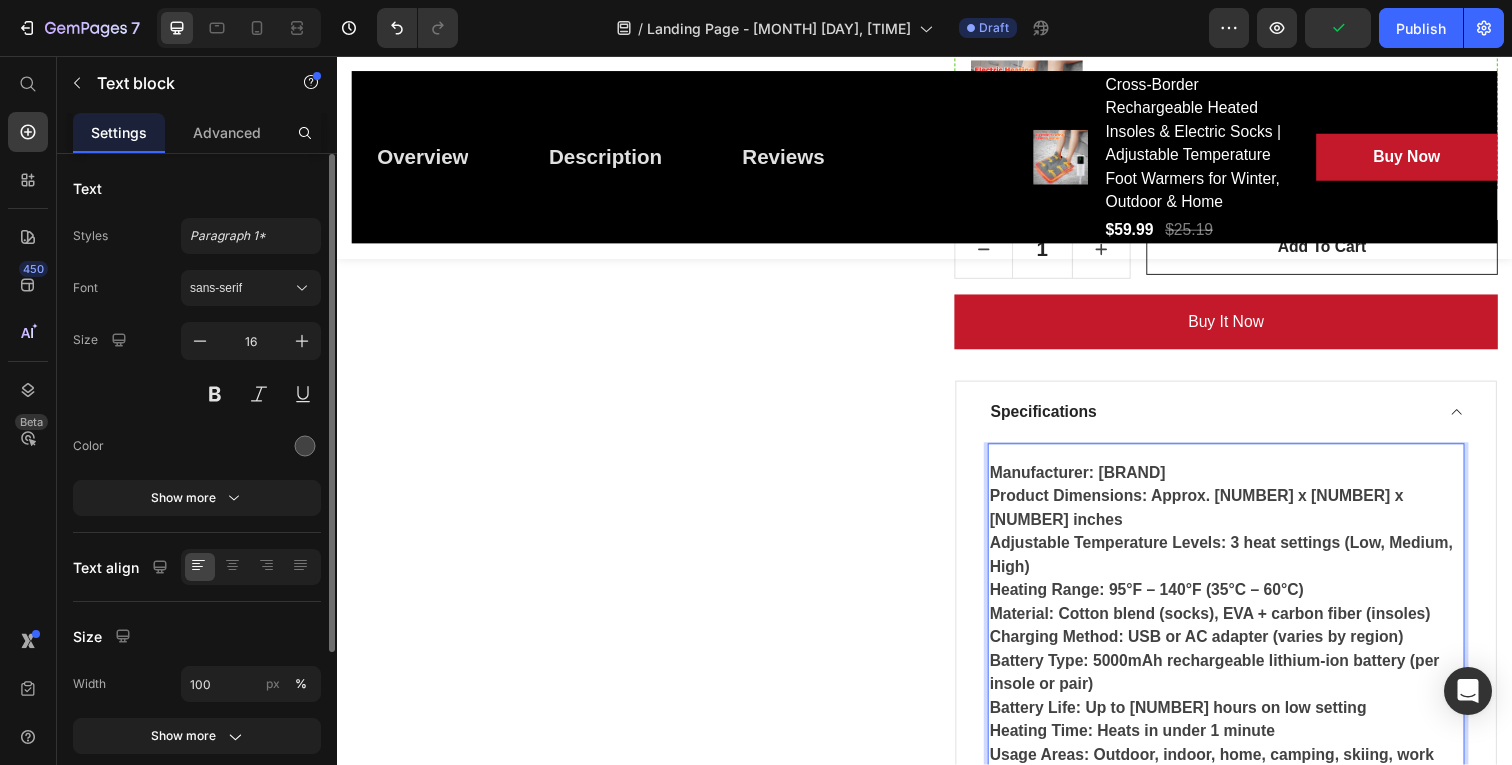 click on "Manufacturer: [BRAND] Product Dimensions: Approx. 10.94 x 9.25 x 4.49 inches Adjustable Temperature Levels: 3 heat settings (Low, Medium, High) Heating Range: 95°F – 140°F (35°C – 60°C) Material: Cotton blend (socks), EVA + carbon fiber (insoles) Charging Method: USB or AC adapter (varies by region) Battery Type: 5000mAh rechargeable lithium-ion battery (per insole or pair) Battery Life: Up to 8 hours on low setting Heating Time: Heats in under 1 minute Usage Areas: Outdoor, indoor, home, camping, skiing, work boots Water Resistance: Sweat-resistant (not waterproof) Size Compatibility: Trim-to-fit insoles; socks available in multiple sizes Safety Features: Auto shut-off after 4–6 hours, short circuit protection" at bounding box center (1244, 698) 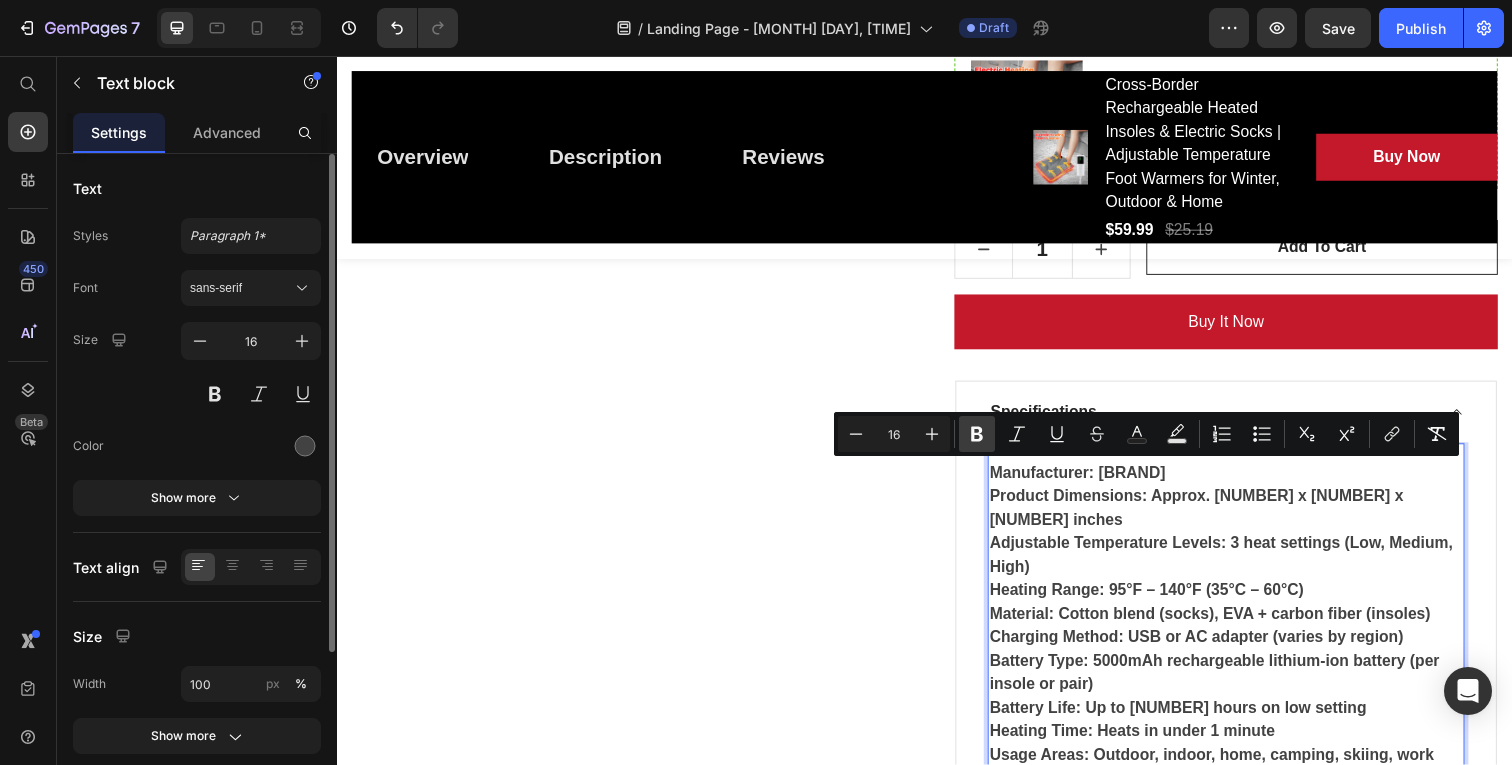click 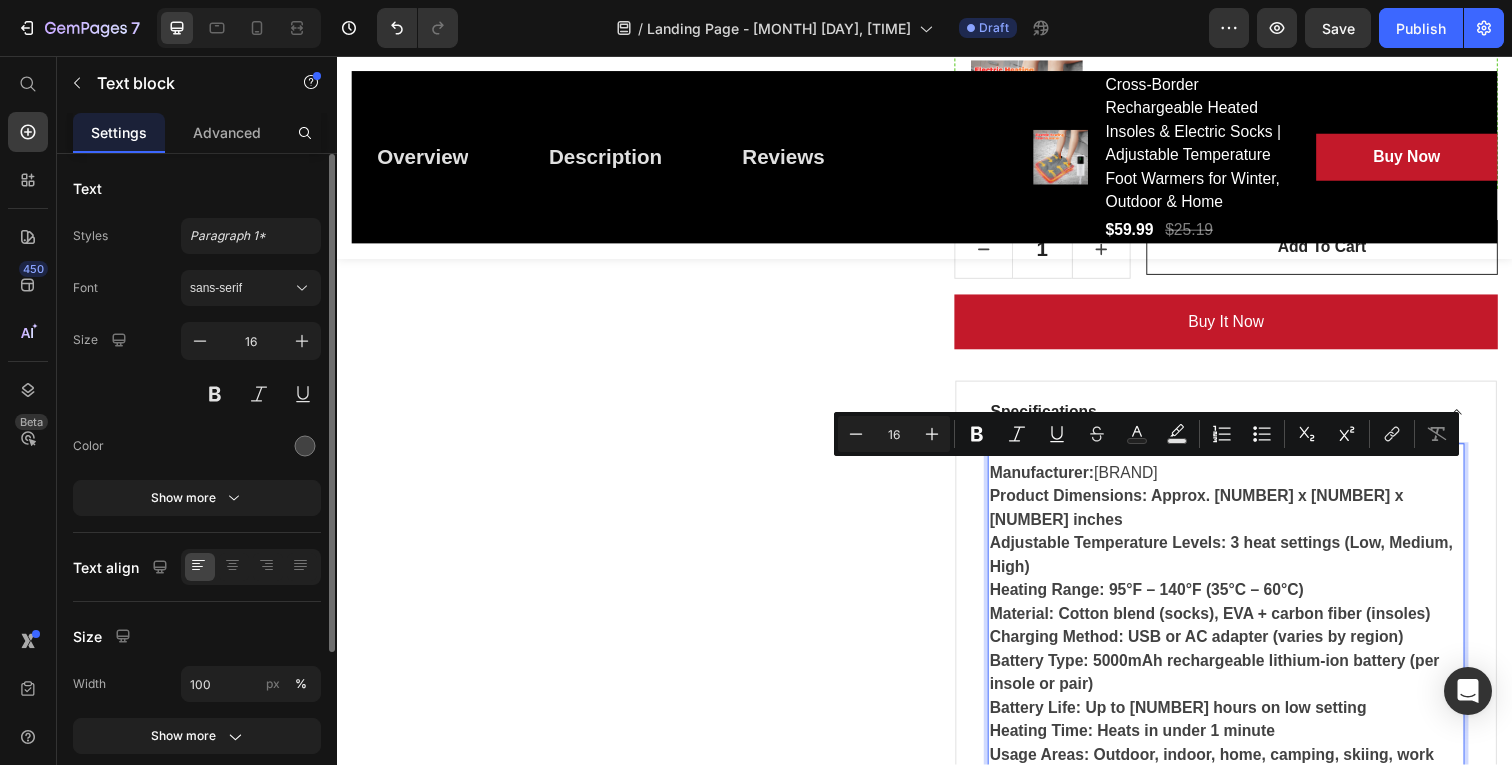 click on "Heating Range: 95°F – 140°F (35°C – 60°C)" at bounding box center [1163, 601] 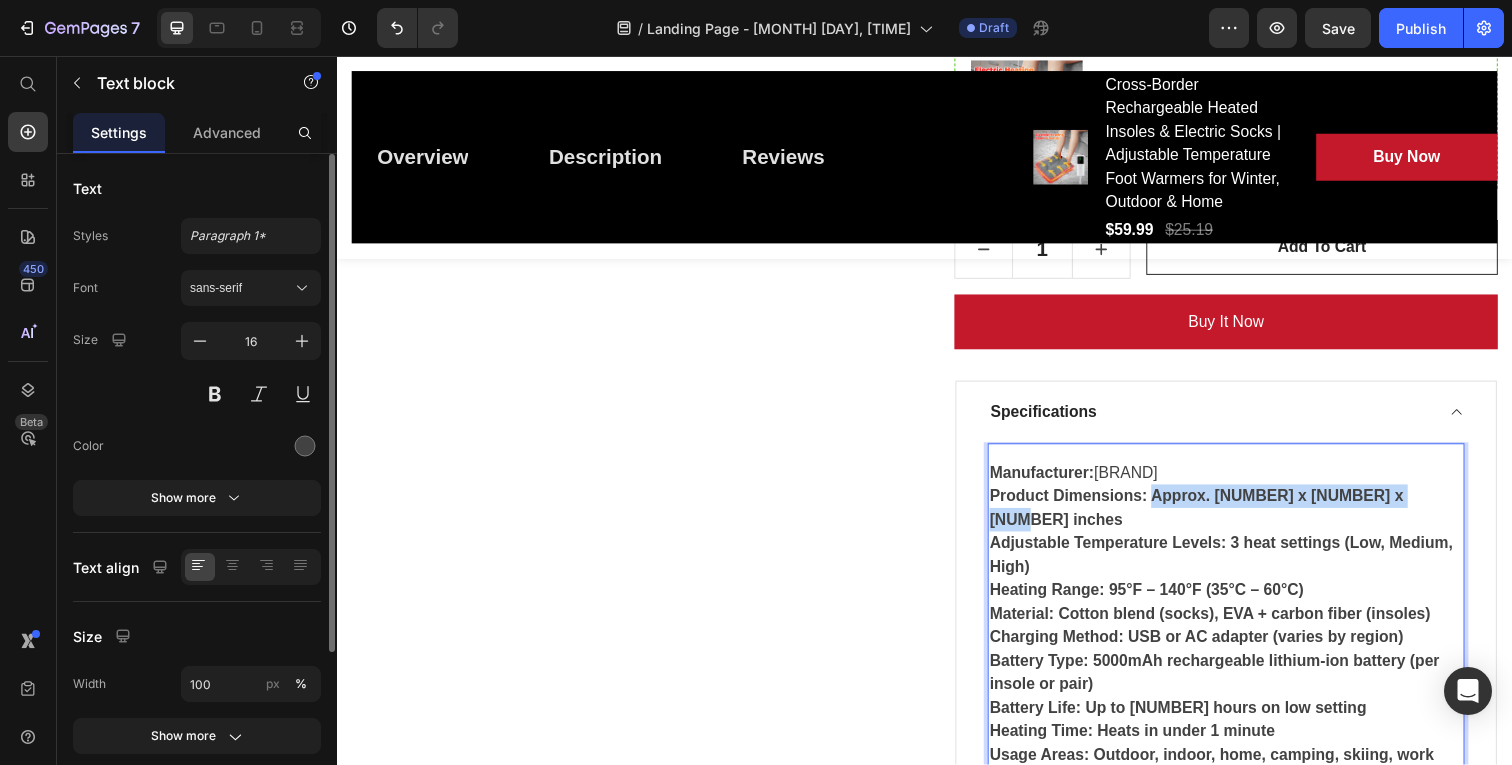 drag, startPoint x: 1166, startPoint y: 508, endPoint x: 1427, endPoint y: 506, distance: 261.00766 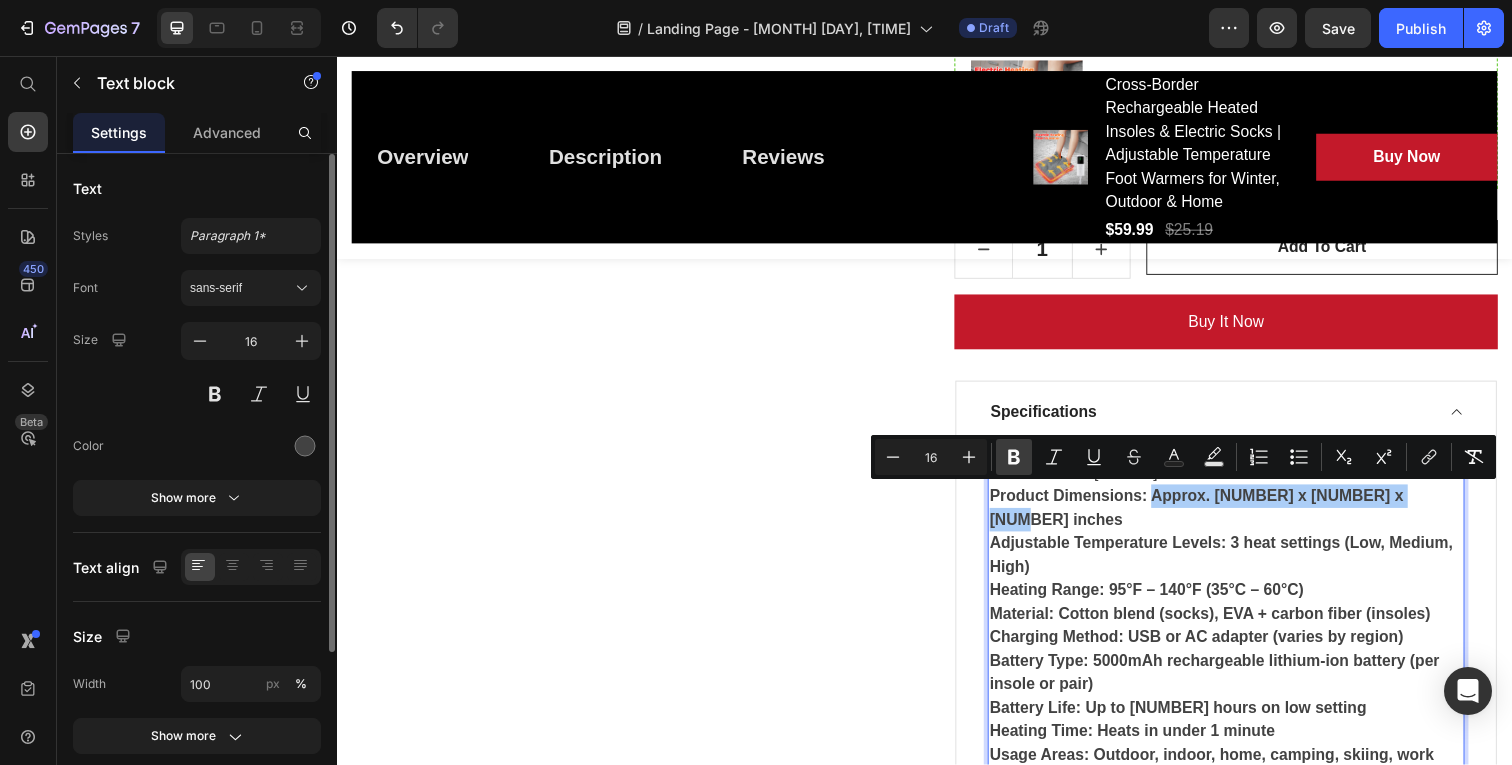 click 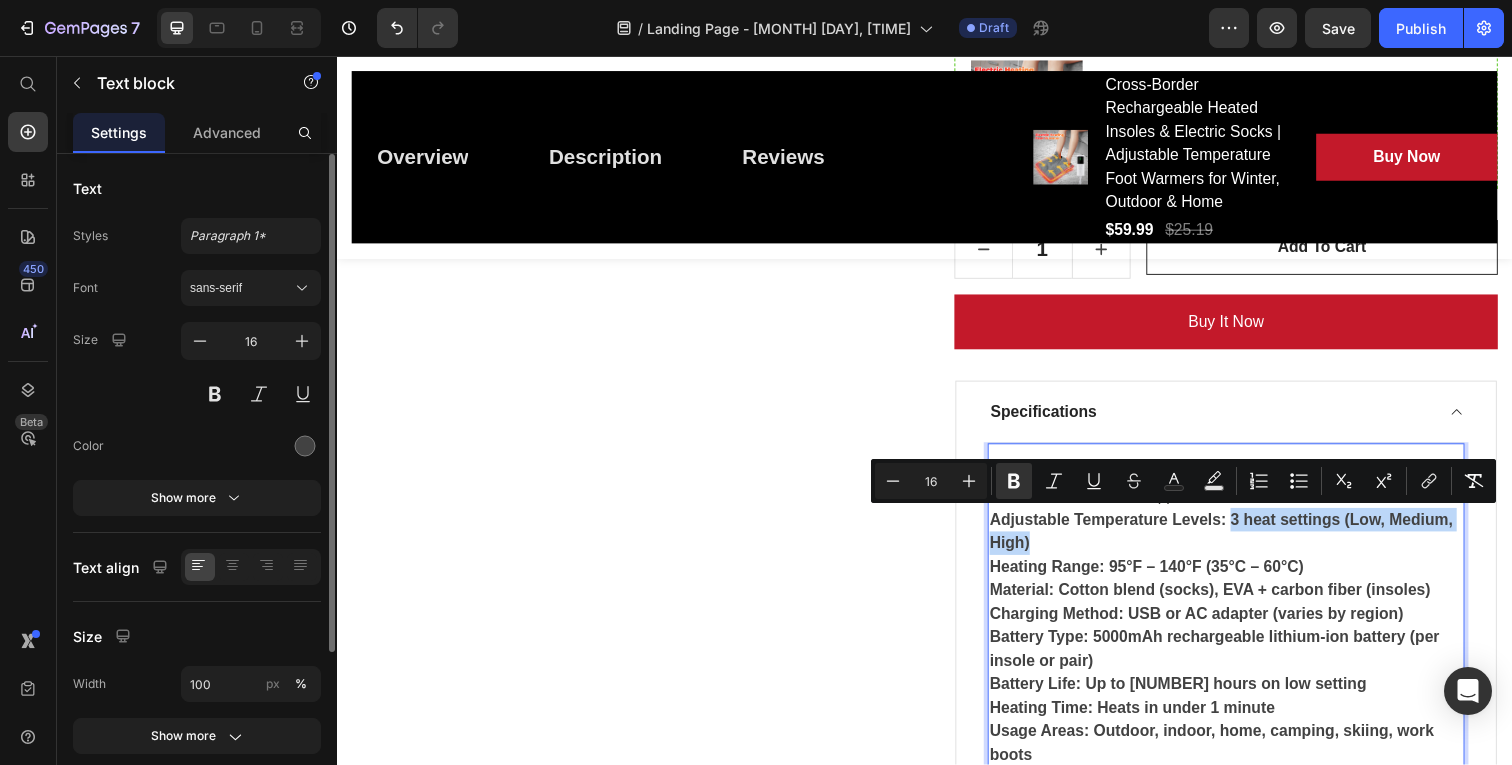 drag, startPoint x: 1247, startPoint y: 532, endPoint x: 1302, endPoint y: 553, distance: 58.872746 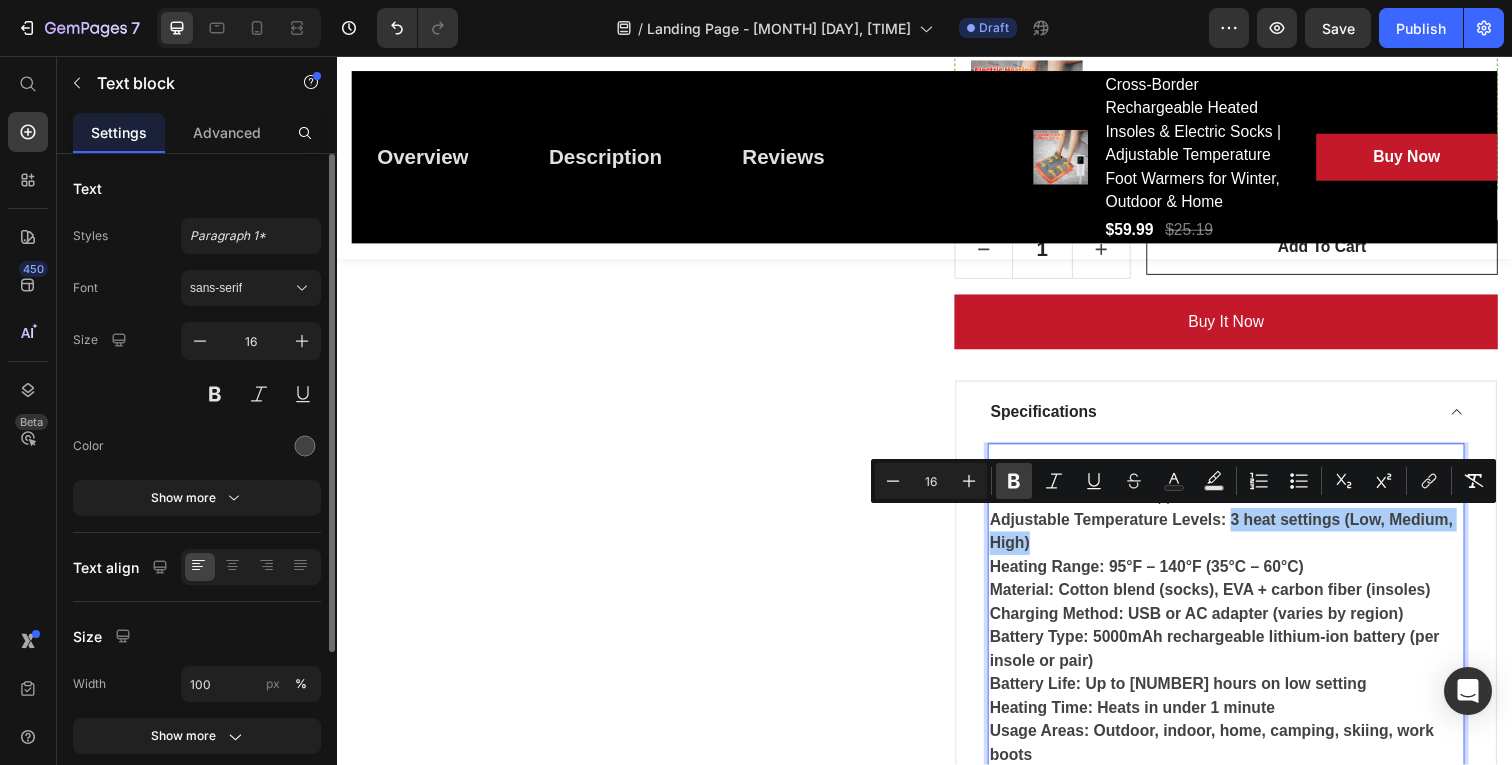 click 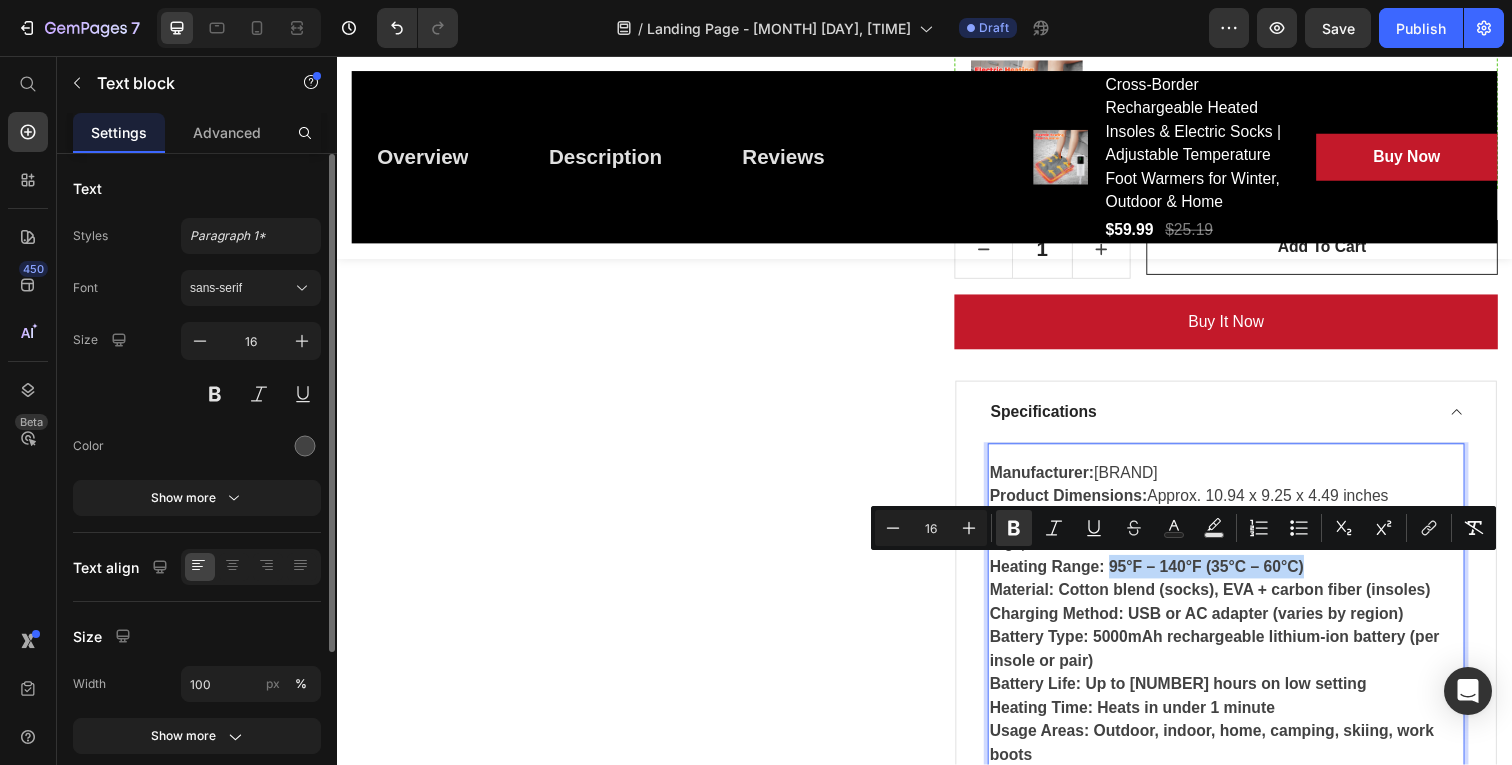 drag, startPoint x: 1127, startPoint y: 576, endPoint x: 1337, endPoint y: 589, distance: 210.402 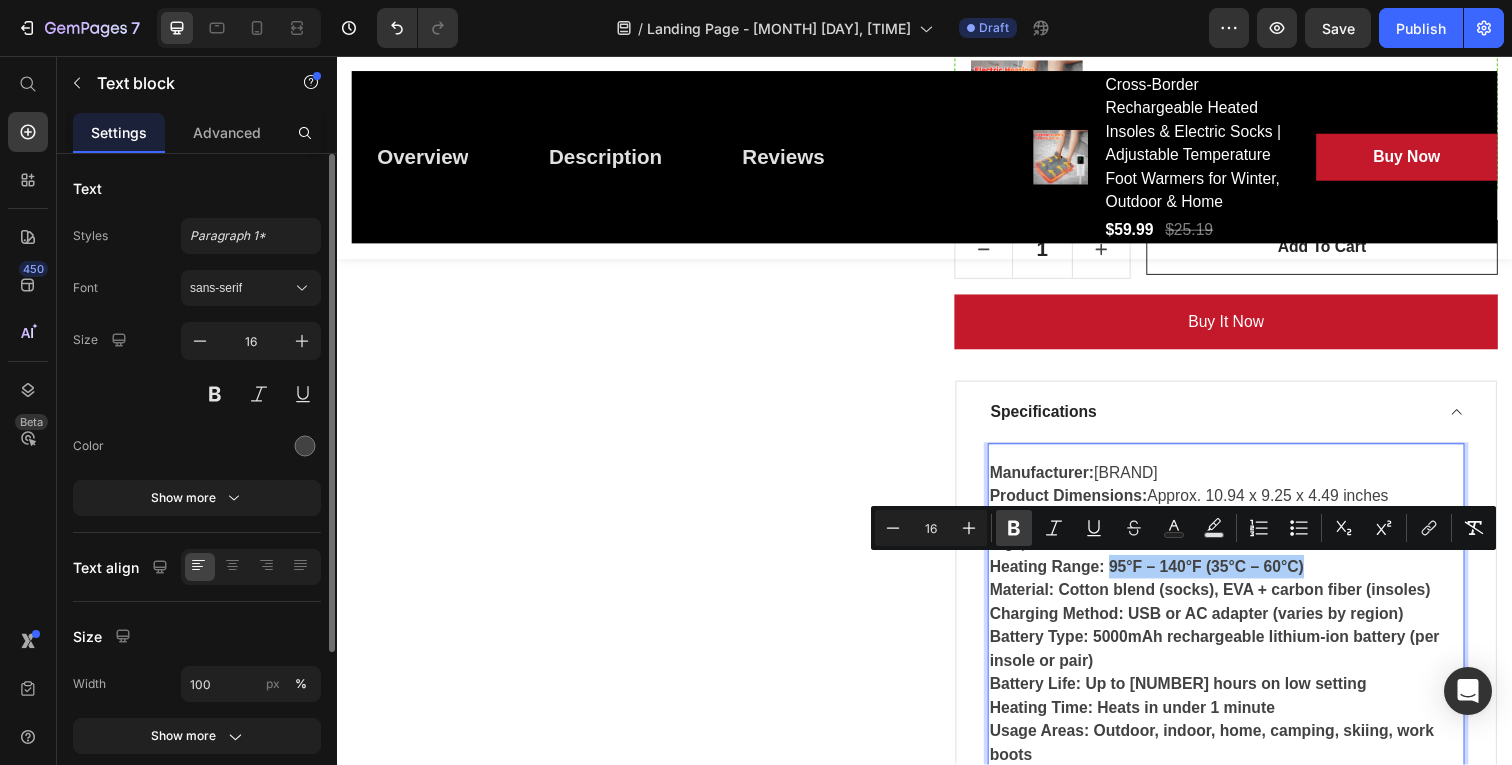 click 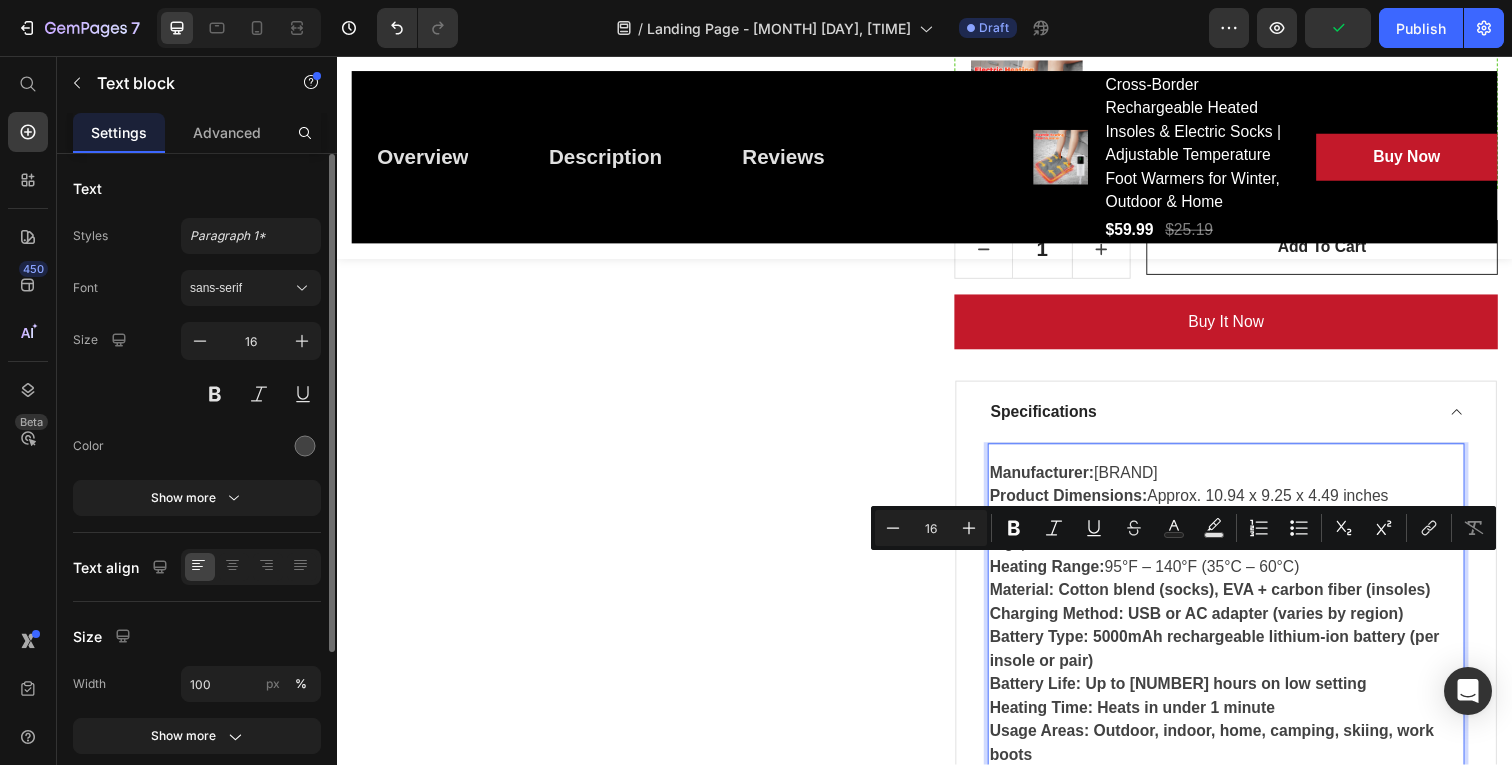scroll, scrollTop: 1580, scrollLeft: 0, axis: vertical 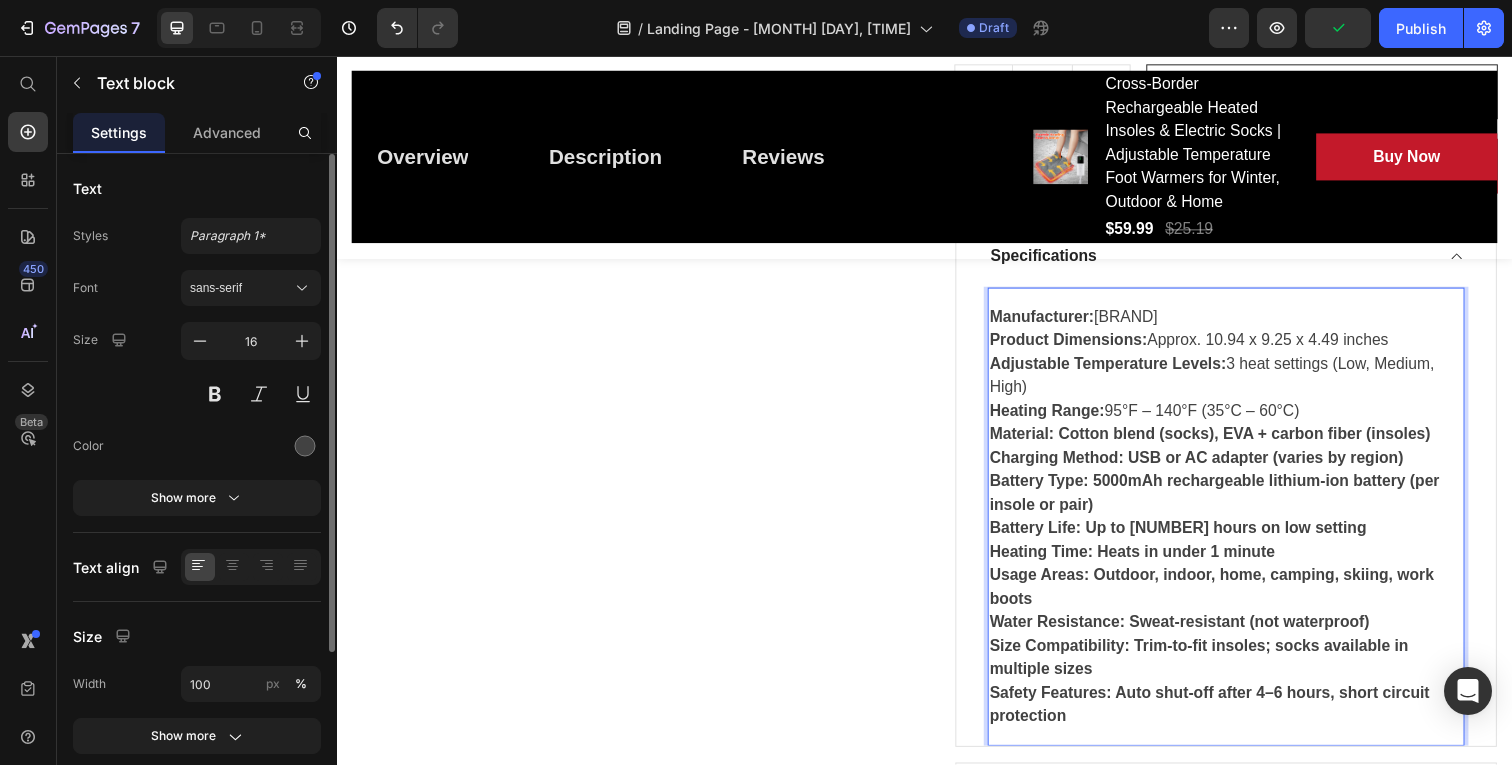 click on "Manufacturer:  [BRAND] Product Dimensions:  Approx. 10.94 x 9.25 x 4.49 inches Adjustable Temperature Levels:  3 heat settings (Low, Medium, High) Heating Range:  95°F – 140°F (35°C – 60°C) Material: Cotton blend (socks), EVA + carbon fiber (insoles) Charging Method:  USB or AC adapter (varies by region) Battery Type:  5000mAh rechargeable lithium-ion battery (per insole or pair) Battery Life:  Up to 8 hours on low setting Heating Time: Heats in under 1 minute Usage Areas: Outdoor, indoor, home, camping, skiing, work boots Water Resistance: Sweat-resistant (not waterproof) Size Compatibility: Trim-to-fit insoles; socks available in multiple sizes Safety Features: Auto shut-off after 4–6 hours, short circuit protection" at bounding box center [1244, 527] 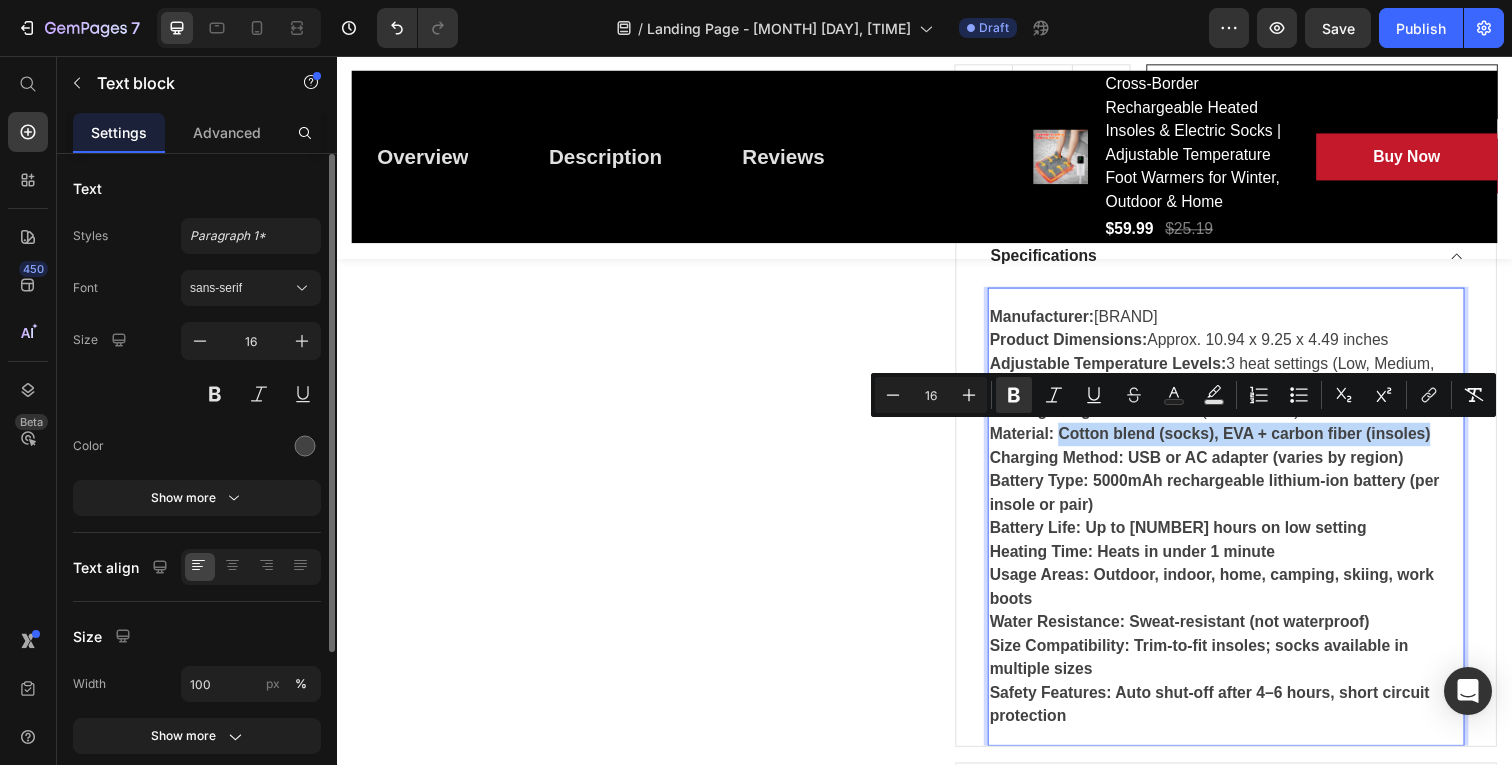 drag, startPoint x: 1075, startPoint y: 443, endPoint x: 1468, endPoint y: 434, distance: 393.10303 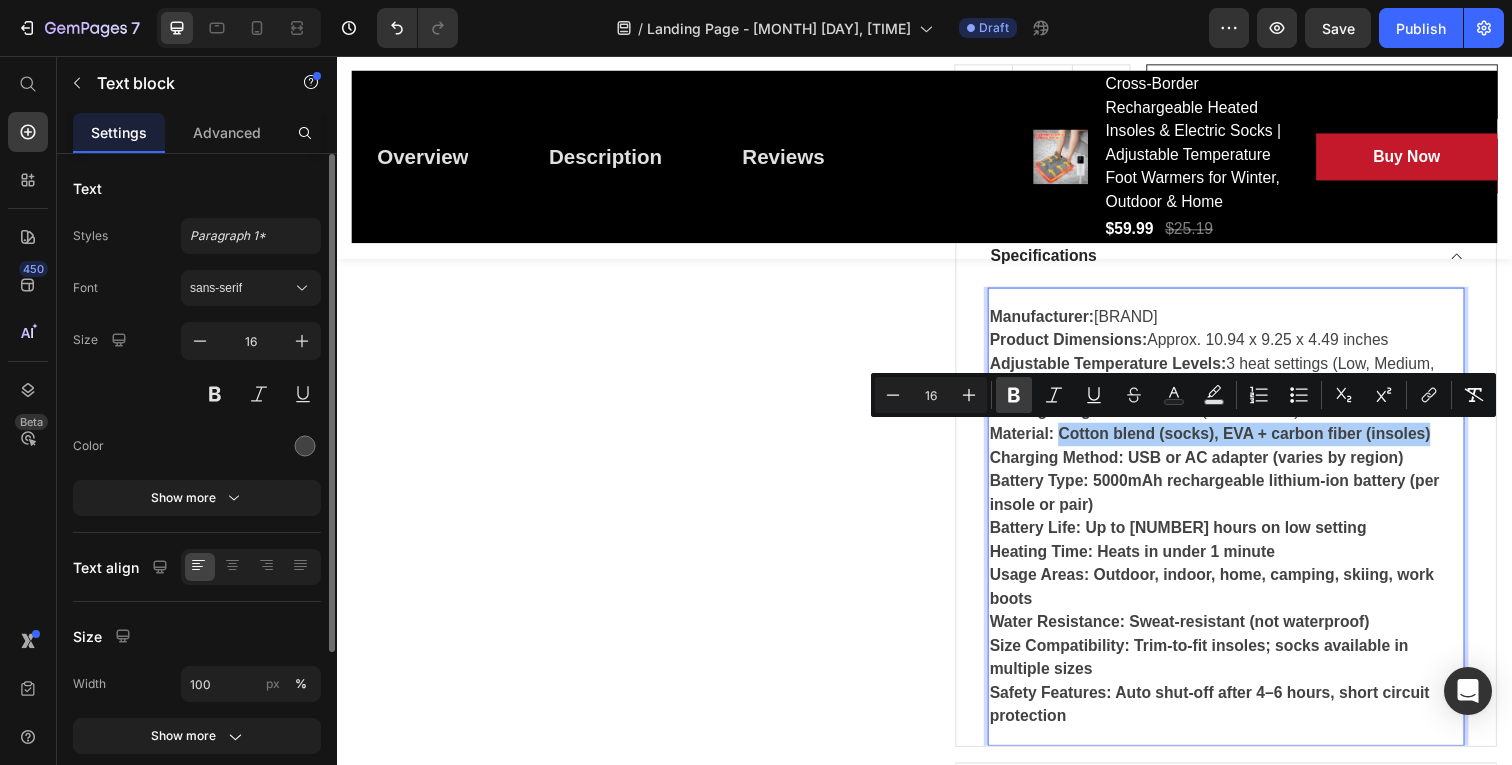 click 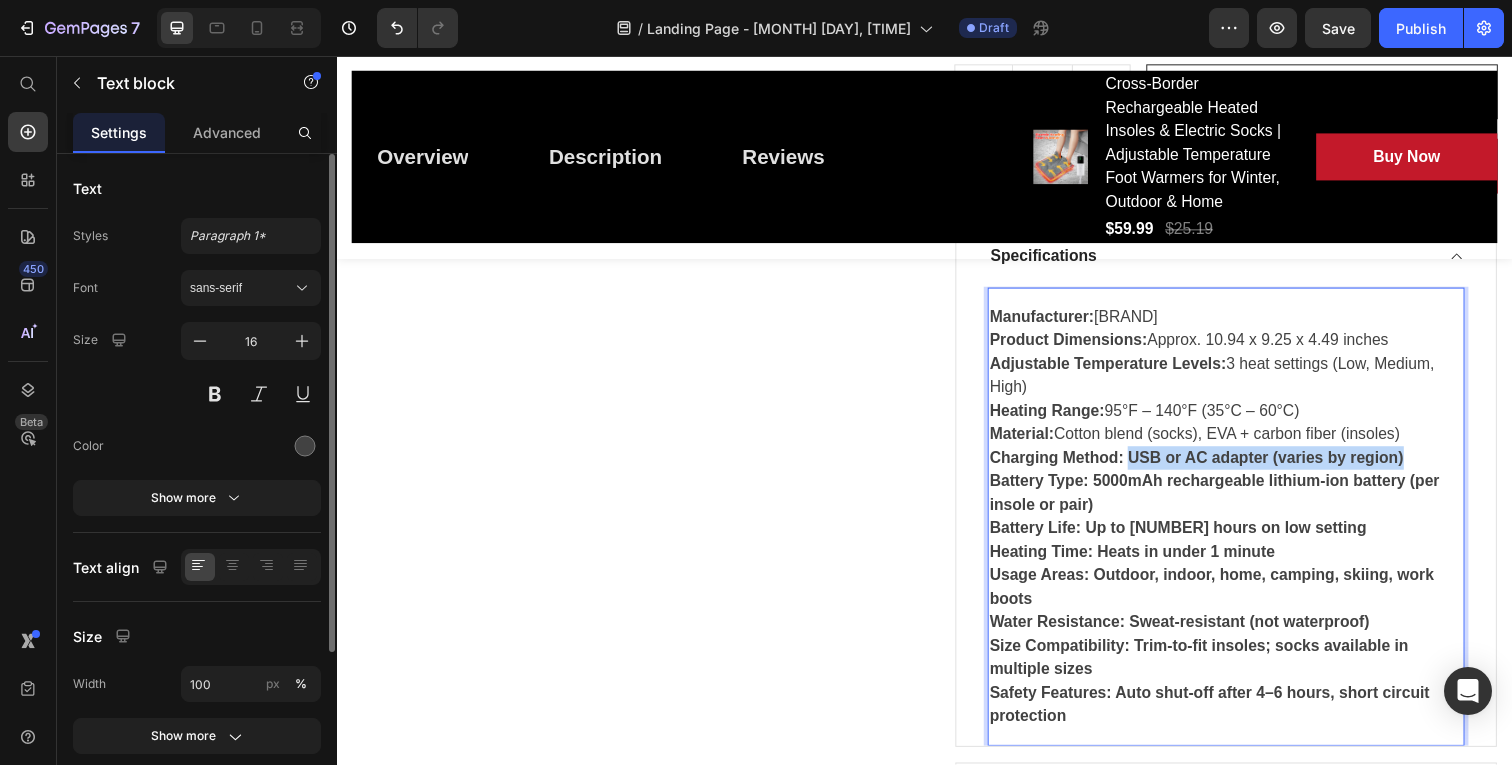 drag, startPoint x: 1147, startPoint y: 467, endPoint x: 1430, endPoint y: 467, distance: 283 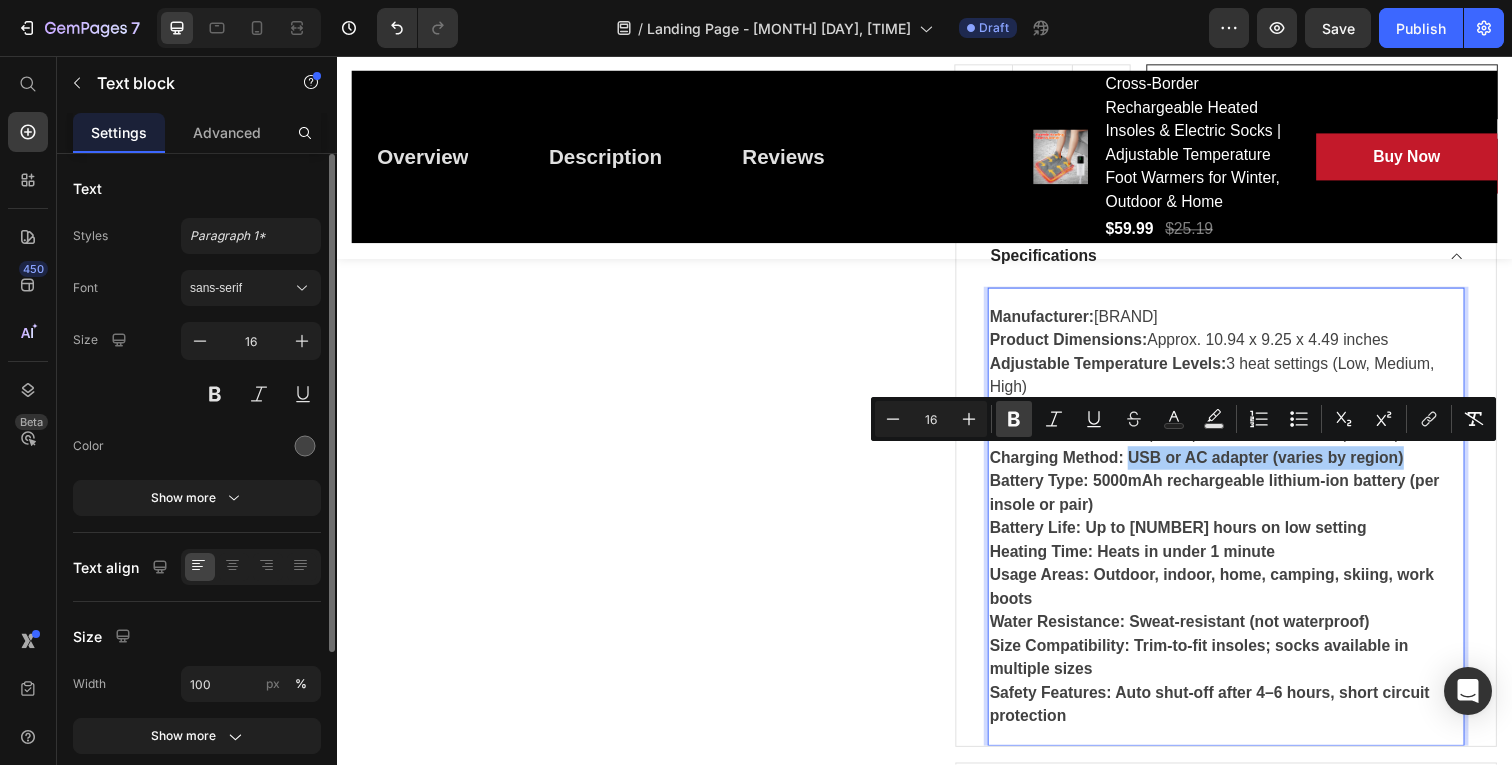 click 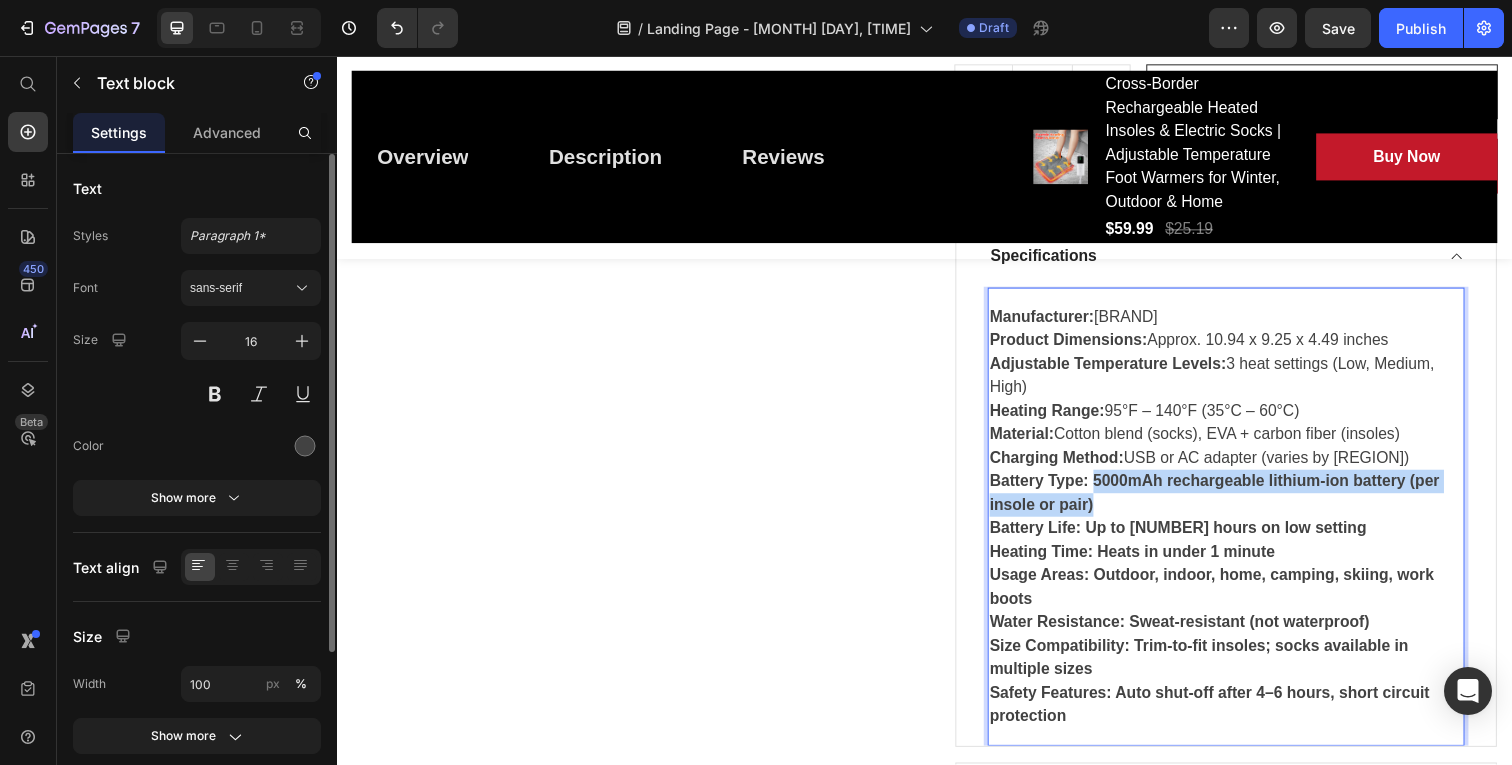 drag, startPoint x: 1106, startPoint y: 490, endPoint x: 1123, endPoint y: 513, distance: 28.600698 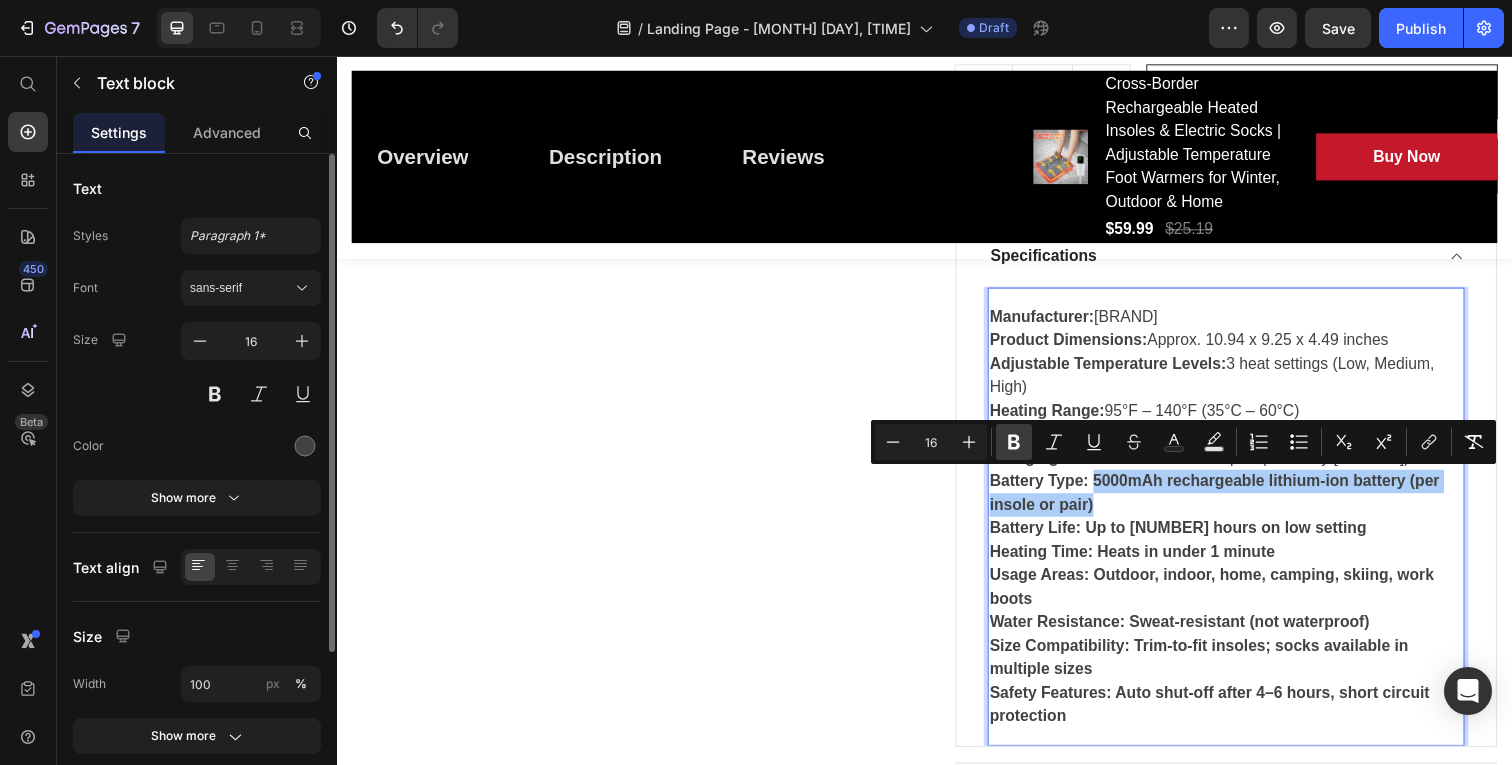 click 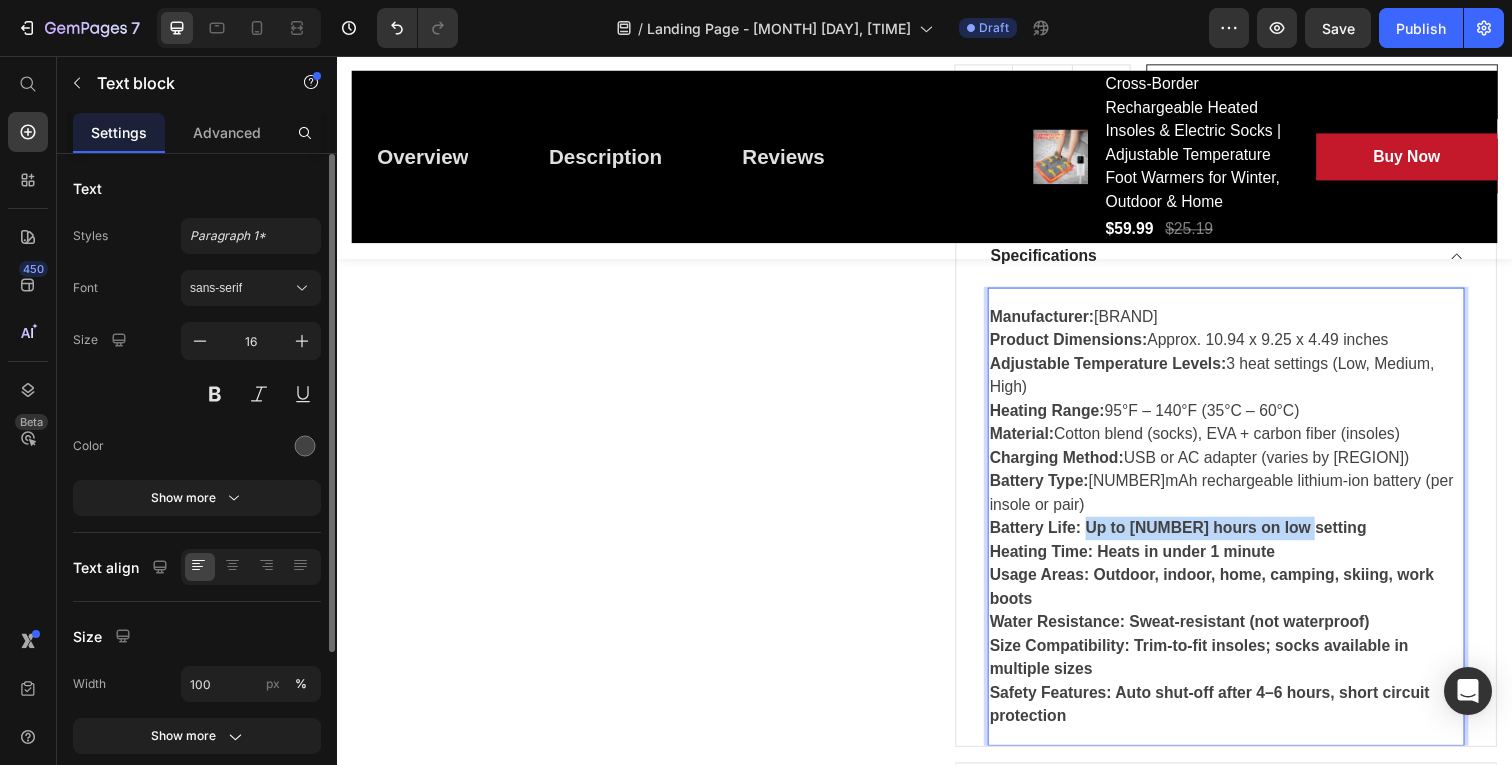 drag, startPoint x: 1101, startPoint y: 541, endPoint x: 1316, endPoint y: 538, distance: 215.02094 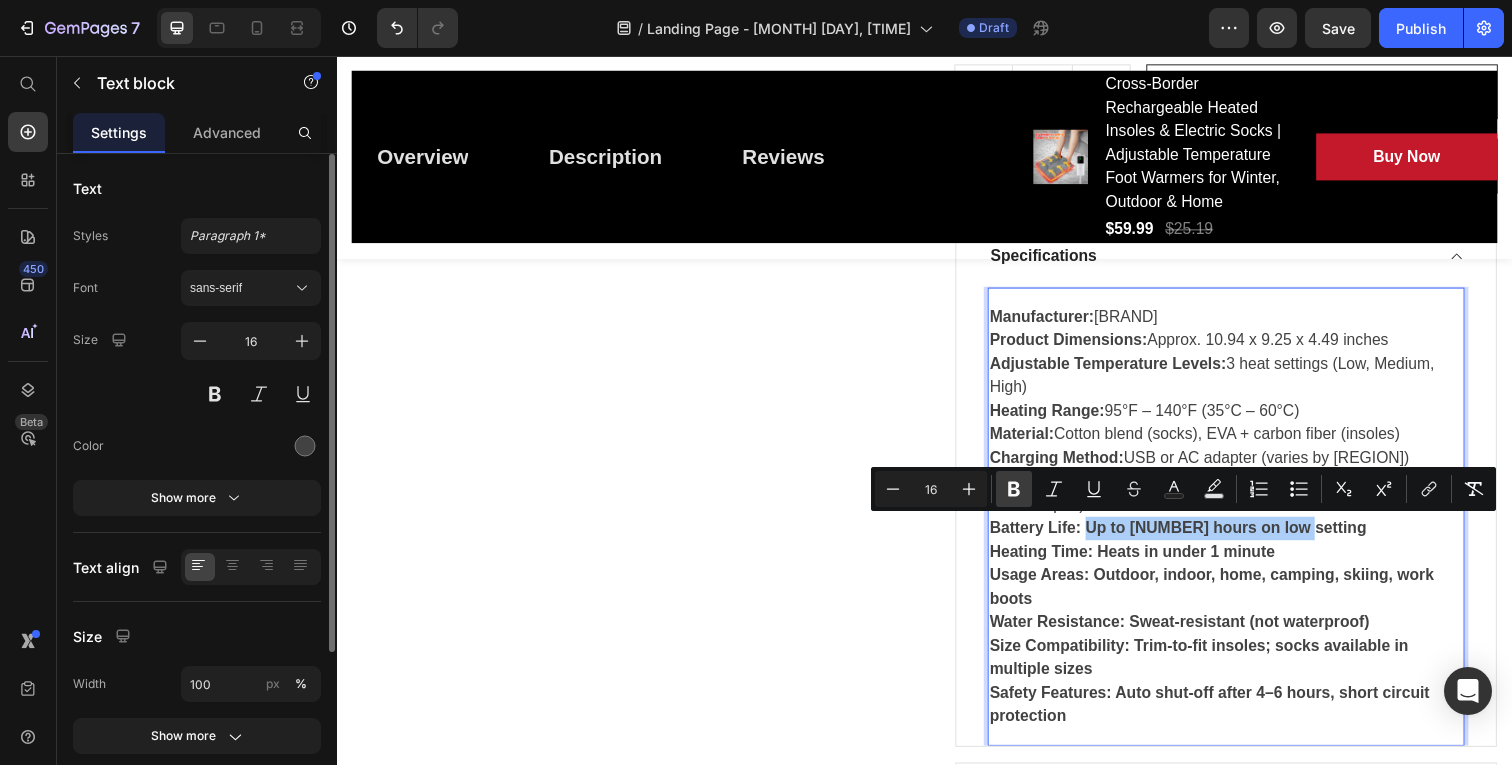 click on "Bold" at bounding box center (1014, 489) 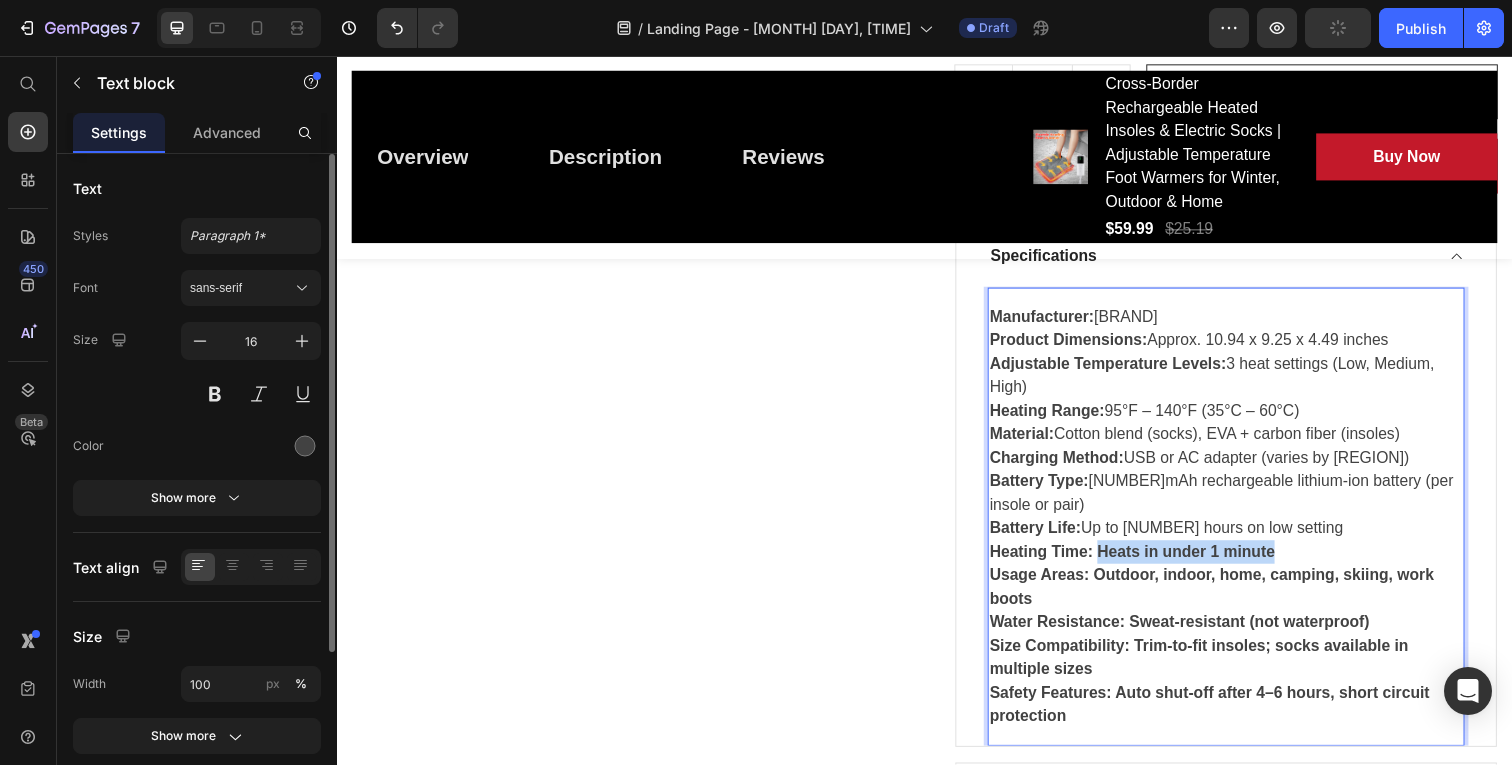 drag, startPoint x: 1116, startPoint y: 564, endPoint x: 1326, endPoint y: 558, distance: 210.0857 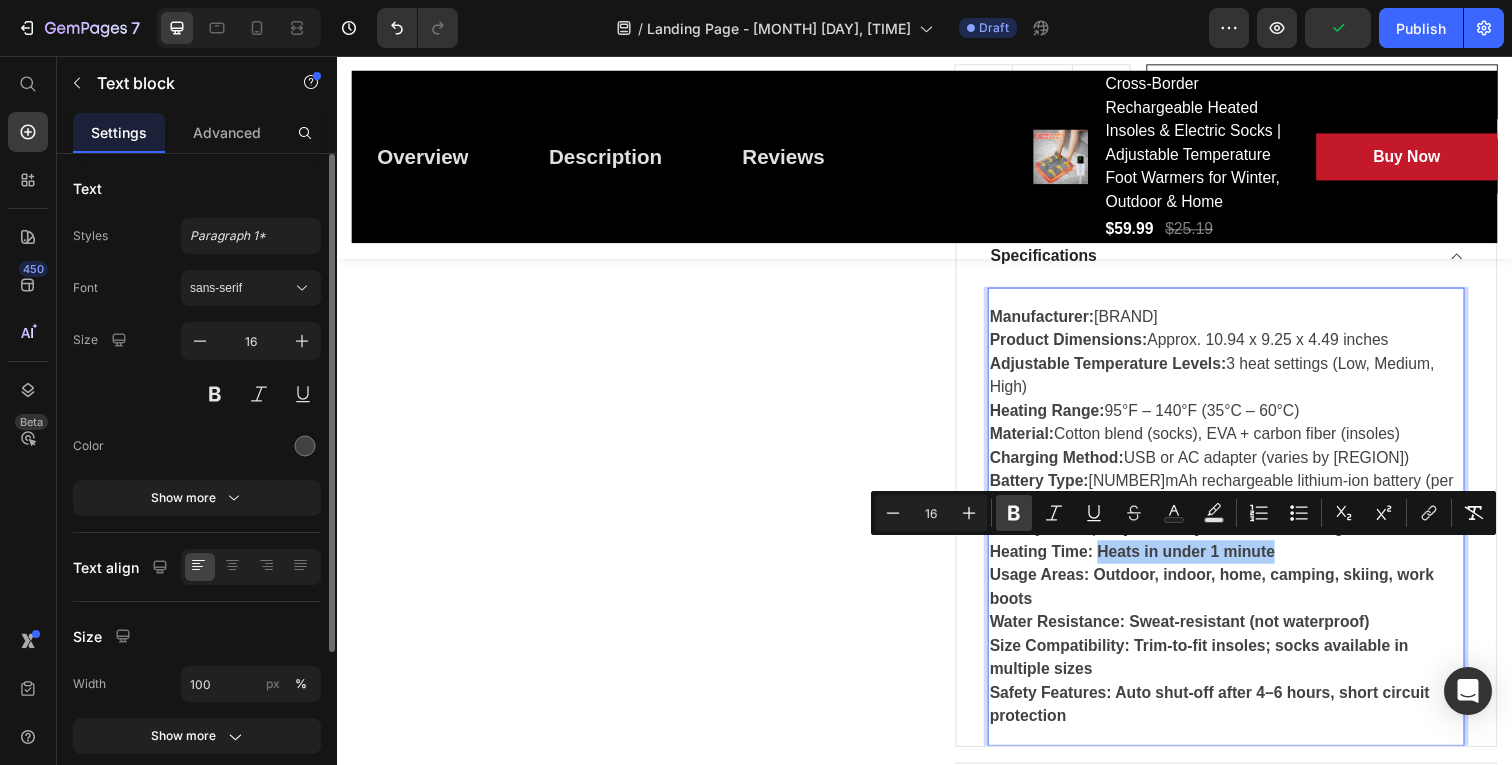 click 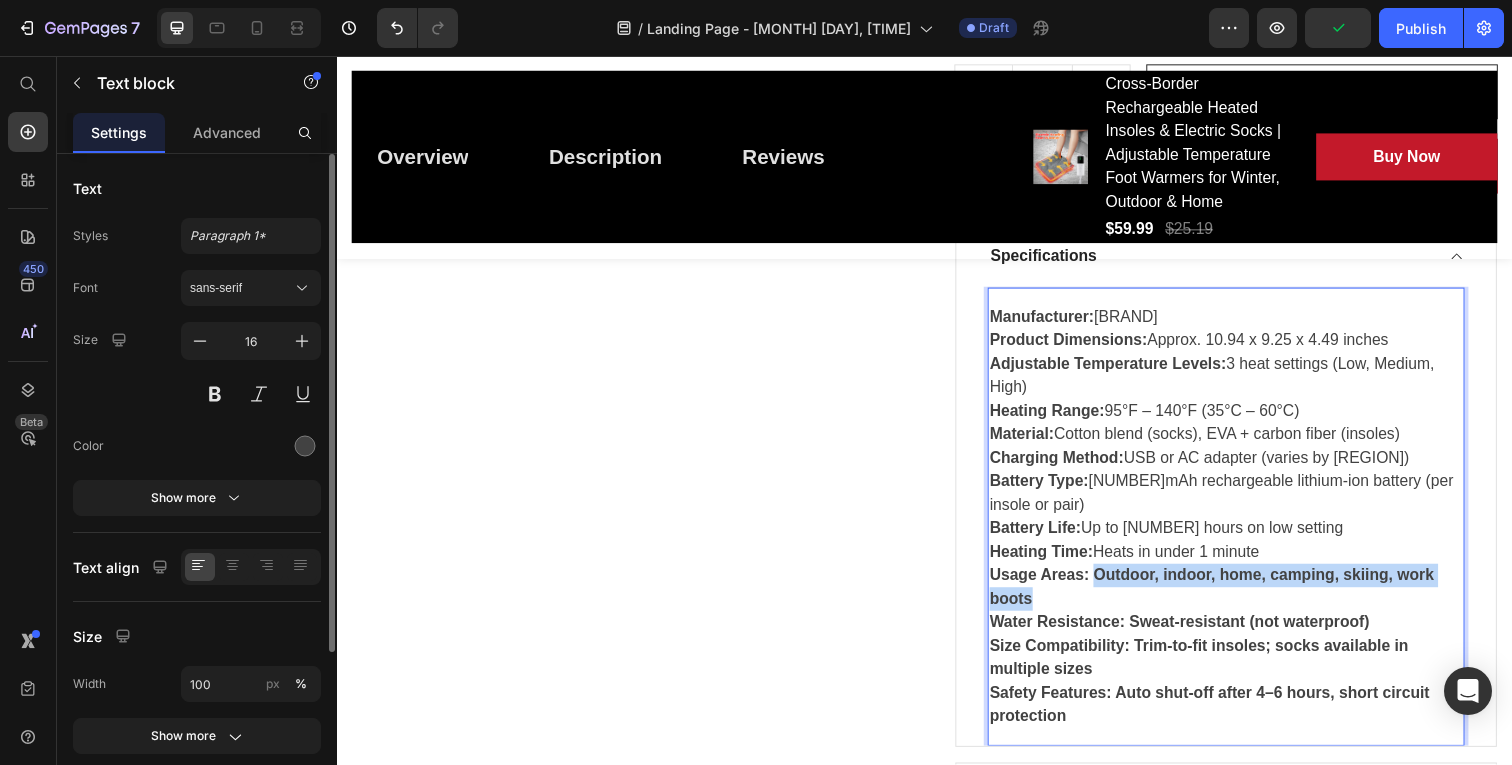 drag, startPoint x: 1109, startPoint y: 587, endPoint x: 1126, endPoint y: 611, distance: 29.410883 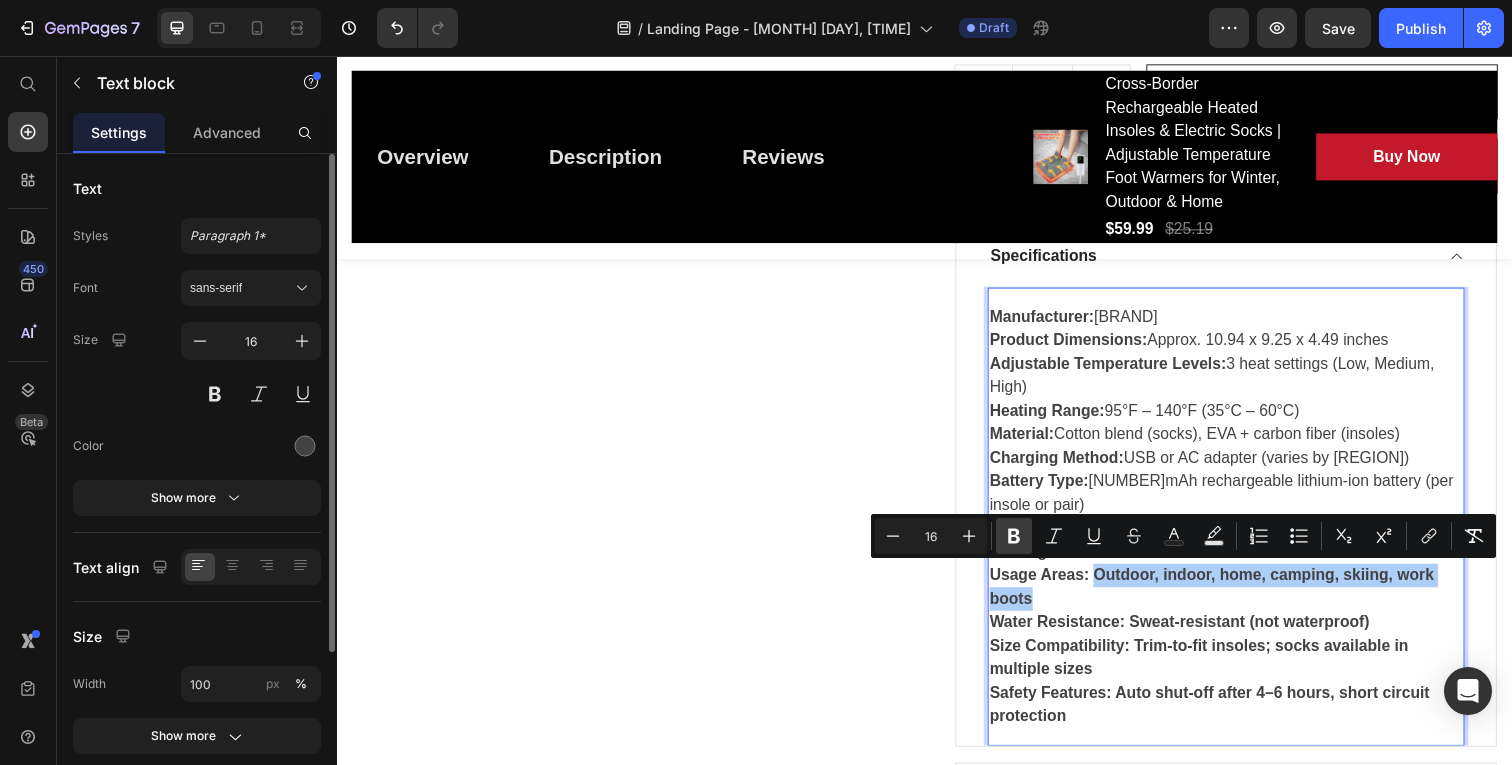 click on "Bold" at bounding box center (1014, 536) 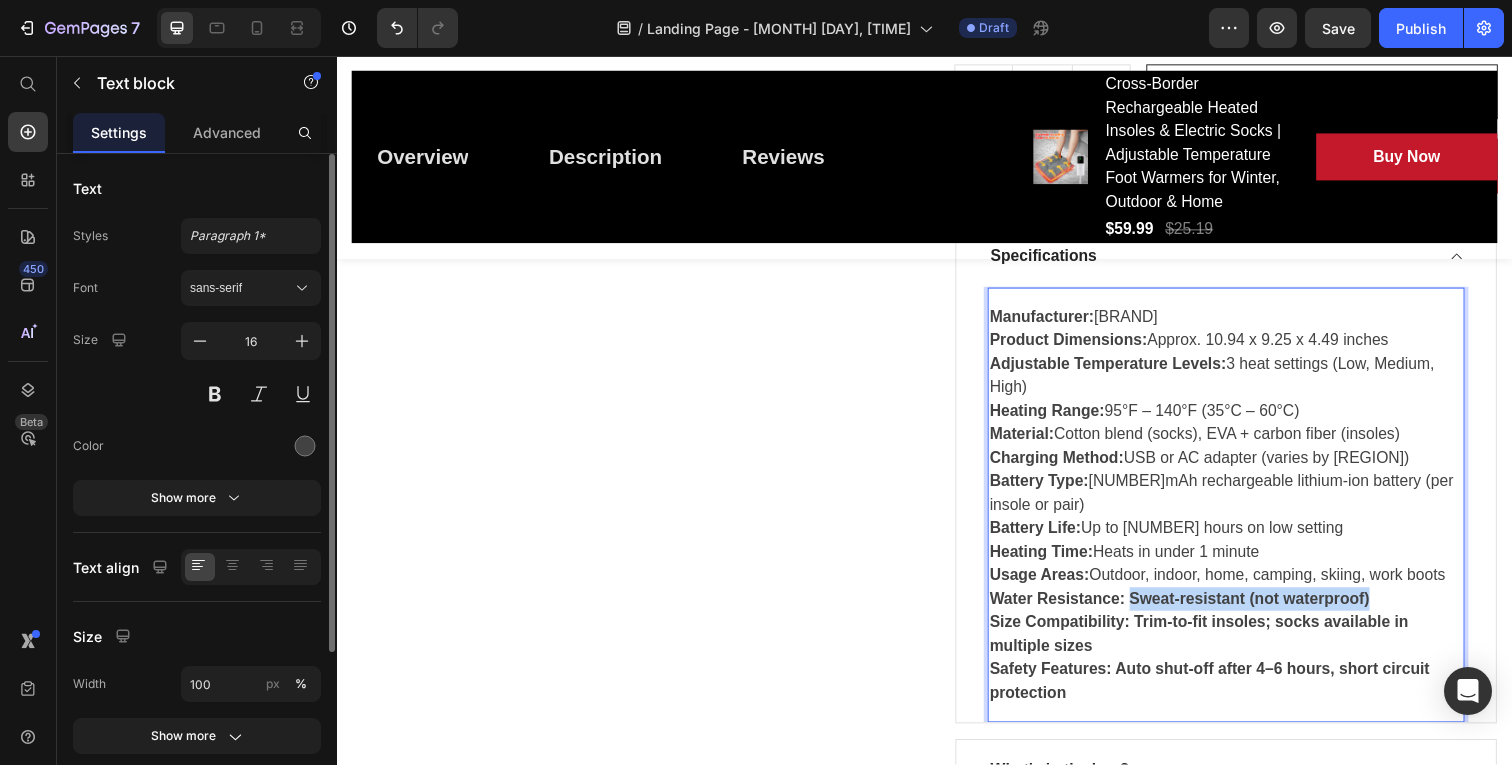 drag, startPoint x: 1149, startPoint y: 611, endPoint x: 1396, endPoint y: 619, distance: 247.12952 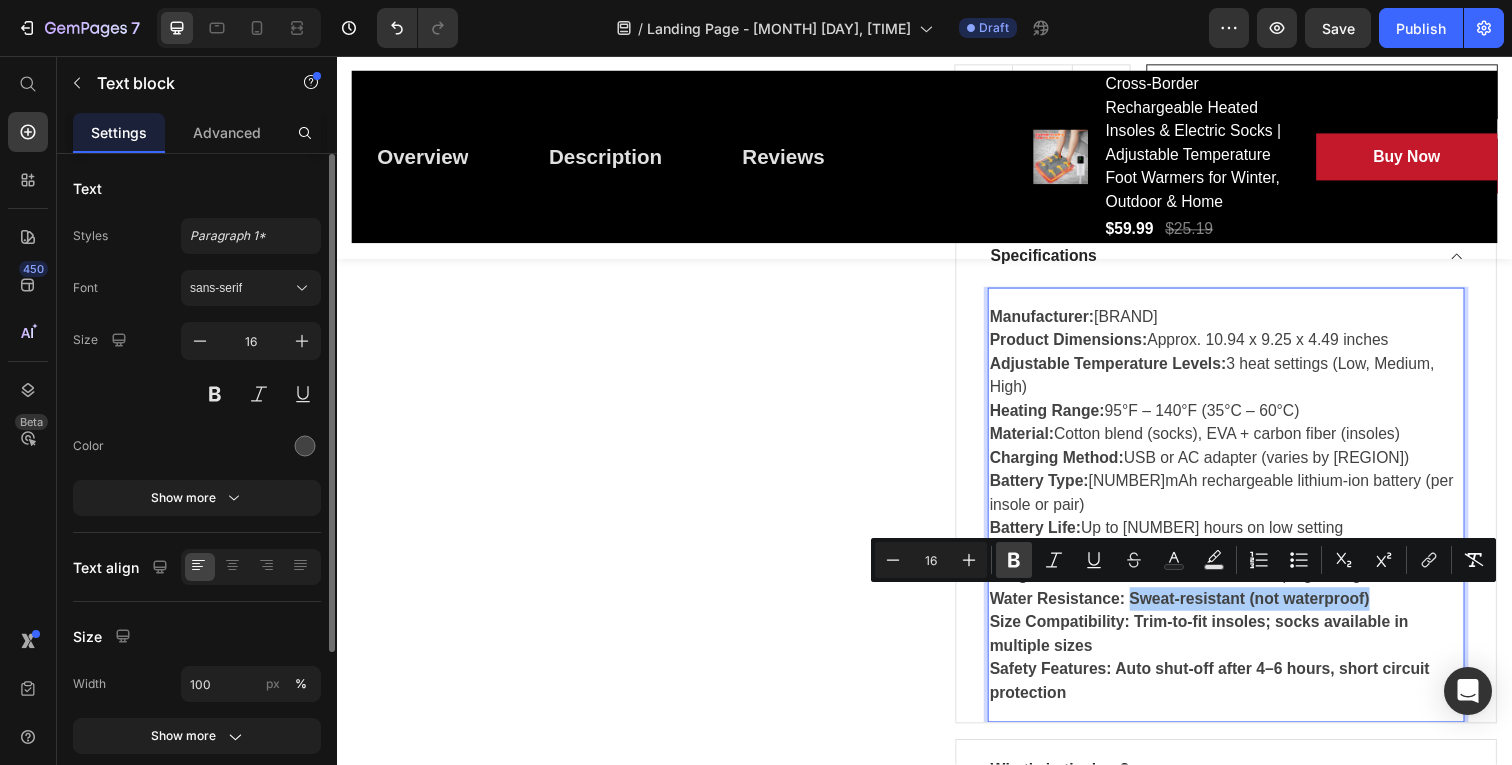 click 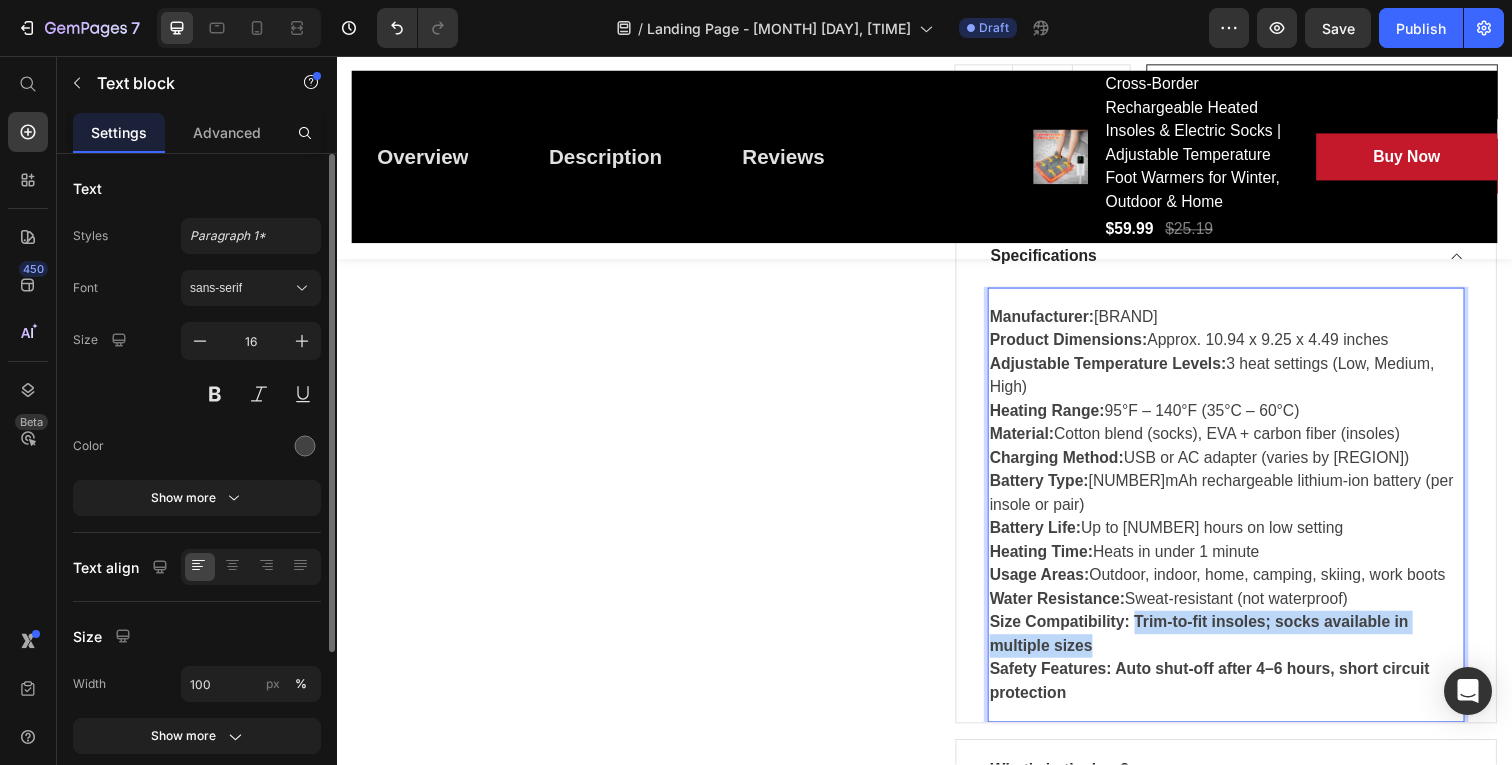 drag, startPoint x: 1153, startPoint y: 633, endPoint x: 1217, endPoint y: 659, distance: 69.079666 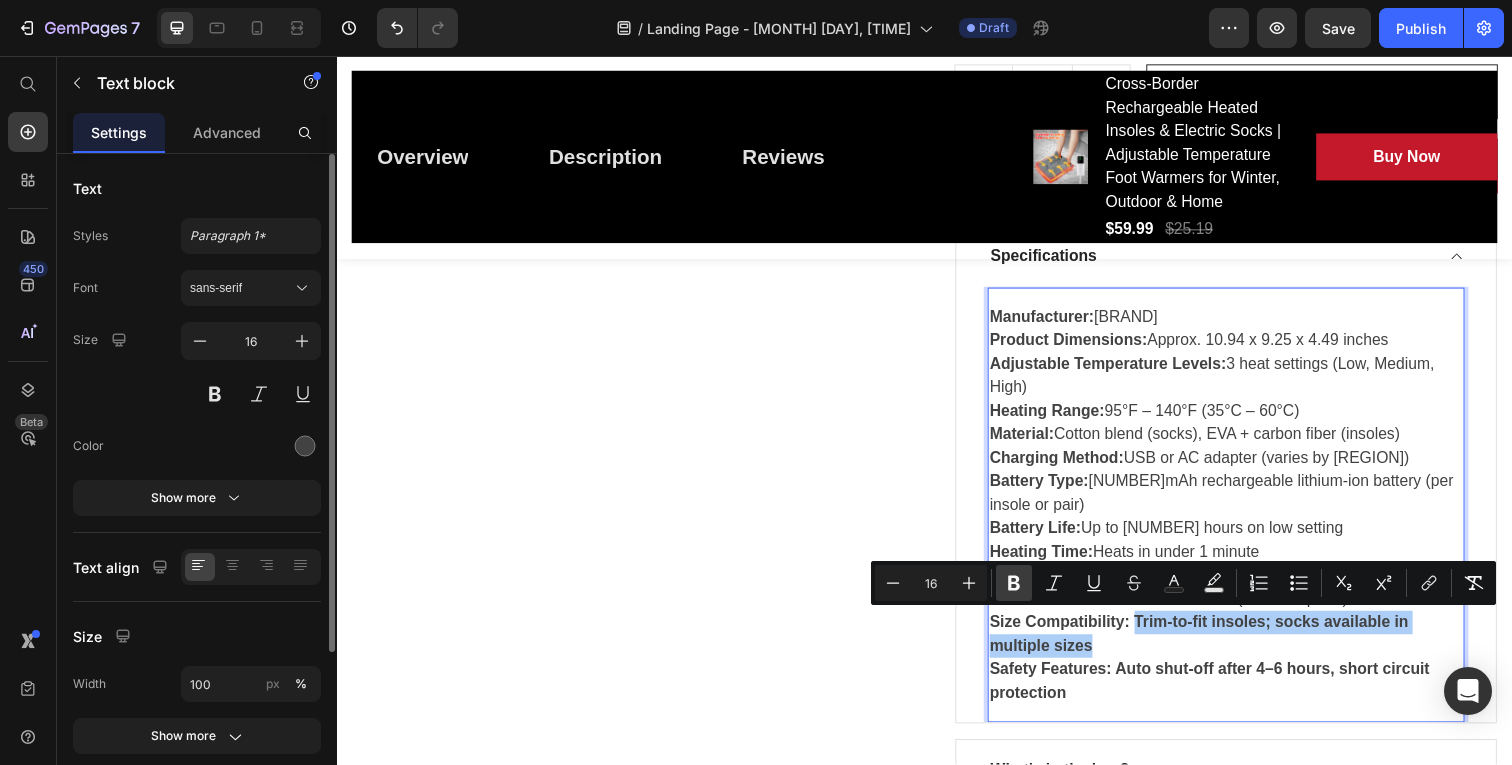 click 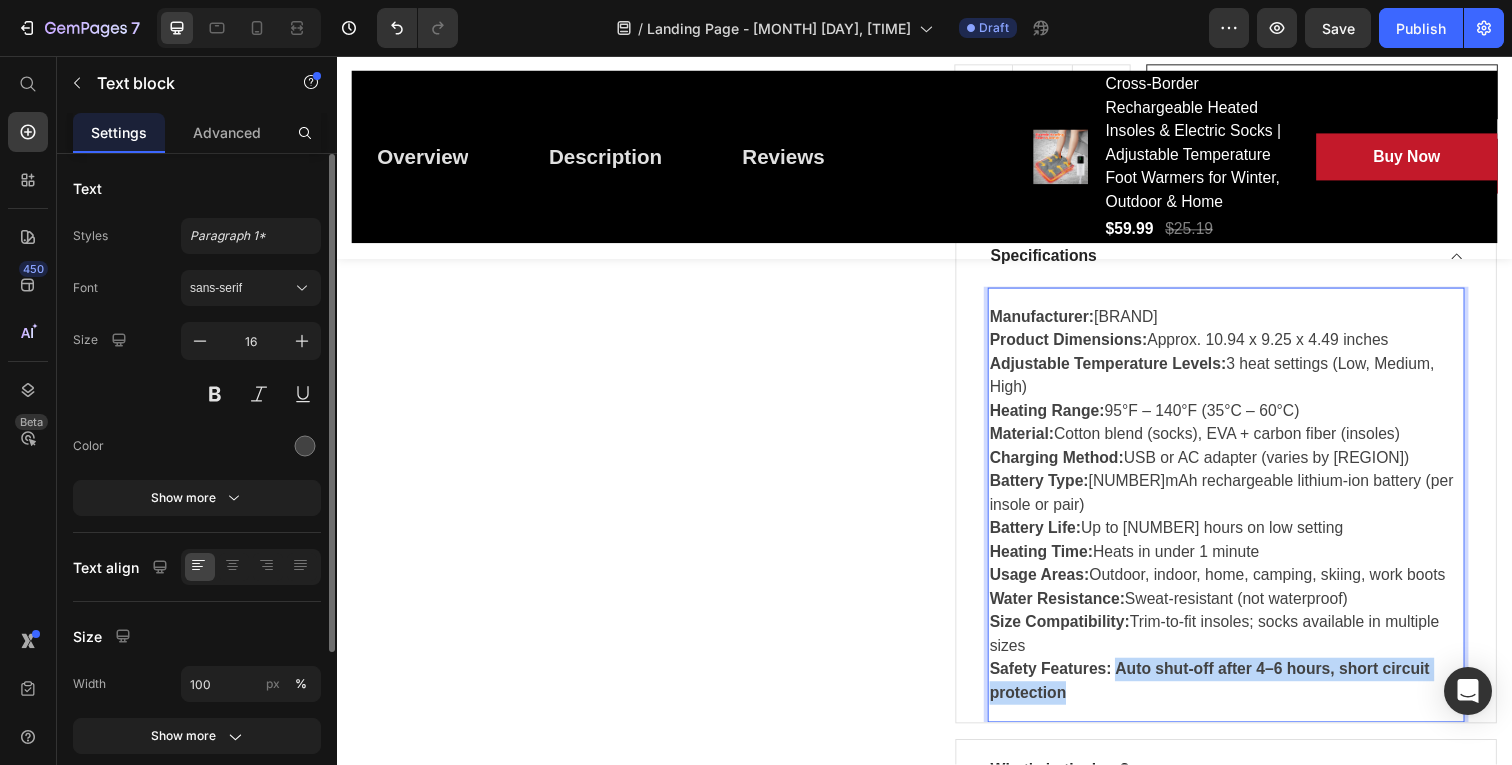 drag, startPoint x: 1132, startPoint y: 684, endPoint x: 1145, endPoint y: 711, distance: 29.966648 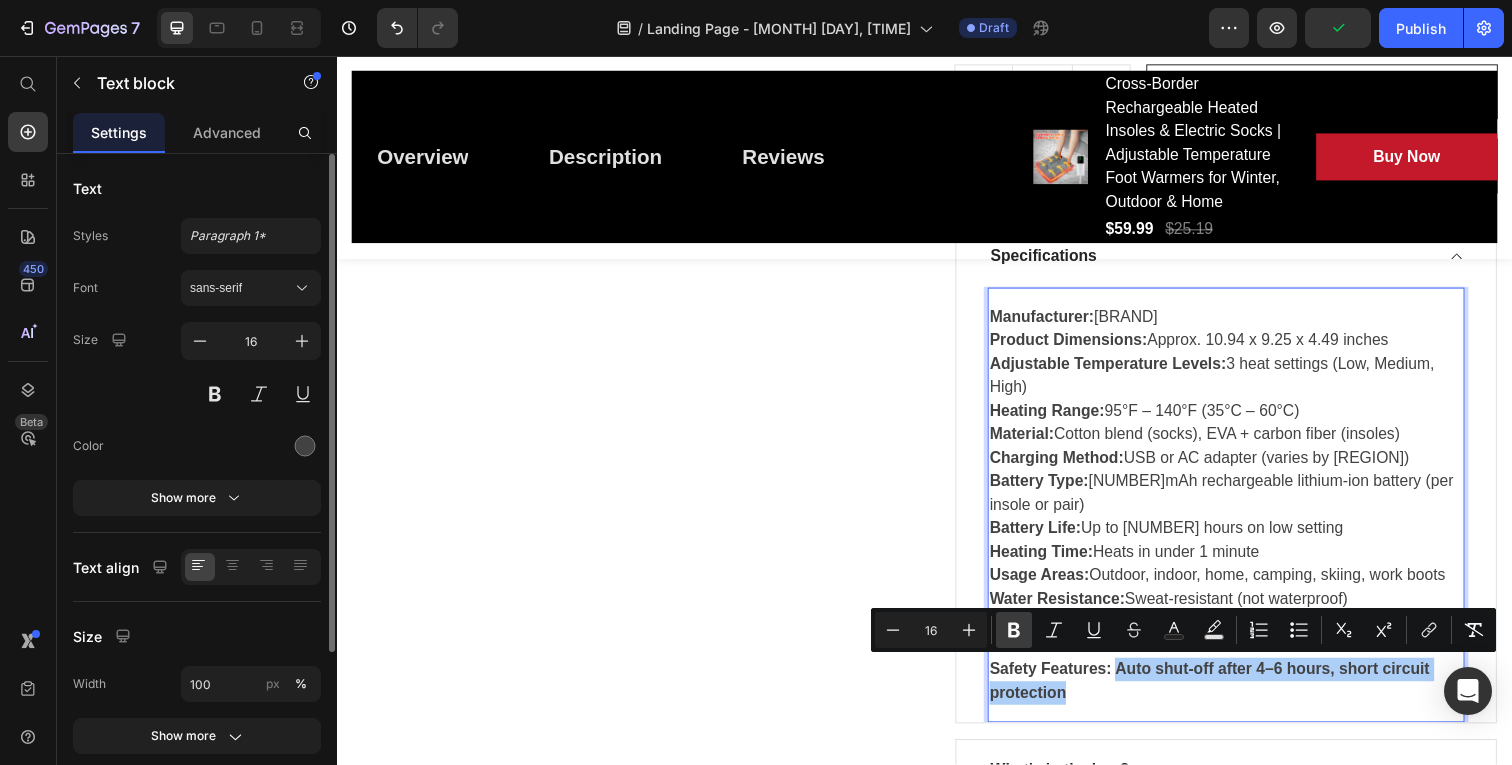 click on "Bold" at bounding box center [1014, 630] 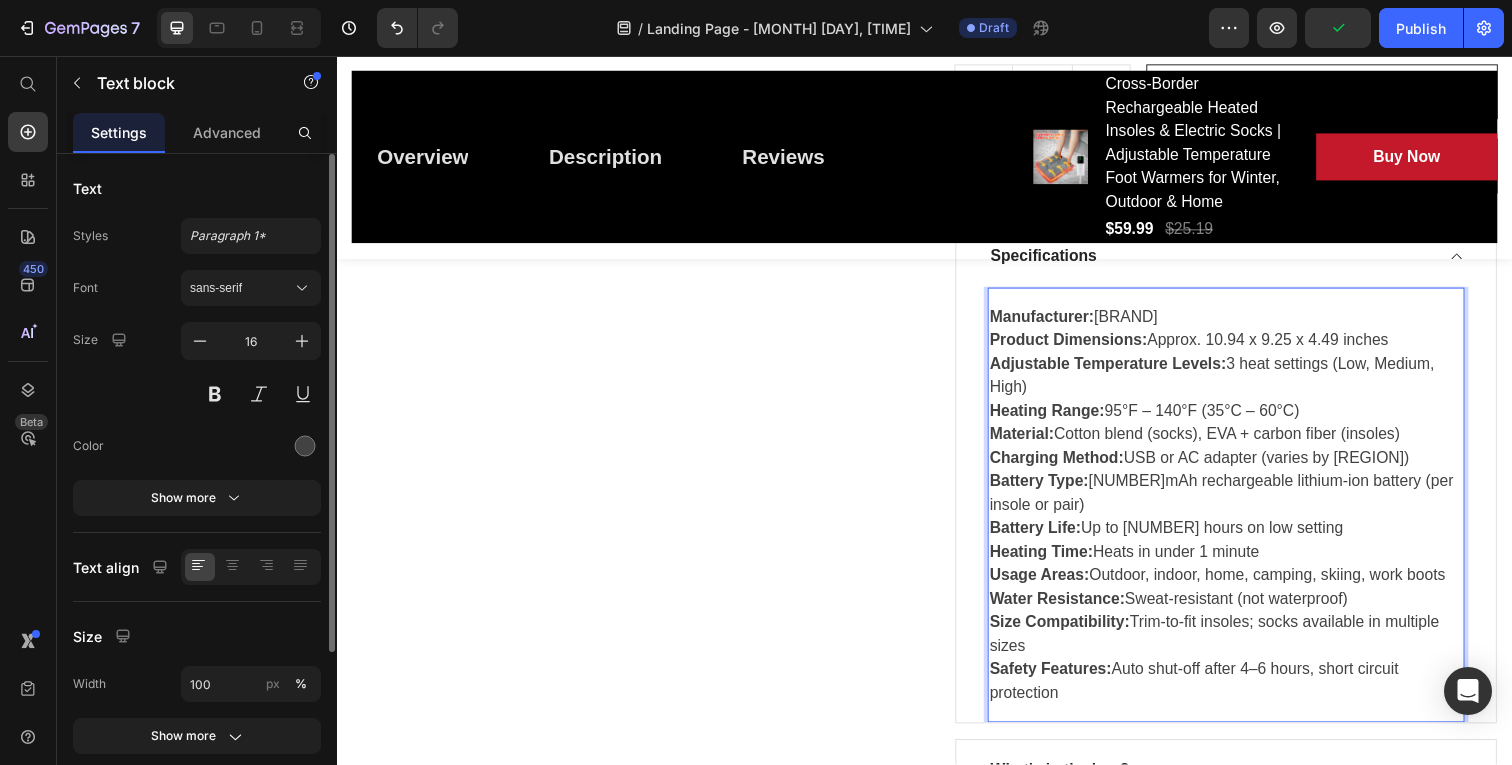 click on "Manufacturer: [BRAND] Product Dimensions: Approx. [NUMBER] x [NUMBER] x [NUMBER] inches Adjustable Temperature Levels: 3 heat settings (Low, Medium, High) Heating Range: [NUMBER]°F – [NUMBER]°F ([NUMBER]°C – [NUMBER]°C) Material: Cotton blend (socks), EVA + carbon fiber (insoles) Charging Method: USB or AC adapter (varies by [REGION]) Battery Type: [NUMBER]mAh rechargeable lithium-ion battery (per insole or pair) Battery Life: Up to [NUMBER] hours on low setting Heating Time: Heats in under [NUMBER] minute Usage Areas: Outdoor, indoor, home, camping, skiing, work boots Water Resistance: Sweat-resistant (not waterproof) Size Compatibility: Trim-to-fit insoles; socks available in multiple sizes Safety Features: Auto shut-off after [NUMBER]–[NUMBER] hours, short circuit protection" at bounding box center (1244, 515) 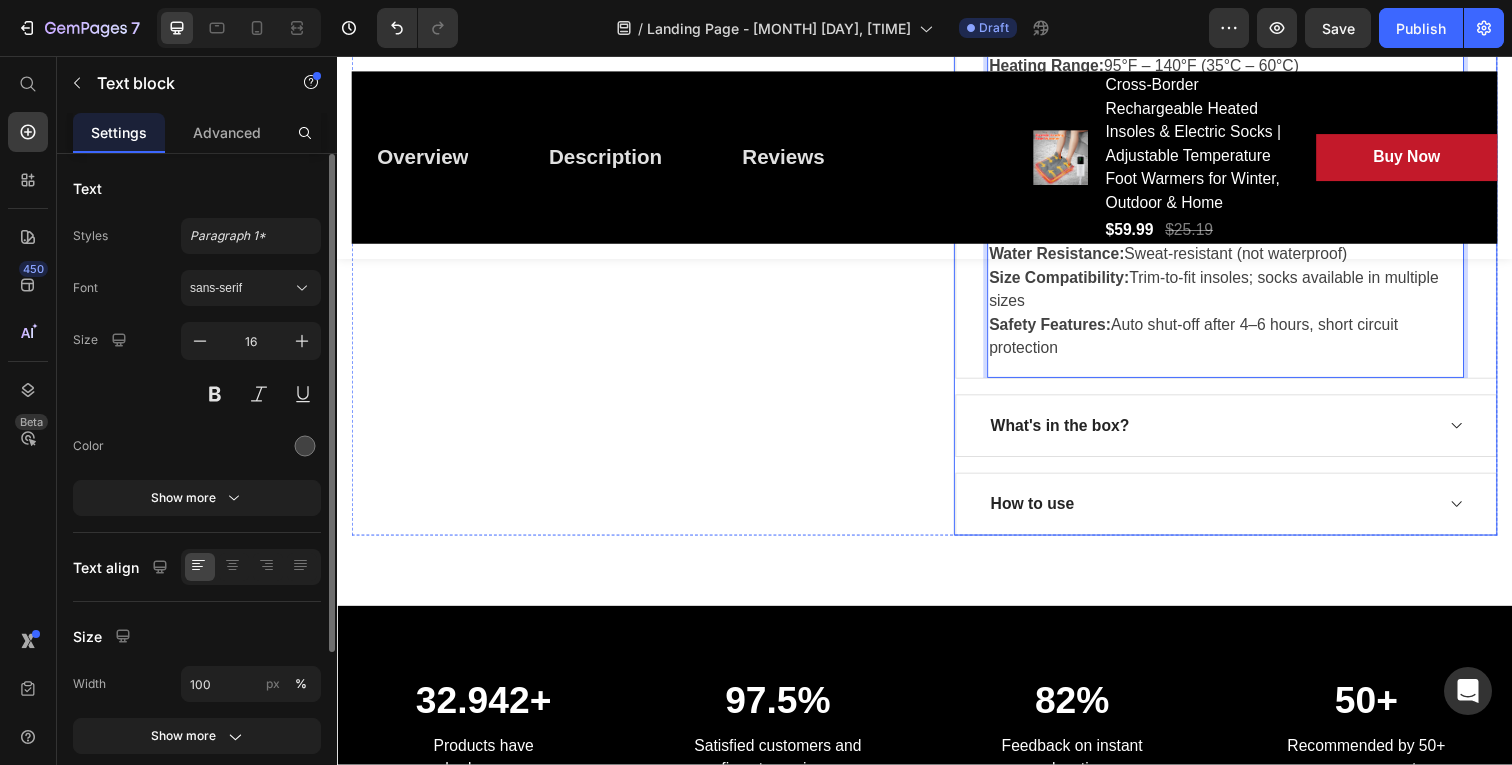 click on "What's in the box?" at bounding box center (1075, 434) 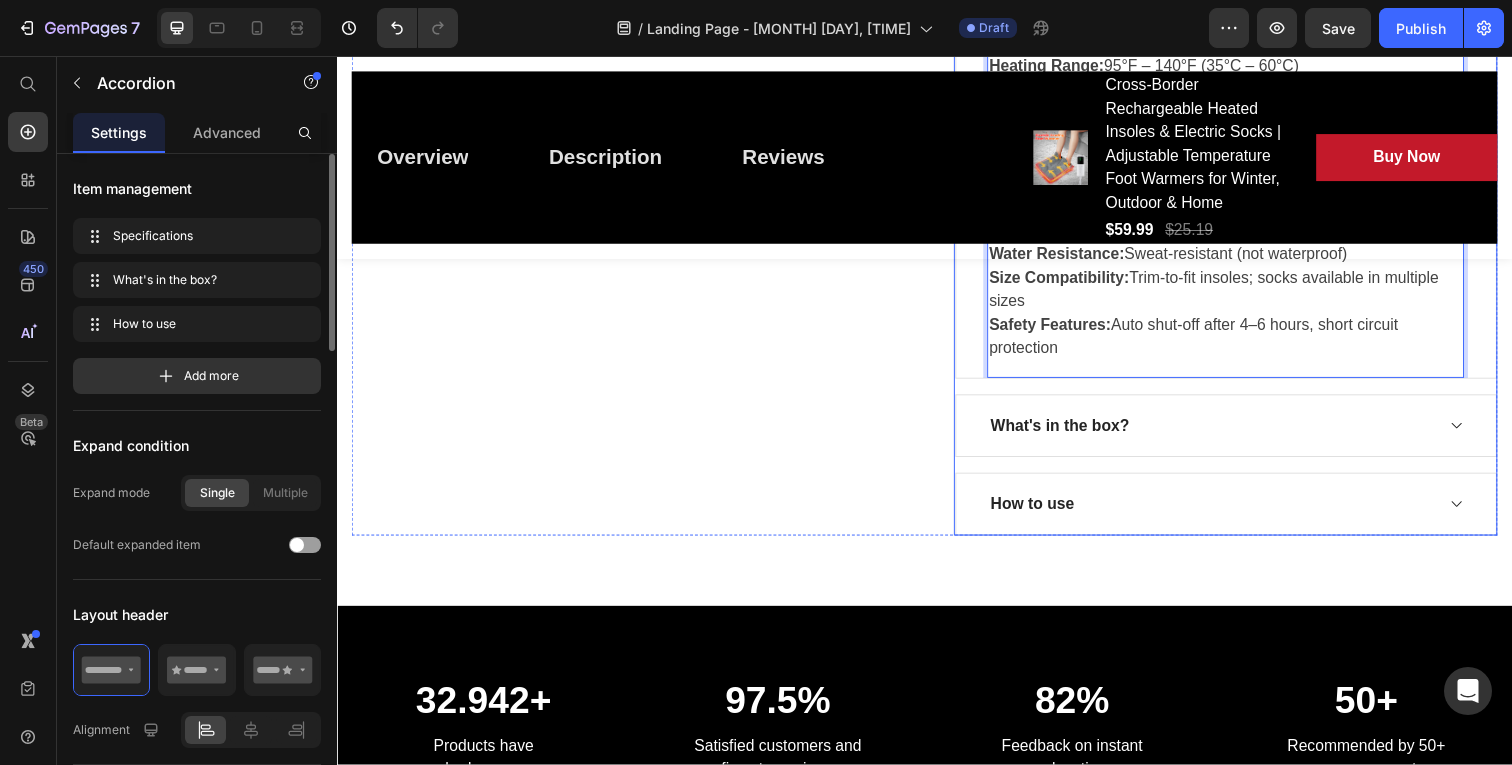 scroll, scrollTop: 0, scrollLeft: 0, axis: both 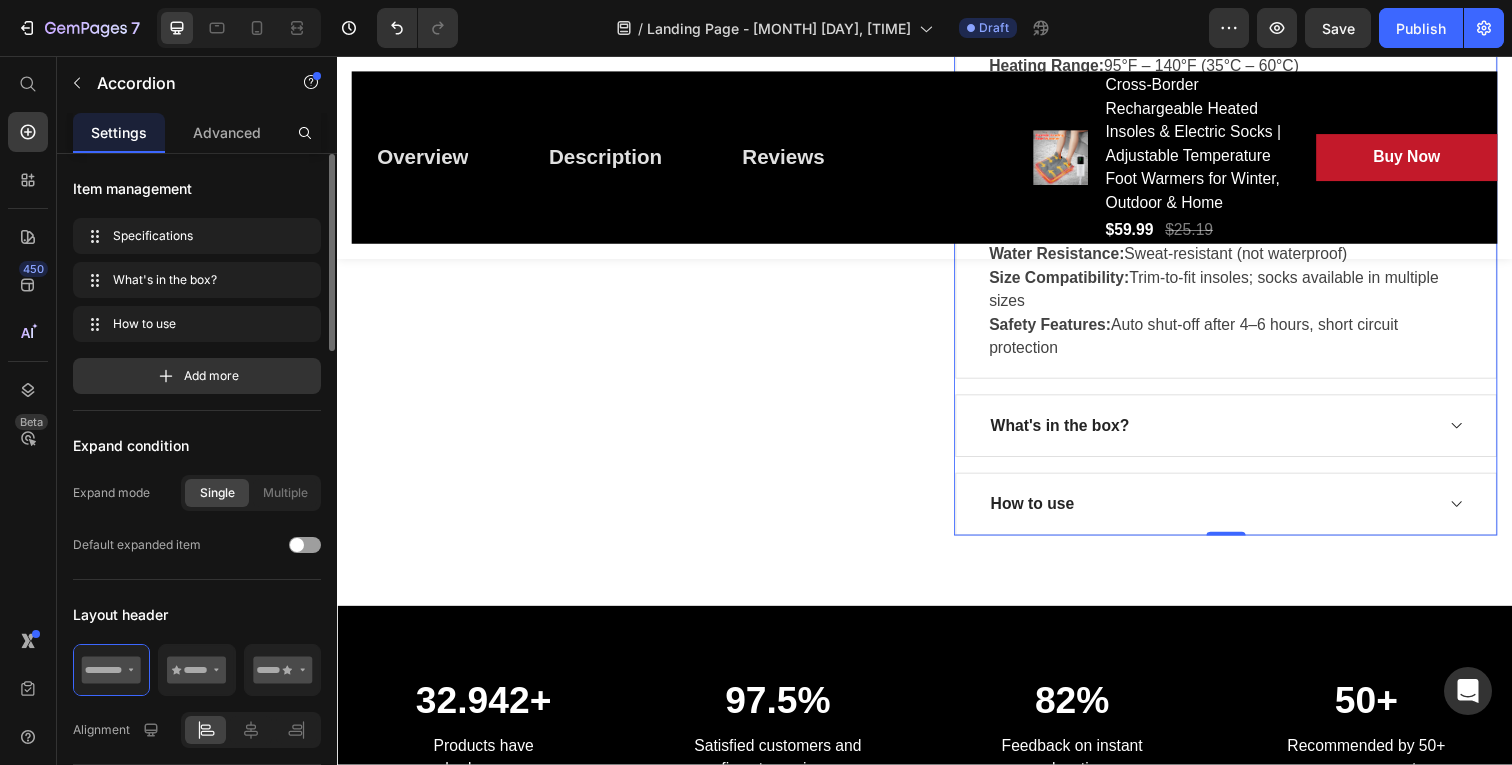 click on "What's in the box?" at bounding box center (1228, 434) 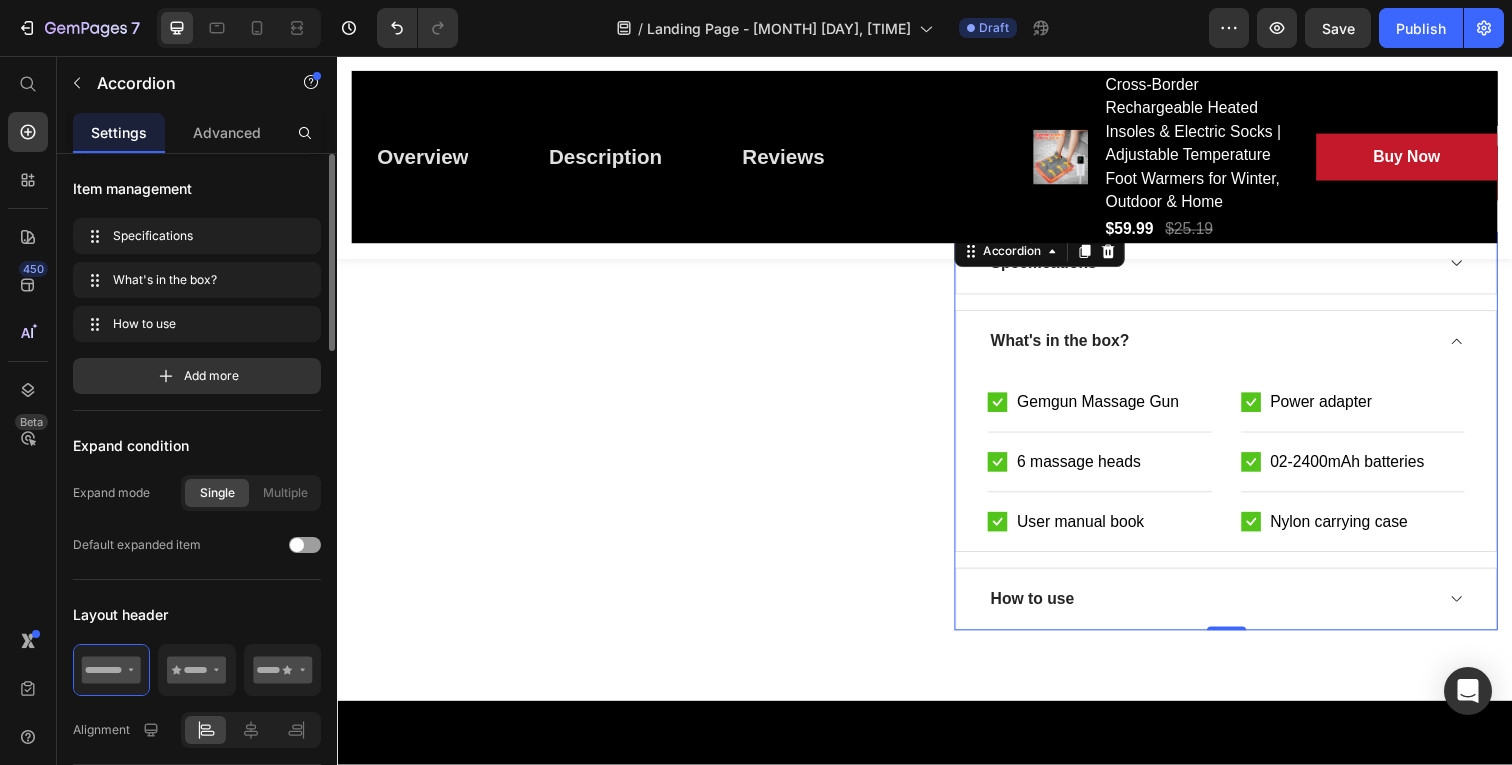 scroll, scrollTop: 1500, scrollLeft: 0, axis: vertical 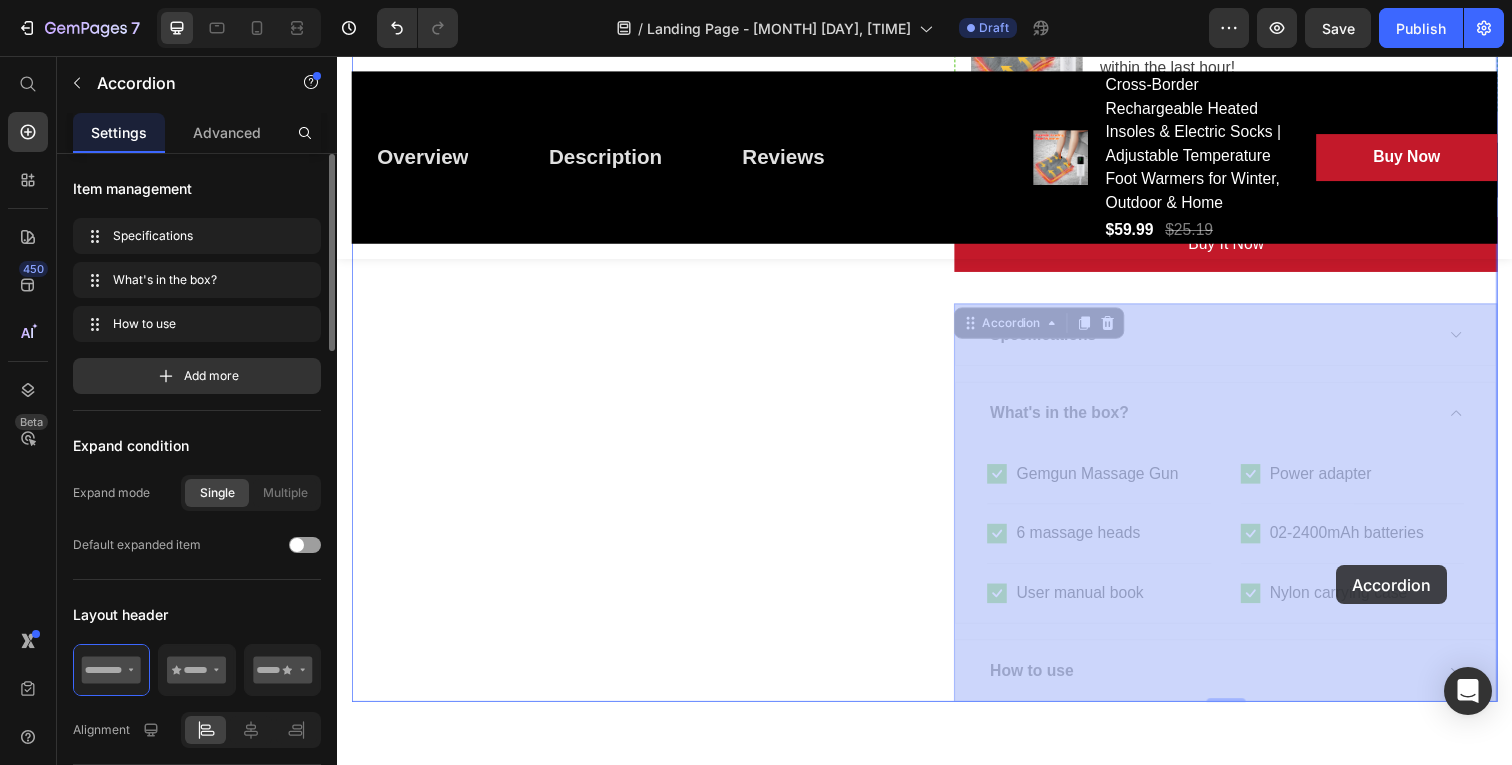 drag, startPoint x: 993, startPoint y: 466, endPoint x: 1357, endPoint y: 576, distance: 380.2578 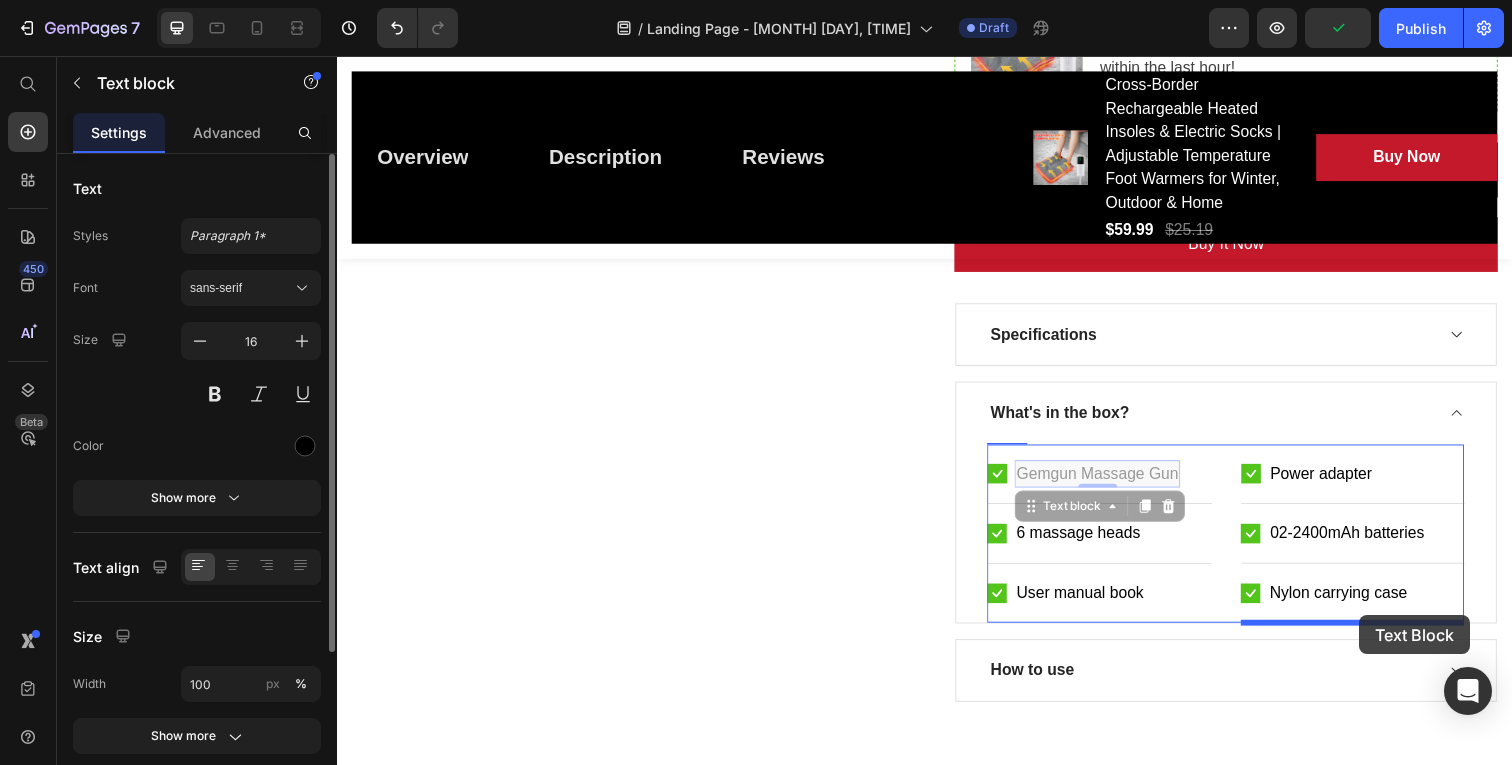 drag, startPoint x: 1038, startPoint y: 484, endPoint x: 1381, endPoint y: 627, distance: 371.6154 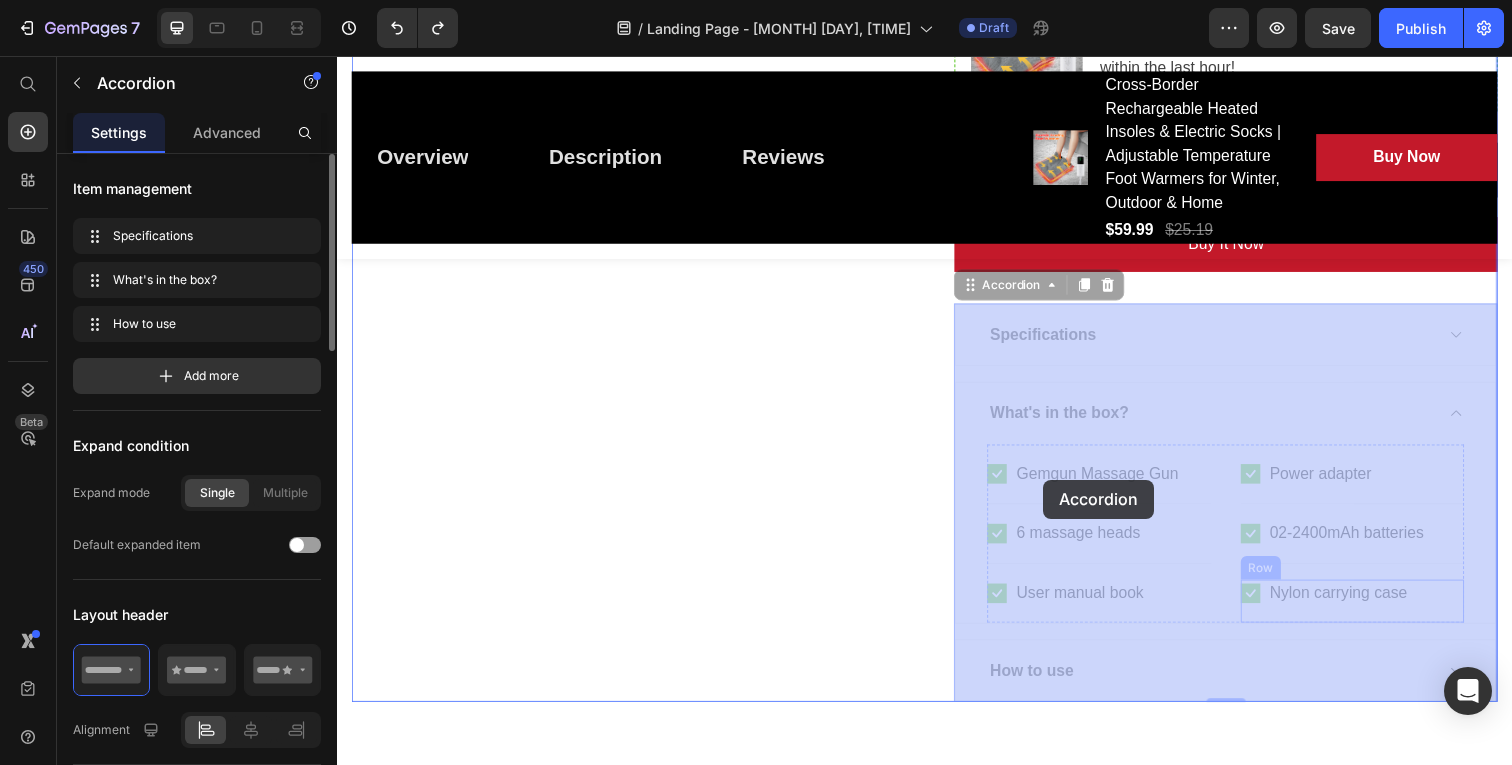 drag, startPoint x: 1474, startPoint y: 642, endPoint x: 1058, endPoint y: 489, distance: 443.2437 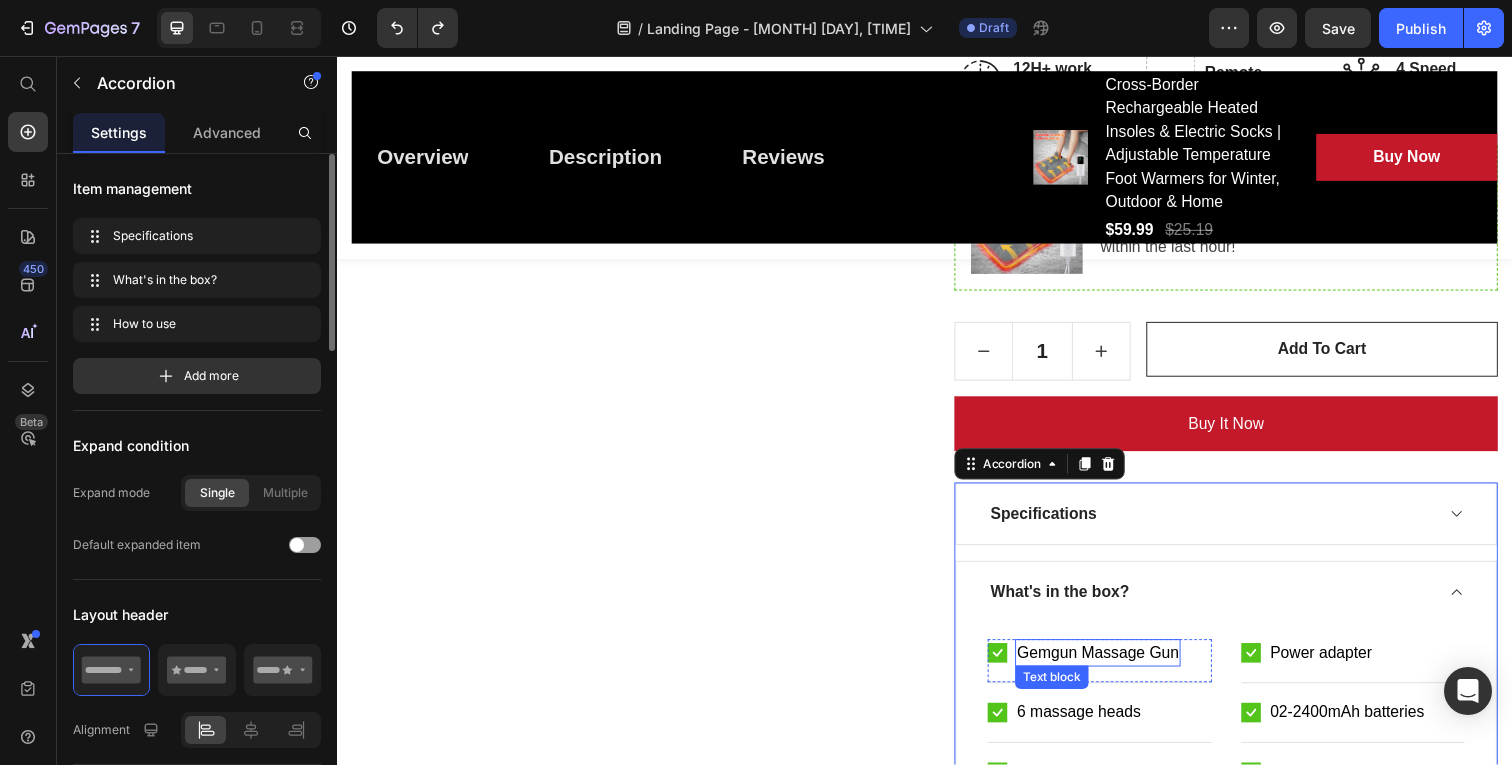scroll, scrollTop: 1628, scrollLeft: 0, axis: vertical 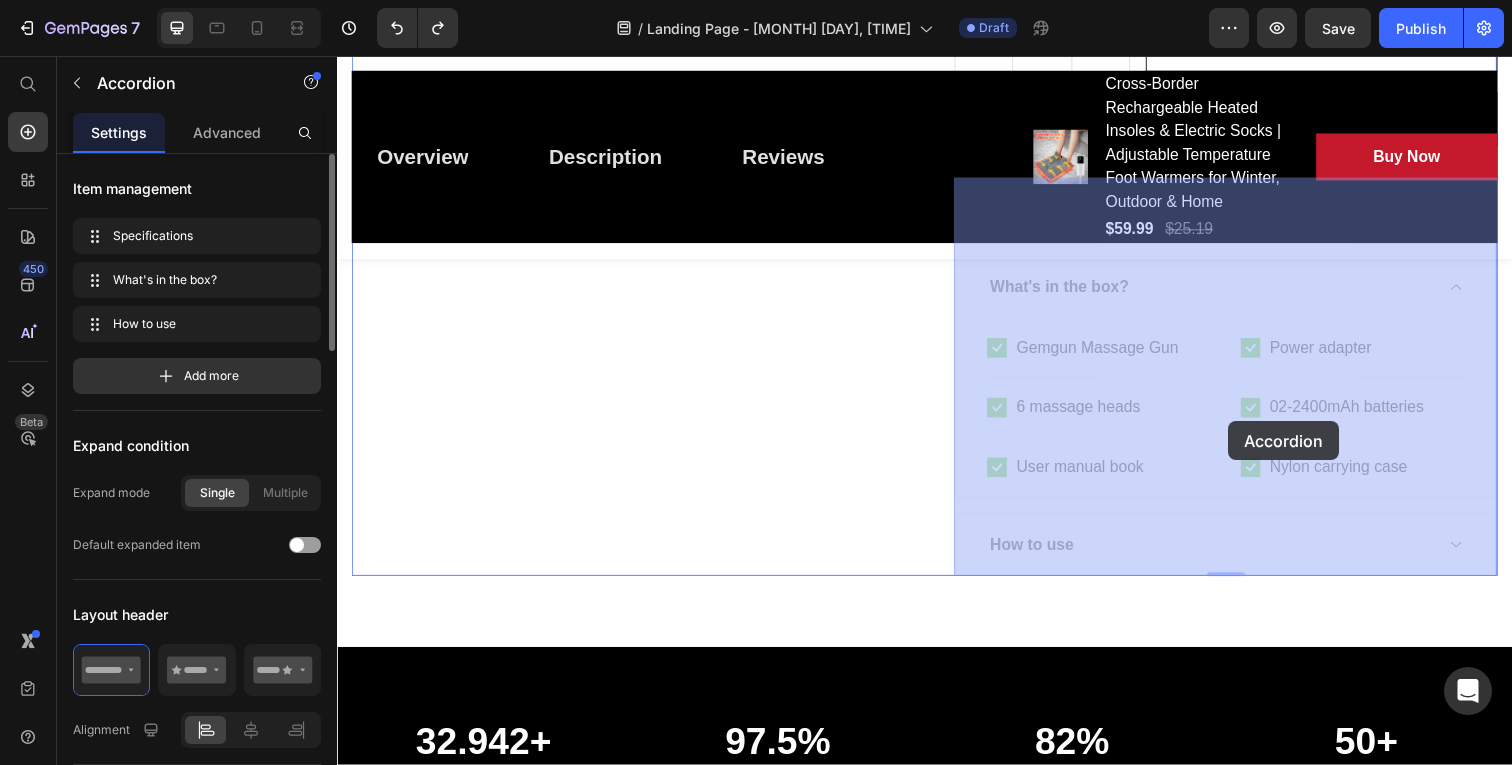 drag, startPoint x: 999, startPoint y: 293, endPoint x: 1247, endPoint y: 428, distance: 282.36325 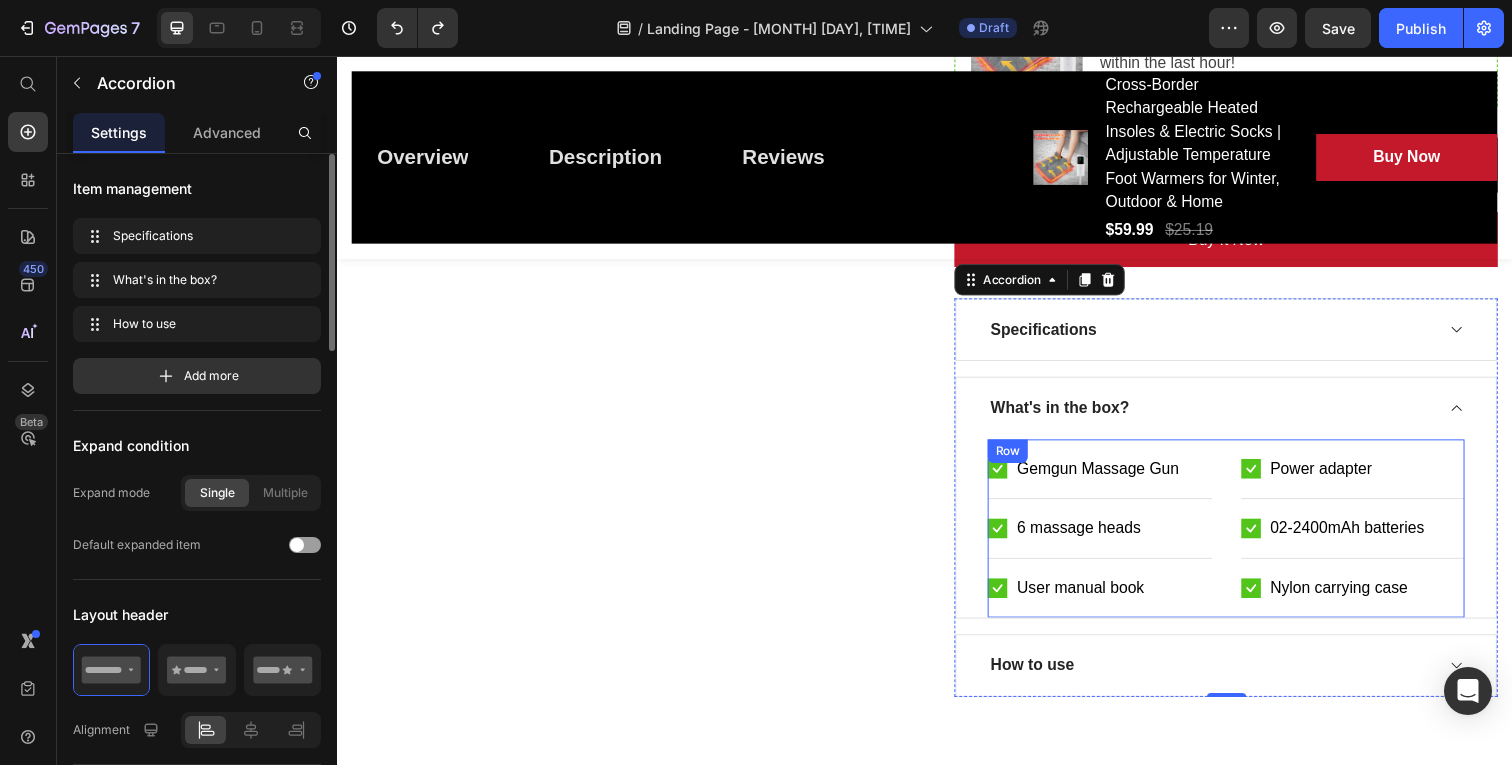 scroll, scrollTop: 1495, scrollLeft: 0, axis: vertical 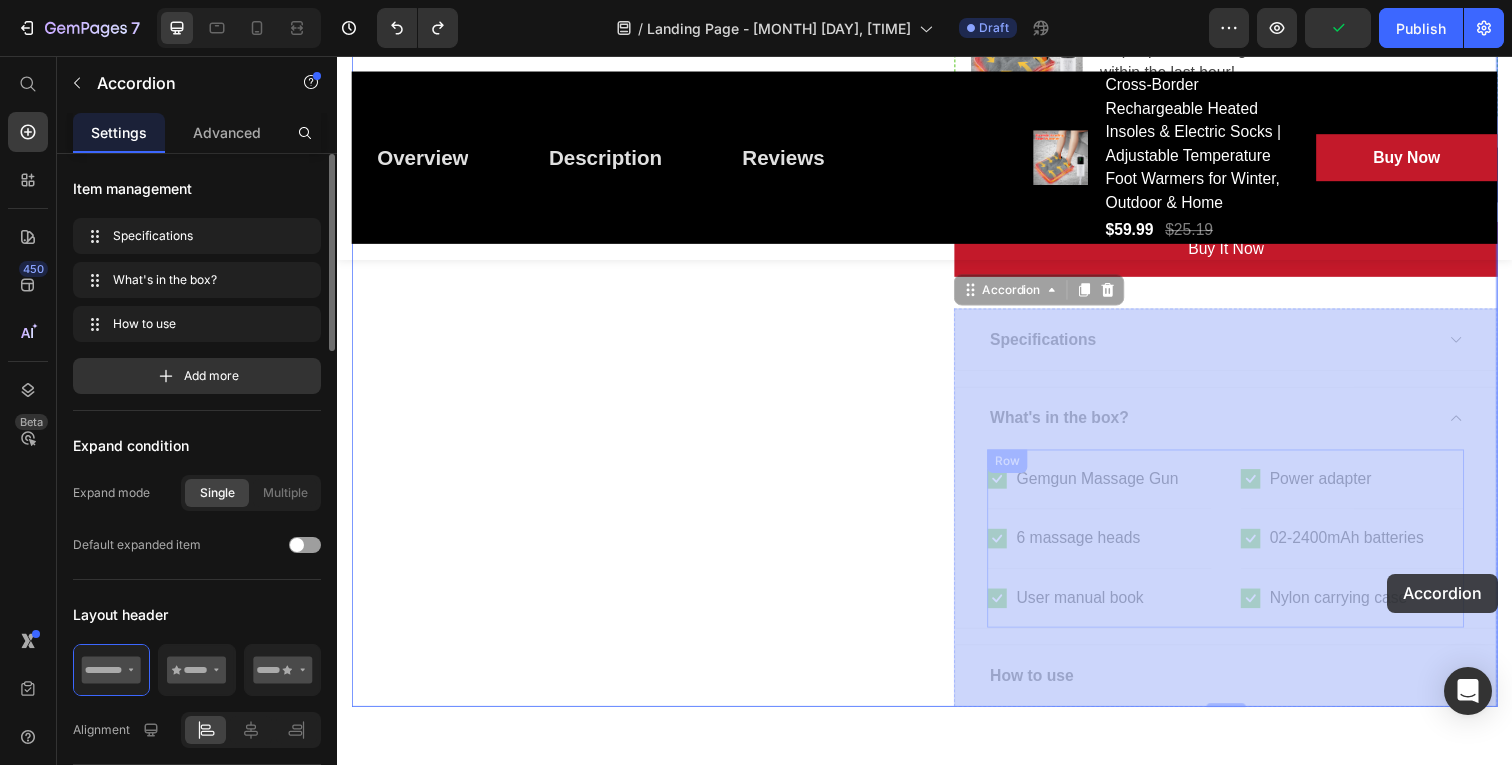 drag, startPoint x: 996, startPoint y: 431, endPoint x: 1409, endPoint y: 585, distance: 440.7777 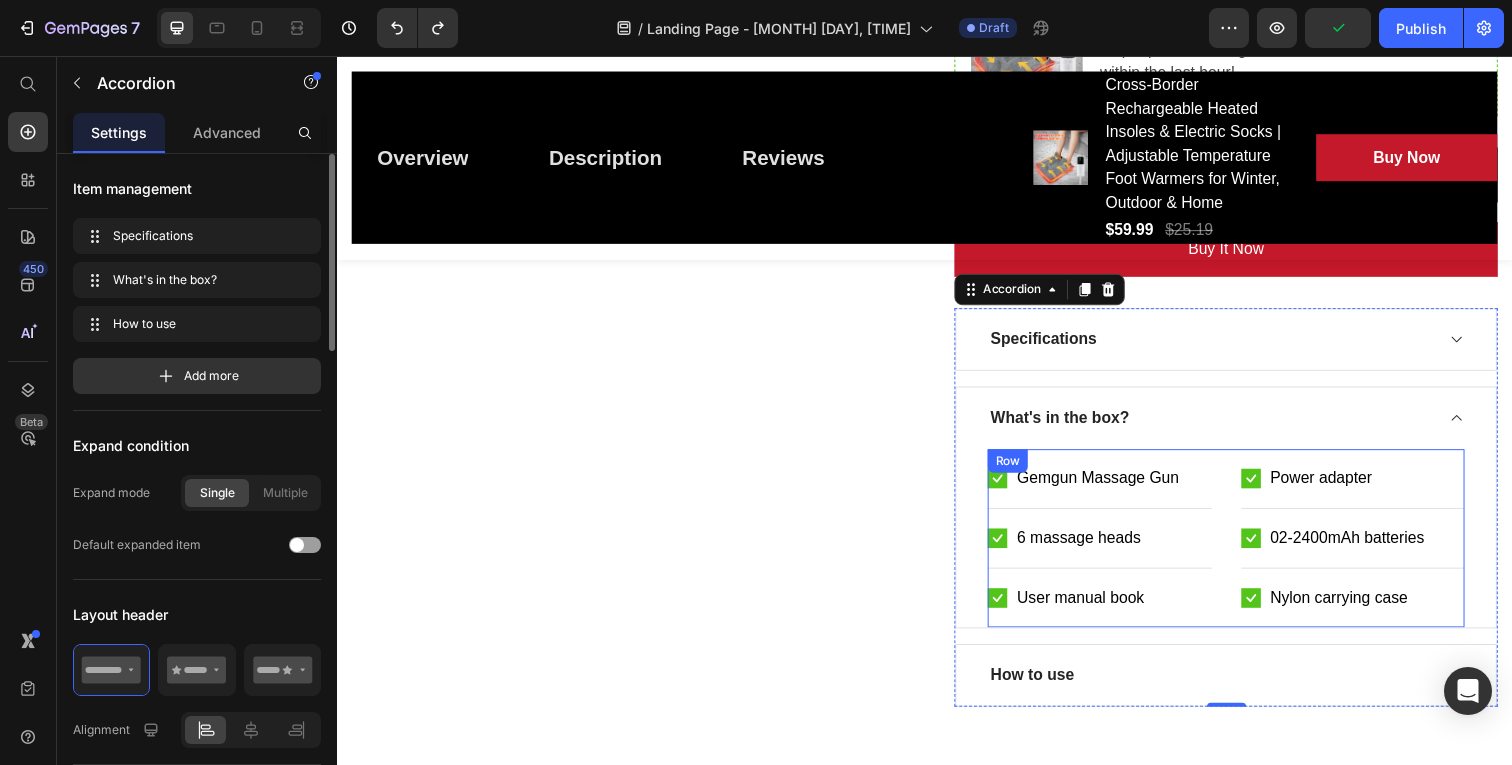click on "Icon Gemgun Massage Gun Text block Row
Icon 6 massage heads  Text block Row
Icon User manual book Text block Row
Icon Power adapter Text block Row
Icon 02-2400mAh batteries  Text block Row
Icon Nylon carrying case Text block Row Row" at bounding box center (1244, 548) 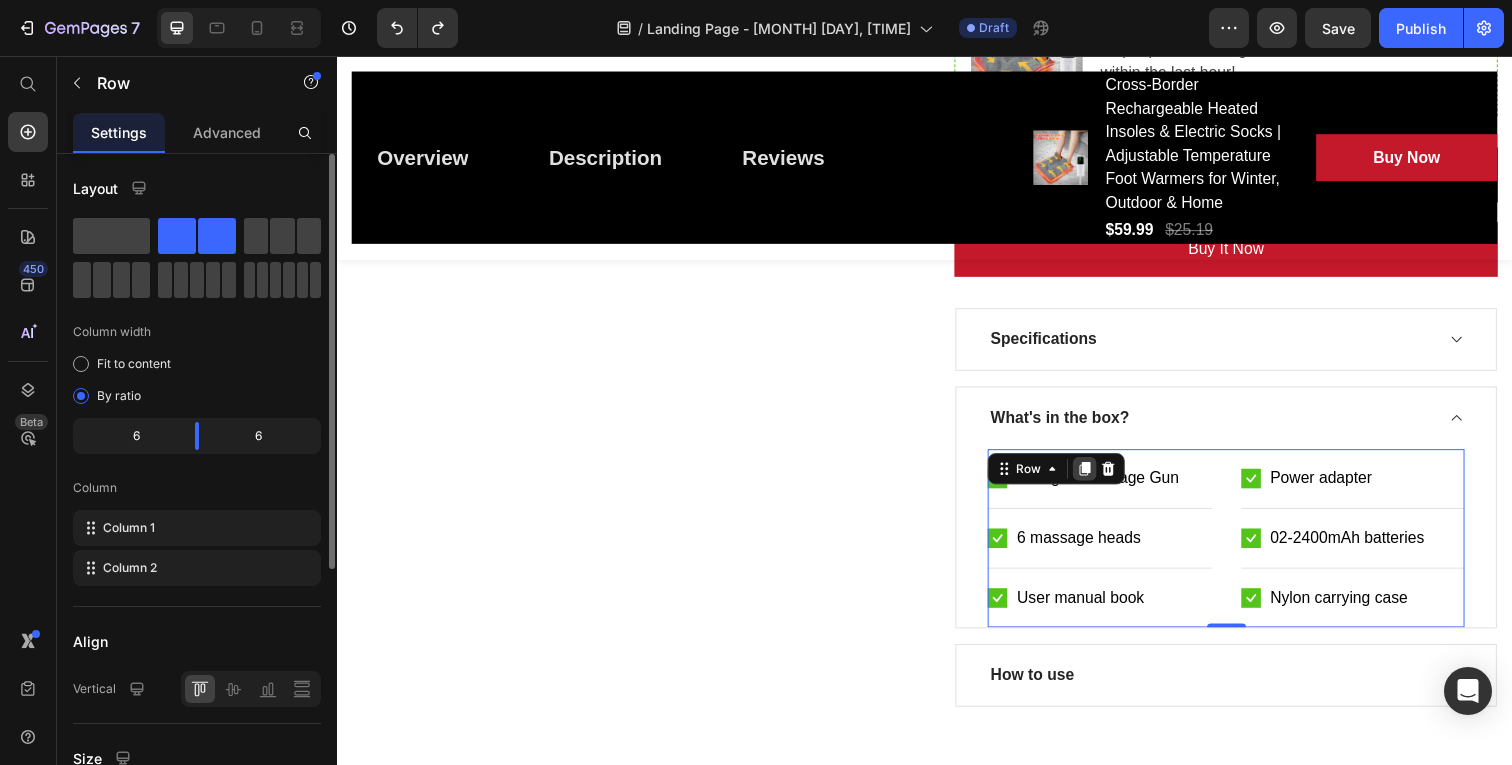 click 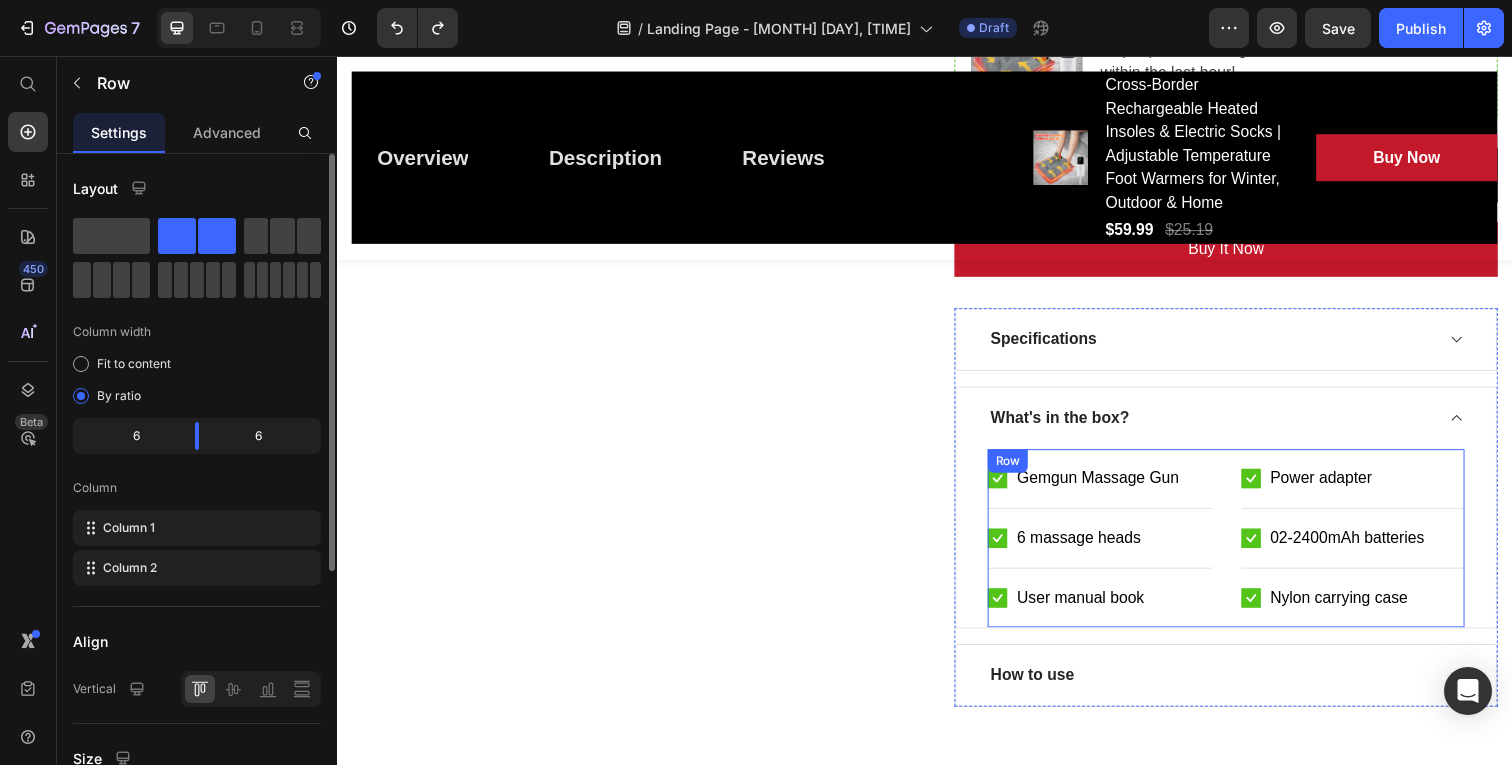 click on "Icon Gemgun Massage Gun Text block Row
Icon 6 massage heads  Text block Row
Icon User manual book Text block Row
Icon Power adapter Text block Row
Icon 02-2400mAh batteries  Text block Row
Icon Nylon carrying case Text block Row Row" at bounding box center [1244, 548] 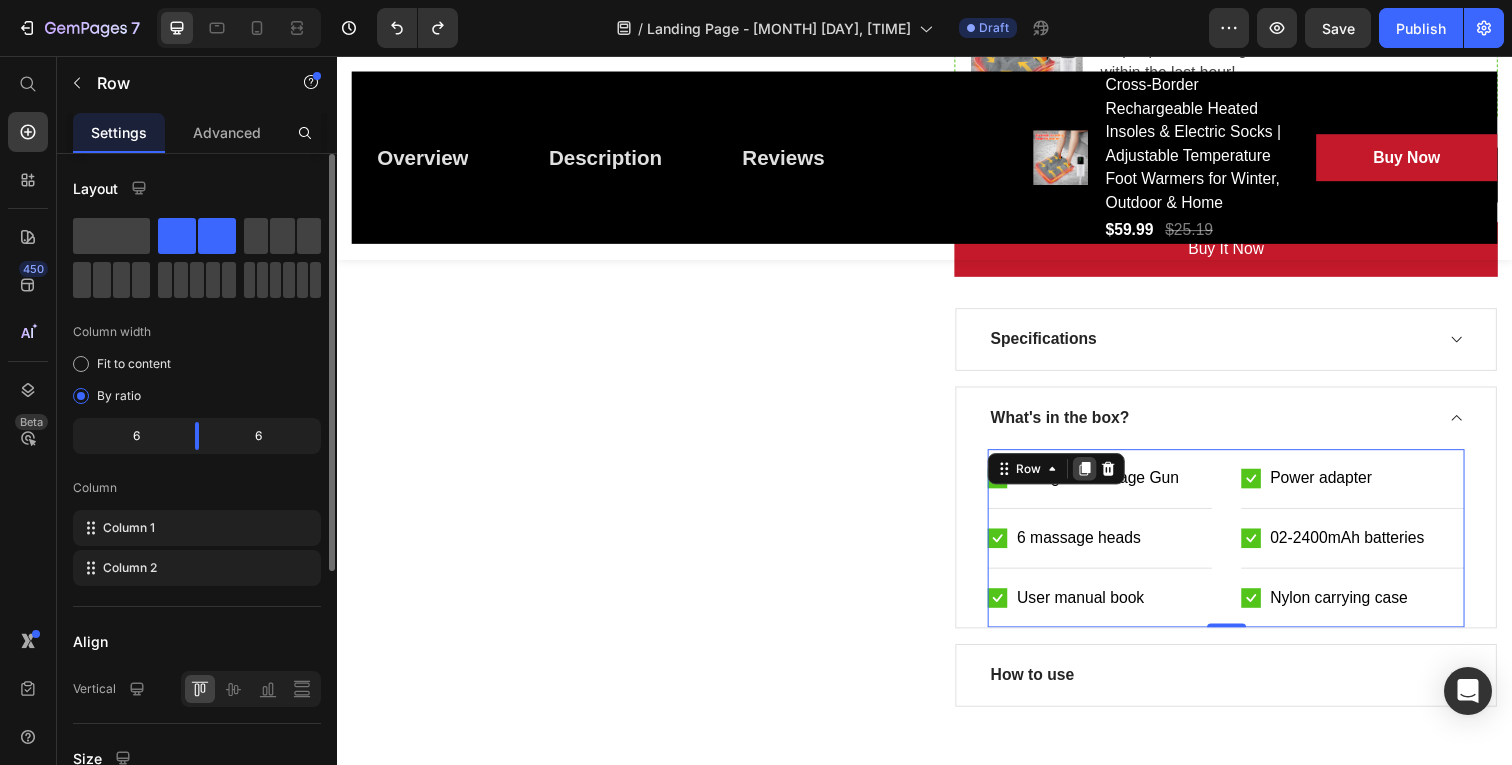 click 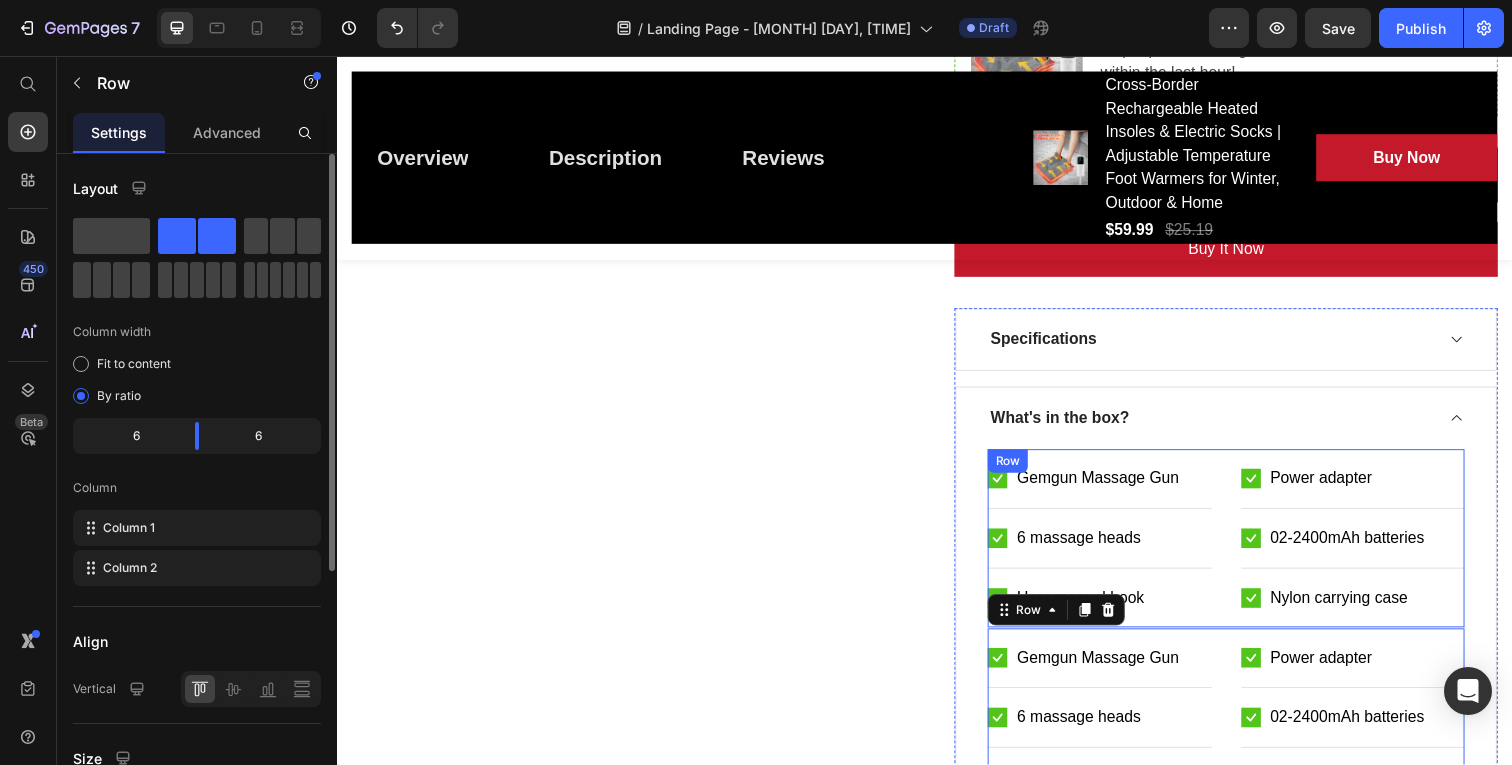 click on "Icon Gemgun Massage Gun Text block Row
Icon [NUMBER] massage heads Text block Row
Icon User manual book Text block Row" at bounding box center [1115, 557] 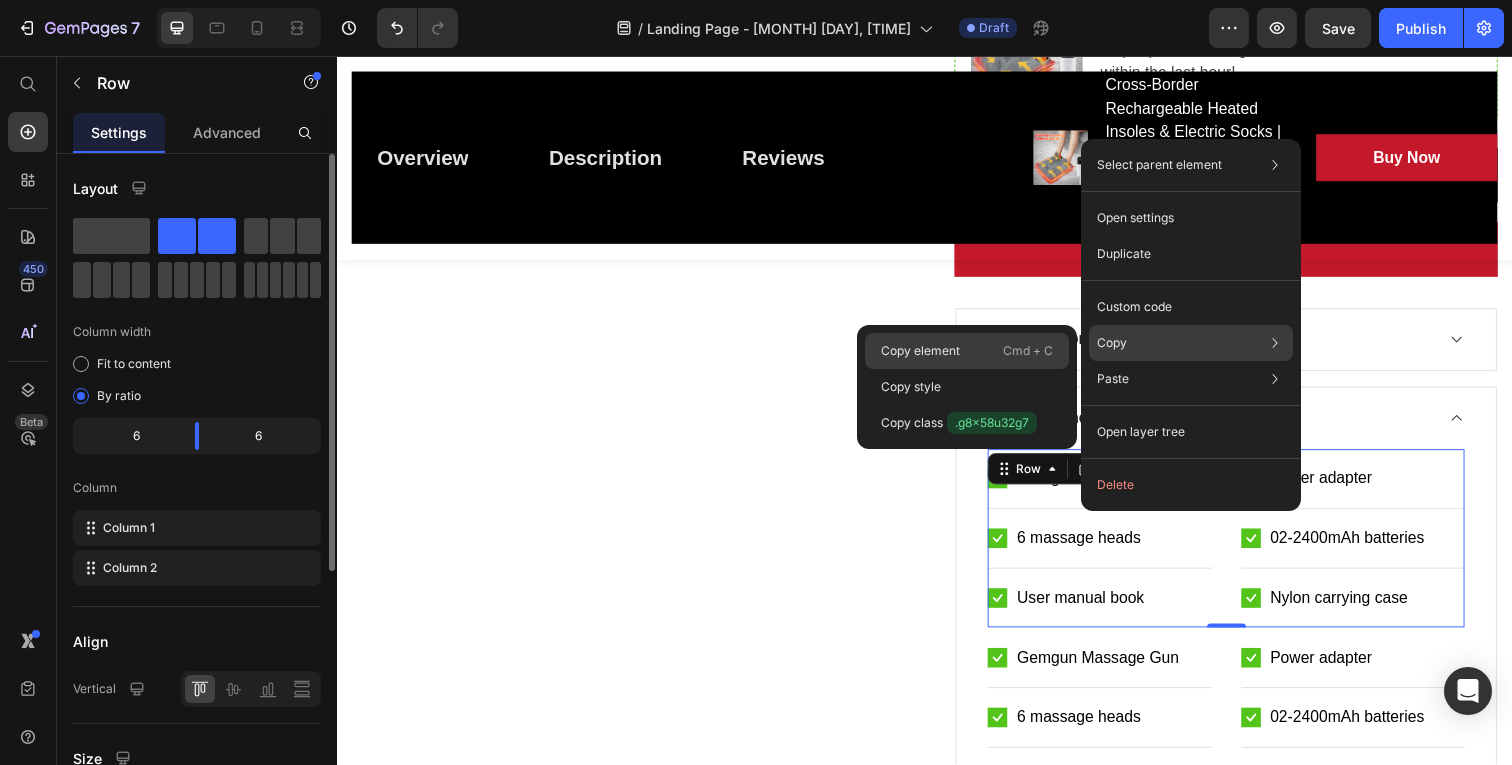 click on "Copy element  Cmd + C" 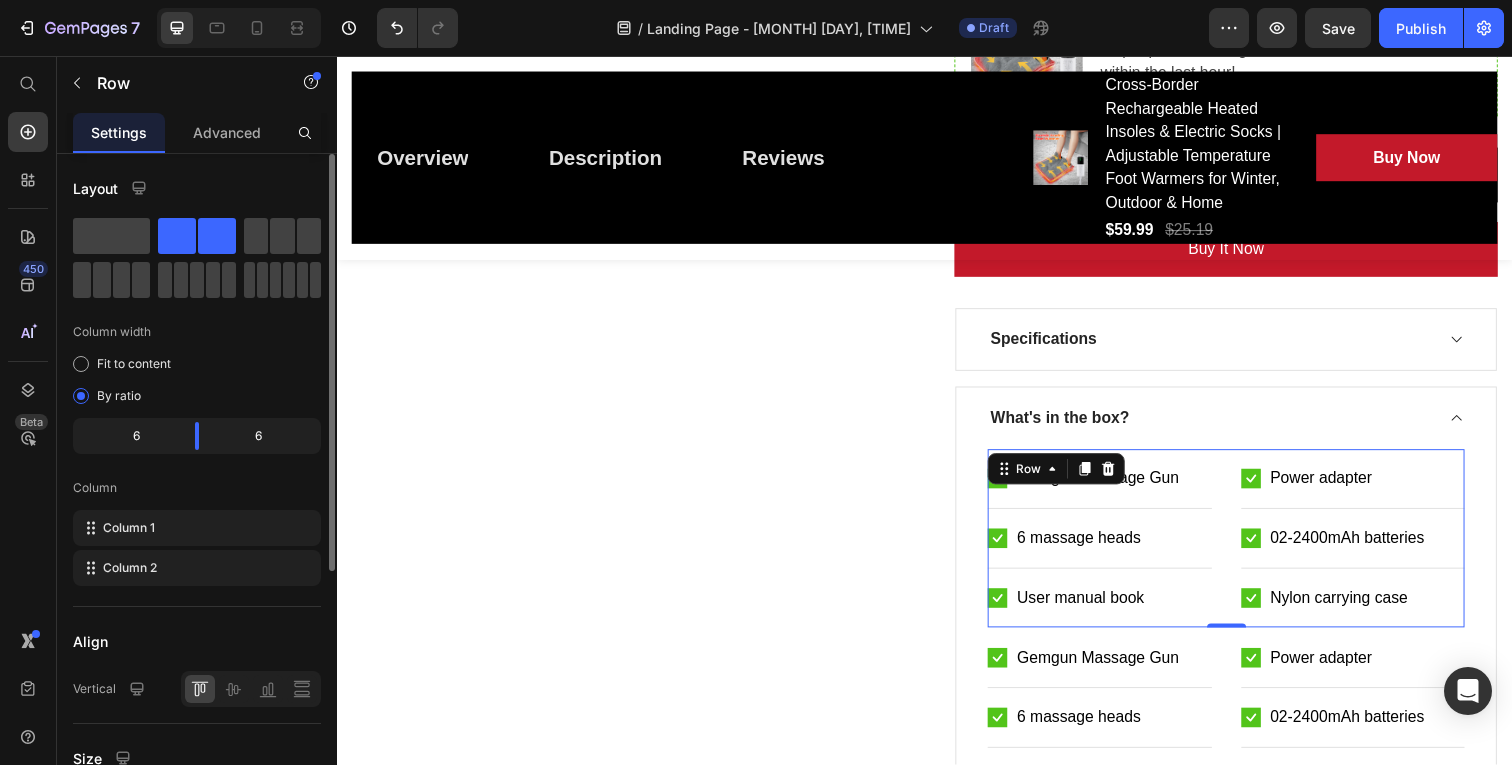 scroll, scrollTop: 1761, scrollLeft: 0, axis: vertical 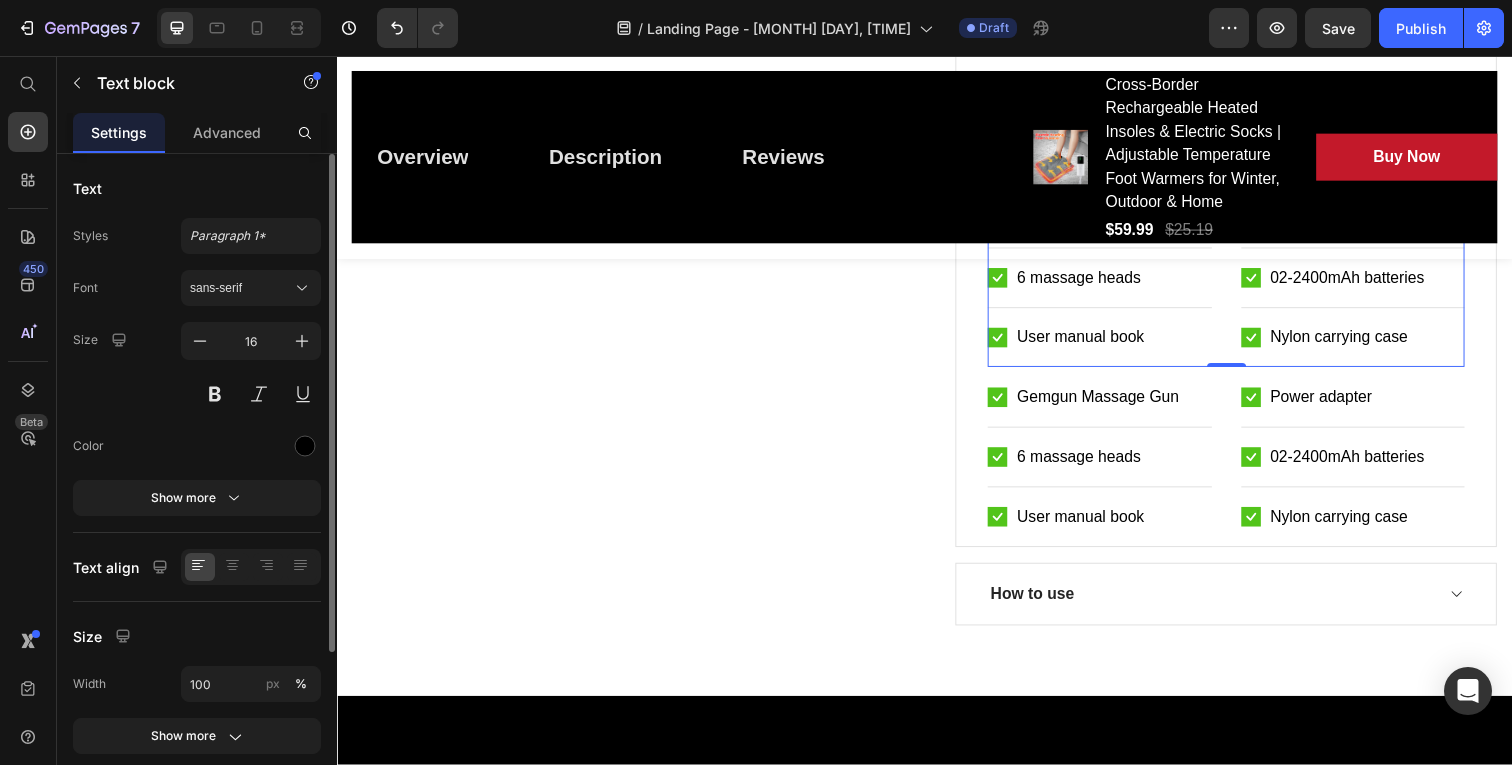 click on "02-2400mAh batteries" at bounding box center [1368, 466] 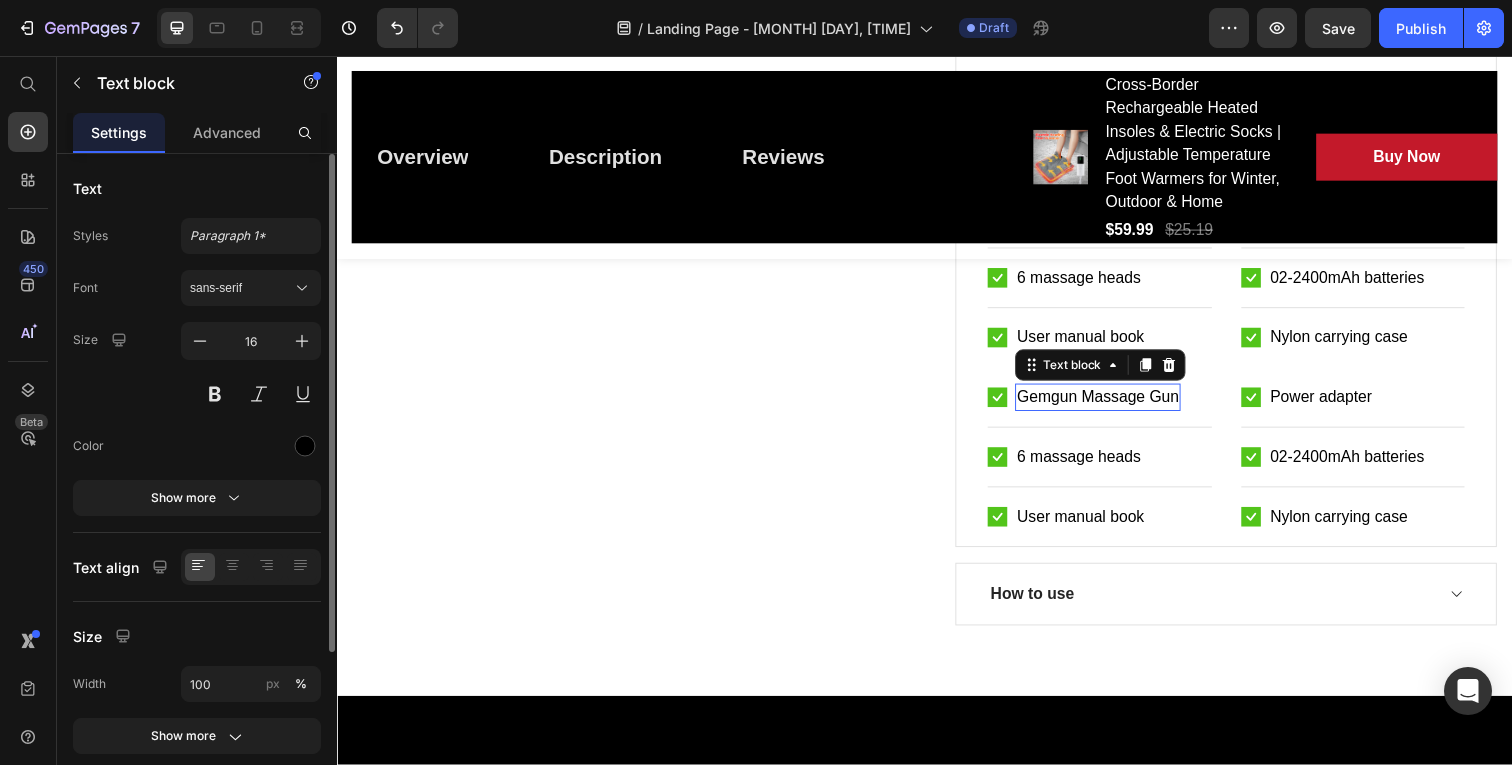 click on "Gemgun Massage Gun" at bounding box center [1113, 405] 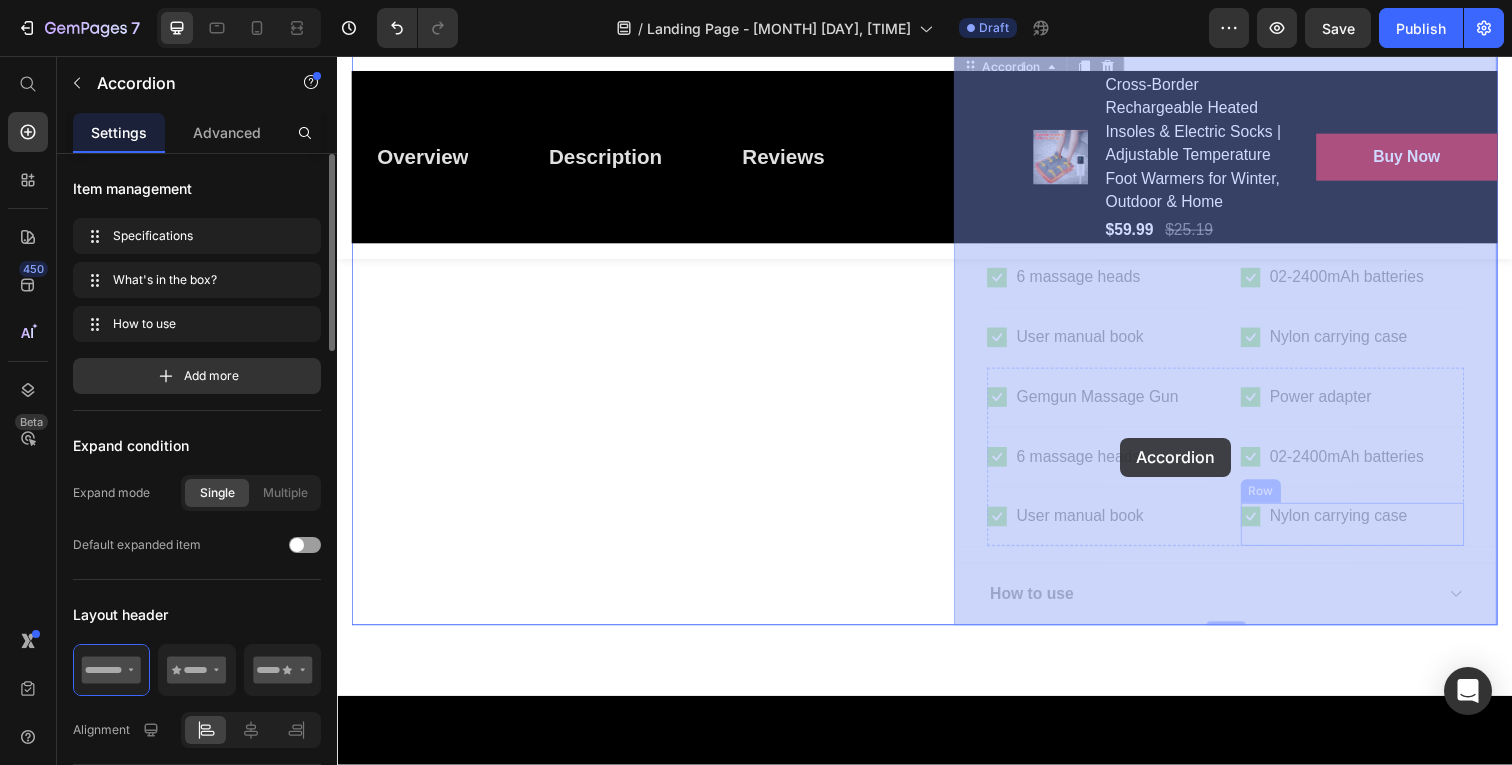 drag, startPoint x: 1501, startPoint y: 543, endPoint x: 1141, endPoint y: 446, distance: 372.8391 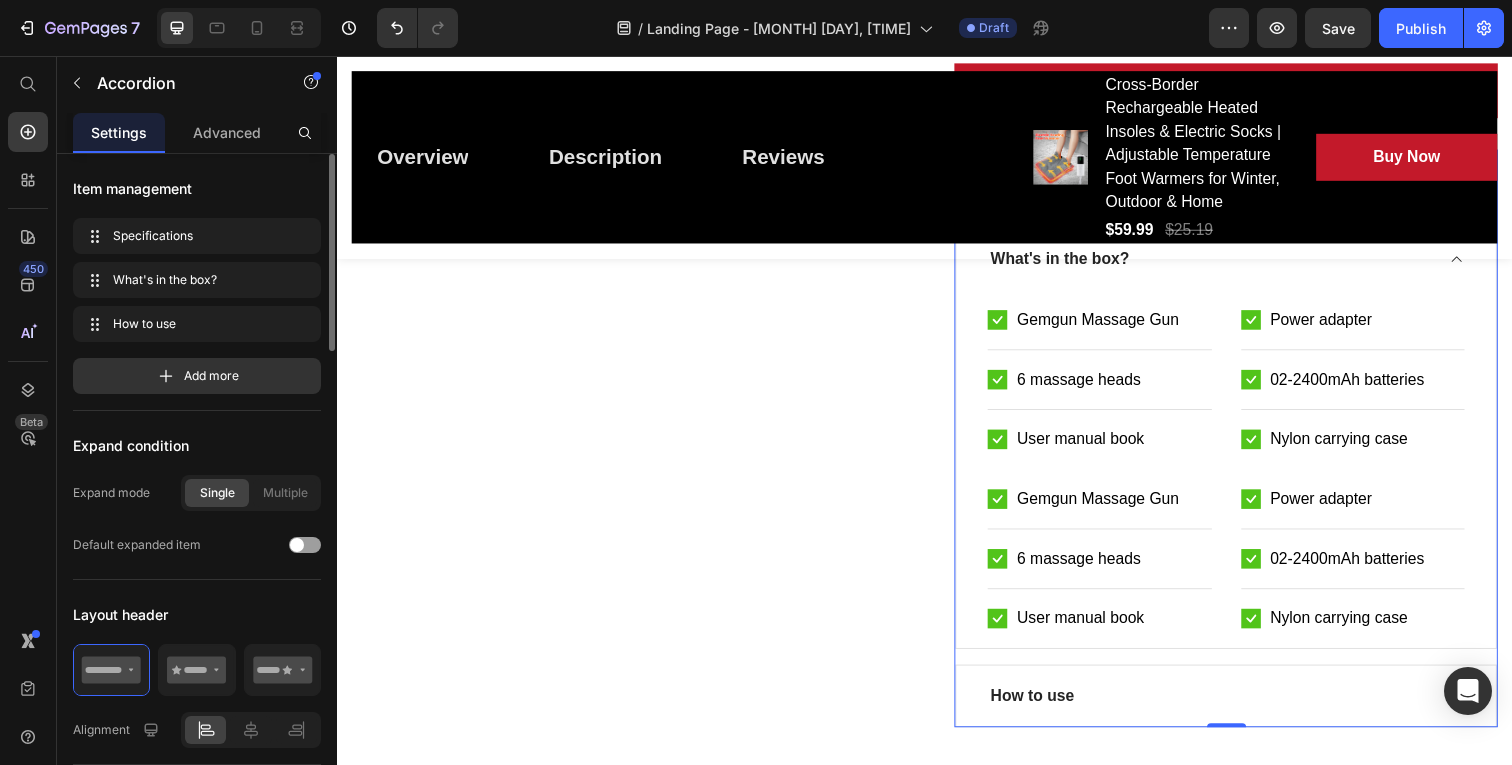 scroll, scrollTop: 1605, scrollLeft: 0, axis: vertical 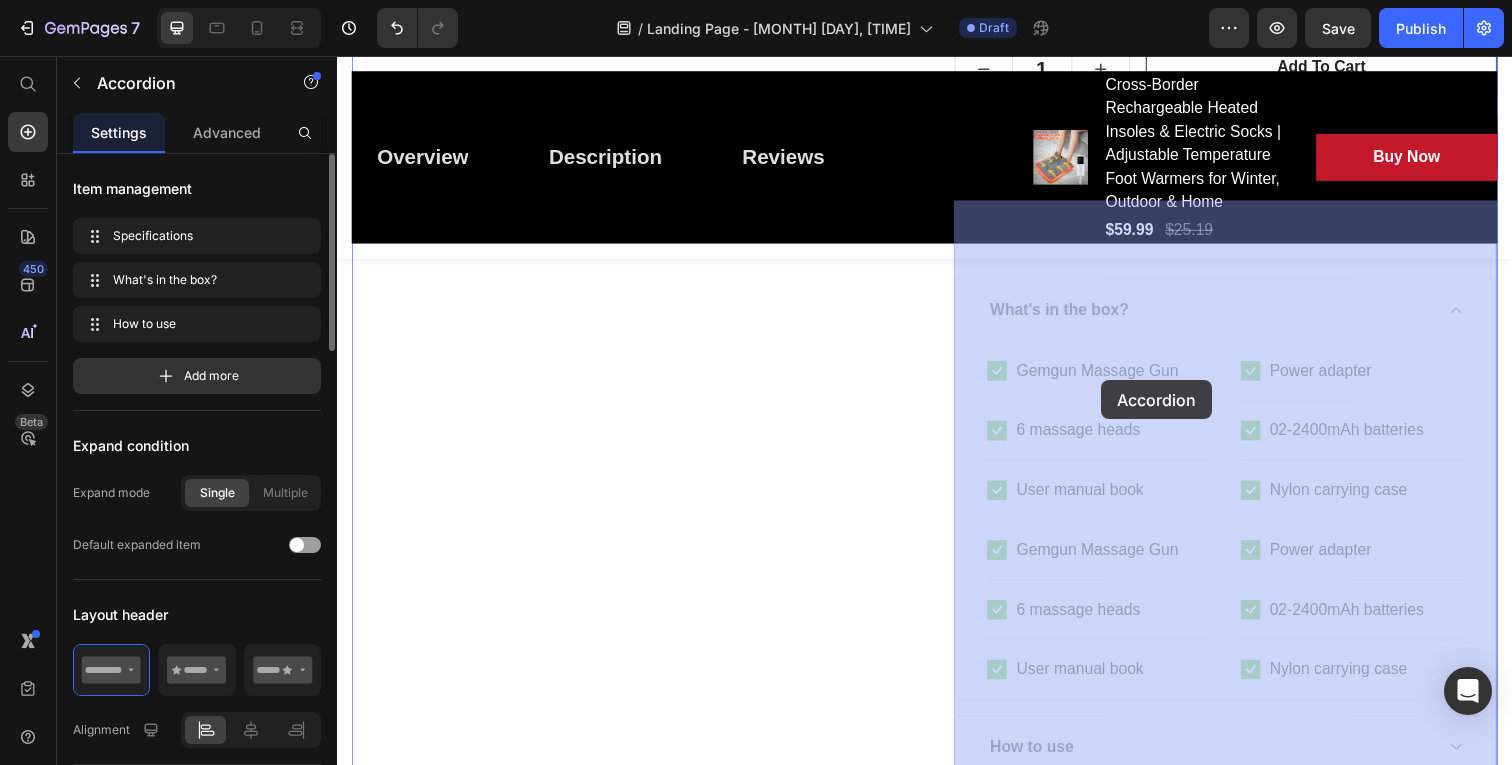 drag, startPoint x: 999, startPoint y: 304, endPoint x: 1115, endPoint y: 386, distance: 142.05632 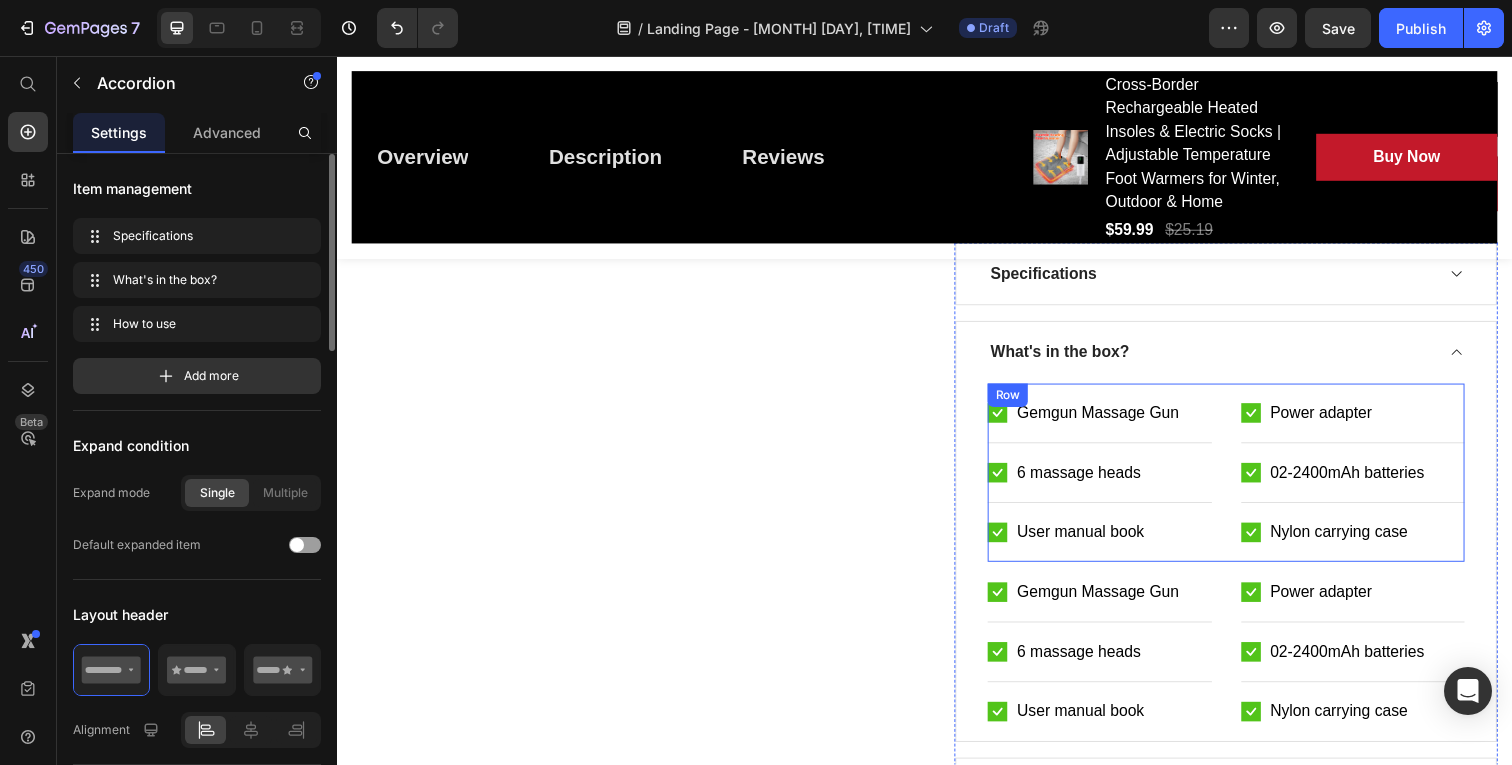 scroll, scrollTop: 1530, scrollLeft: 0, axis: vertical 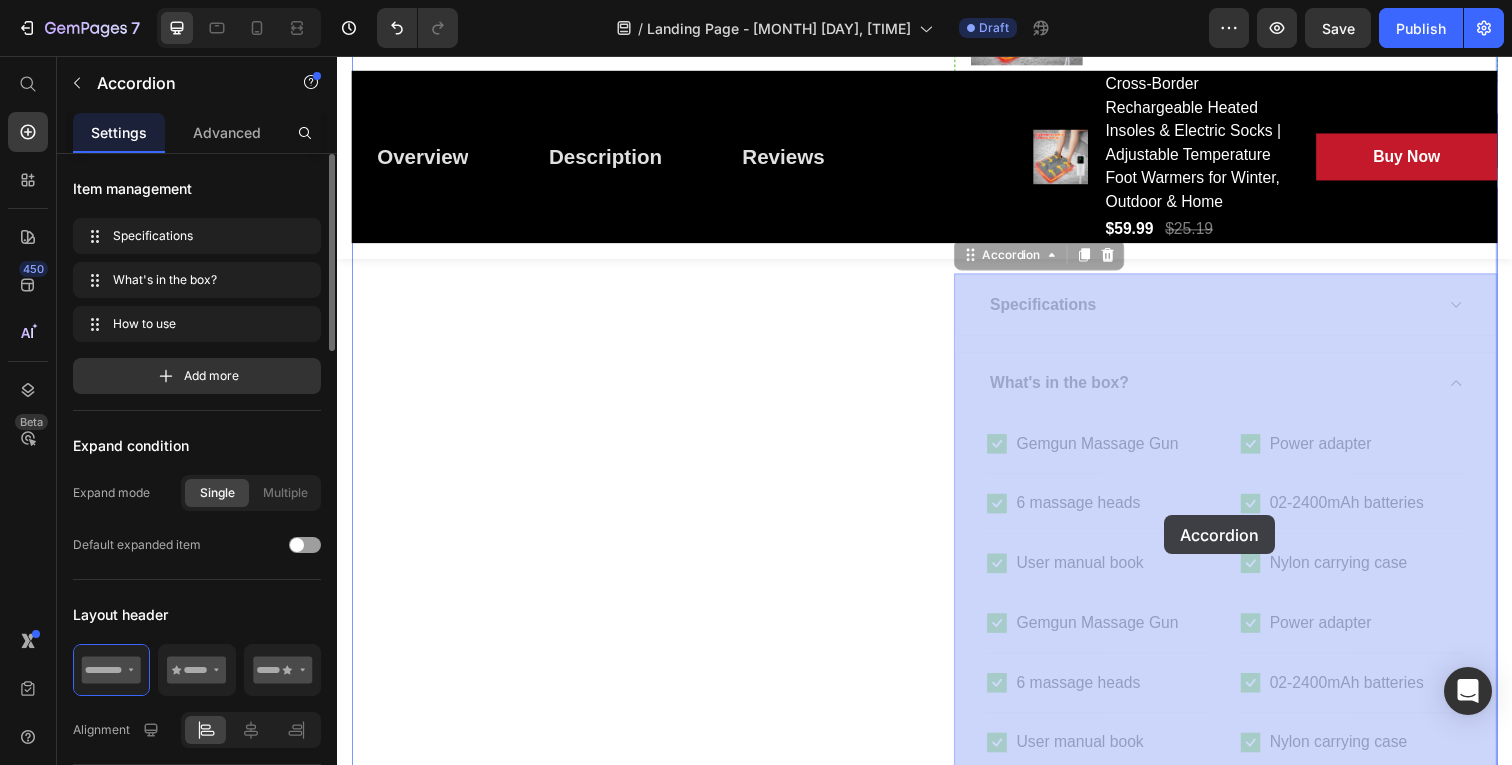 drag, startPoint x: 997, startPoint y: 378, endPoint x: 1182, endPoint y: 525, distance: 236.29219 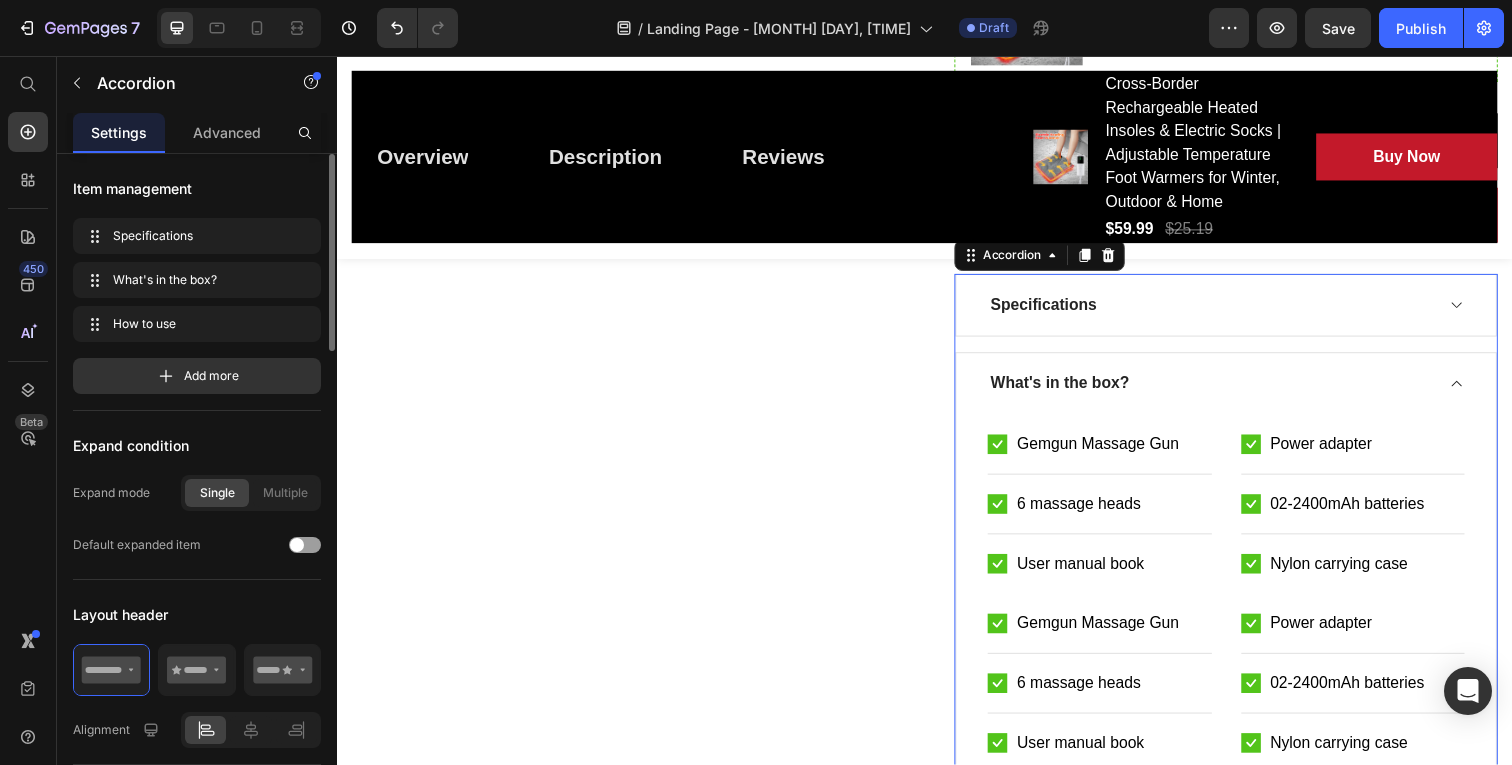 click on "Icon 6 massage heads  Text block Row" at bounding box center [1115, 522] 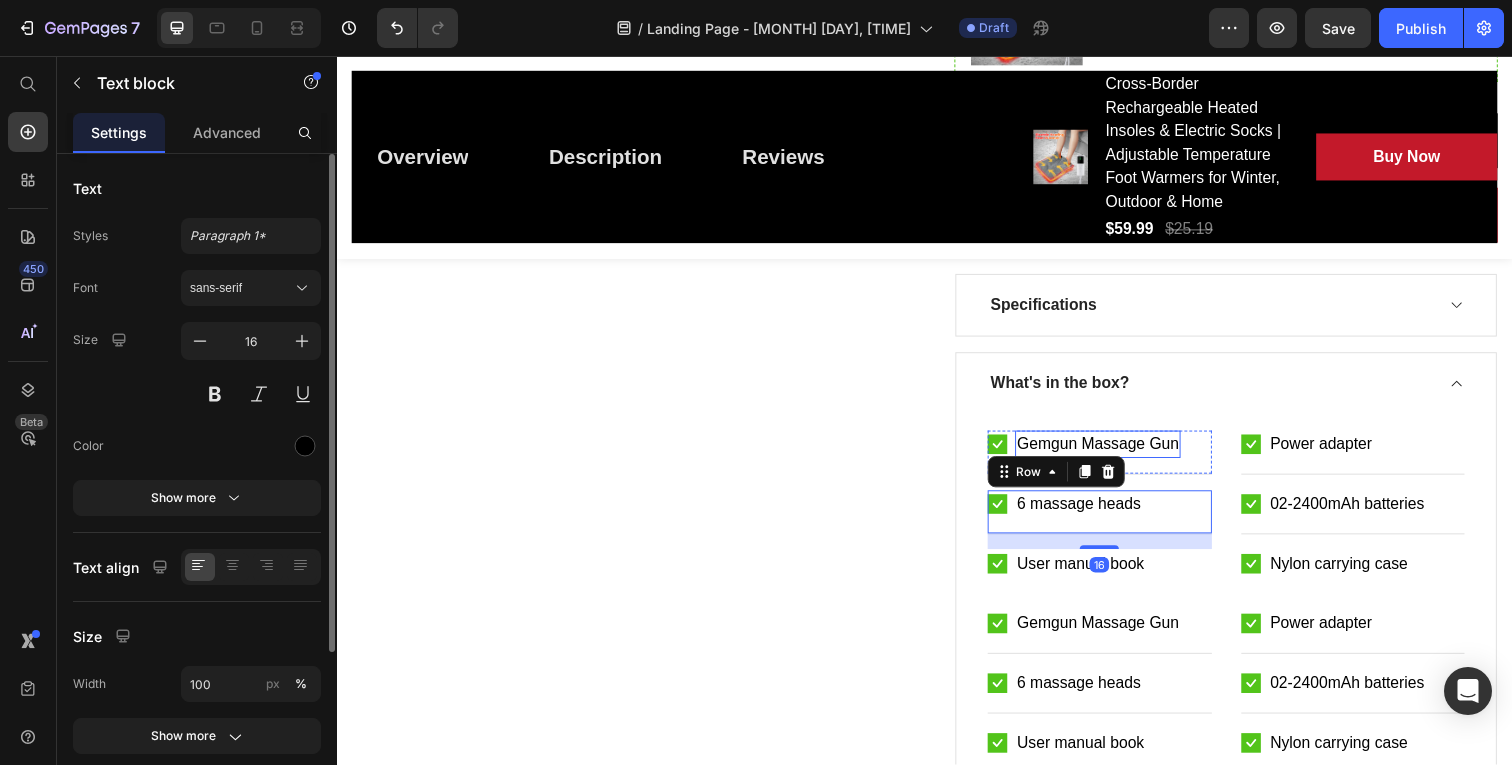 click on "Gemgun Massage Gun" at bounding box center [1113, 453] 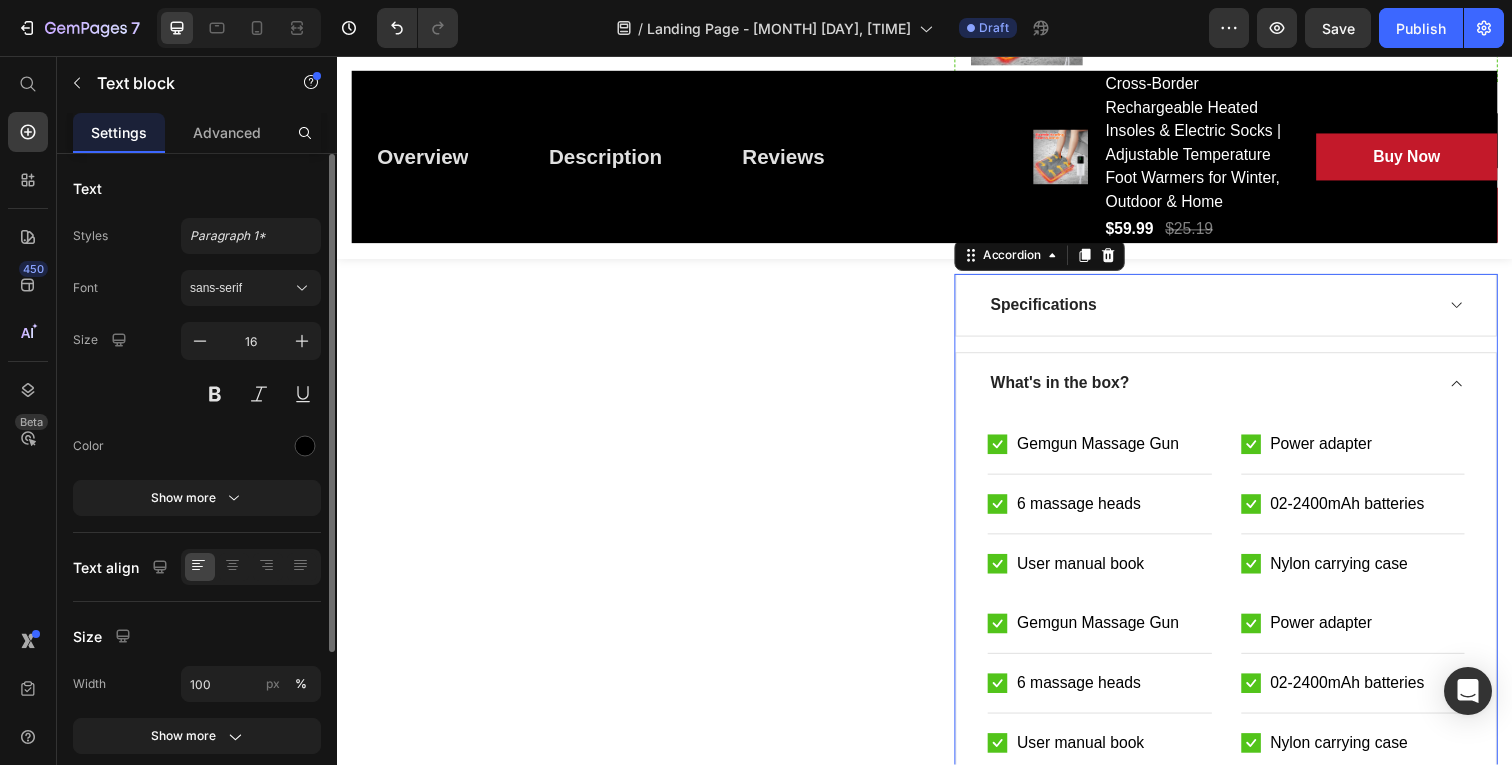 click on "Icon Gemgun Massage Gun Text block Row
Icon [NUMBER] massage heads Text block Row
Icon User manual book Text block Row
Icon Power adapter Text block Row
Icon [NUMBER]-[NUMBER]mAh batteries Text block Row
Icon Nylon carrying case Text block Row Row
Icon Gemgun Massage Gun Text block Row
Icon [NUMBER] massage heads Text block Row
Icon User manual book Text block Row
Icon Power adapter Text block Row
Icon [NUMBER]-[NUMBER]mAh batteries Text block Row
Icon Nylon carrying case Text block Row Row" at bounding box center [1244, 605] 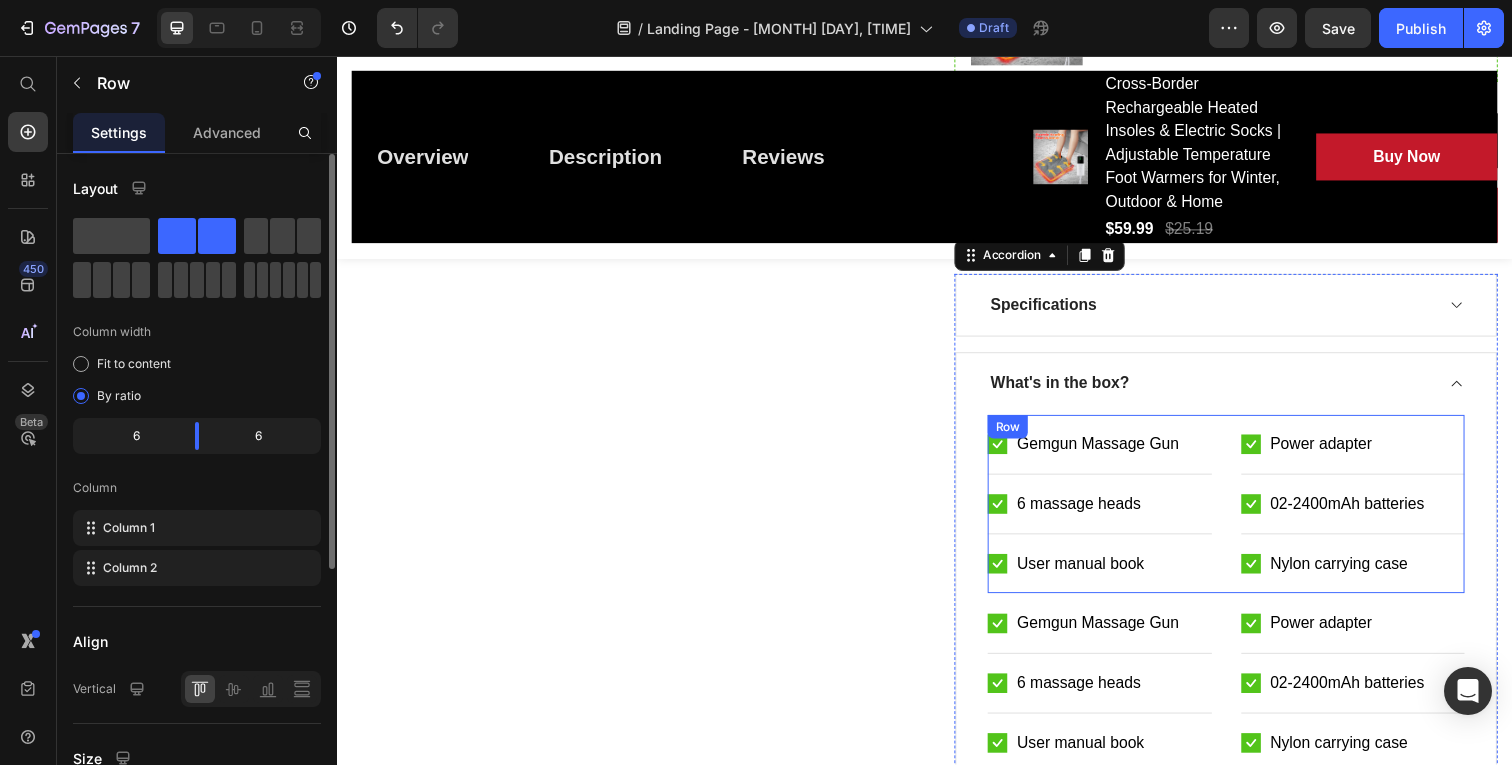 click on "Icon Gemgun Massage Gun Text block Row
Icon 6 massage heads  Text block Row
Icon User manual book Text block Row
Icon Power adapter Text block Row
Icon 02-2400mAh batteries  Text block Row
Icon Nylon carrying case Text block Row Row" at bounding box center (1244, 513) 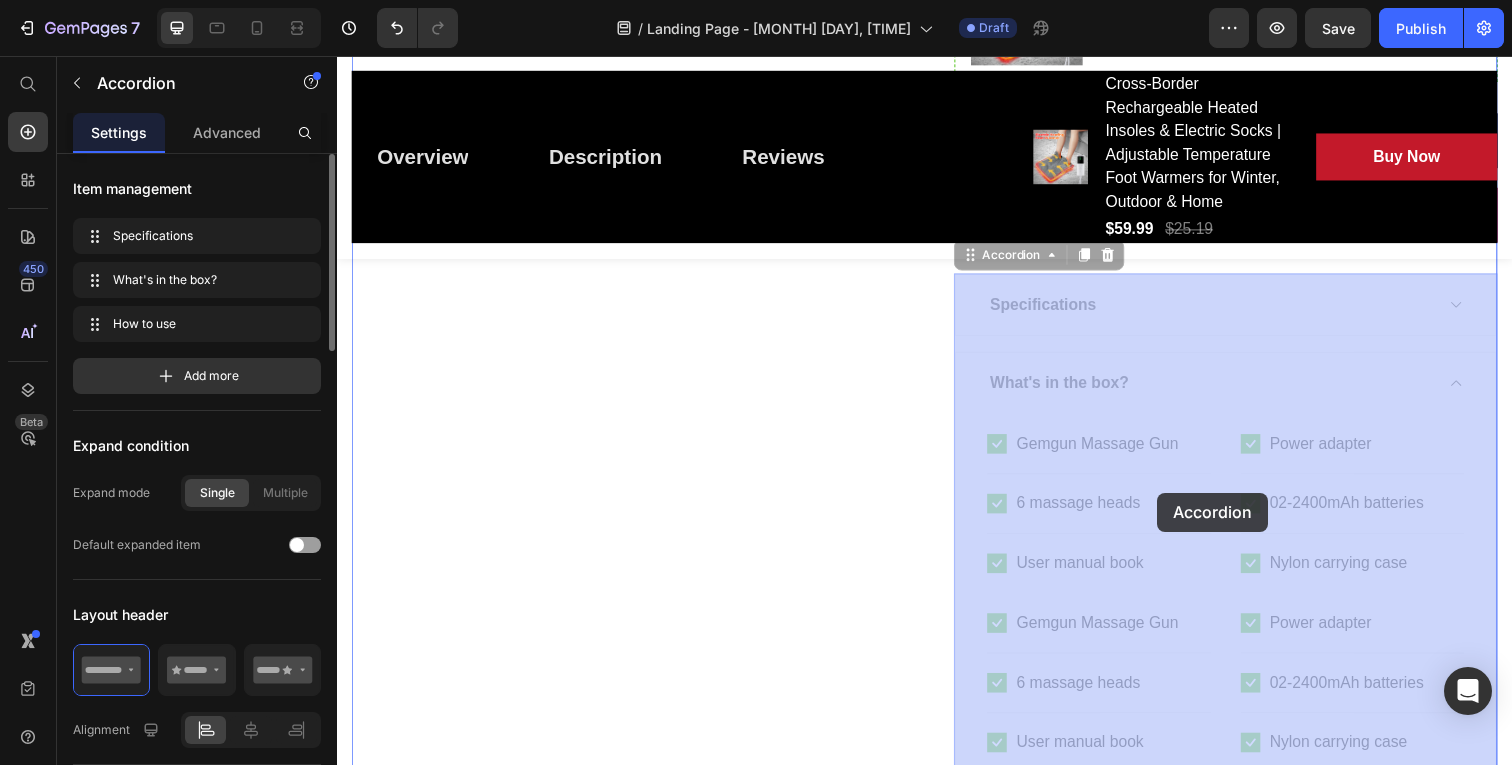 drag, startPoint x: 996, startPoint y: 398, endPoint x: 1174, endPoint y: 502, distance: 206.15529 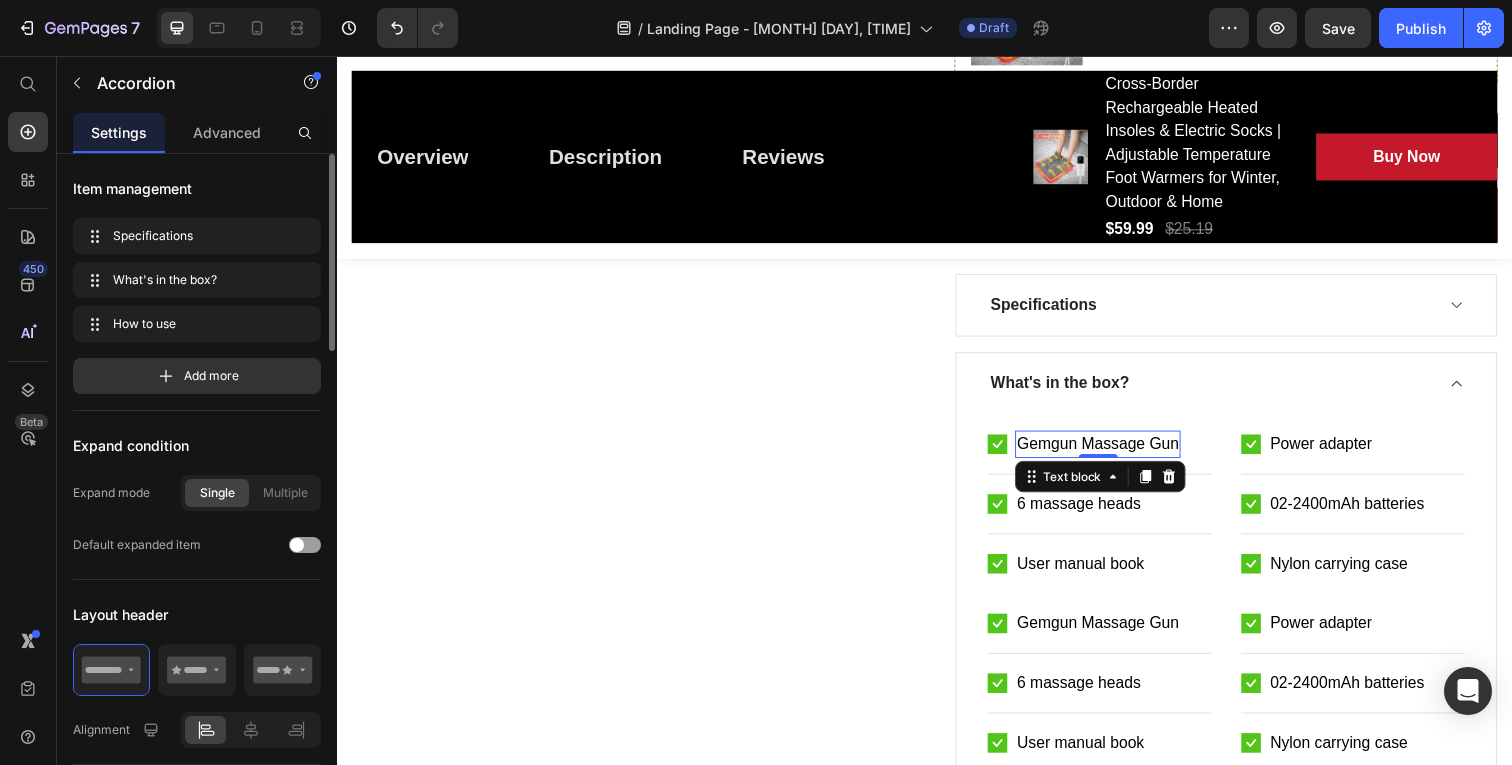 click on "Gemgun Massage Gun" at bounding box center (1113, 453) 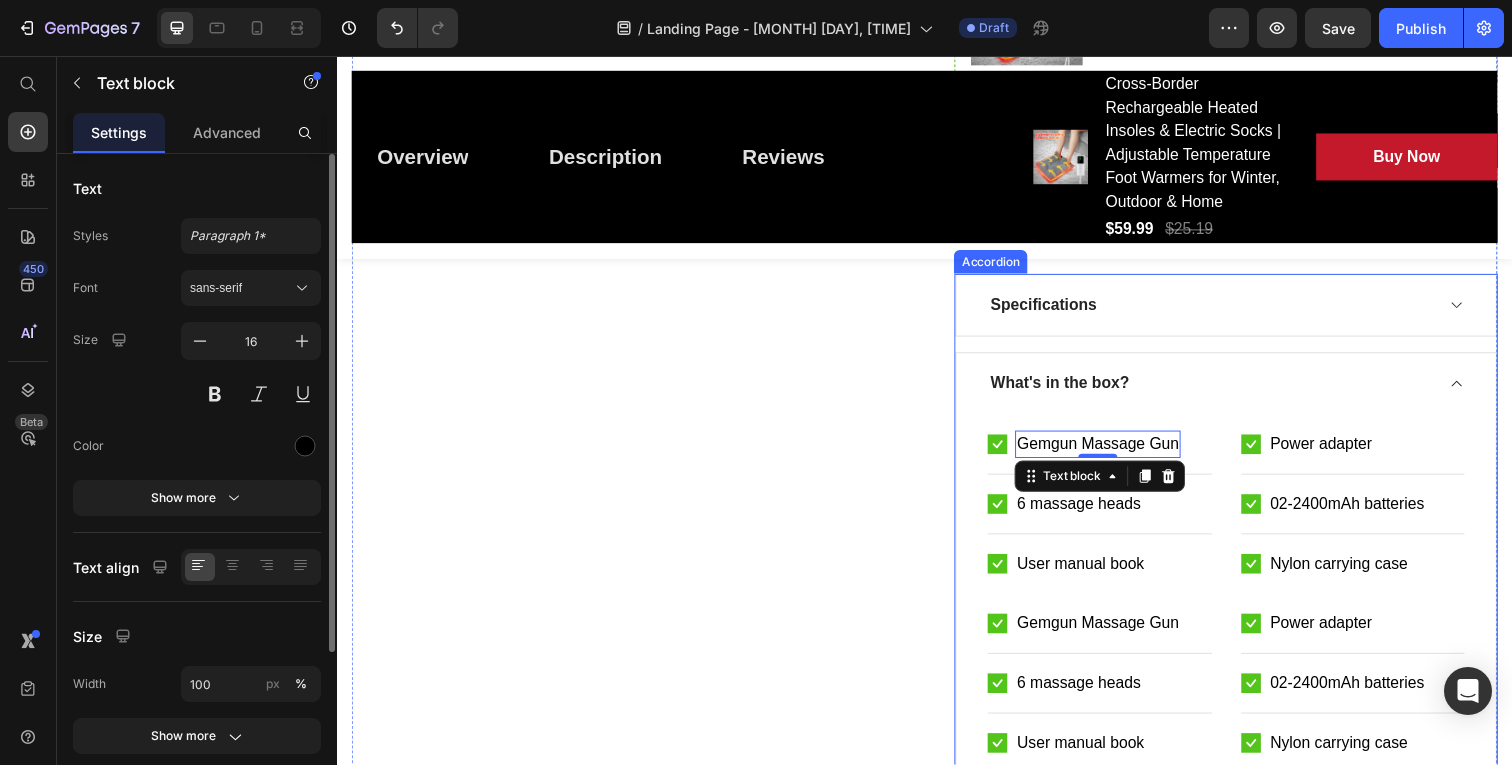 click on "What's in the box?" at bounding box center [1228, 391] 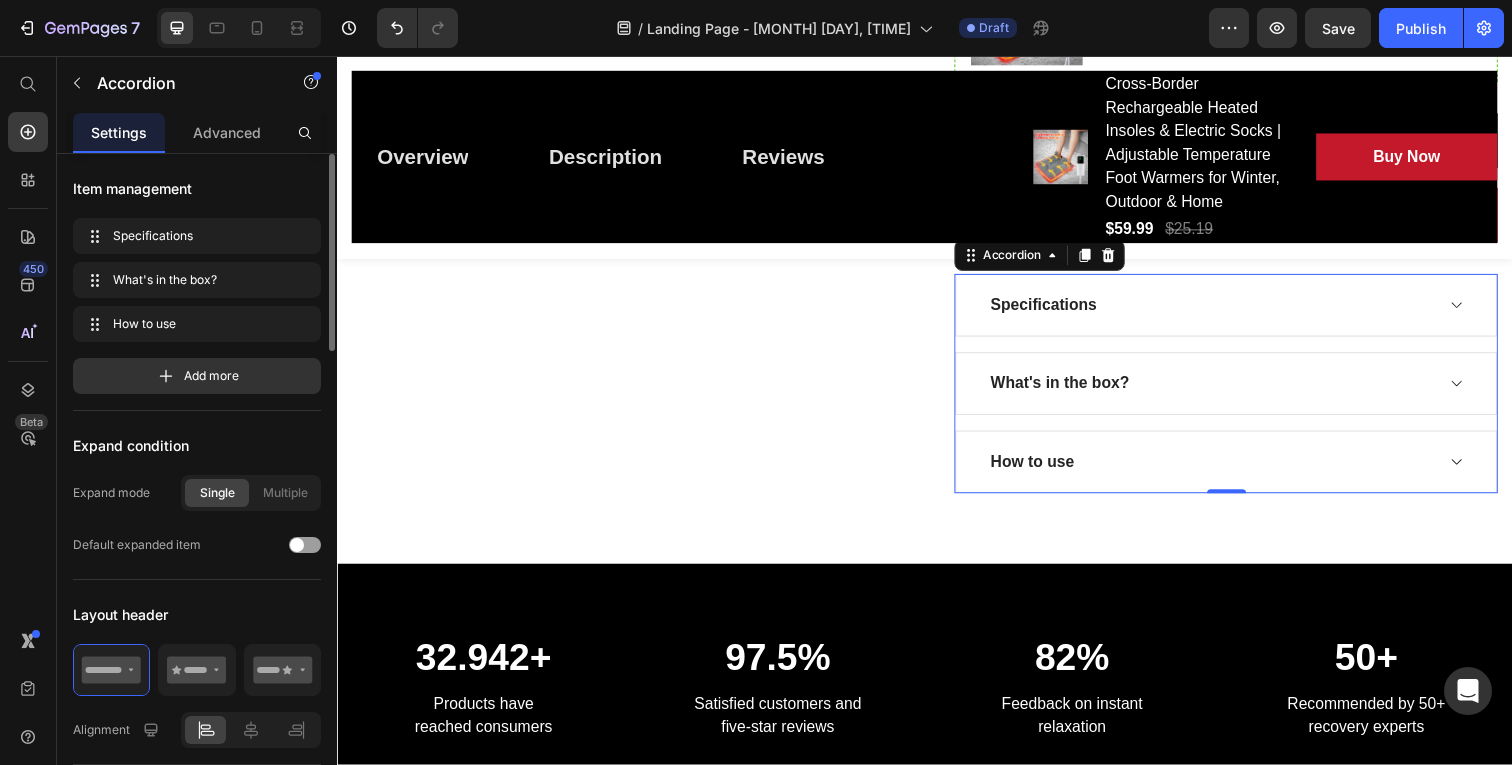 click on "How to use" at bounding box center (1244, 471) 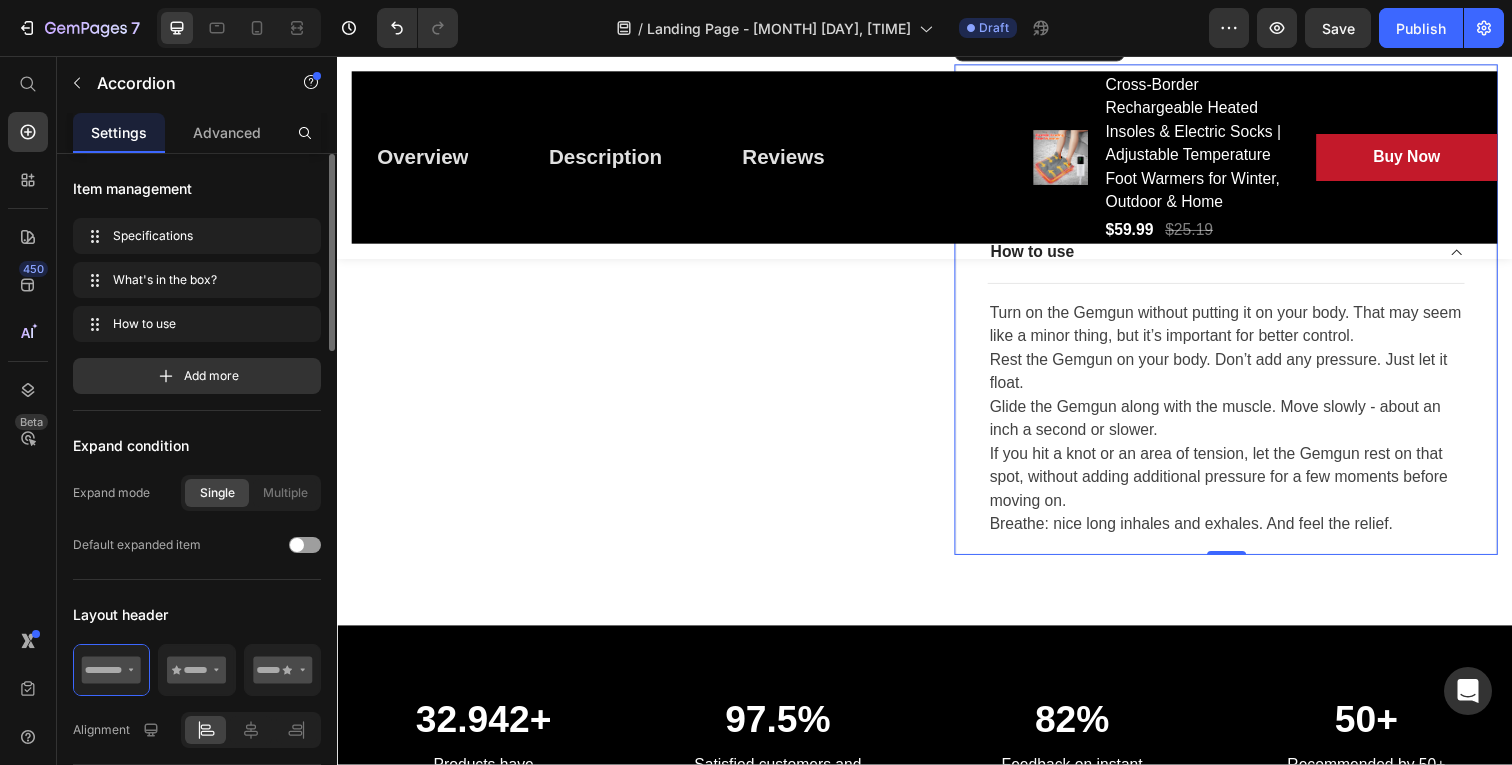 scroll, scrollTop: 1736, scrollLeft: 0, axis: vertical 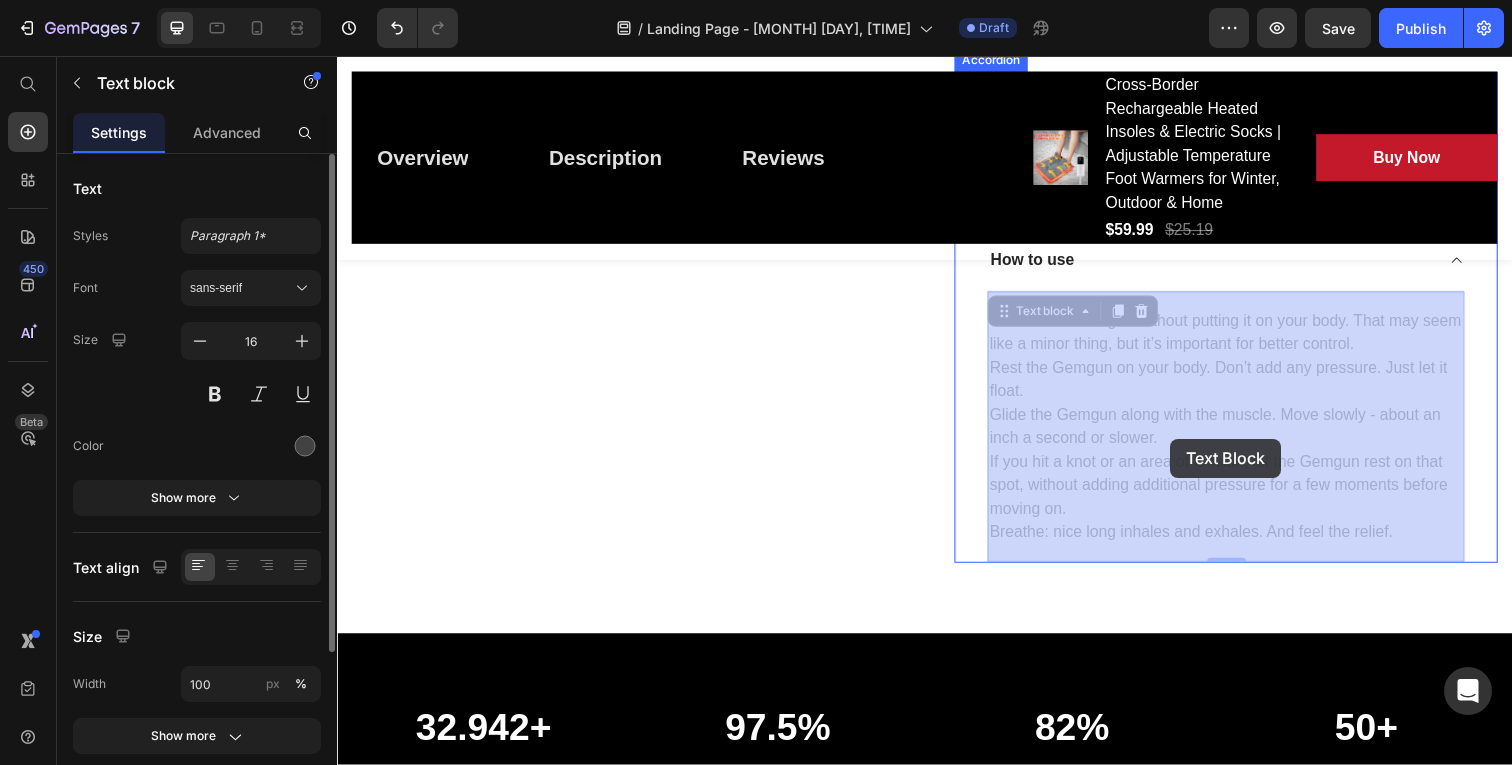 drag, startPoint x: 1009, startPoint y: 324, endPoint x: 1188, endPoint y: 447, distance: 217.18655 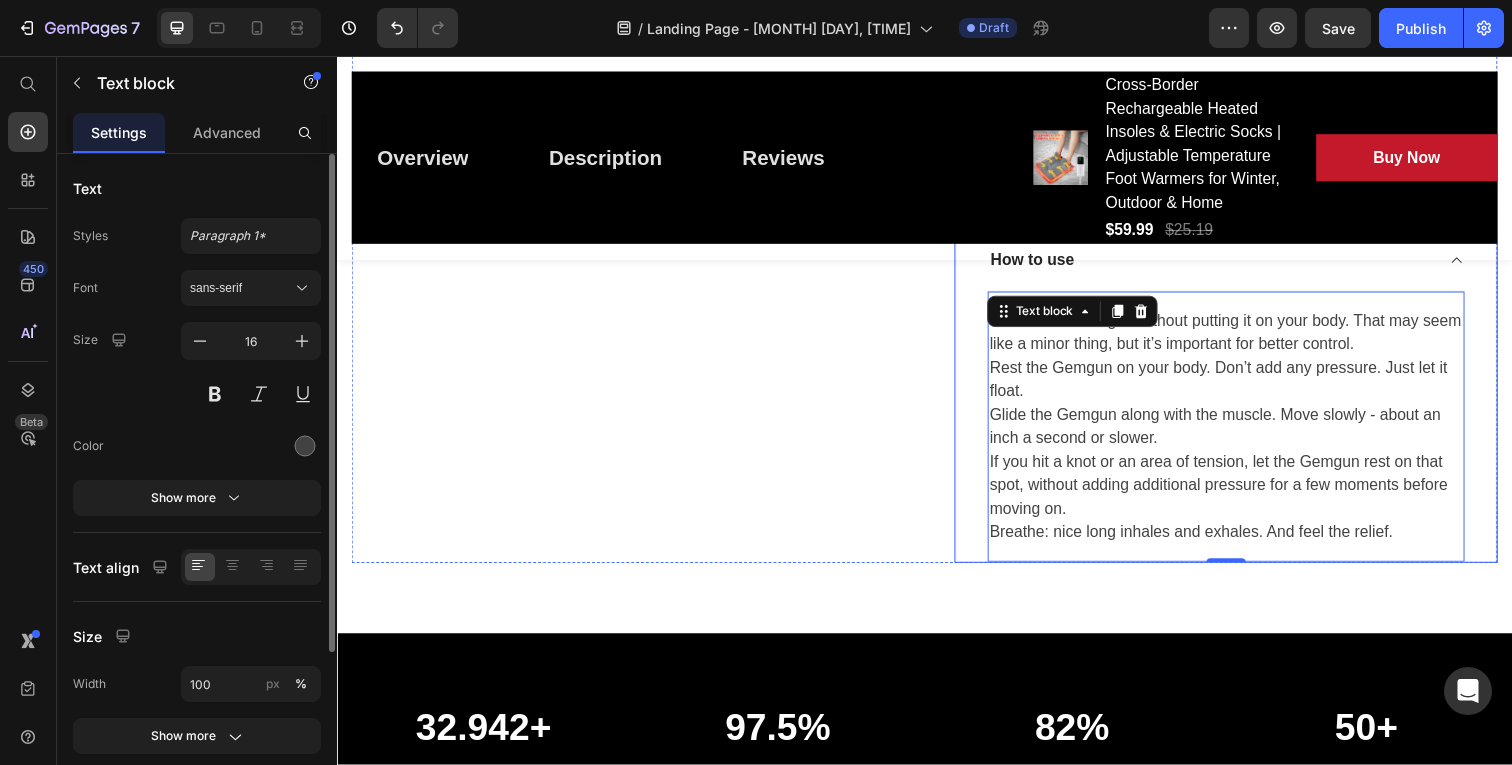 click on "Turn on the Gemgun without putting it on your body. That may seem like a minor thing, but it’s important for better control.  Rest the Gemgun on your body. Don’t add any pressure. Just let it float. Glide the Gemgun along with the muscle. Move slowly - about an inch a second or slower.  If you hit a knot or an area of tension, let the Gemgun rest on that spot, without adding additional pressure for a few moments before moving on.  Breathe: nice long inhales and exhales. And feel the relief." at bounding box center (1244, 435) 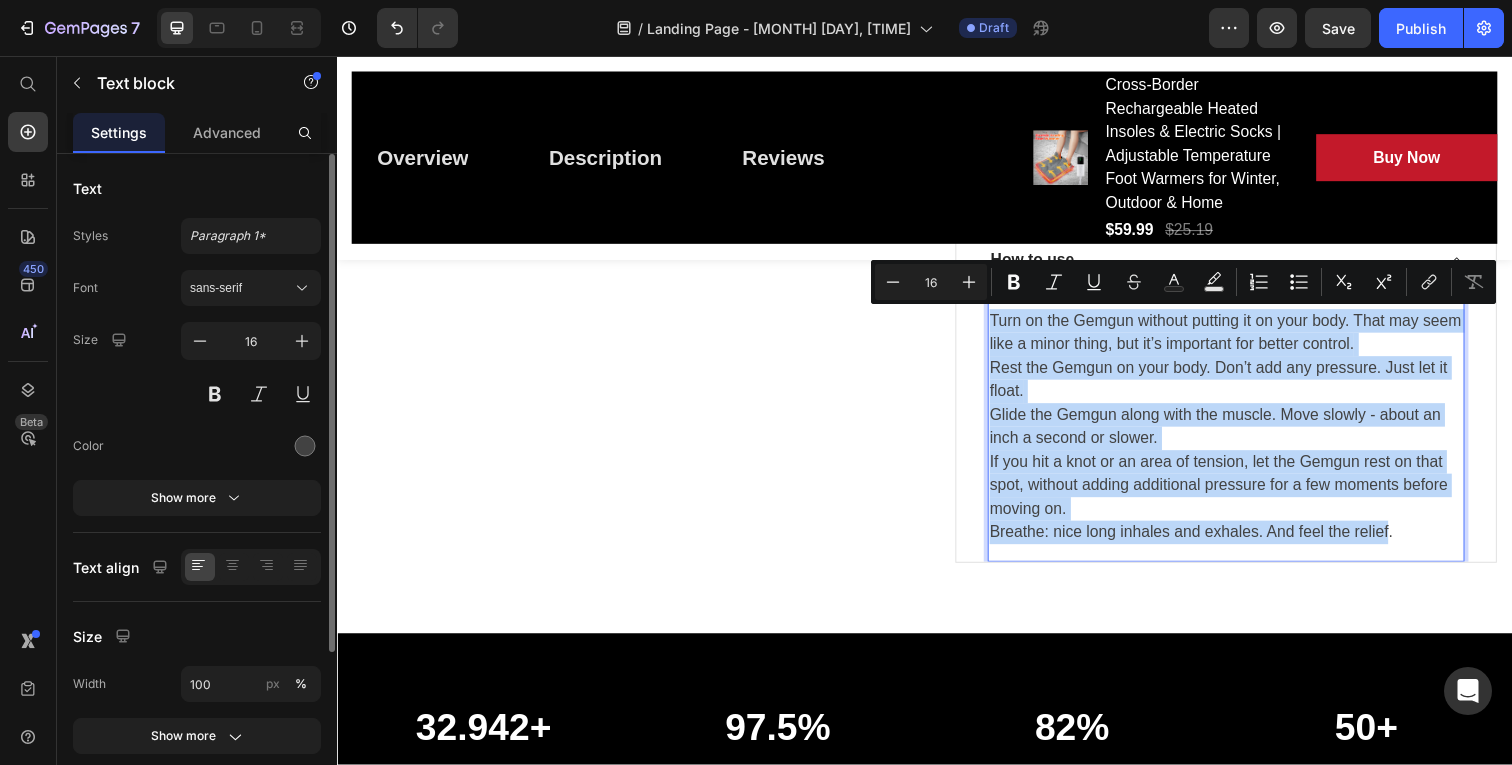 drag, startPoint x: 1408, startPoint y: 544, endPoint x: 1003, endPoint y: 322, distance: 461.85388 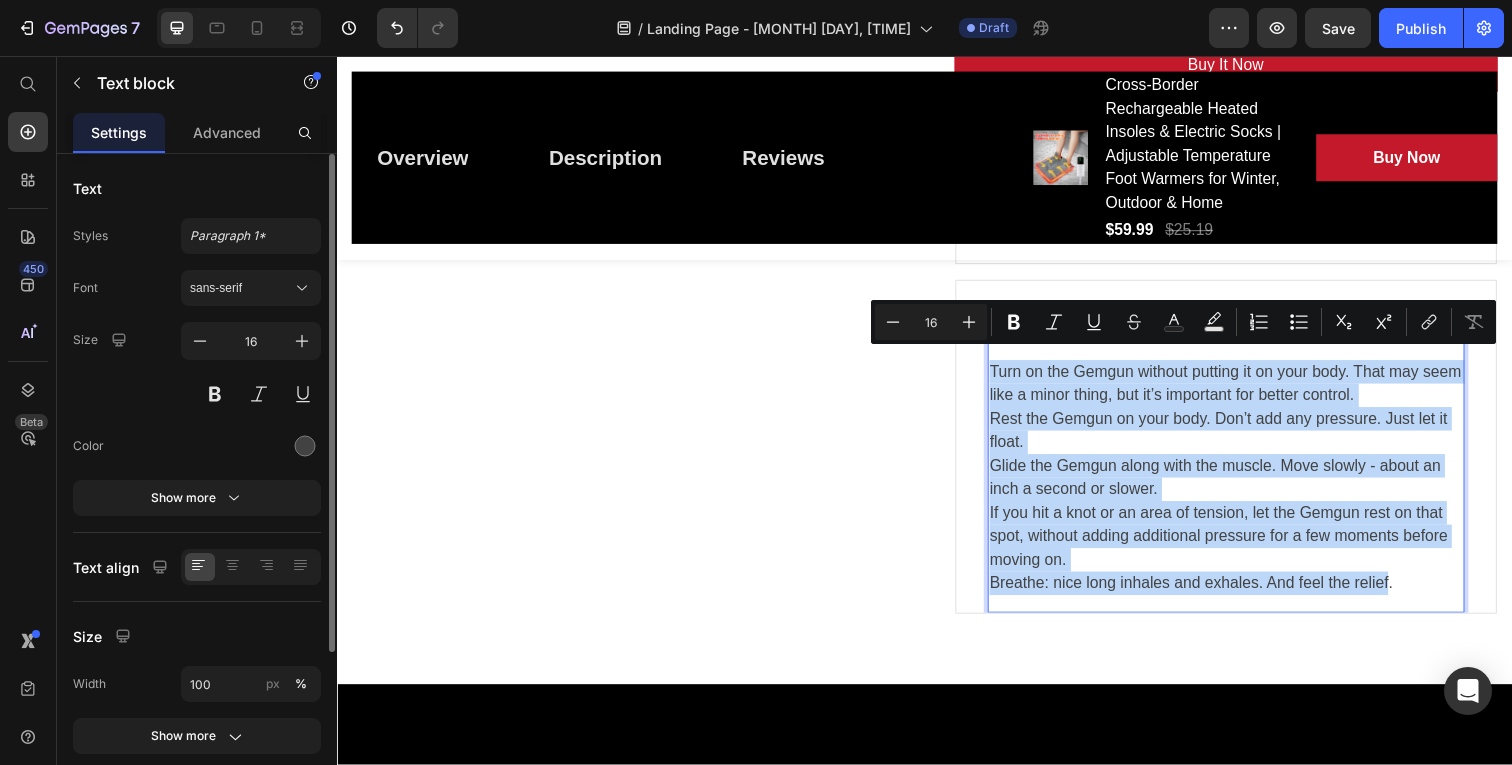 scroll, scrollTop: 1681, scrollLeft: 0, axis: vertical 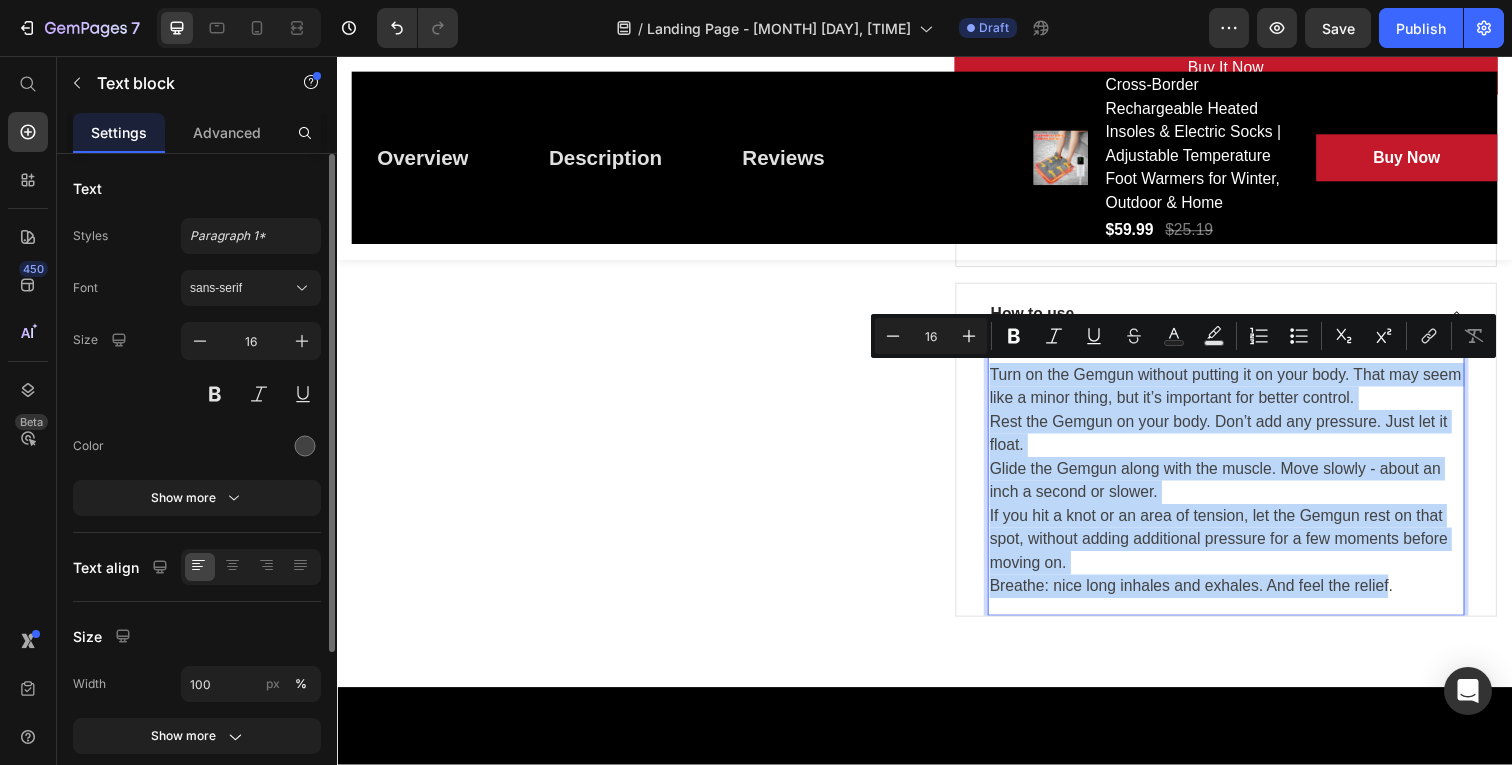 click on "Turn on the Gemgun without putting it on your body. That may seem like a minor thing, but it’s important for better control.  Rest the Gemgun on your body. Don’t add any pressure. Just let it float. Glide the Gemgun along with the muscle. Move slowly - about an inch a second or slower.  If you hit a knot or an area of tension, let the Gemgun rest on that spot, without adding additional pressure for a few moments before moving on.  Breathe: nice long inhales and exhales. And feel the relief." at bounding box center [1244, 490] 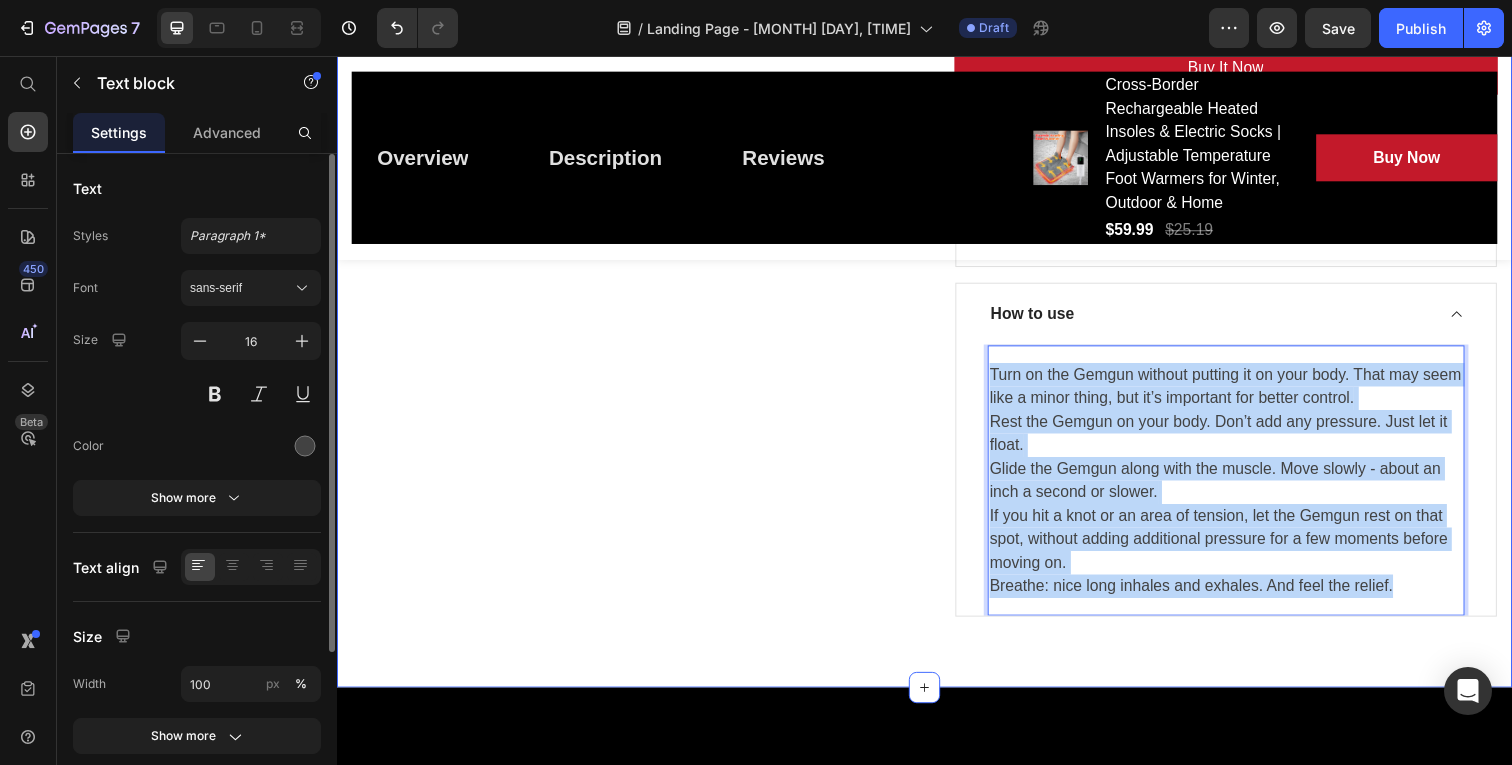drag, startPoint x: 1006, startPoint y: 380, endPoint x: 1390, endPoint y: 643, distance: 465.4299 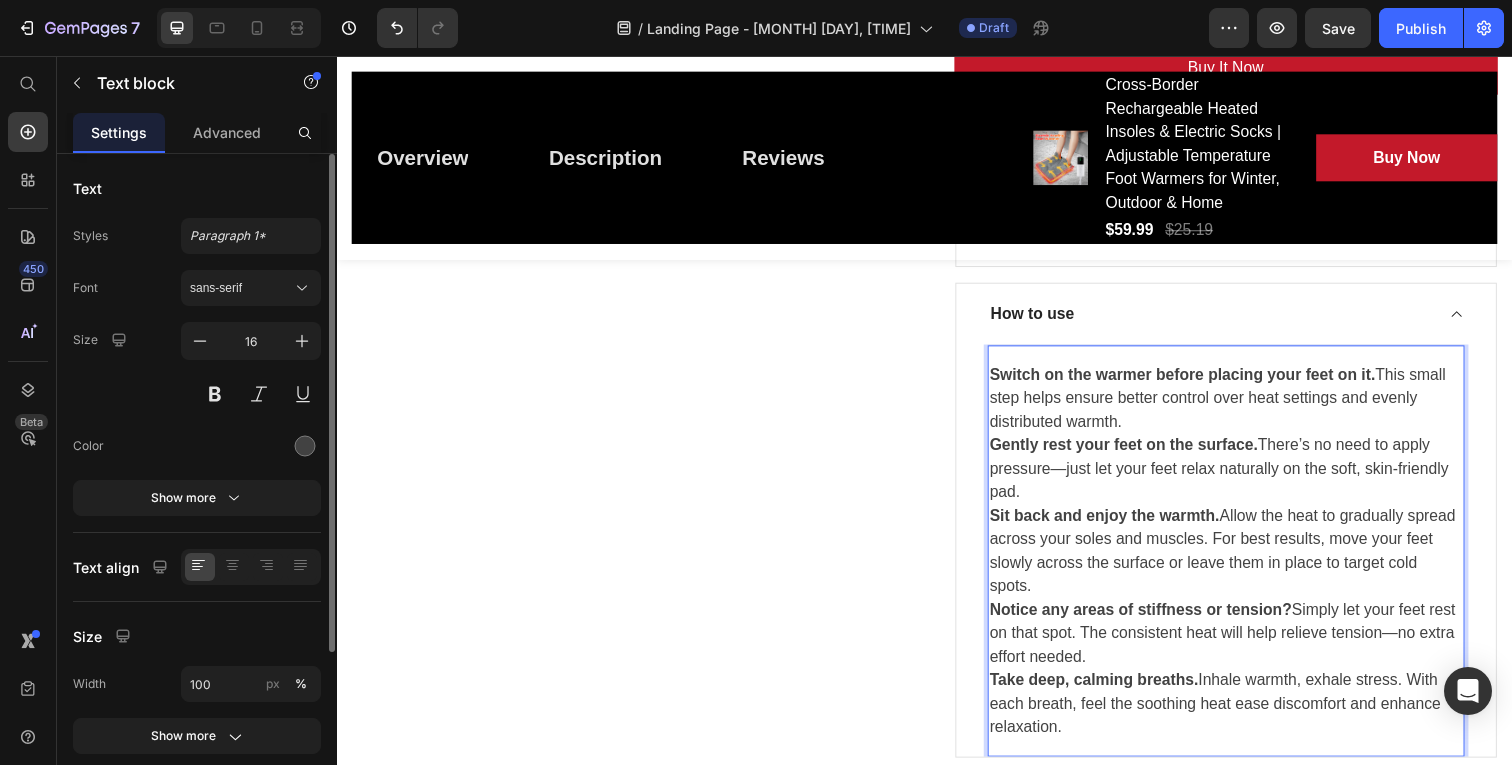 scroll, scrollTop: 1816, scrollLeft: 0, axis: vertical 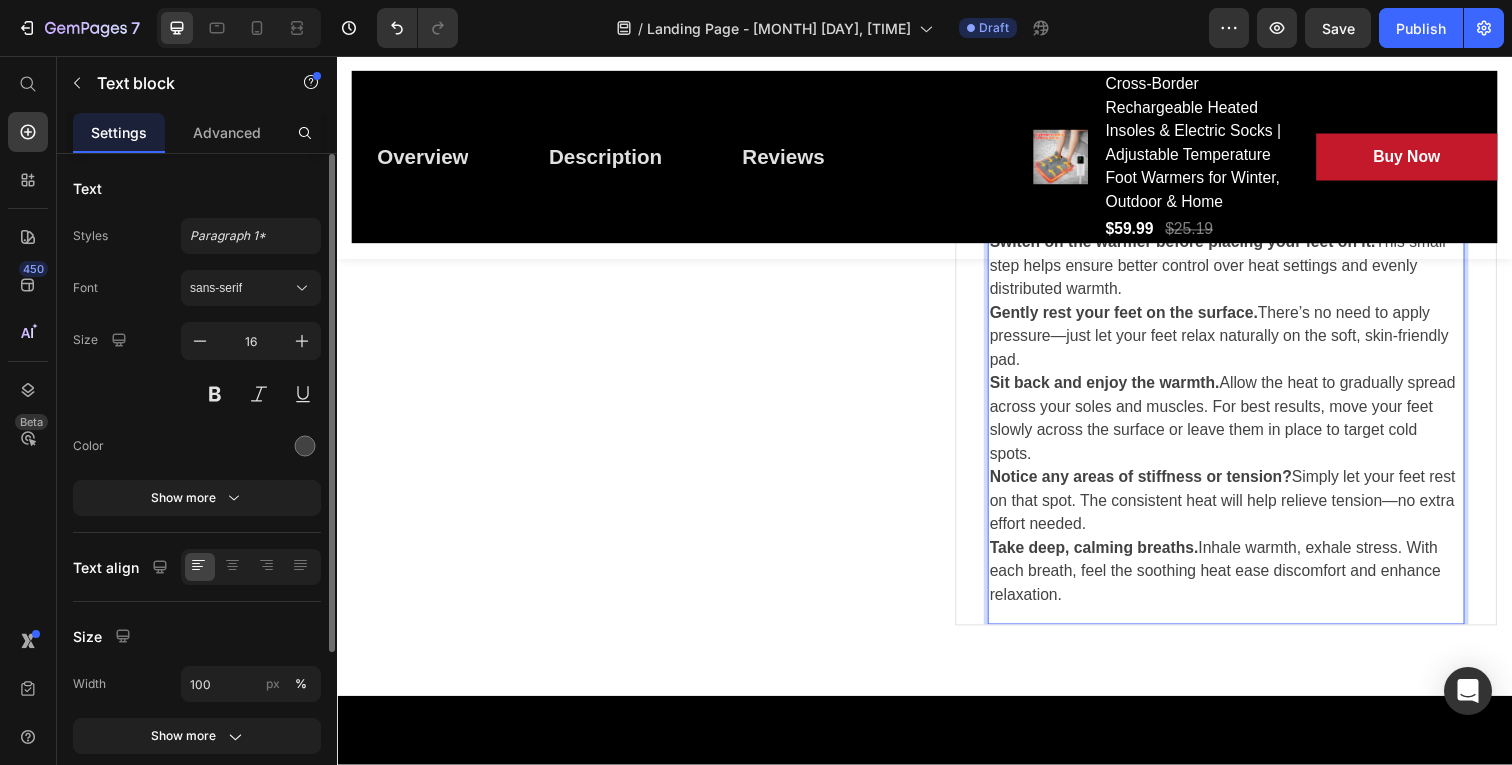 click on "Take deep, calming breaths.  Inhale warmth, exhale stress. With each breath, feel the soothing heat ease discomfort and enhance relaxation." at bounding box center (1244, 583) 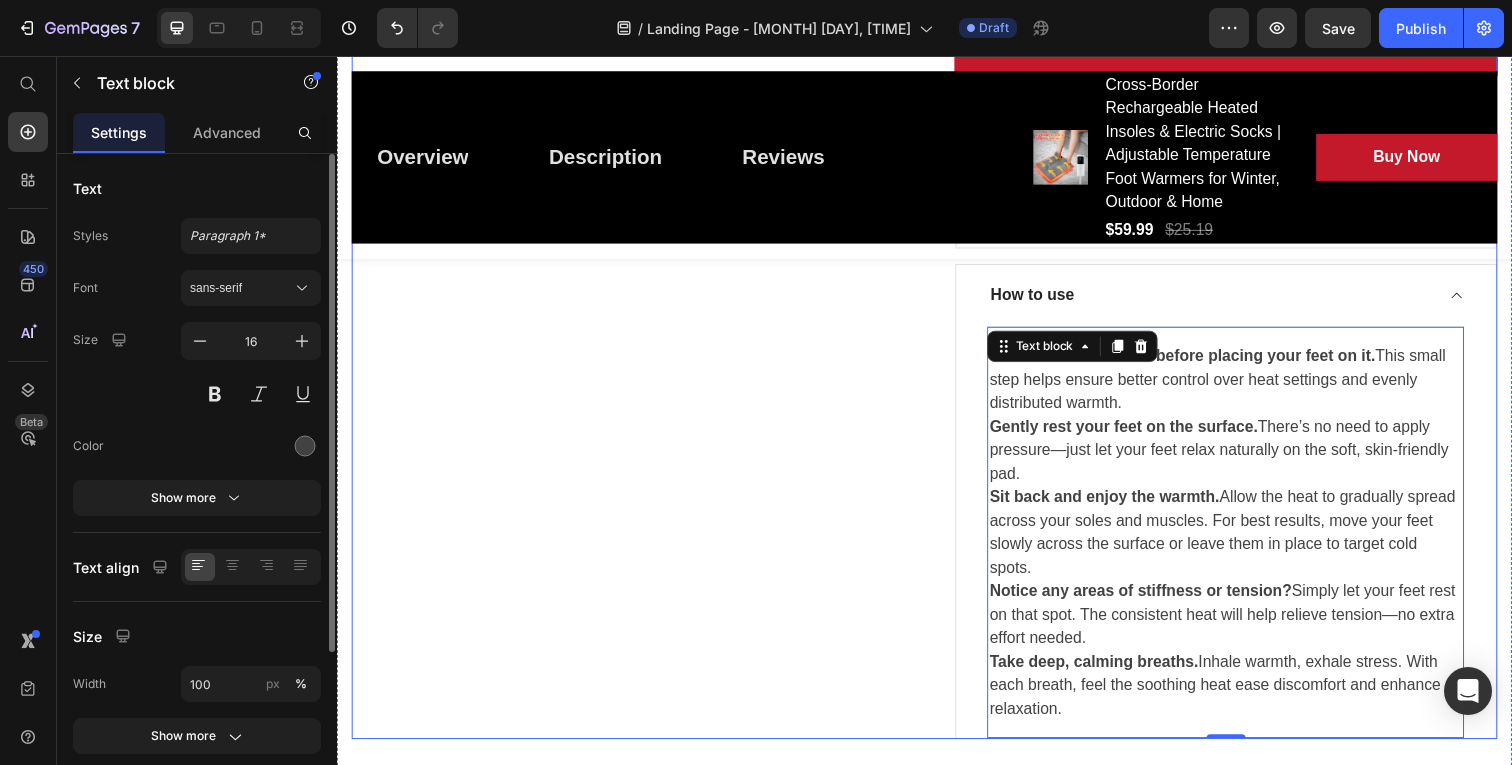 scroll, scrollTop: 1527, scrollLeft: 0, axis: vertical 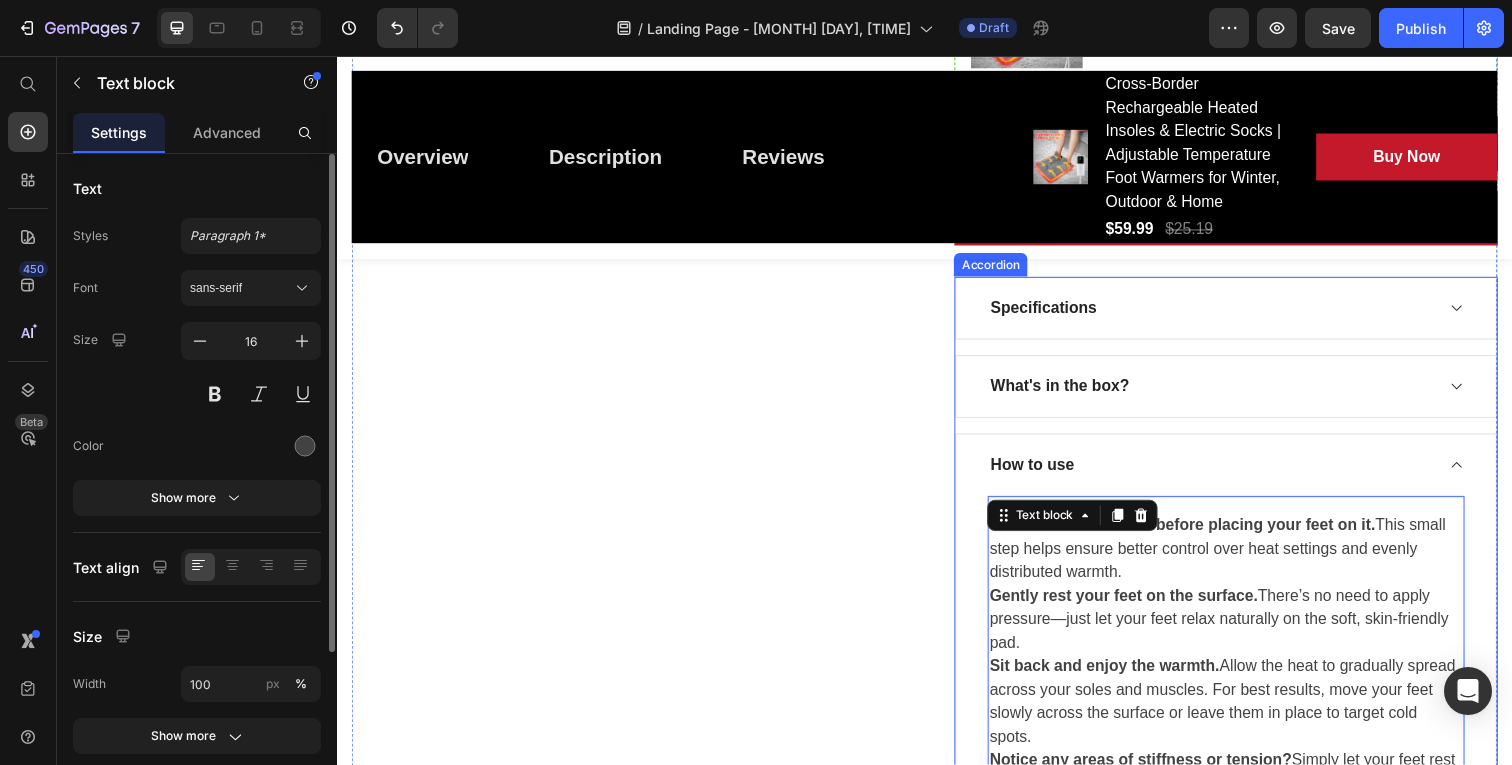 click on "How to use" at bounding box center (1228, 474) 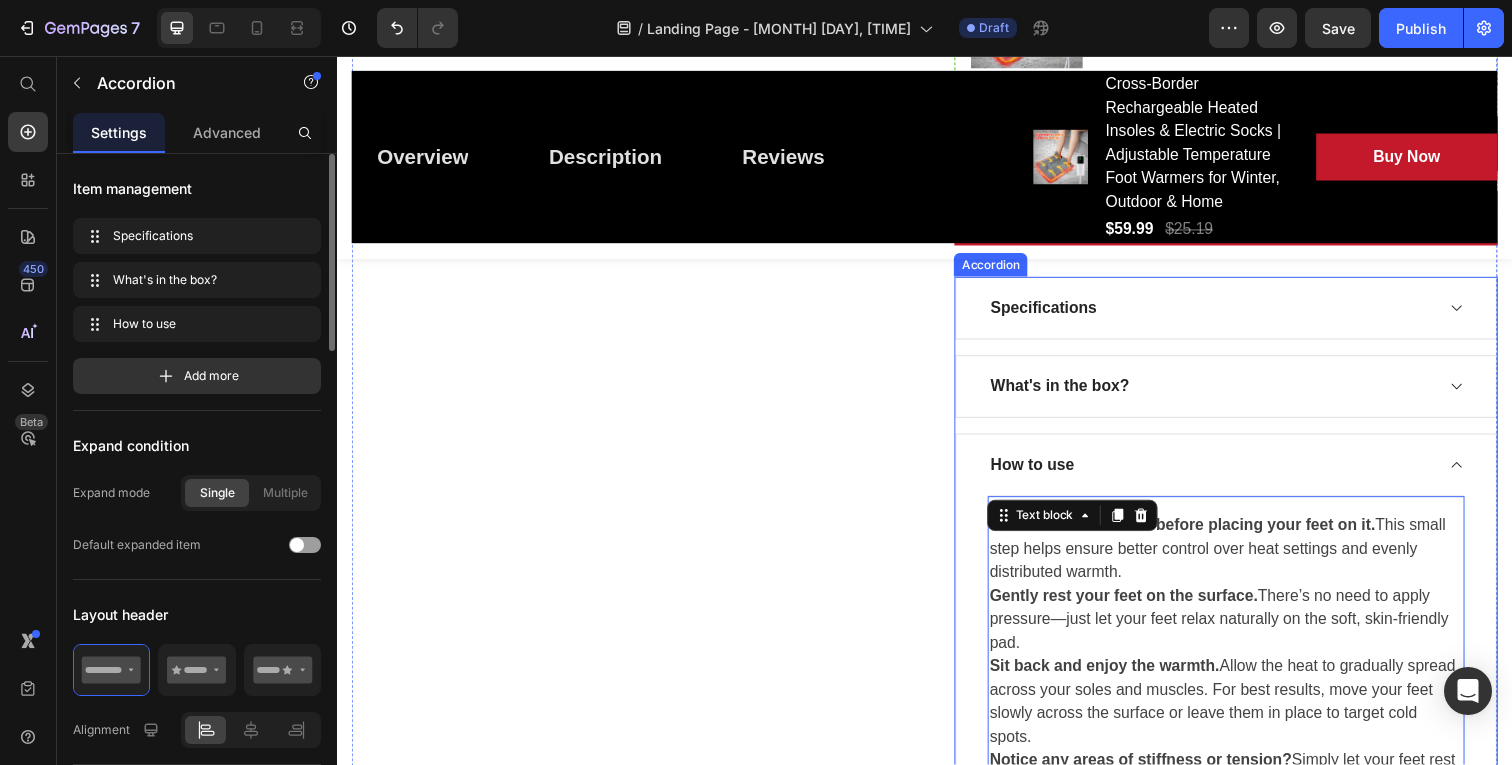 scroll, scrollTop: 0, scrollLeft: 0, axis: both 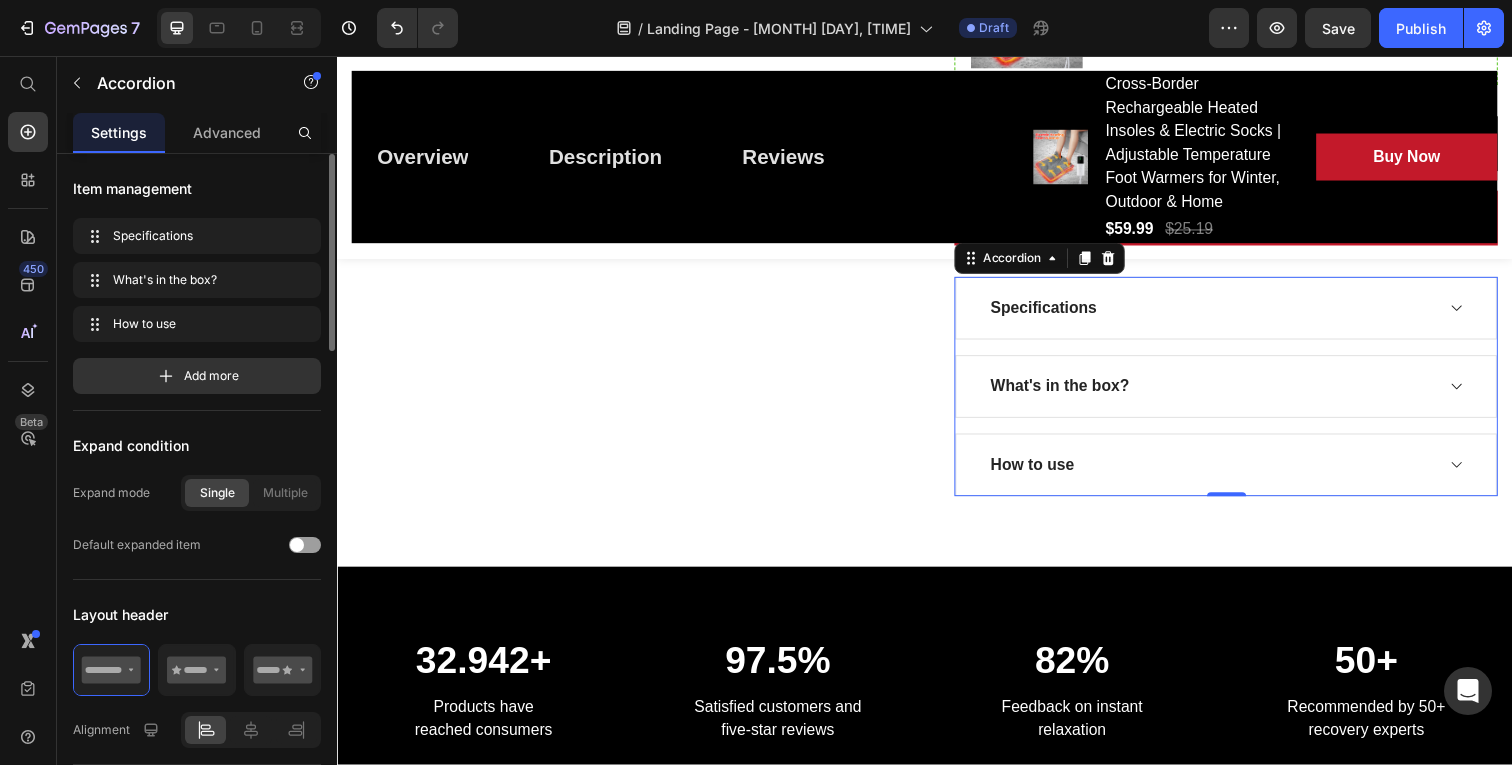 click on "Specifications
What's in the box?
How to use" at bounding box center [1244, 394] 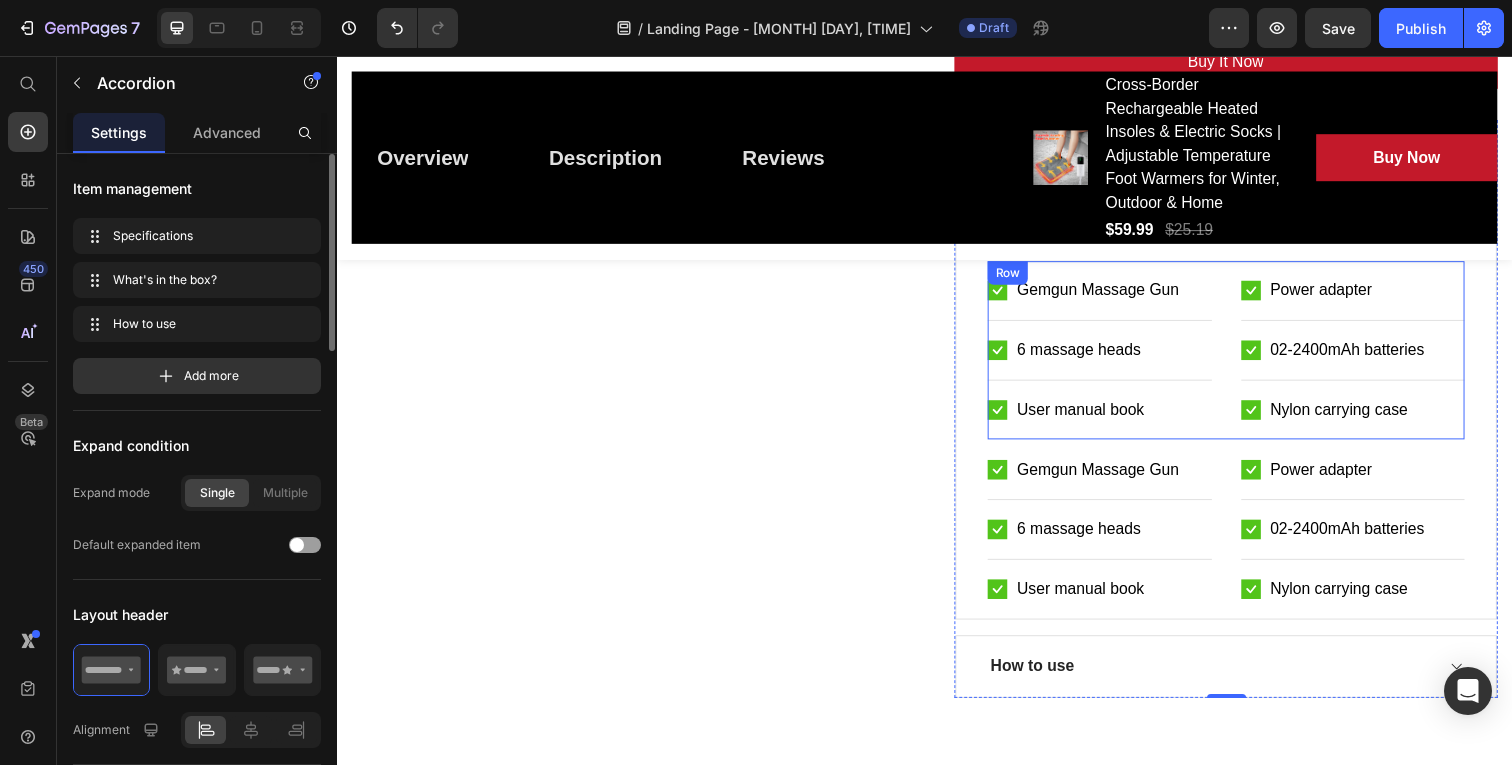 scroll, scrollTop: 1623, scrollLeft: 0, axis: vertical 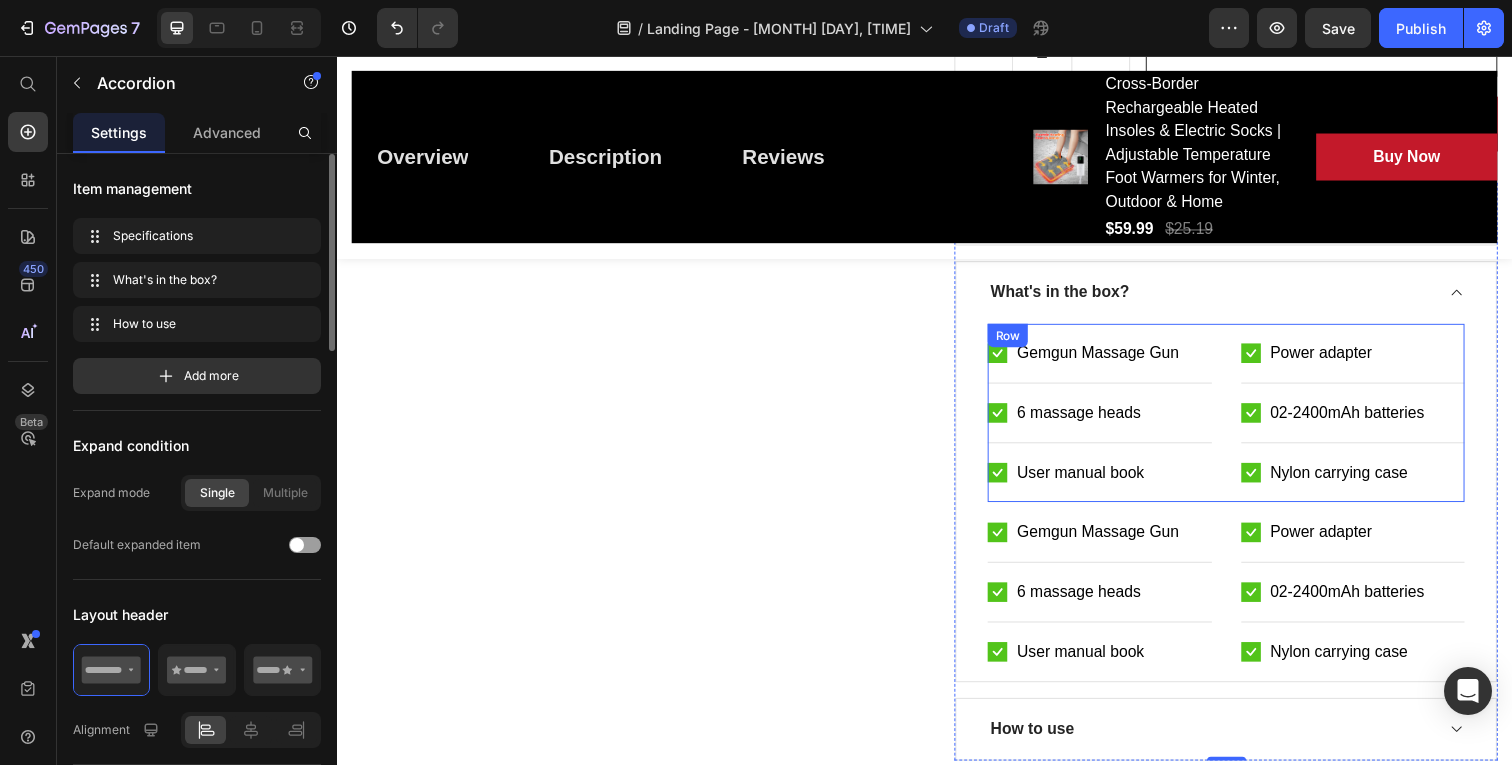 click on "Gemgun Massage Gun" at bounding box center [1113, 360] 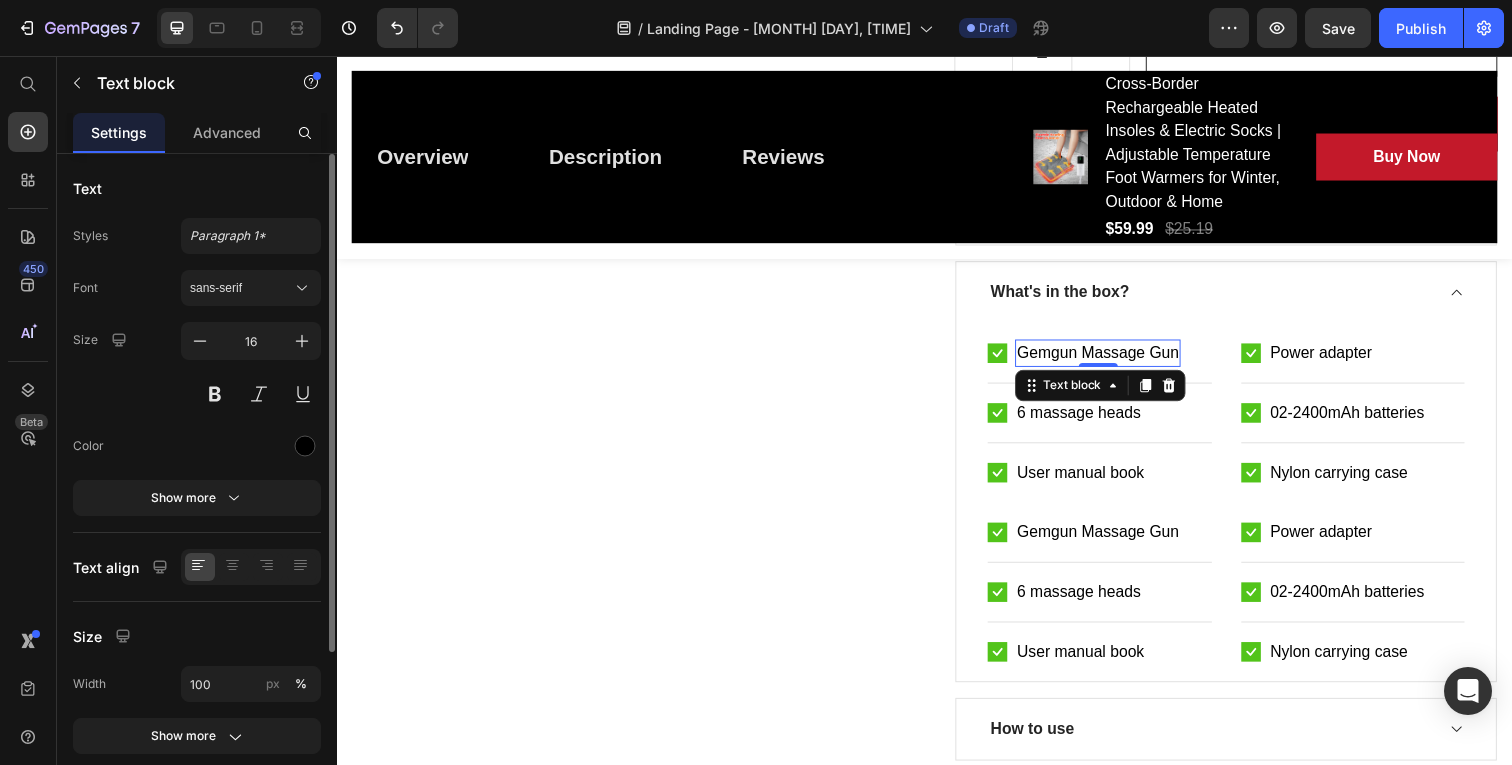 click on "Gemgun Massage Gun" at bounding box center [1113, 360] 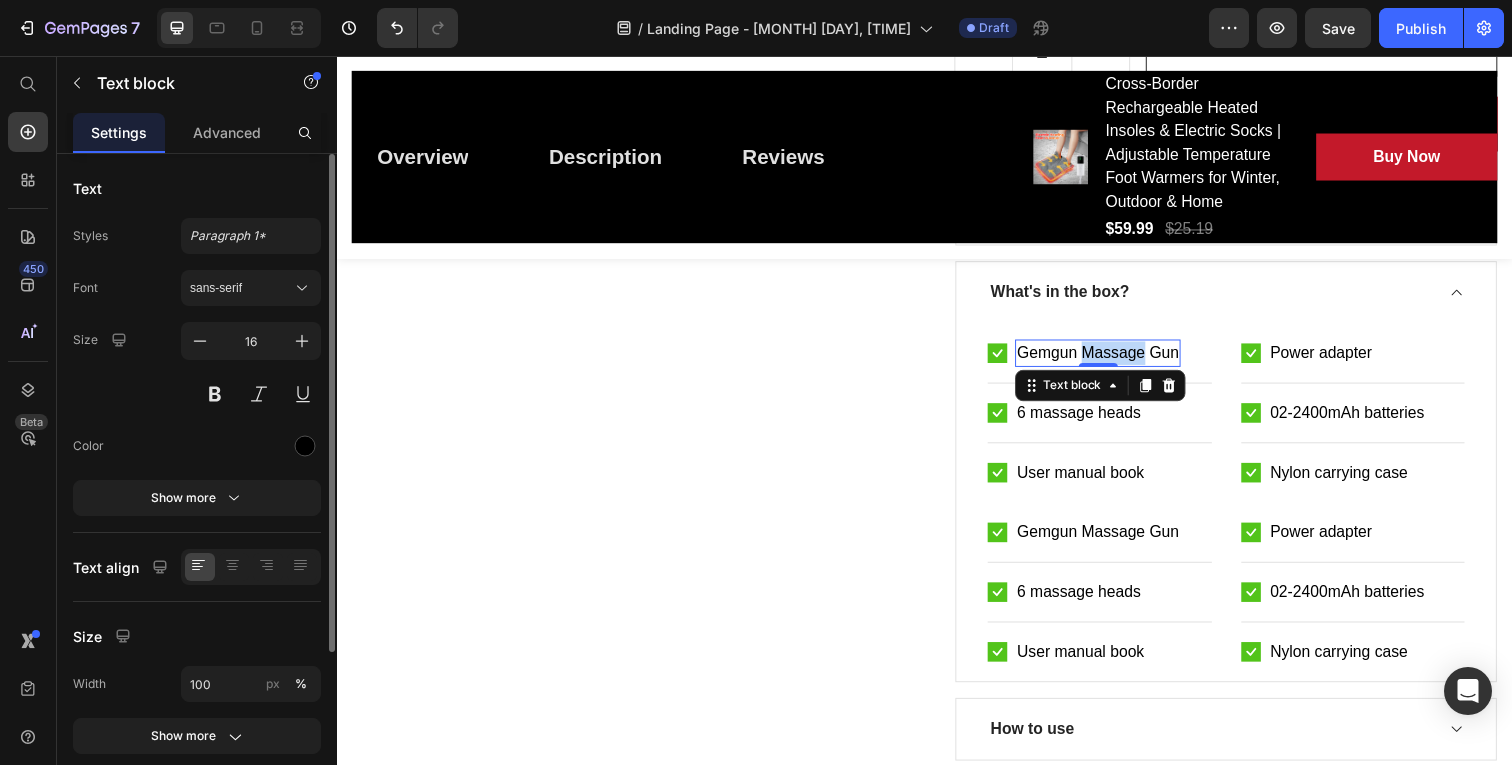 click on "Gemgun Massage Gun" at bounding box center (1113, 360) 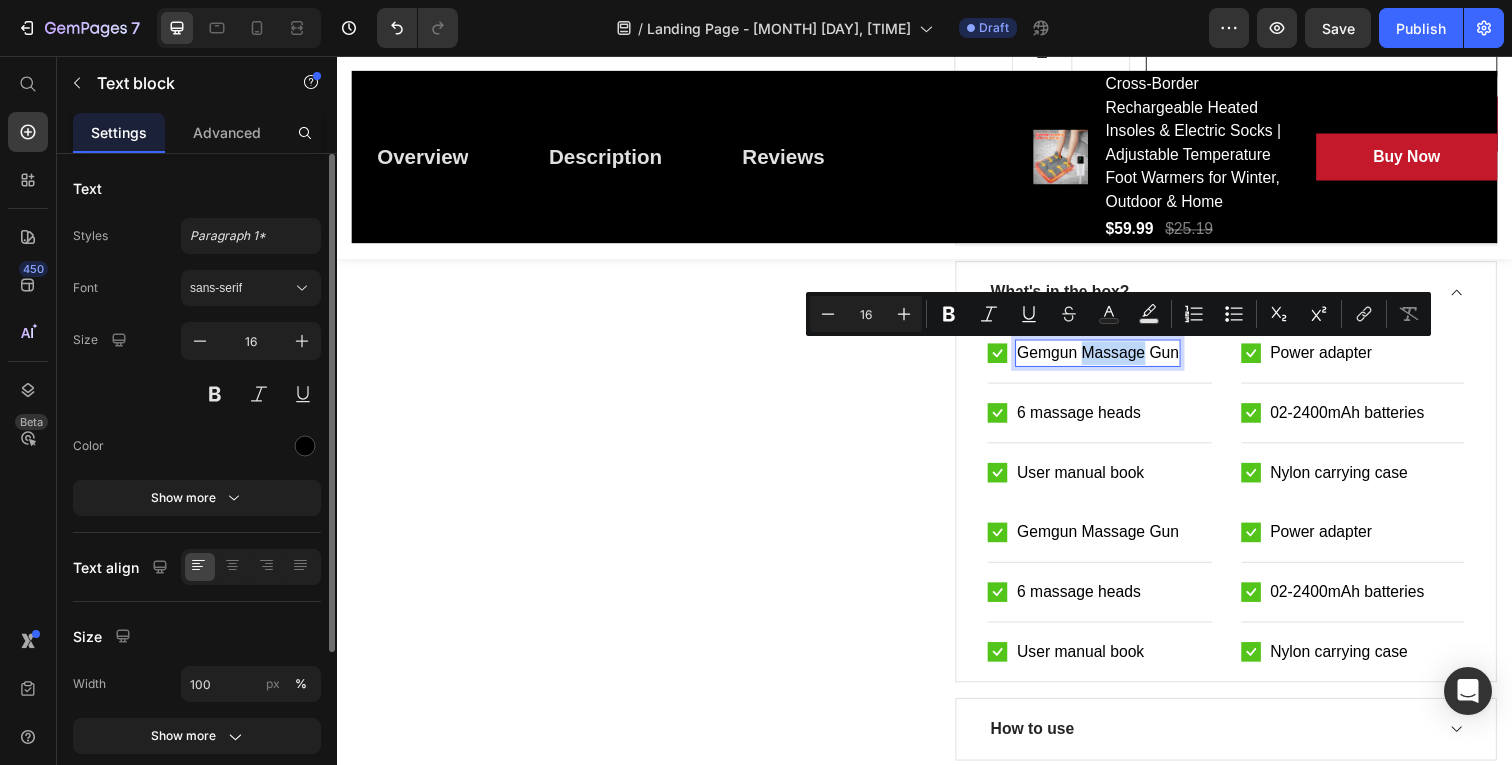 click on "Gemgun Massage Gun" at bounding box center [1113, 360] 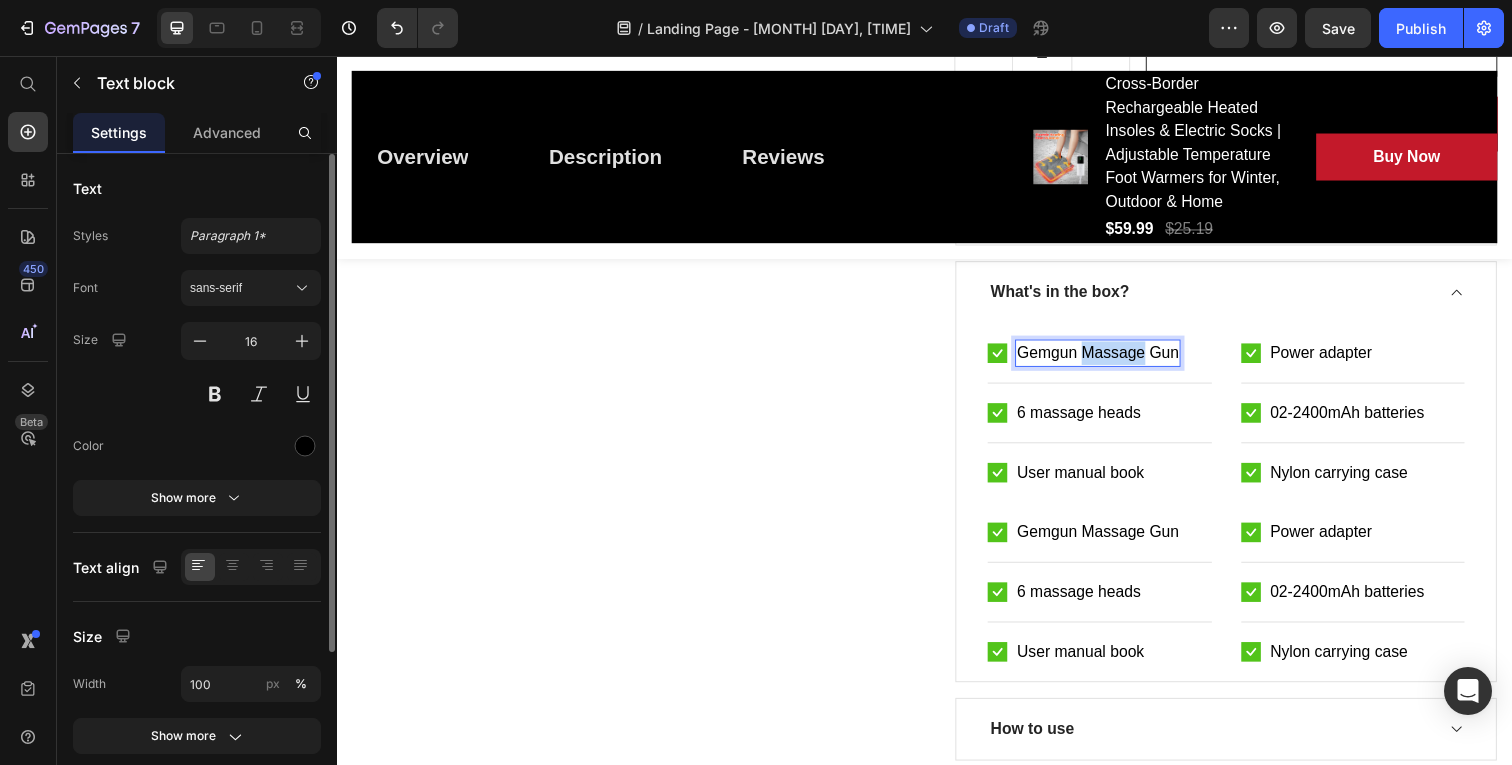 click on "Gemgun Massage Gun" at bounding box center [1113, 360] 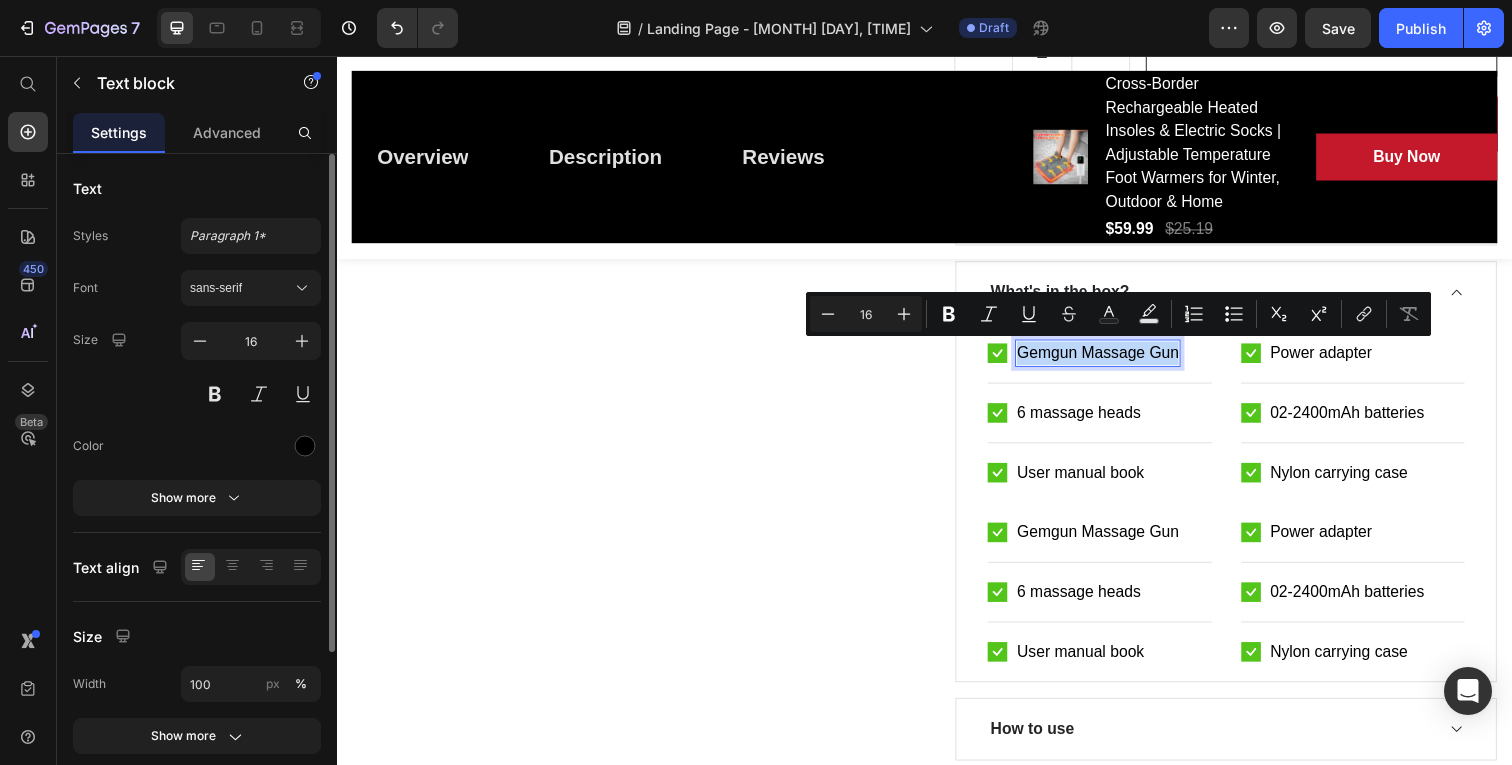 click on "Gemgun Massage Gun" at bounding box center [1113, 360] 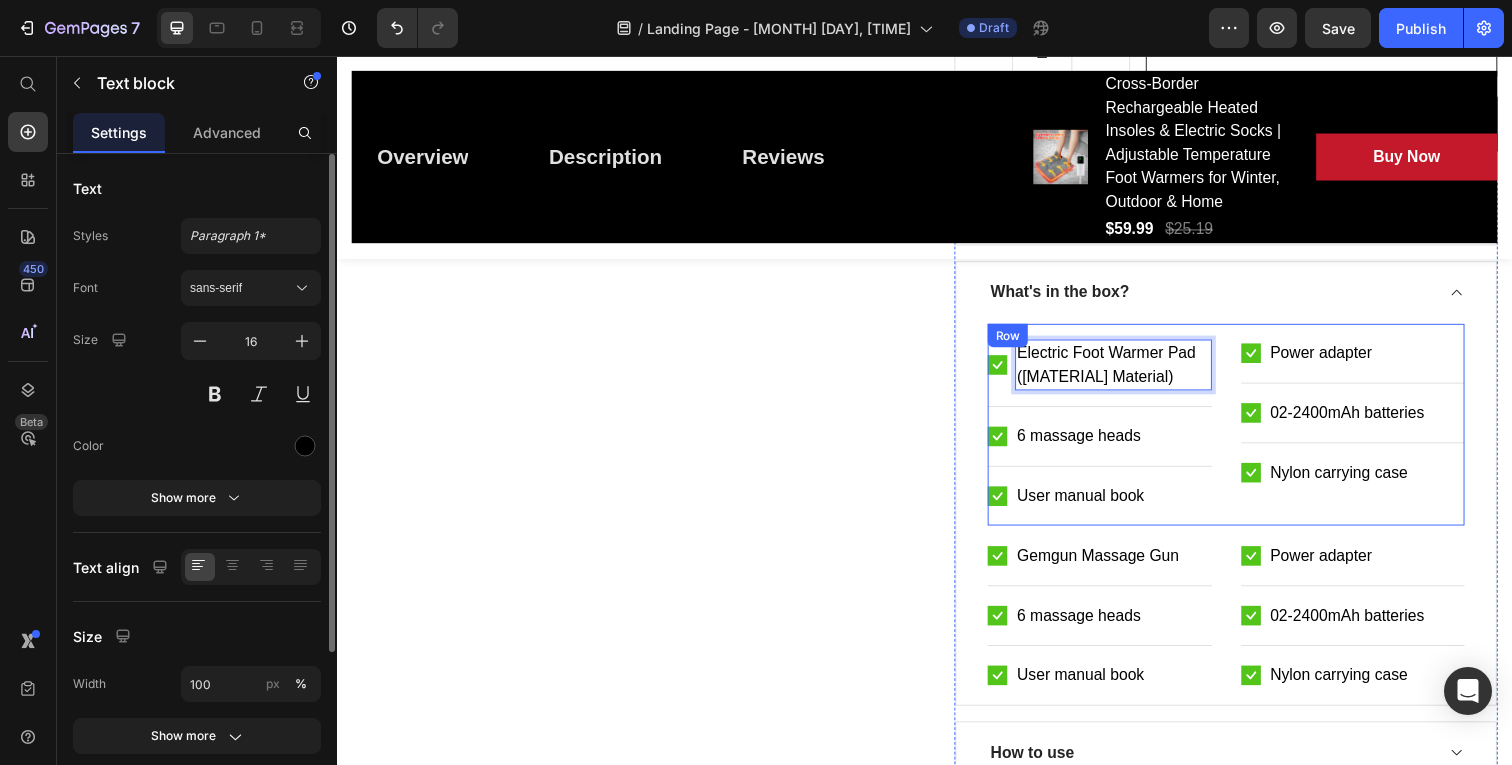 click on "Power adapter" at bounding box center [1342, 360] 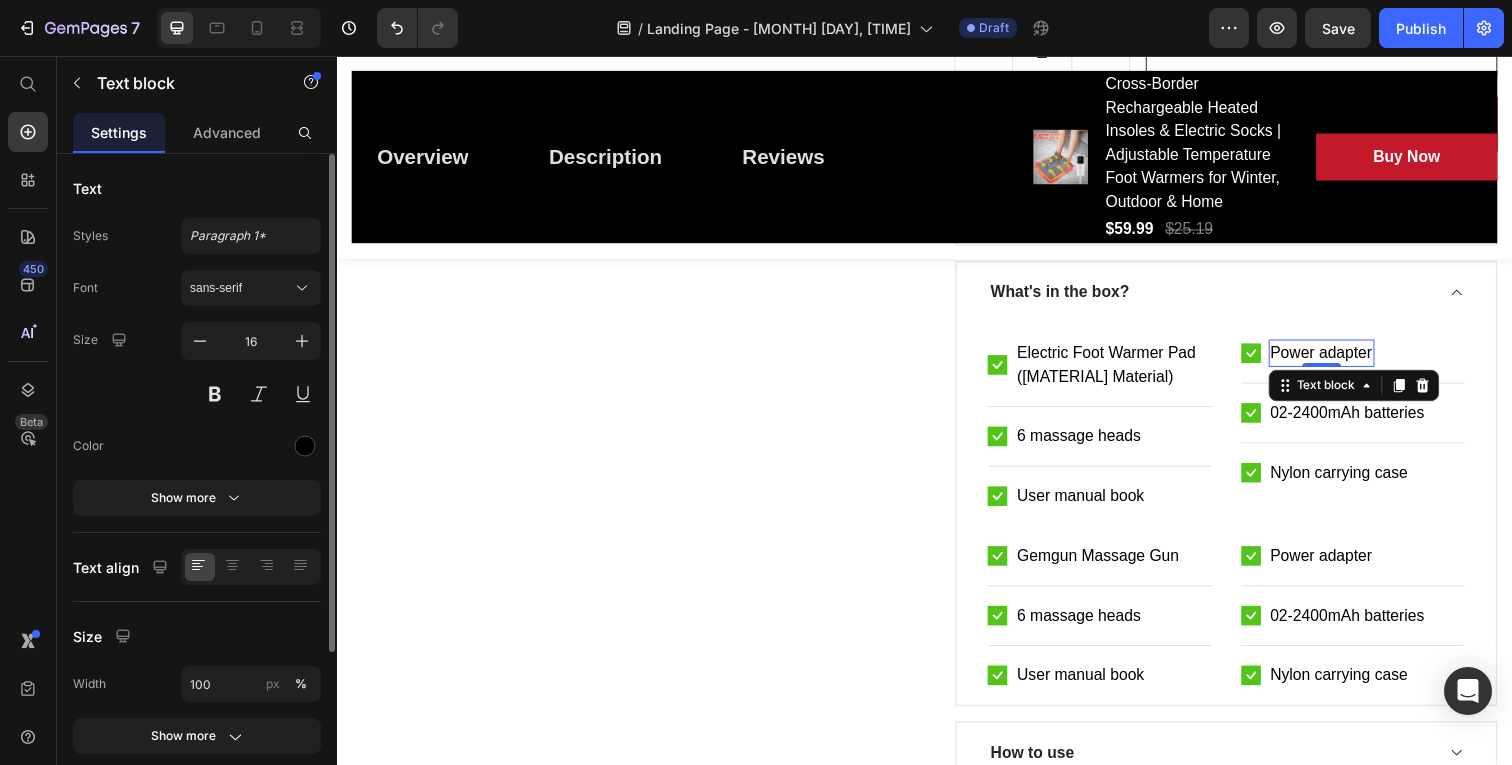 click on "Power adapter" at bounding box center (1342, 360) 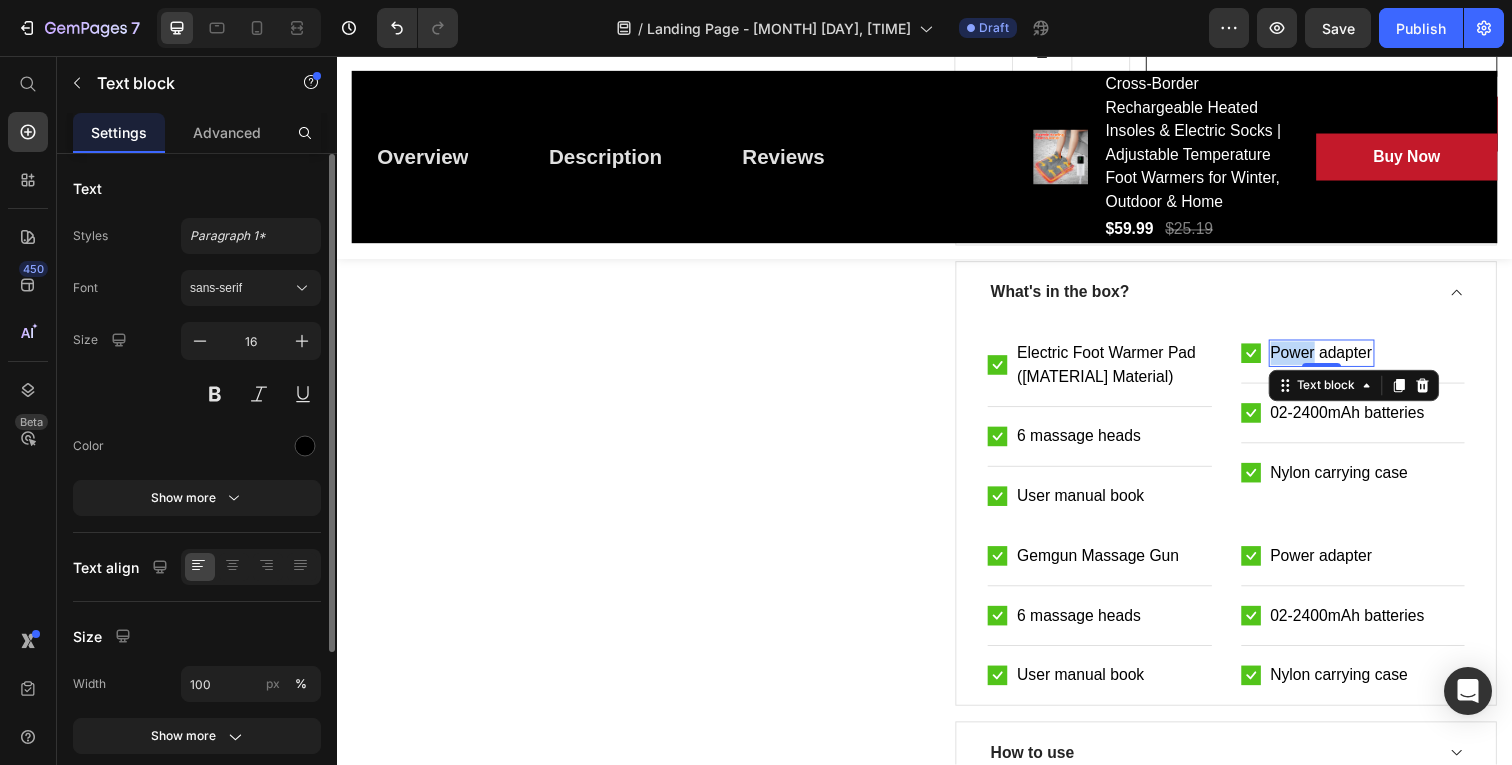 click on "Power adapter" at bounding box center (1342, 360) 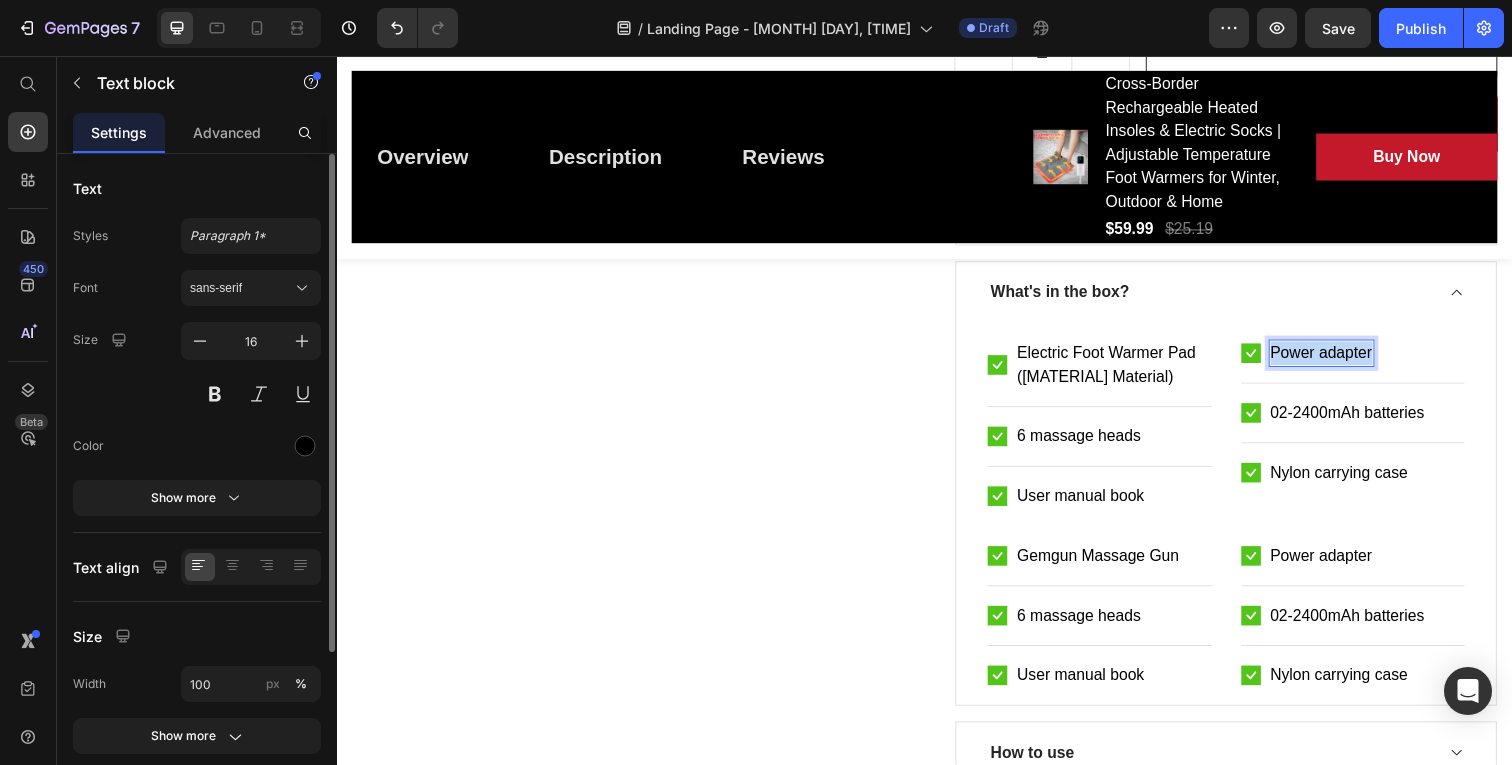 click on "Power adapter" at bounding box center (1342, 360) 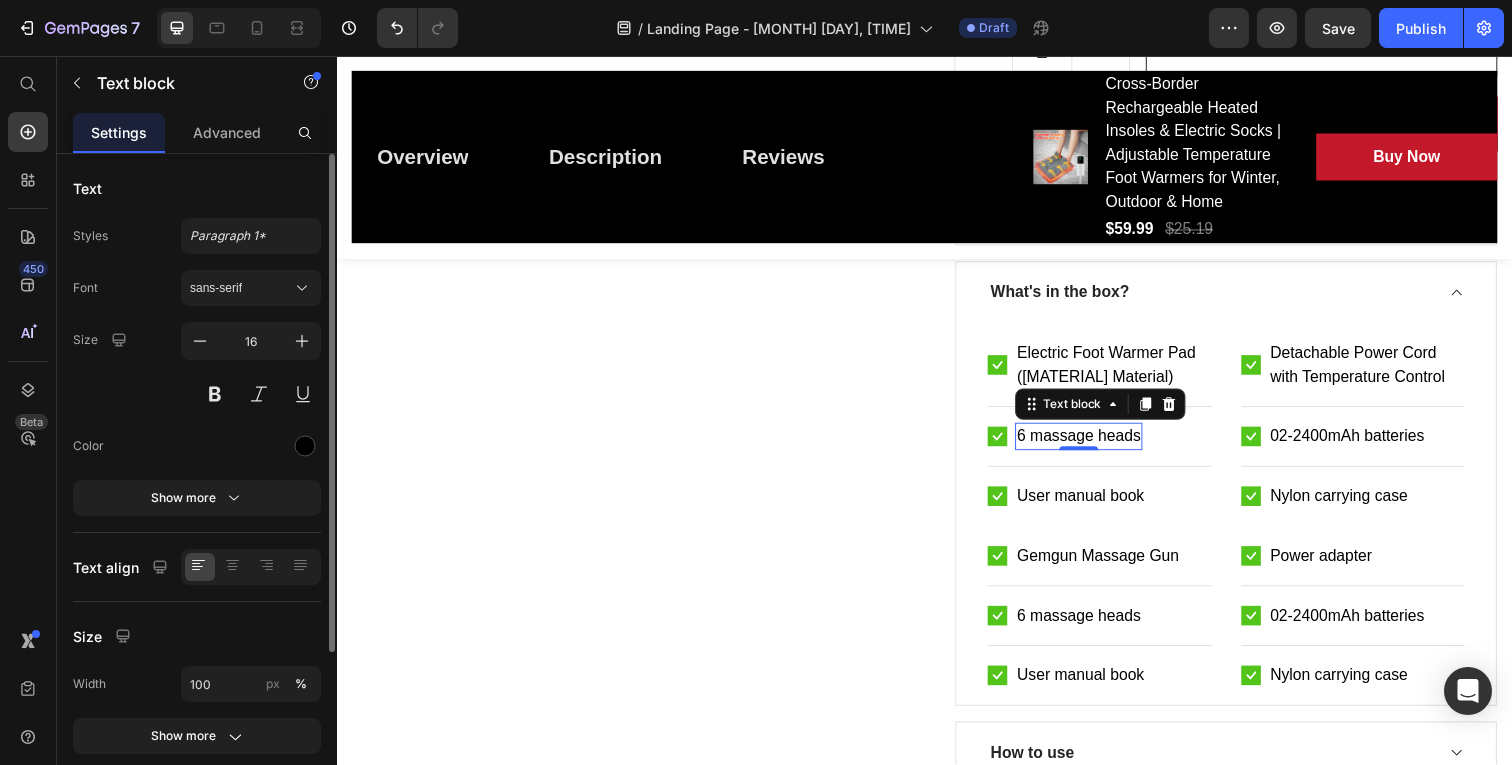 click on "6 massage heads" at bounding box center (1094, 445) 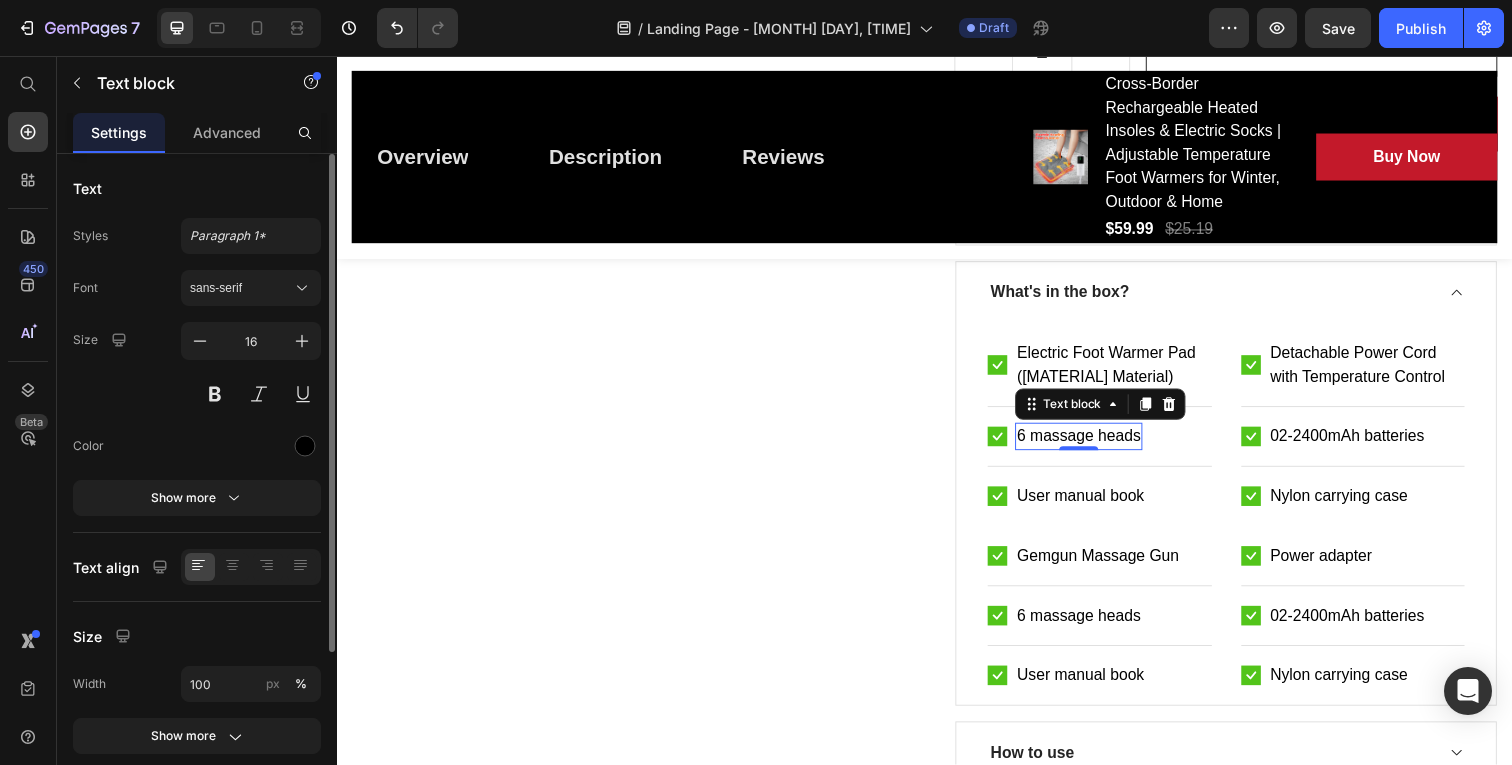 click on "6 massage heads" at bounding box center (1094, 445) 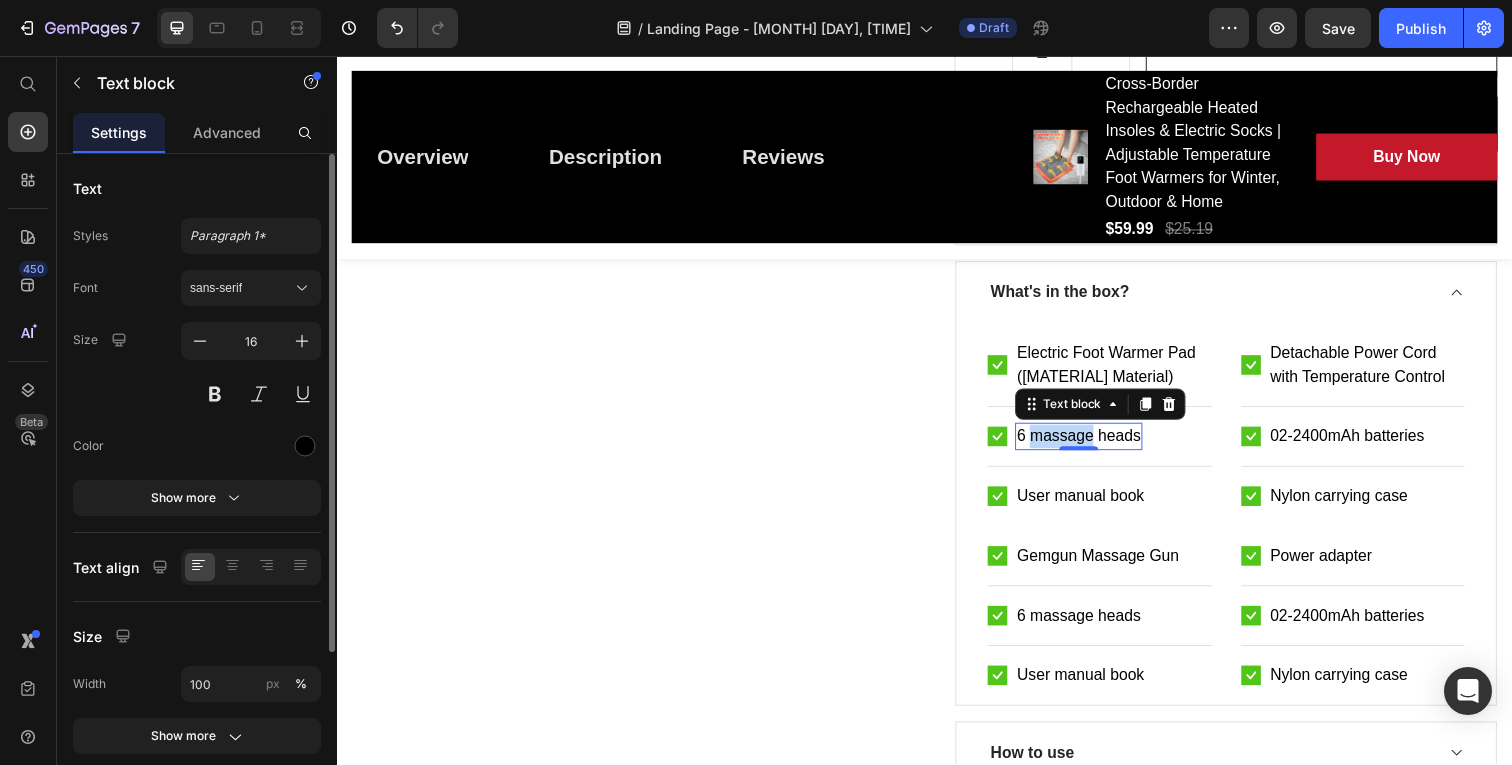 click on "6 massage heads" at bounding box center [1094, 445] 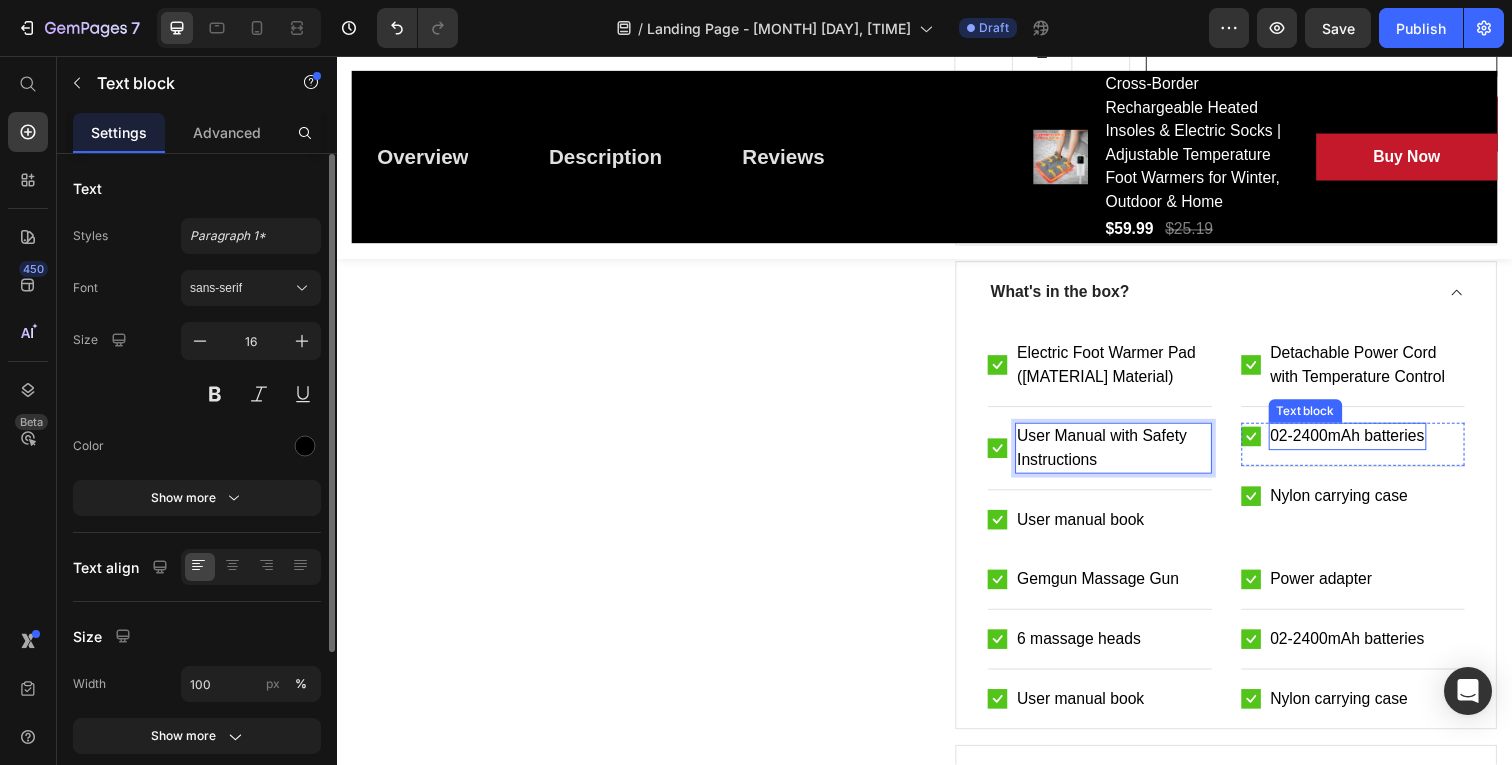 click on "02-2400mAh batteries" at bounding box center (1368, 445) 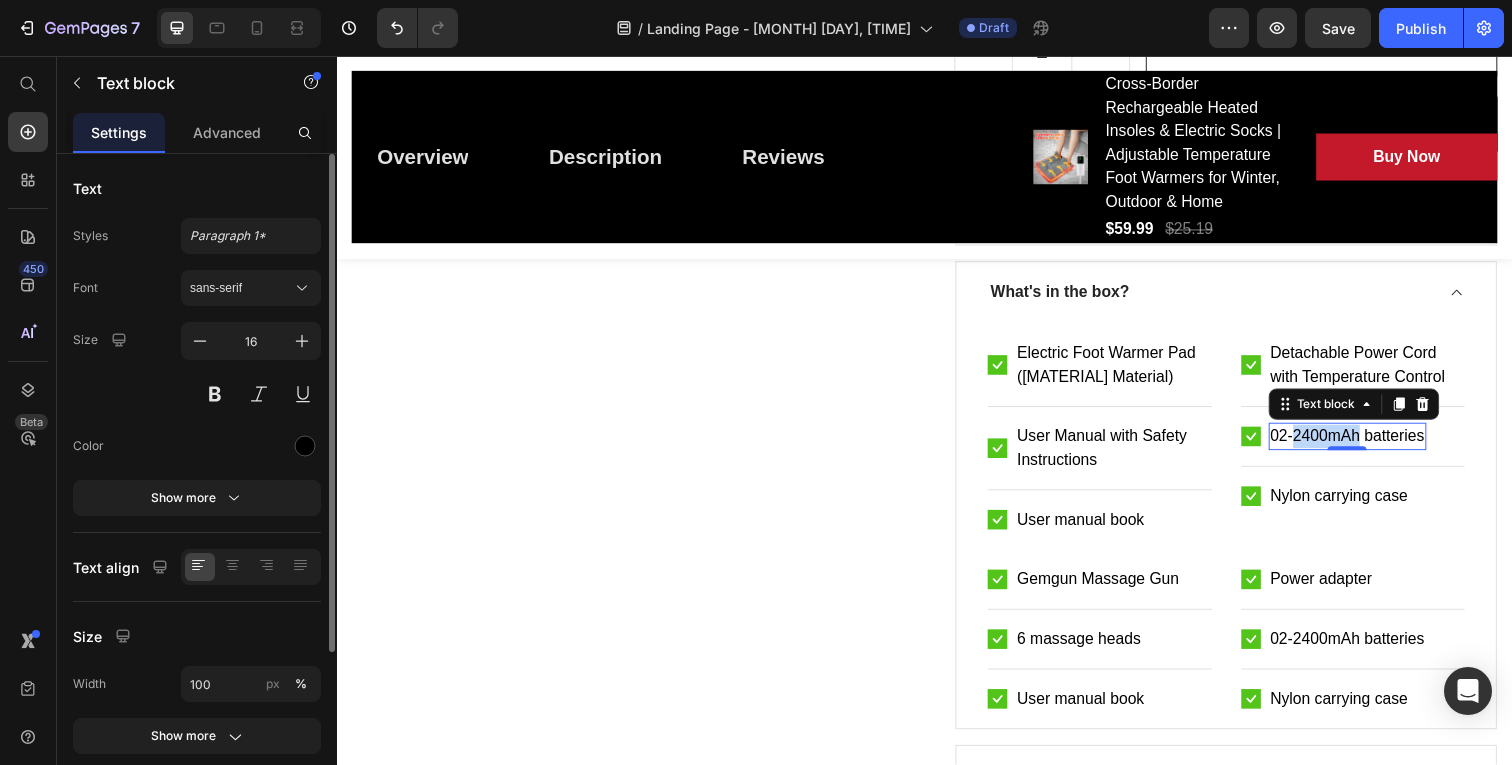 click on "02-2400mAh batteries" at bounding box center [1368, 445] 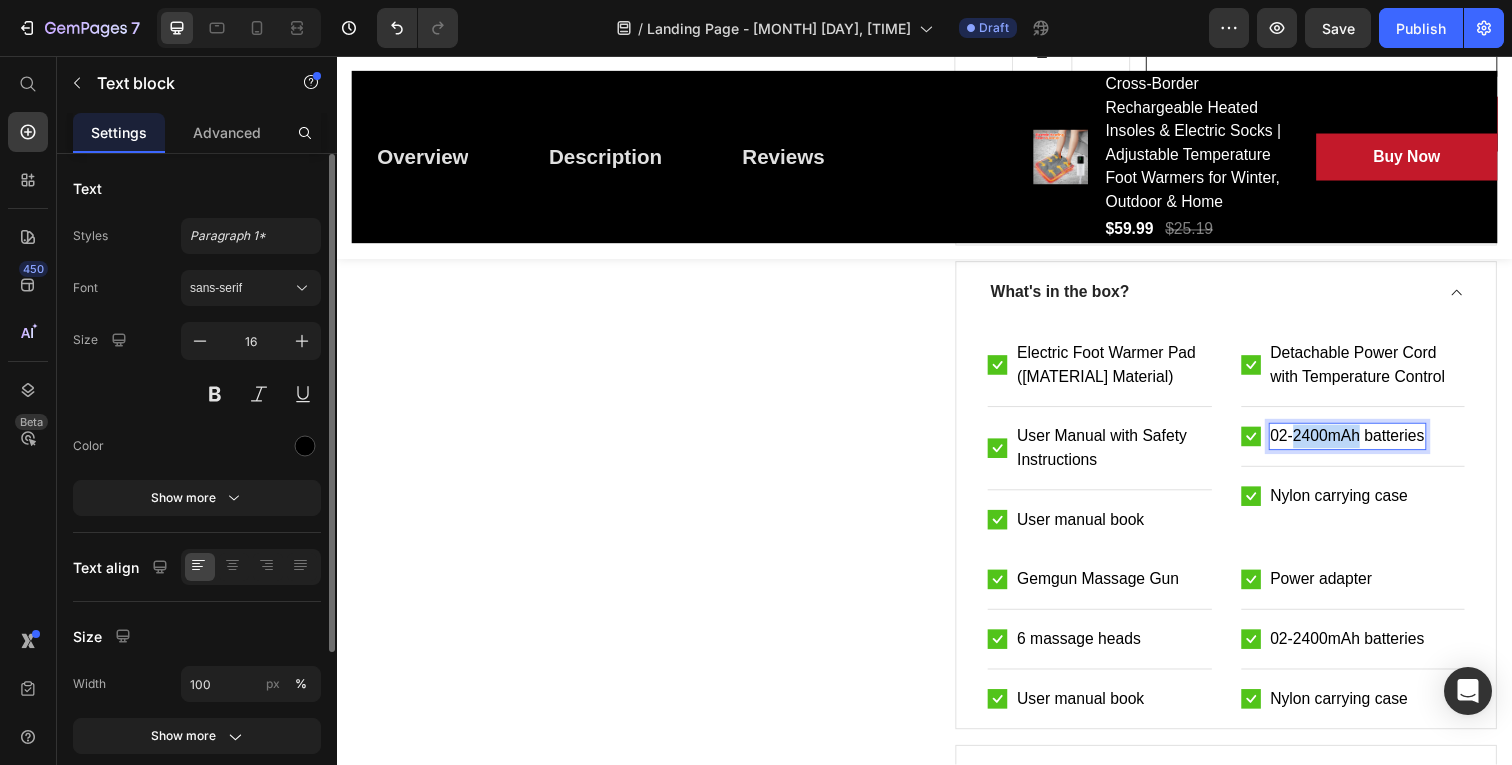 click on "02-2400mAh batteries" at bounding box center [1368, 445] 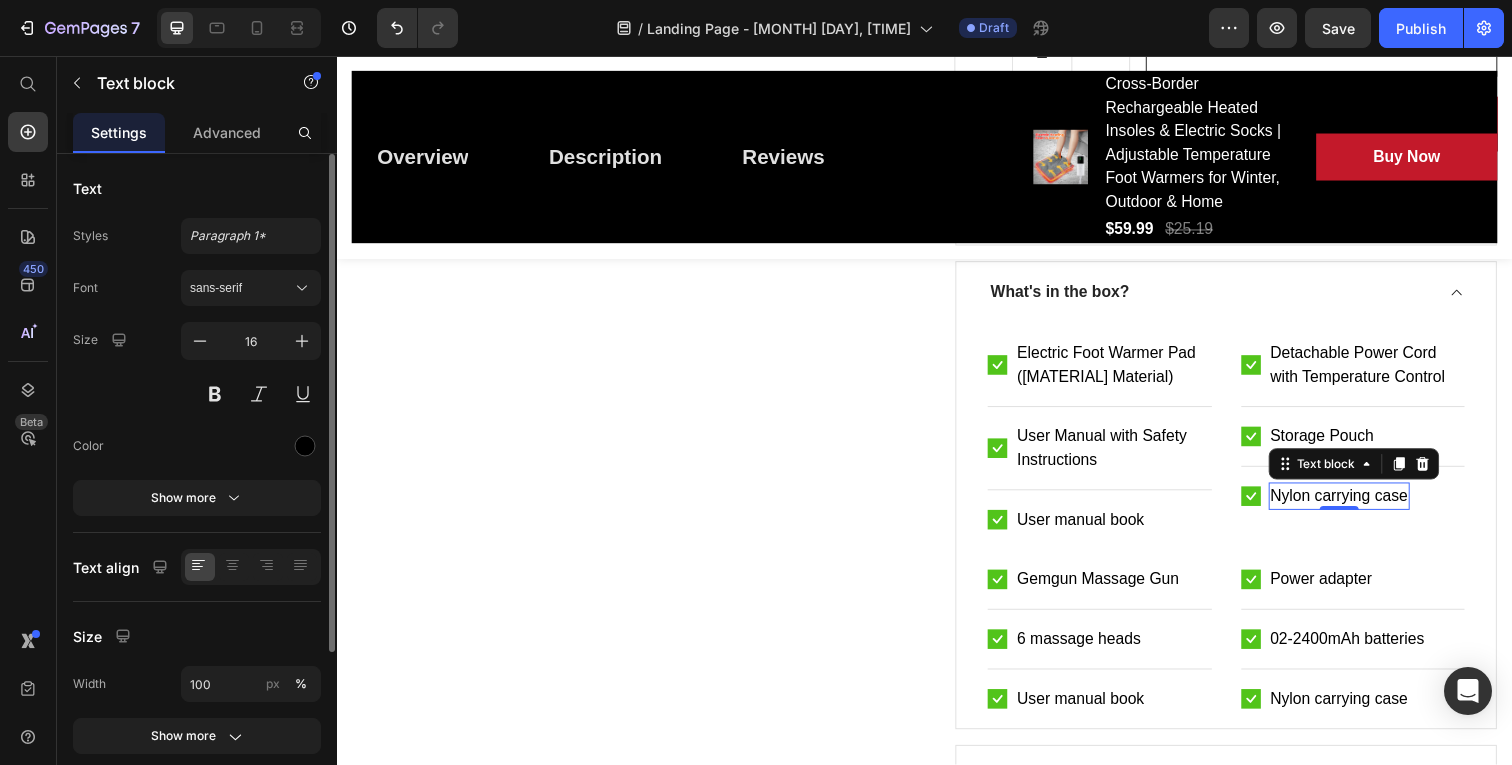 click on "Nylon carrying case" at bounding box center (1360, 506) 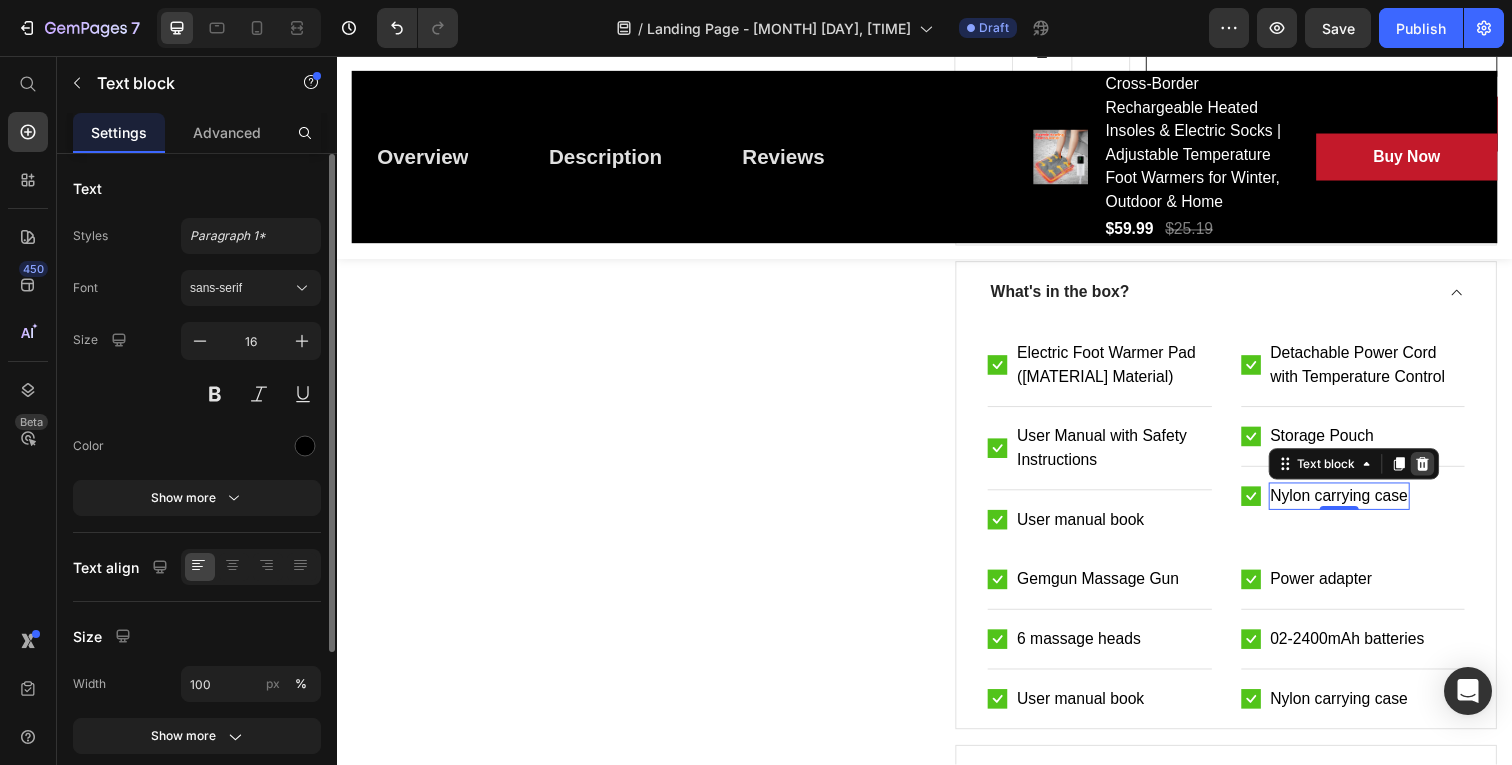 click 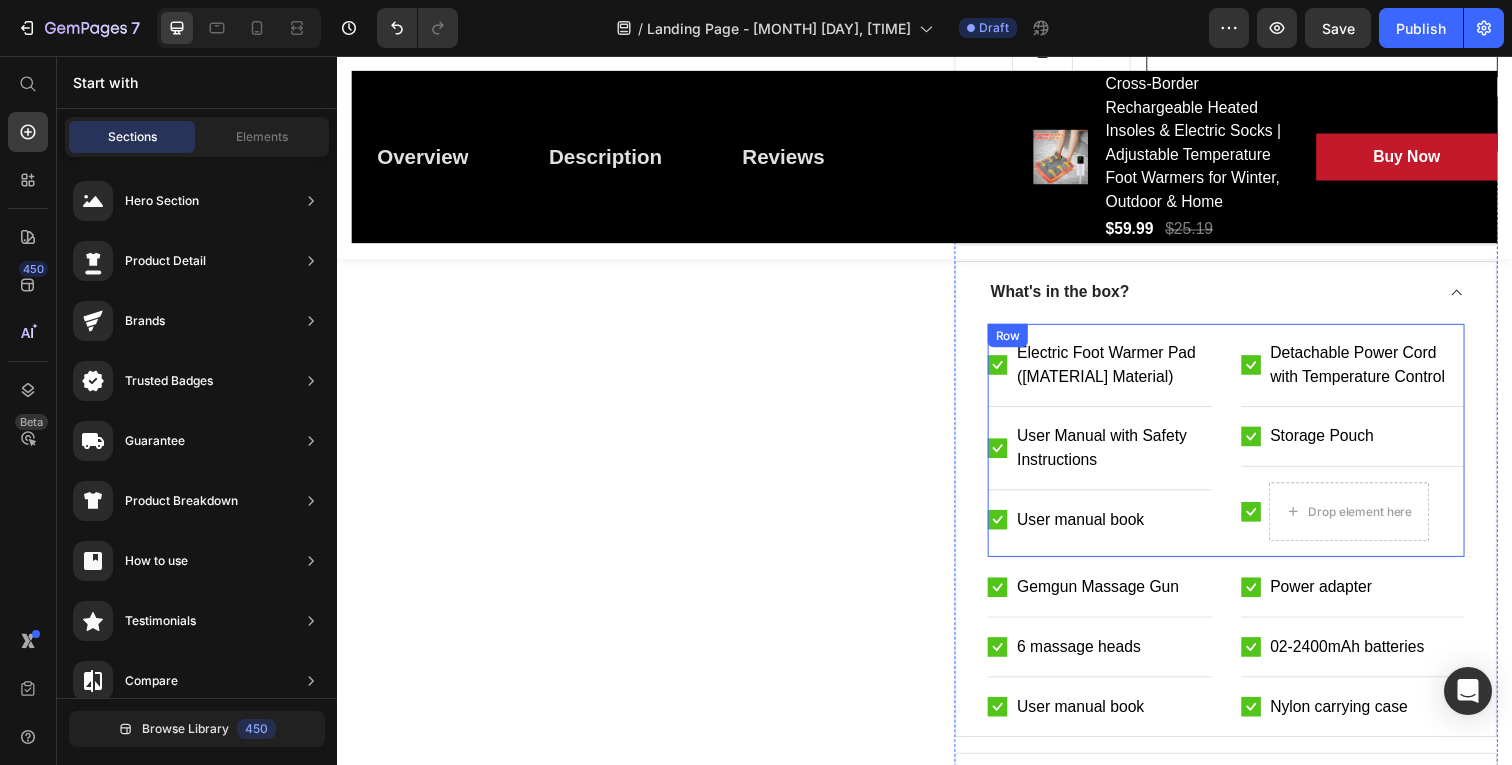 click on "Icon" at bounding box center (1270, 522) 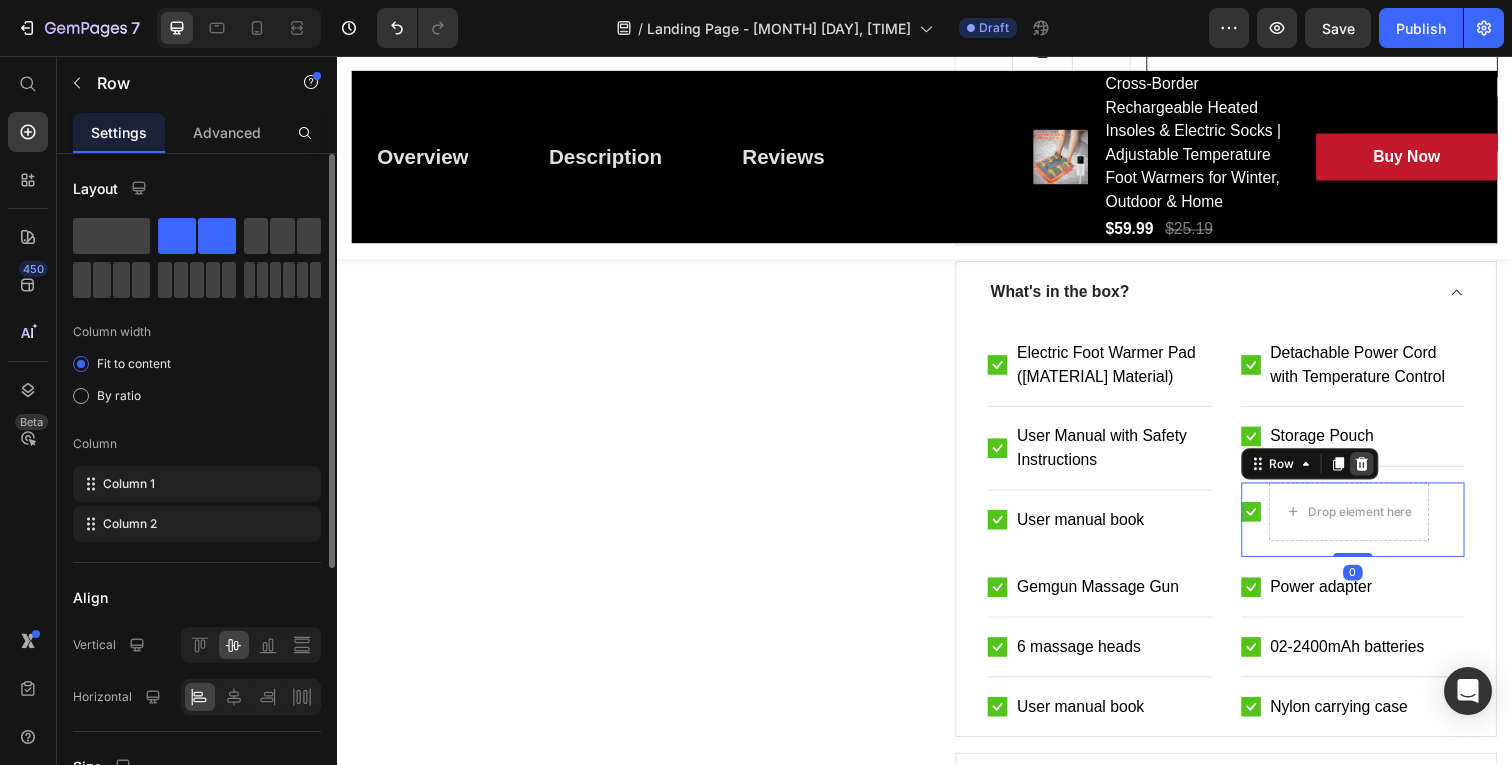 click 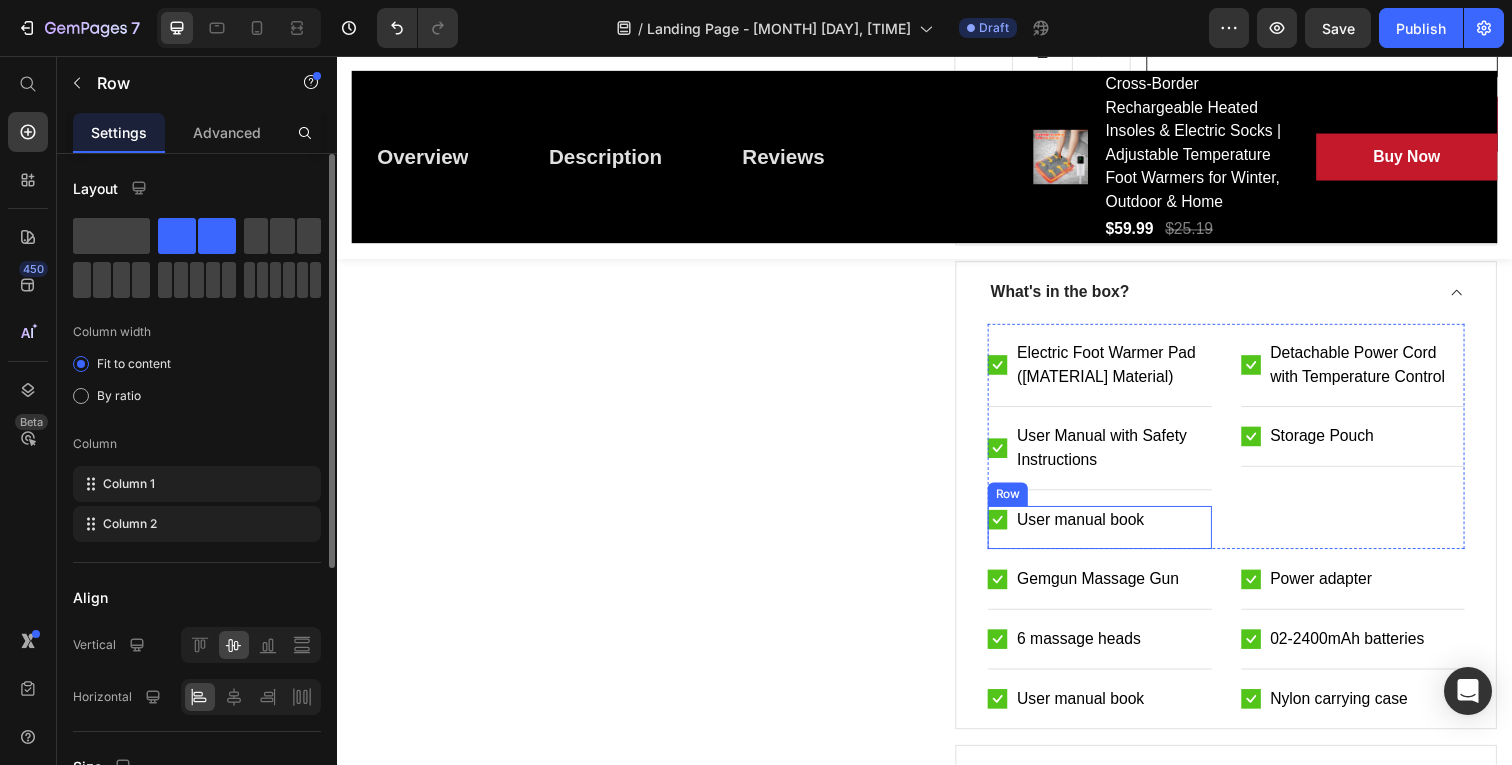 click on "Icon User manual book Text block Row" at bounding box center [1115, 538] 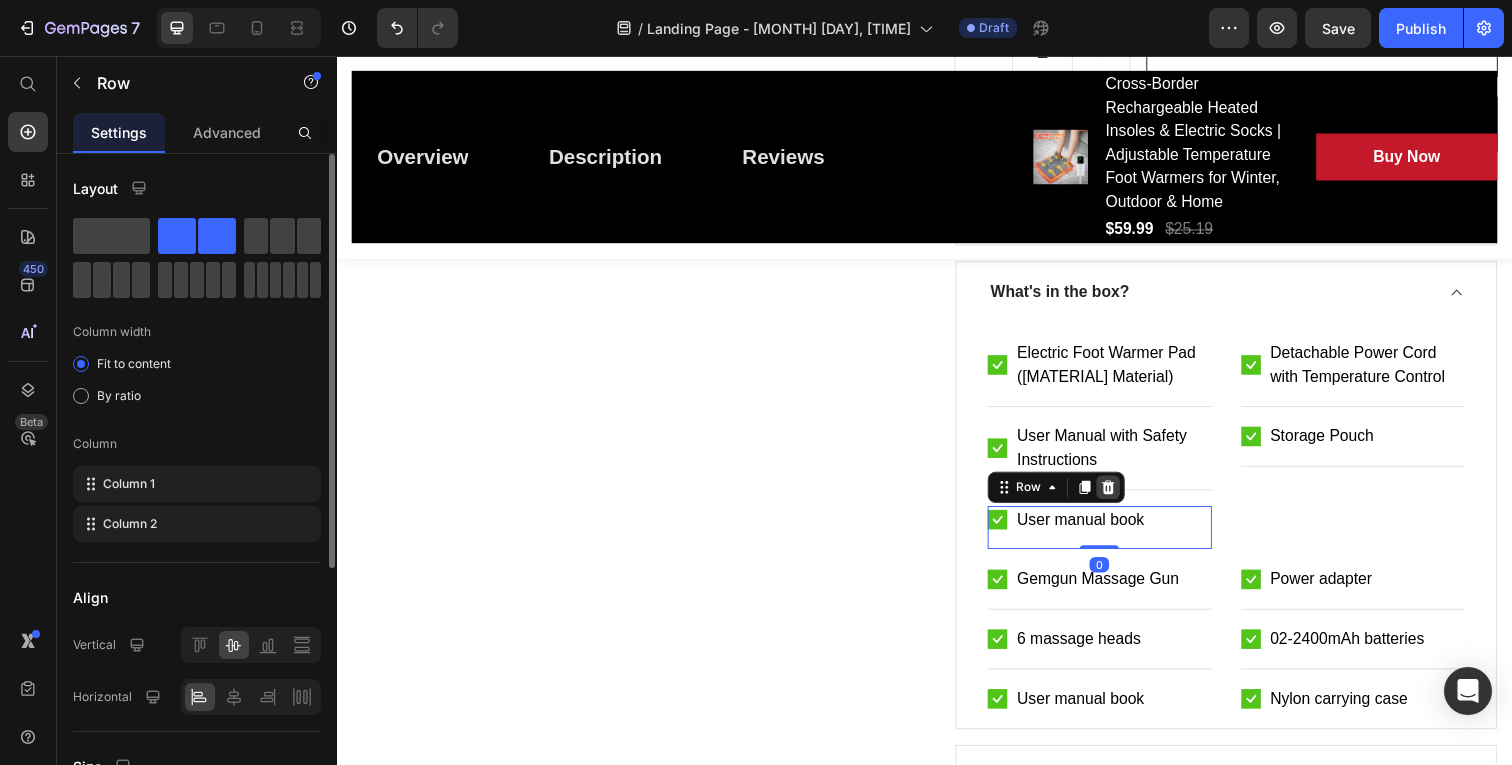 click 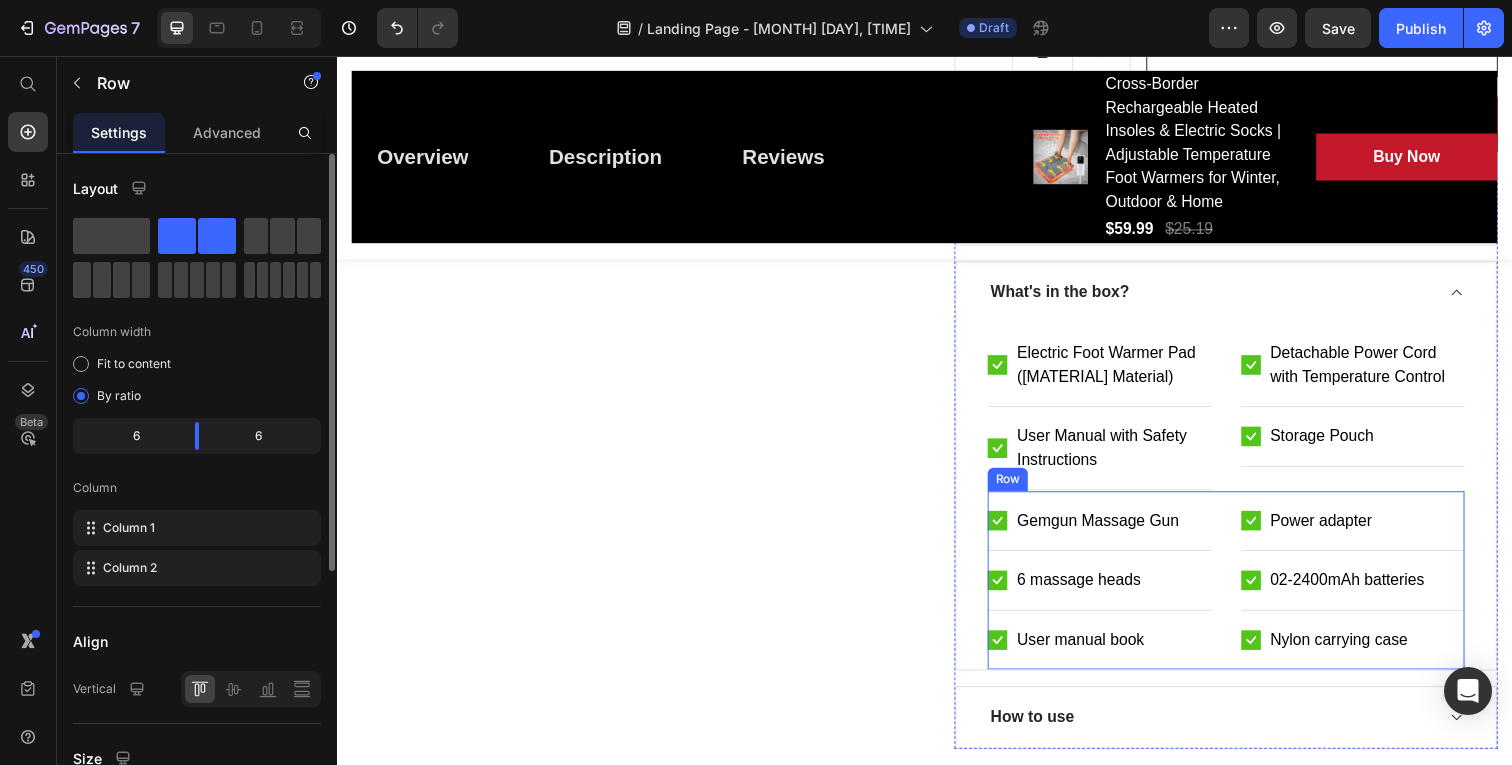 click on "Icon Gemgun Massage Gun Text block Row
Icon 6 massage heads  Text block Row
Icon User manual book Text block Row
Icon Power adapter Text block Row
Icon 02-2400mAh batteries  Text block Row
Icon Nylon carrying case Text block Row Row" at bounding box center (1244, 591) 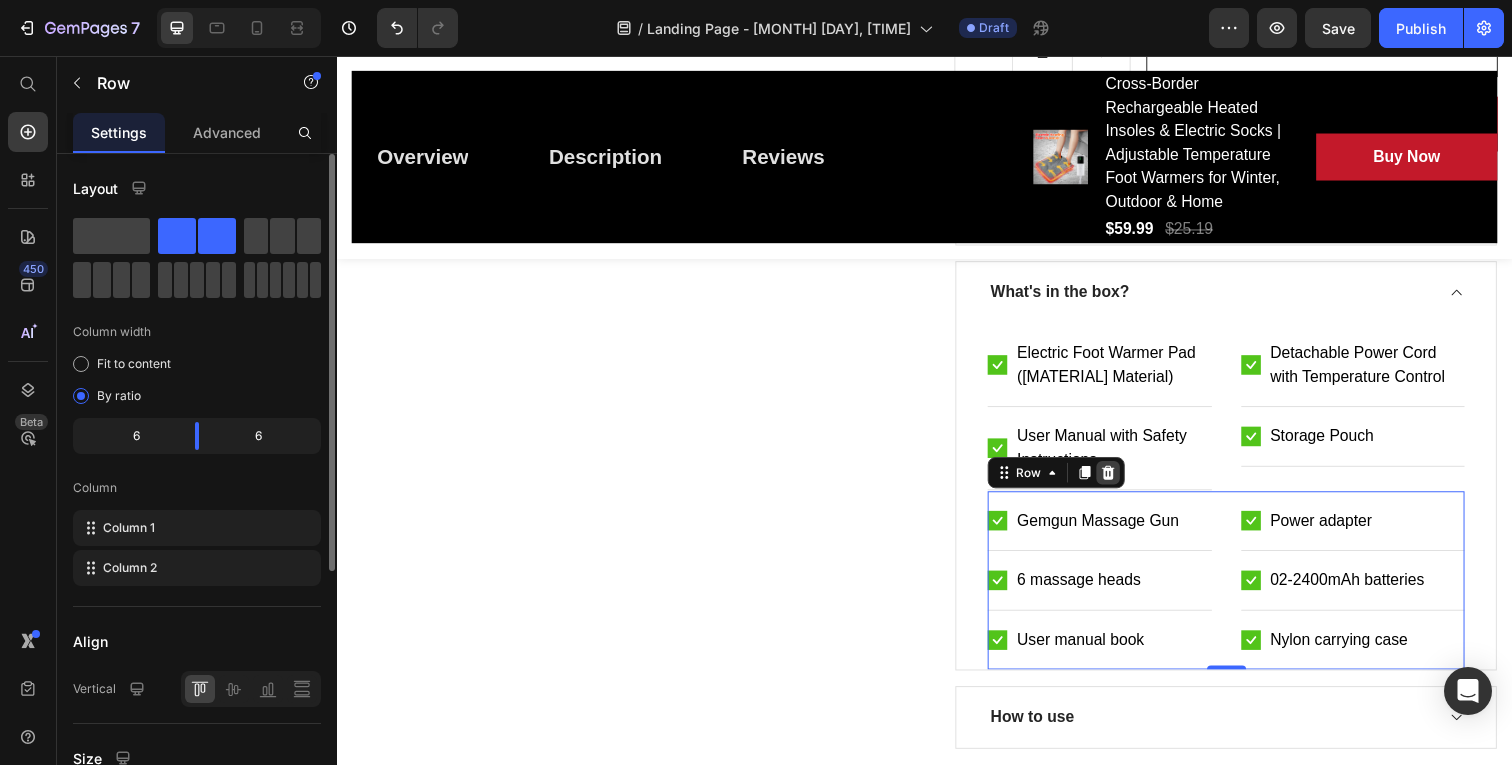 click 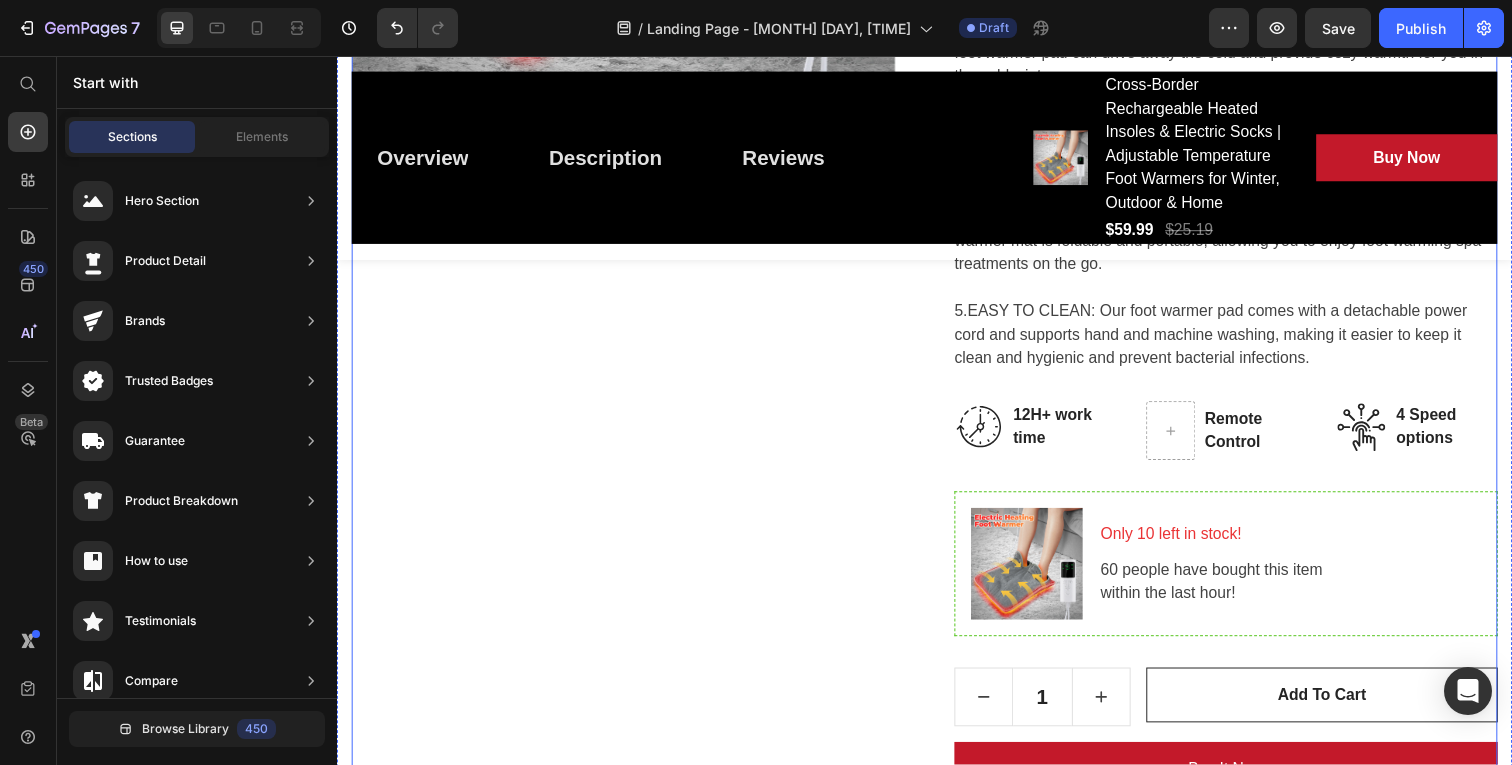 scroll, scrollTop: 733, scrollLeft: 0, axis: vertical 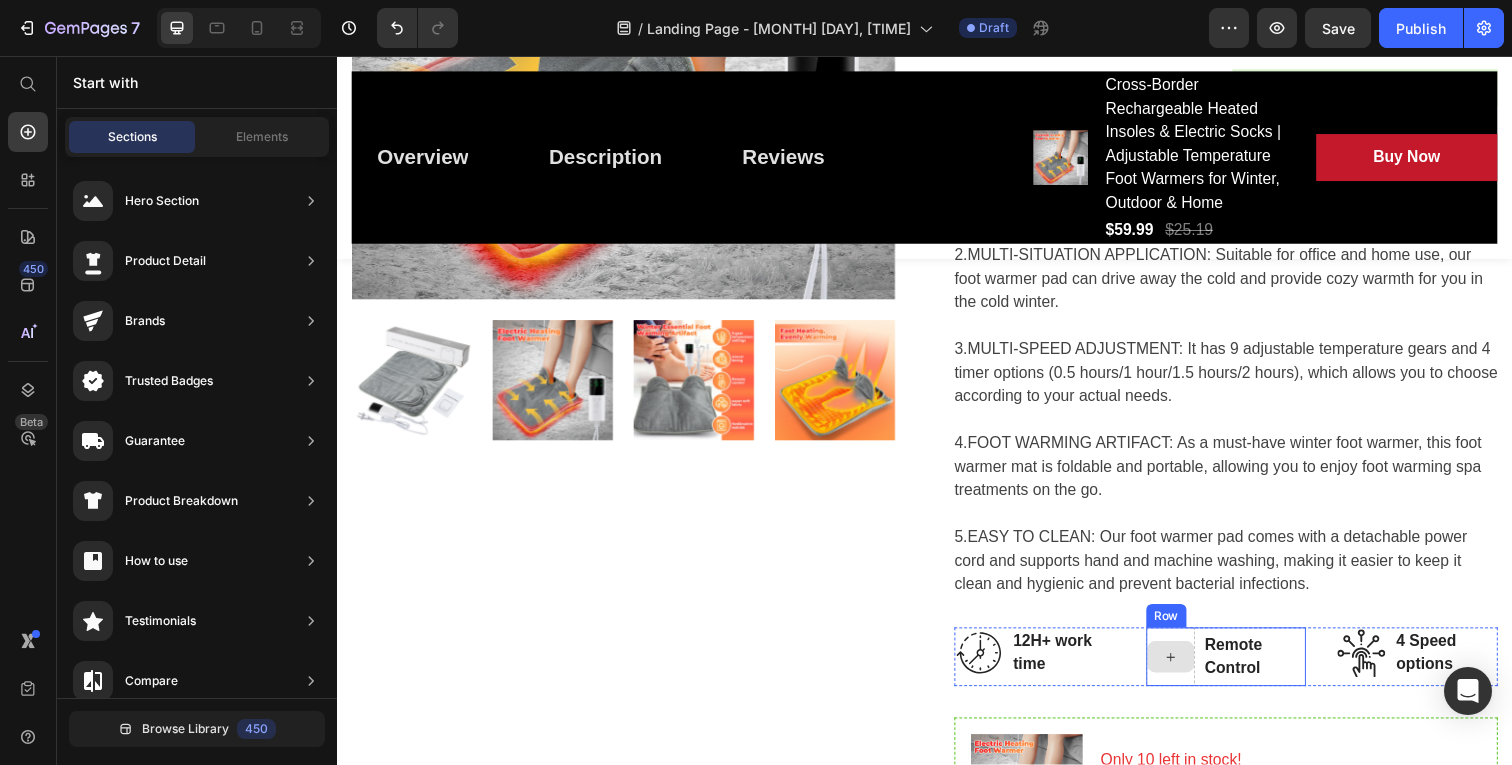 click at bounding box center (1188, 670) 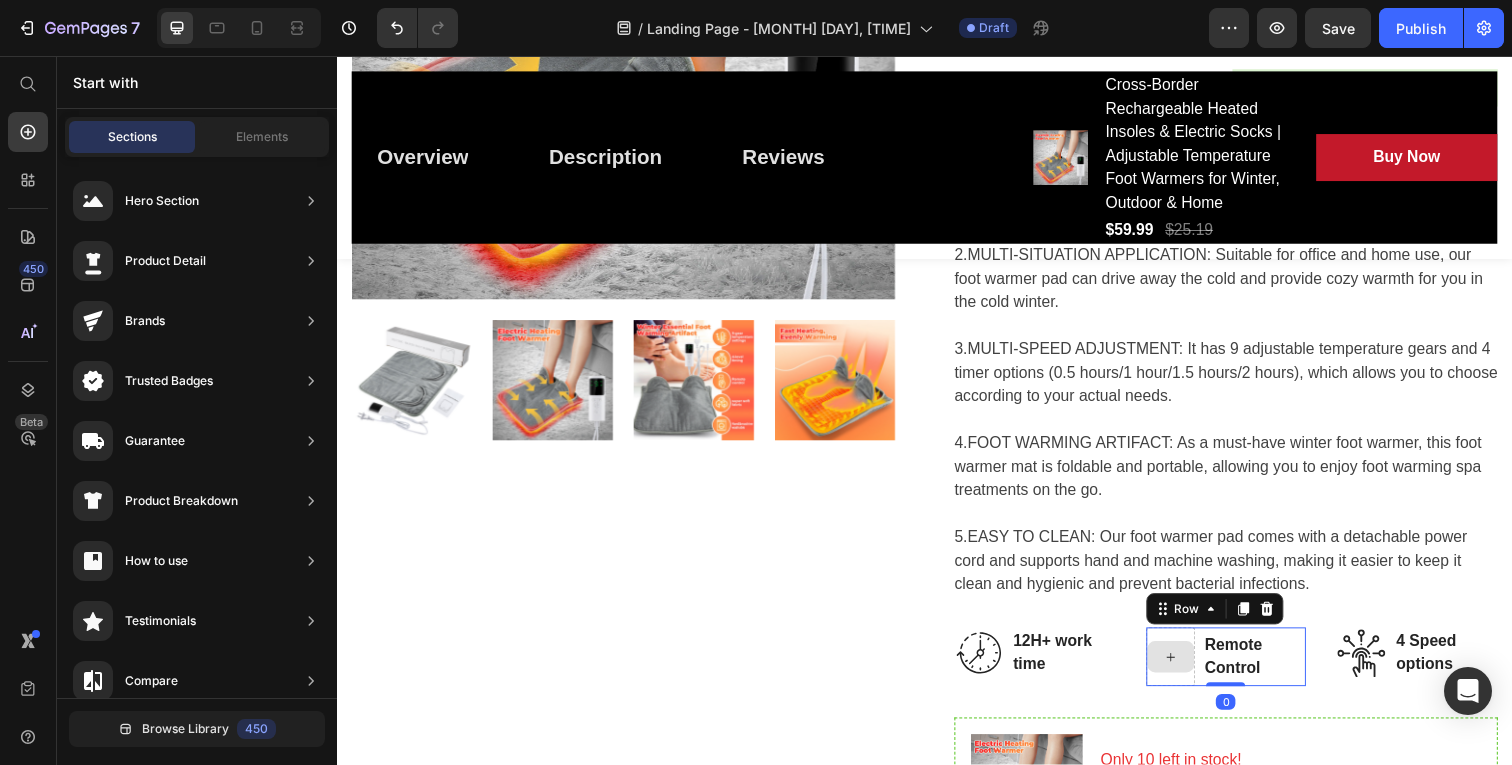 click at bounding box center [1188, 670] 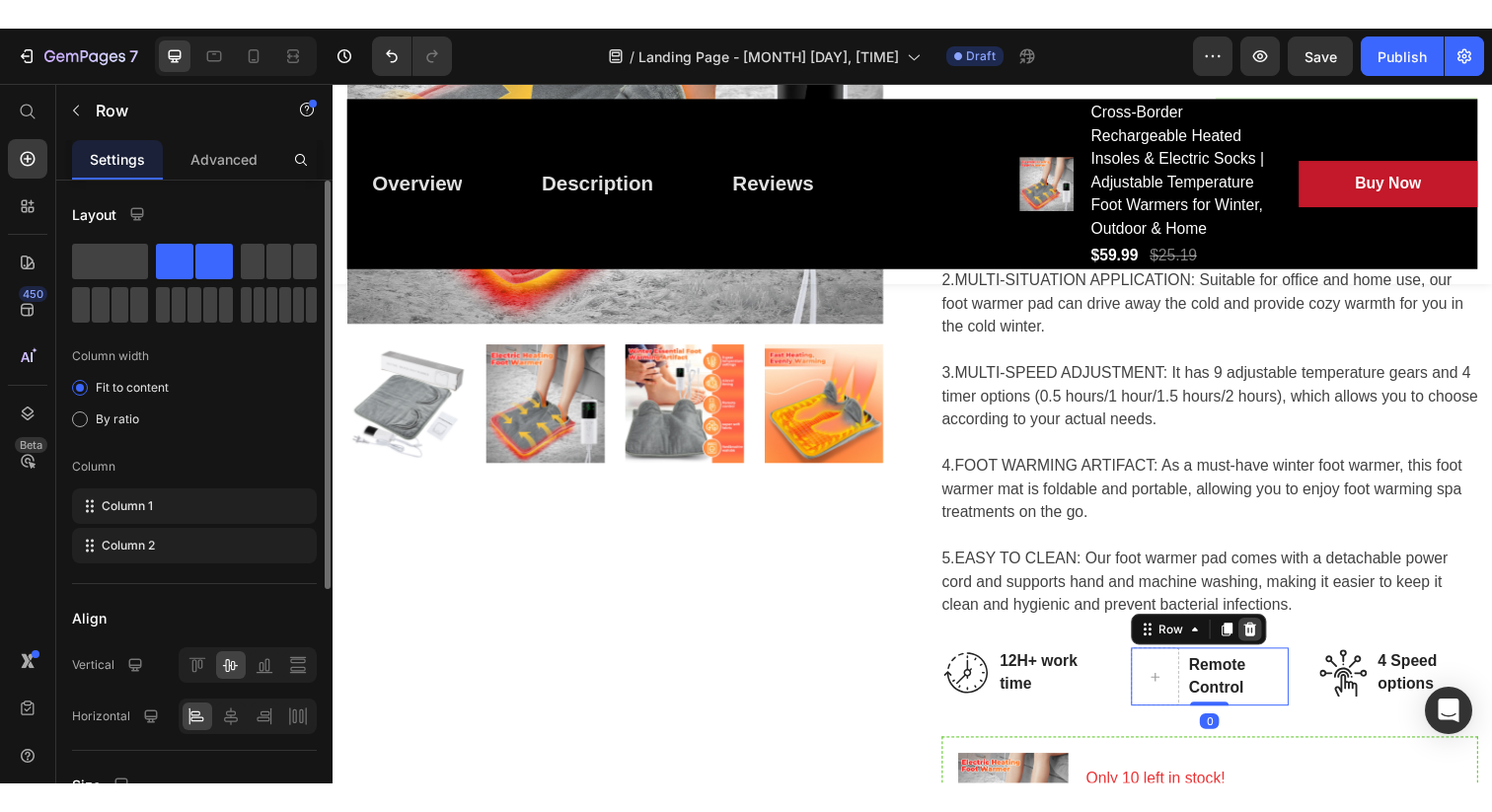 scroll, scrollTop: 948, scrollLeft: 0, axis: vertical 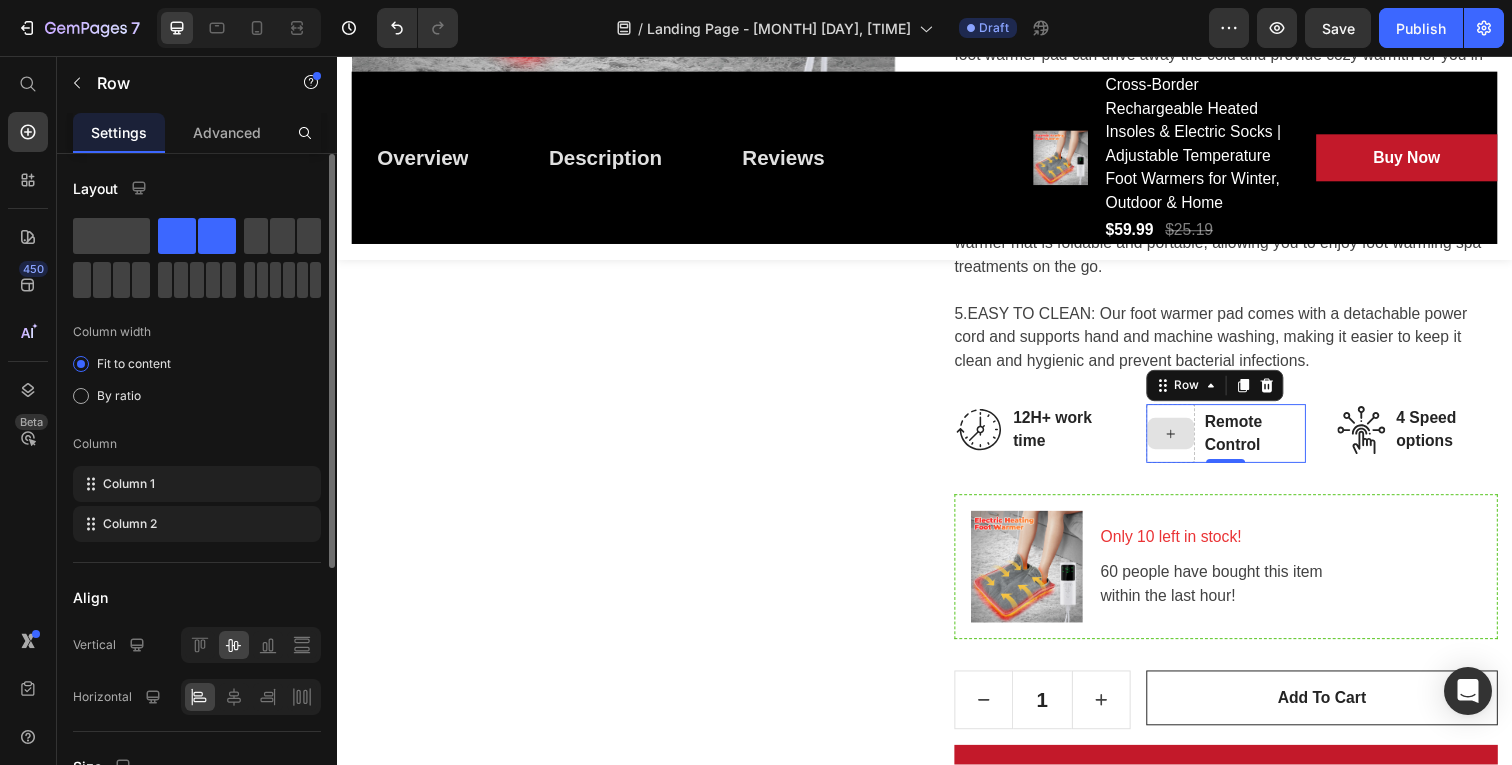 click at bounding box center (1188, 442) 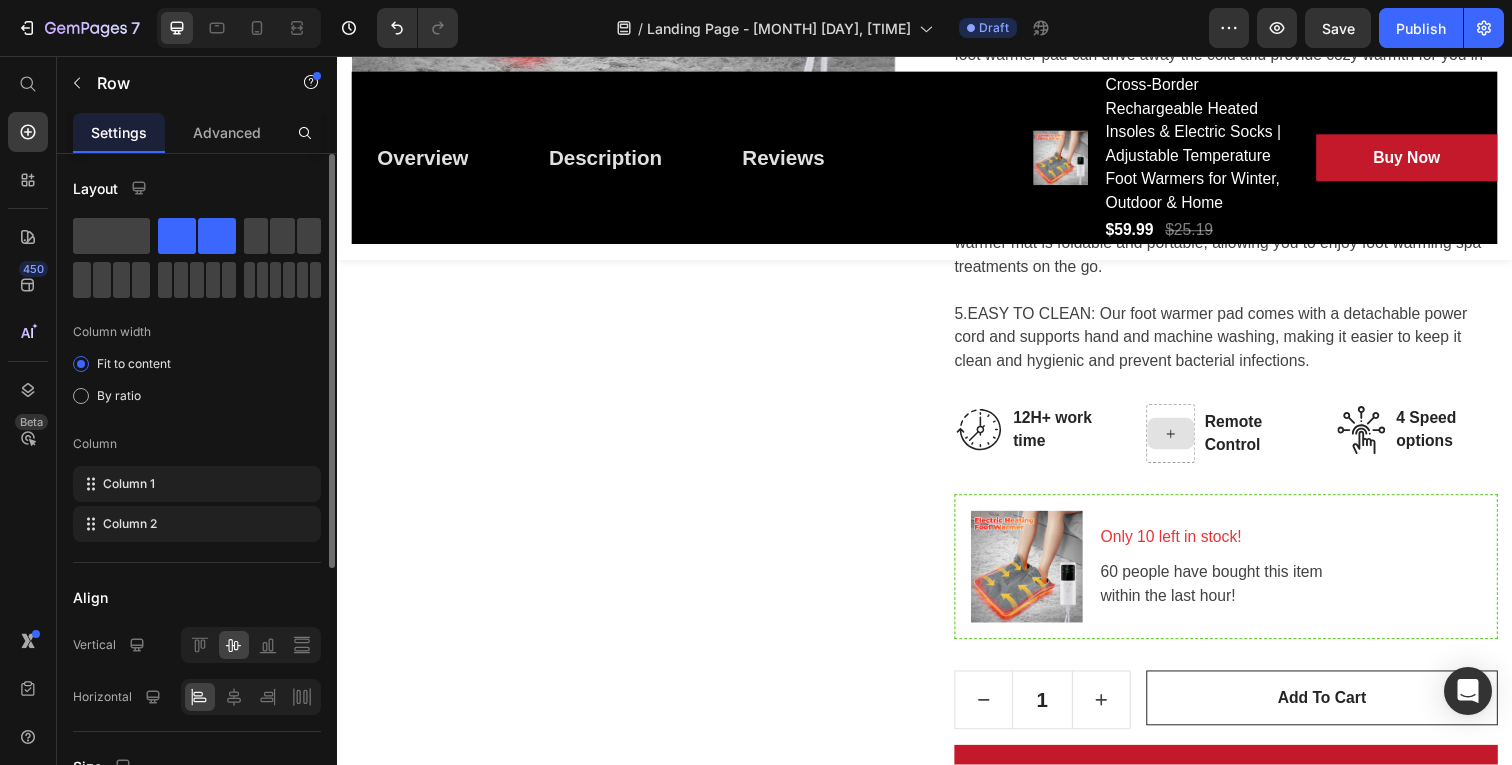 click at bounding box center (1188, 442) 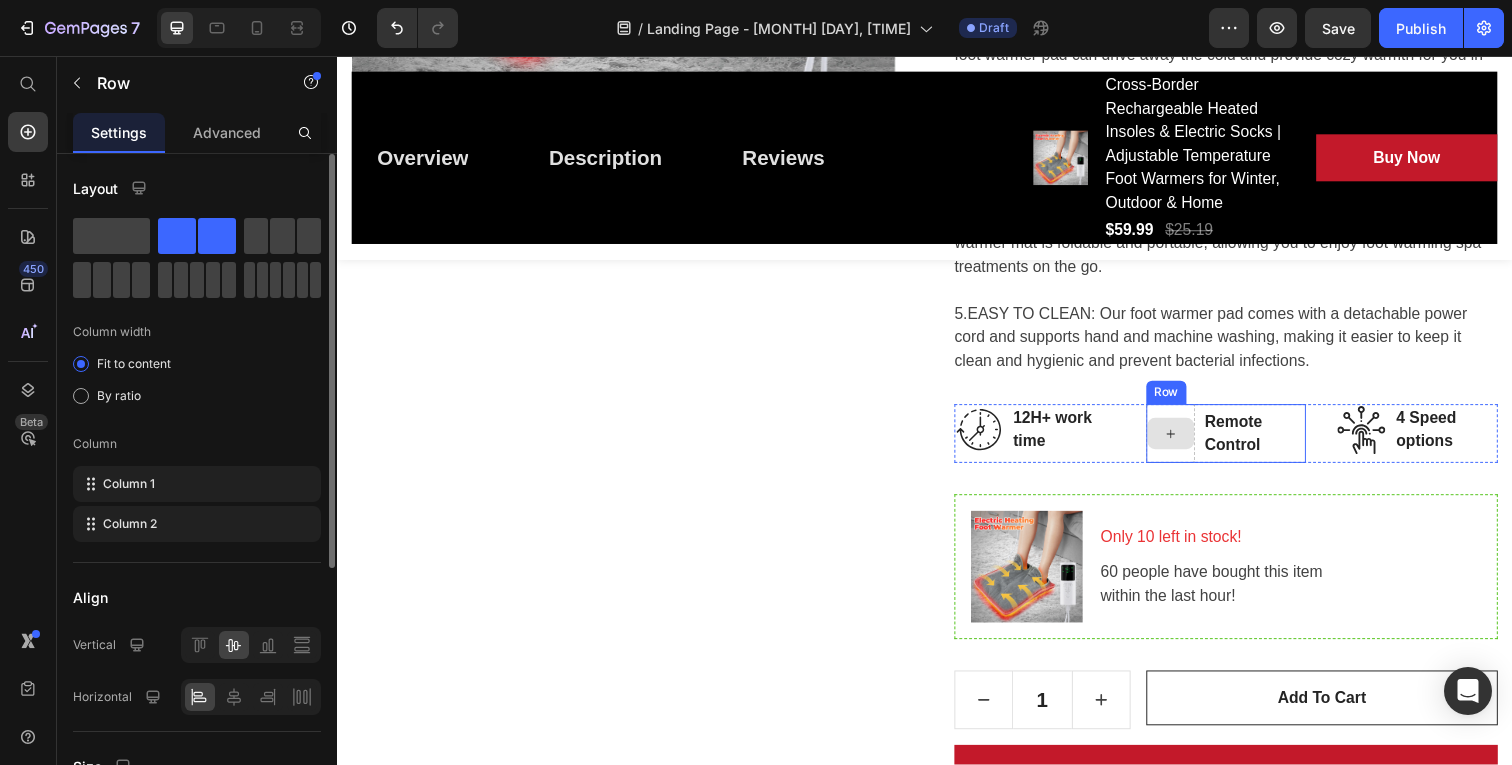 click at bounding box center (1188, 442) 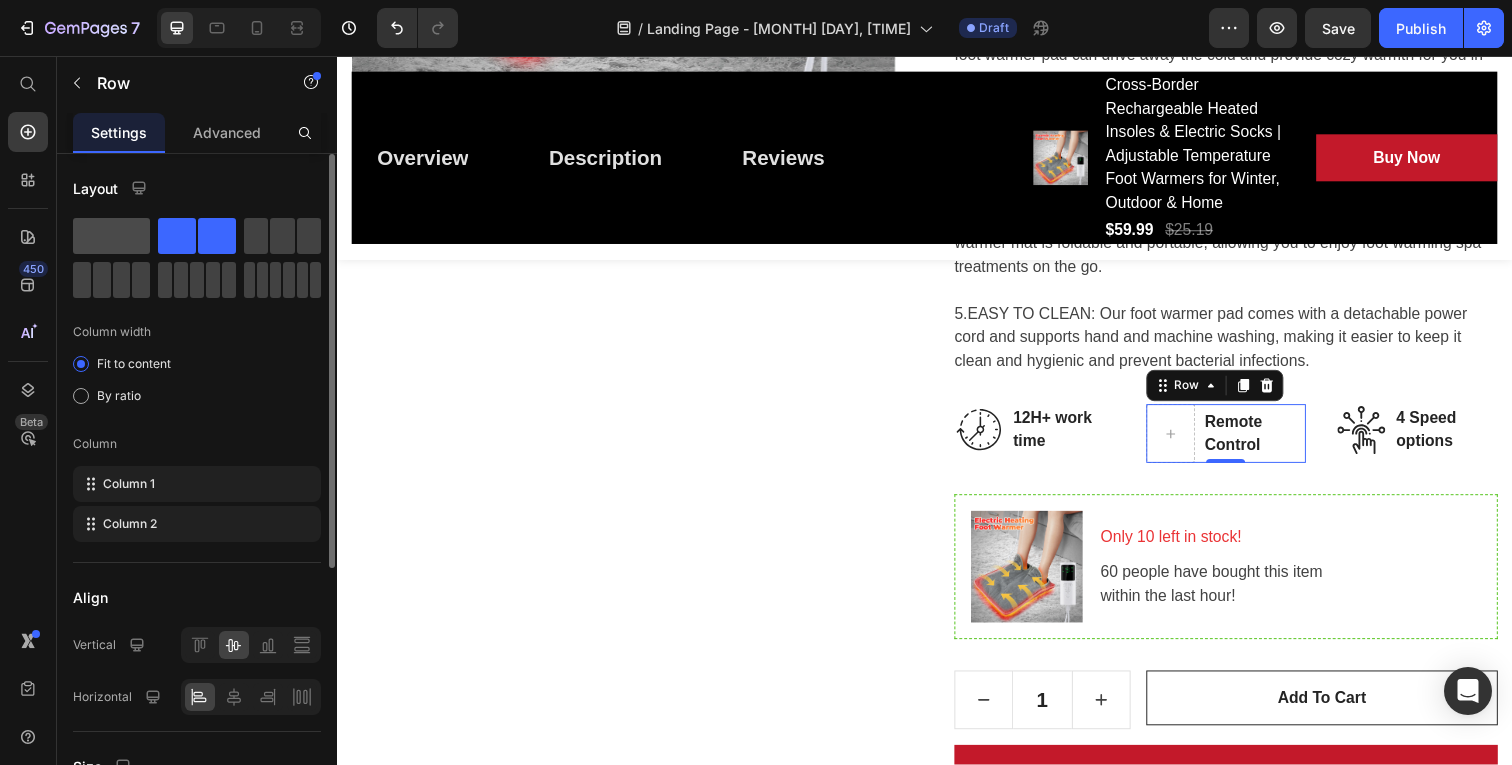 click 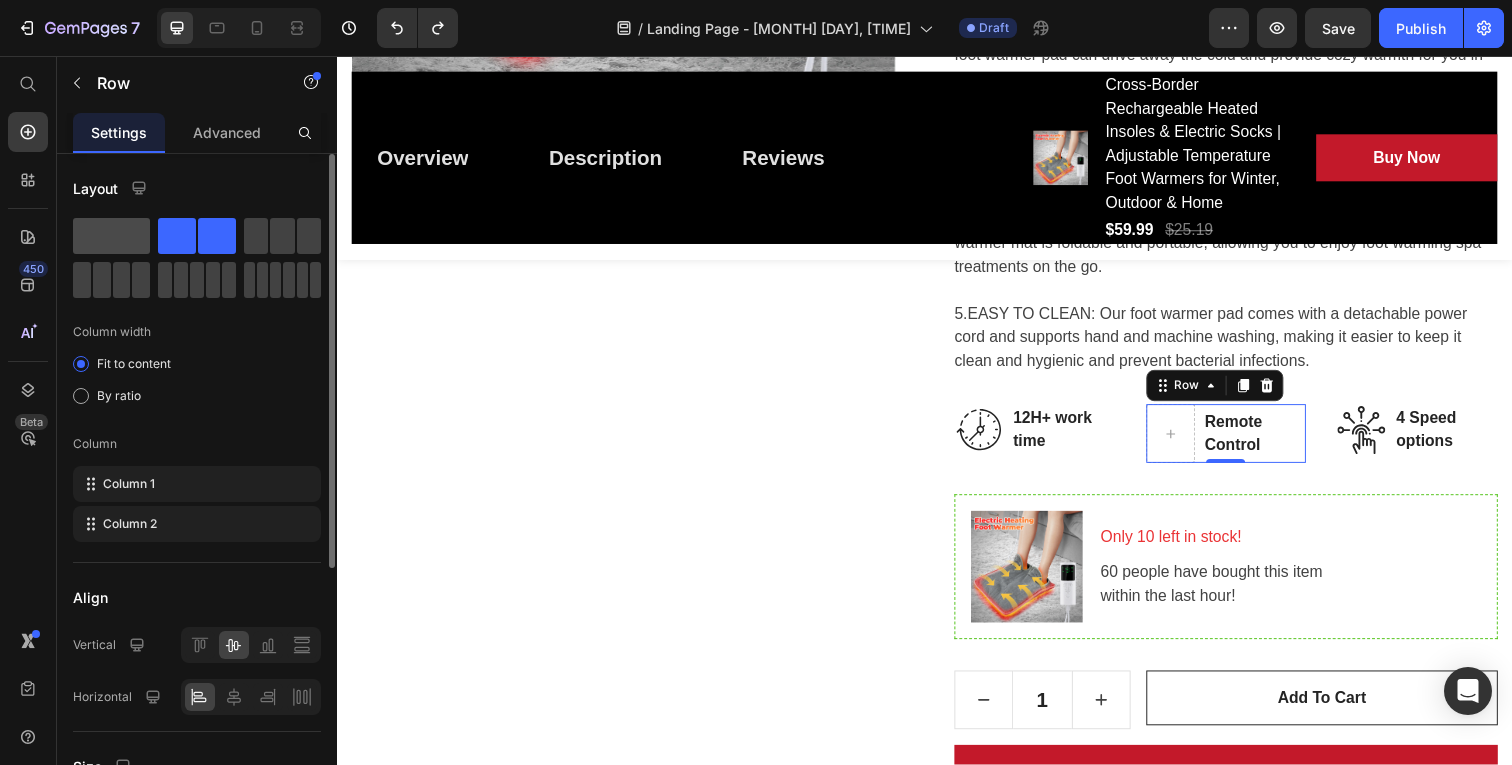 click 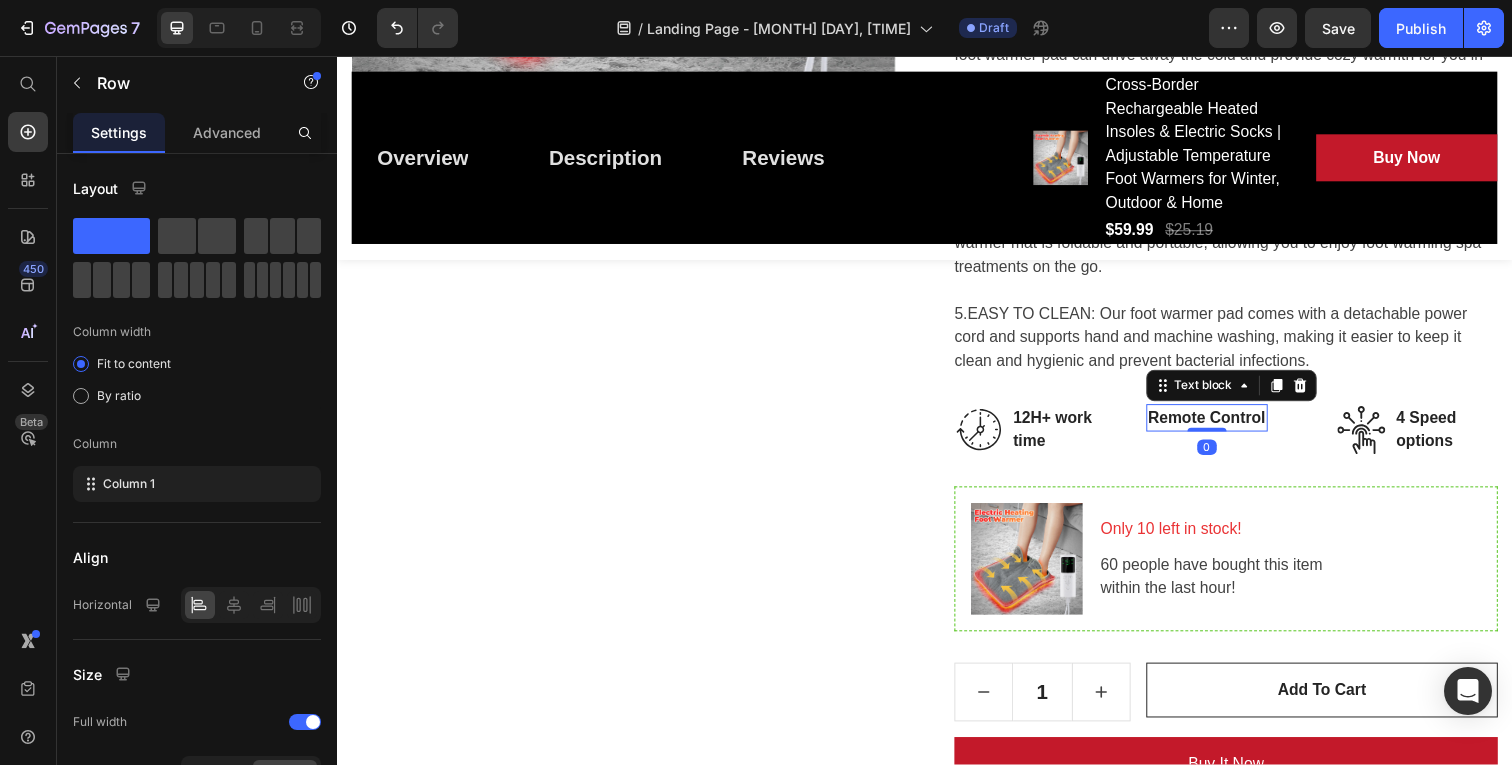 click on "Remote Control" at bounding box center [1225, 426] 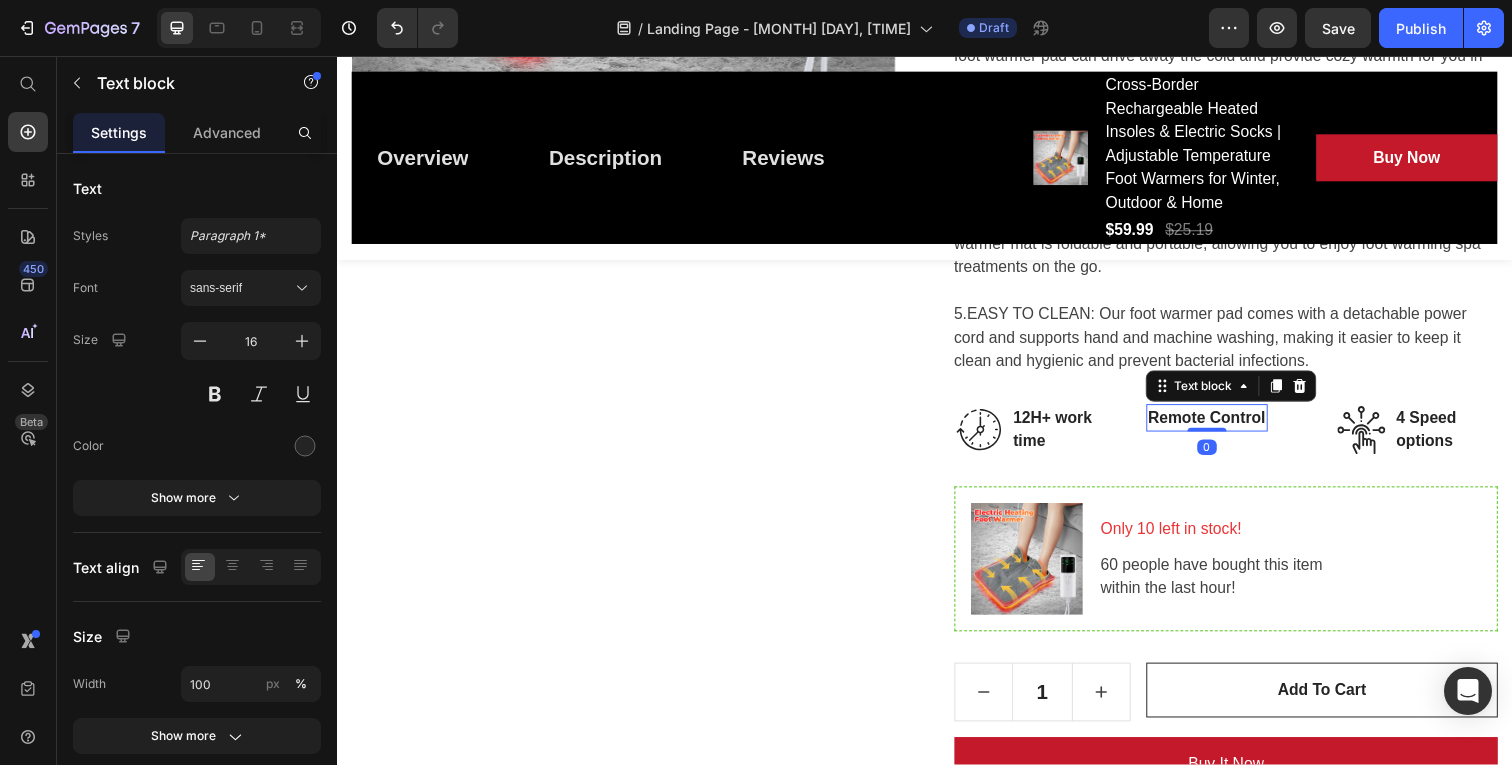click on "Remote Control" at bounding box center (1225, 426) 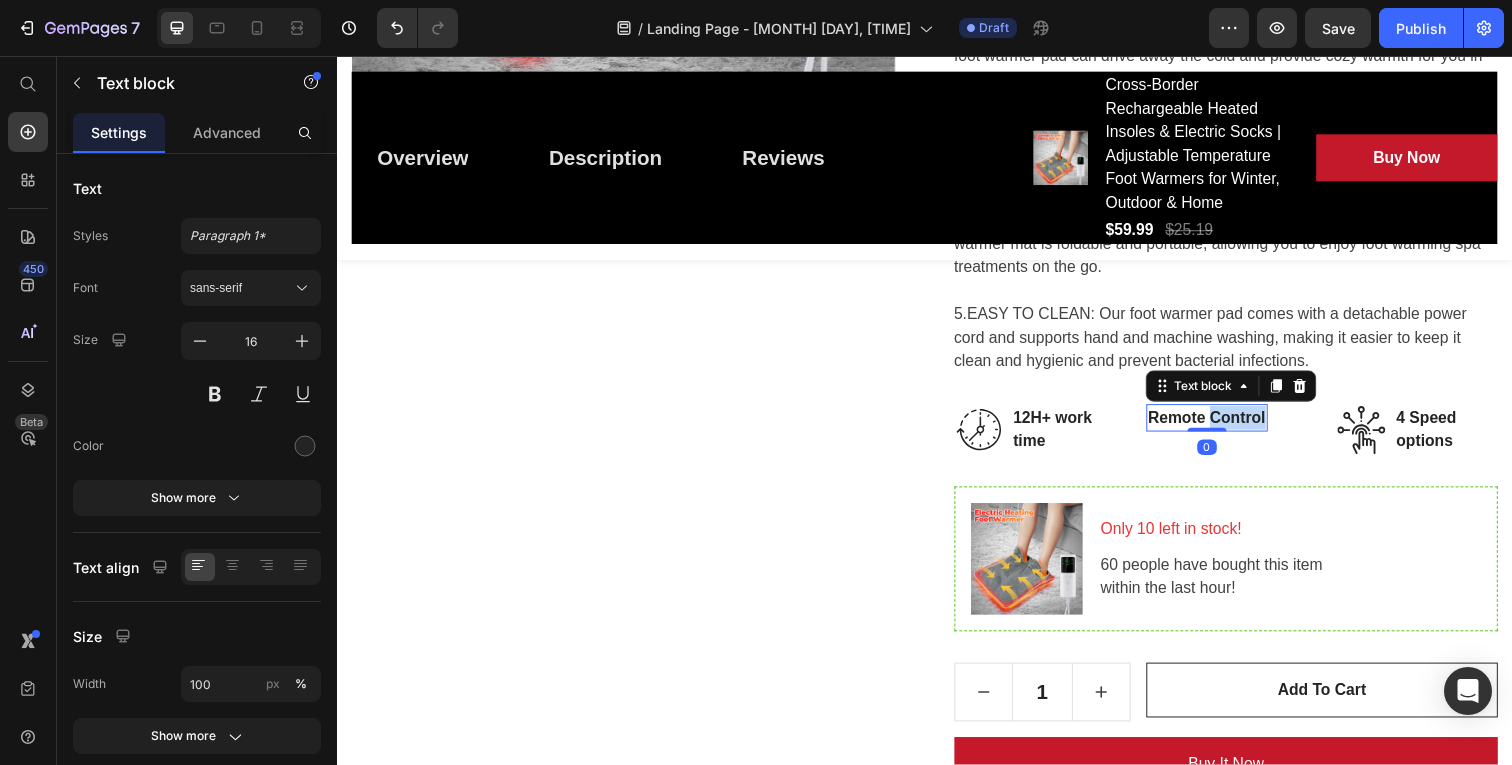 click on "Remote Control" at bounding box center [1225, 426] 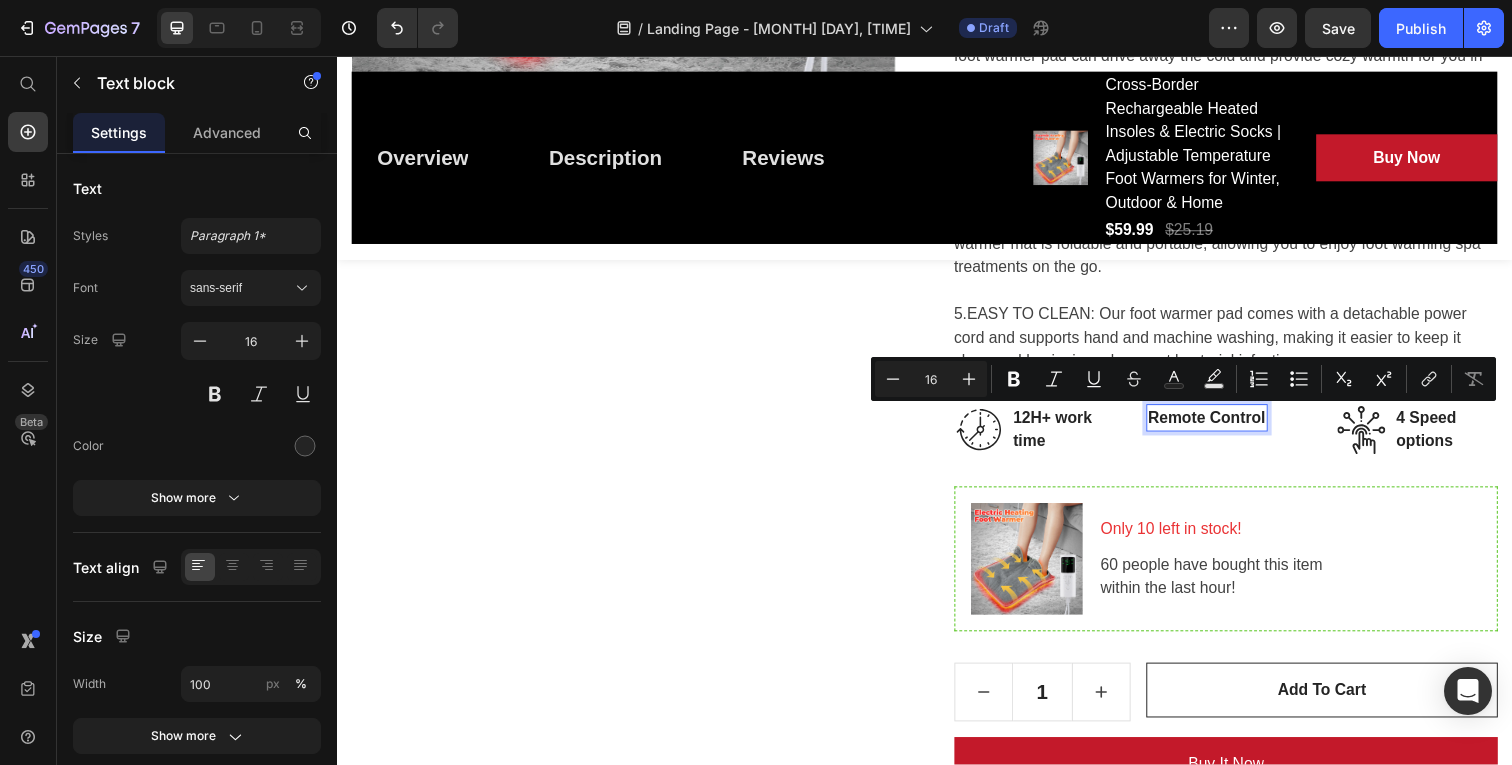 click on "Remote Control" at bounding box center [1225, 426] 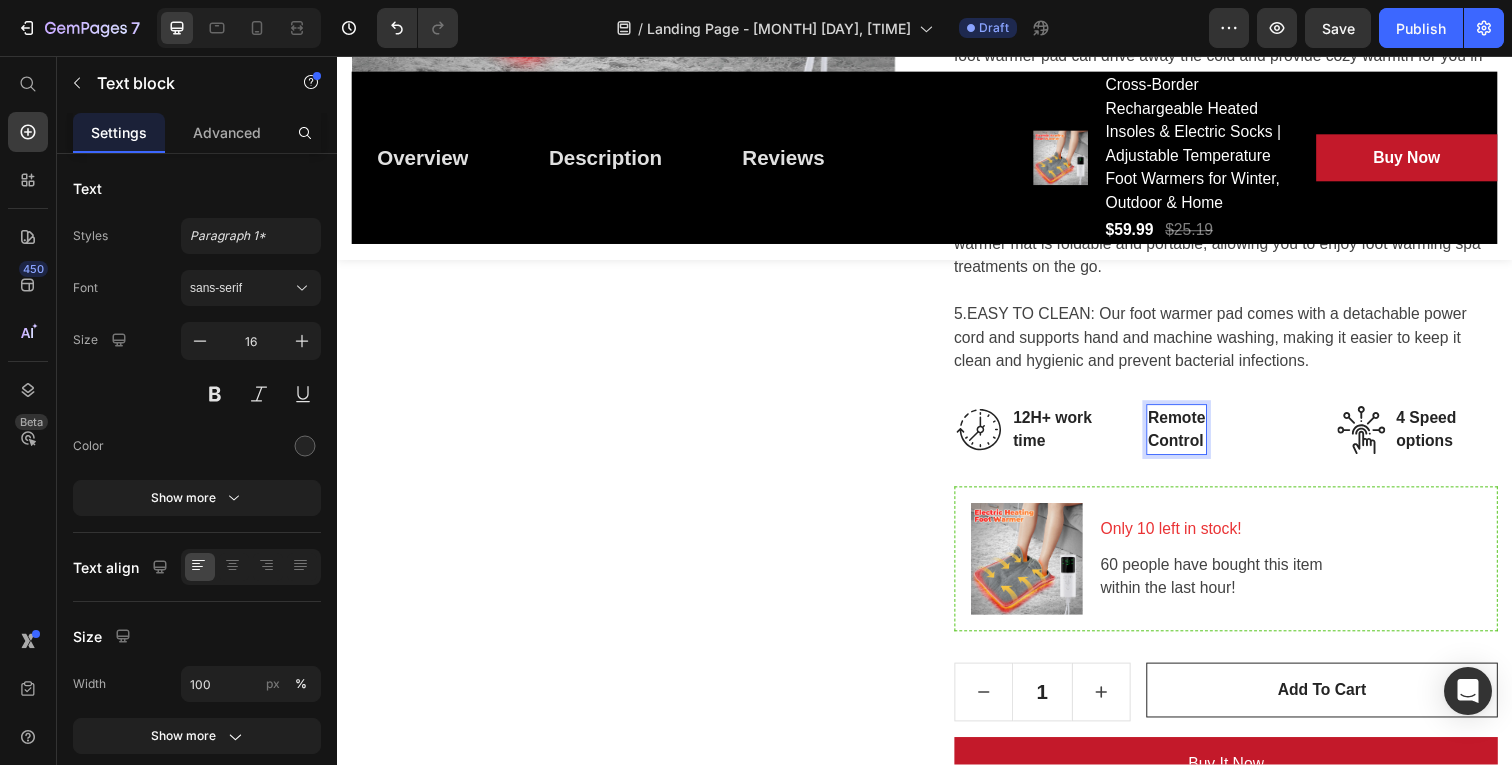 click on "Remote  Control" at bounding box center (1194, 438) 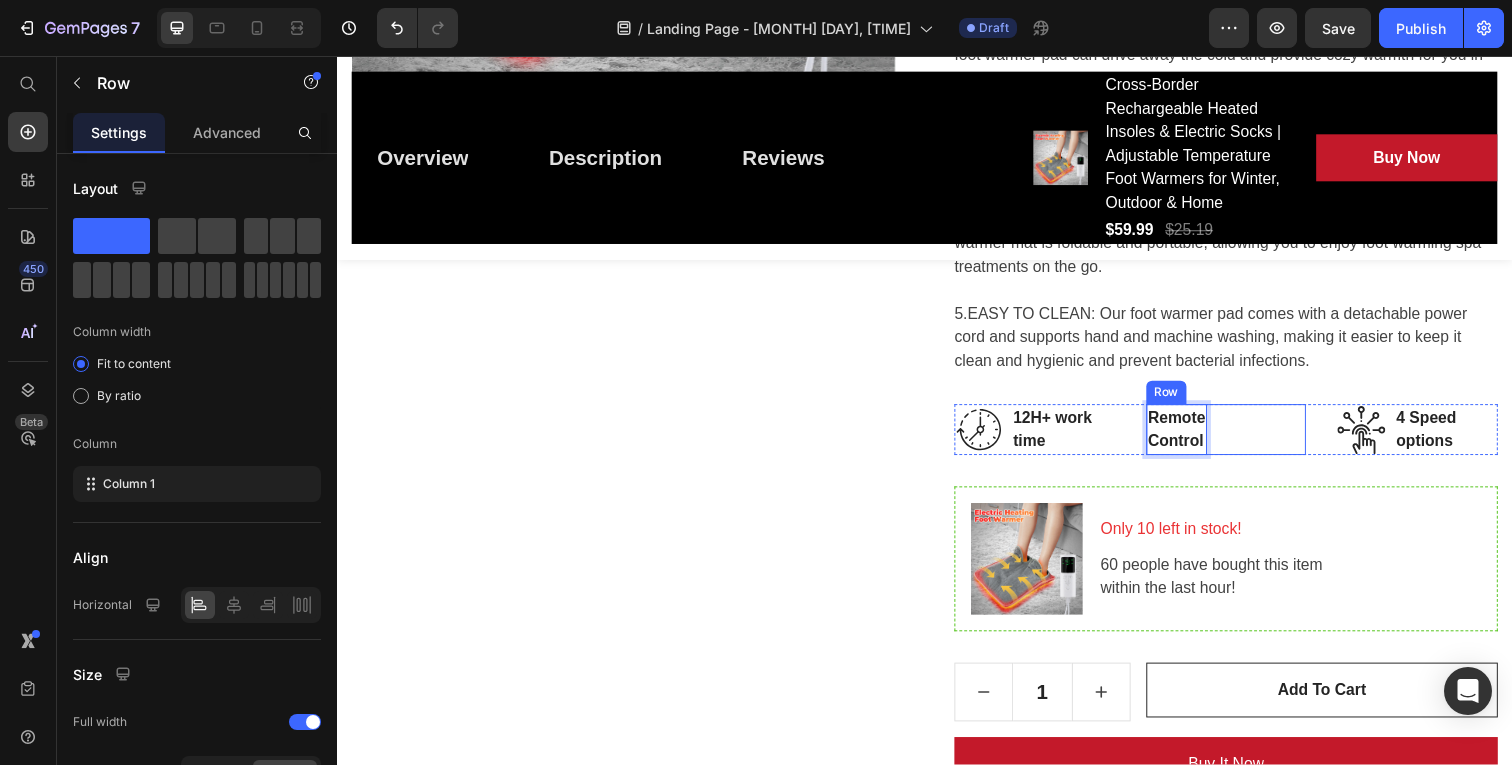 click on "Remote  Control Text block   0 Row" at bounding box center [1245, 438] 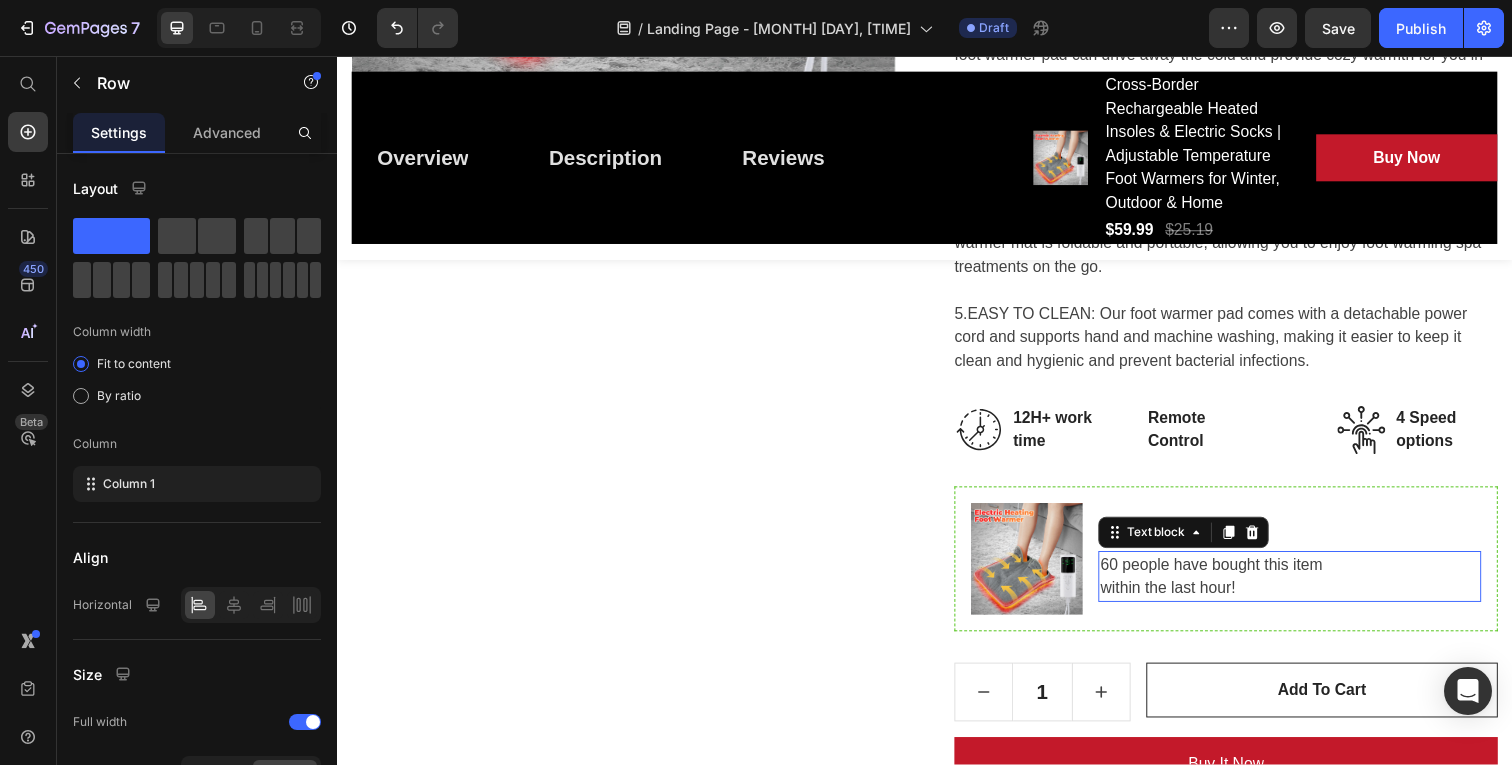 click on "60 people have bought this item within the last hour!" at bounding box center [1309, 588] 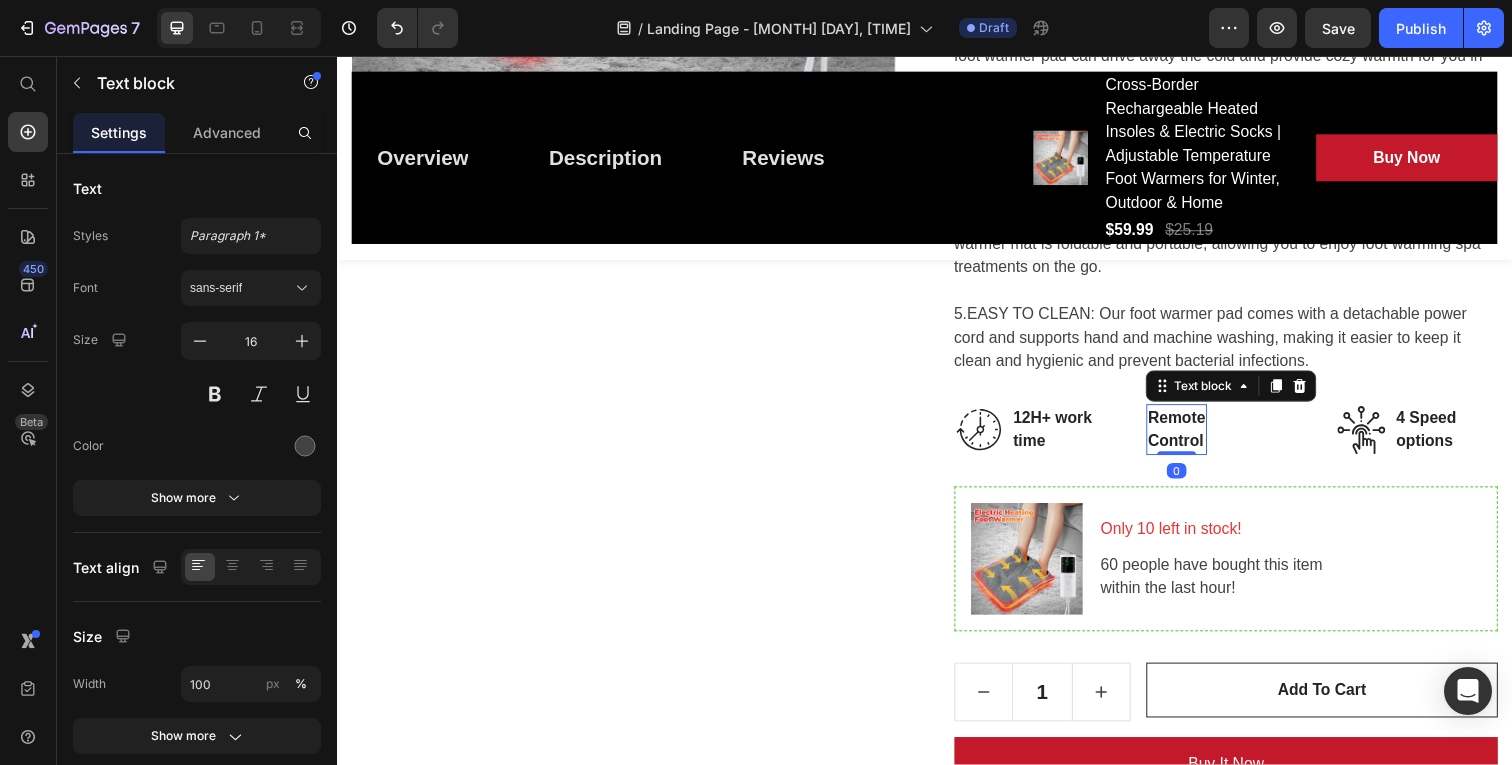 click on "Remote  Control" at bounding box center [1194, 438] 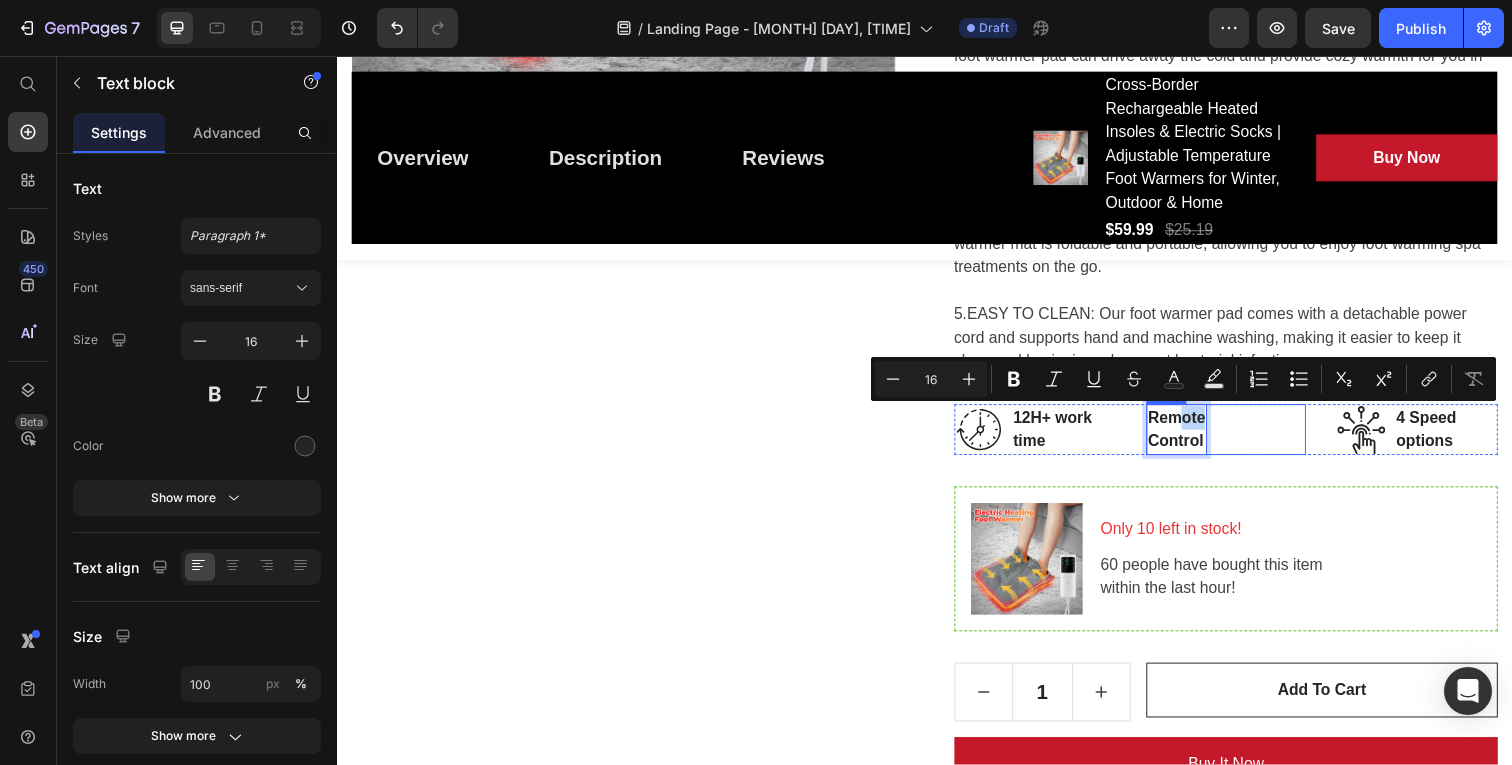 drag, startPoint x: 1200, startPoint y: 435, endPoint x: 1250, endPoint y: 435, distance: 50 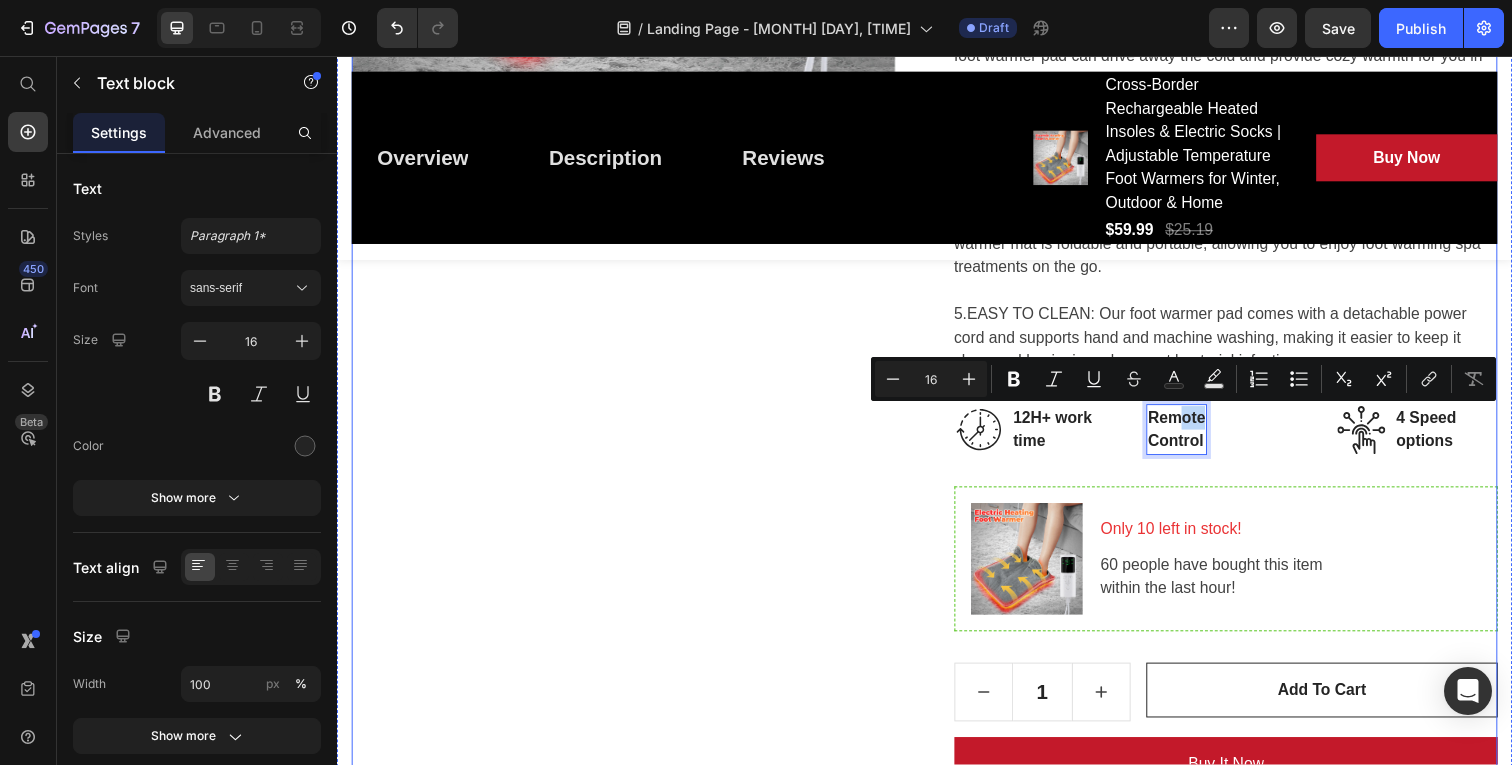 click on "Cross-Border Rechargeable Heated Insoles & Electric Socks | Adjustable Temperature Foot Warmers for Winter, Outdoor & Home (P) Title For Muscle Pain Relief Recovery Text block                Icon                Icon                Icon                Icon                Icon Icon List Hoz (224 reviews) Text block Row                Title Line $59.99 (P) Price $25.19 (P) Price Row Save 0% . Only on Mother’s Day! (P) Tag Row Features:
1.COMFORTABLE EXPERIENCE: This electric foot warmer pad is made of crystal super soft material, soft and skin-friendly, comfortable to touch, good warmth keeping performance and long service life. 2.MULTI-SITUATION APPLICATION: Suitable for office and home use, our foot warmer pad can drive away the cold and provide cozy warmth for you in the cold winter. 3.MULTI-SPEED ADJUSTMENT: It has 9 adjustable temperature gears and 4 timer options (0.5 hours/1 hour/1.5 hours/2 hours), which allows you to choose according to your actual needs. (P) Description Image 12H+ work time Row" at bounding box center (1244, 378) 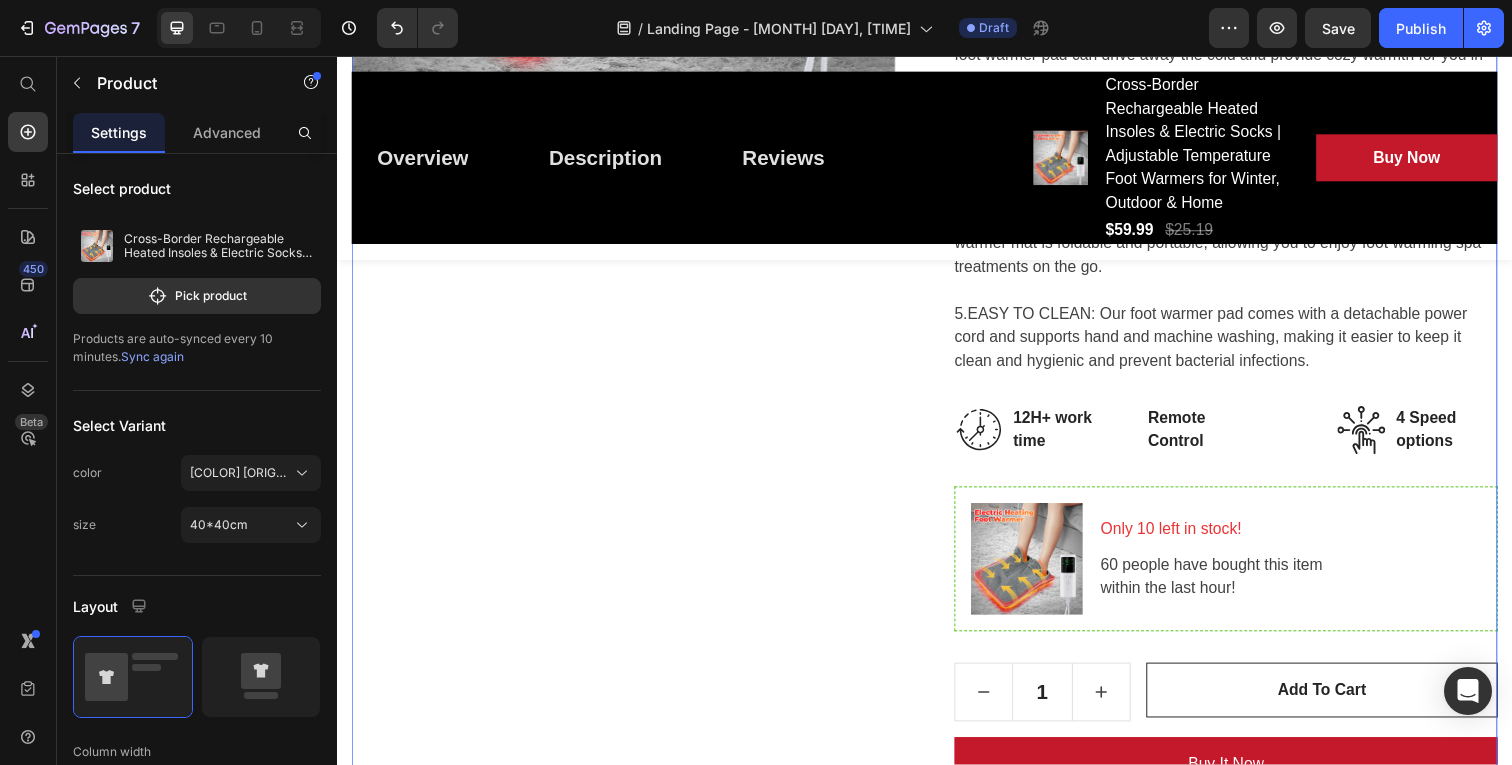 click on "Remote  Control" at bounding box center [1194, 438] 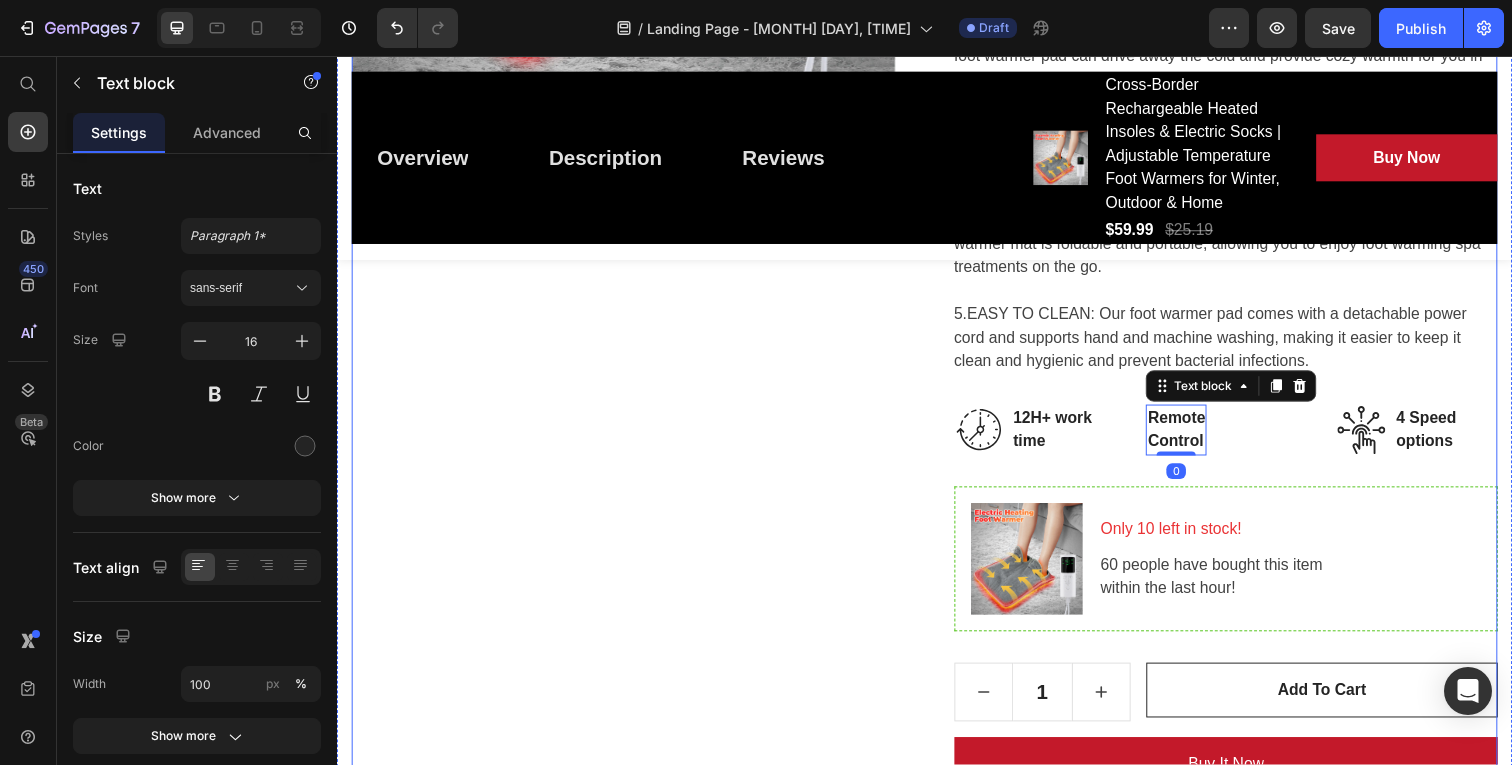 drag, startPoint x: 1198, startPoint y: 485, endPoint x: 1244, endPoint y: 482, distance: 46.09772 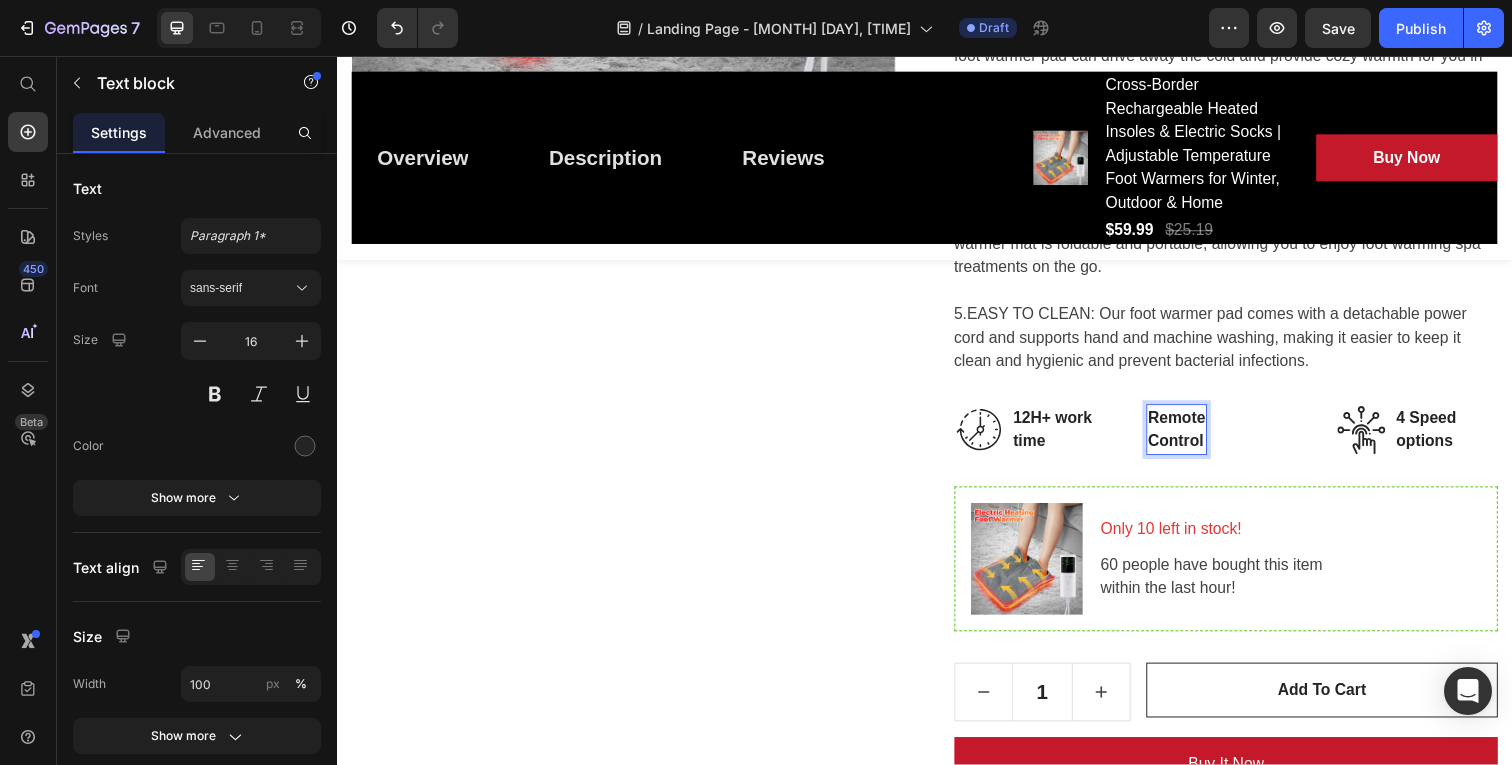 click on "Remote  Control" at bounding box center [1194, 438] 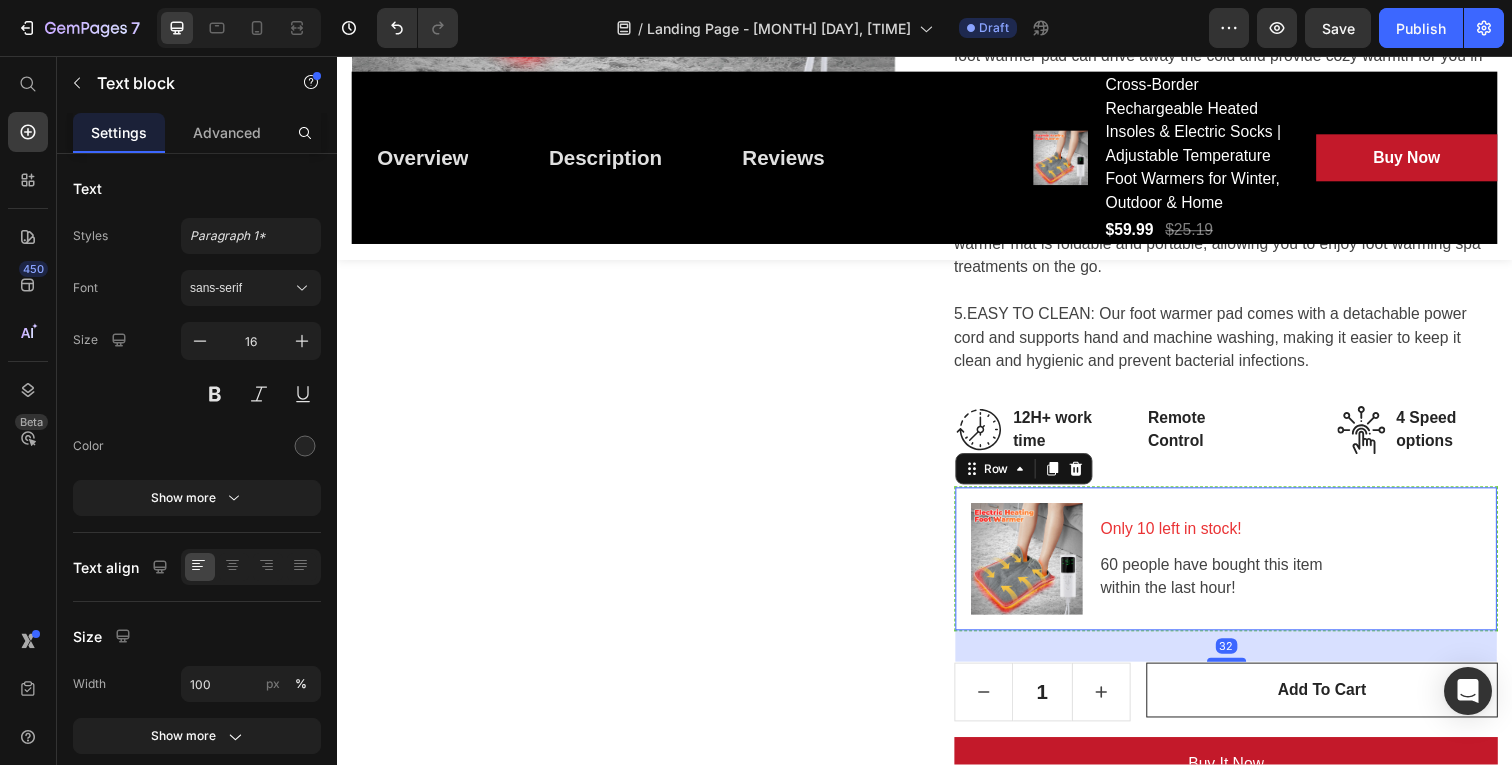 click on "Only [NUMBER] left in stock! Text block [NUMBER] people have bought this item within the last hour! Text block" at bounding box center [1309, 570] 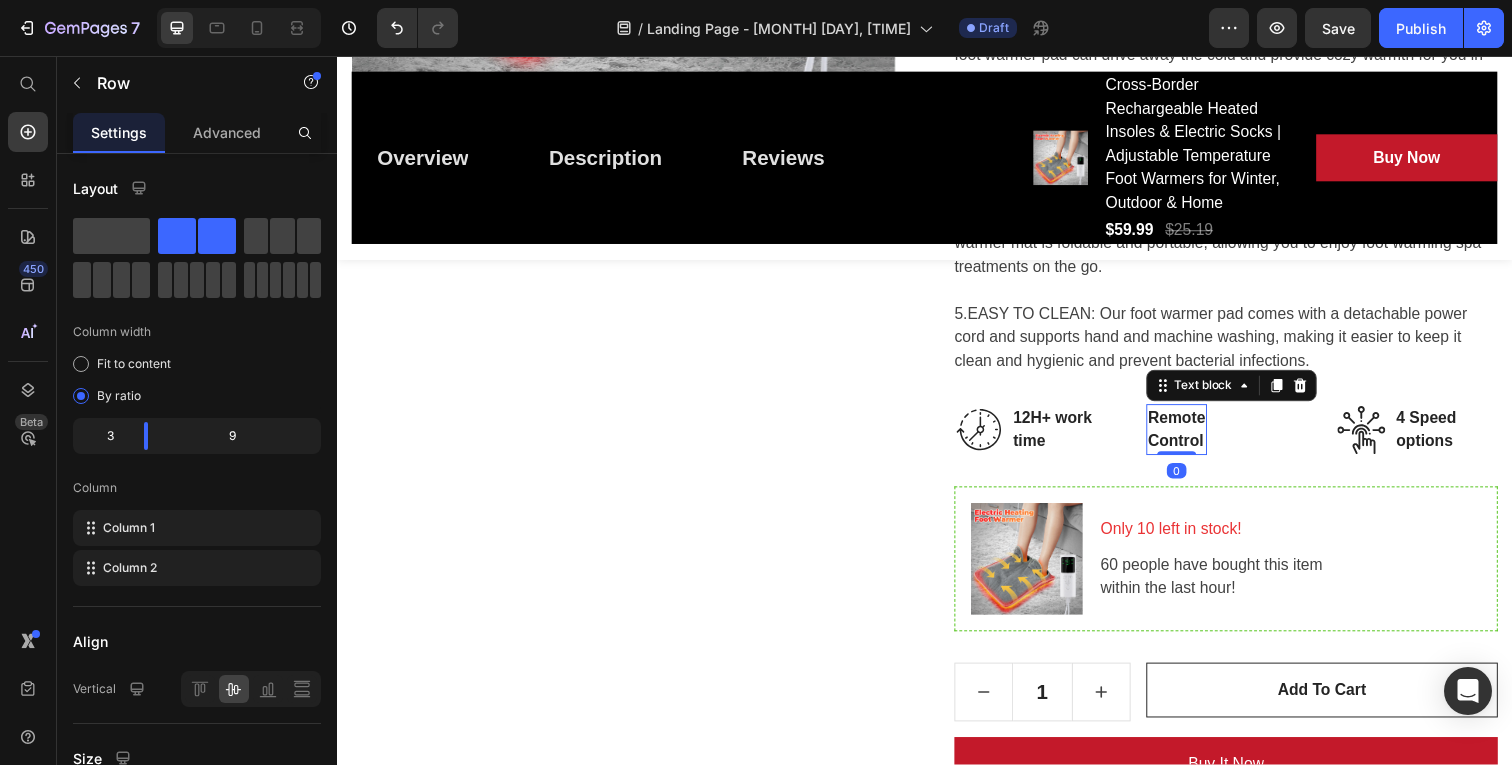 click on "Remote Control" at bounding box center (1194, 438) 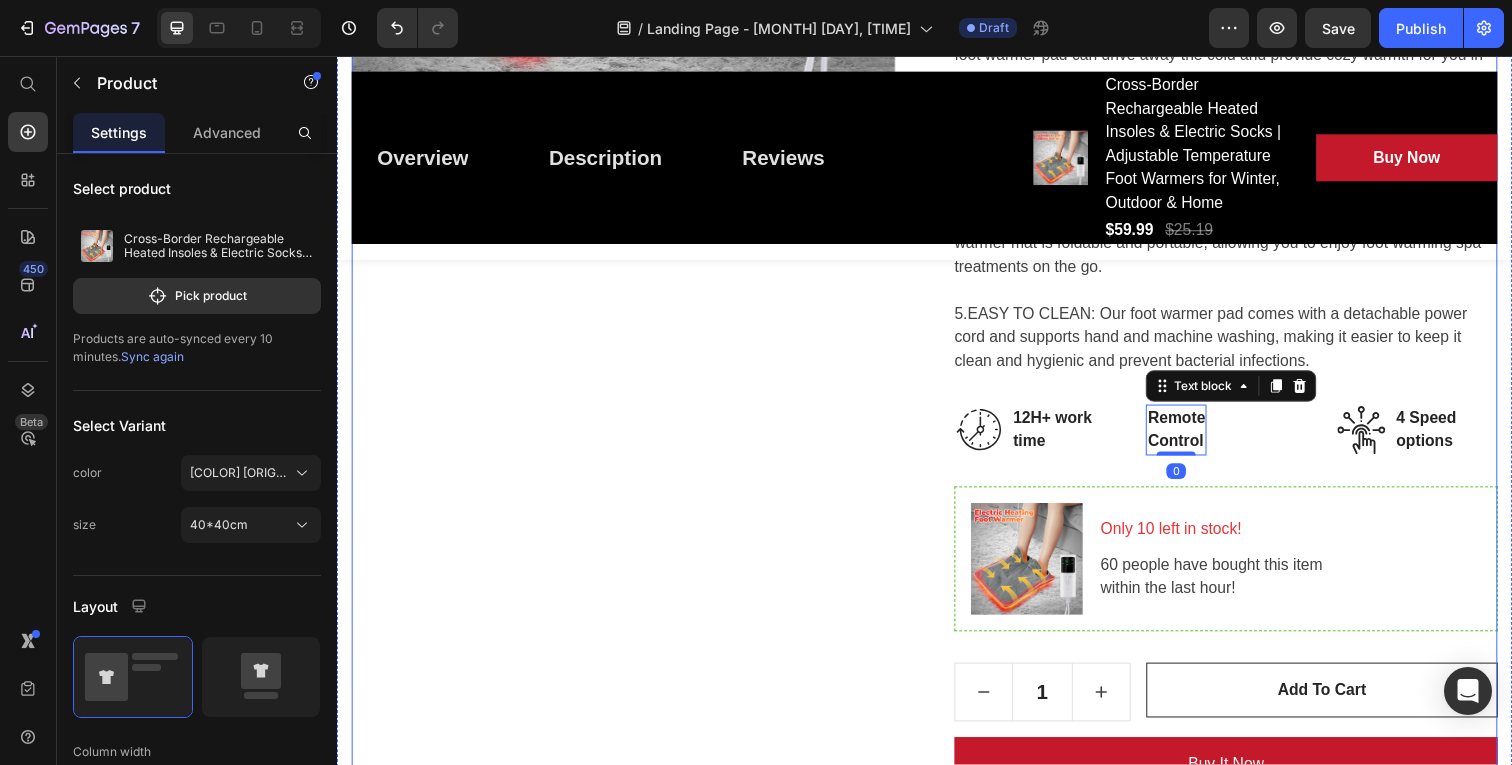 click on "Cross-Border Rechargeable Heated Insoles & Electric Socks | Adjustable Temperature Foot Warmers for Winter, Outdoor & Home (P) Title For Muscle Pain Relief Recovery Text block                Icon                Icon                Icon                Icon                Icon Icon List Hoz (224 reviews) Text block Row                Title Line $59.99 (P) Price $25.19 (P) Price Row Save 0% . Only on Mother’s Day! (P) Tag Row Features:
1.COMFORTABLE EXPERIENCE: This electric foot warmer pad is made of crystal super soft material, soft and skin-friendly, comfortable to touch, good warmth keeping performance and long service life. 2.MULTI-SITUATION APPLICATION: Suitable for office and home use, our foot warmer pad can drive away the cold and provide cozy warmth for you in the cold winter. 3.MULTI-SPEED ADJUSTMENT: It has 9 adjustable temperature gears and 4 timer options (0.5 hours/1 hour/1.5 hours/2 hours), which allows you to choose according to your actual needs. (P) Description Image 12H+ work time Row" at bounding box center (1244, 378) 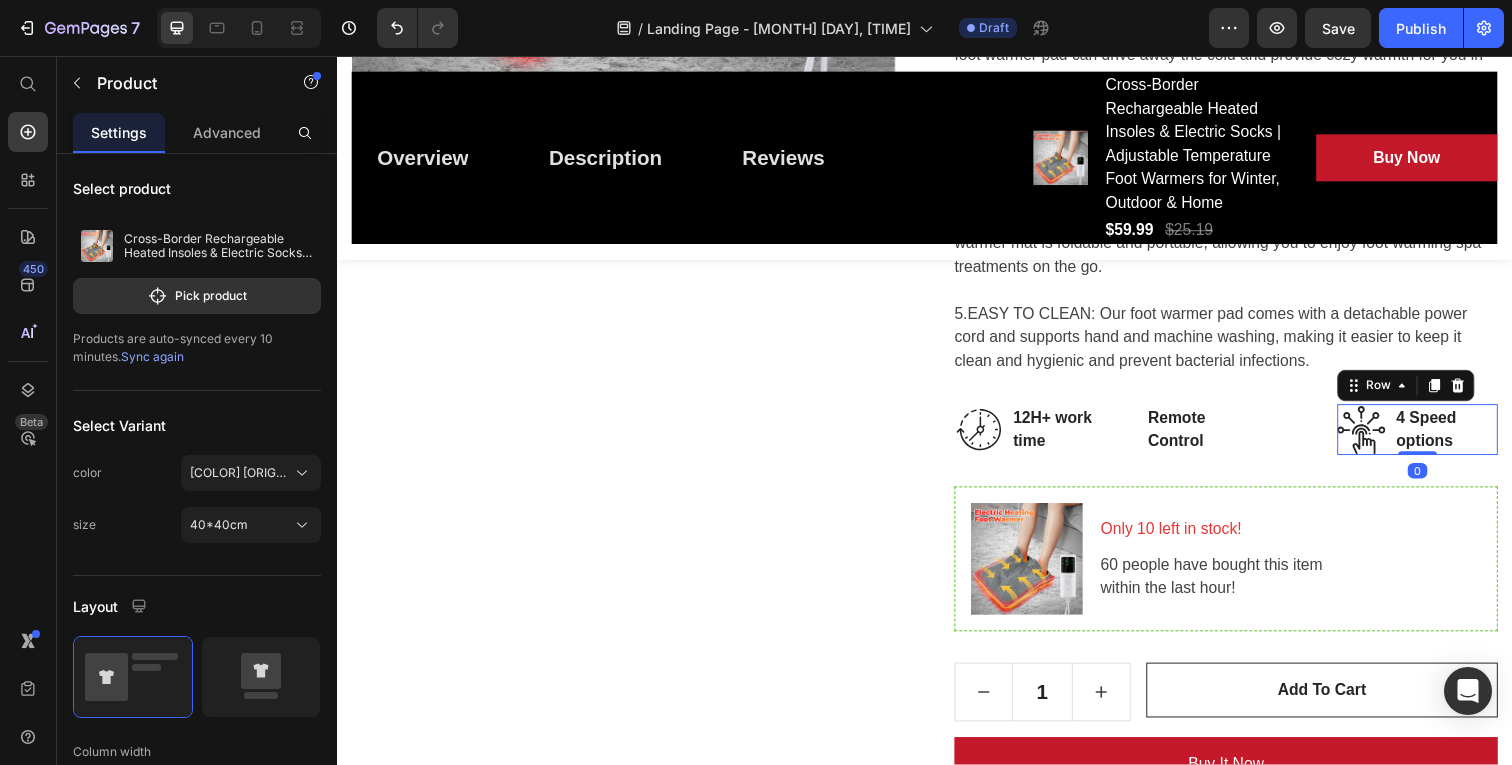 click on "Image 4 Speed options Text block Row   0" at bounding box center [1440, 438] 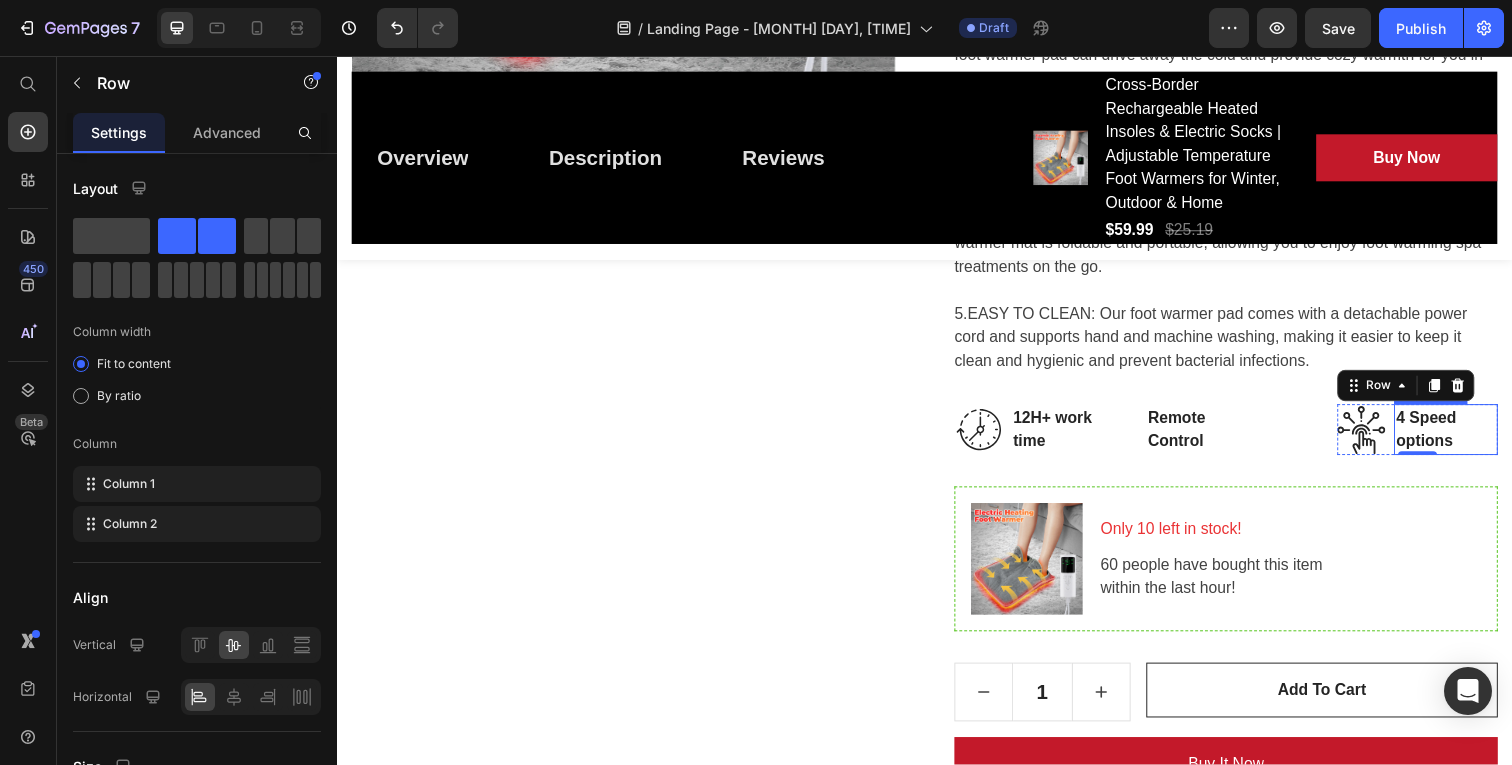 click on "4 Speed options" at bounding box center (1469, 438) 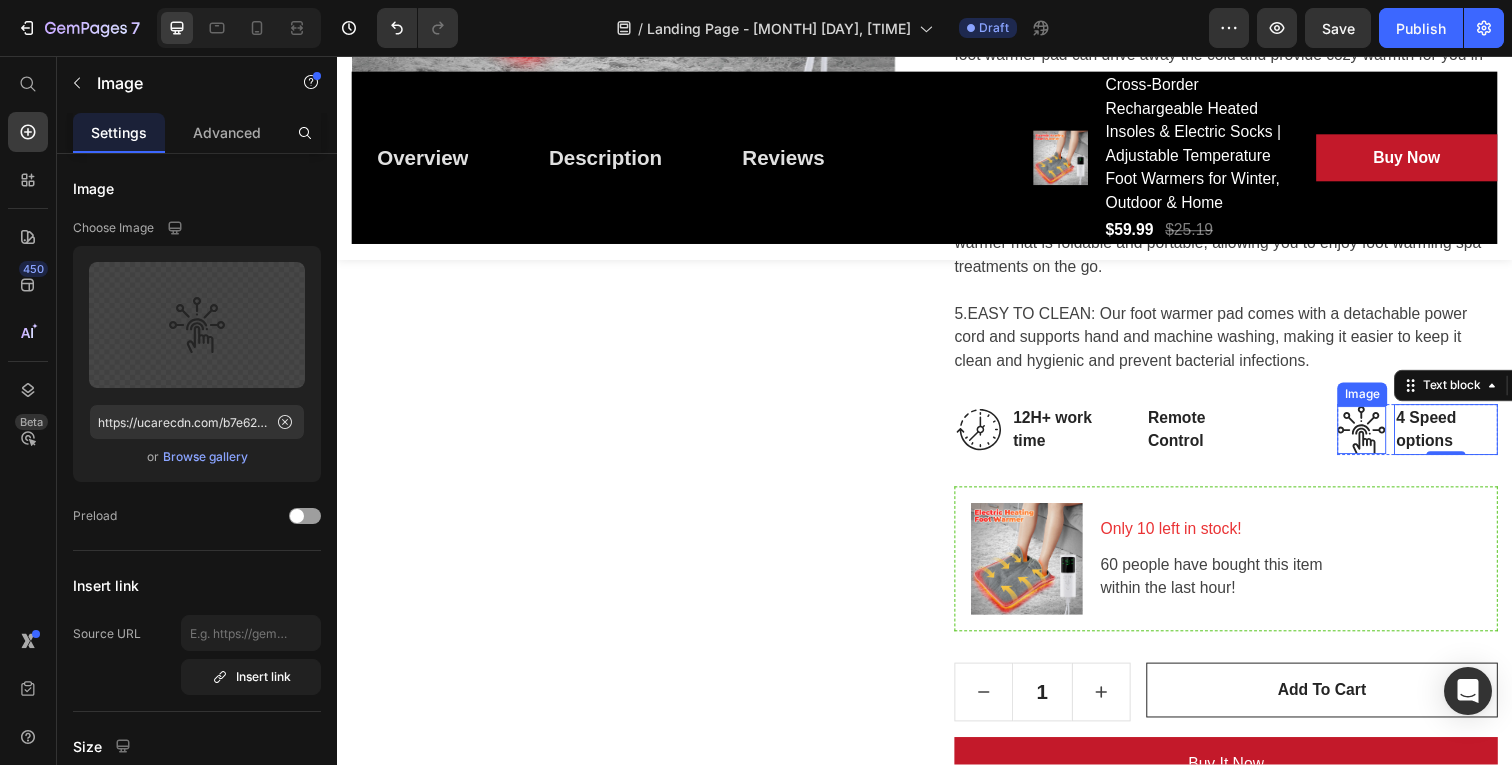 click at bounding box center (1383, 438) 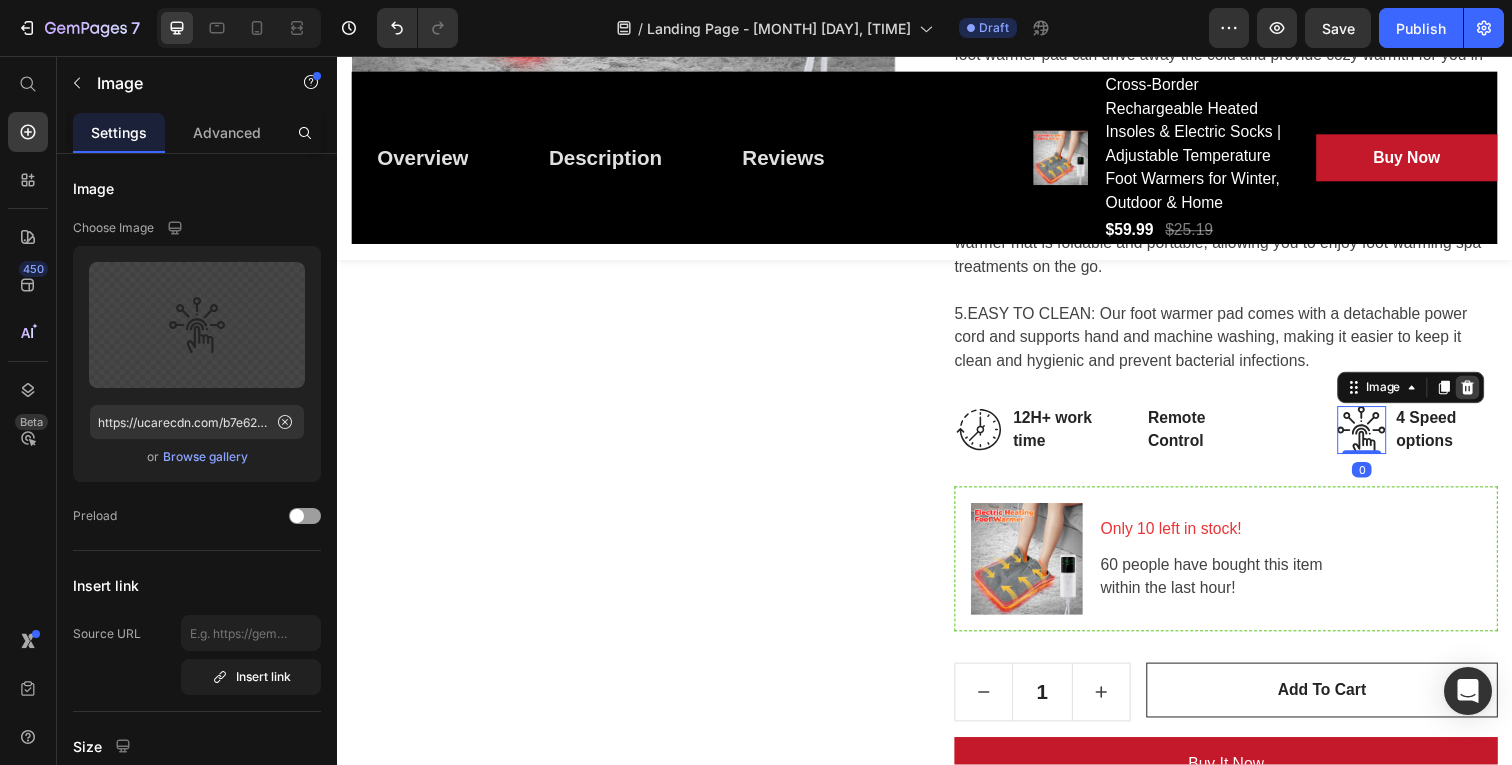 click 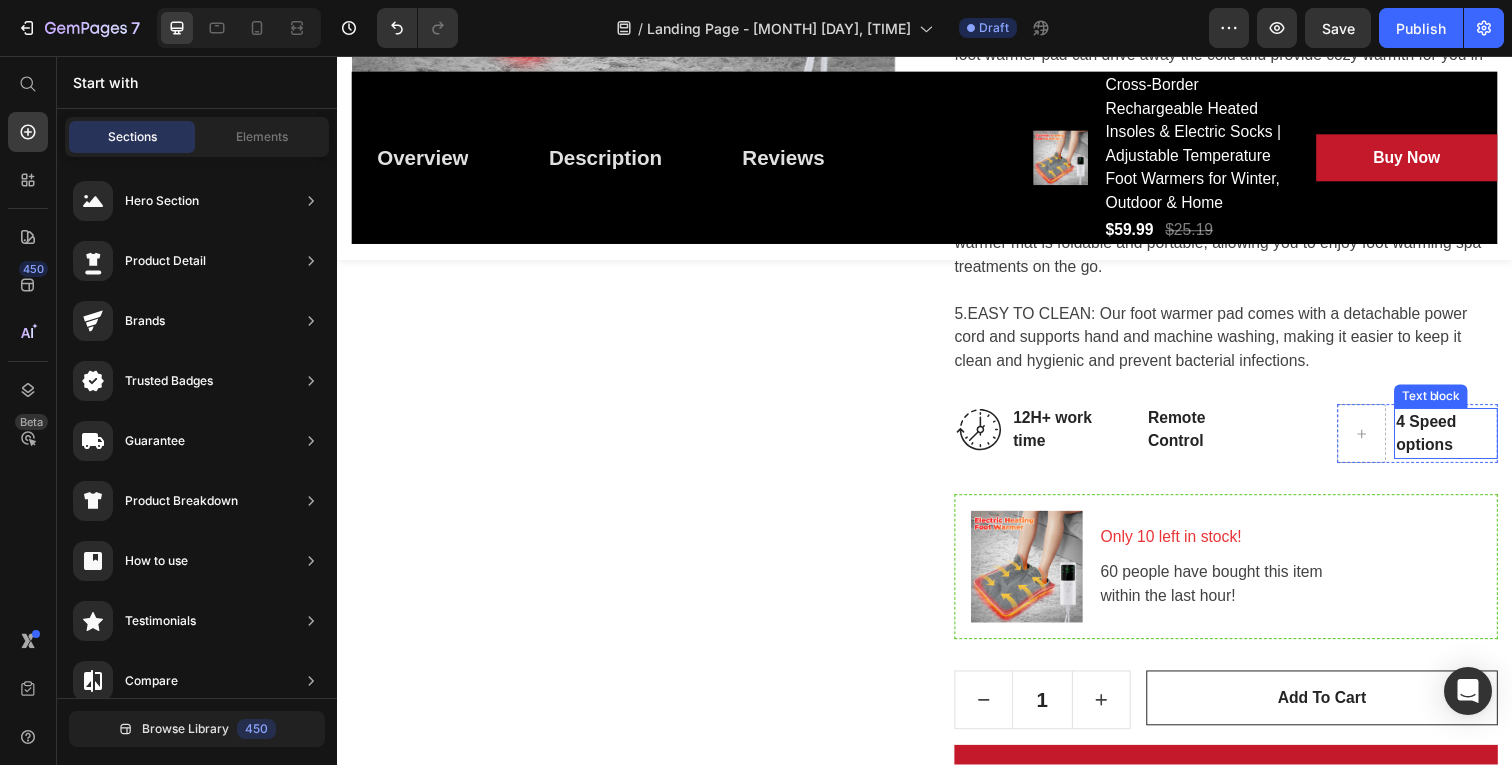 click on "4 Speed options" at bounding box center (1469, 442) 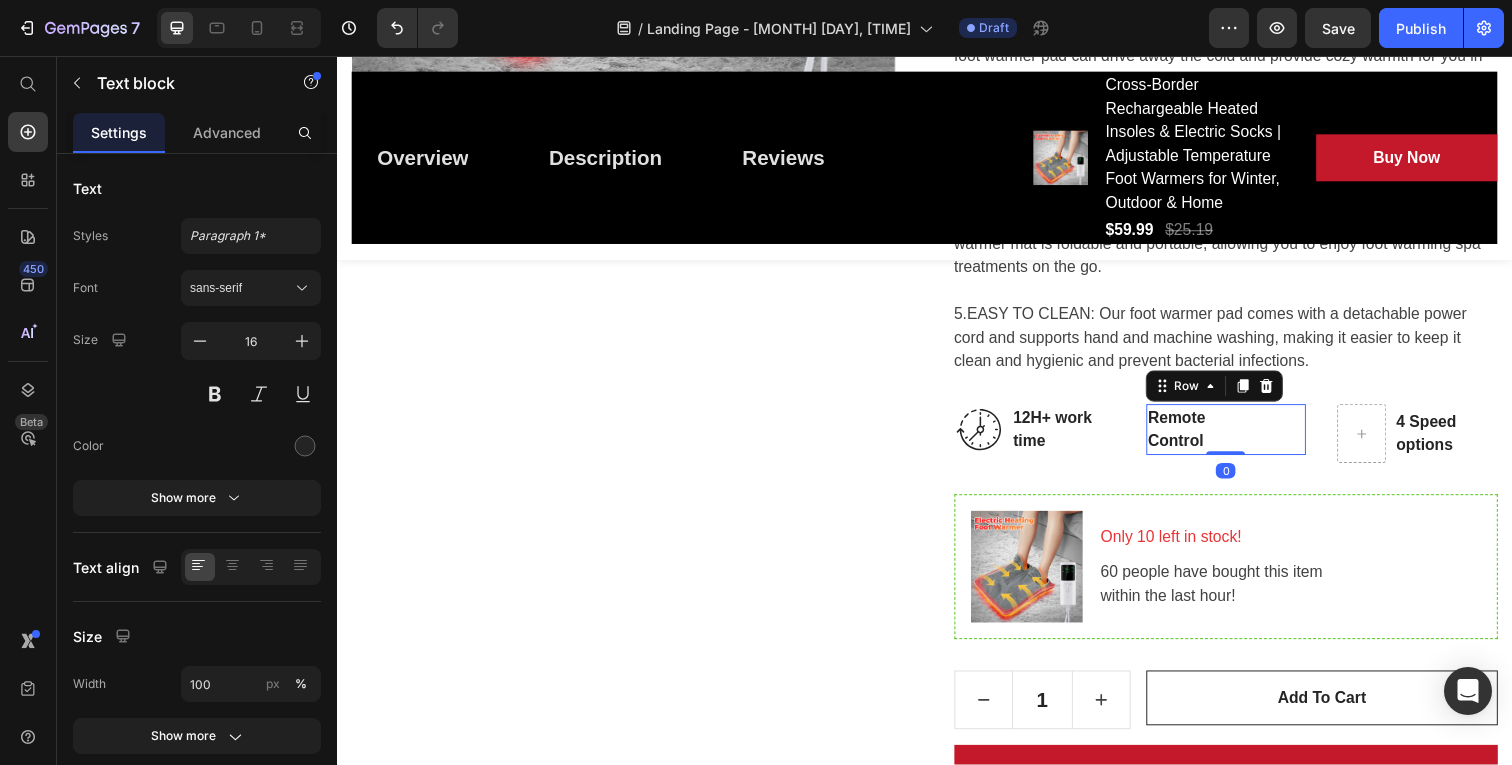 click on "Remote Control Text block Row   0" at bounding box center [1245, 438] 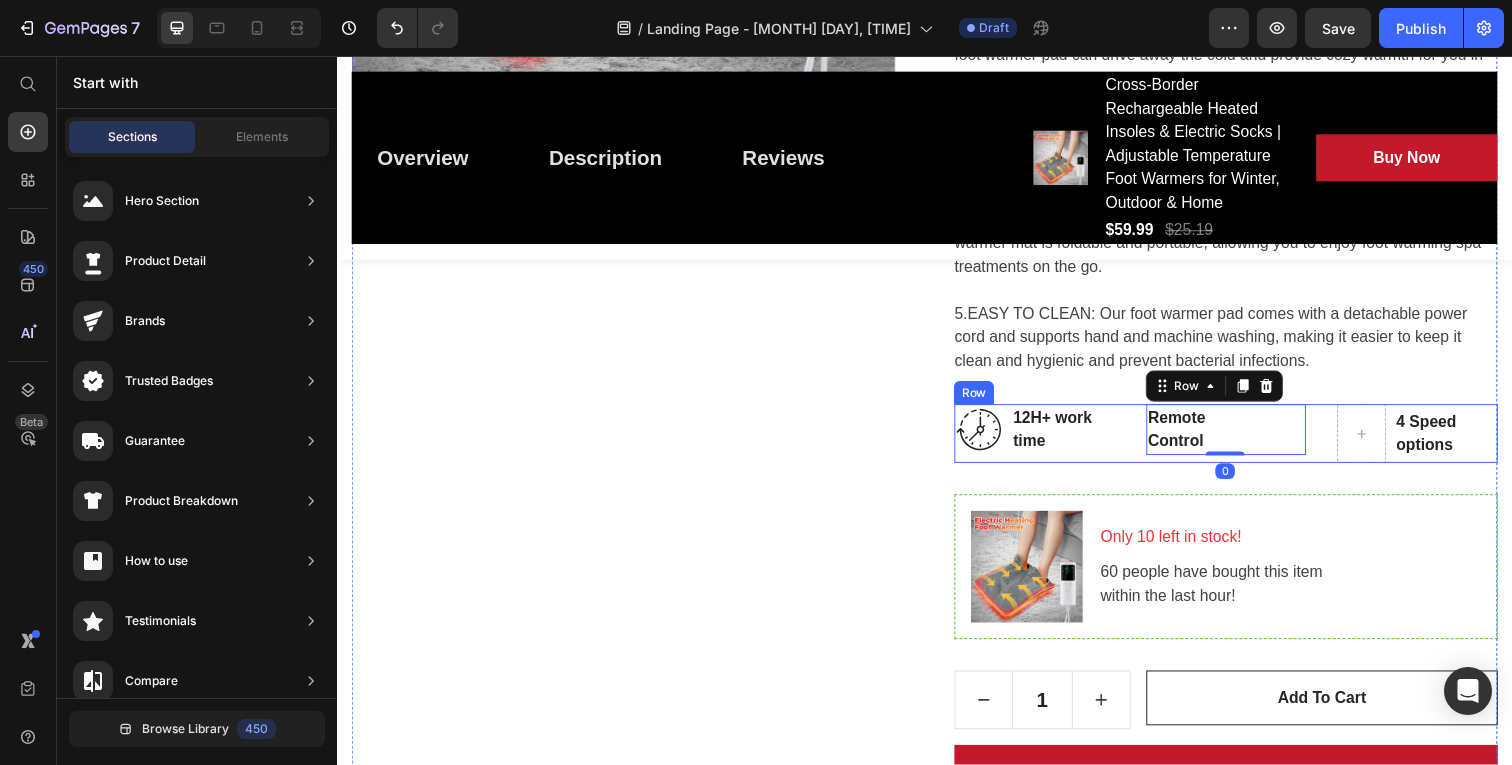 click at bounding box center [1383, 442] 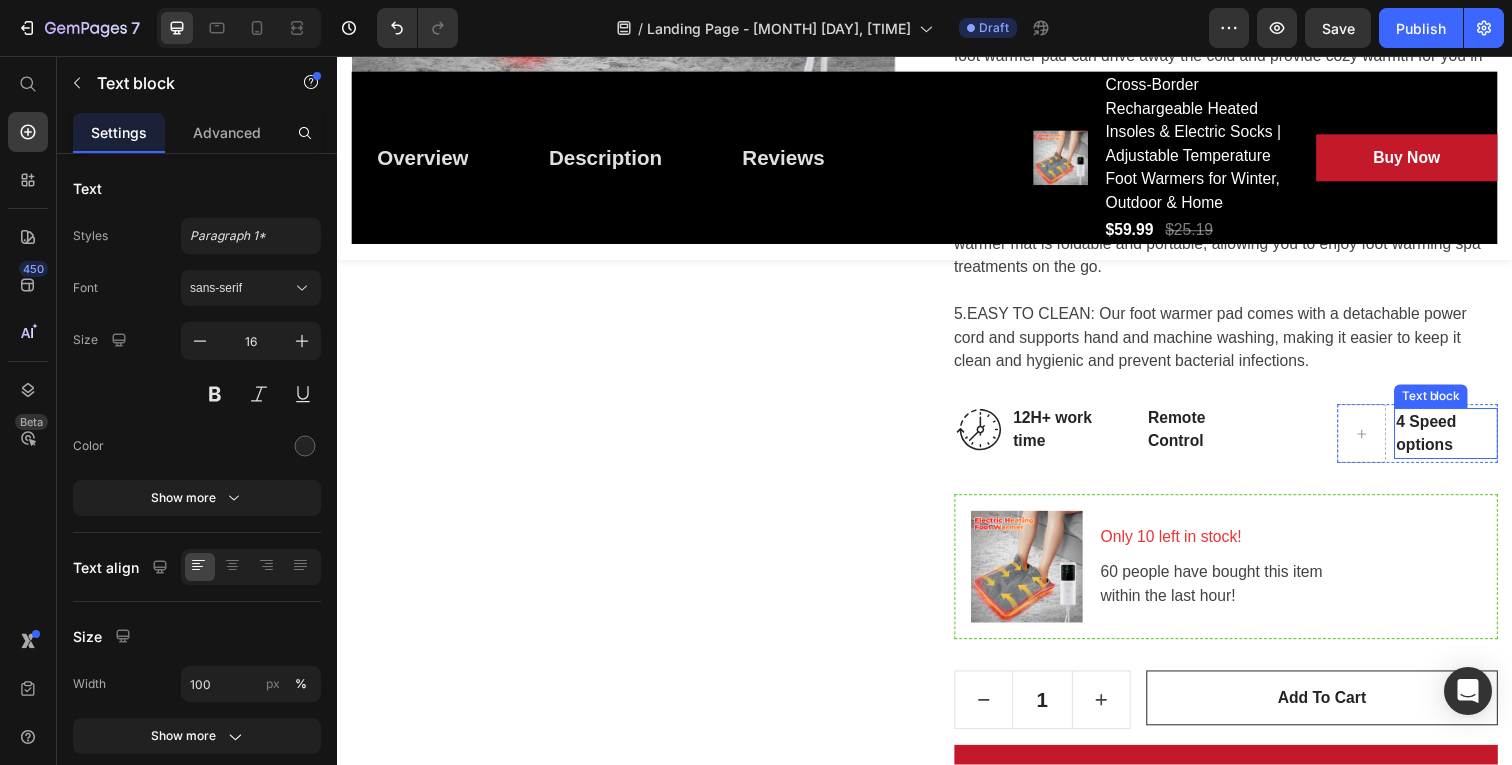 click on "4 Speed options" at bounding box center (1469, 442) 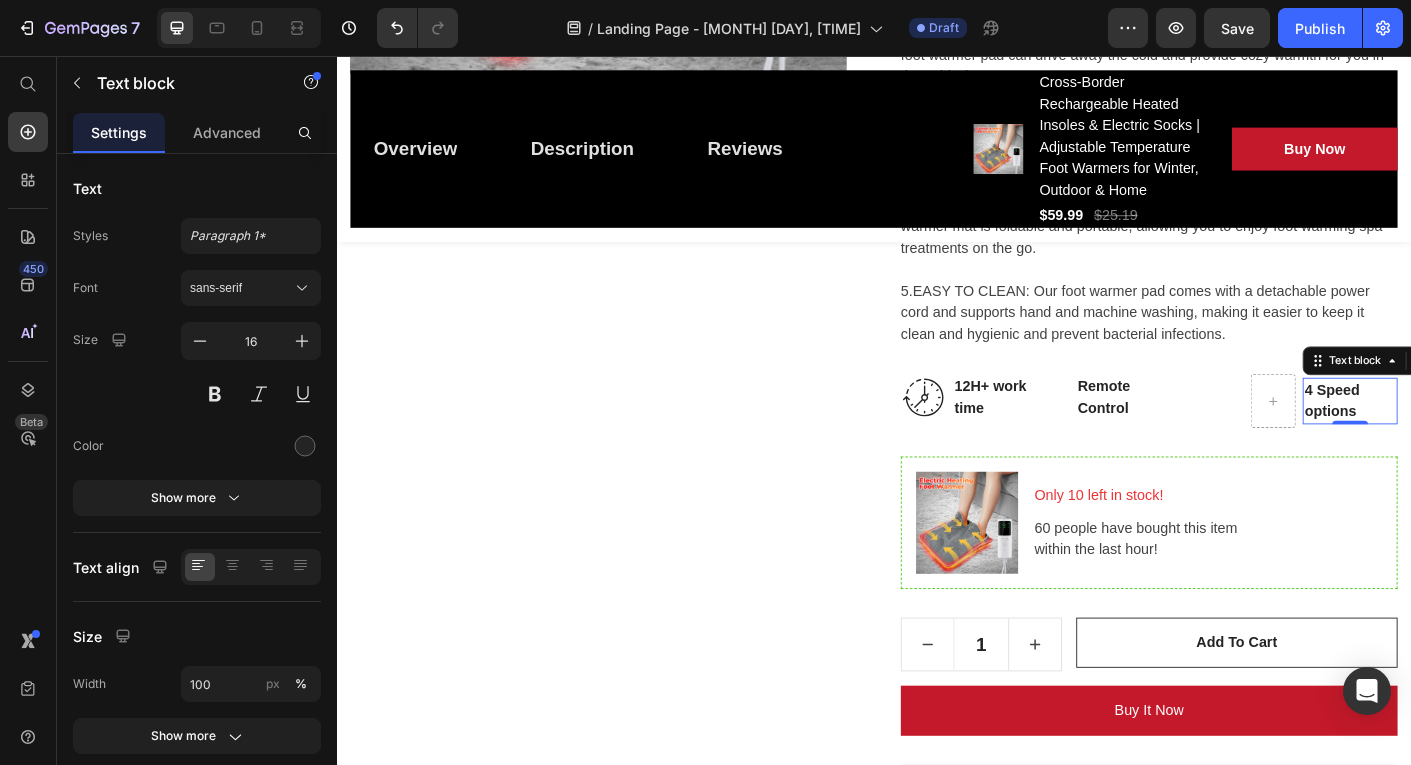 click on "4 Speed options" at bounding box center [1469, 442] 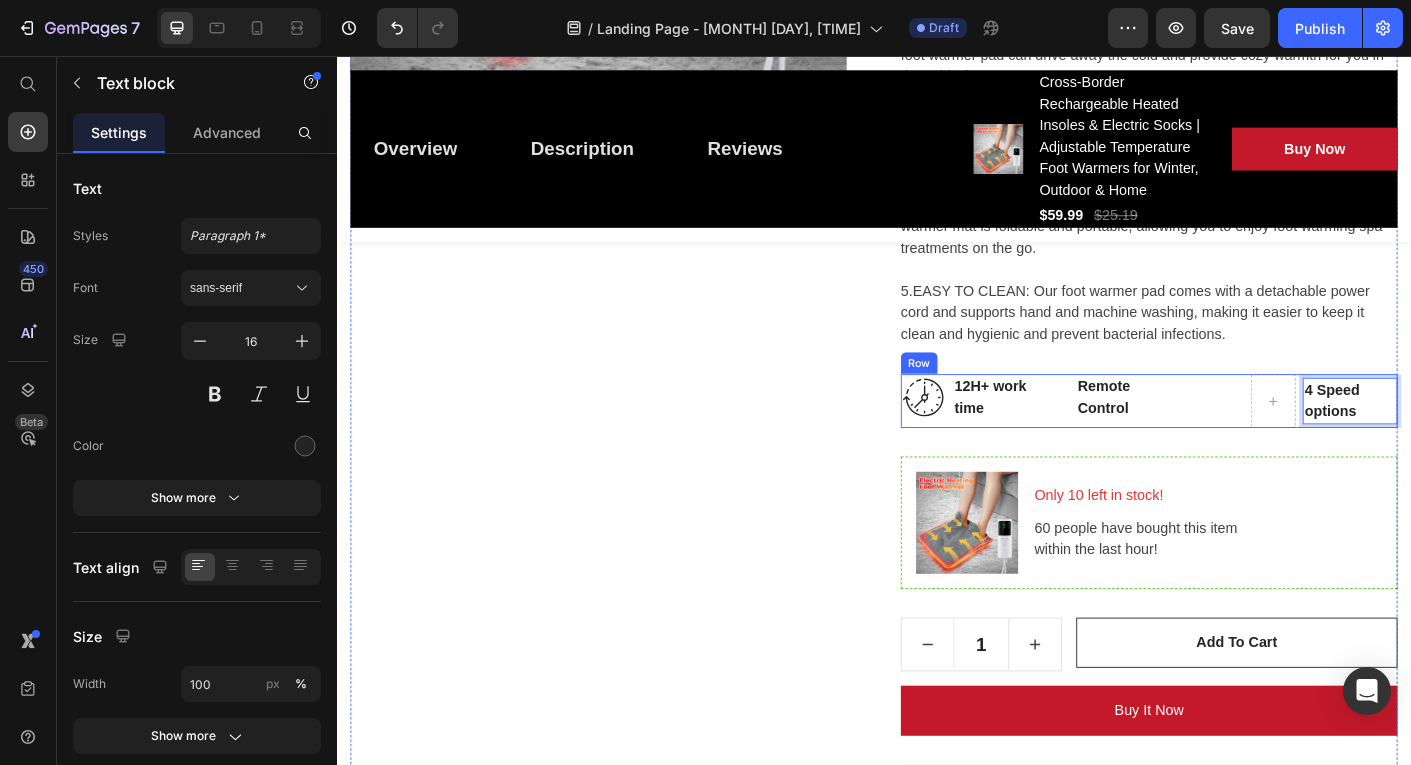 click on "Image 12H+ work time Text block Row Remote Control Text block Row
4 Speed options Text block   0 Row Row" at bounding box center (1244, 442) 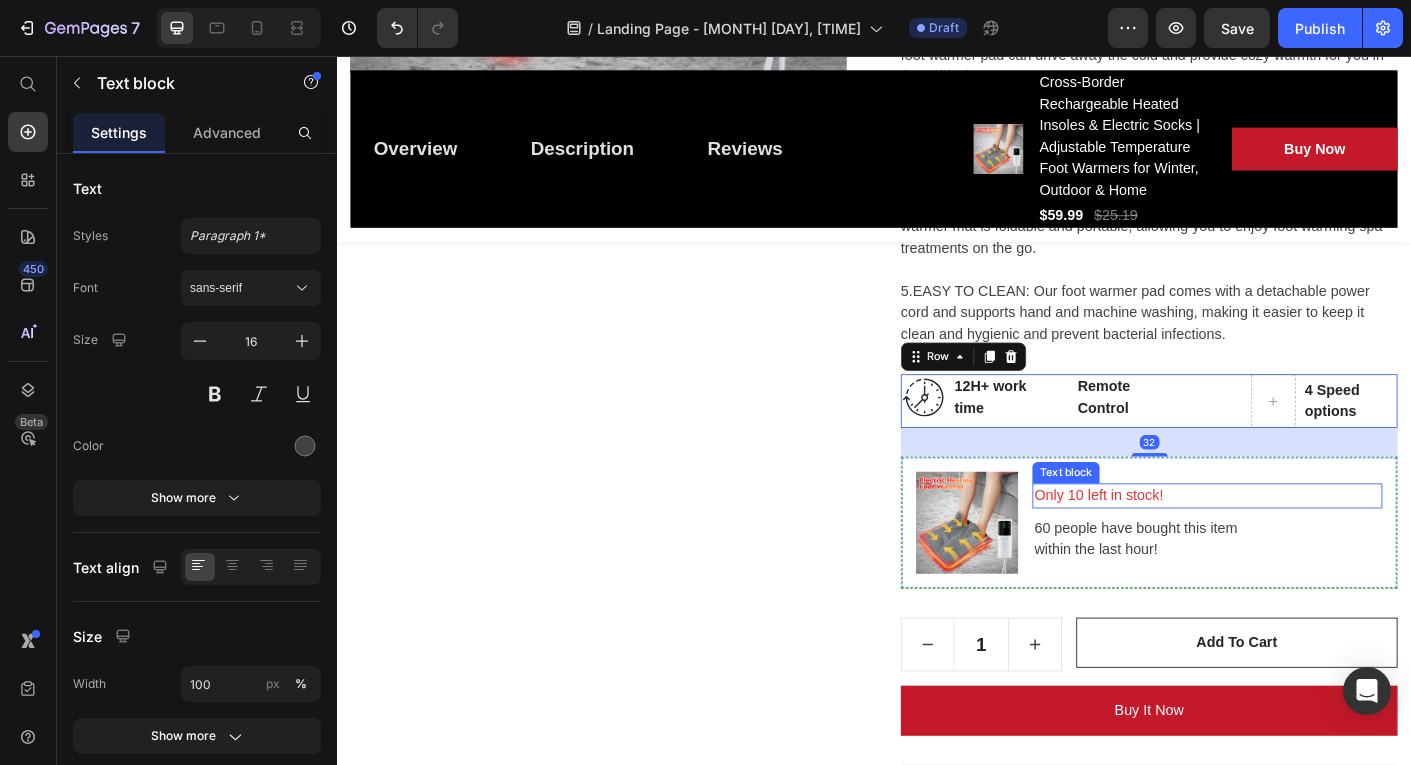 click on "60 people have bought this item within the last hour!" at bounding box center [1309, 596] 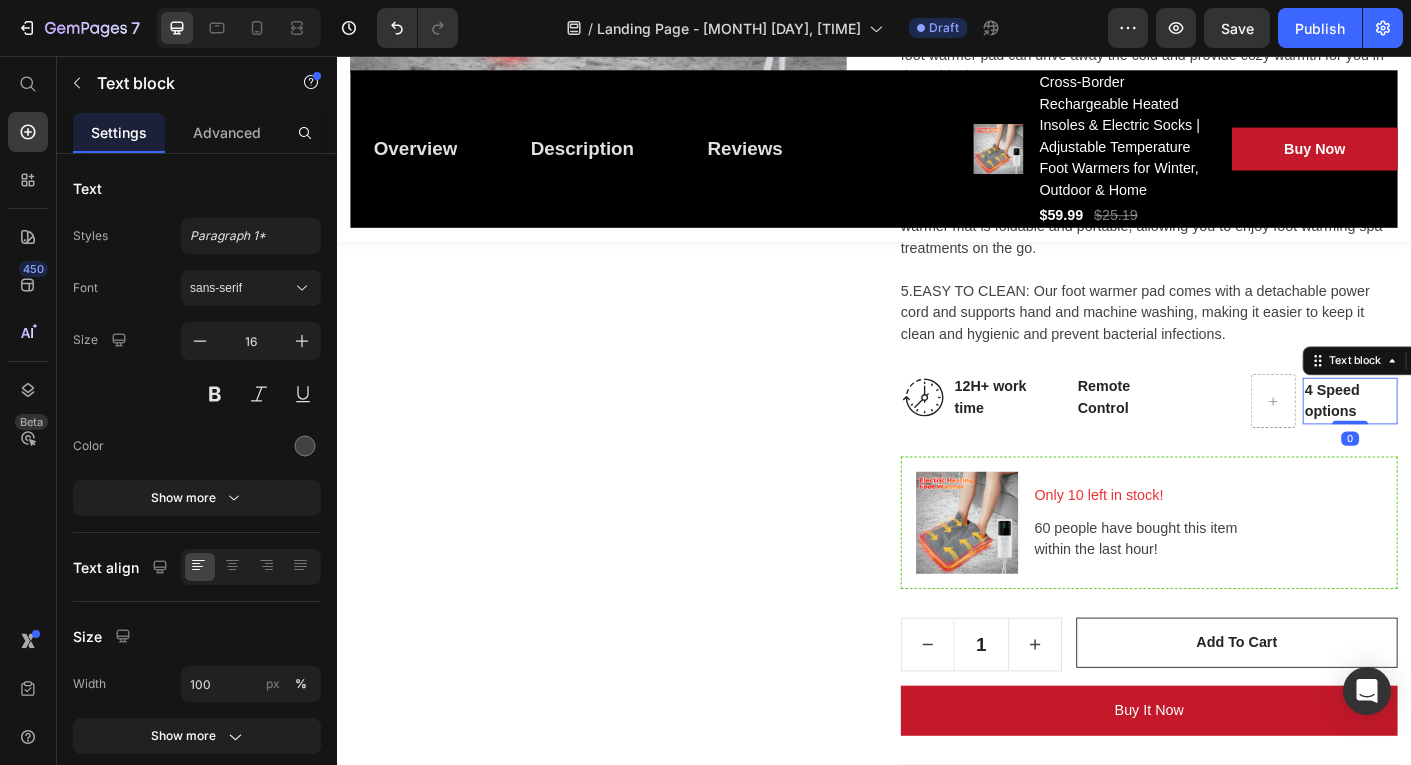 click on "4 Speed options" at bounding box center (1469, 442) 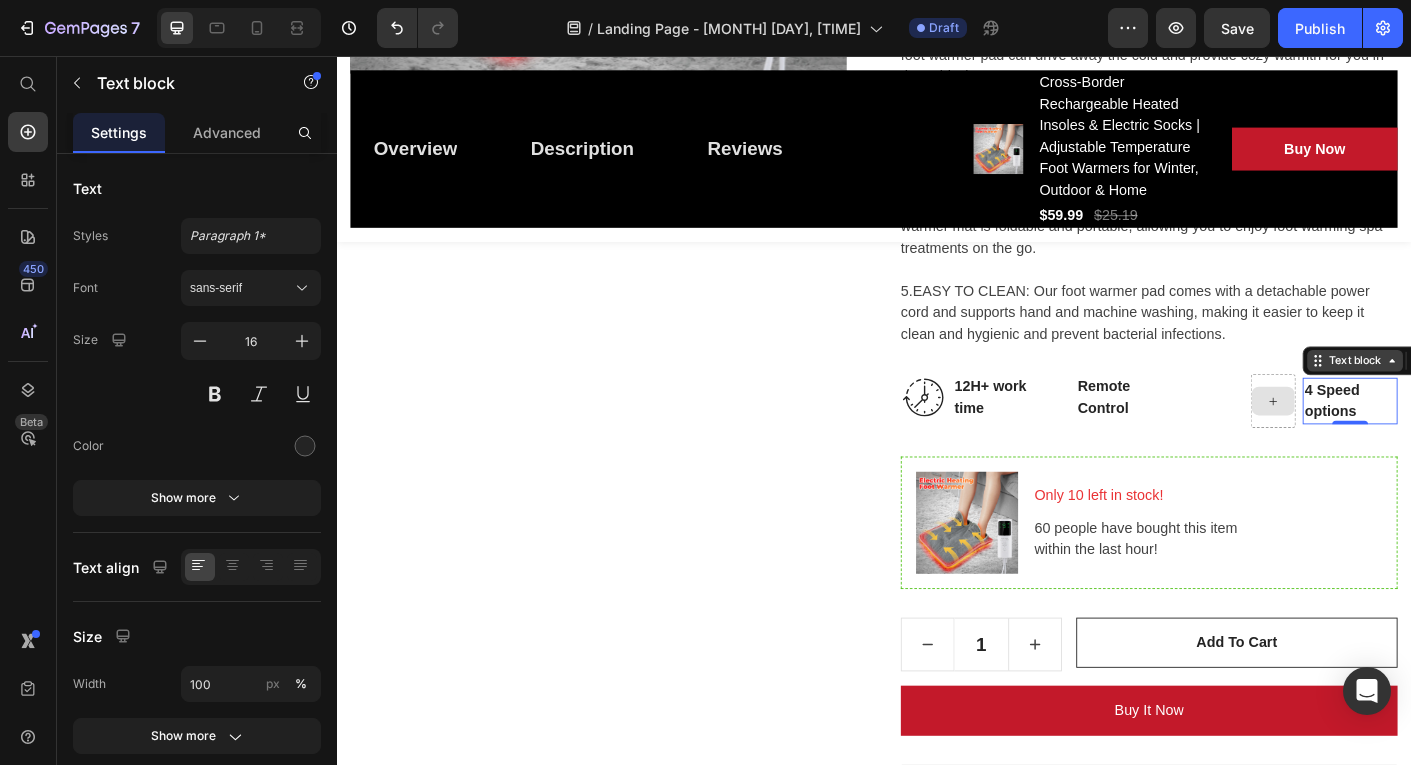 click 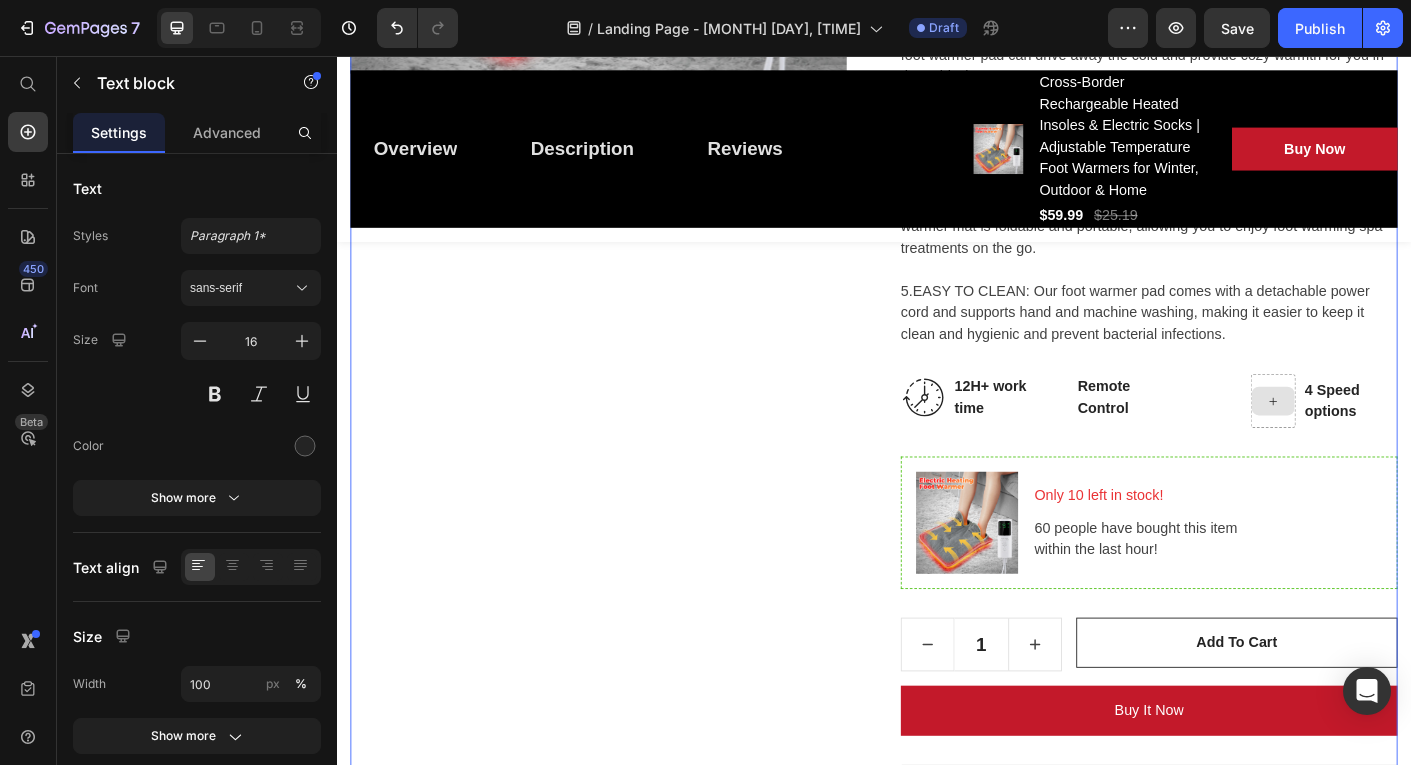 click on "Cross-Border Rechargeable Heated Insoles & Electric Socks | Adjustable Temperature Foot Warmers for Winter, Outdoor & Home (P) Title For Muscle Pain Relief Recovery Text block                Icon                Icon                Icon                Icon                Icon Icon List Hoz (224 reviews) Text block Row                Title Line $59.99 (P) Price $25.19 (P) Price Row Save 0% . Only on Mother’s Day! (P) Tag Row Features:
1.COMFORTABLE EXPERIENCE: This electric foot warmer pad is made of crystal super soft material, soft and skin-friendly, comfortable to touch, good warmth keeping performance and long service life. 2.MULTI-SITUATION APPLICATION: Suitable for office and home use, our foot warmer pad can drive away the cold and provide cozy warmth for you in the cold winter. 3.MULTI-SPEED ADJUSTMENT: It has 9 adjustable temperature gears and 4 timer options (0.5 hours/1 hour/1.5 hours/2 hours), which allows you to choose according to your actual needs. (P) Description Image 12H+ work time Row" at bounding box center [1244, 382] 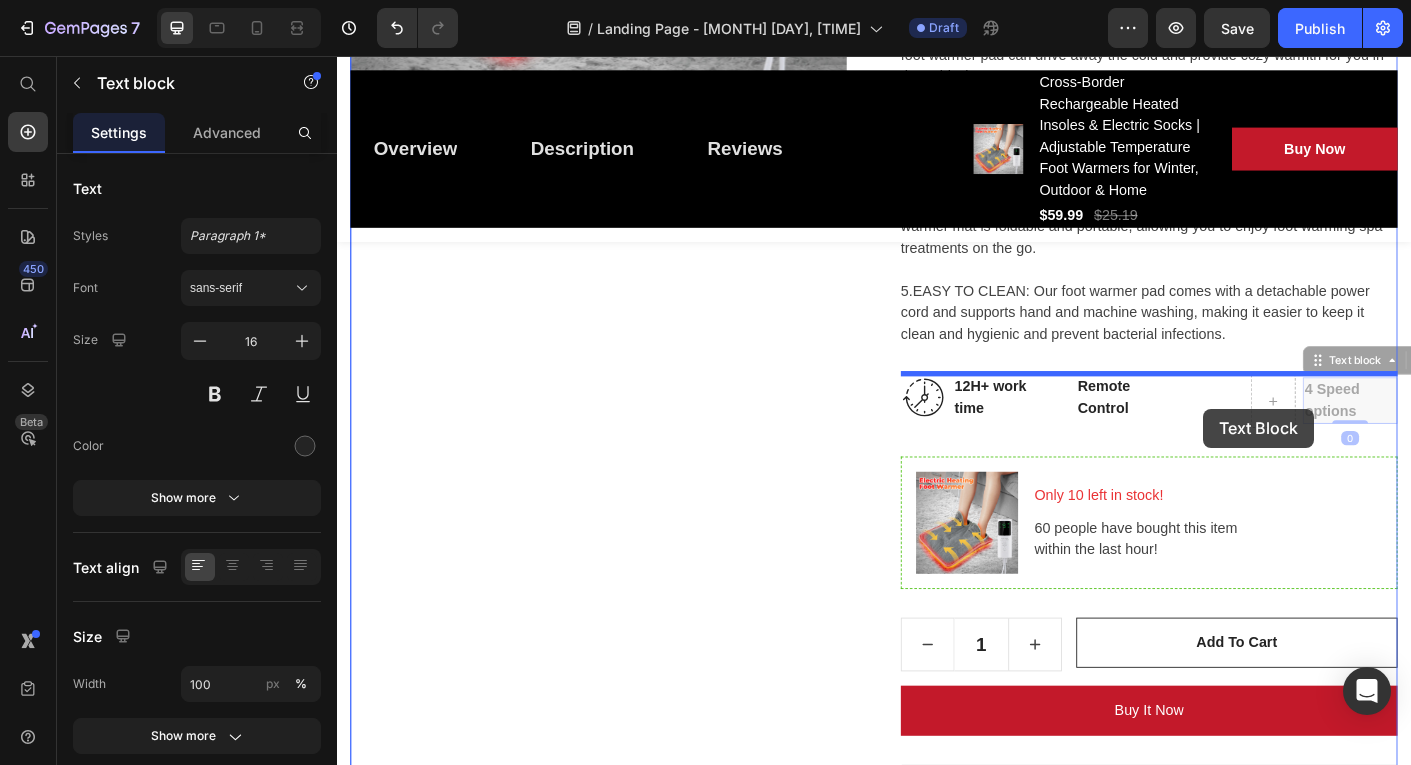 drag, startPoint x: 1432, startPoint y: 450, endPoint x: 1301, endPoint y: 448, distance: 131.01526 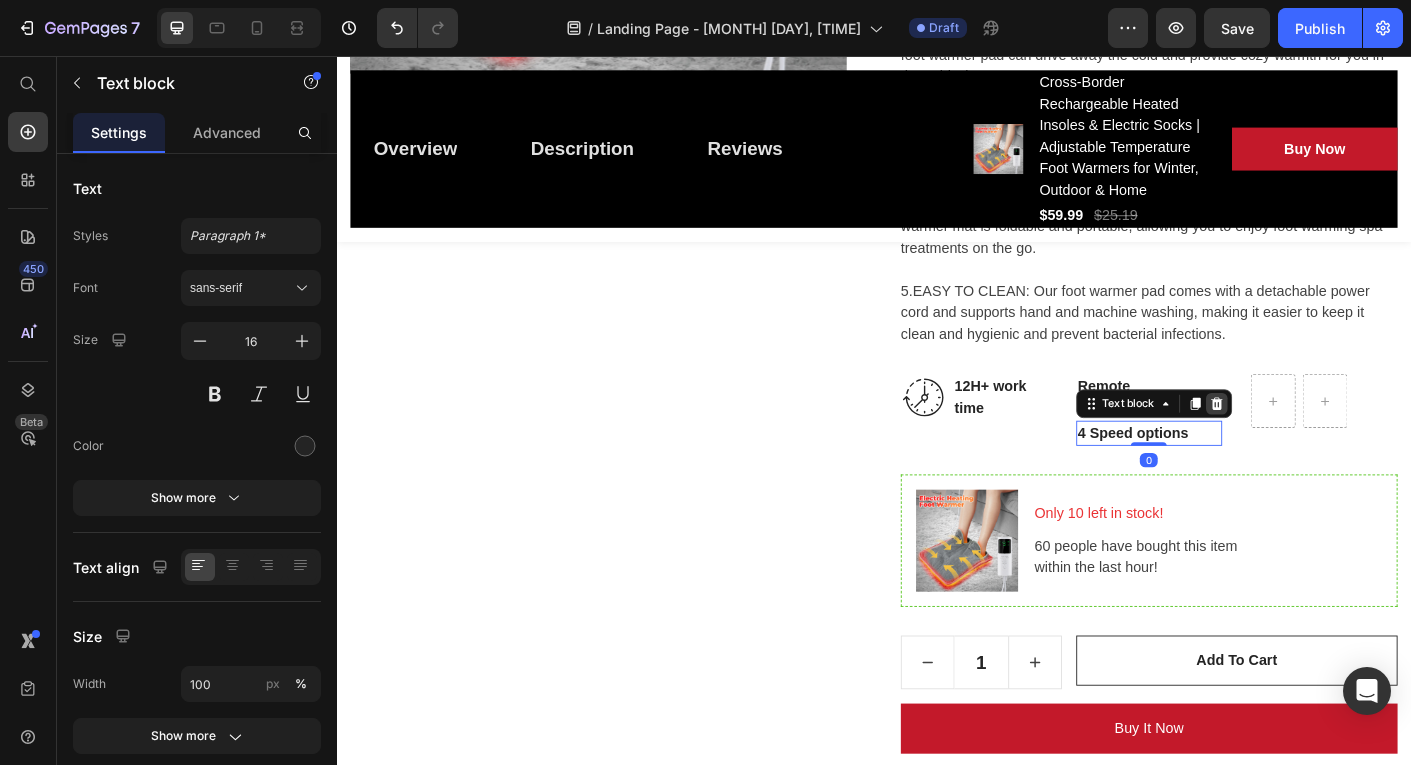 click 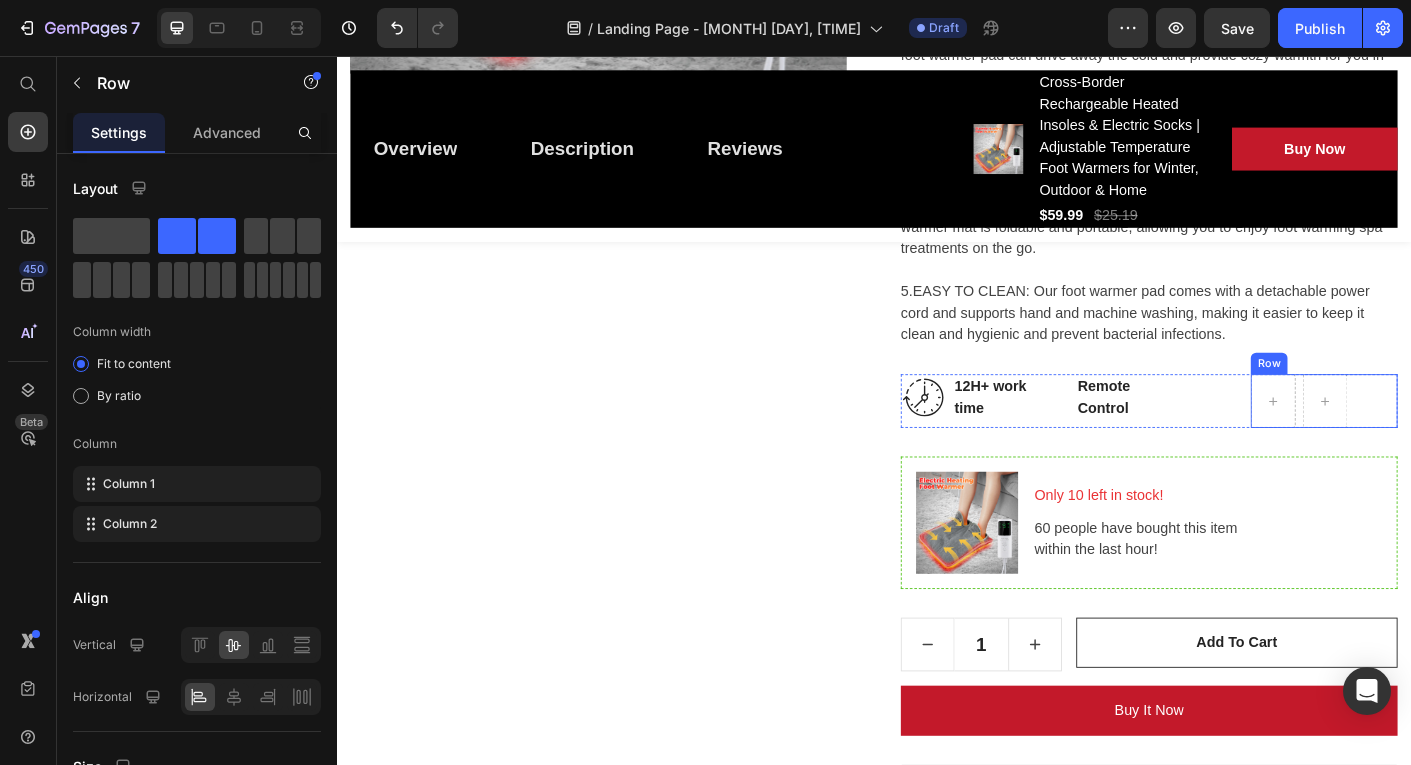 click on "Row" at bounding box center (1440, 442) 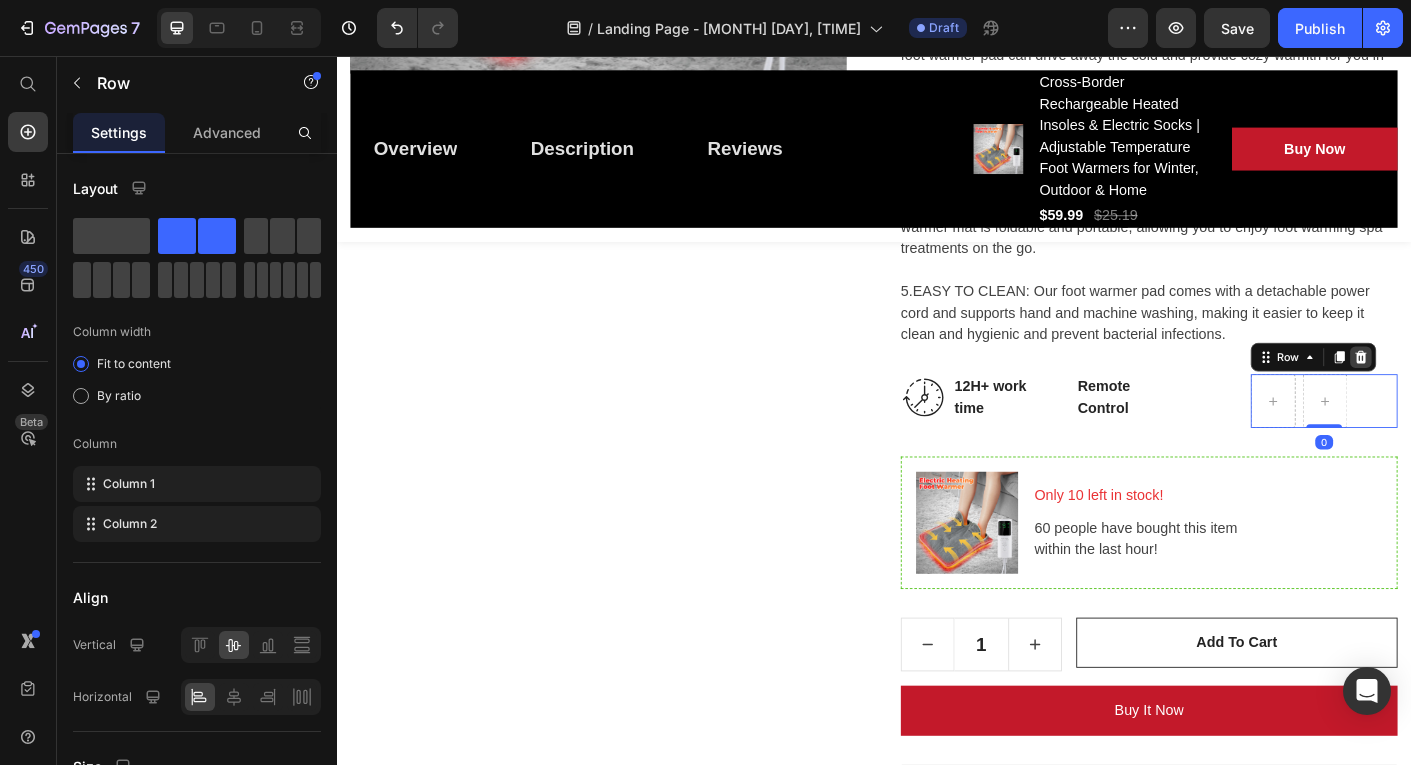 click at bounding box center (1481, 393) 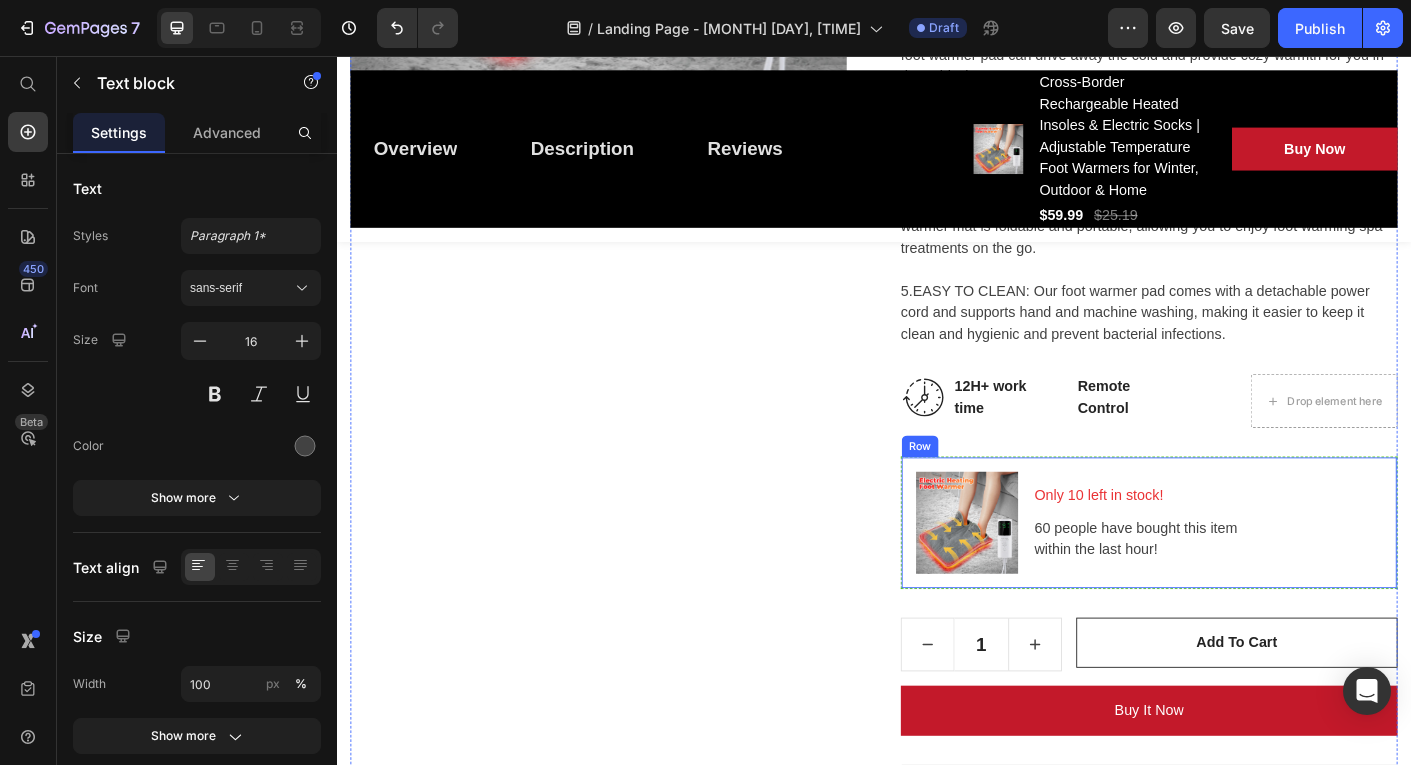 click on "60 people have bought this item within the last hour!" at bounding box center (1309, 596) 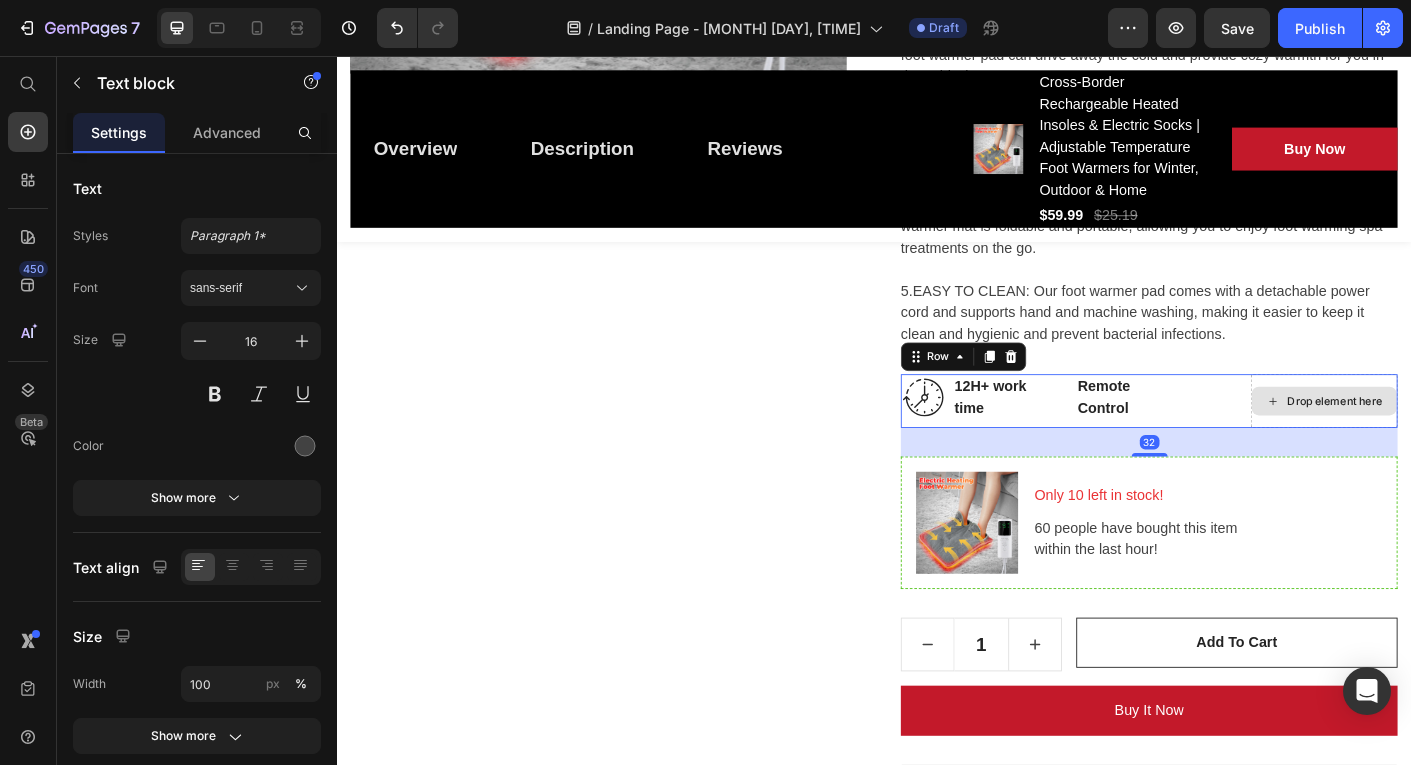 click on "Drop element here" at bounding box center (1440, 442) 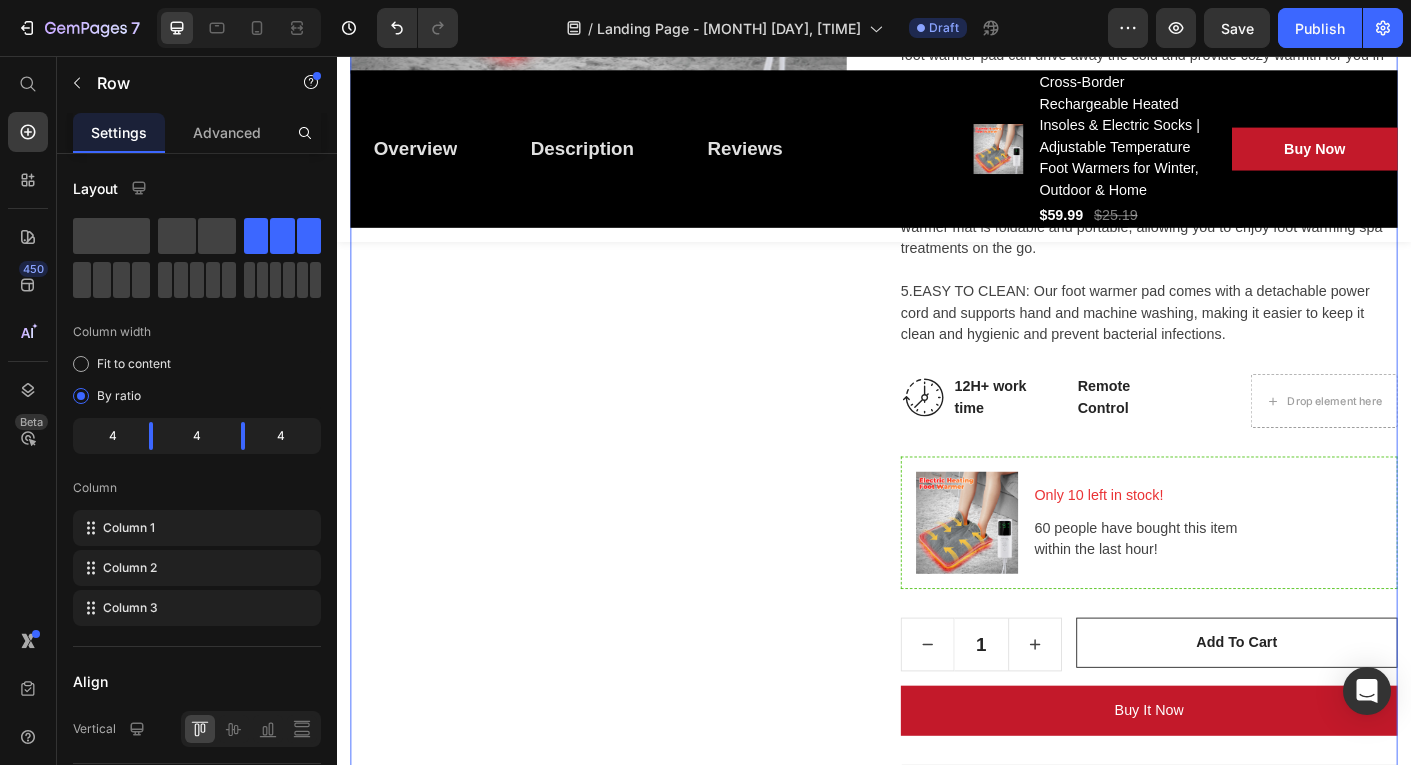 click on "Product Images" at bounding box center [629, 382] 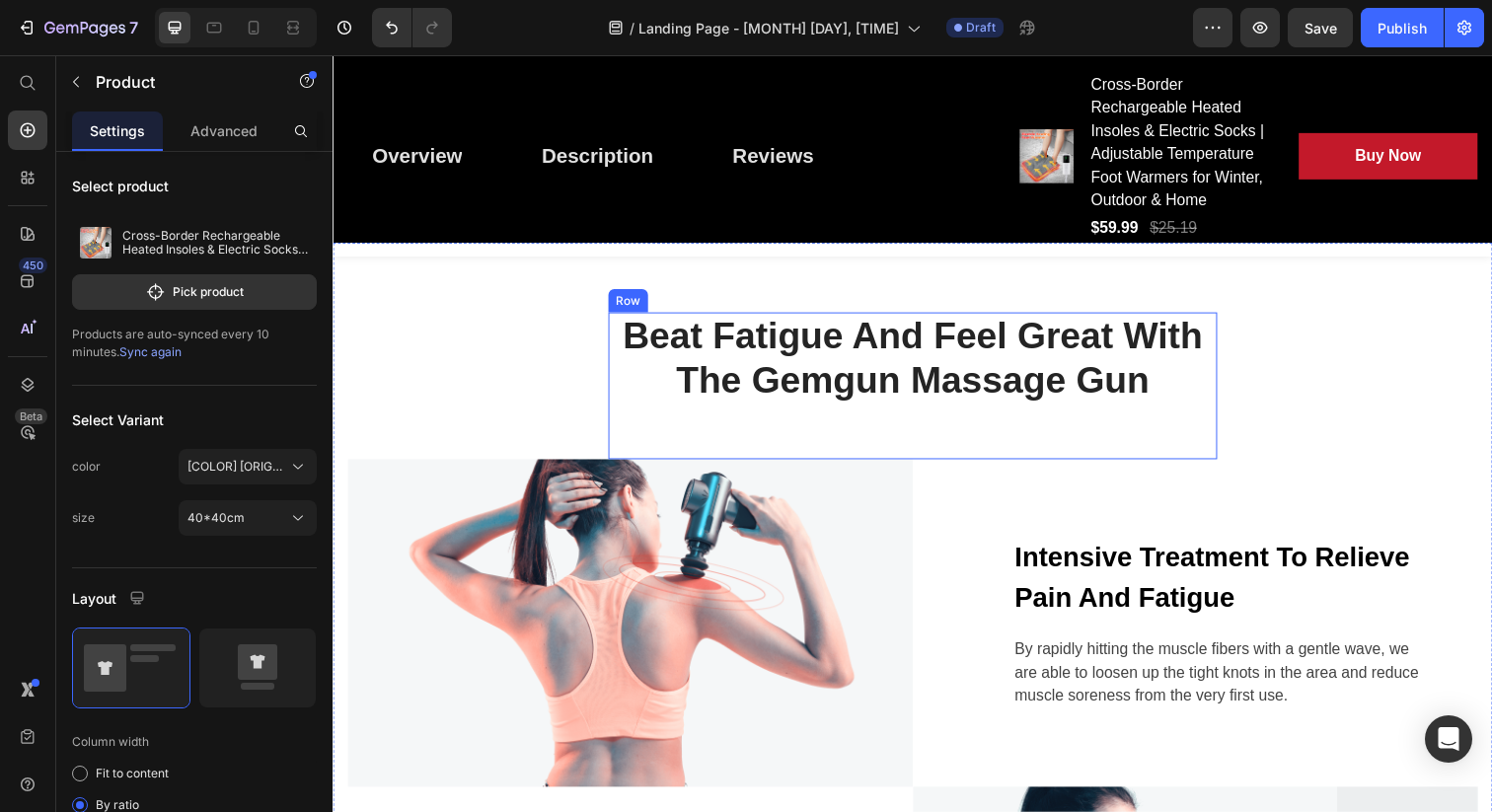 scroll, scrollTop: 2317, scrollLeft: 0, axis: vertical 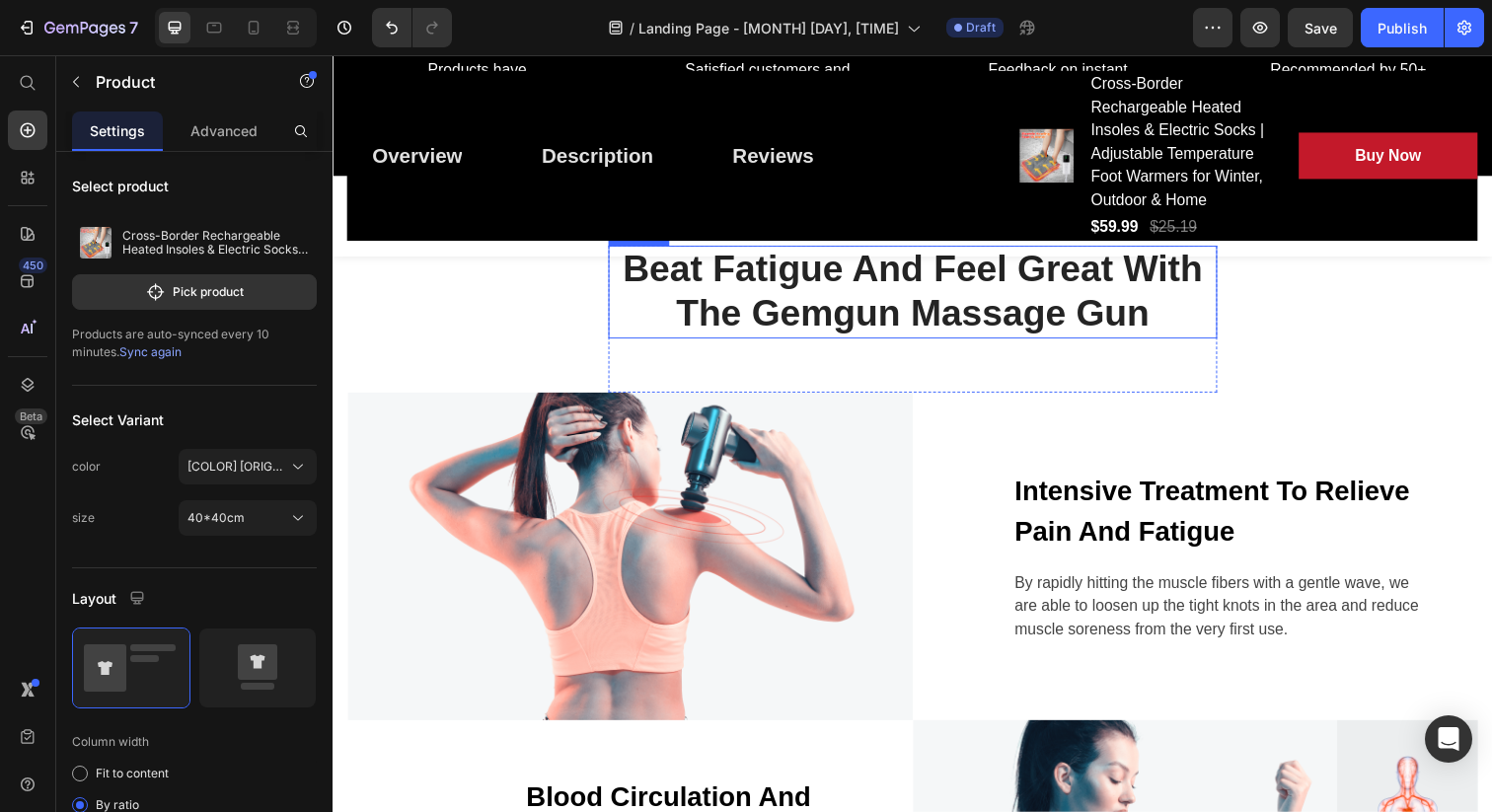 click on "Beat Fatigue And Feel Great With The Gemgun Massage Gun" at bounding box center [925, 296] 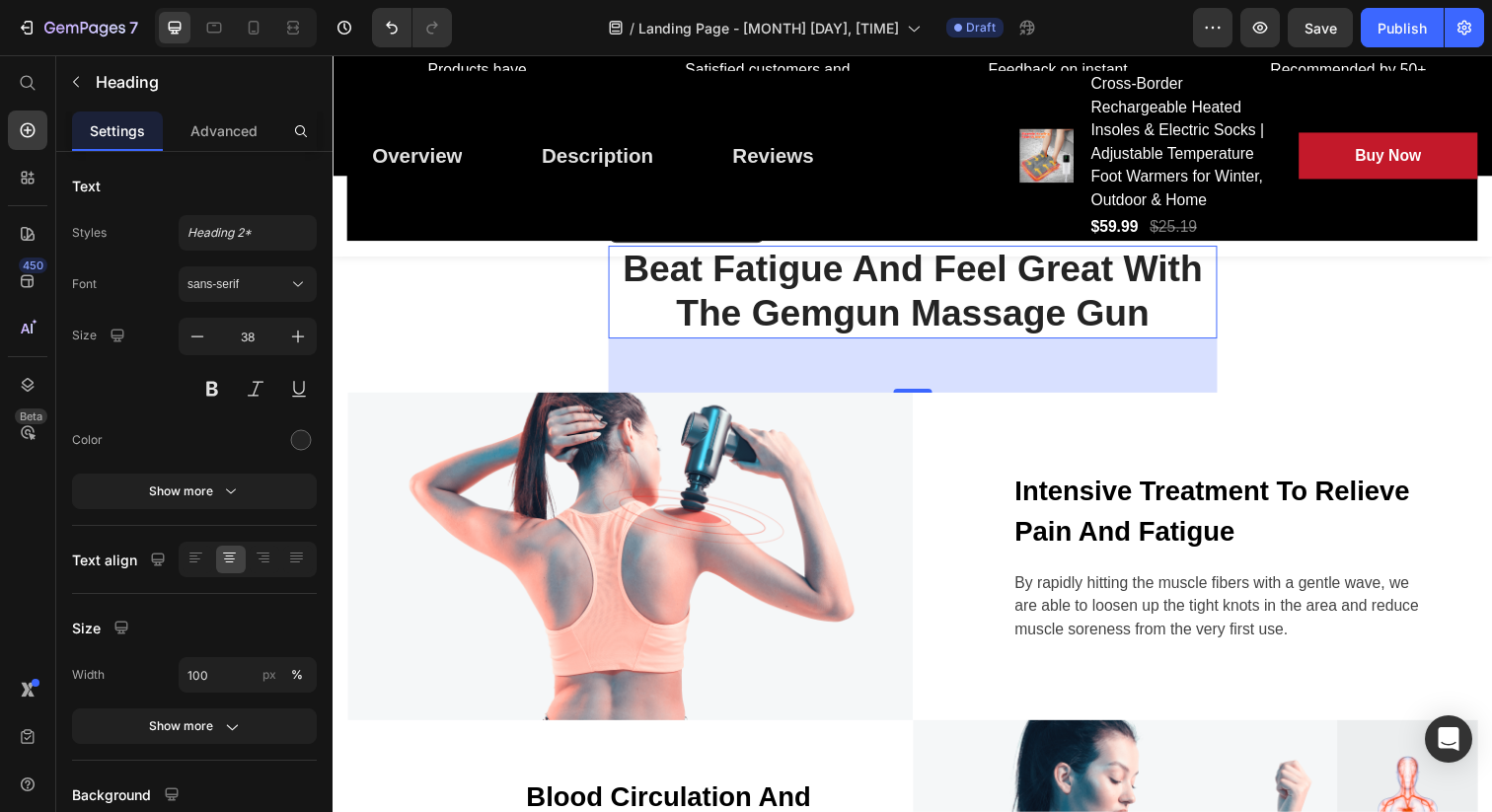 click on "Beat Fatigue And Feel Great With The Gemgun Massage Gun" at bounding box center [925, 296] 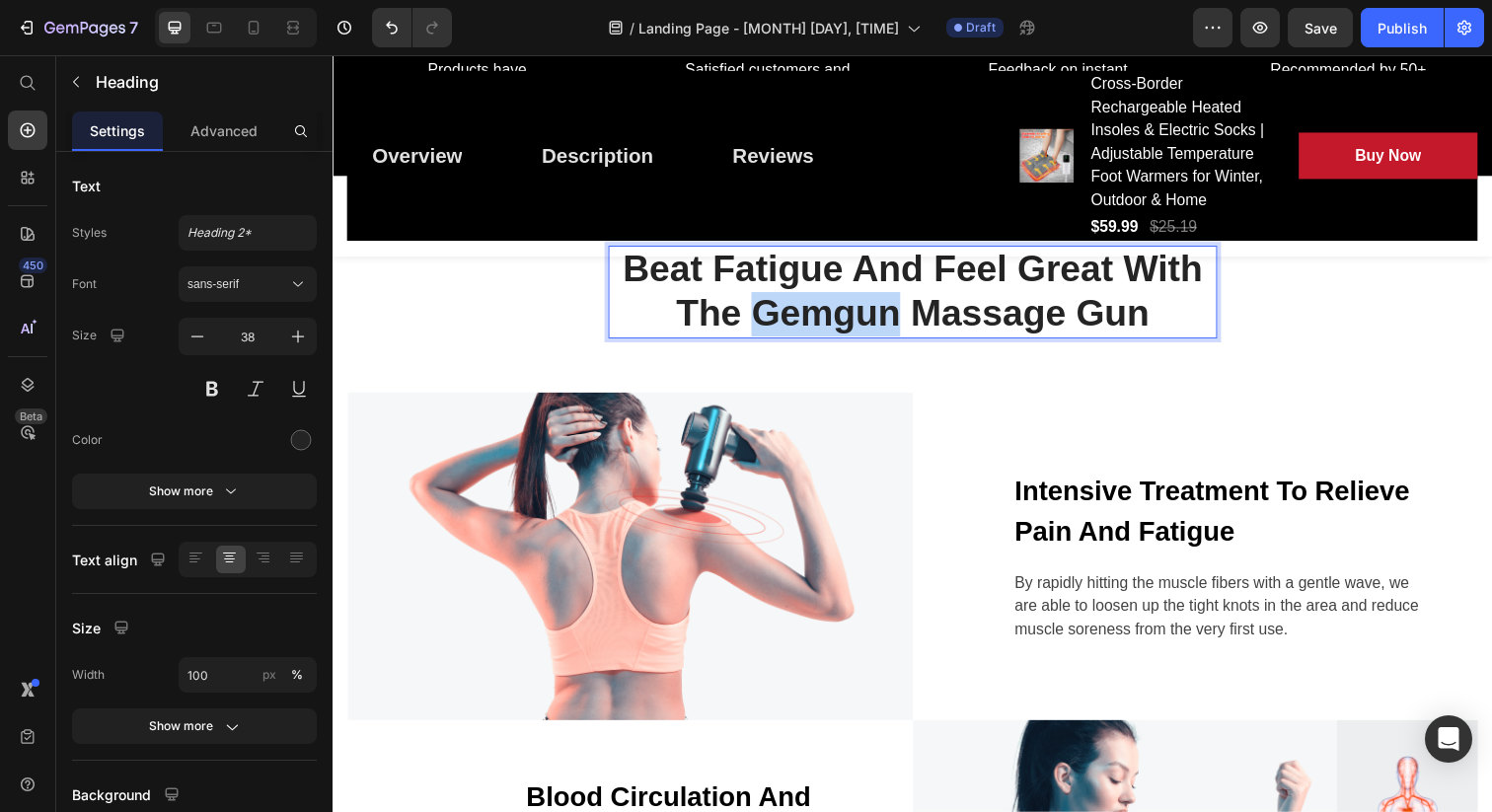 click on "Beat Fatigue And Feel Great With The Gemgun Massage Gun" at bounding box center [925, 296] 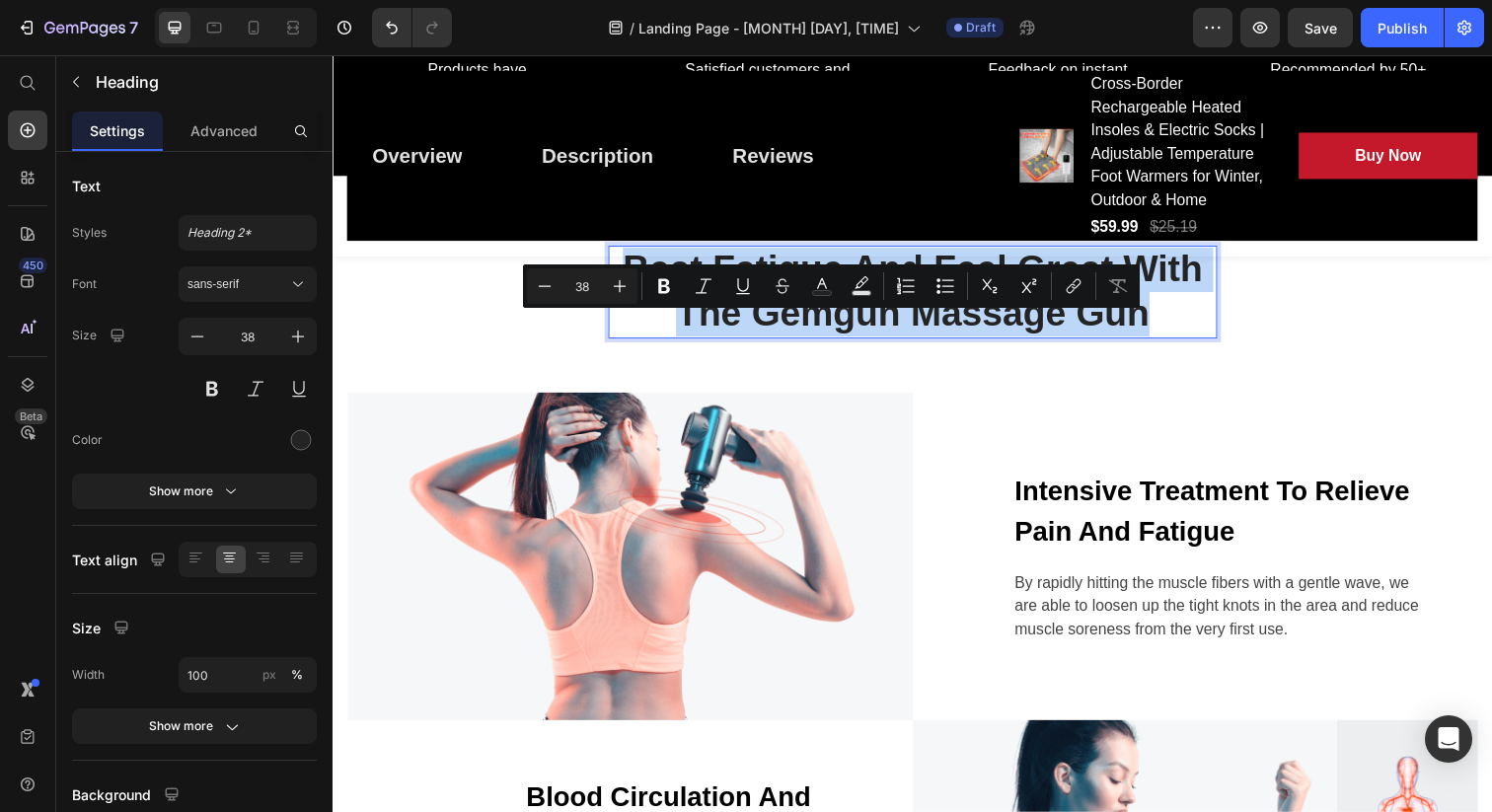 click on "Beat Fatigue And Feel Great With The Gemgun Massage Gun" at bounding box center (925, 296) 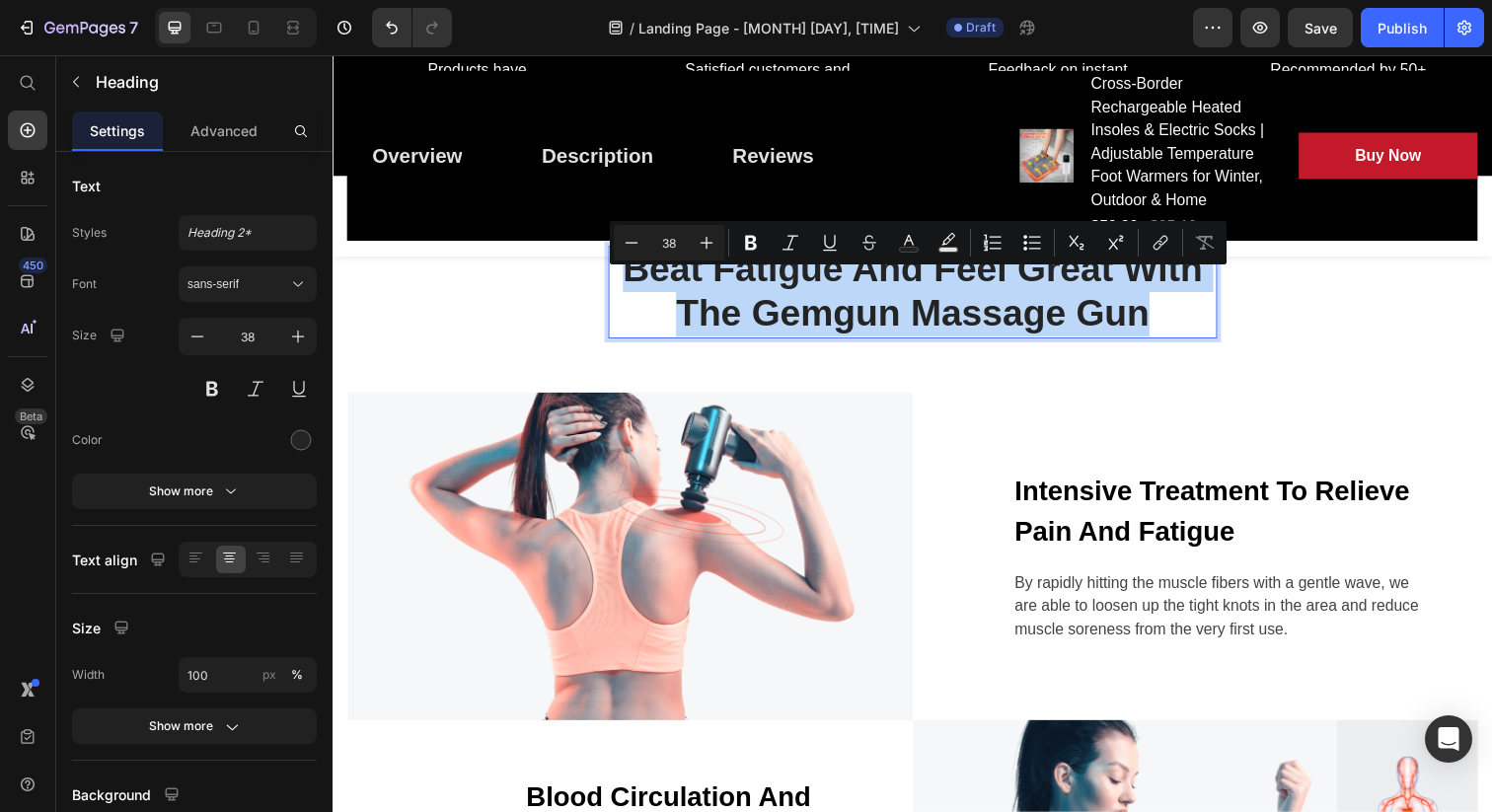copy on "Beat Fatigue And Feel Great With The Gemgun Massage Gun" 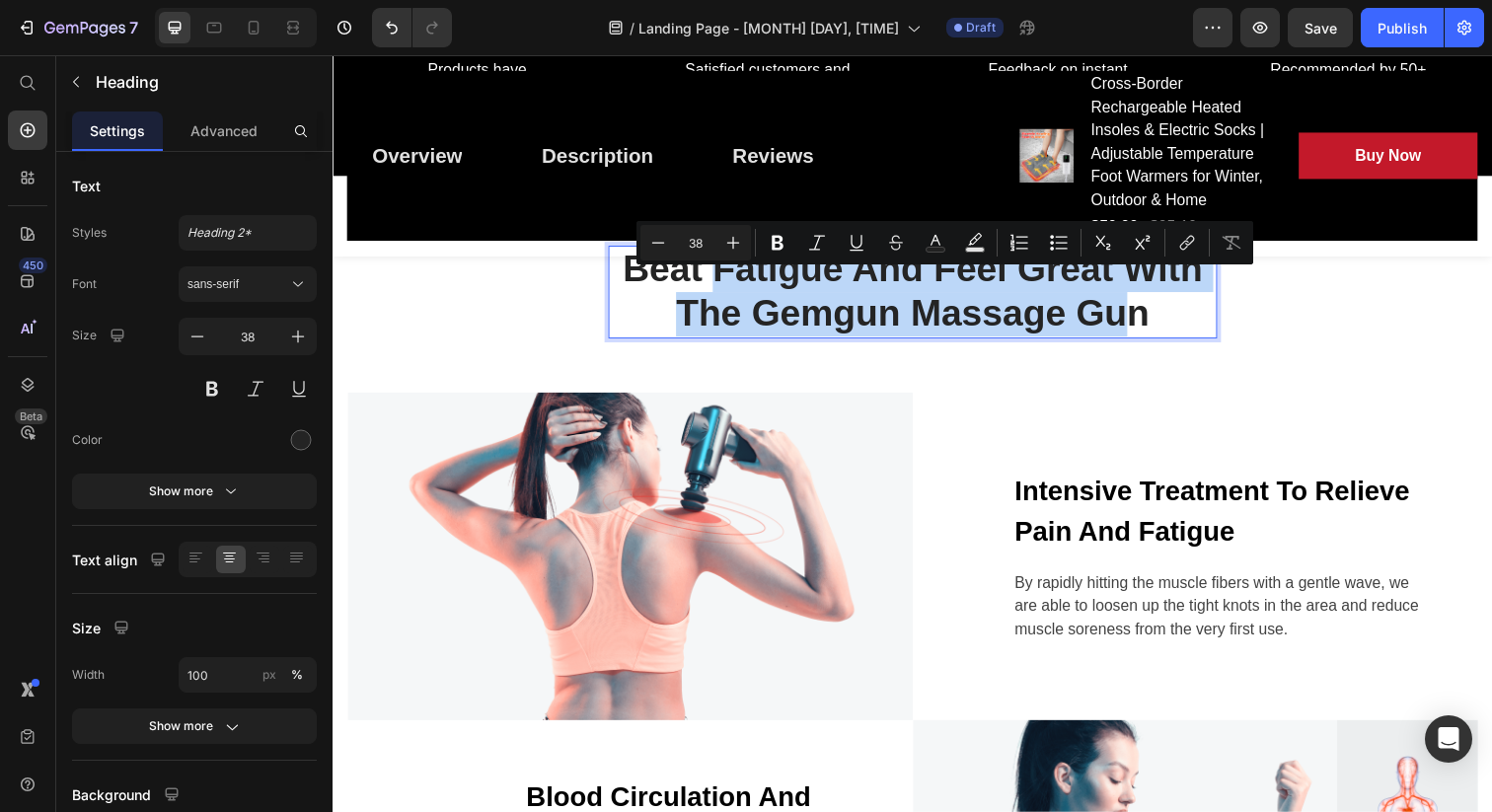 drag, startPoint x: 716, startPoint y: 291, endPoint x: 1148, endPoint y: 352, distance: 436.28546 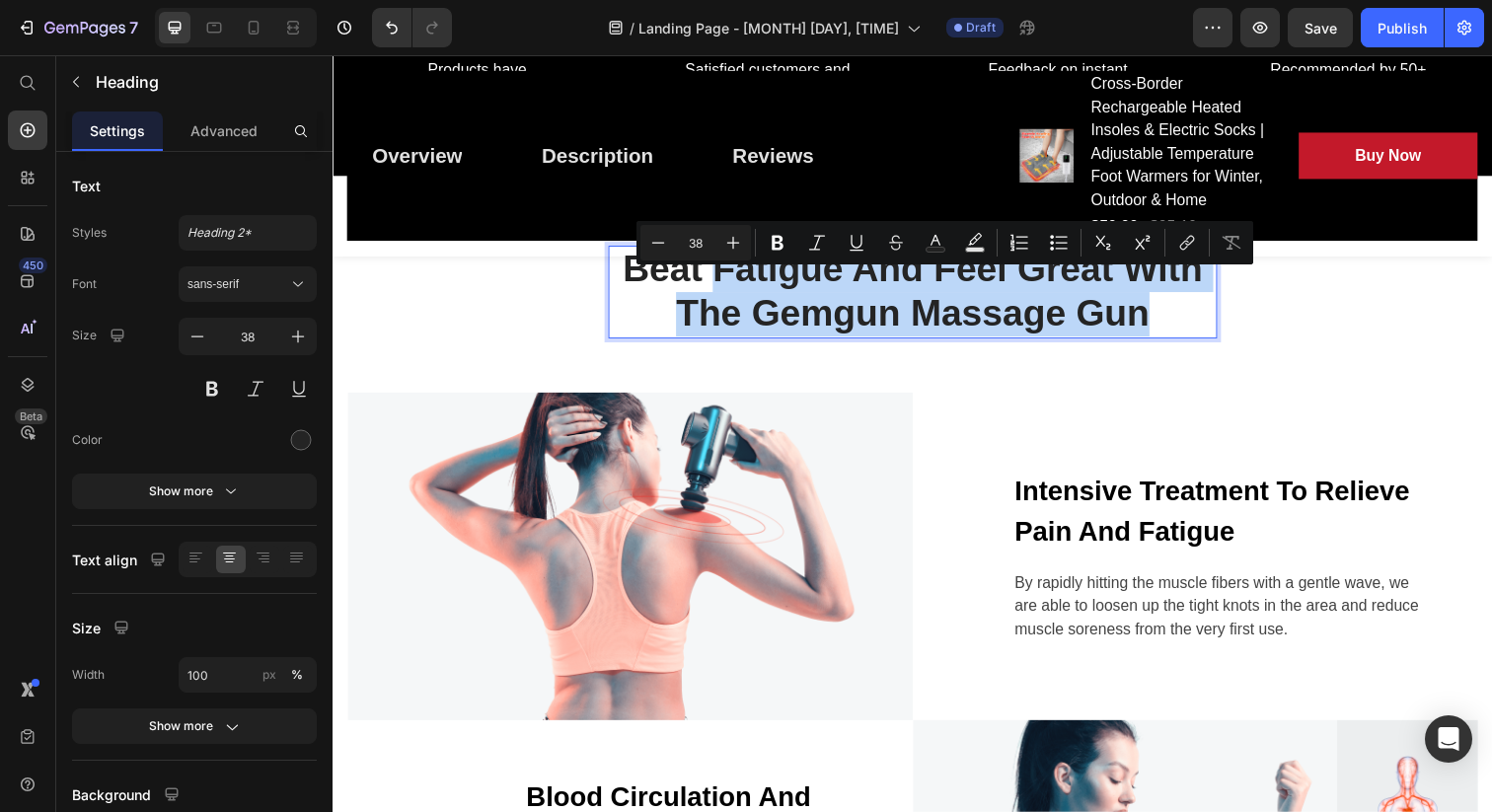 drag, startPoint x: 1164, startPoint y: 348, endPoint x: 724, endPoint y: 304, distance: 442.19453 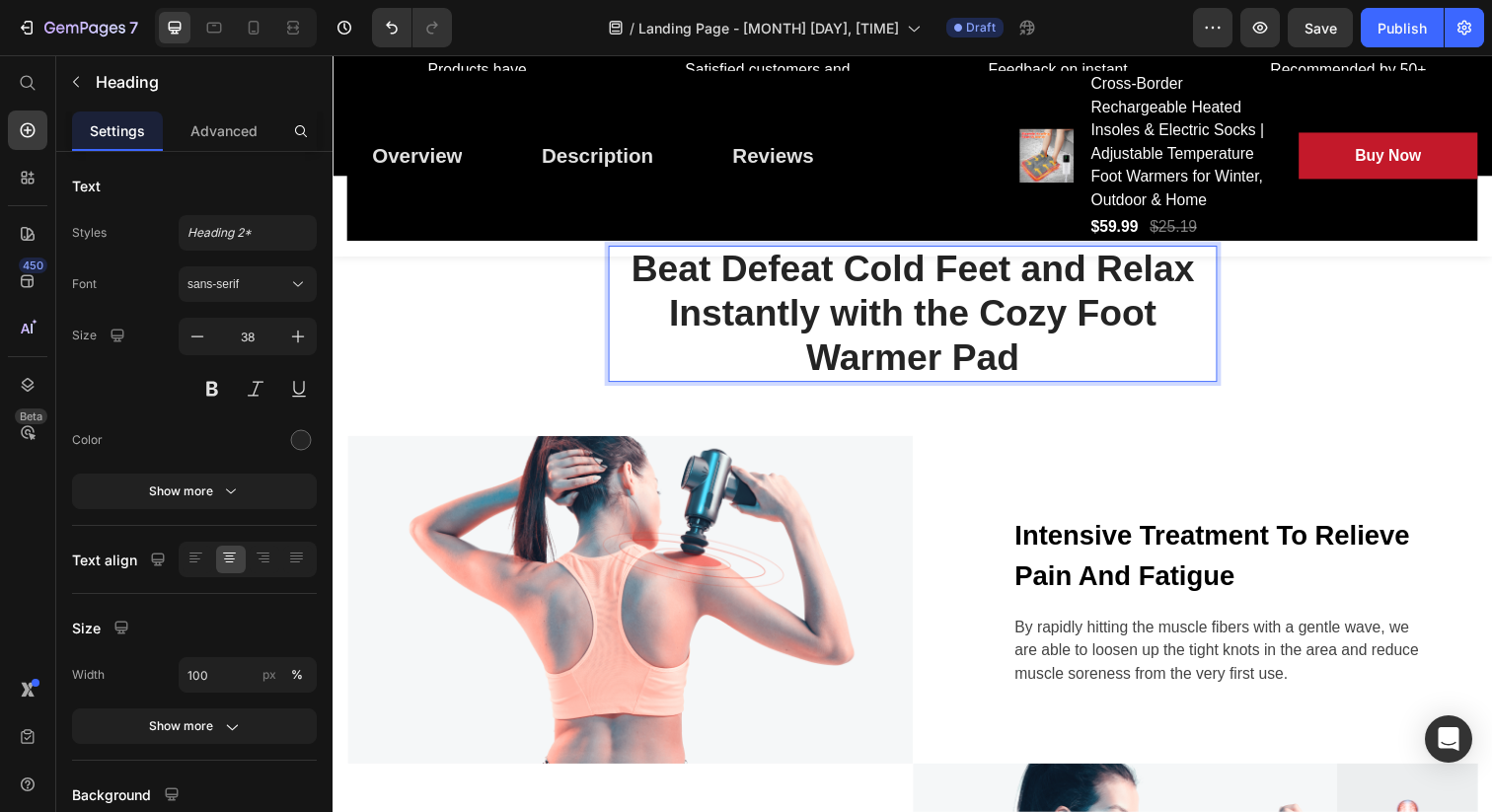 click on "Beat Defeat Cold Feet and Relax Instantly with the Cozy Foot Warmer Pad" at bounding box center (925, 319) 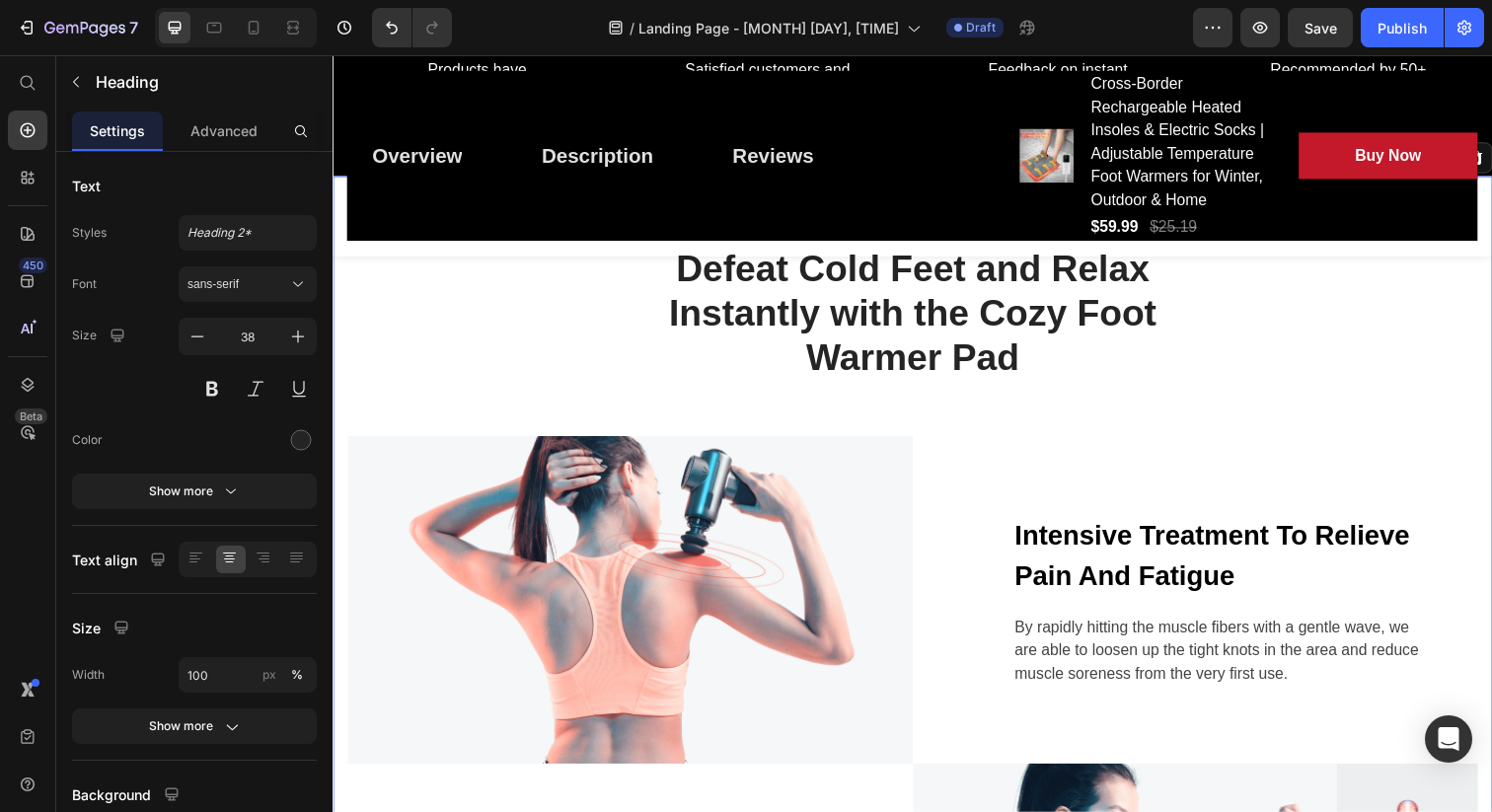 click on "Defeat Cold Feet and Relax Instantly with the Cozy Foot Warmer Pad Heading Row Image Intensive Treatment To Relieve Pain And Fatigue Text block By rapidly hitting the muscle fibers with a gentle wave, we are able to loosen up the tight knots in the area and reduce muscle soreness from the very first use. Text block Row Row Blood Circulation And Relaxation Of The Body Text block Massage guns increase blood flow, which shuttles nutrients into the muscle while also removing blood that may have pooled in the muscles - bringing a feeling of relaxation, comfort. Text block Row Image Row" at bounding box center (925, 681) 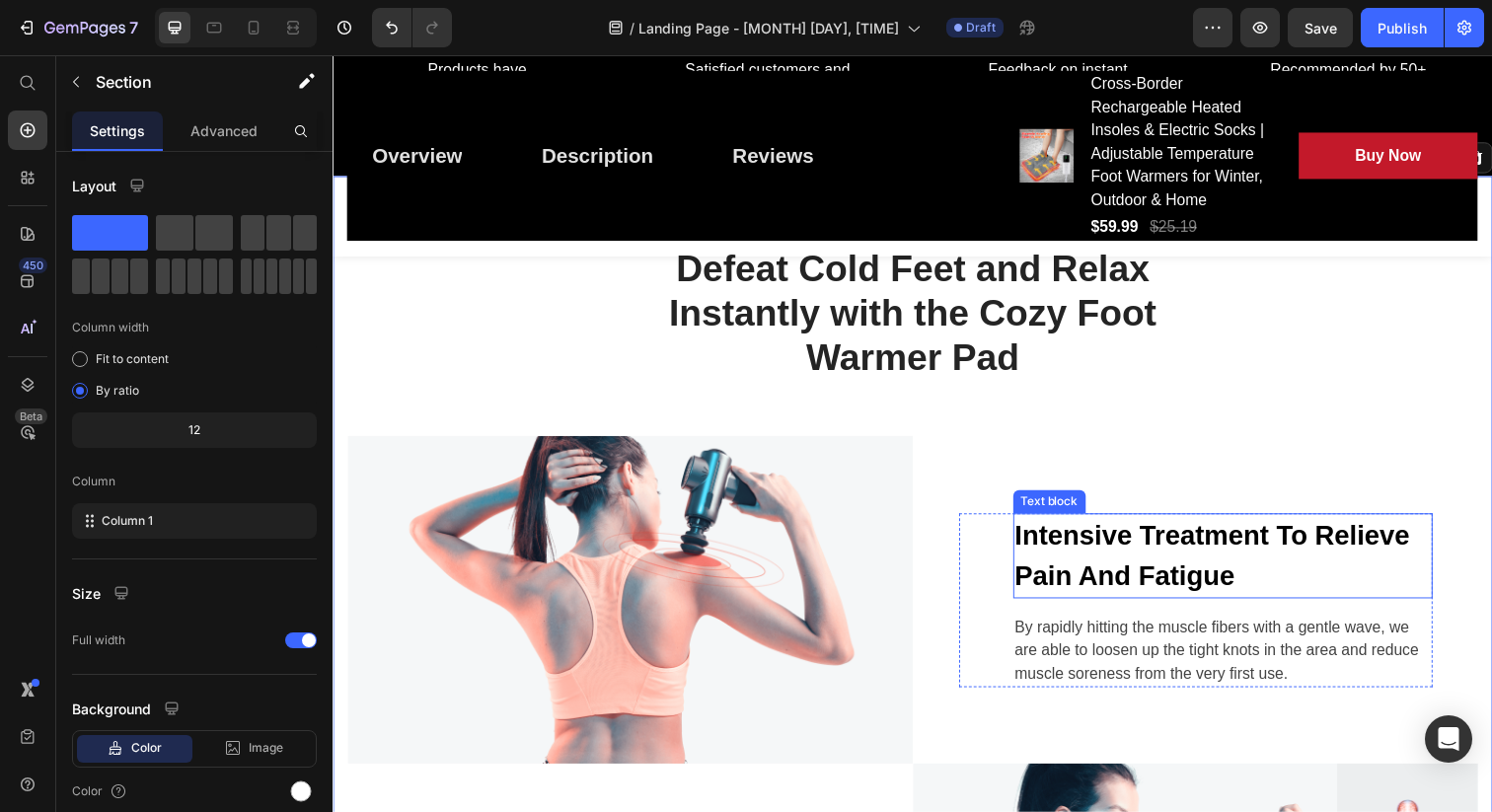 scroll, scrollTop: 2468, scrollLeft: 0, axis: vertical 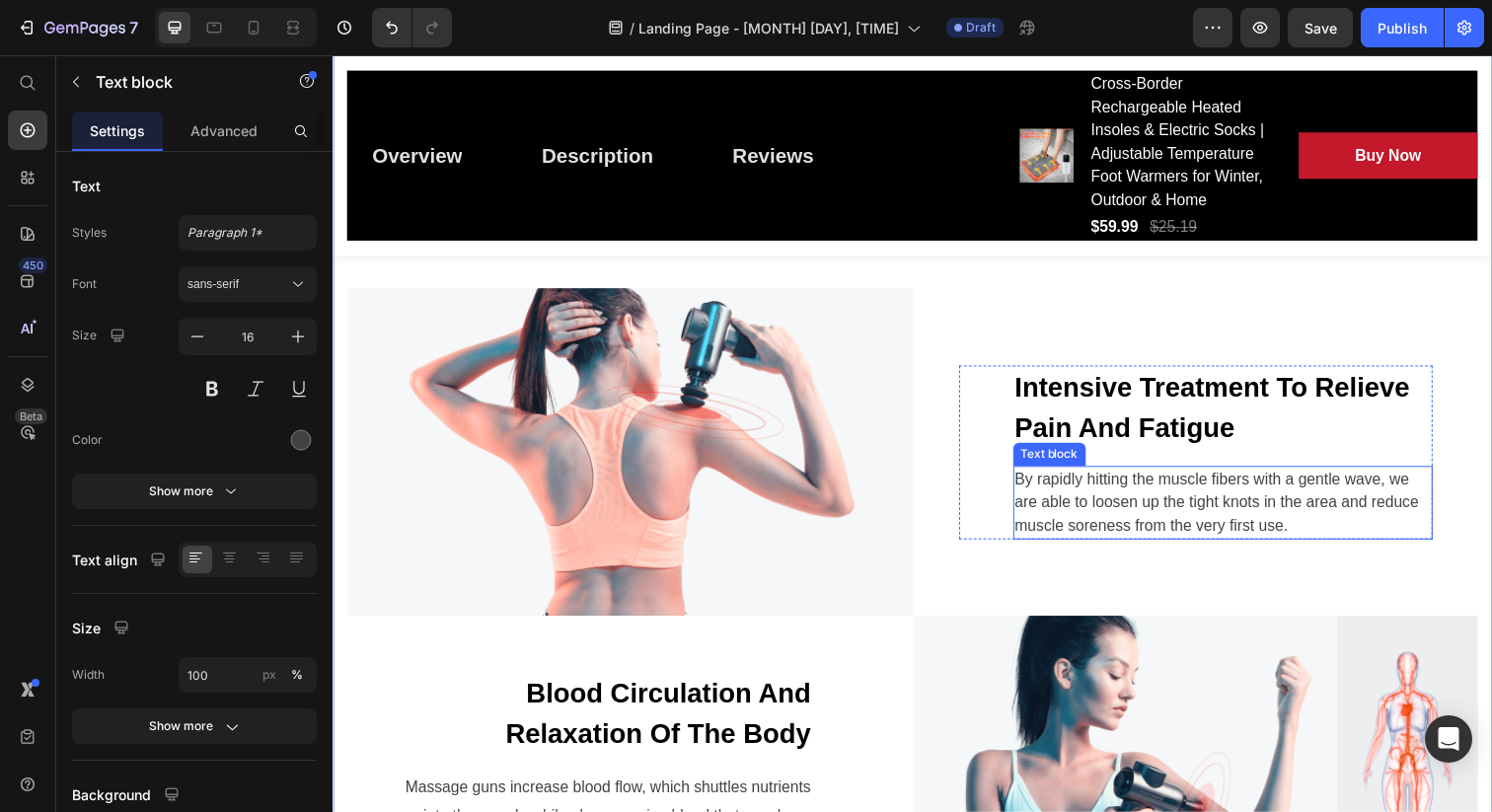 click on "By rapidly hitting the muscle fibers with a gentle wave, we are able to loosen up the tight knots in the area and reduce muscle soreness from the very first use." at bounding box center (1241, 512) 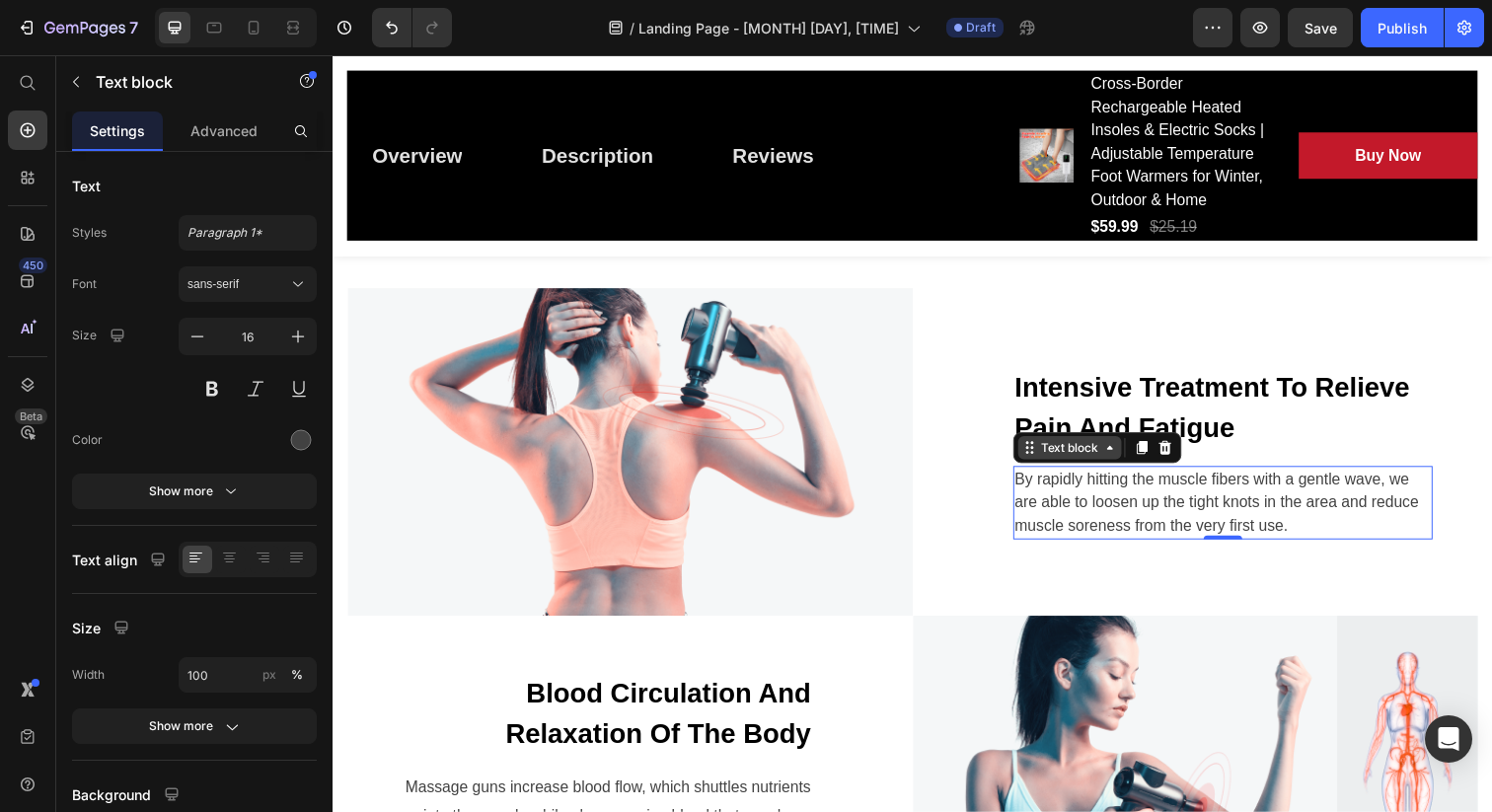 click on "Text block" at bounding box center [1084, 456] 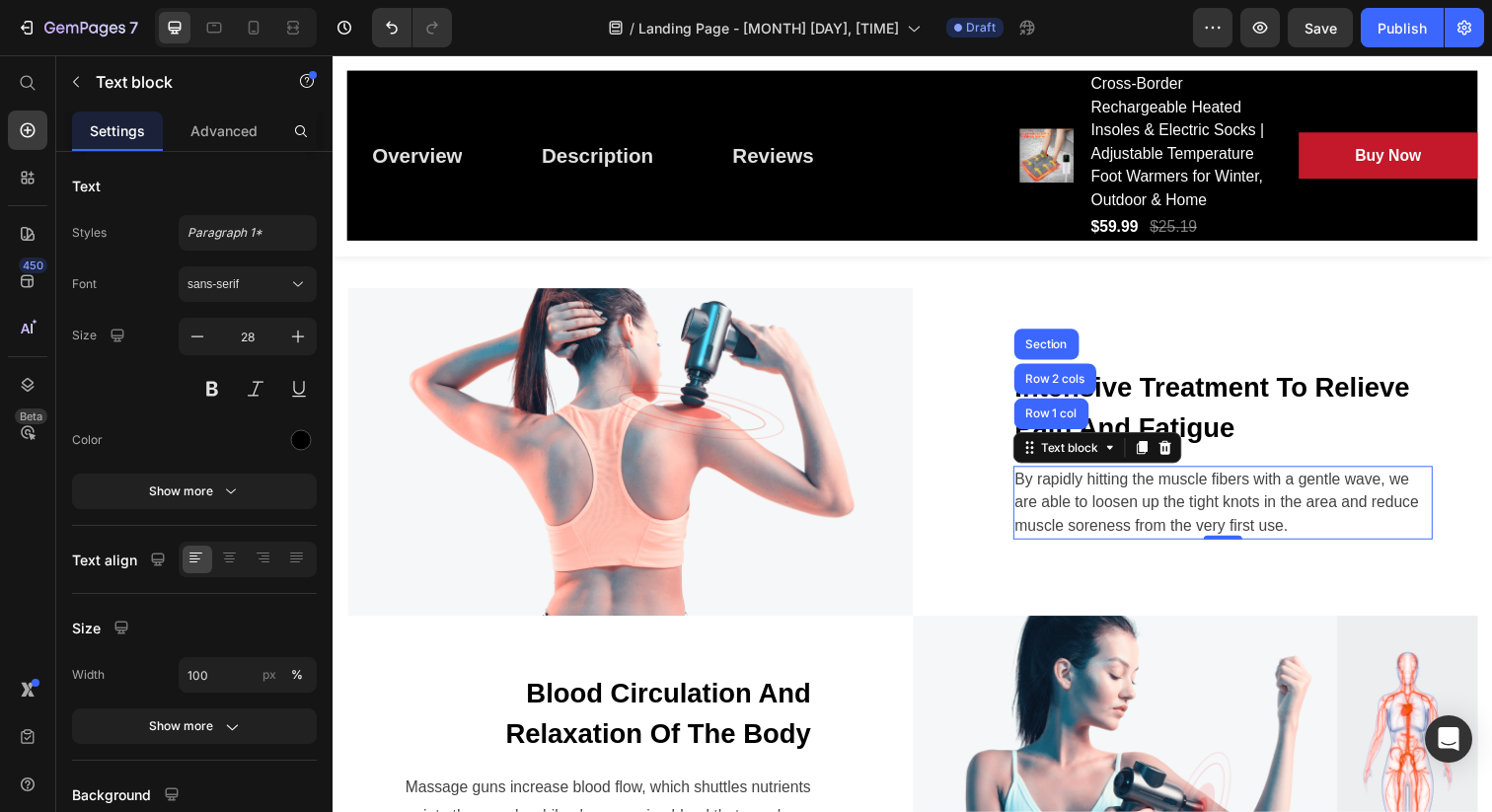 click on "Intensive Treatment To Relieve Pain And Fatigue" at bounding box center [1241, 415] 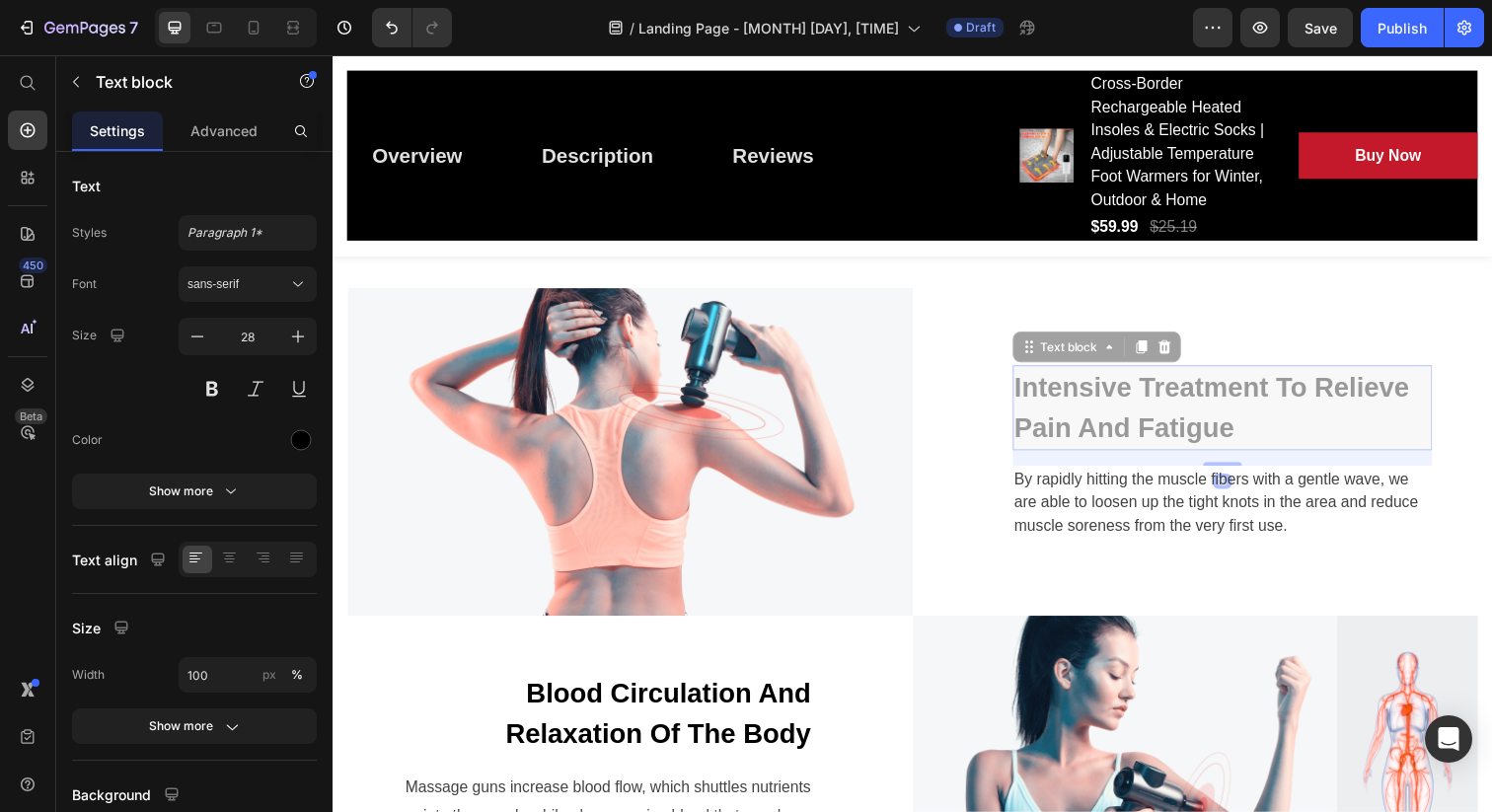 scroll, scrollTop: 2416, scrollLeft: 0, axis: vertical 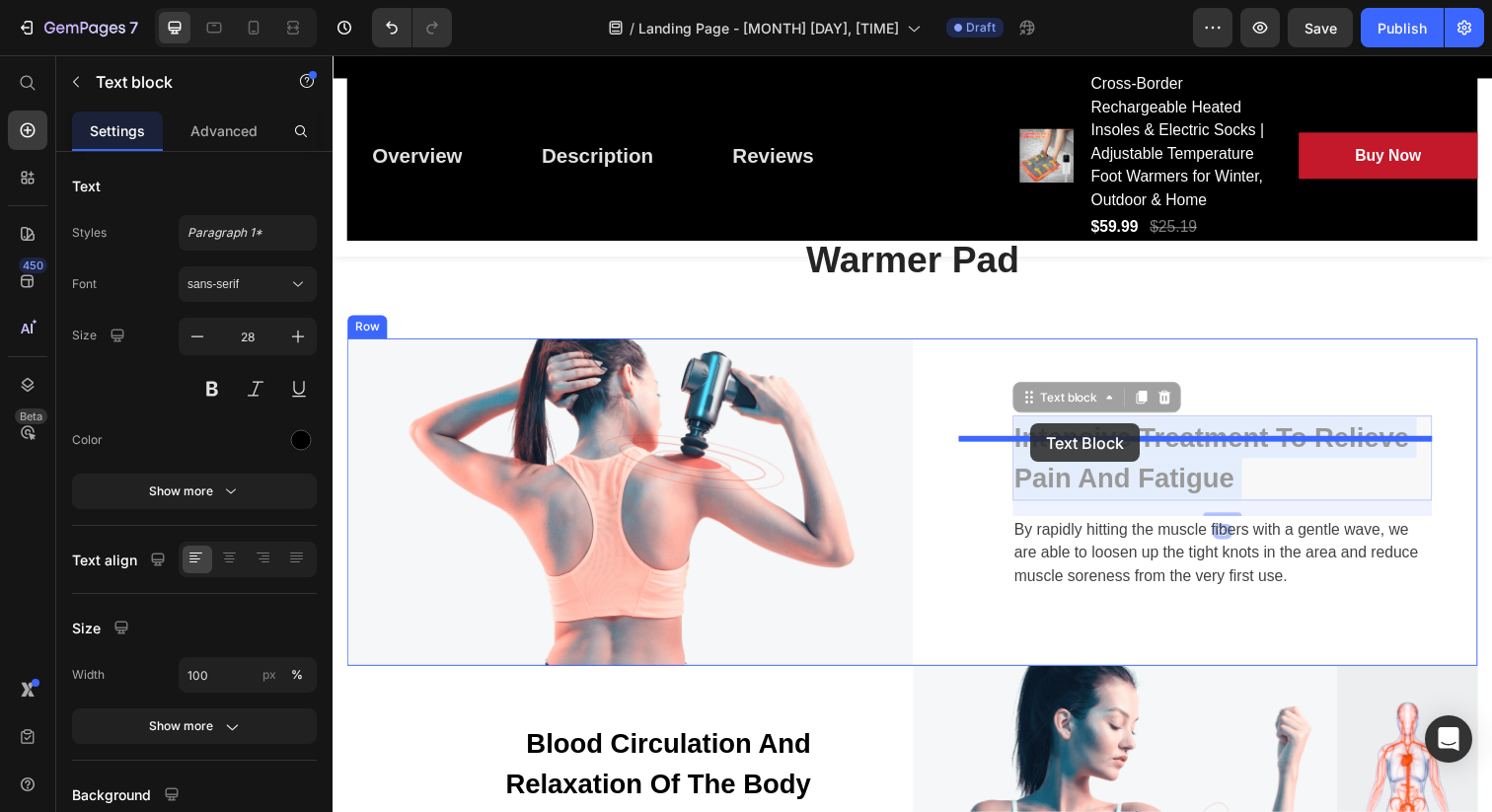 drag, startPoint x: 1263, startPoint y: 450, endPoint x: 1045, endPoint y: 431, distance: 218.82642 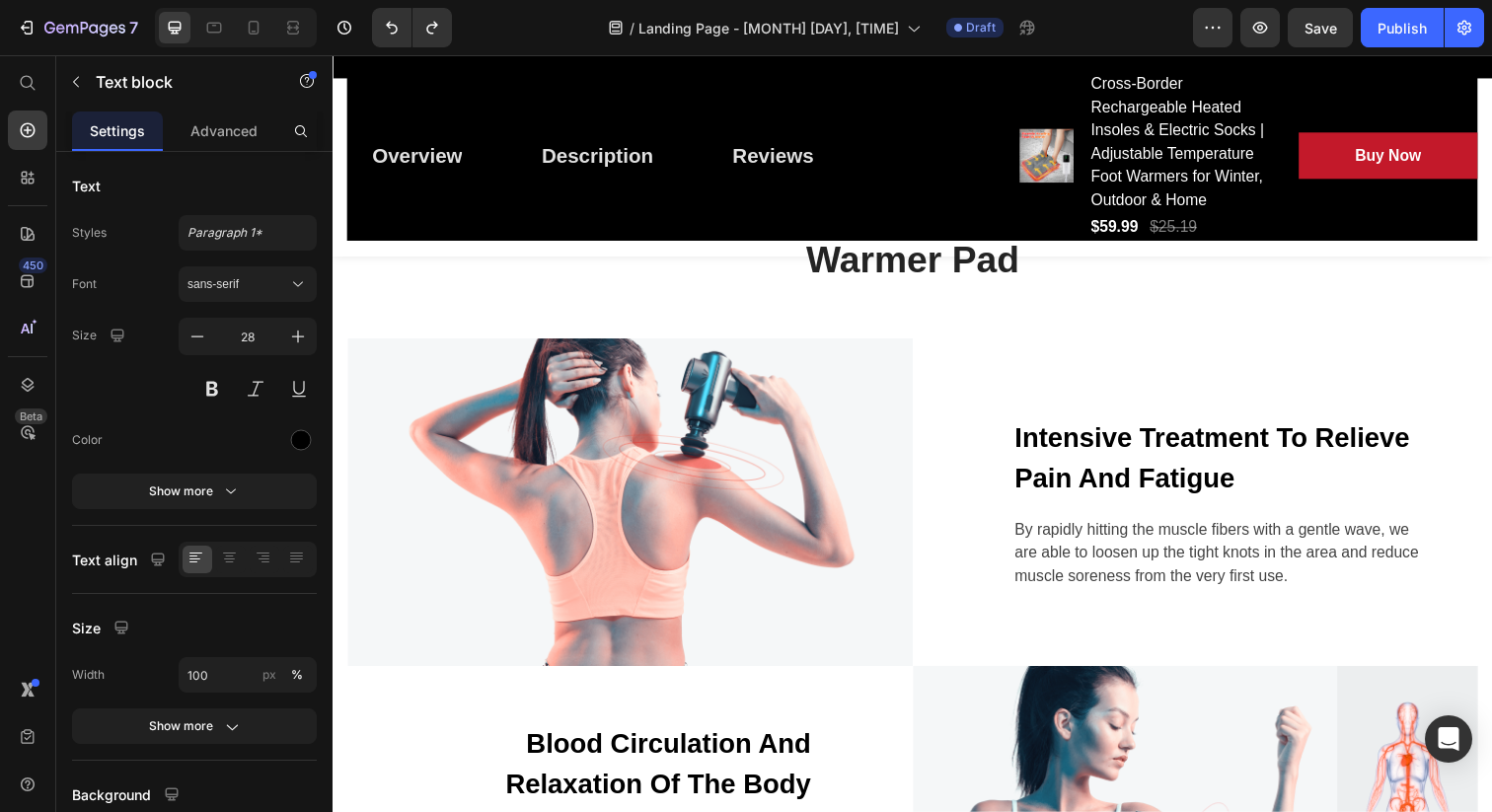click on "Intensive Treatment To Relieve Pain And Fatigue" at bounding box center (1241, 467) 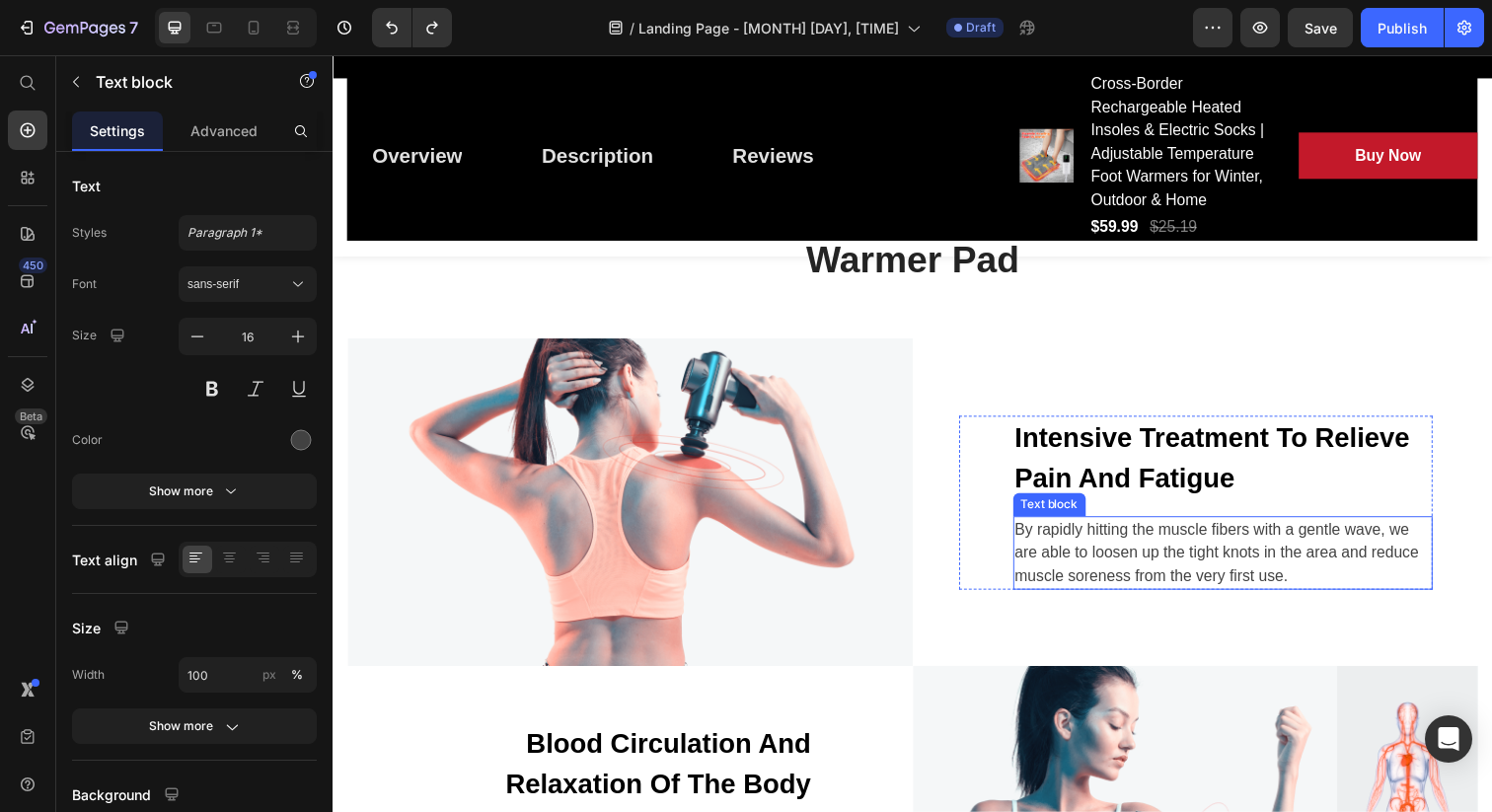 click on "By rapidly hitting the muscle fibers with a gentle wave, we are able to loosen up the tight knots in the area and reduce muscle soreness from the very first use." at bounding box center [1241, 563] 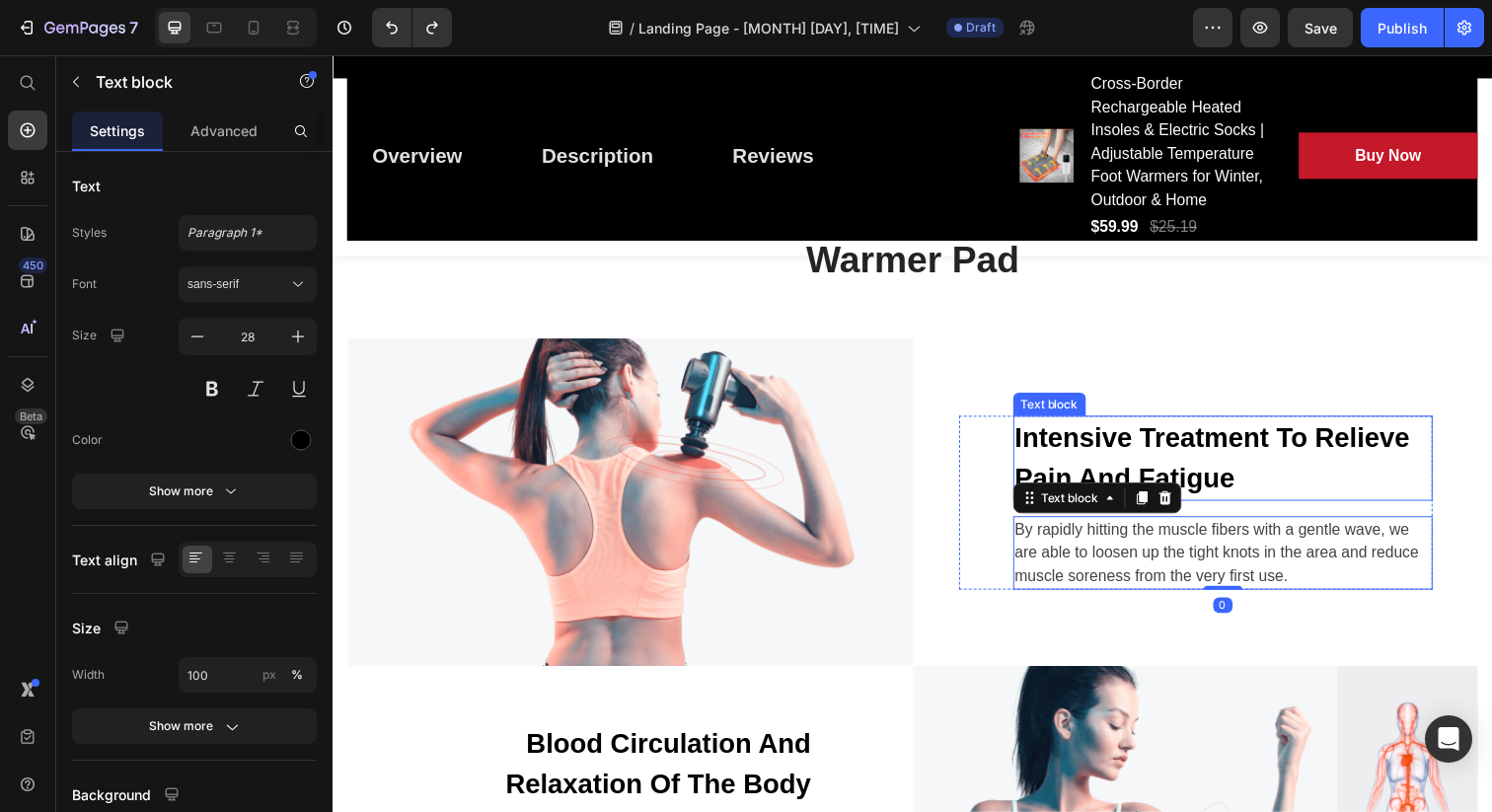 click on "Intensive Treatment To Relieve Pain And Fatigue" at bounding box center [1241, 467] 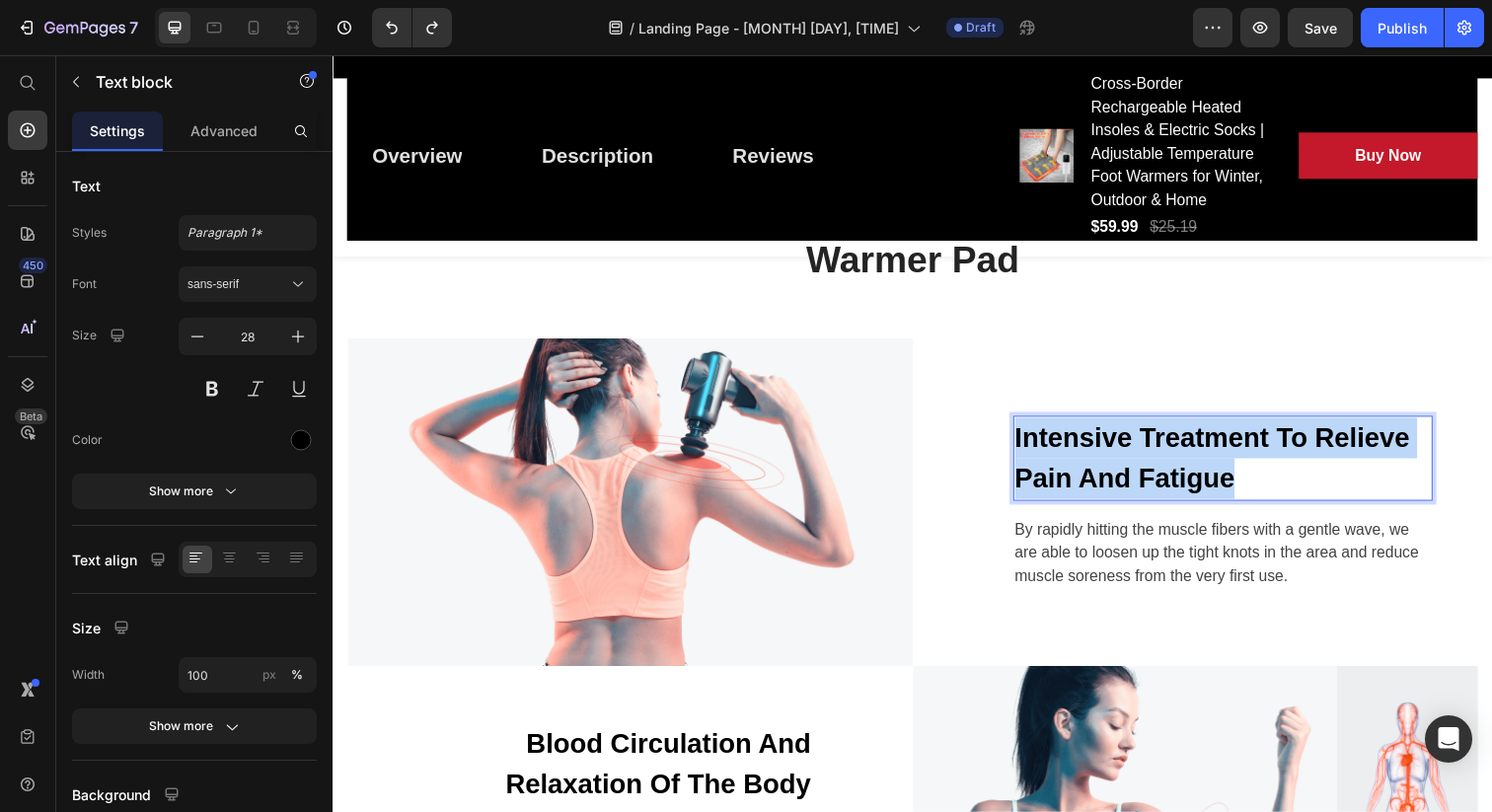 drag, startPoint x: 1259, startPoint y: 511, endPoint x: 1027, endPoint y: 477, distance: 234.47814 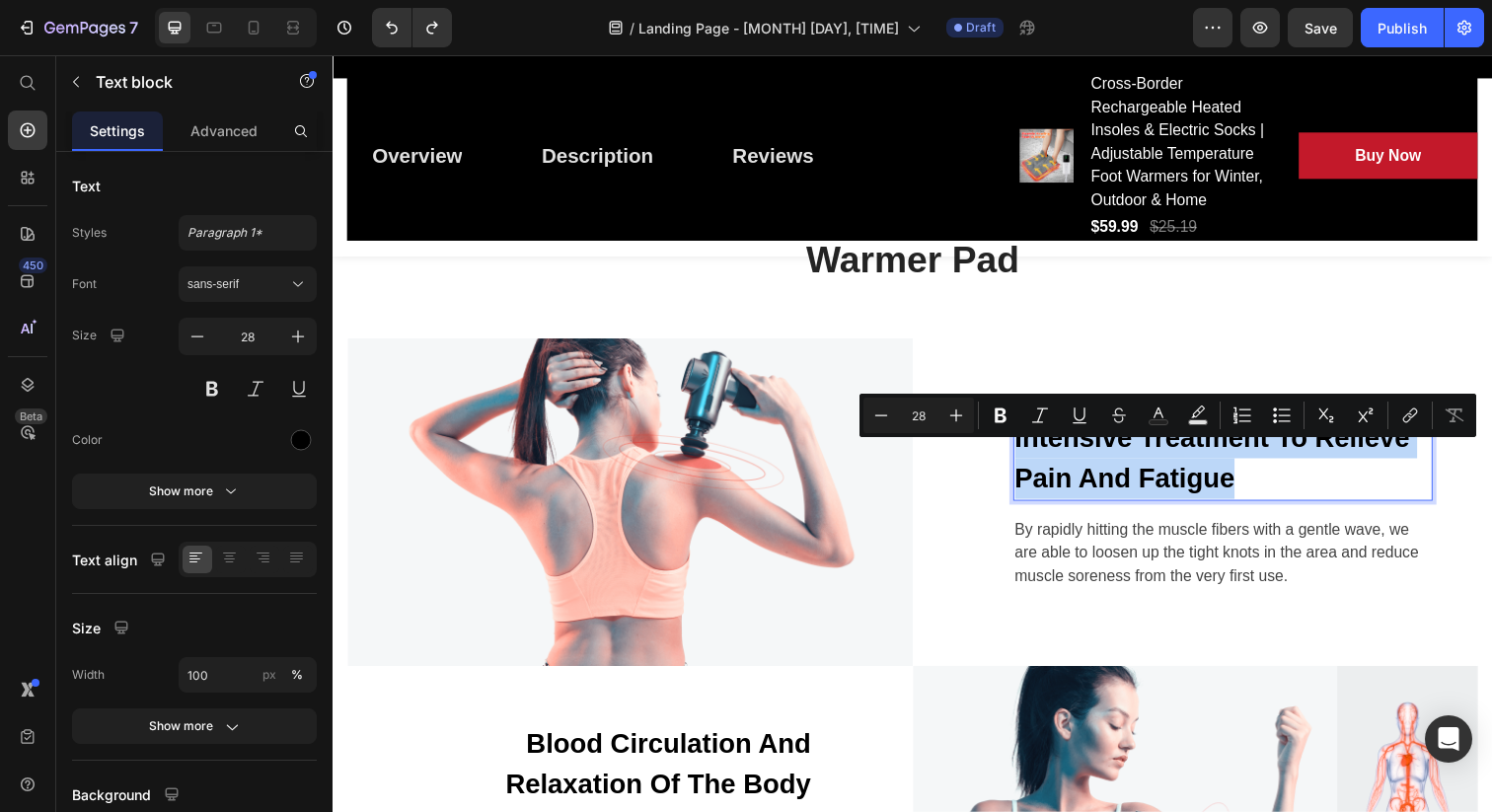 click on "By rapidly hitting the muscle fibers with a gentle wave, we are able to loosen up the tight knots in the area and reduce muscle soreness from the very first use." at bounding box center [1241, 563] 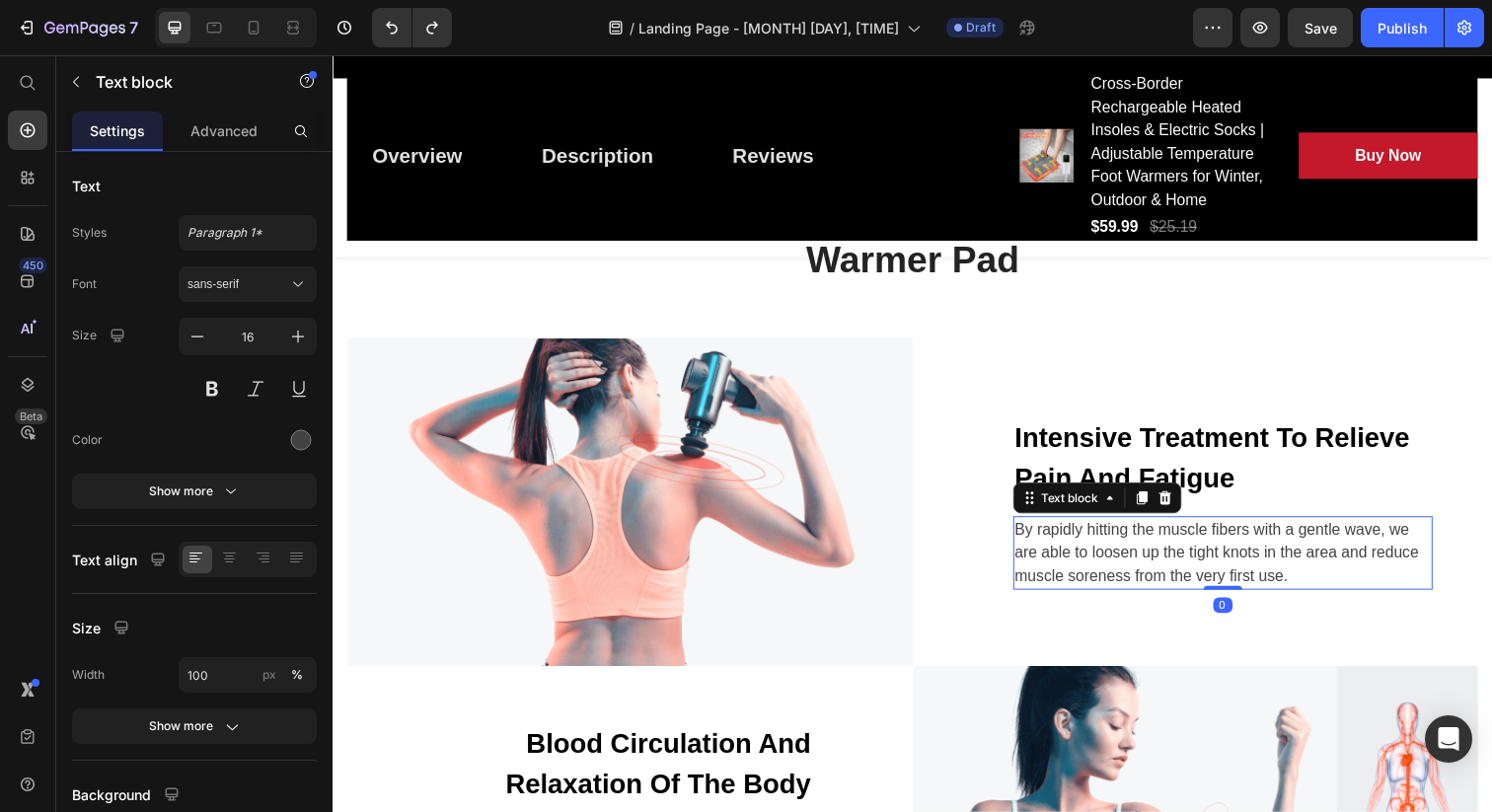 click on "By rapidly hitting the muscle fibers with a gentle wave, we are able to loosen up the tight knots in the area and reduce muscle soreness from the very first use." at bounding box center [1241, 563] 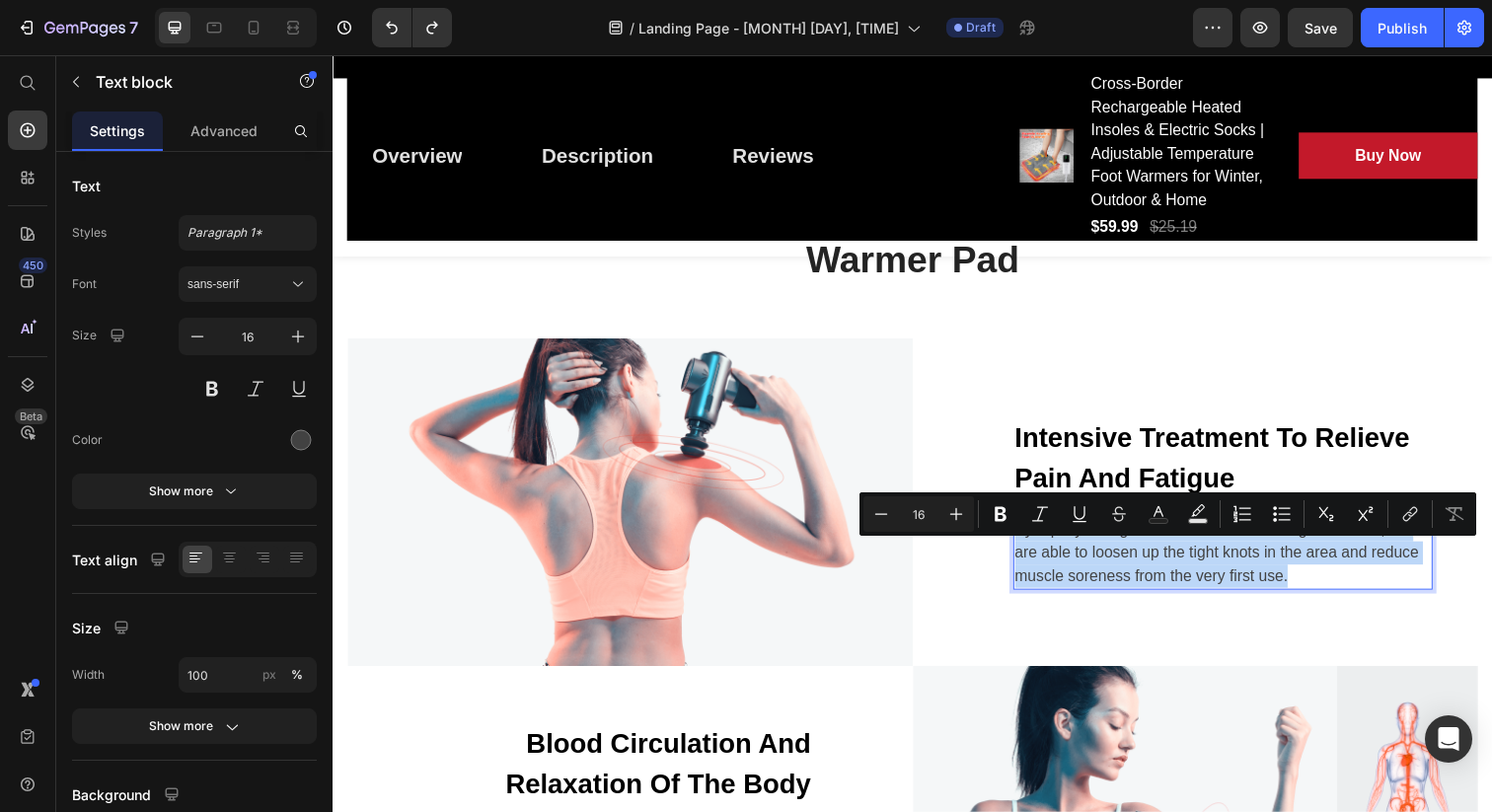 drag, startPoint x: 1316, startPoint y: 616, endPoint x: 1029, endPoint y: 566, distance: 291.32284 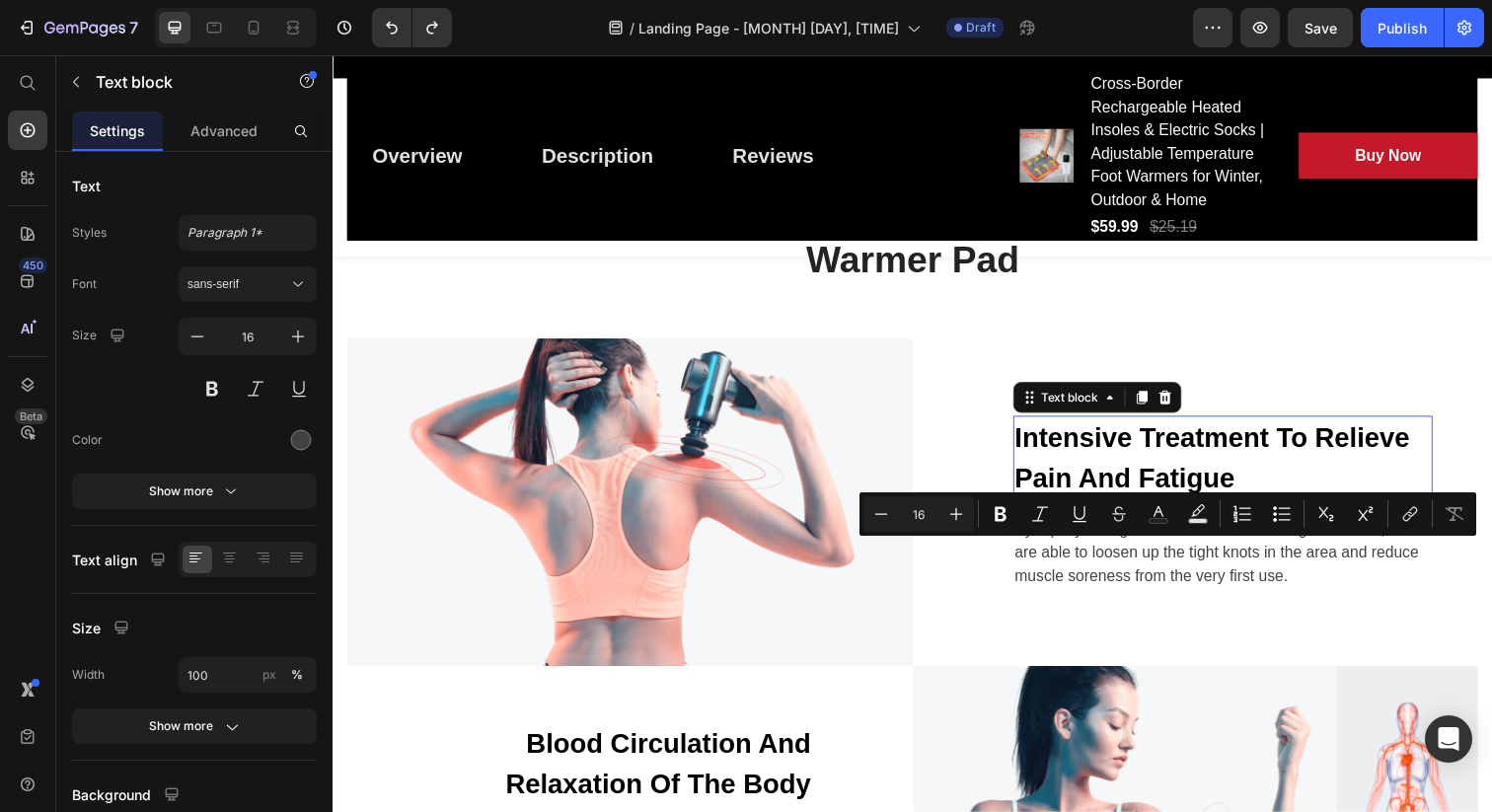 click on "Intensive Treatment To Relieve Pain And Fatigue" at bounding box center (1241, 467) 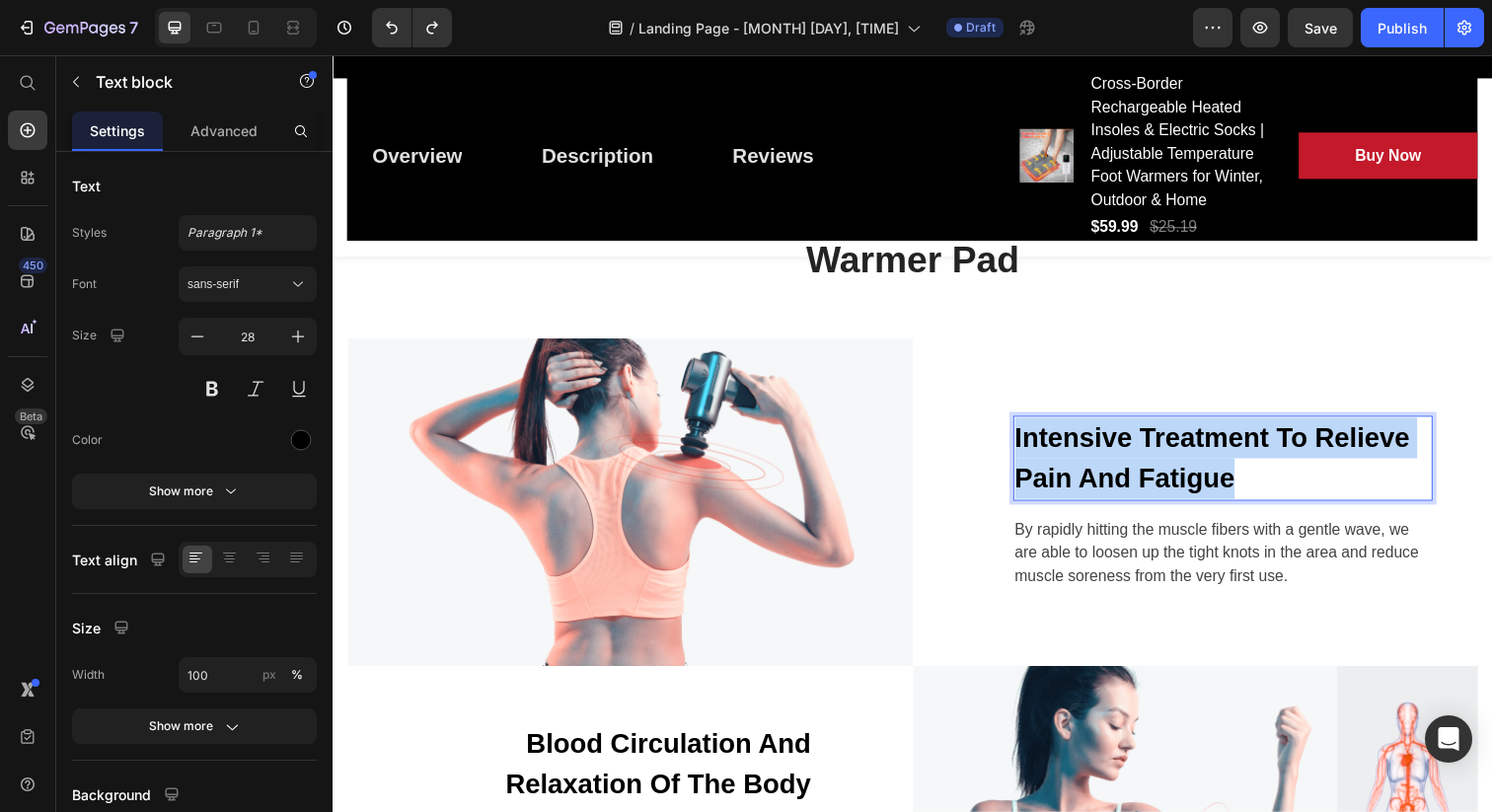 drag, startPoint x: 1257, startPoint y: 514, endPoint x: 1030, endPoint y: 471, distance: 231.03679 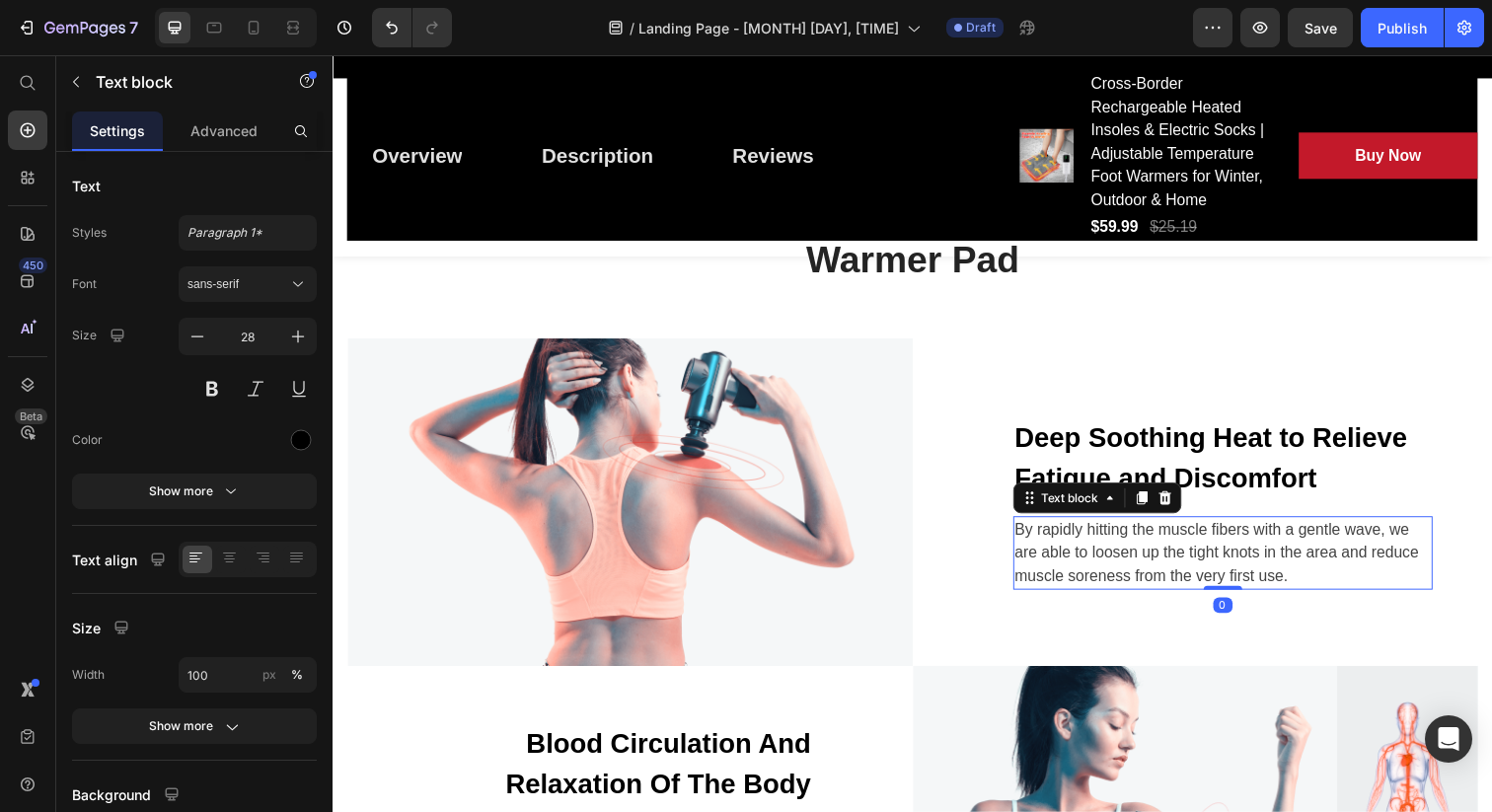 click on "By rapidly hitting the muscle fibers with a gentle wave, we are able to loosen up the tight knots in the area and reduce muscle soreness from the very first use." at bounding box center (1241, 563) 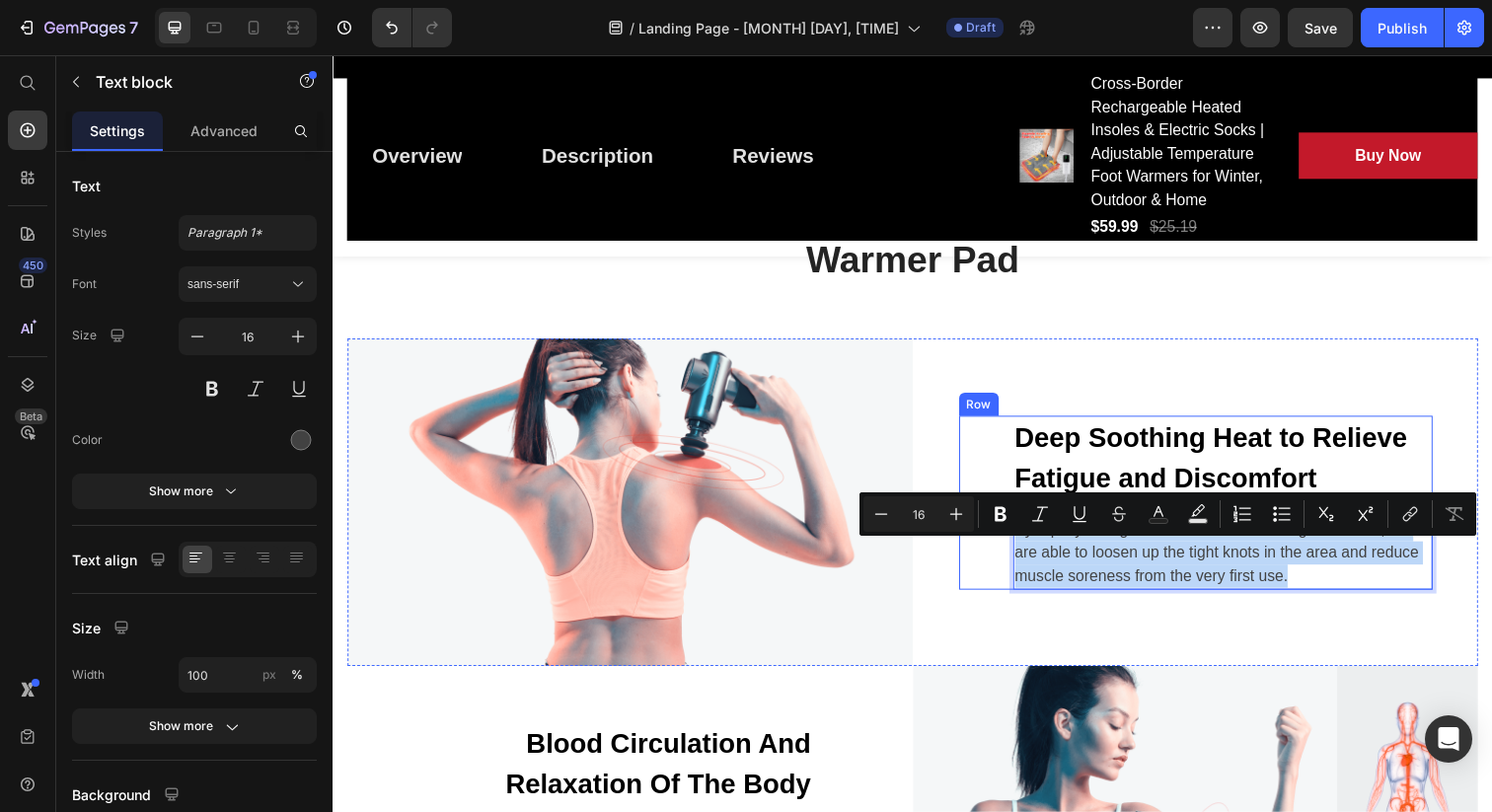 drag, startPoint x: 1311, startPoint y: 611, endPoint x: 1024, endPoint y: 563, distance: 290.9863 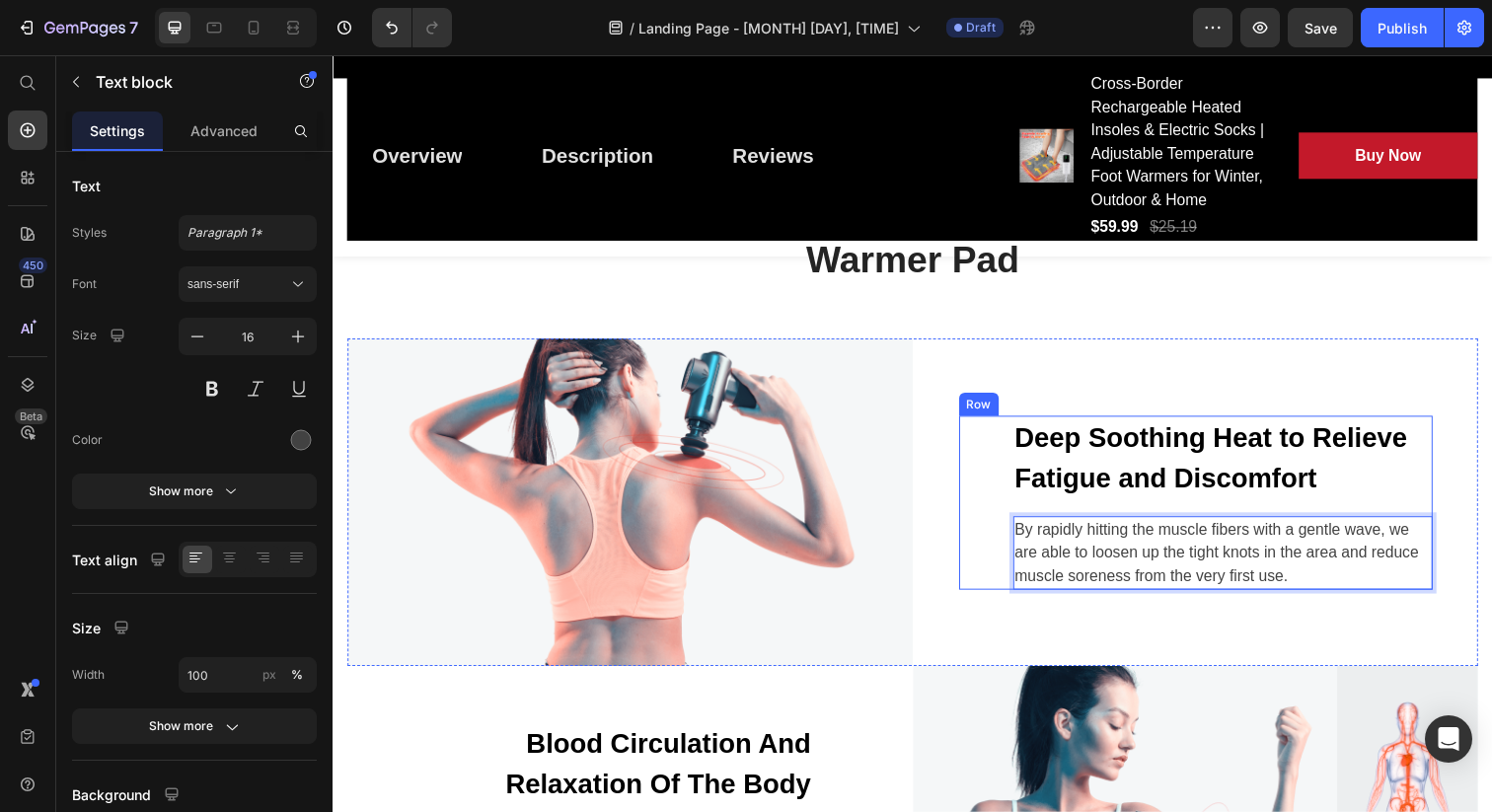 scroll, scrollTop: 2404, scrollLeft: 0, axis: vertical 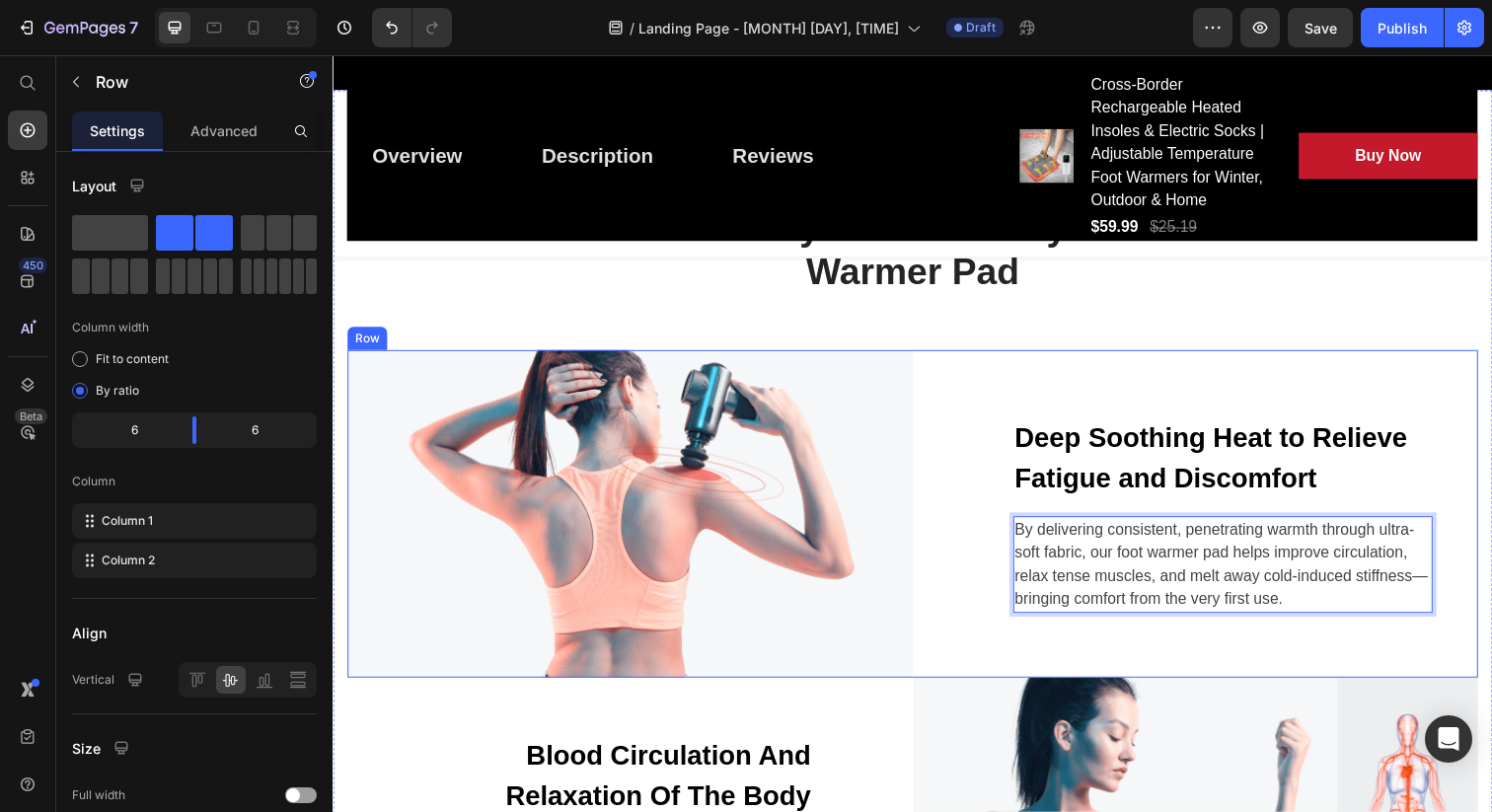 click on "Deep Soothing Heat to Relieve Fatigue and Discomfort Text block By delivering consistent, penetrating warmth through ultra-soft fabric, our foot warmer pad helps improve circulation, relax tense muscles, and melt away cold-induced stiffness—bringing comfort from the very first use. Text block   0 Row" at bounding box center [1213, 523] 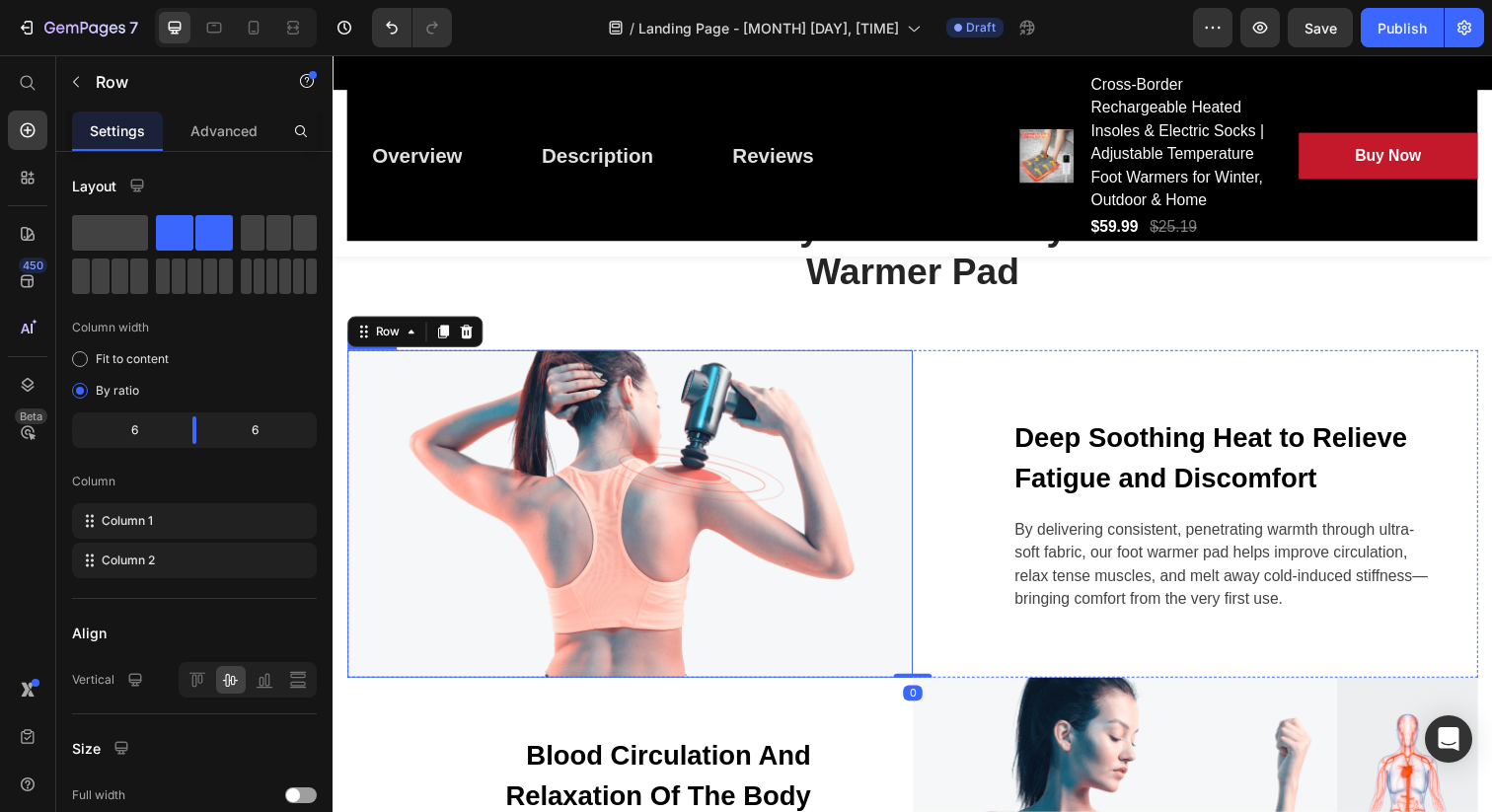 click at bounding box center [635, 523] 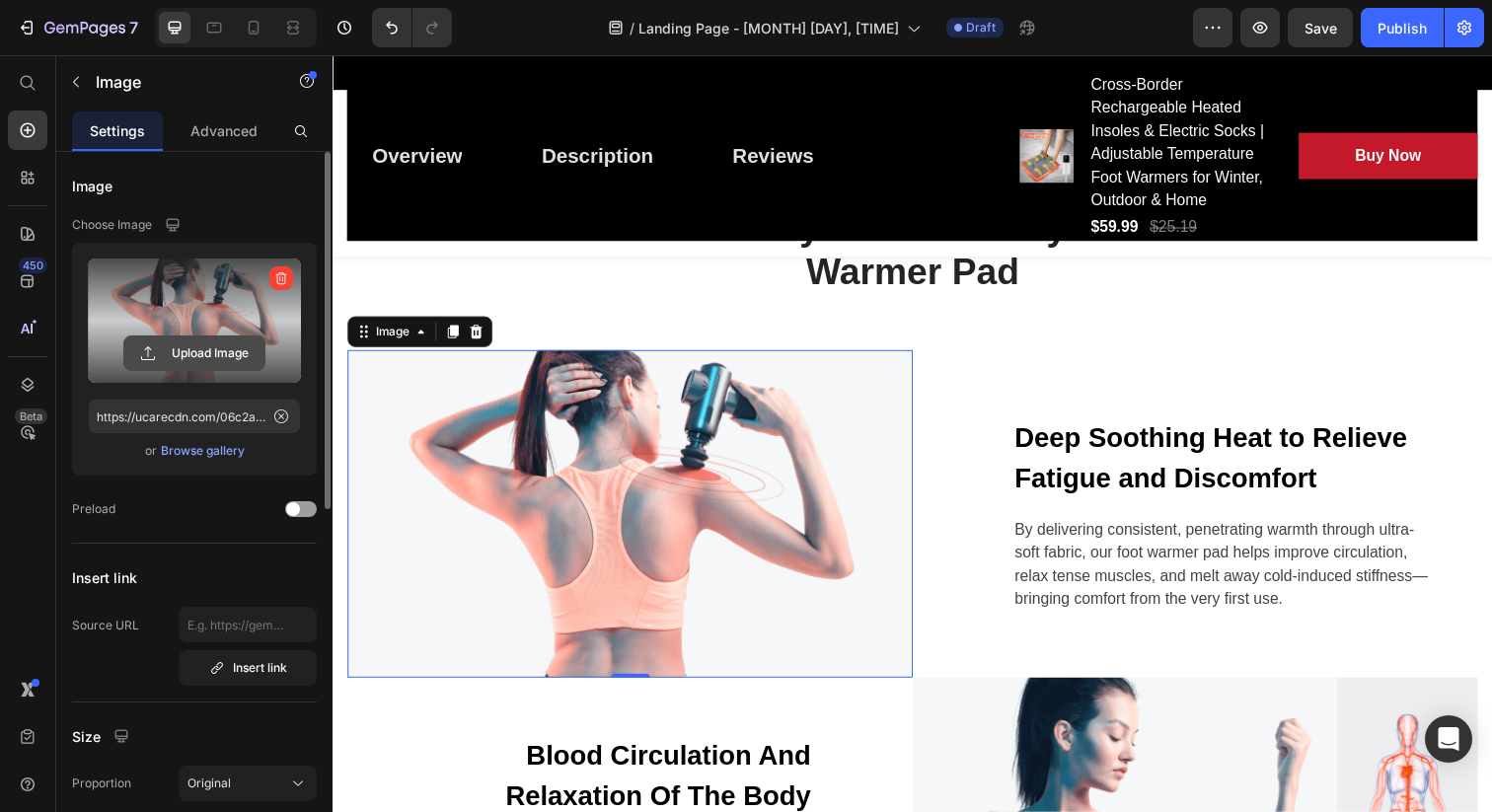 click 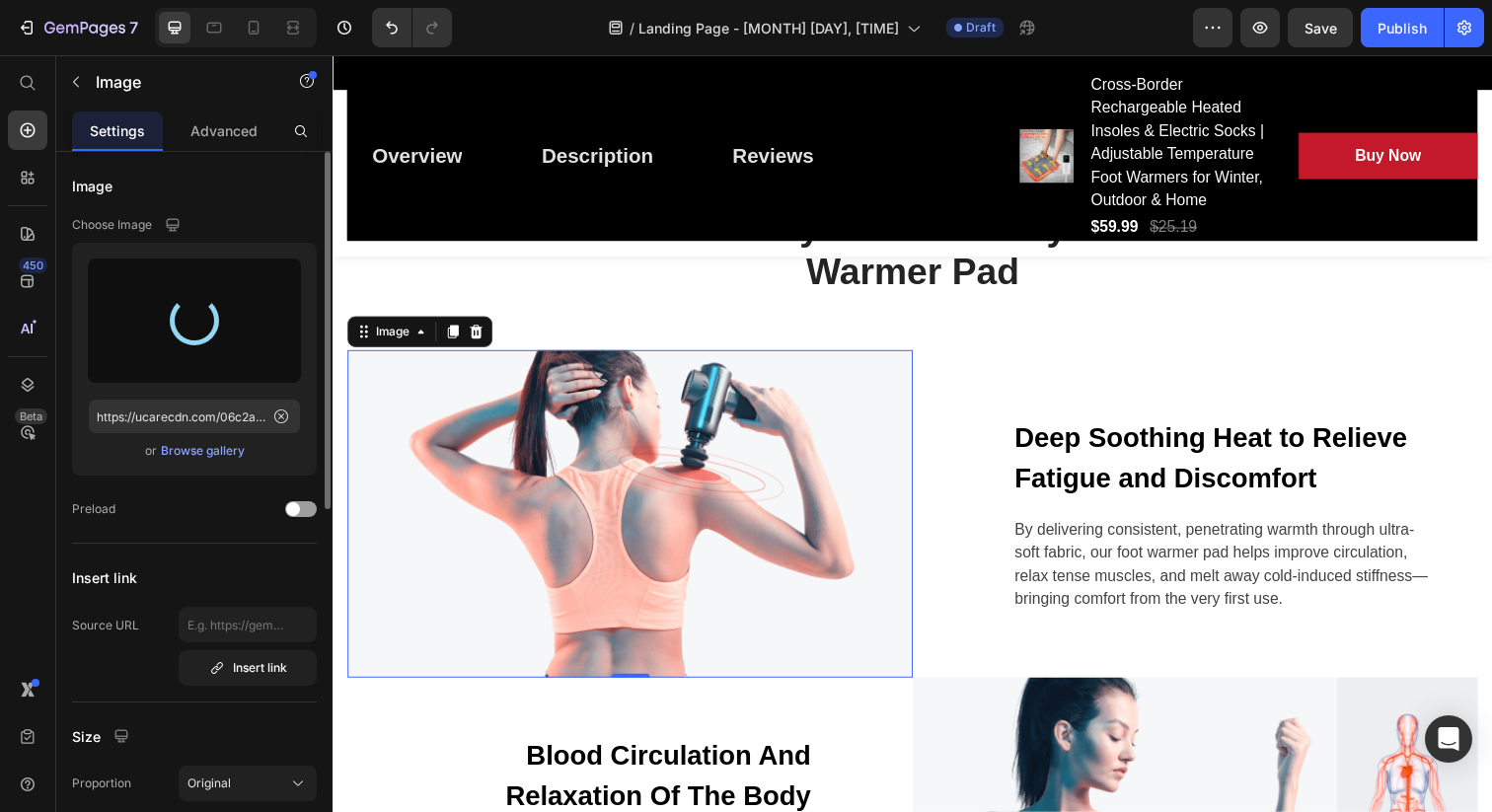 type on "https://cdn.shopify.com/s/files/1/0924/0943/0382/files/gempages_575333025357759007-b87bada3-cb0f-4db1-90d1-e37e70db3827.png" 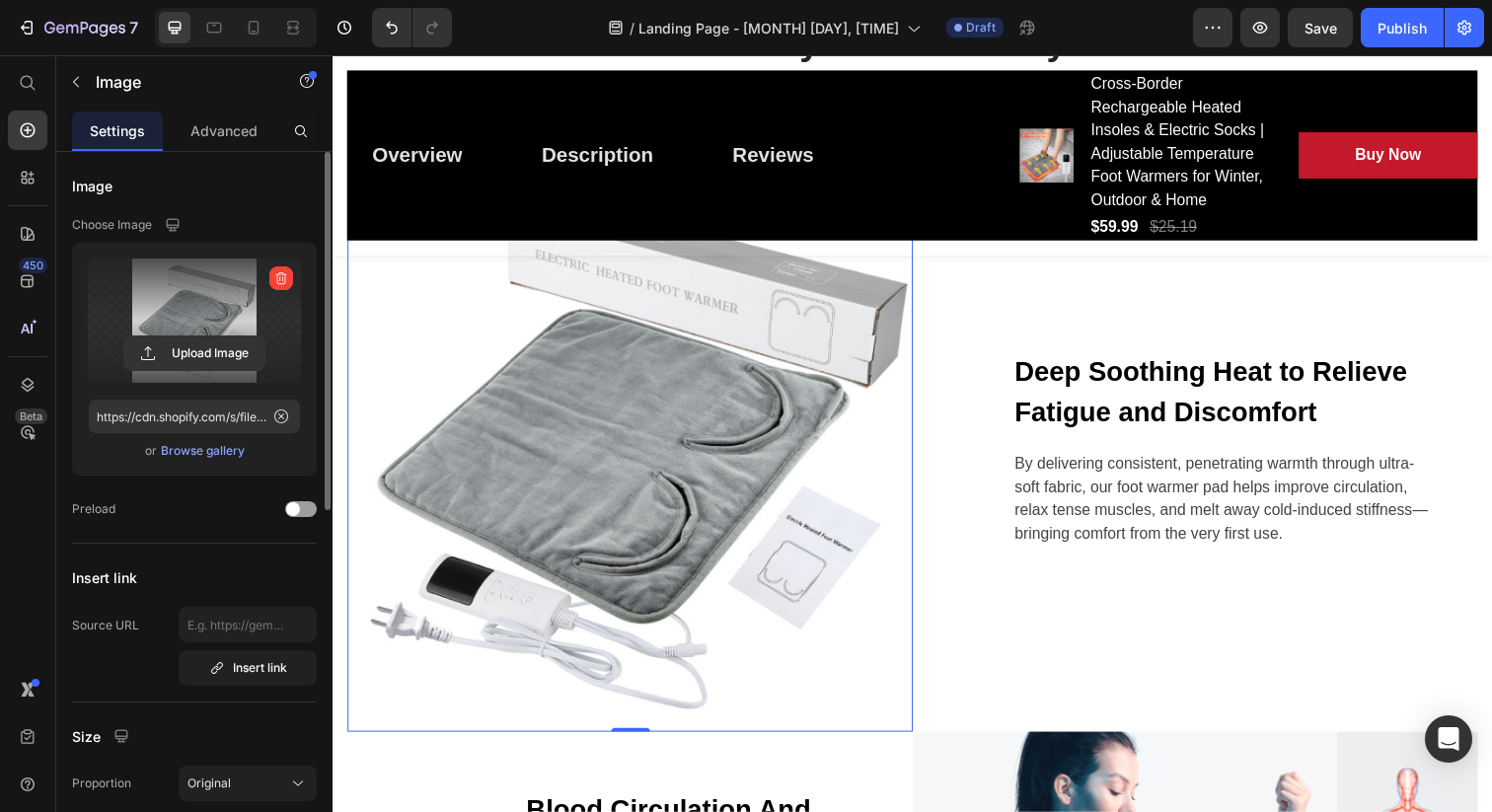 scroll, scrollTop: 2741, scrollLeft: 0, axis: vertical 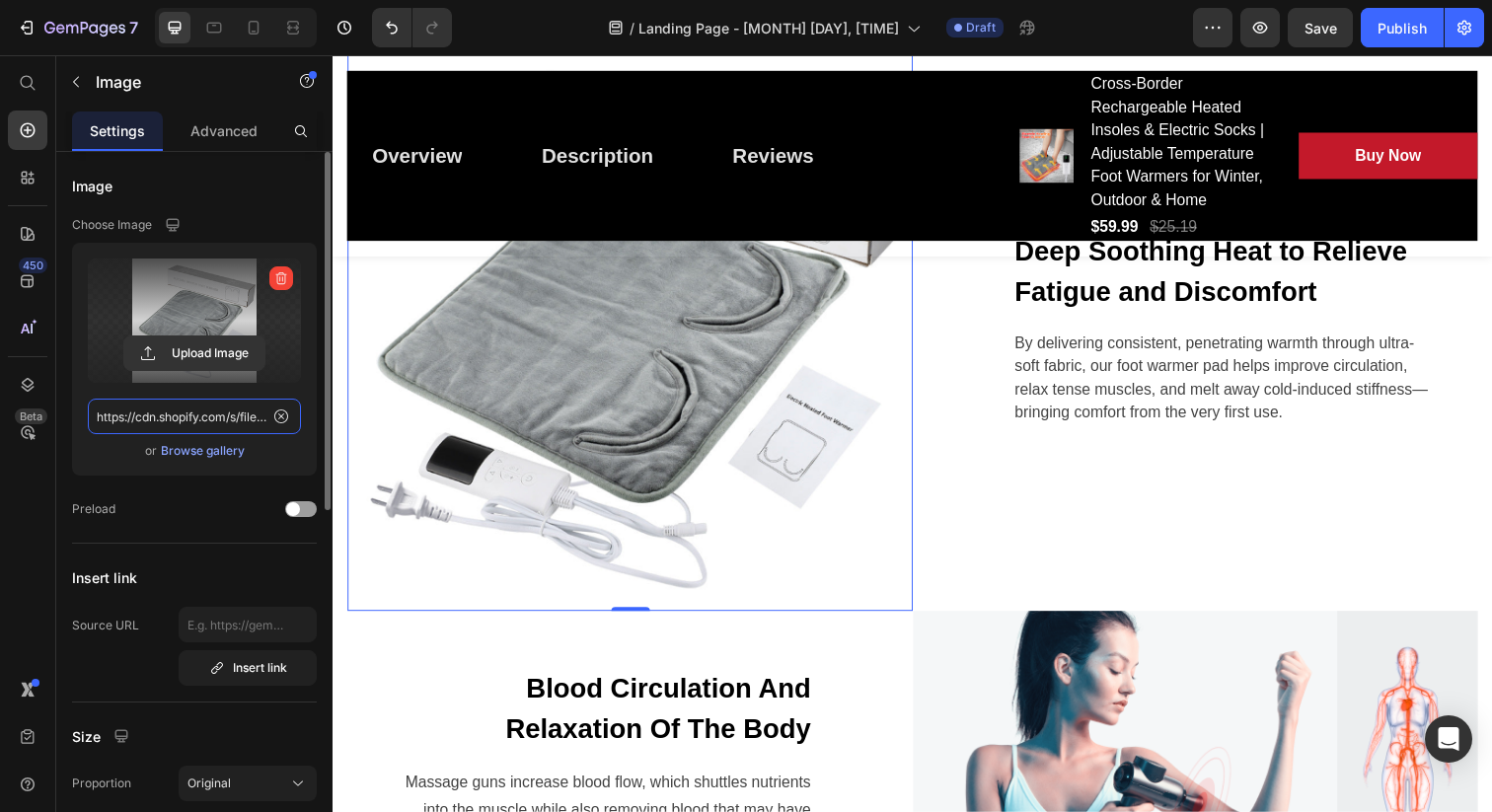 click on "https://cdn.shopify.com/s/files/1/0924/0943/0382/files/gempages_575333025357759007-b87bada3-cb0f-4db1-90d1-e37e70db3827.png" 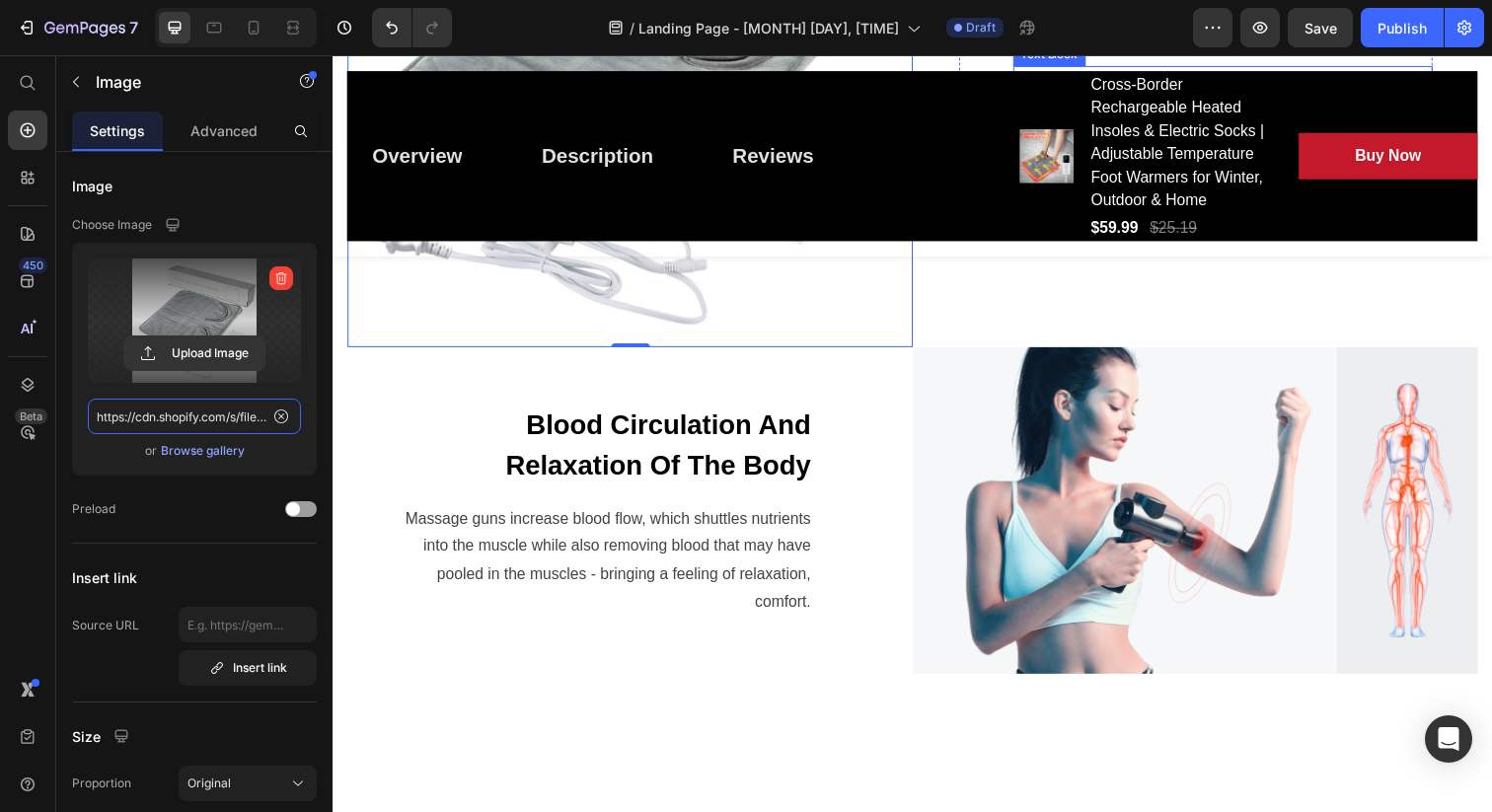 scroll, scrollTop: 3029, scrollLeft: 0, axis: vertical 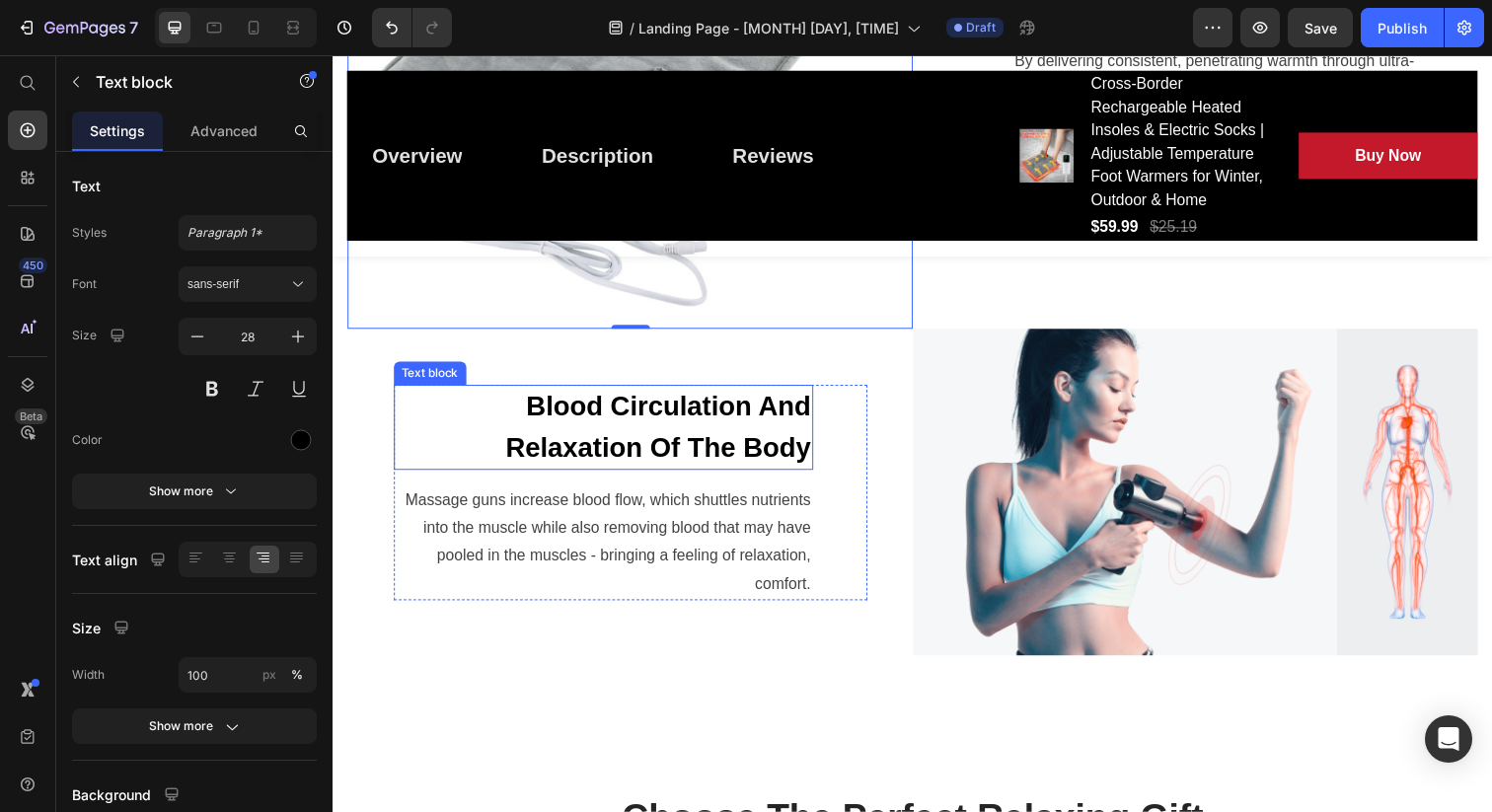 click on "Blood Circulation And Relaxation Of The Body" at bounding box center (609, 435) 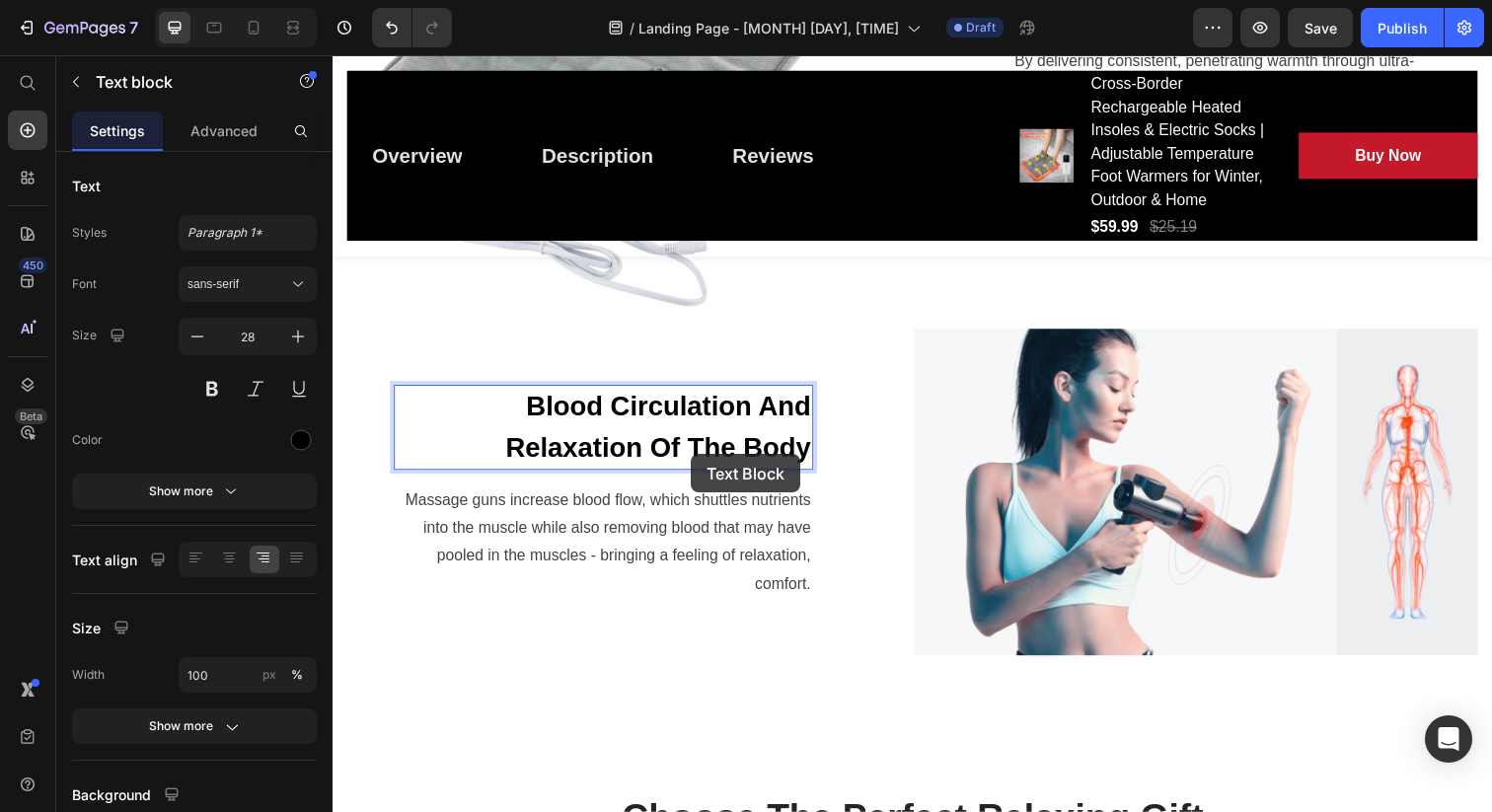 scroll, scrollTop: 2978, scrollLeft: 0, axis: vertical 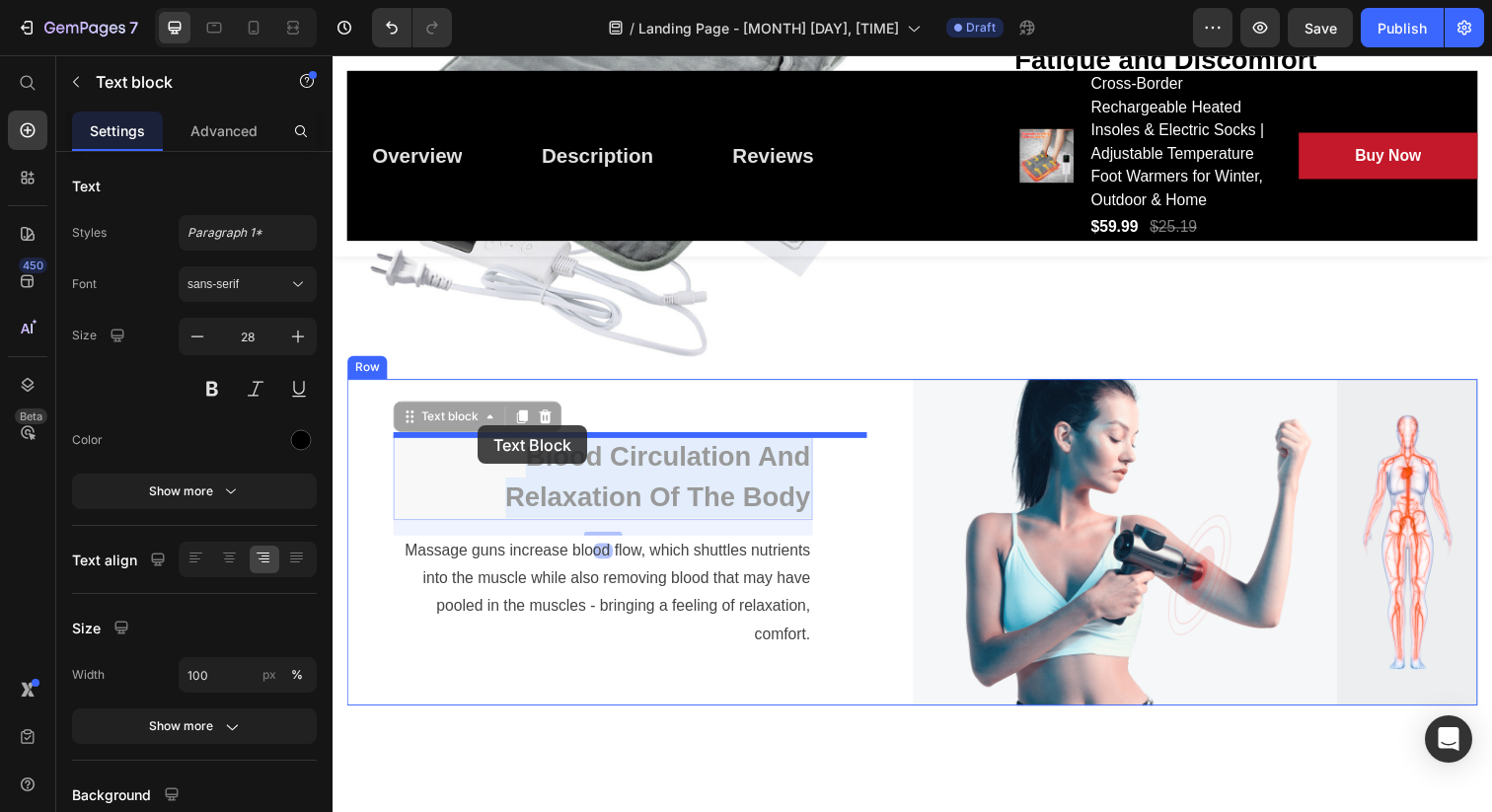 drag, startPoint x: 817, startPoint y: 464, endPoint x: 481, endPoint y: 433, distance: 337.427 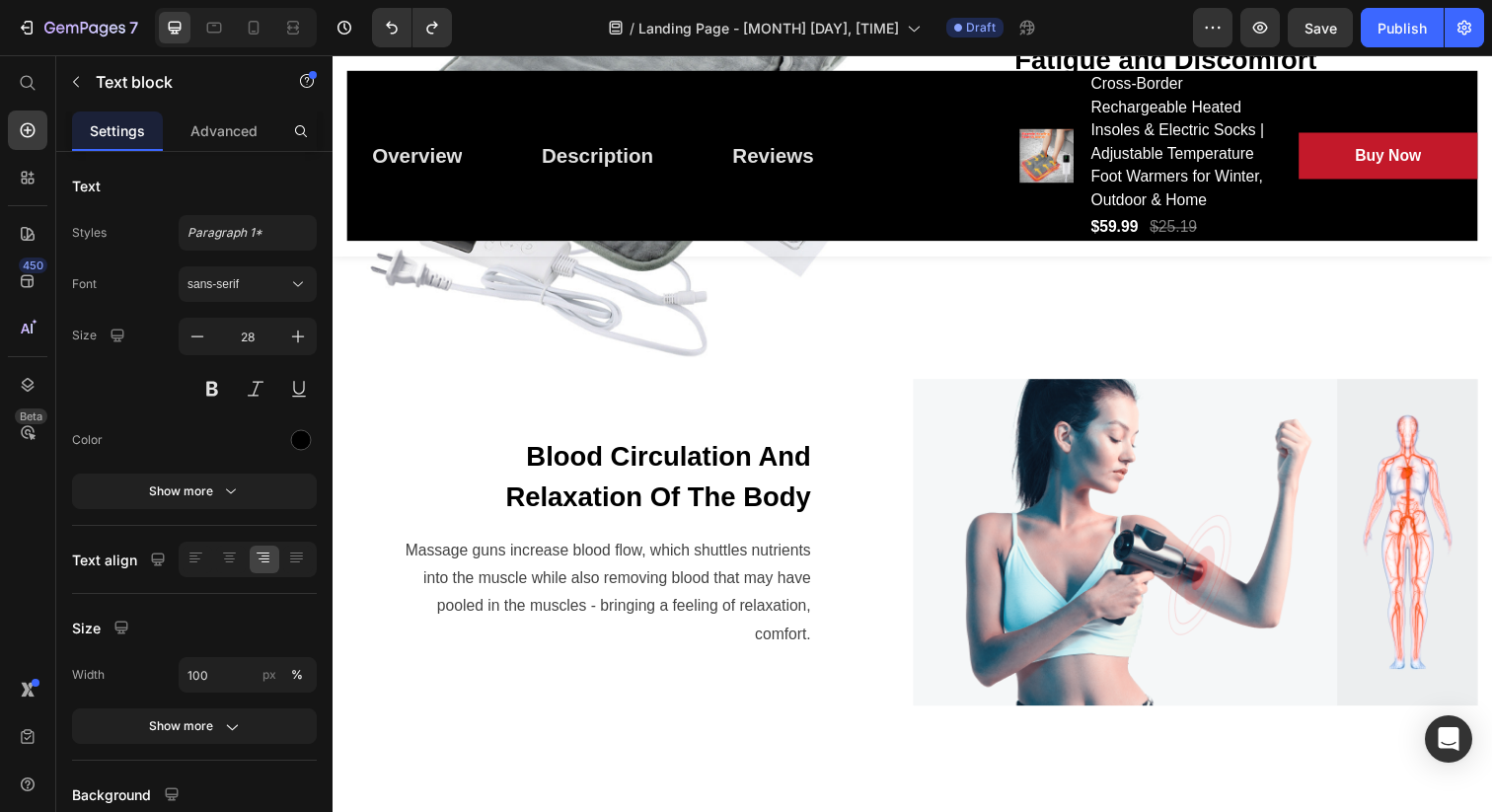 click on "Blood Circulation And Relaxation Of The Body" at bounding box center (609, 486) 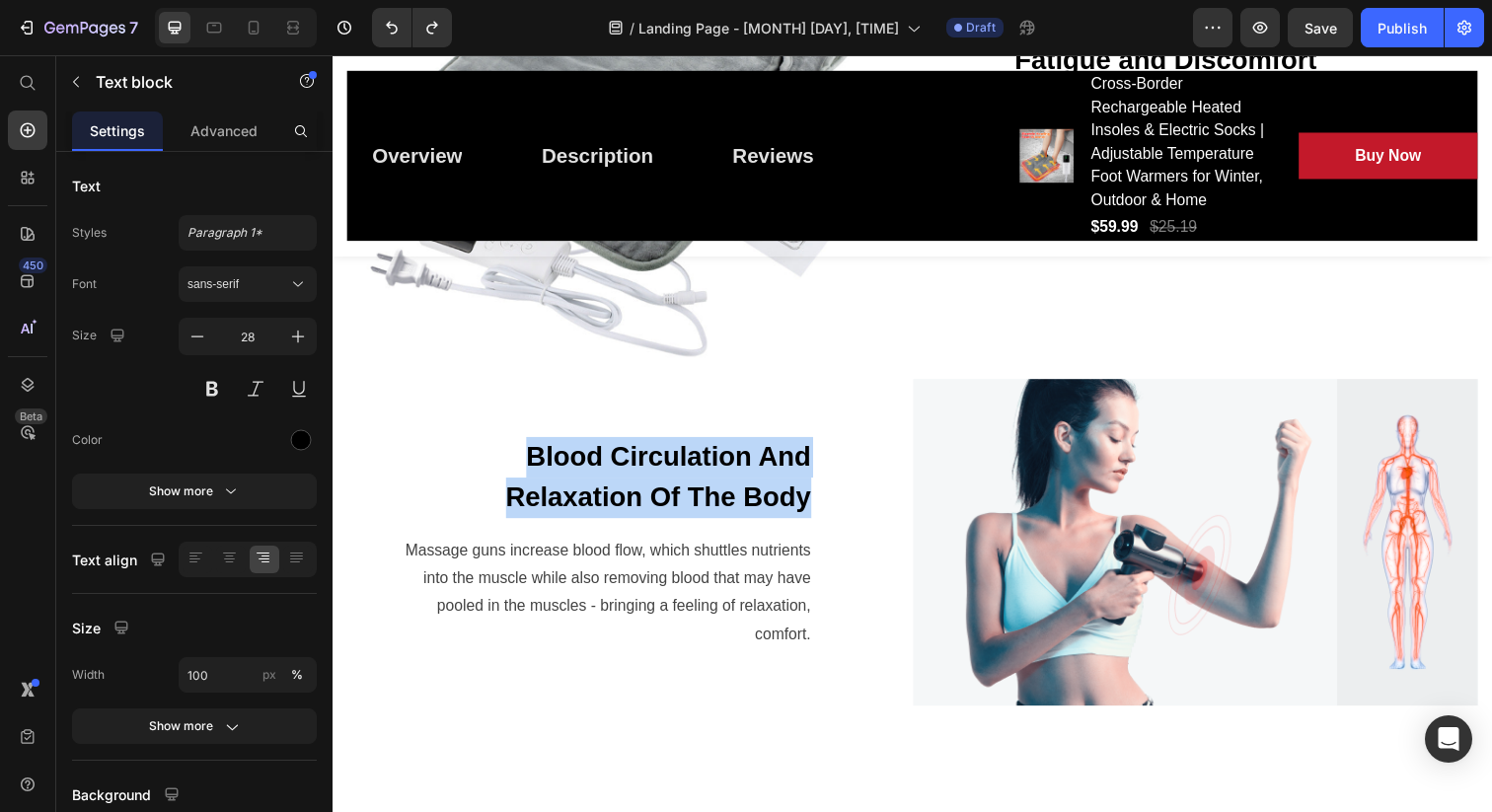 drag, startPoint x: 820, startPoint y: 513, endPoint x: 533, endPoint y: 461, distance: 291.67276 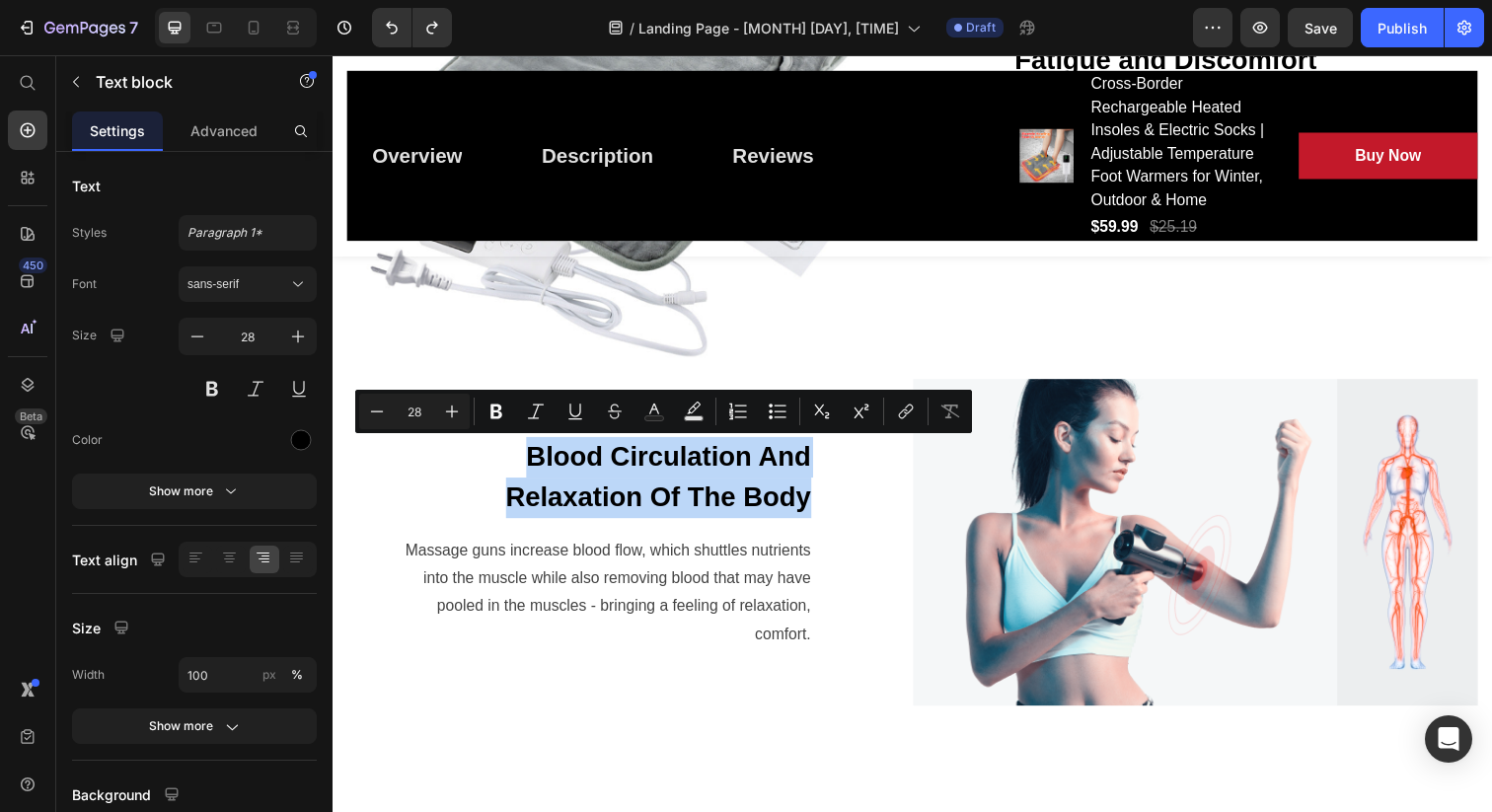copy on "Blood Circulation And Relaxation Of The Body" 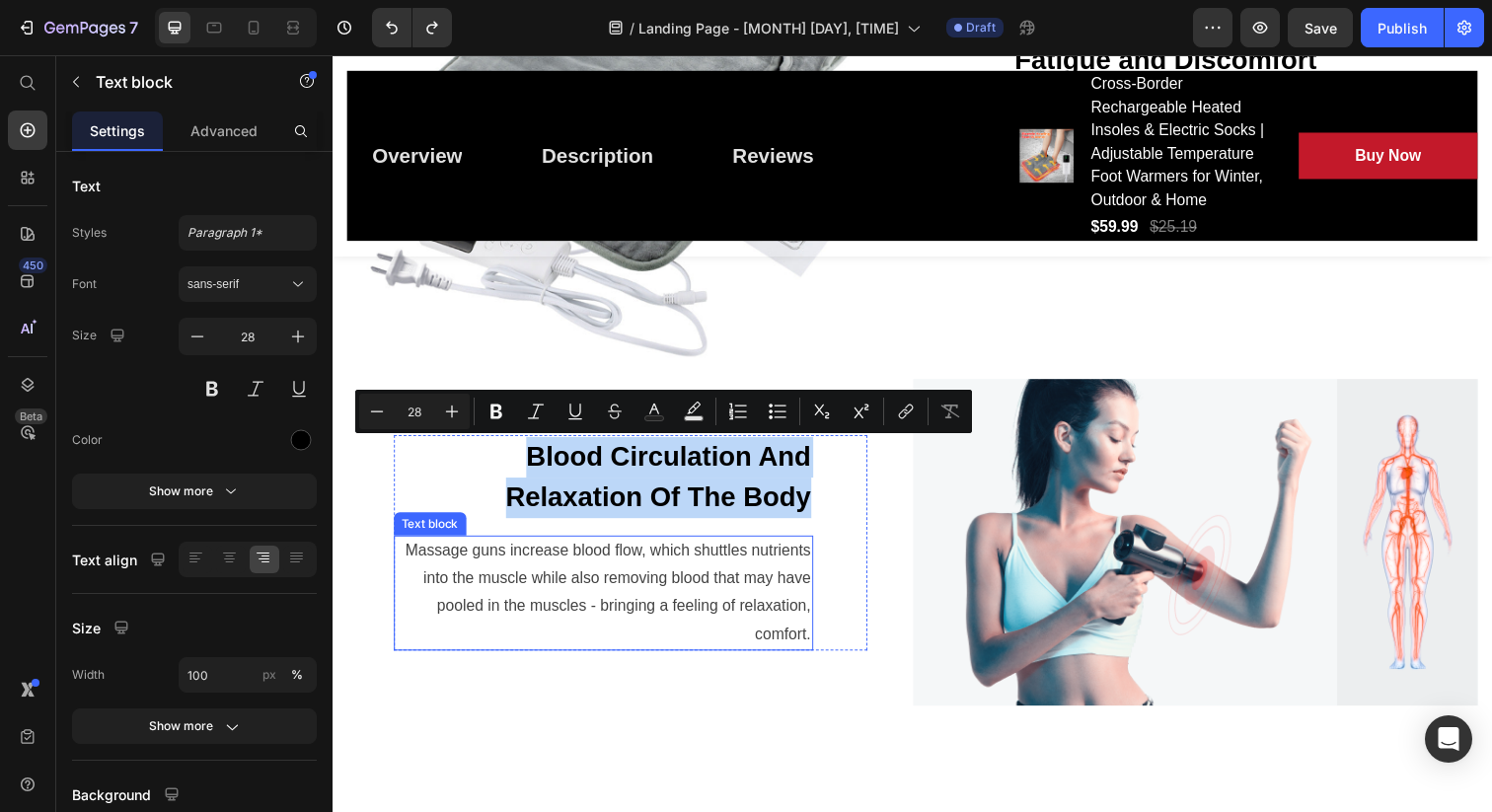 click on "Massage guns increase blood flow, which shuttles nutrients into the muscle while also removing blood that may have pooled in the muscles - bringing a feeling of relaxation, comfort." at bounding box center [609, 604] 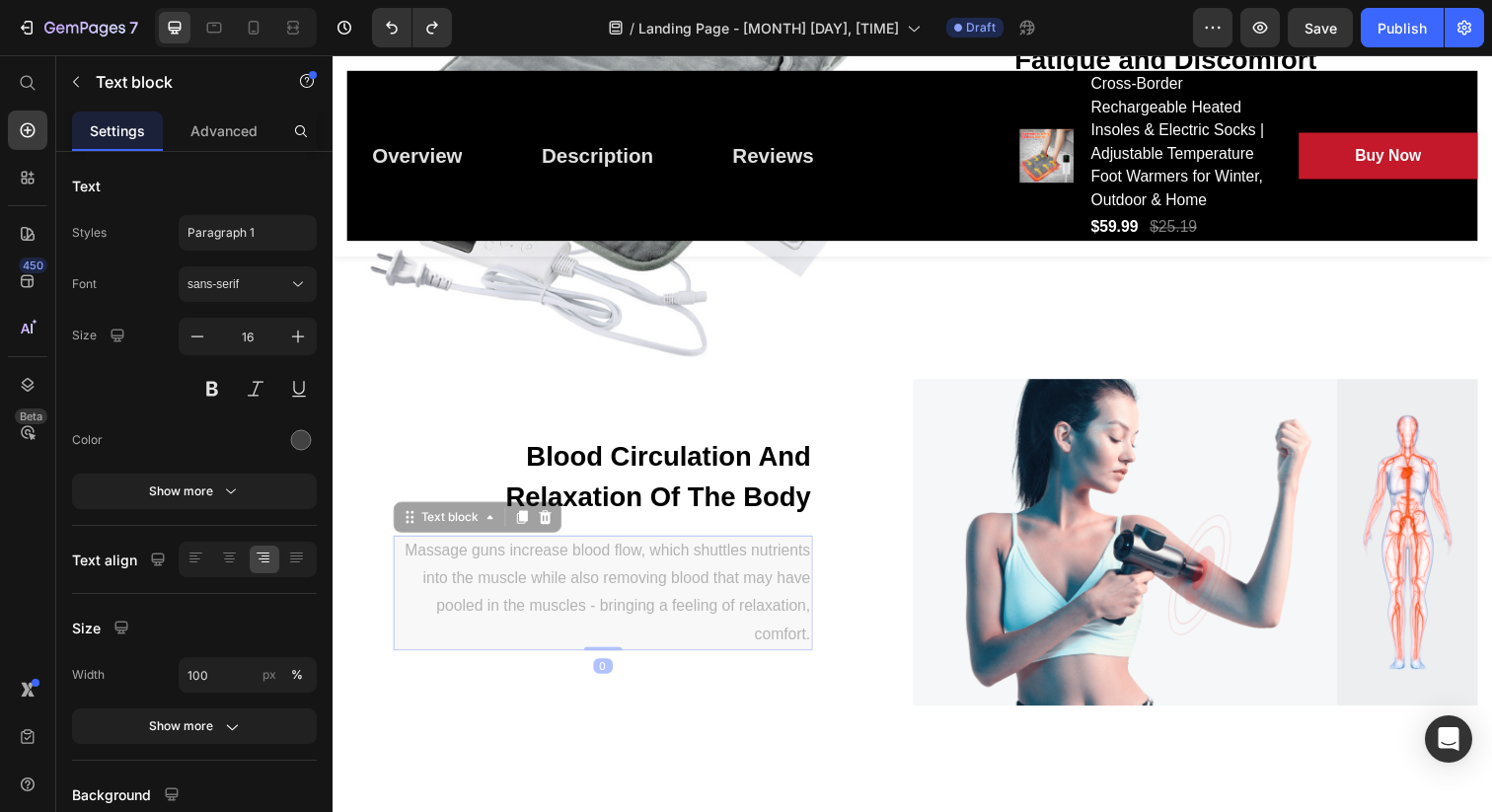 scroll, scrollTop: 2920, scrollLeft: 0, axis: vertical 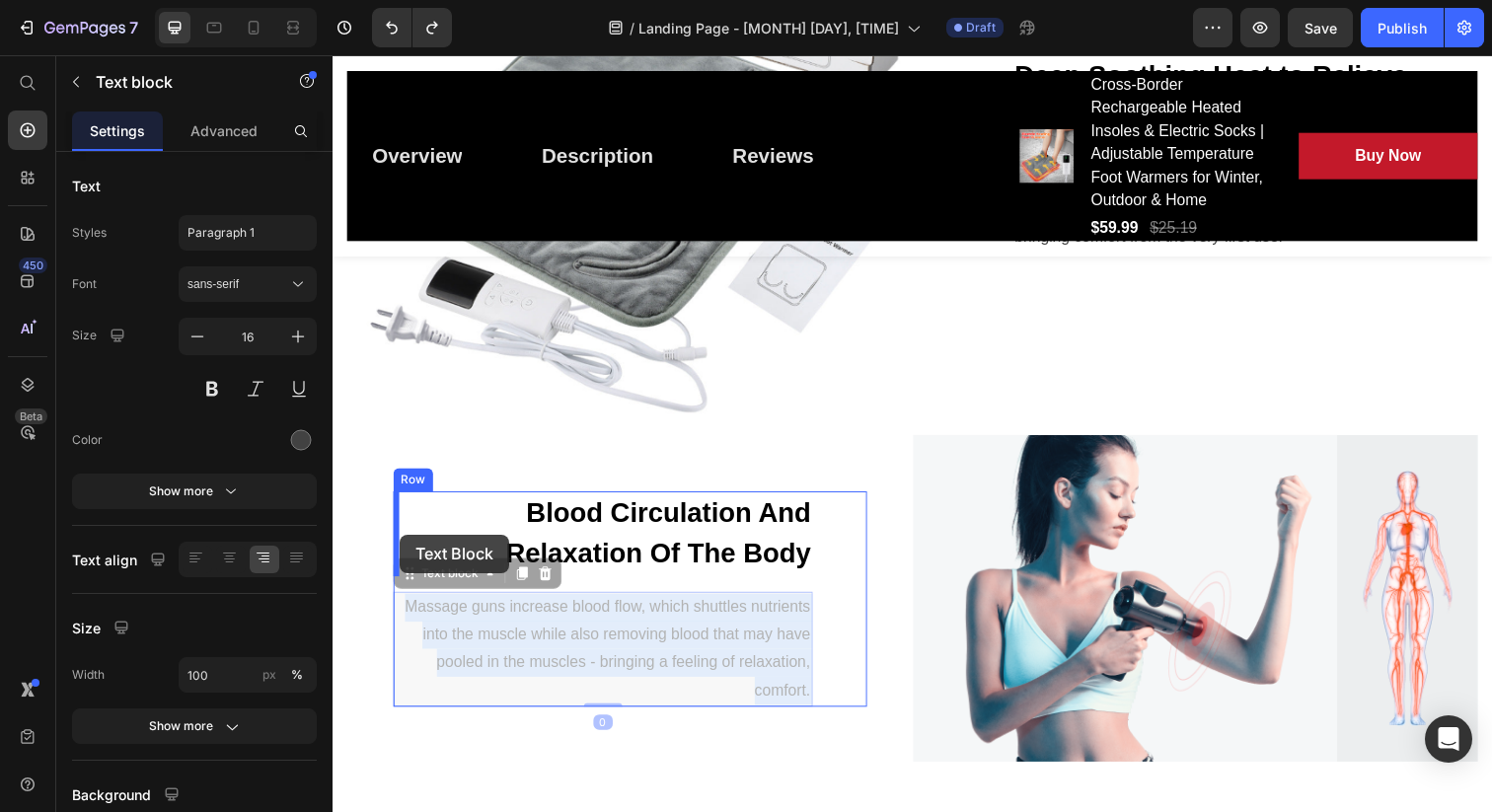 drag, startPoint x: 817, startPoint y: 649, endPoint x: 400, endPoint y: 553, distance: 427.9077 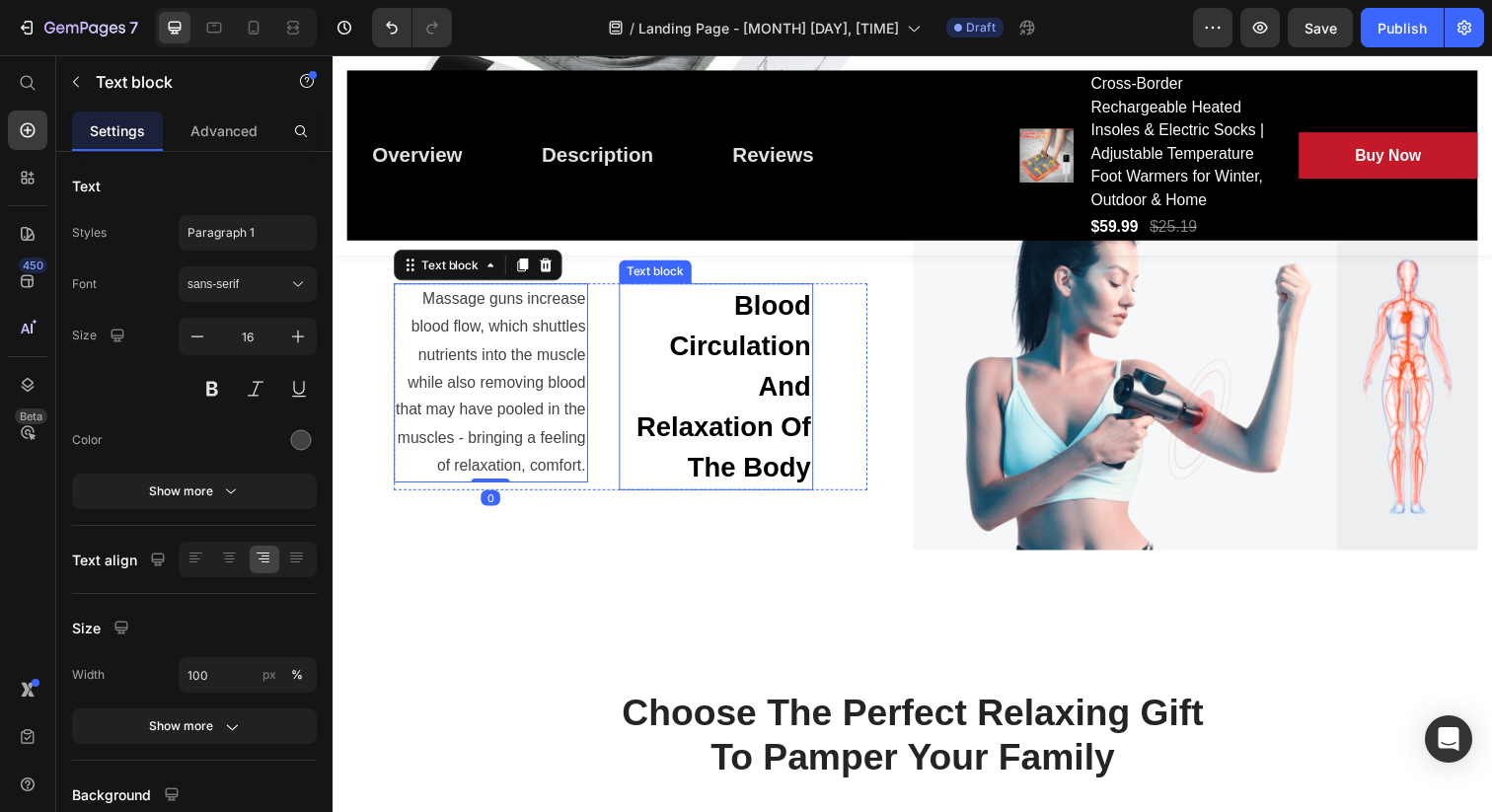 scroll, scrollTop: 3158, scrollLeft: 0, axis: vertical 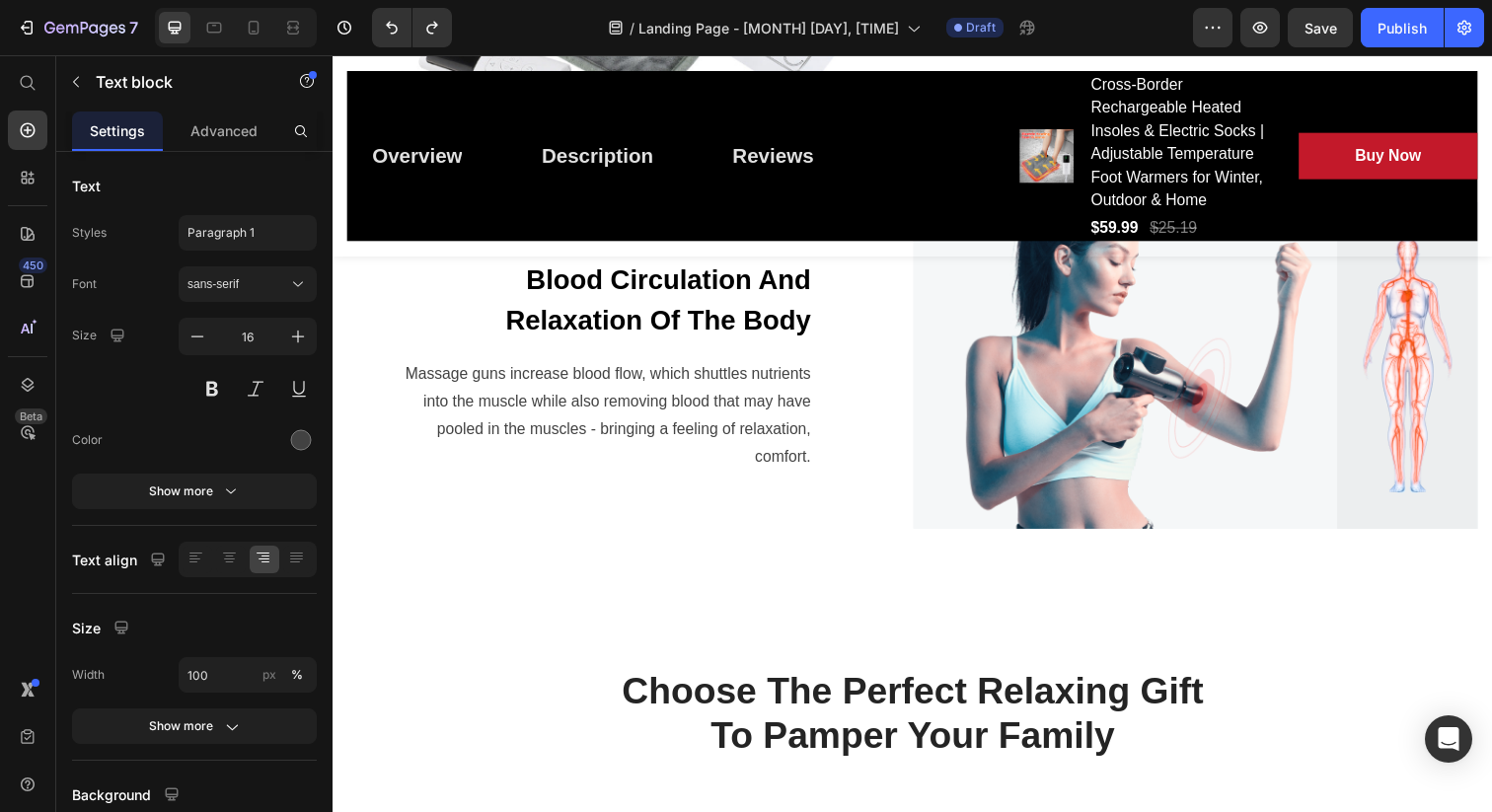 click on "Massage guns increase blood flow, which shuttles nutrients into the muscle while also removing blood that may have pooled in the muscles - bringing a feeling of relaxation, comfort." at bounding box center (609, 423) 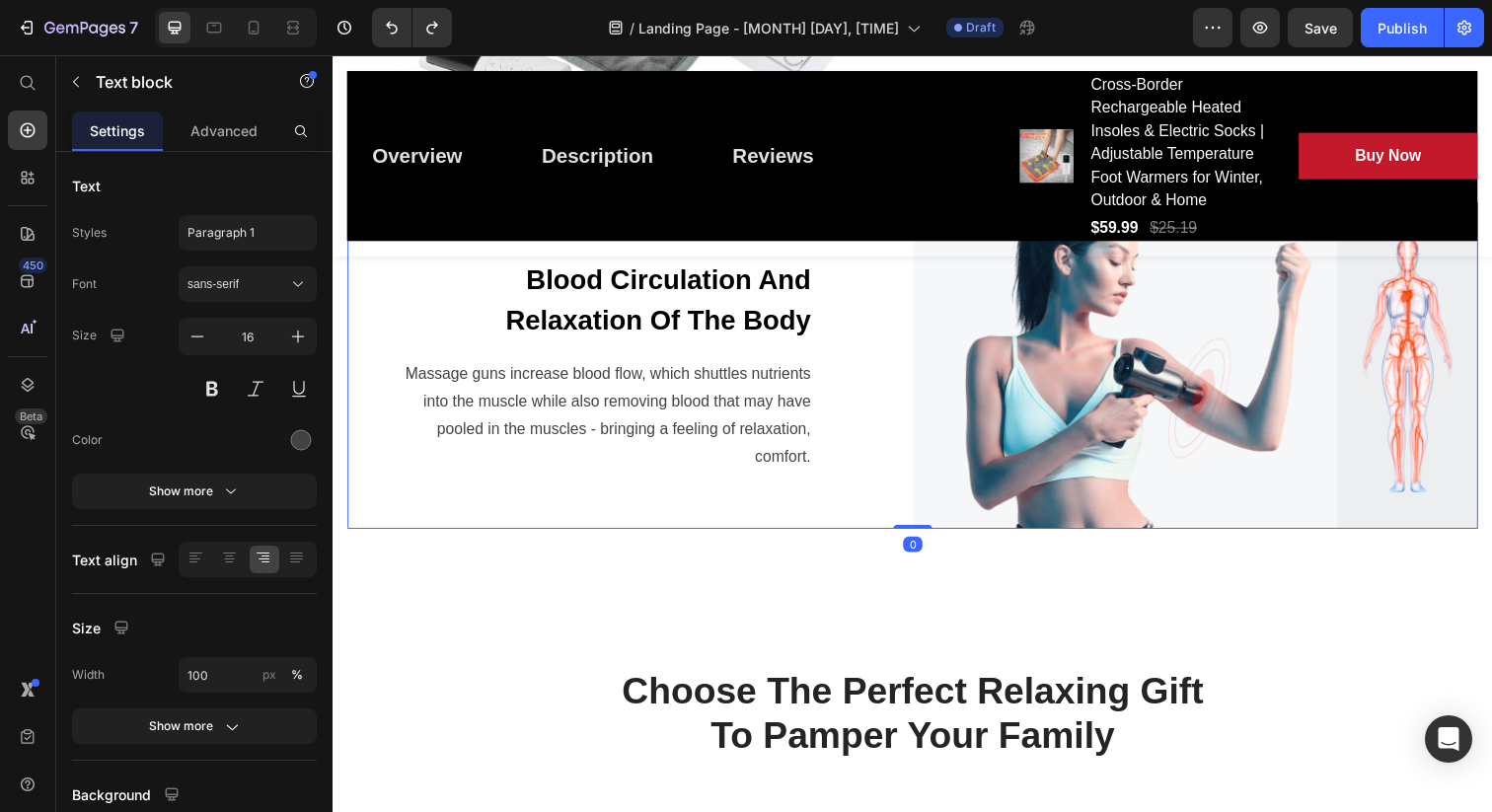 click on "Blood Circulation And Relaxation Of The Body Text block Massage guns increase blood flow, which shuttles nutrients into the muscle while also removing blood that may have pooled in the muscles - bringing a feeling of relaxation, comfort. Text block Row" at bounding box center [635, 372] 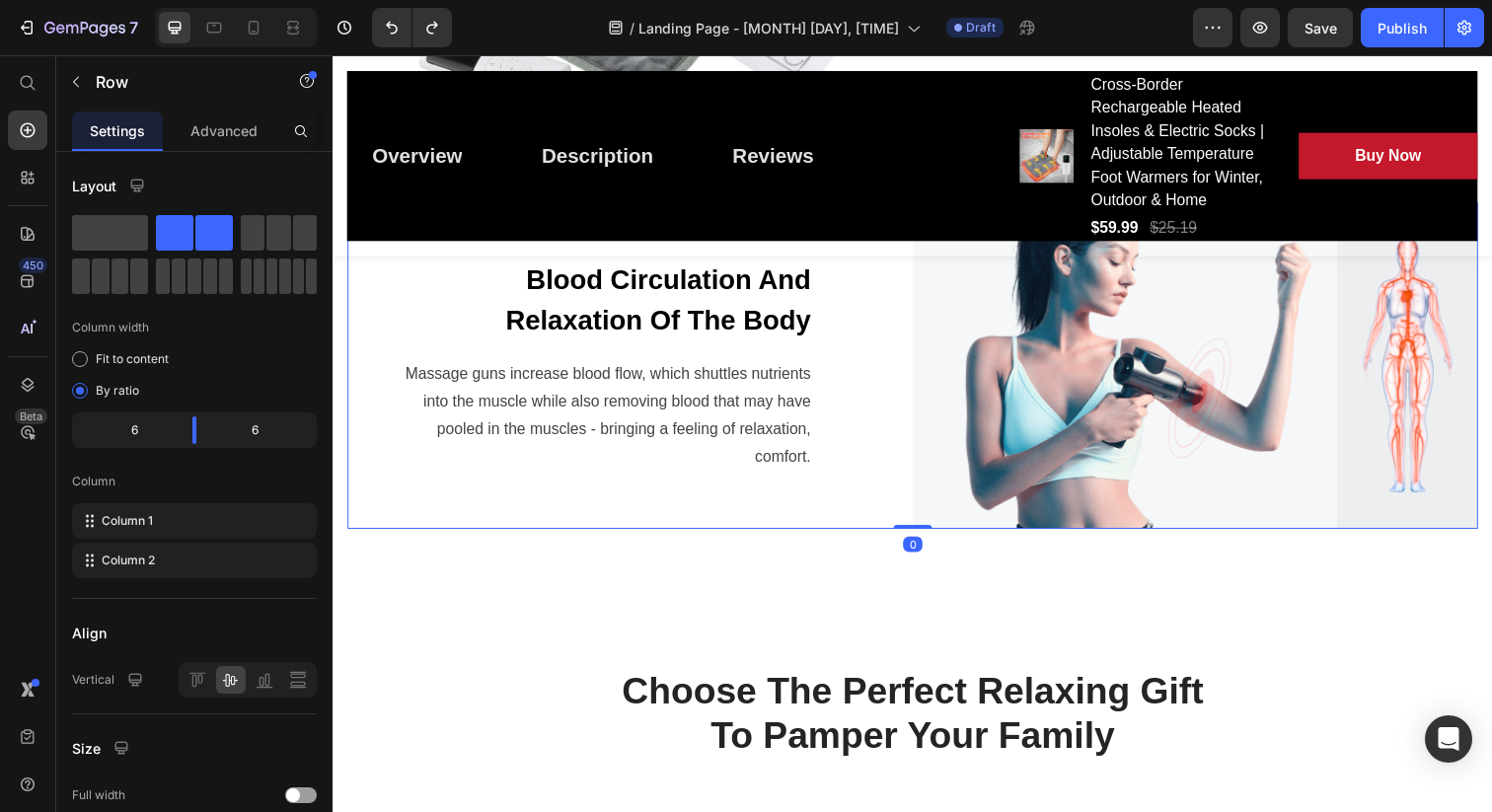 click on "Massage guns increase blood flow, which shuttles nutrients into the muscle while also removing blood that may have pooled in the muscles - bringing a feeling of relaxation, comfort." at bounding box center [609, 423] 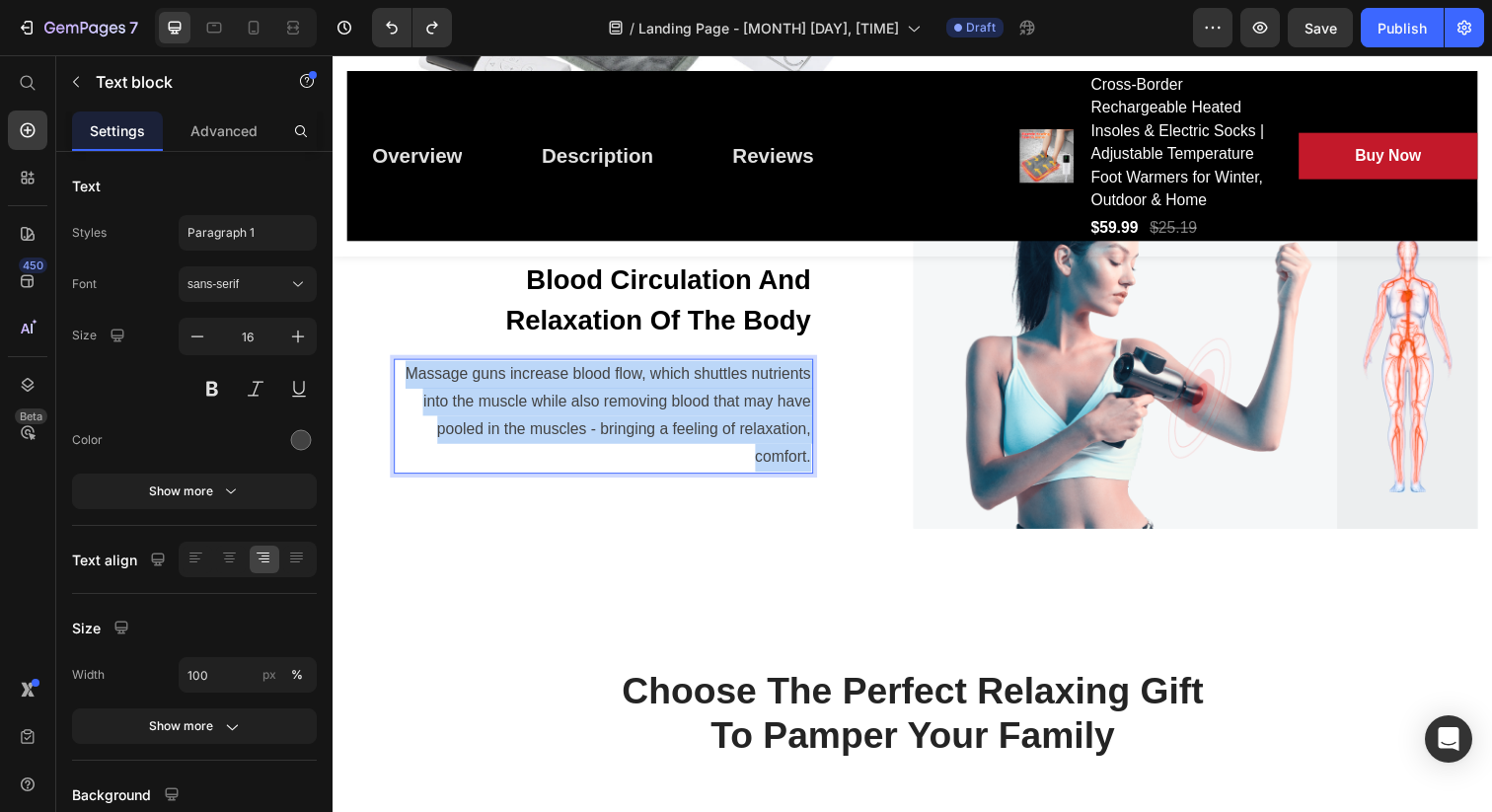 drag, startPoint x: 407, startPoint y: 387, endPoint x: 820, endPoint y: 470, distance: 421.2576 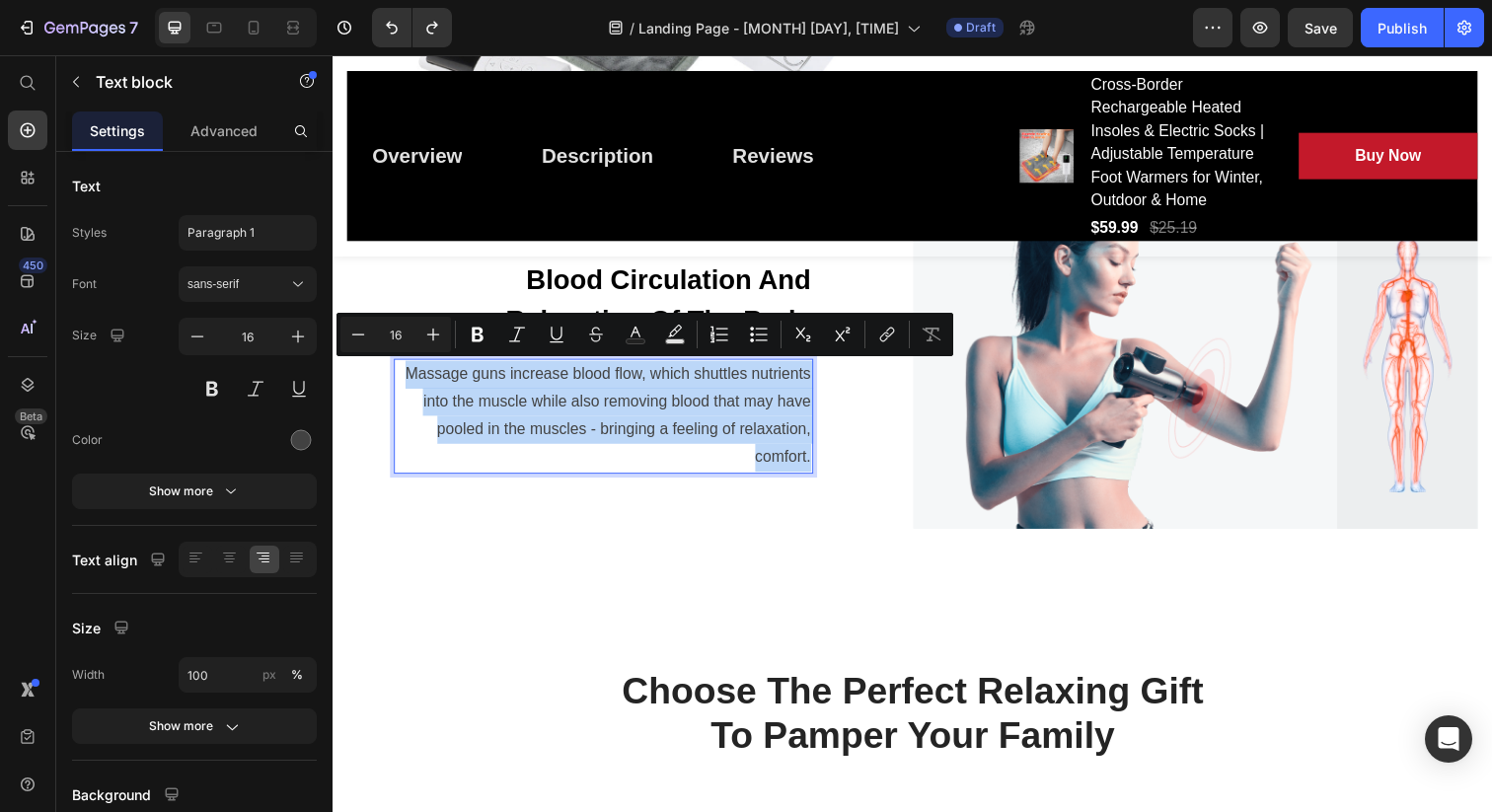 copy on "Massage guns increase blood flow, which shuttles nutrients into the muscle while also removing blood that may have pooled in the muscles - bringing a feeling of relaxation, comfort." 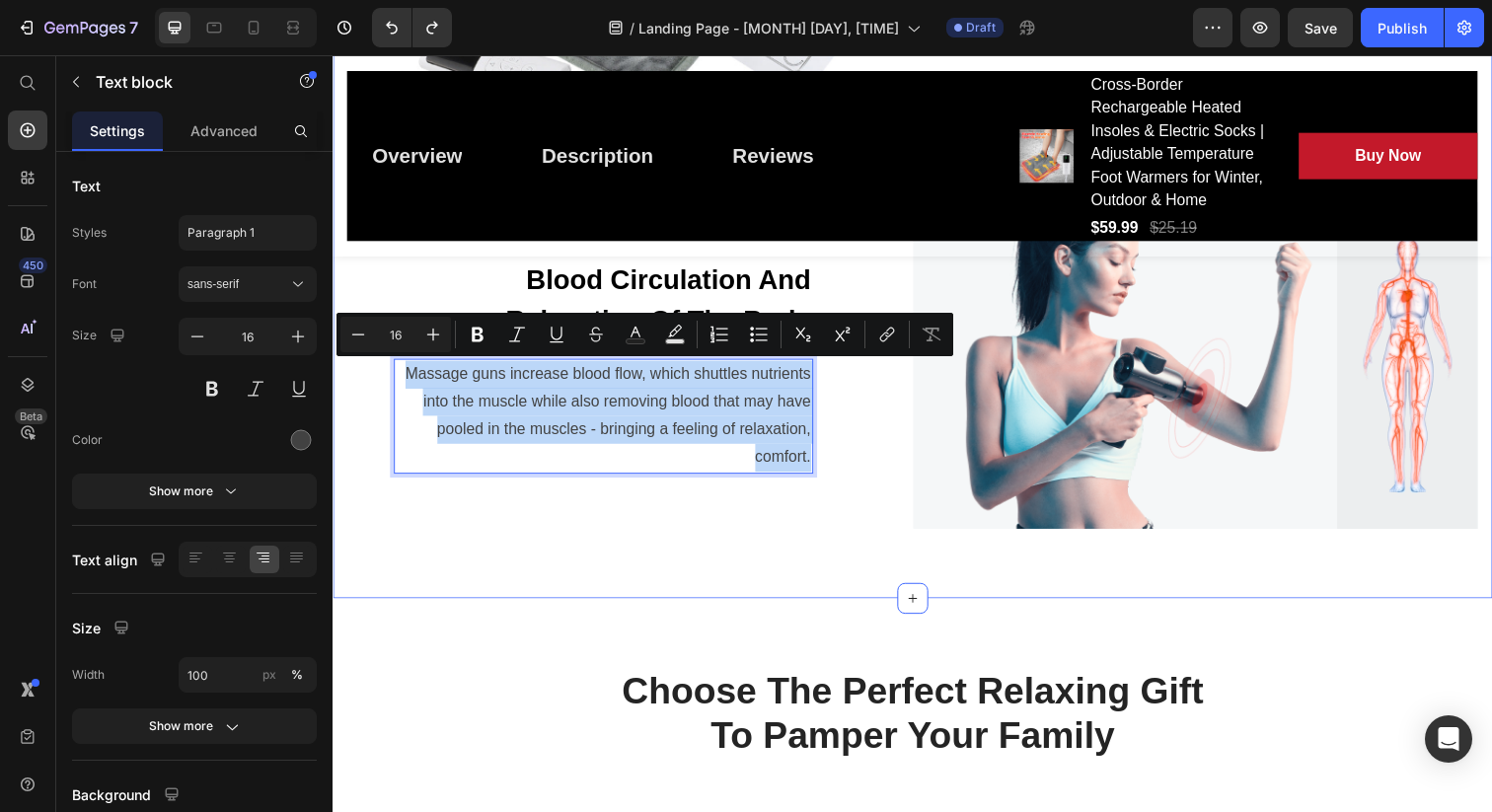 click on "Defeat Cold Feet and Relax Instantly with the Cozy Foot Warmer Pad Heading Row Image Deep Soothing Heat to Relieve Fatigue and Discomfort Text block By delivering consistent, penetrating warmth through ultra-soft fabric, our foot warmer pad helps improve circulation, relax tense muscles, and melt away cold-induced stiffness—bringing comfort from the very first use. Text block Row Row Blood Circulation And Relaxation Of The Body Text block Massage guns increase blood flow, which shuttles nutrients into the muscle while also removing blood that may have pooled in the muscles - bringing a feeling of relaxation, comfort. Text block 0 Row Image Row Section [NUMBER]" at bounding box center [925, -15] 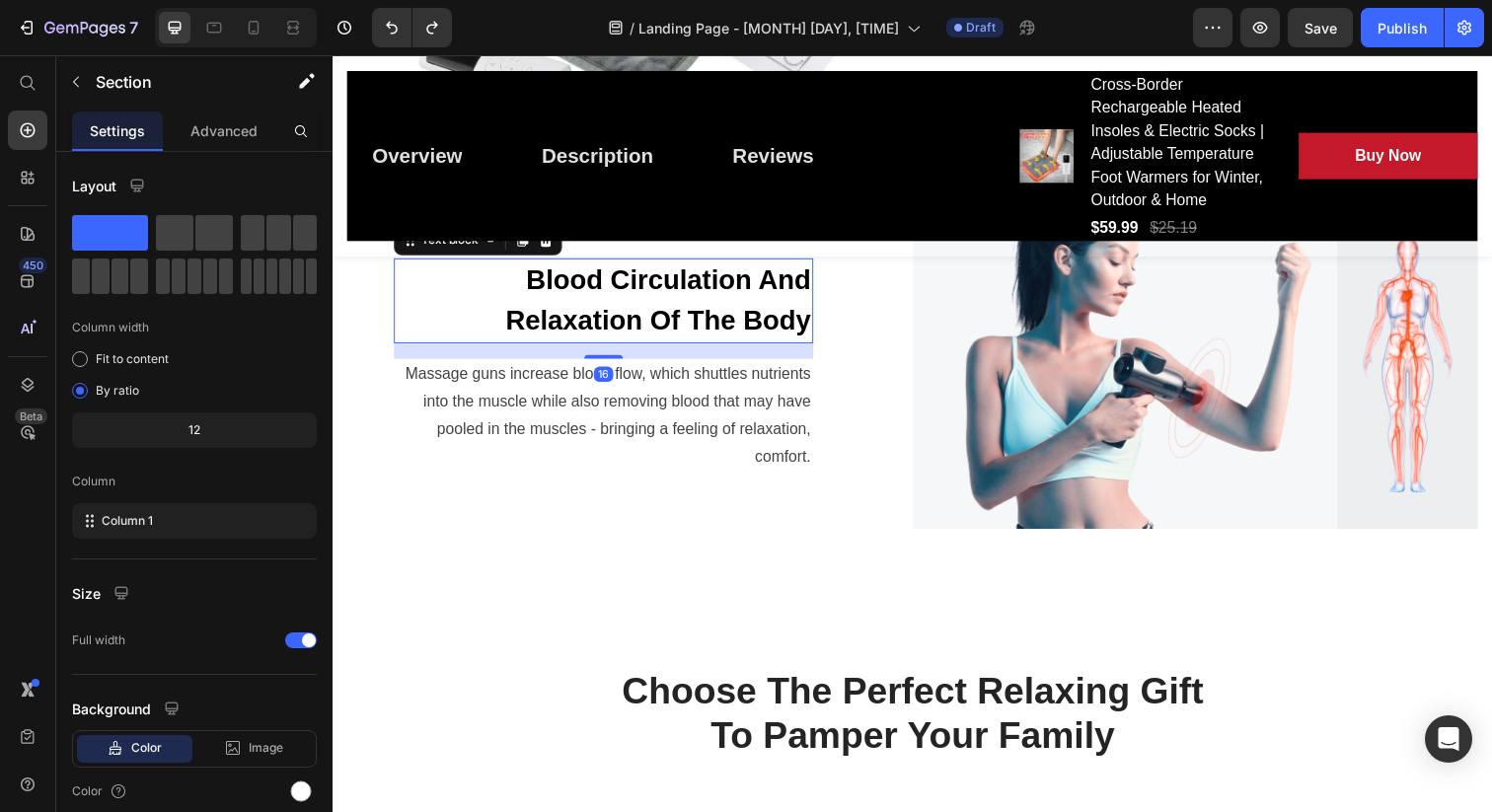 click on "Blood Circulation And Relaxation Of The Body" at bounding box center (609, 306) 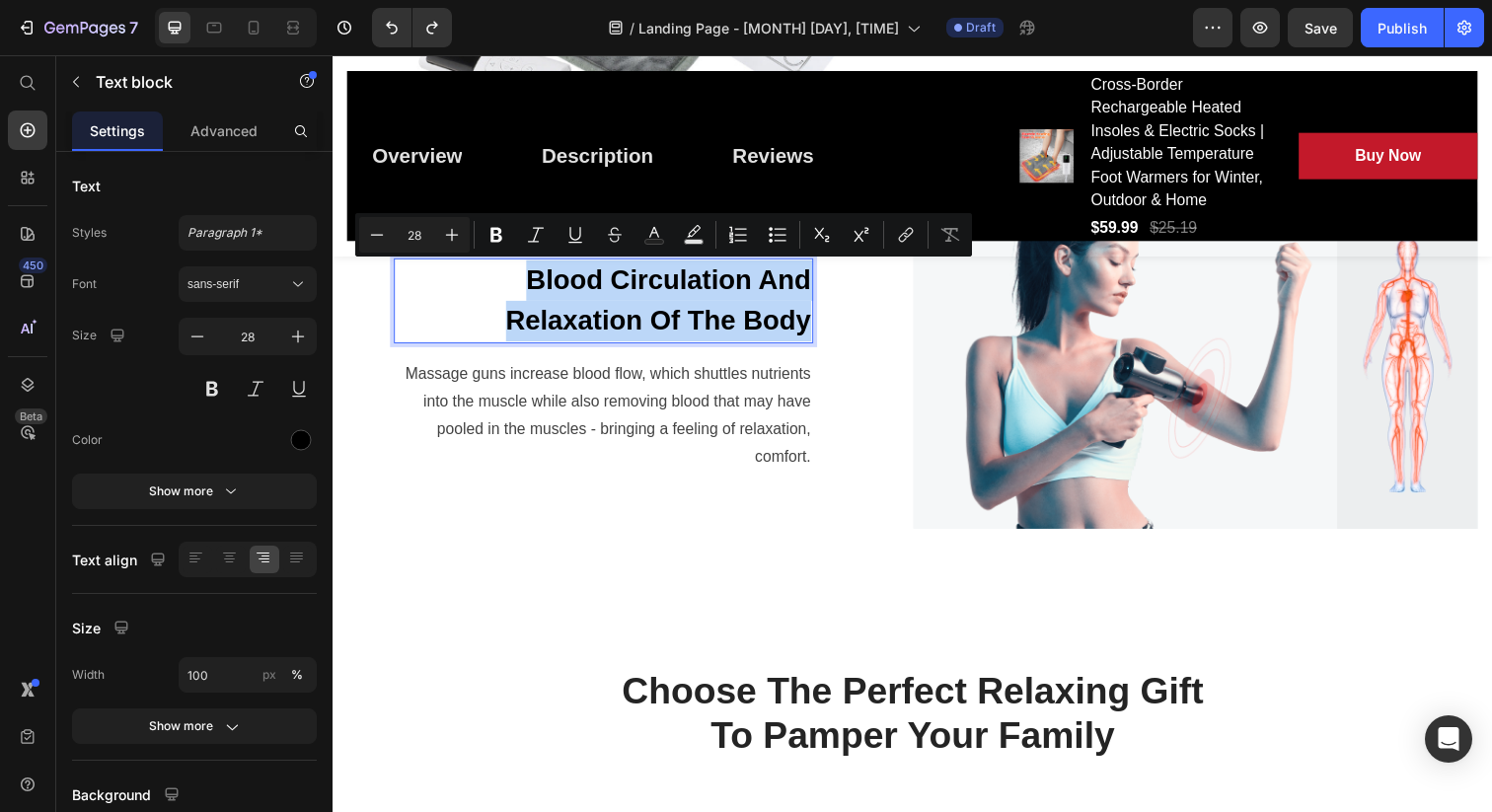 drag, startPoint x: 814, startPoint y: 327, endPoint x: 512, endPoint y: 281, distance: 305.4832 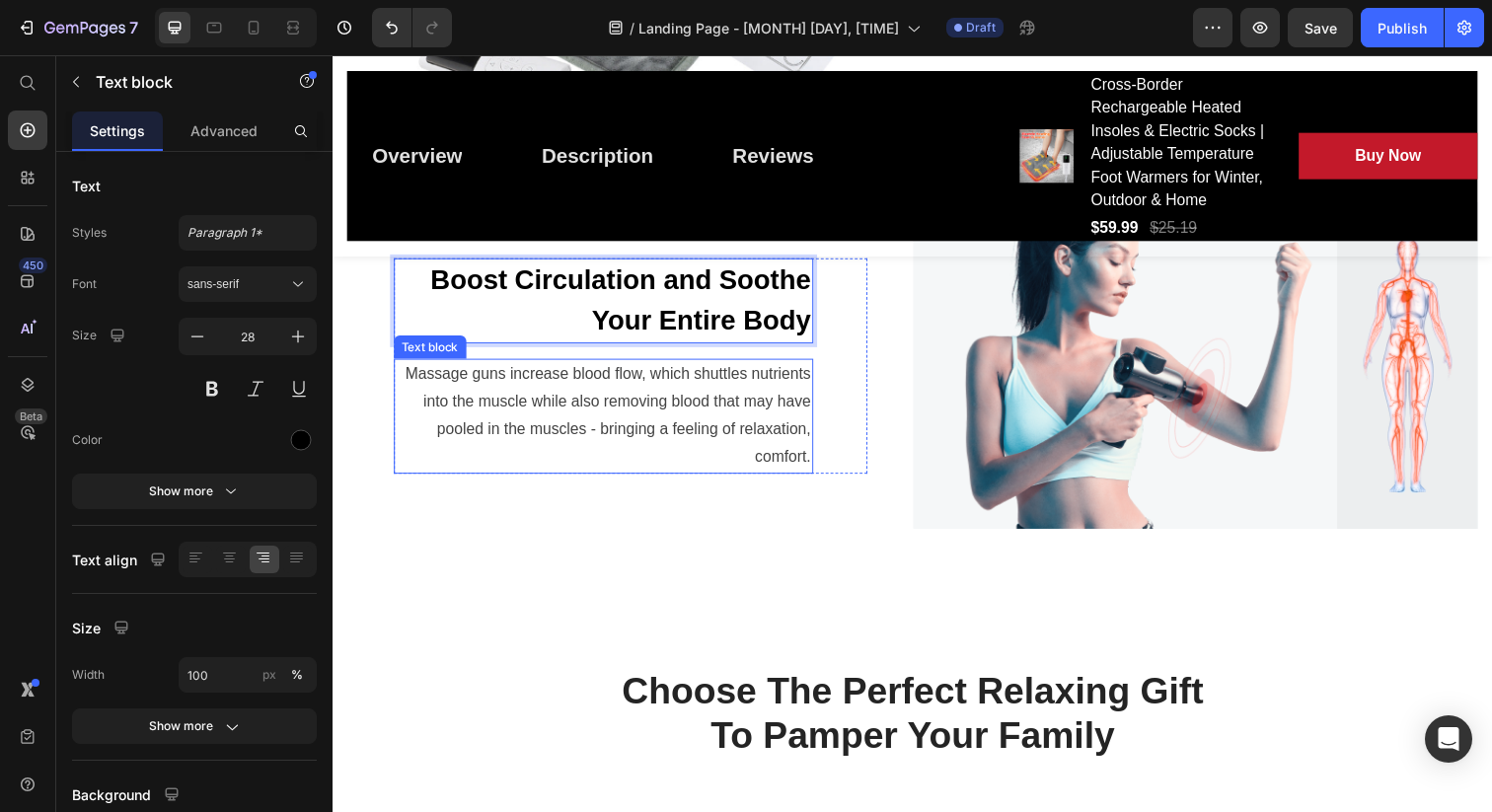 click on "Massage guns increase blood flow, which shuttles nutrients into the muscle while also removing blood that may have pooled in the muscles - bringing a feeling of relaxation, comfort." at bounding box center (609, 423) 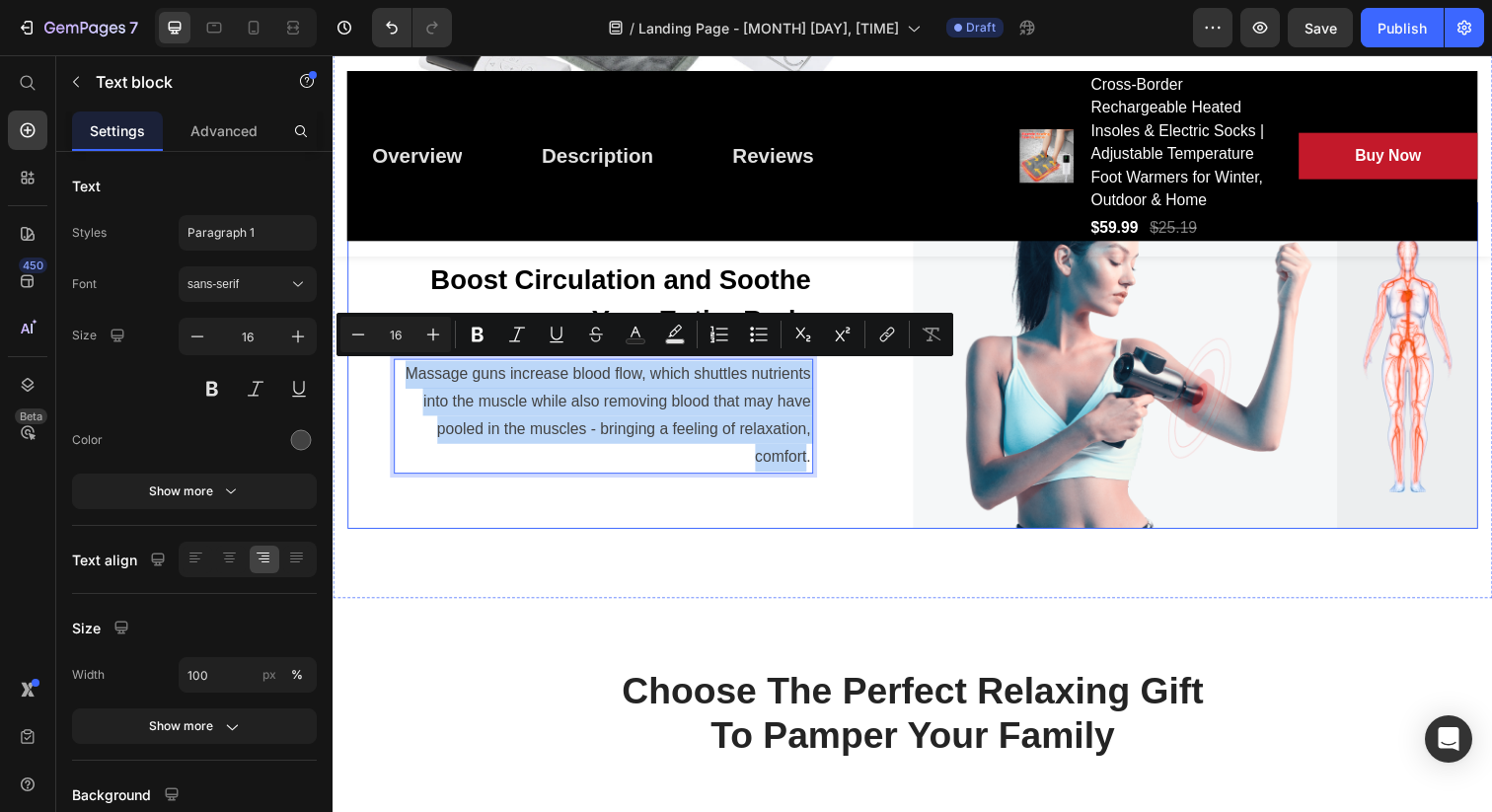 drag, startPoint x: 817, startPoint y: 472, endPoint x: 376, endPoint y: 389, distance: 448.74269 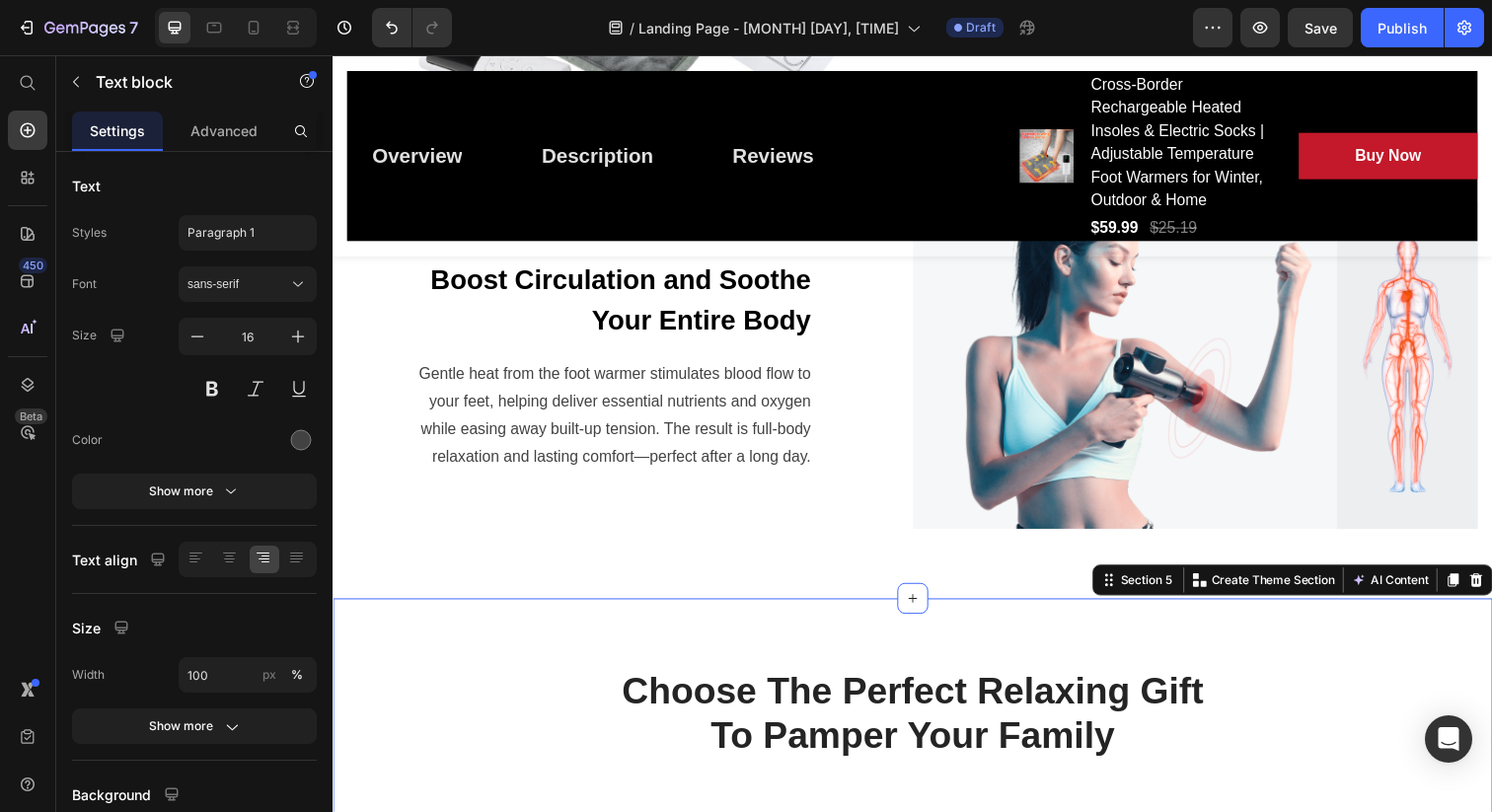 click on "Choose The Perfect Relaxing Gift To Pamper Your Family Heading Row Alleviate Aches & Pain Text block Image Row Post-Workout Recovery Text block Image Row Better Sleep & Improved Mood Text block Image Row Image Image Promotes Circulation Text block Row Image Muscle Activation & Recovery Text block Row Image Lightweight & Easy-To-Use Text block Row Row Section [NUMBER] You can create reusable sections Create Theme Section AI Content Write with GemAI What would you like to describe here? Tone and Voice Persuasive Product Cross-Border Rechargeable Heated Insoles & Electric Socks | Adjustable Temperature Foot Warmers for Winter, Outdoor & Home Show more Generate" at bounding box center (925, 946) 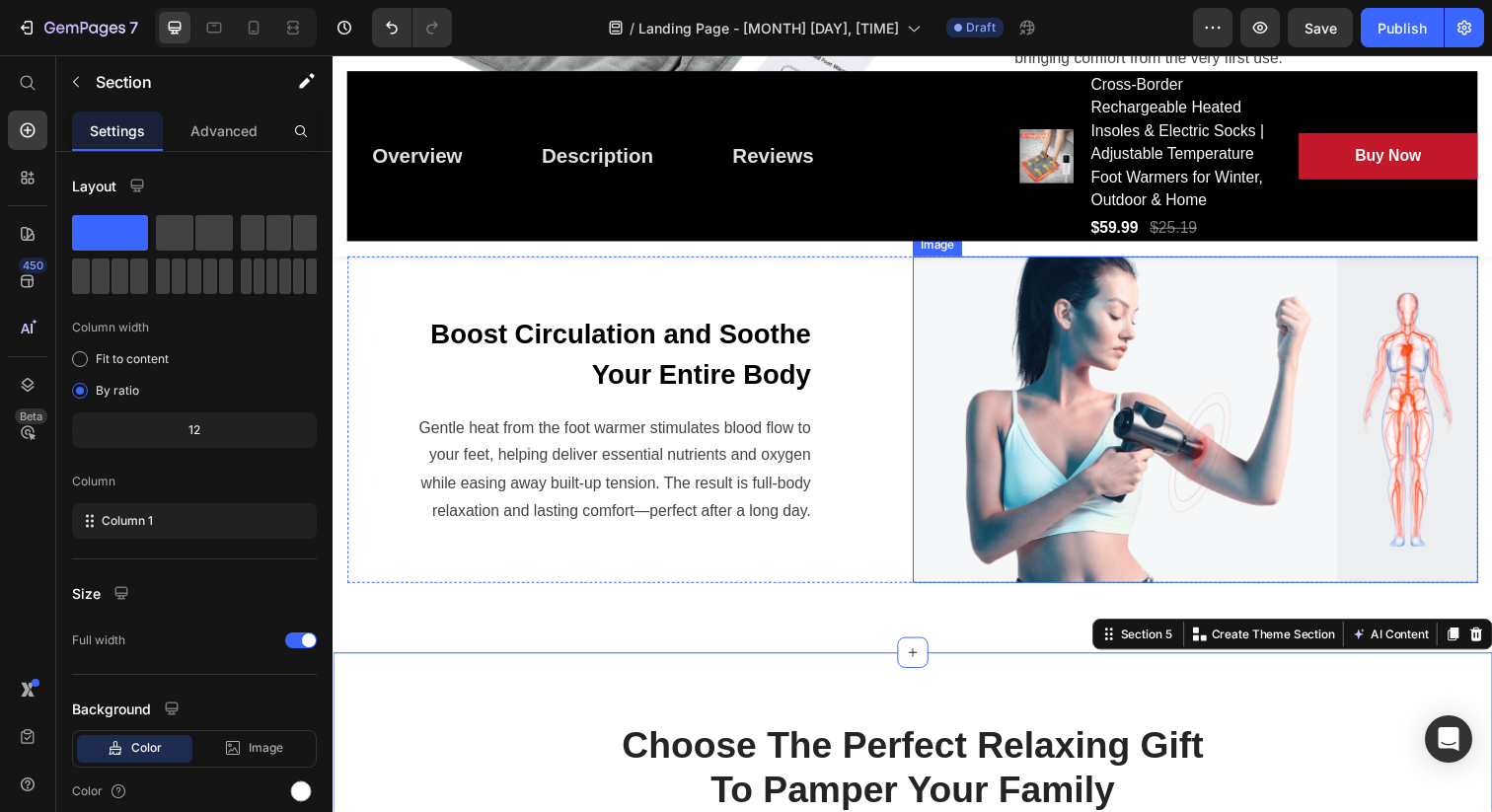 scroll, scrollTop: 3101, scrollLeft: 0, axis: vertical 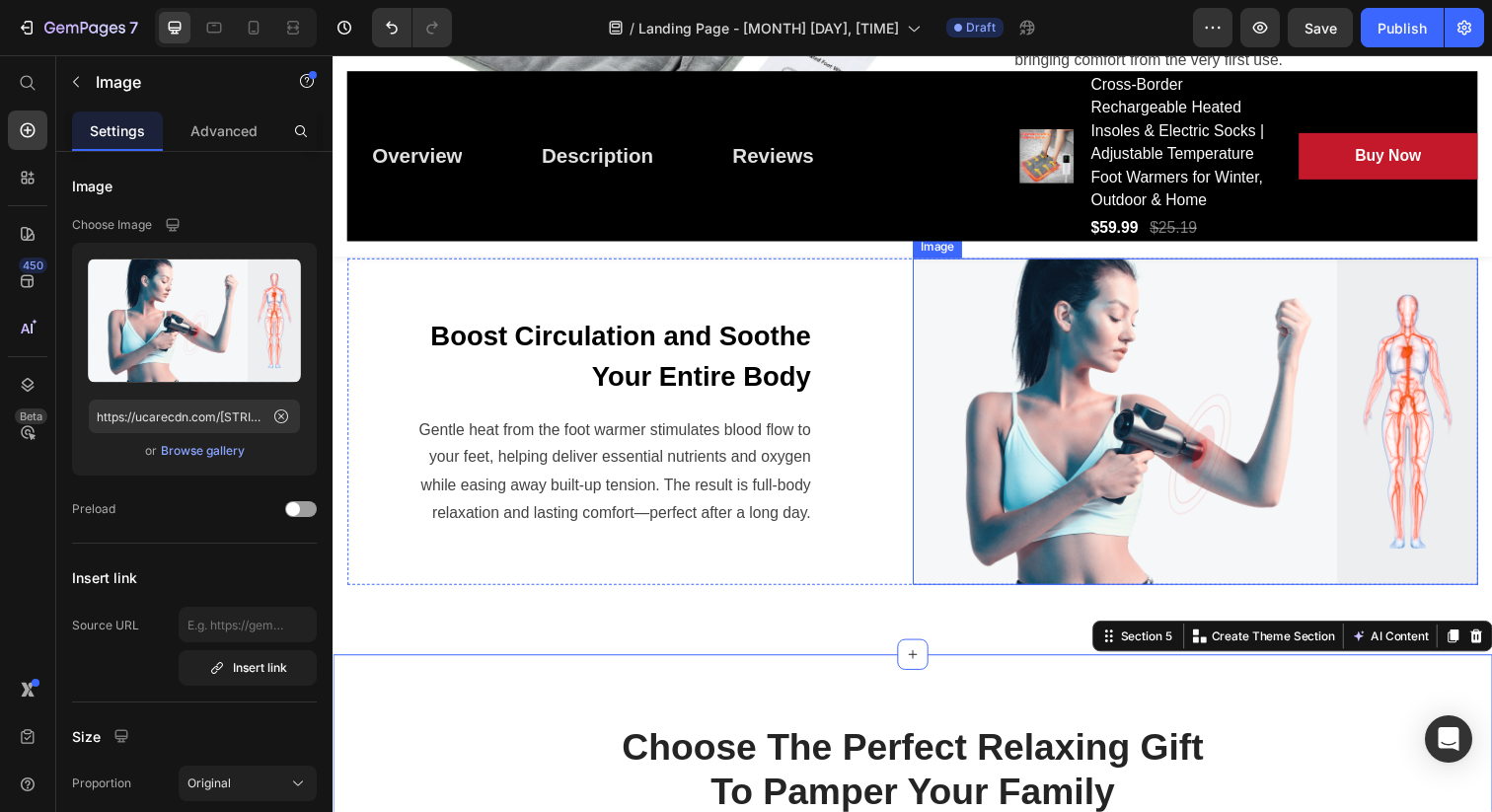 click at bounding box center [1213, 429] 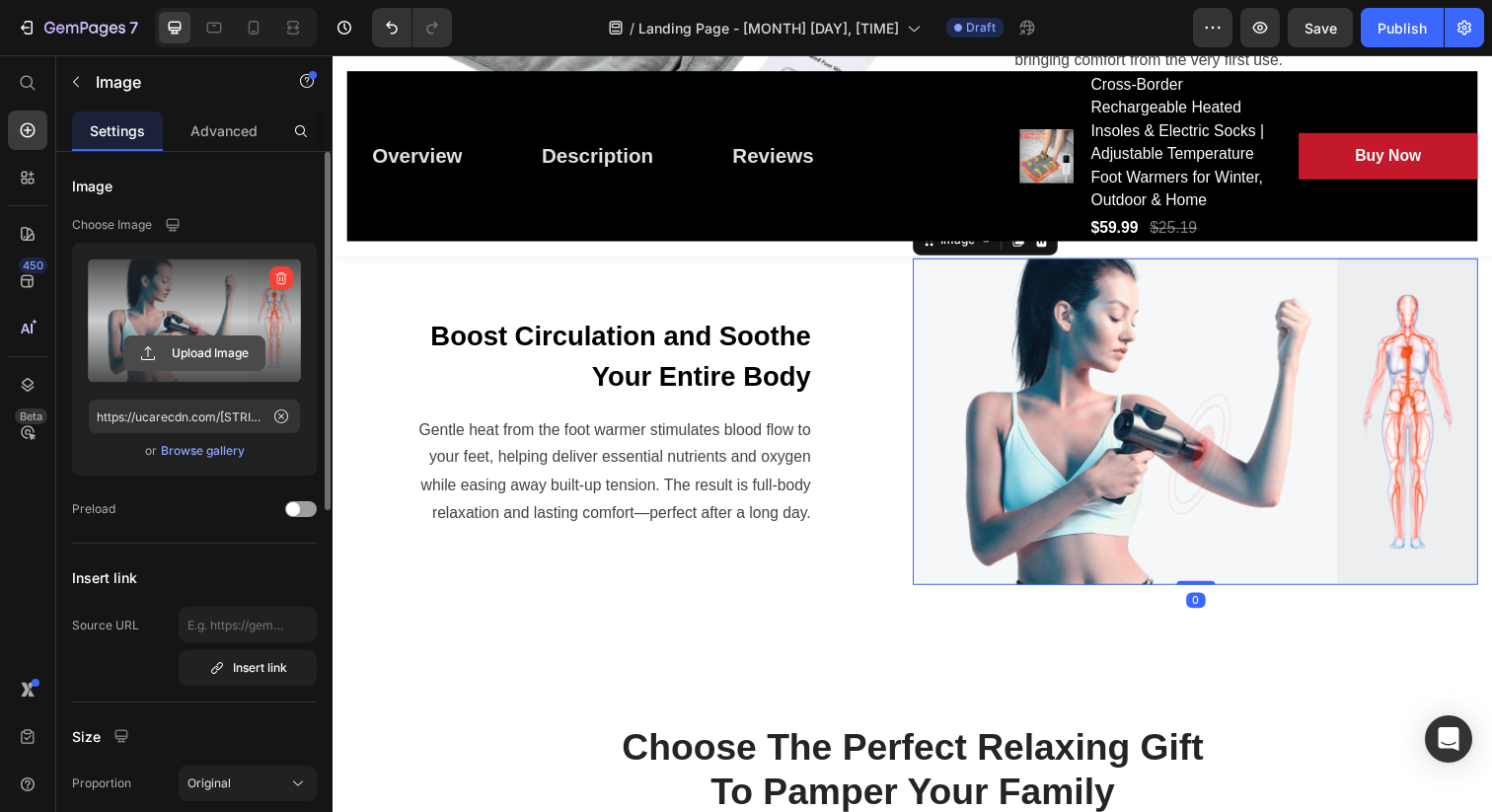 click 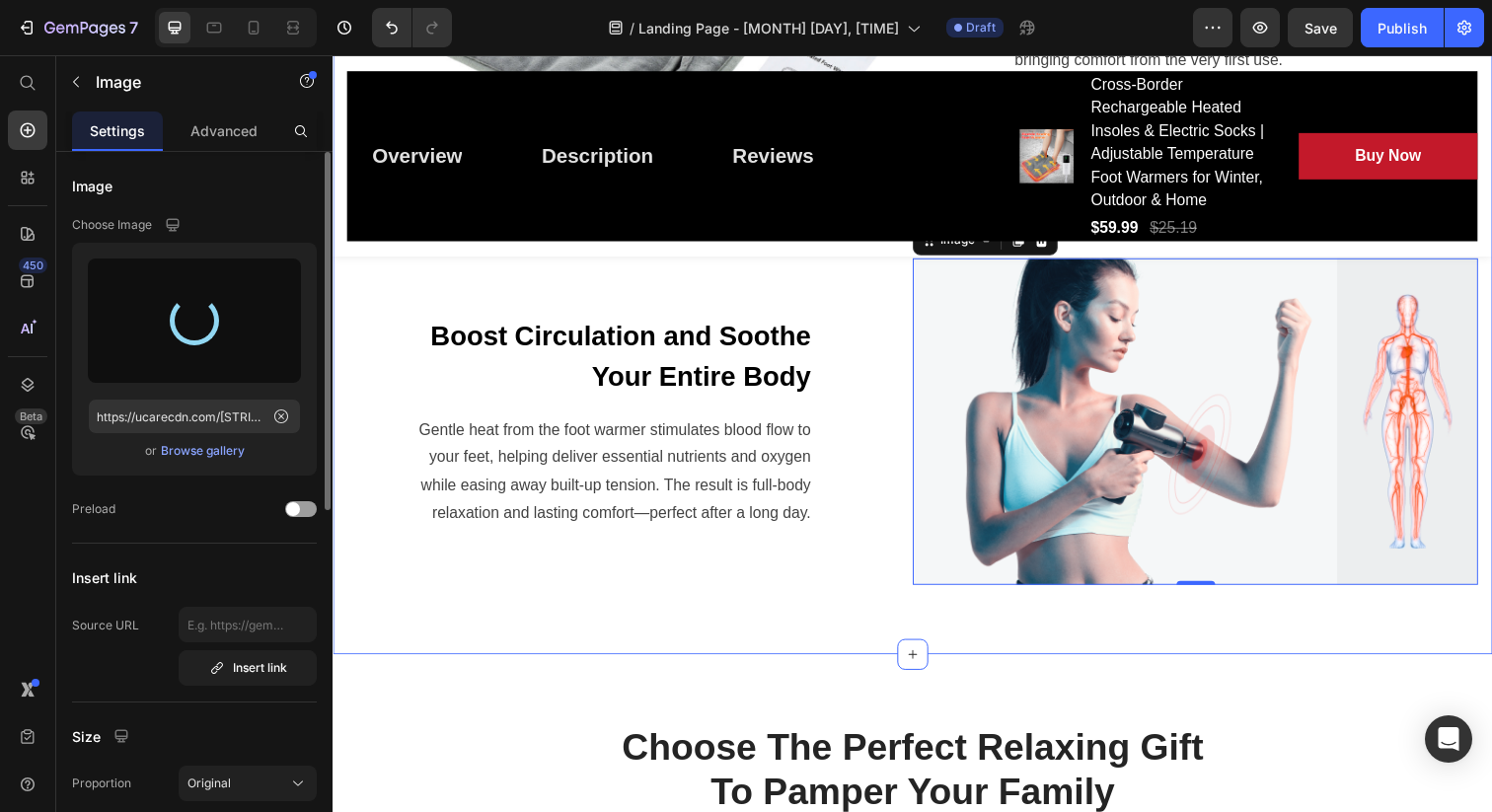 type on "https://cdn.shopify.com/s/files/1/0924/0943/0382/files/gempages_575333025357759007-594fd00c-f83a-4efb-9c74-0ec843f4d3d9.png" 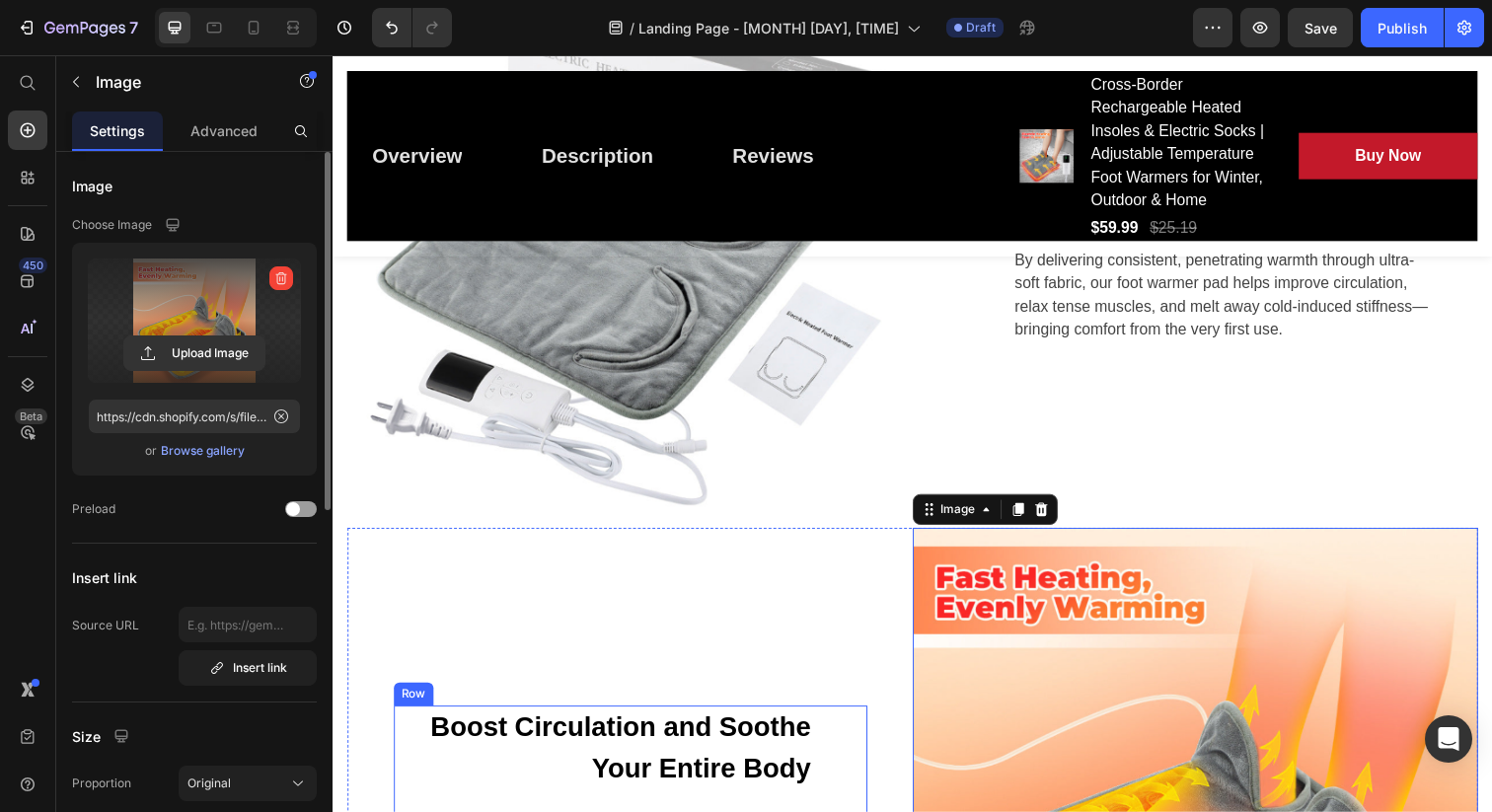 scroll, scrollTop: 2815, scrollLeft: 0, axis: vertical 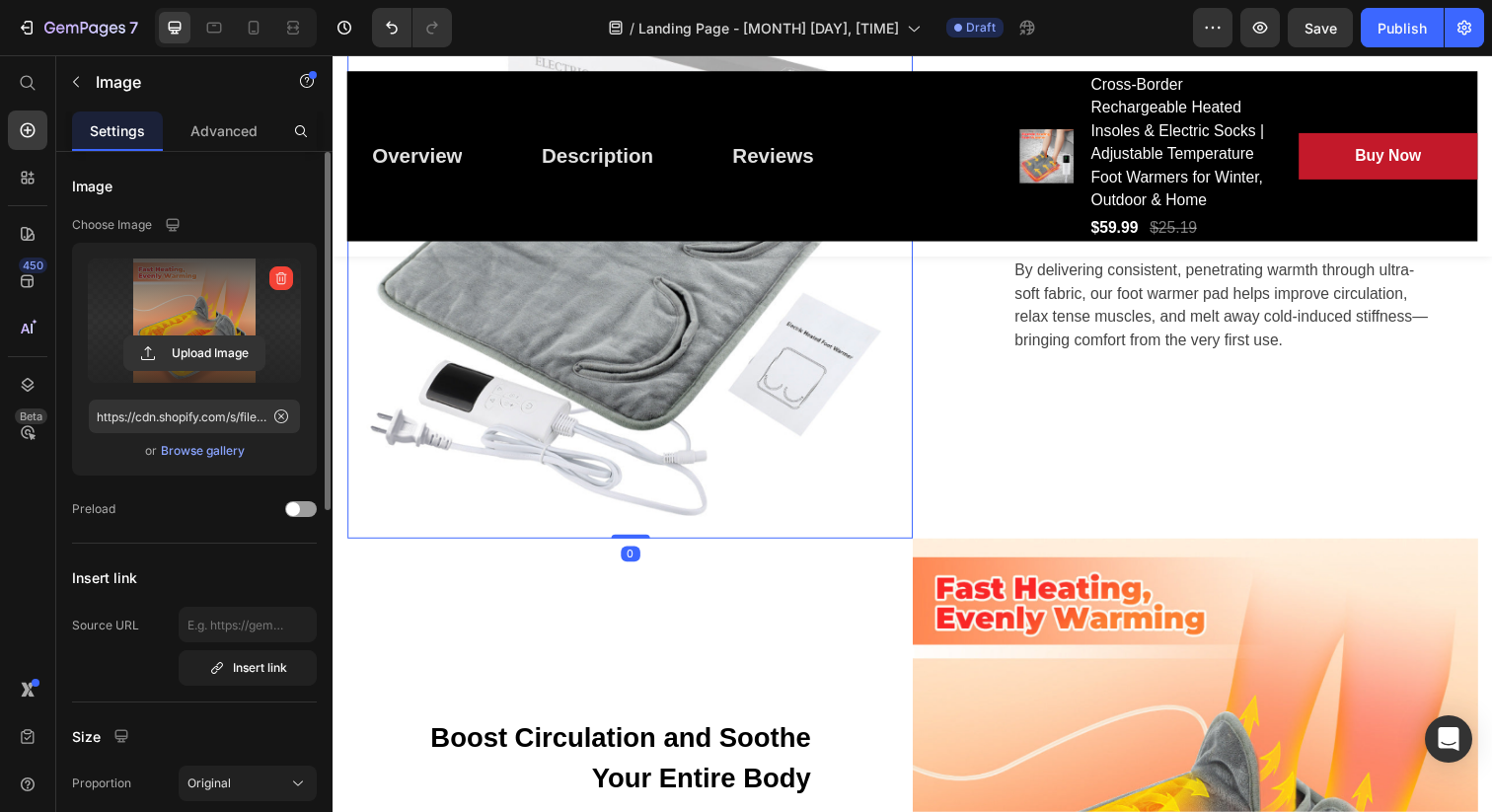 click at bounding box center (635, 258) 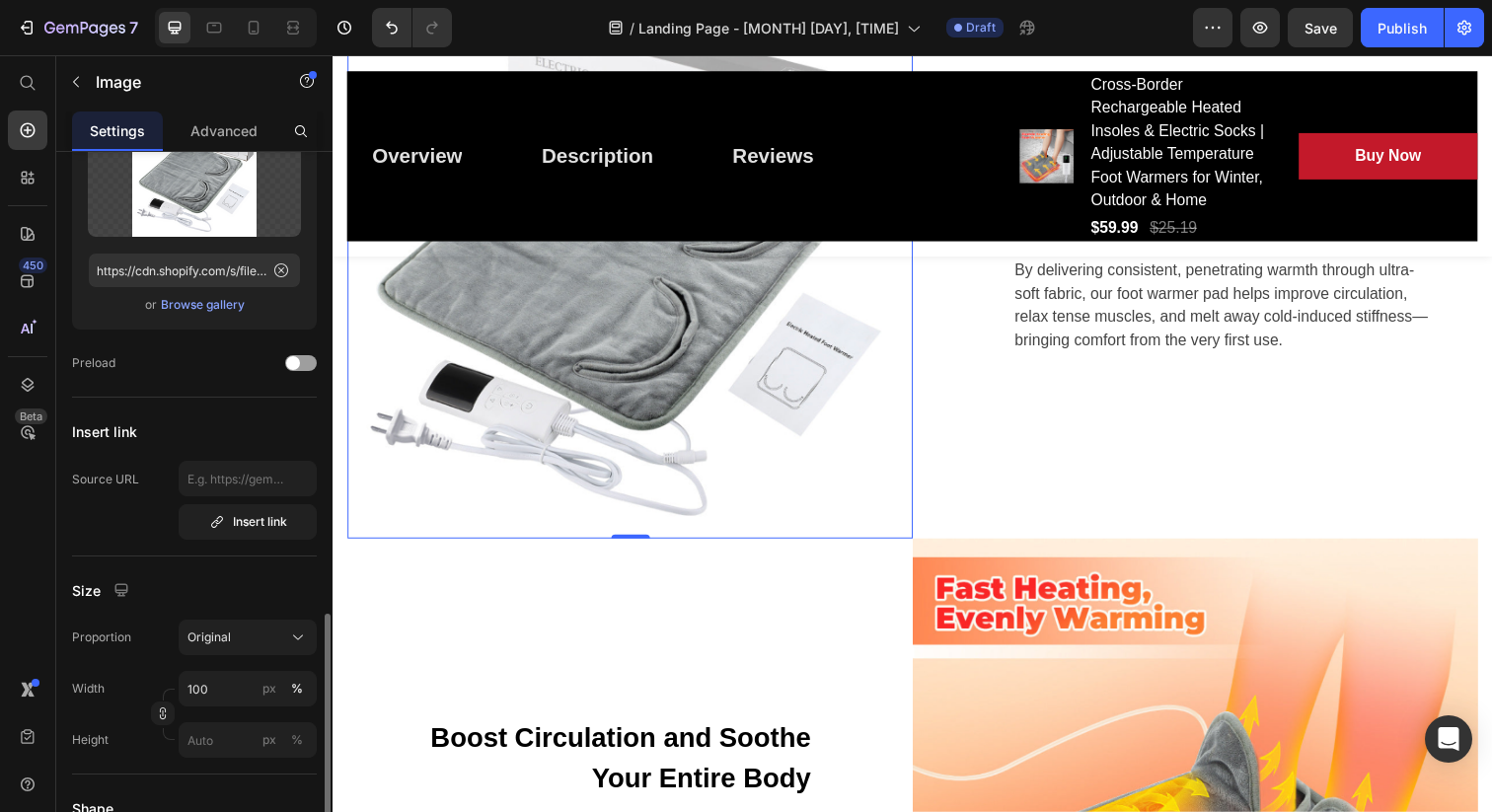 scroll, scrollTop: 435, scrollLeft: 0, axis: vertical 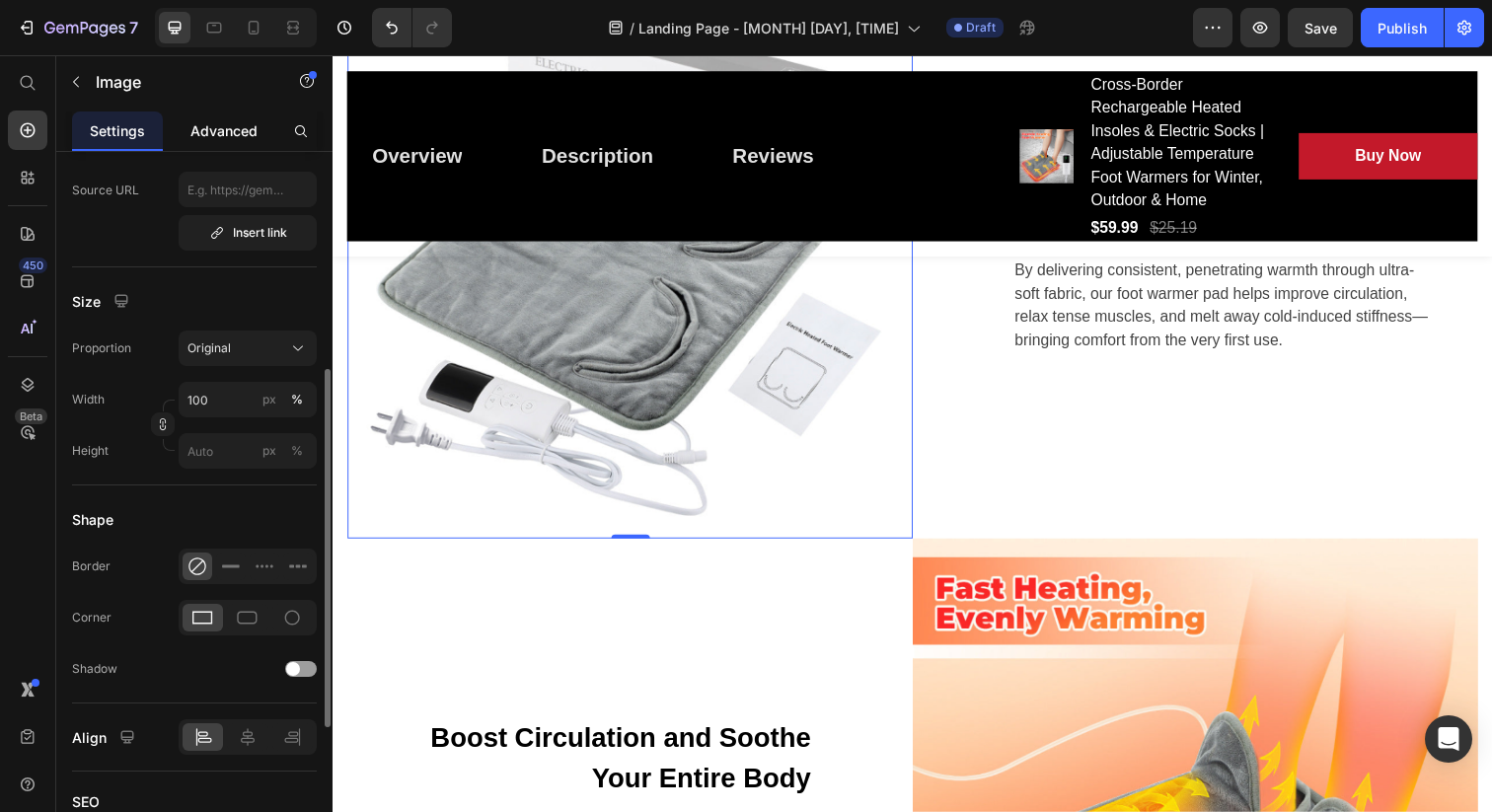 click on "Advanced" at bounding box center [224, 130] 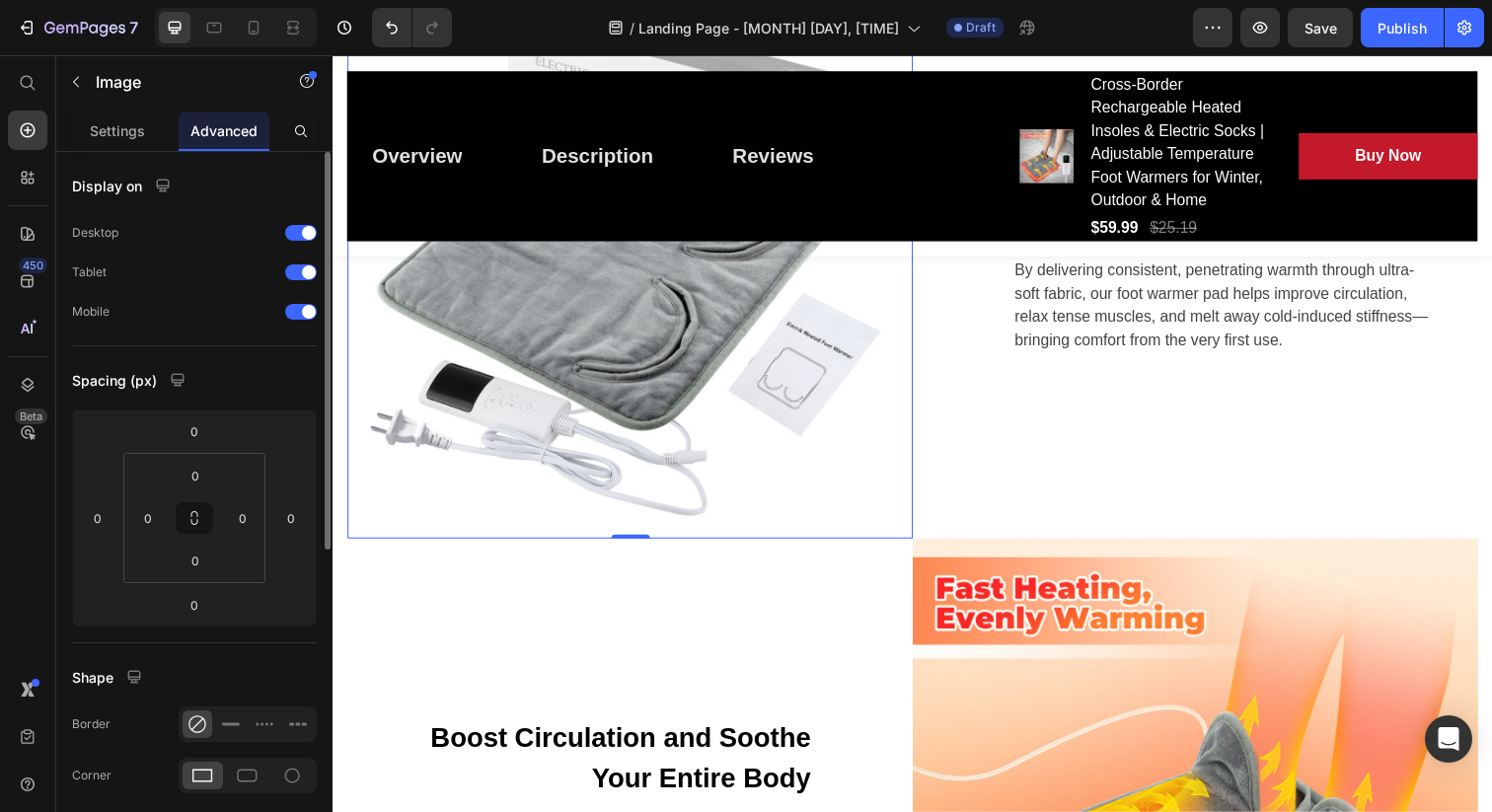 scroll, scrollTop: 565, scrollLeft: 0, axis: vertical 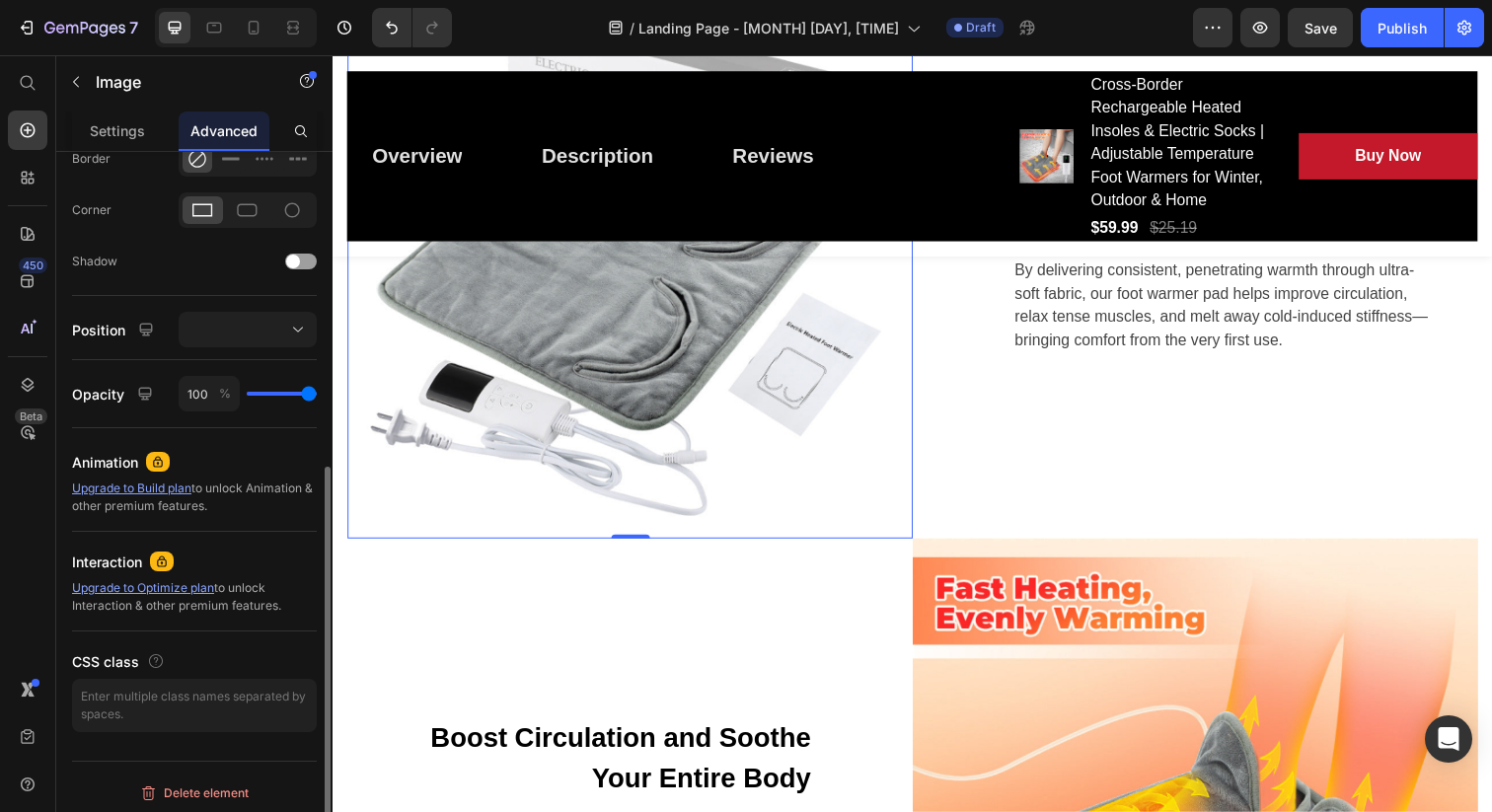 type on "99" 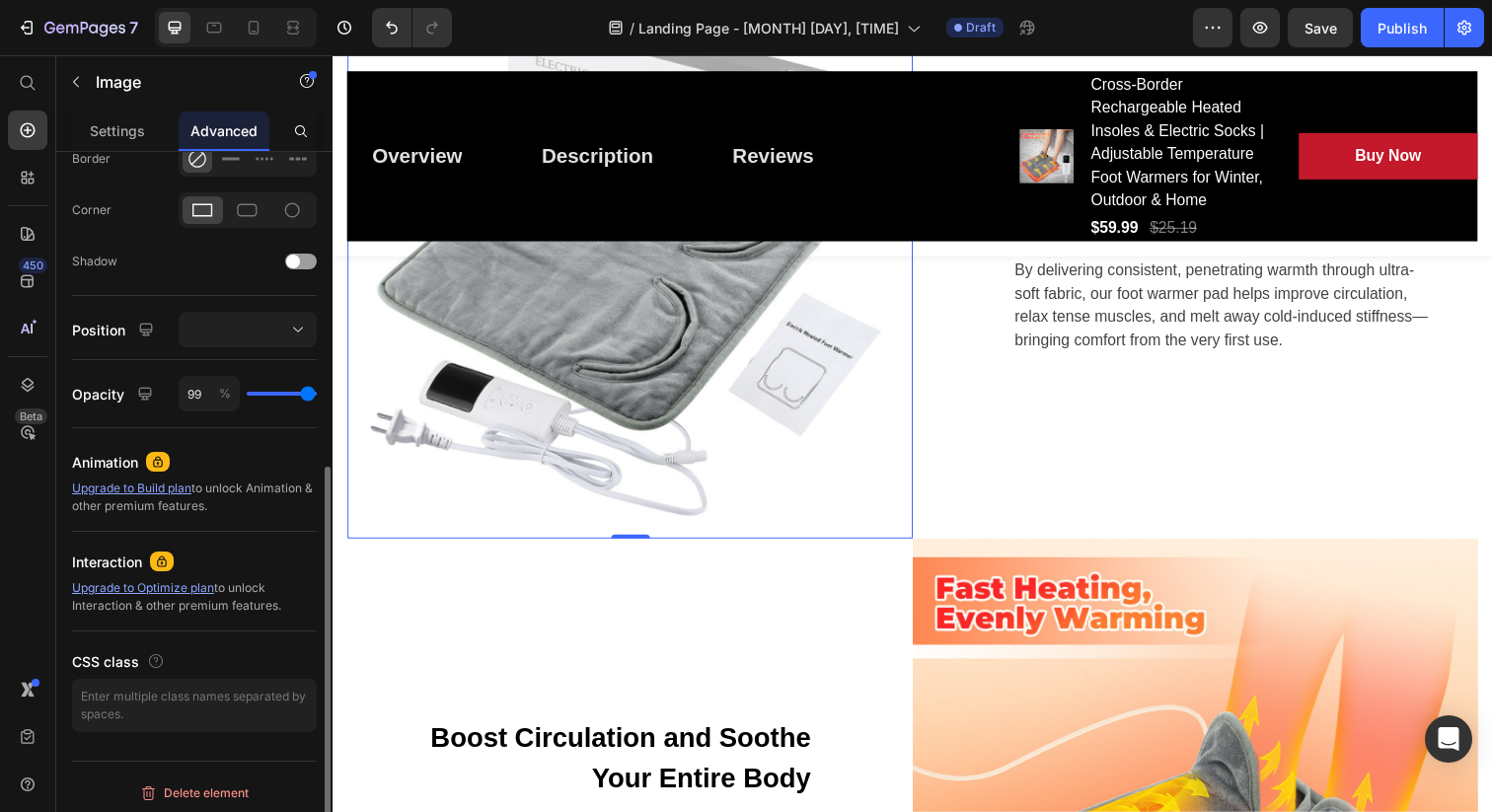 type on "97" 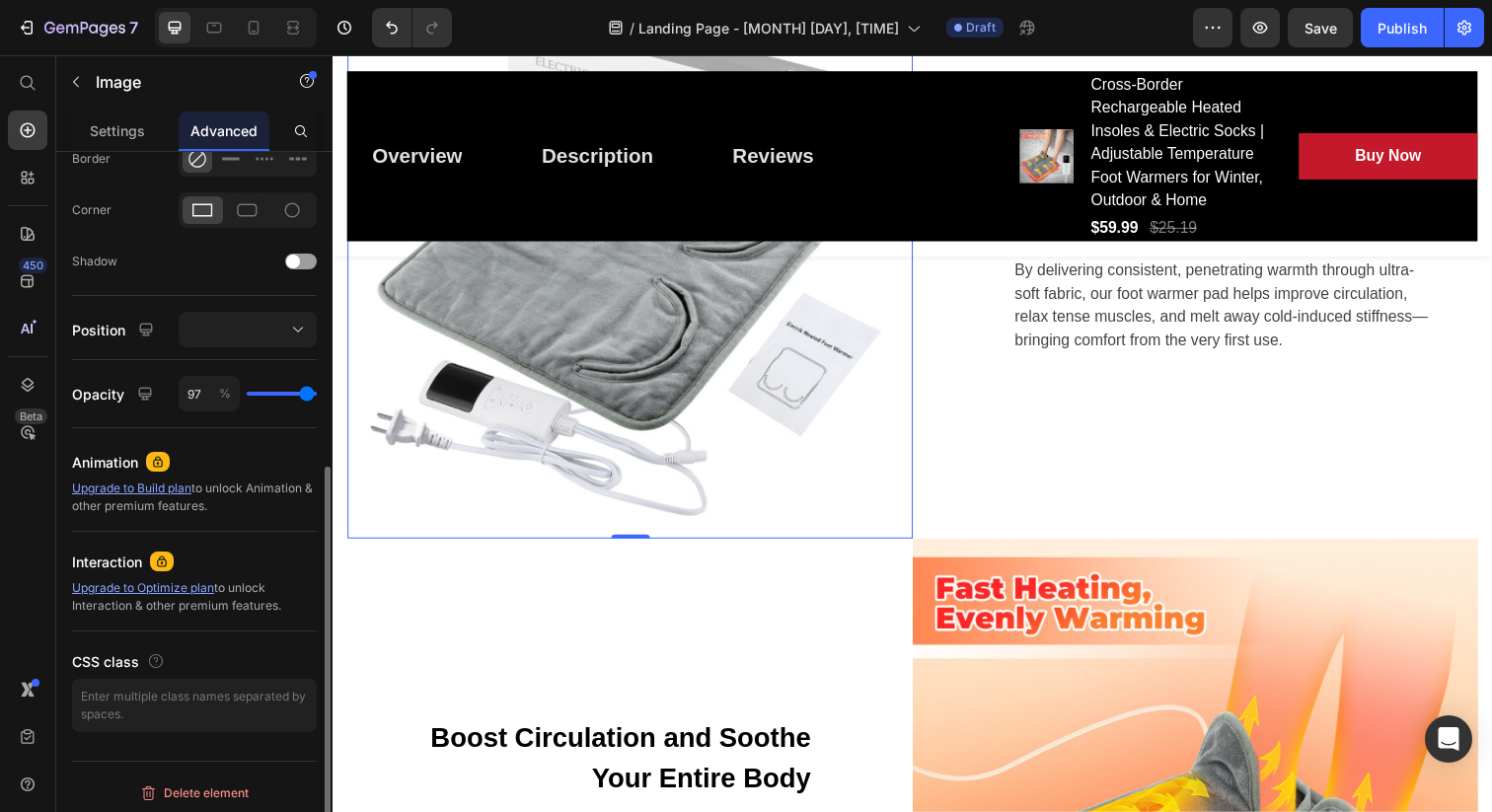 type on "95" 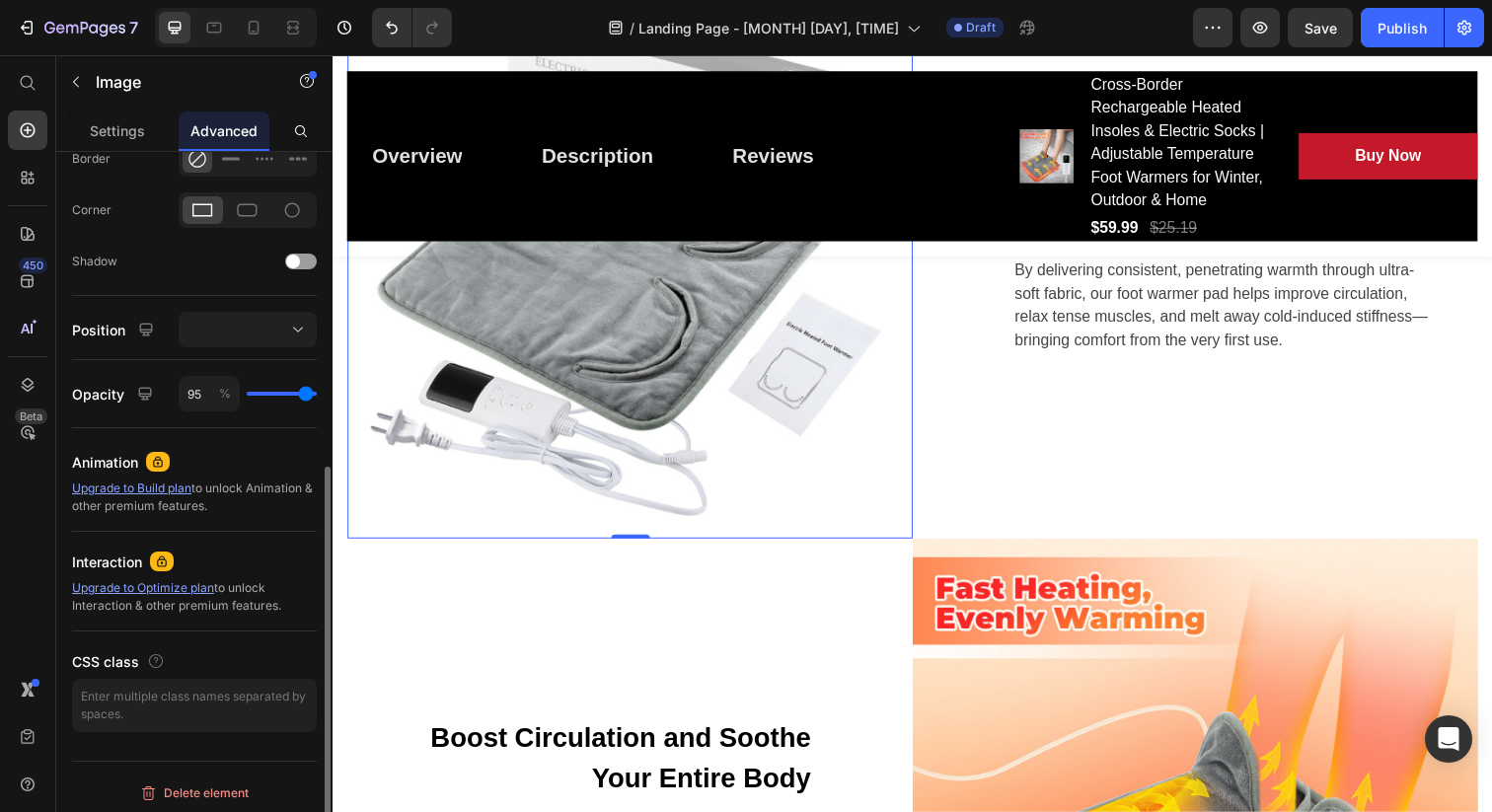 type on "91" 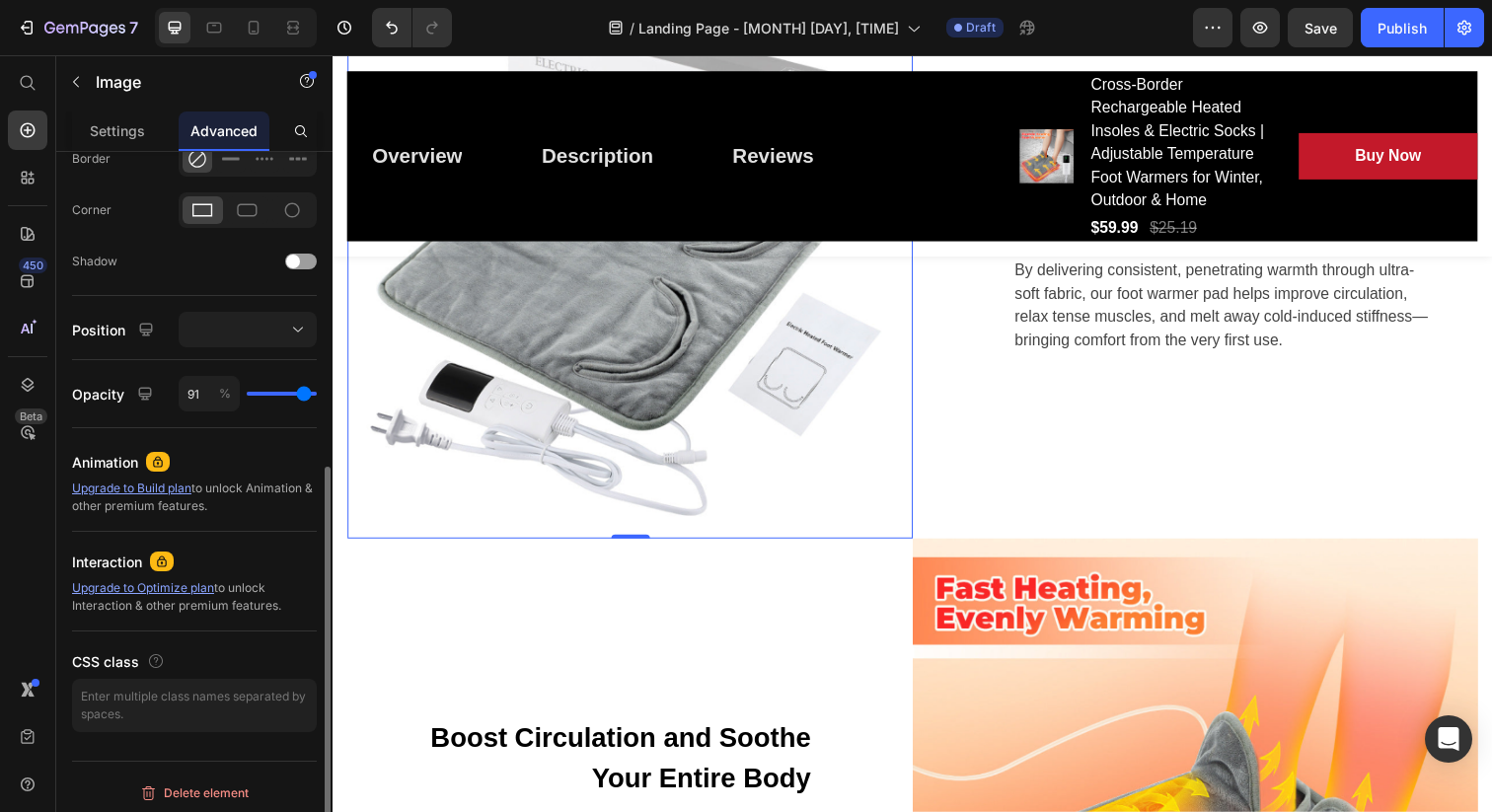 type on "87" 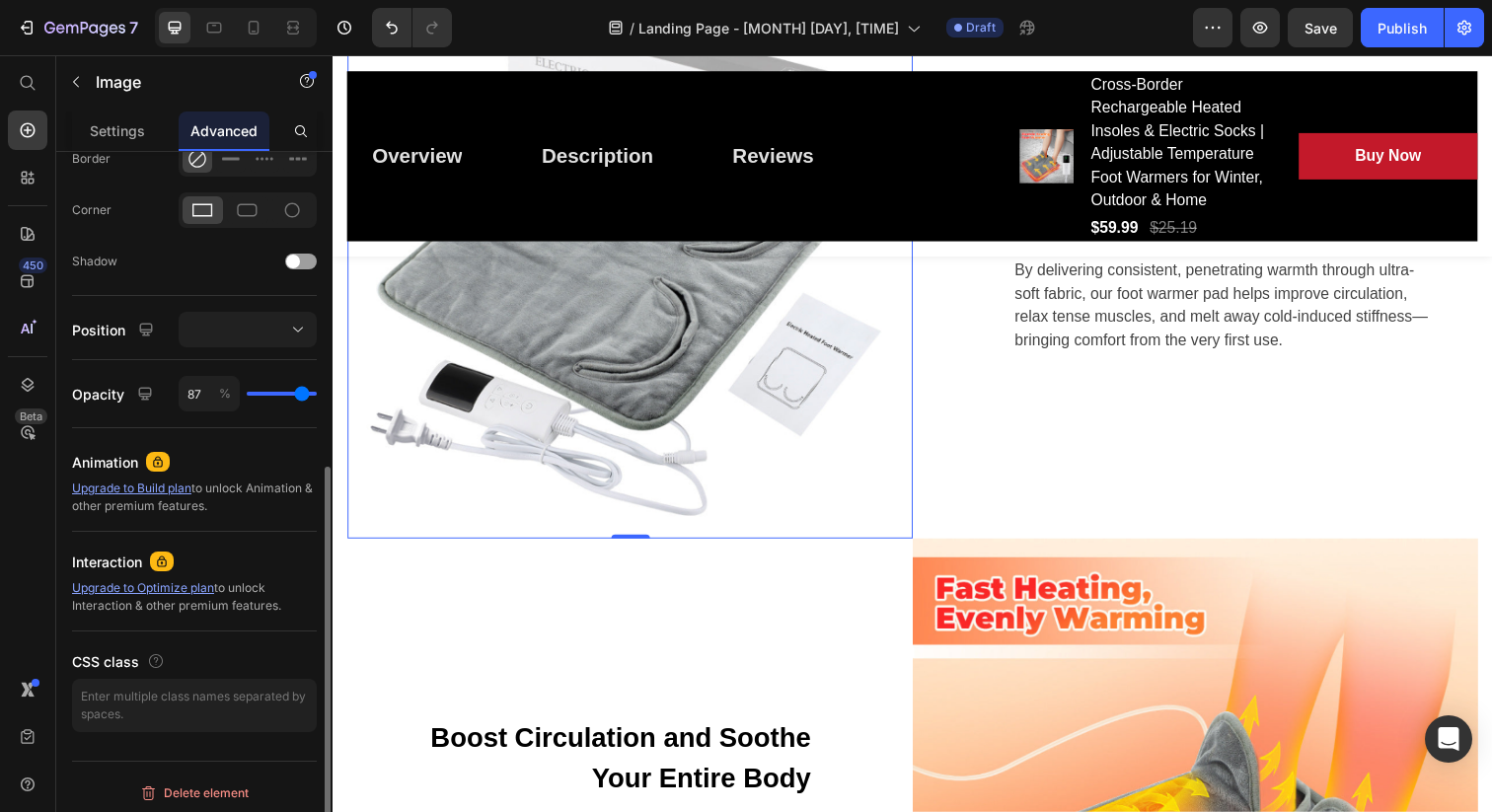 type on "82" 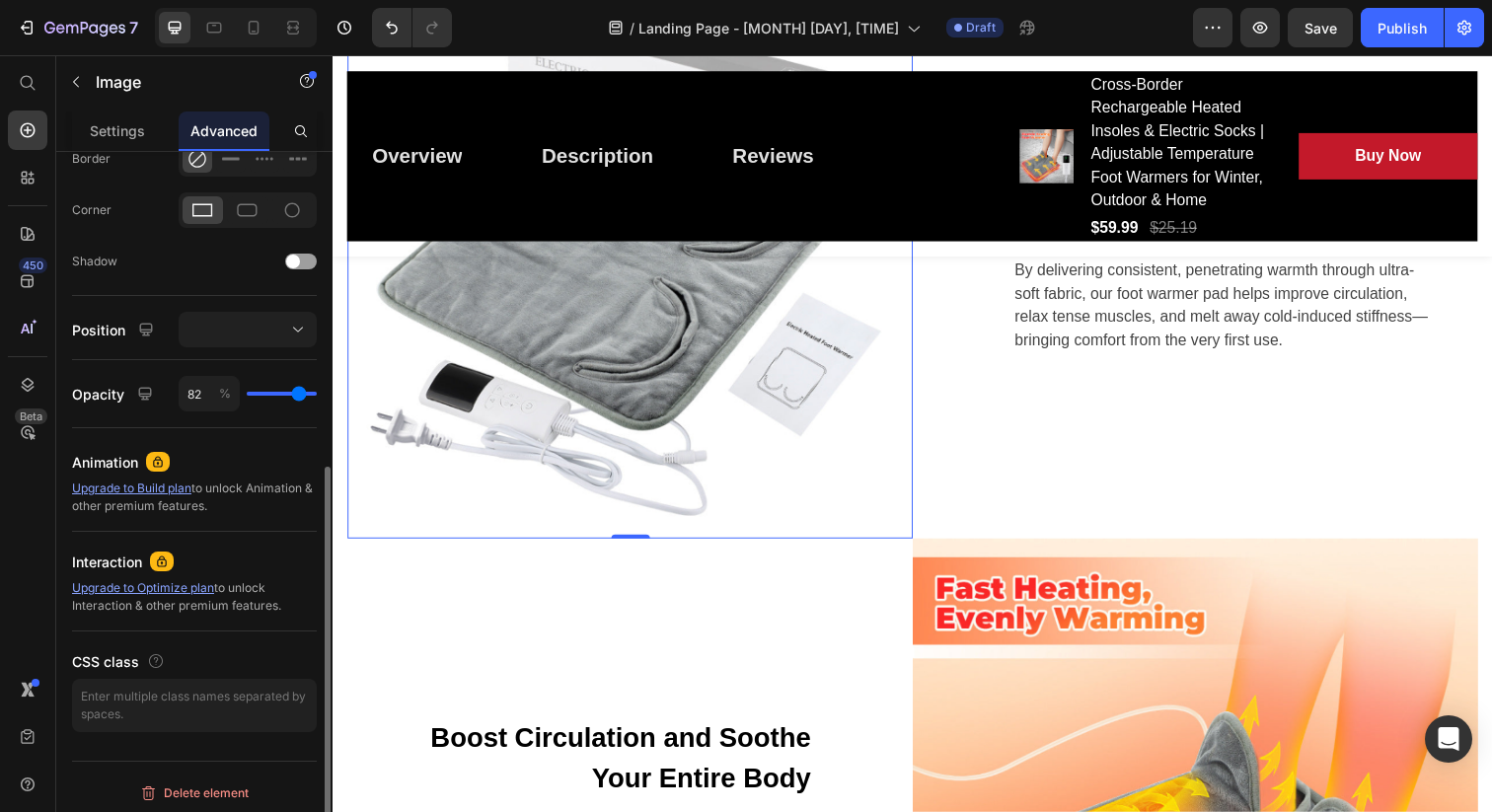 type on "77" 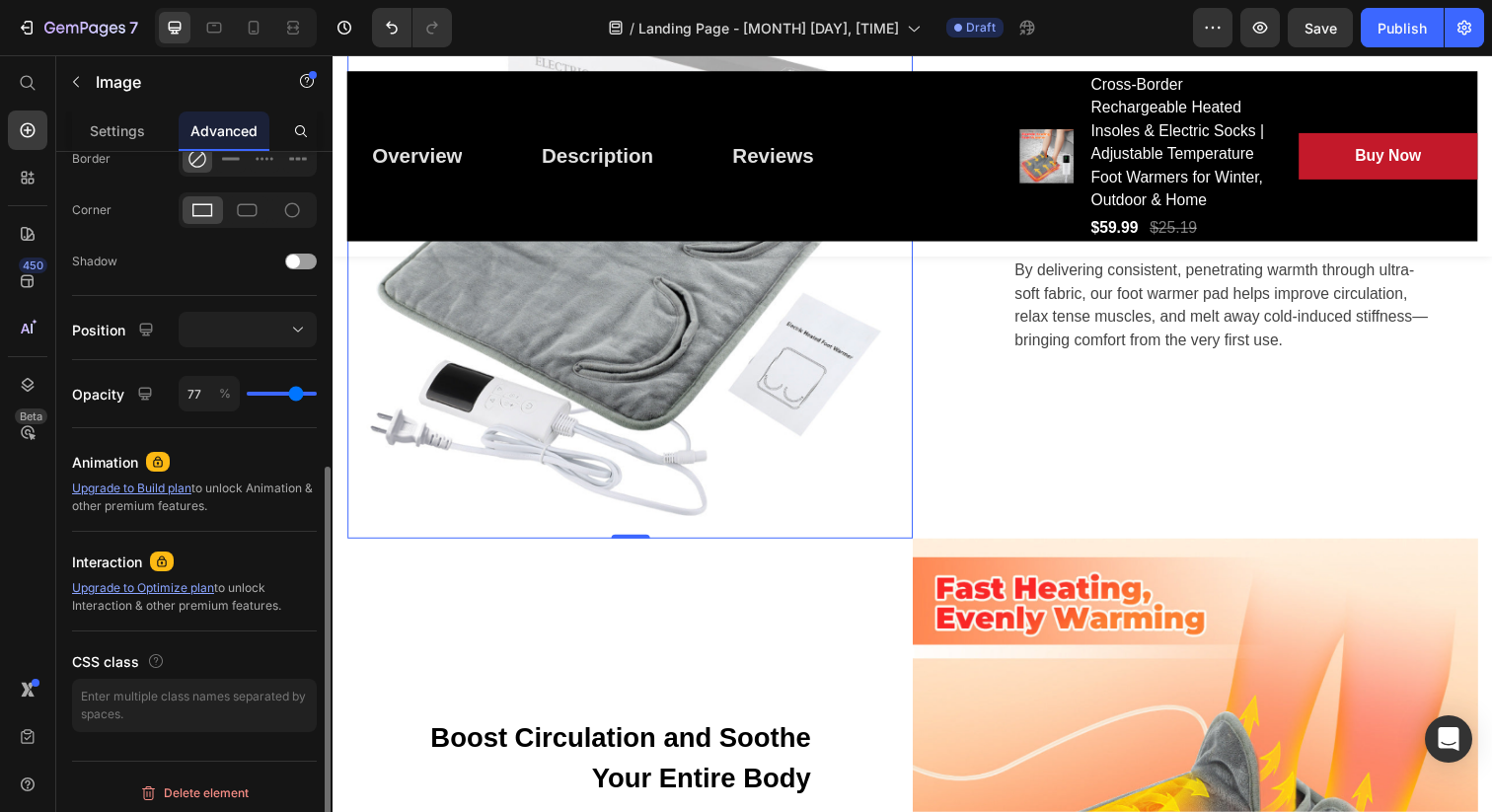 type on "74" 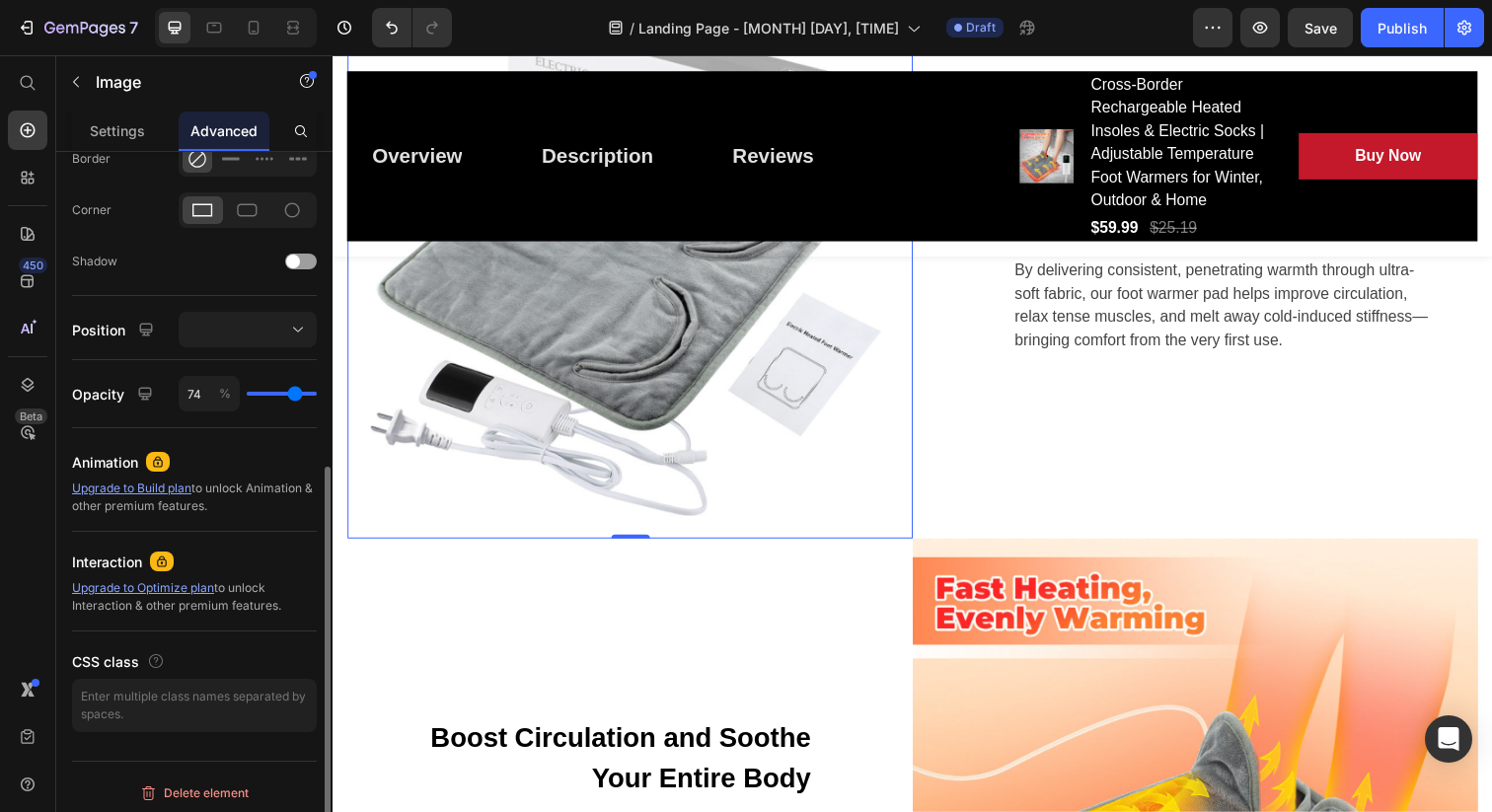 type on "72" 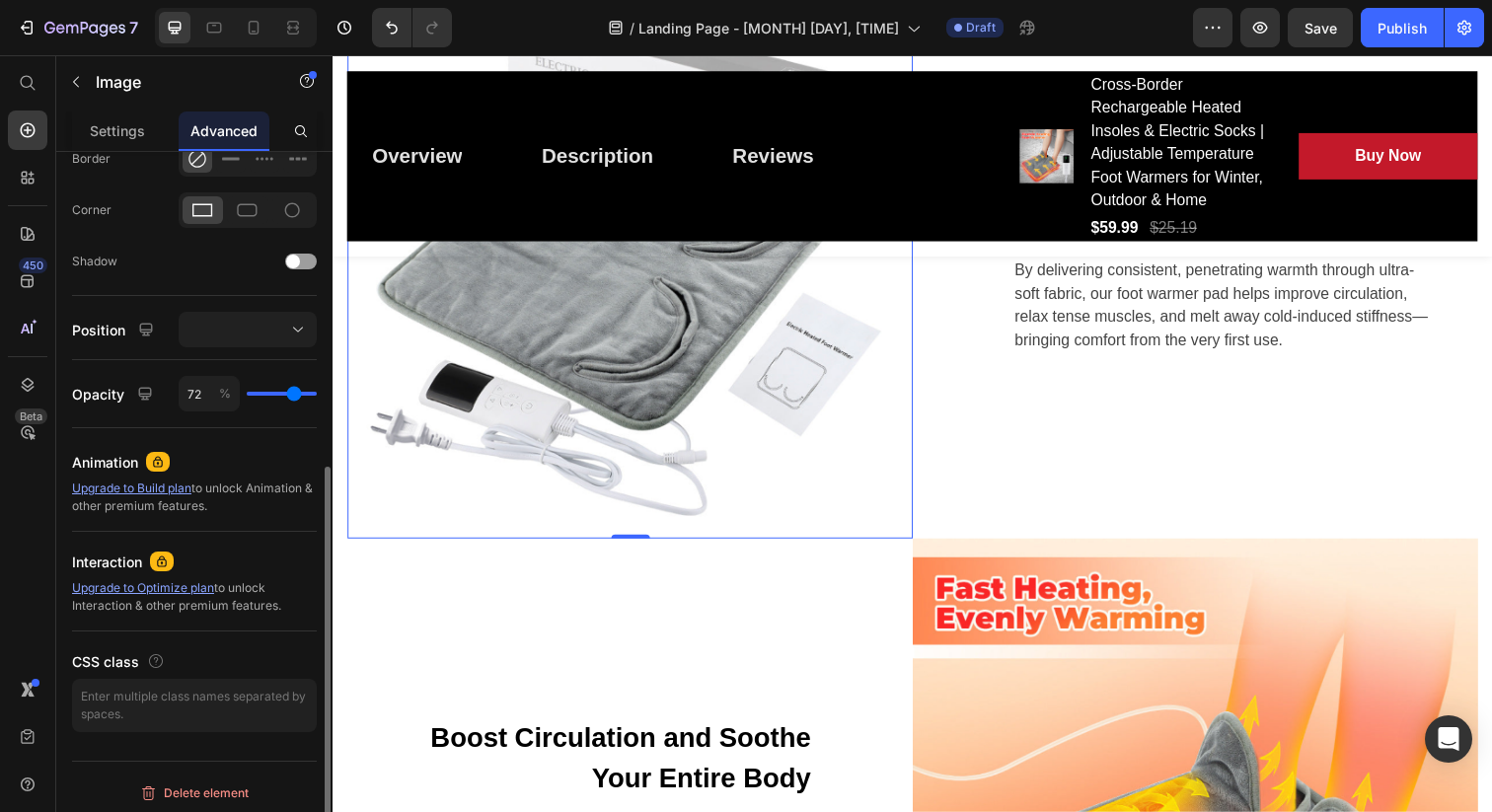 type on "69" 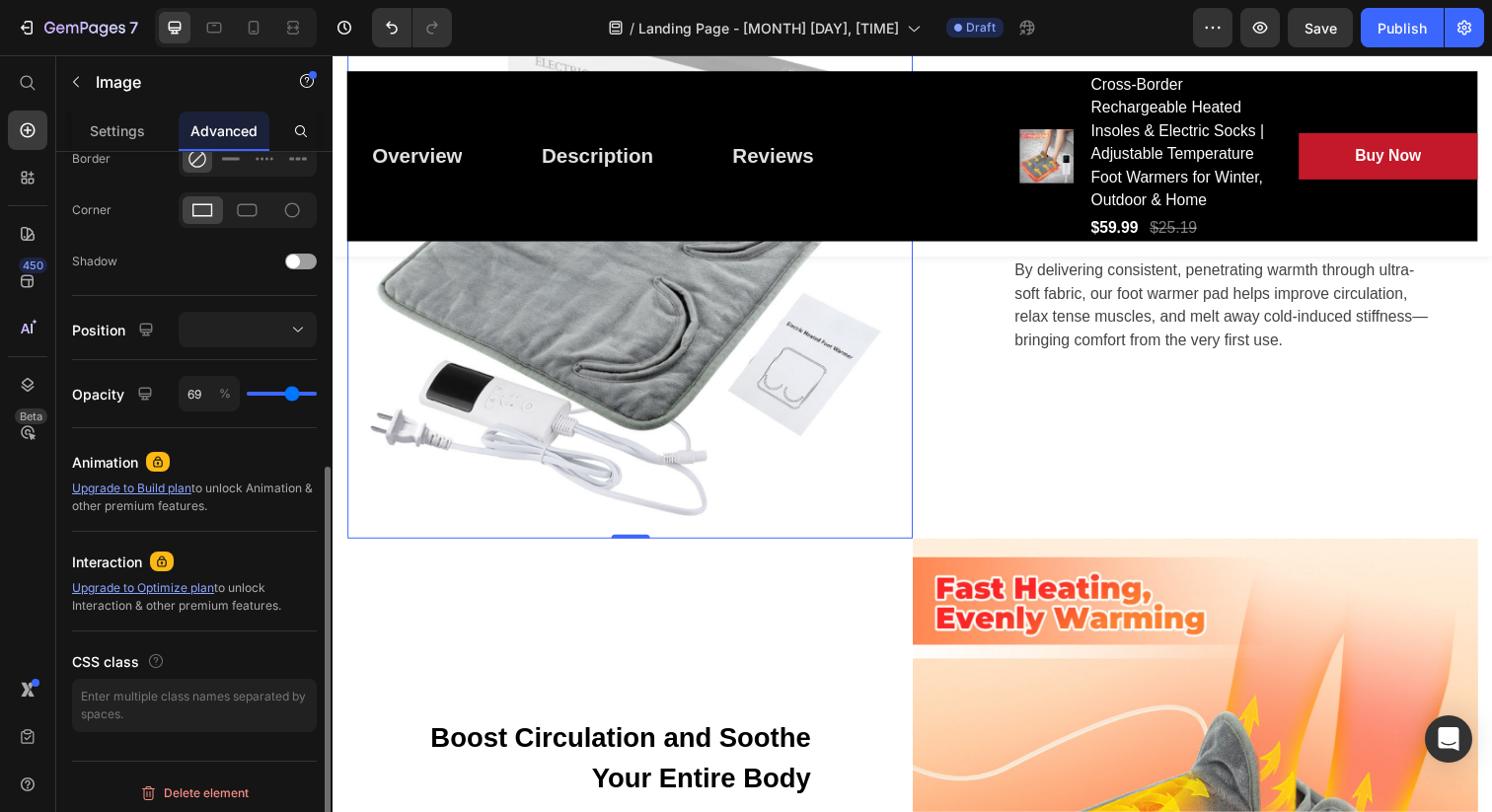 type on "64" 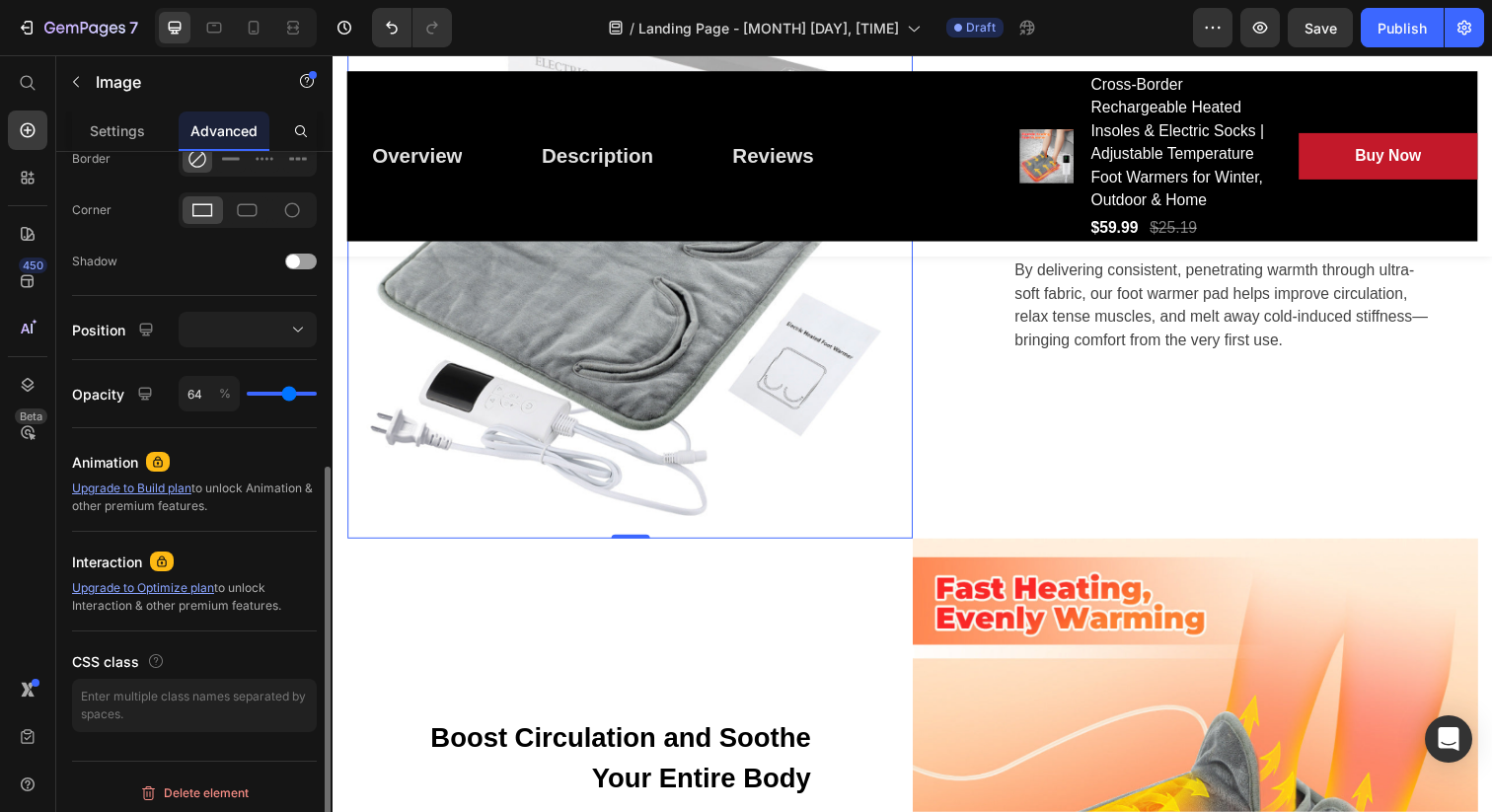 type on "59" 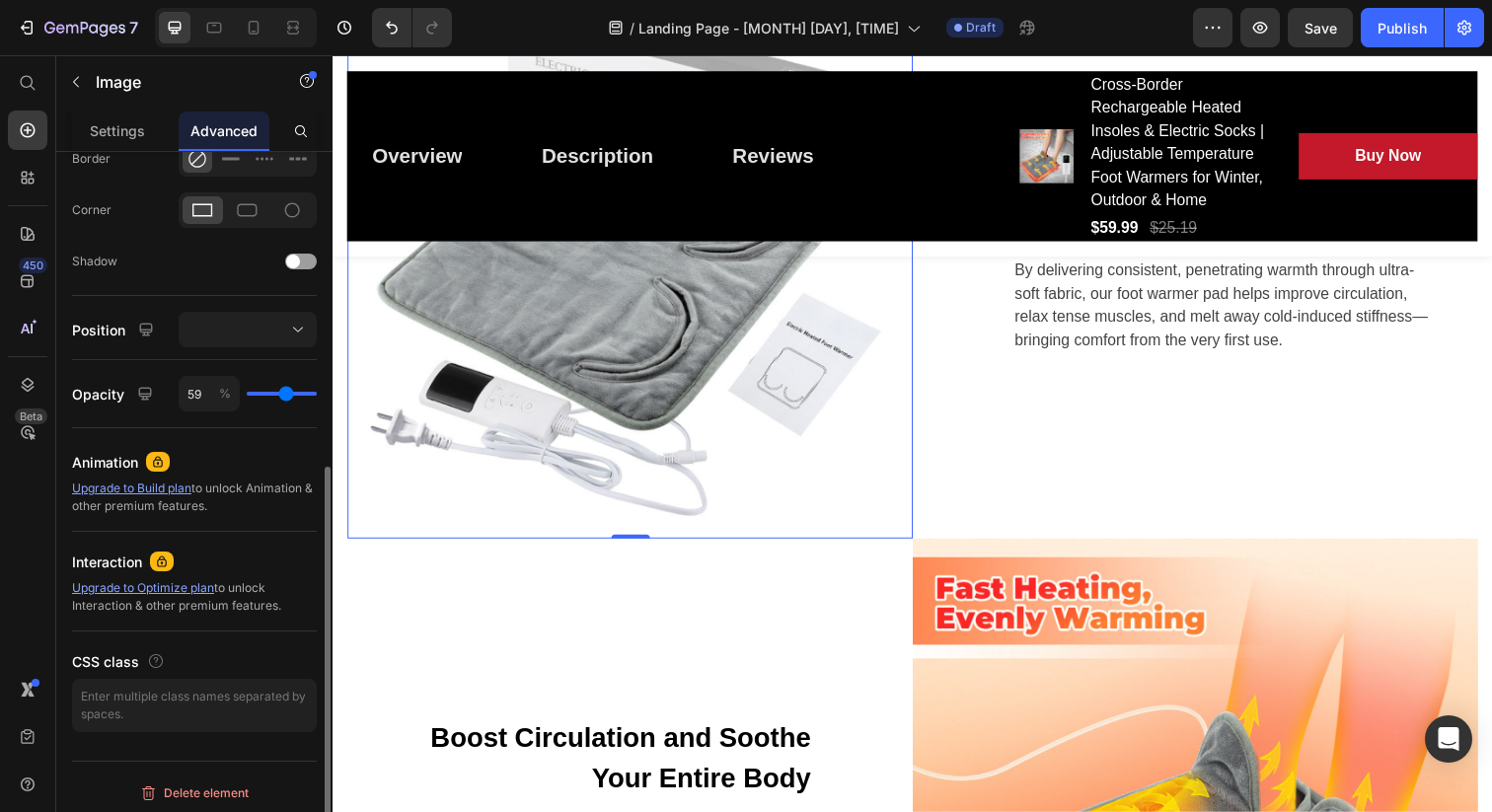 type on "55" 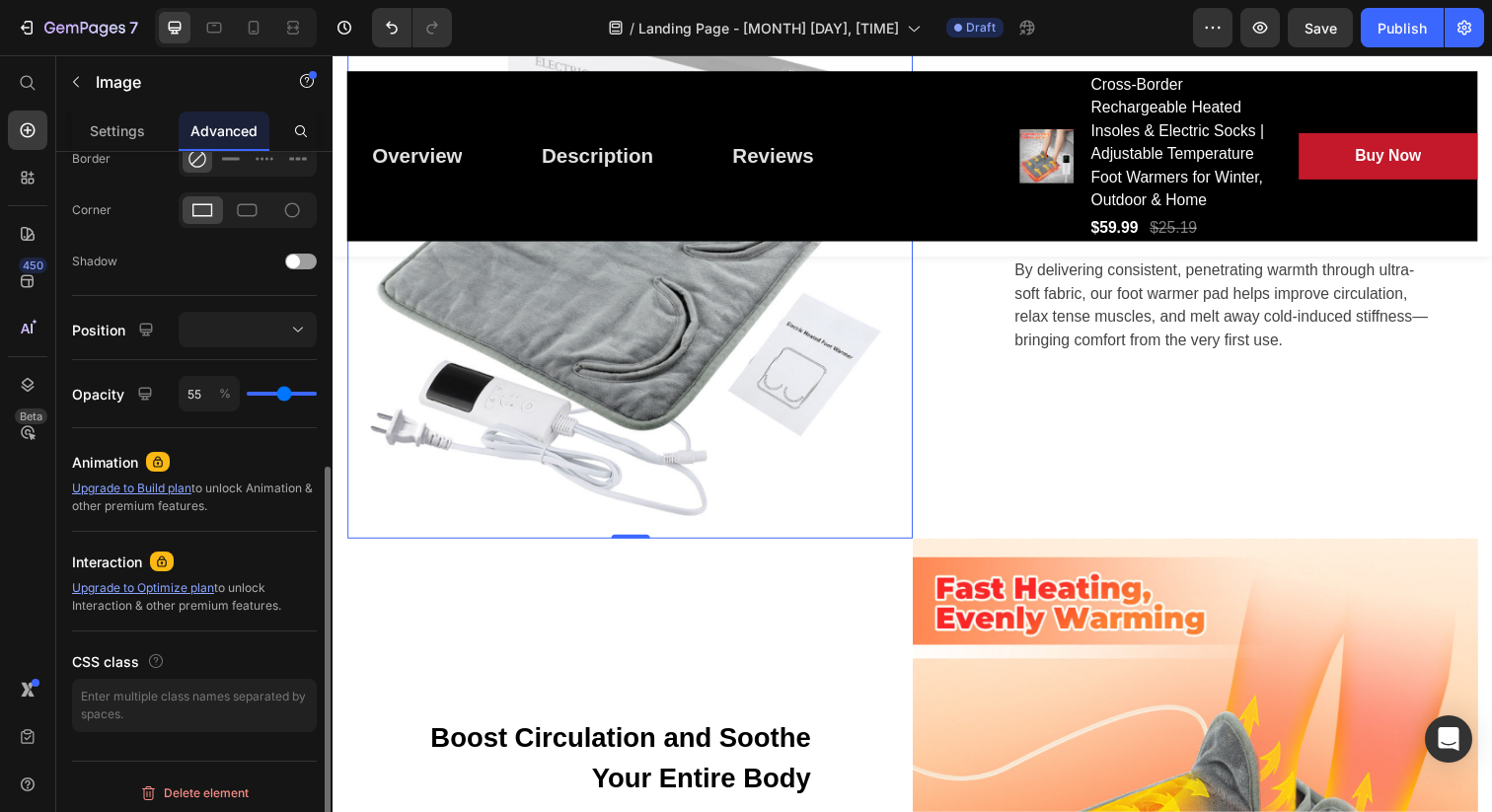 type on "52" 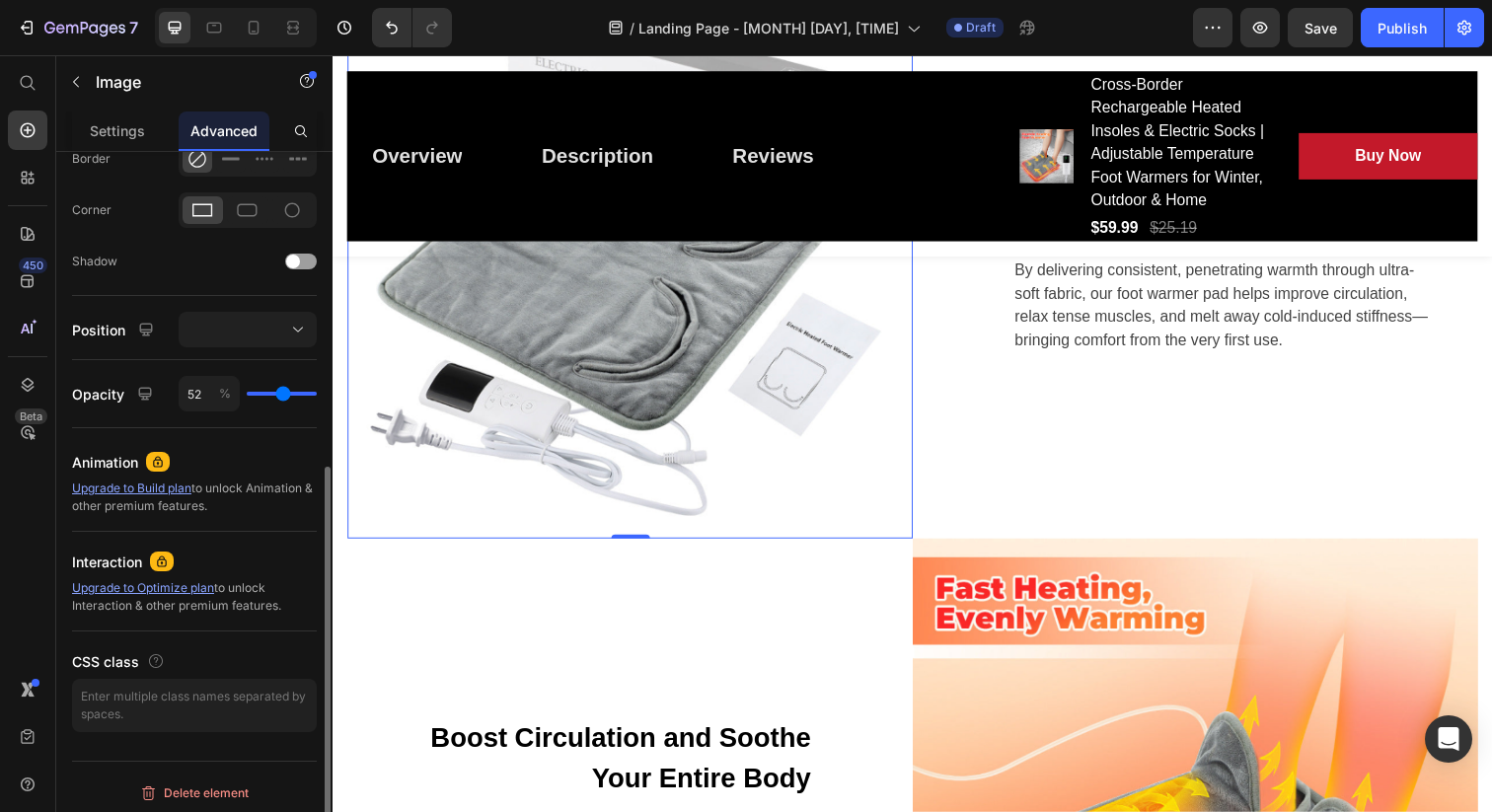 type on "47" 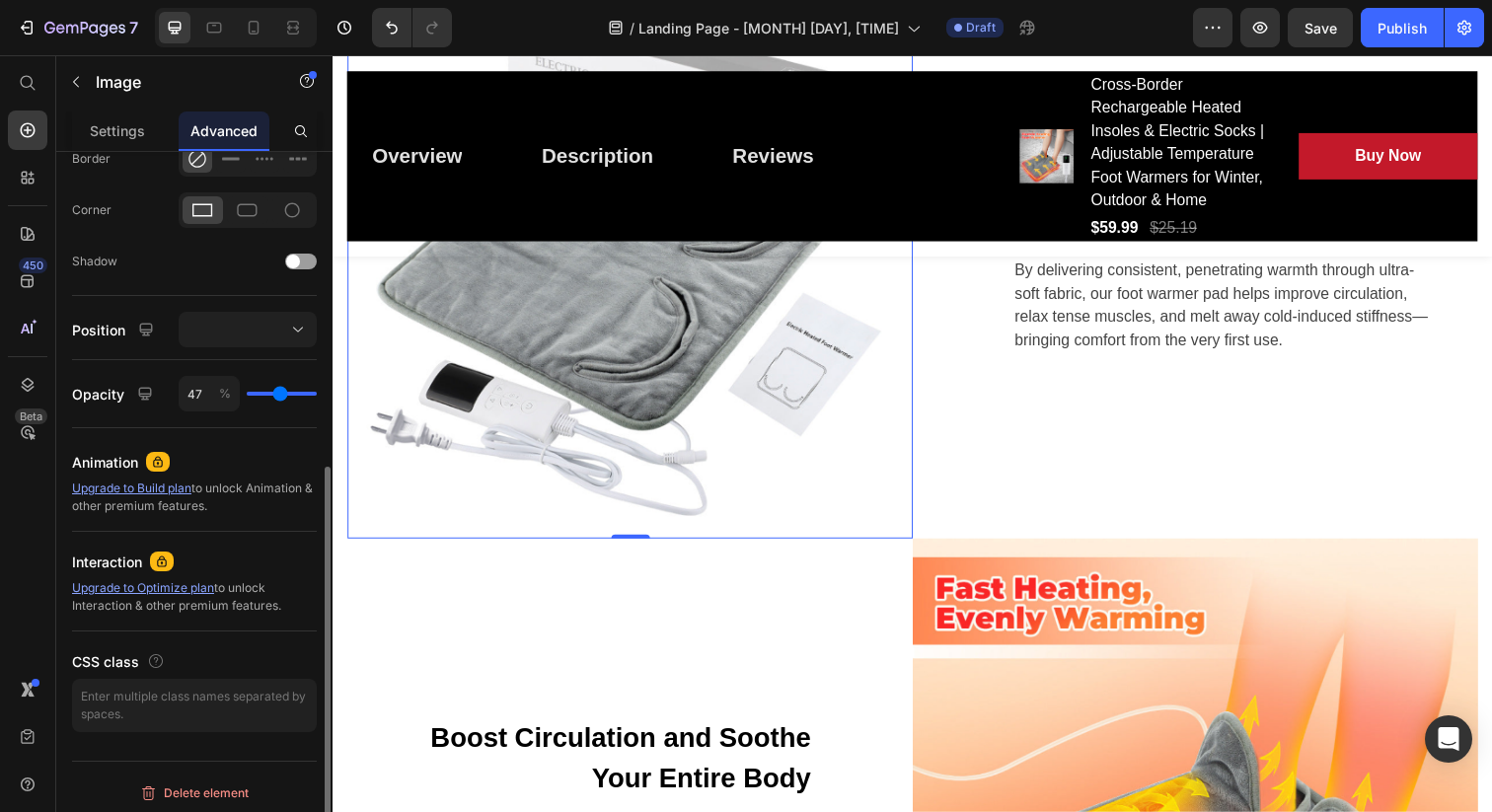 type on "44" 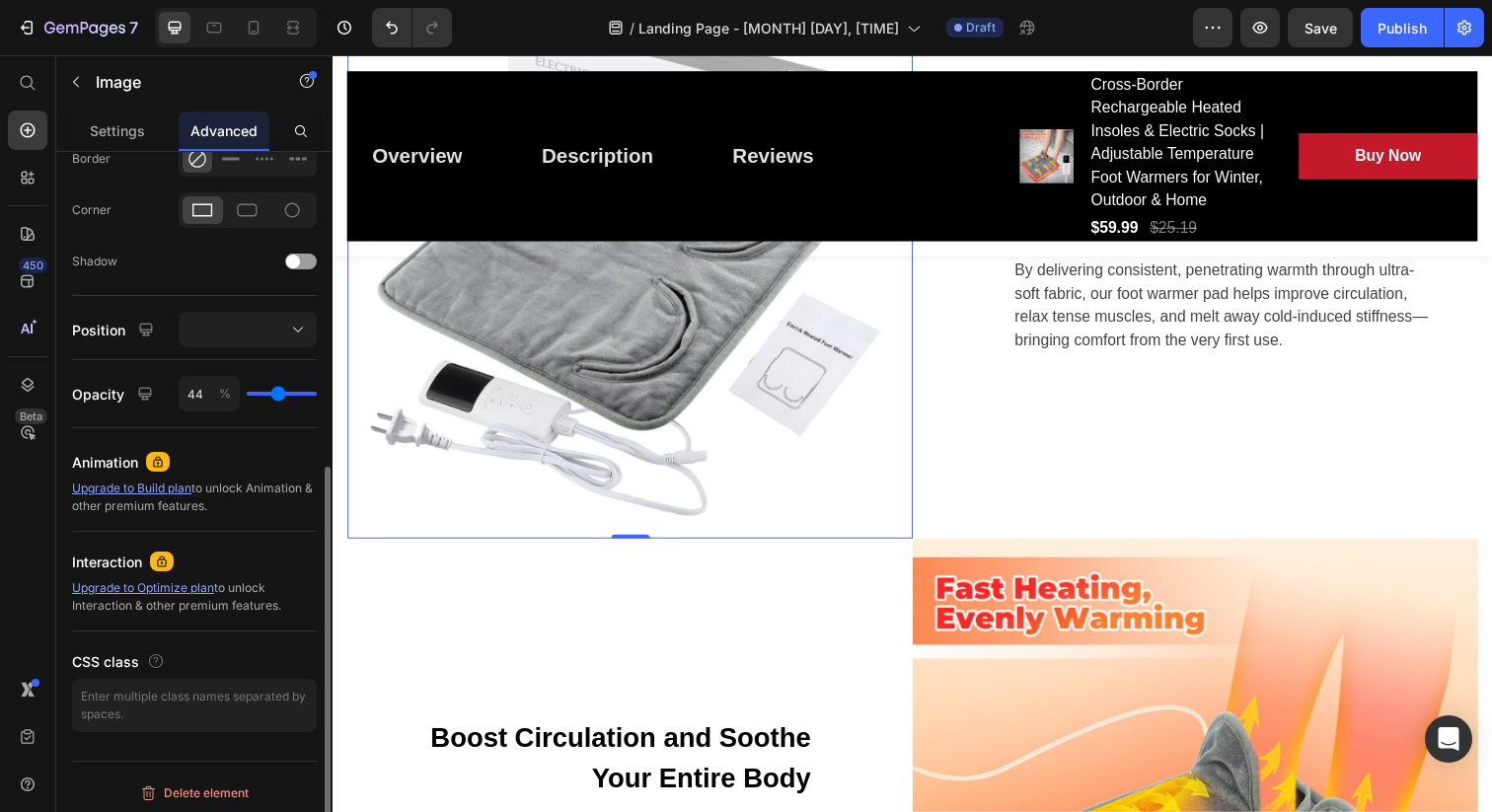 type on "41" 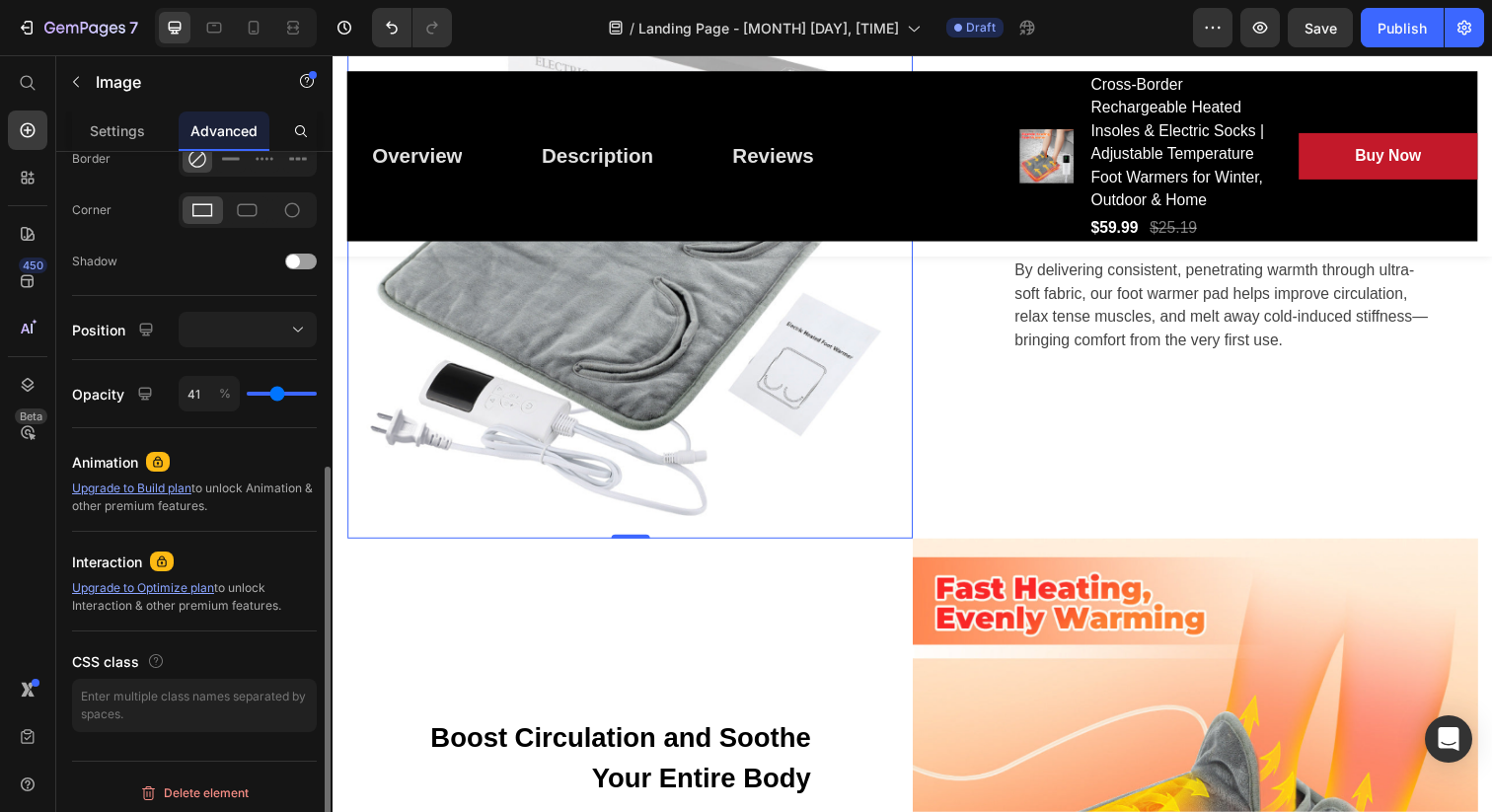 type on "37" 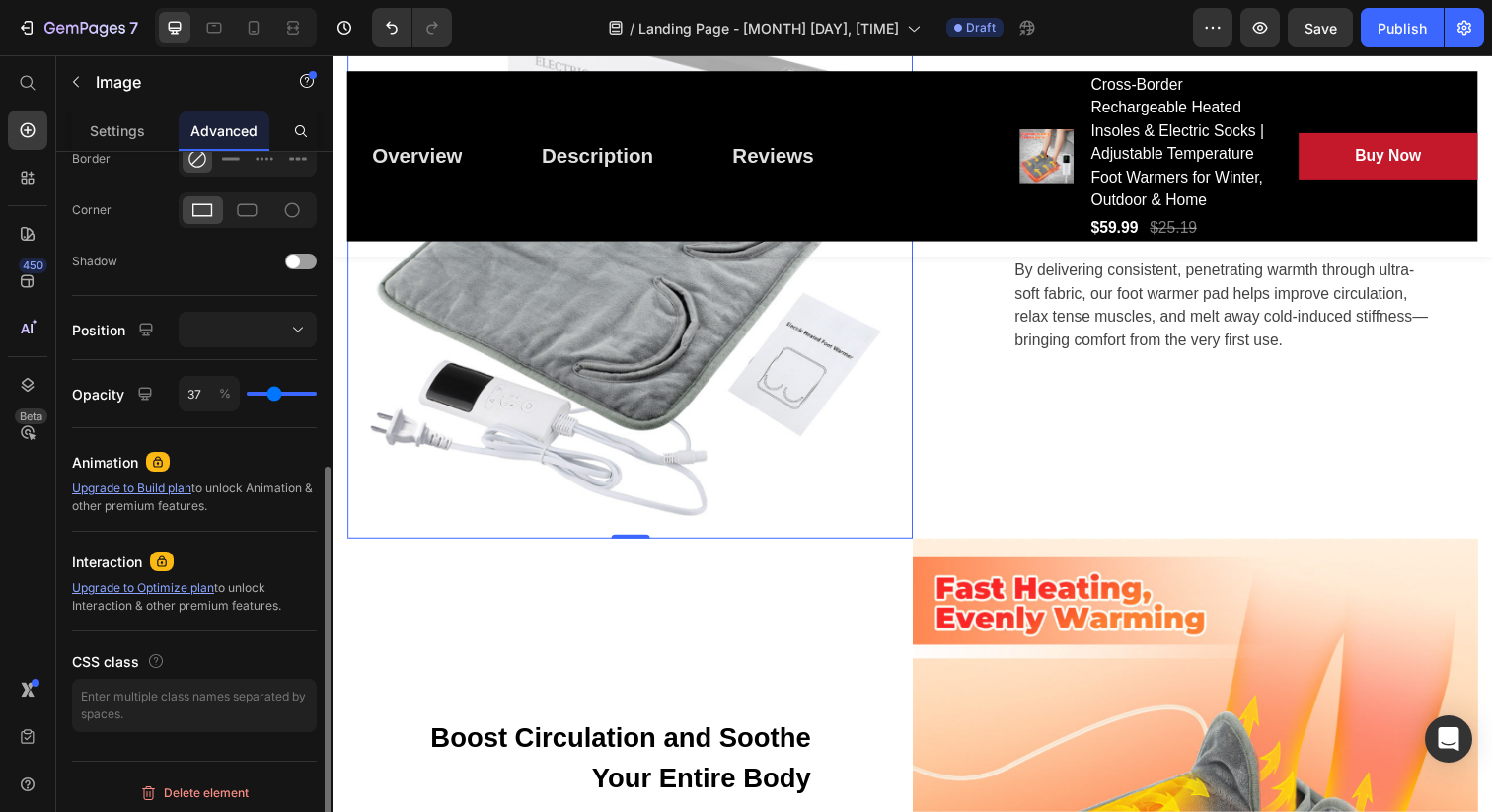 type on "31" 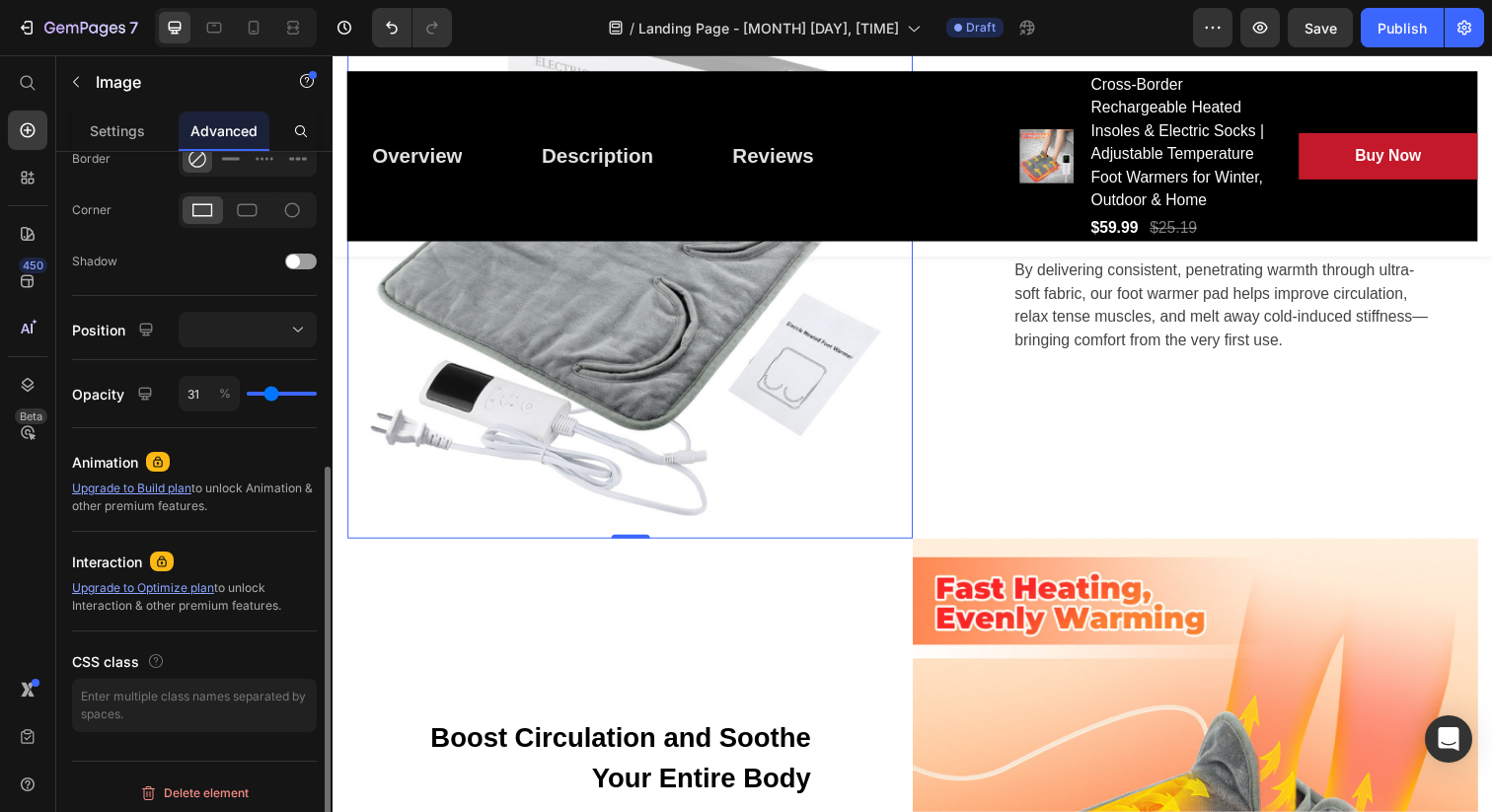 type on "29" 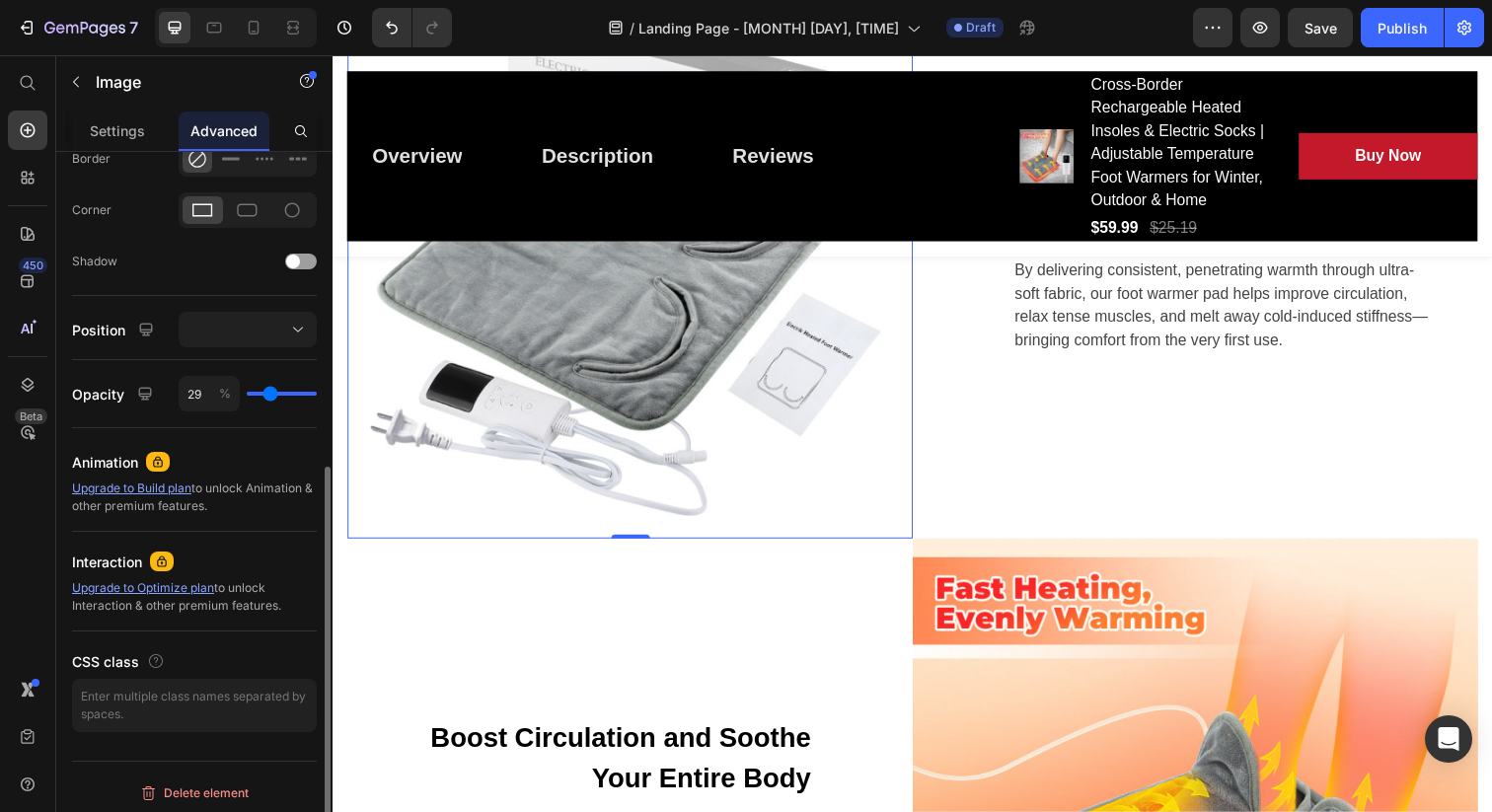type on "27" 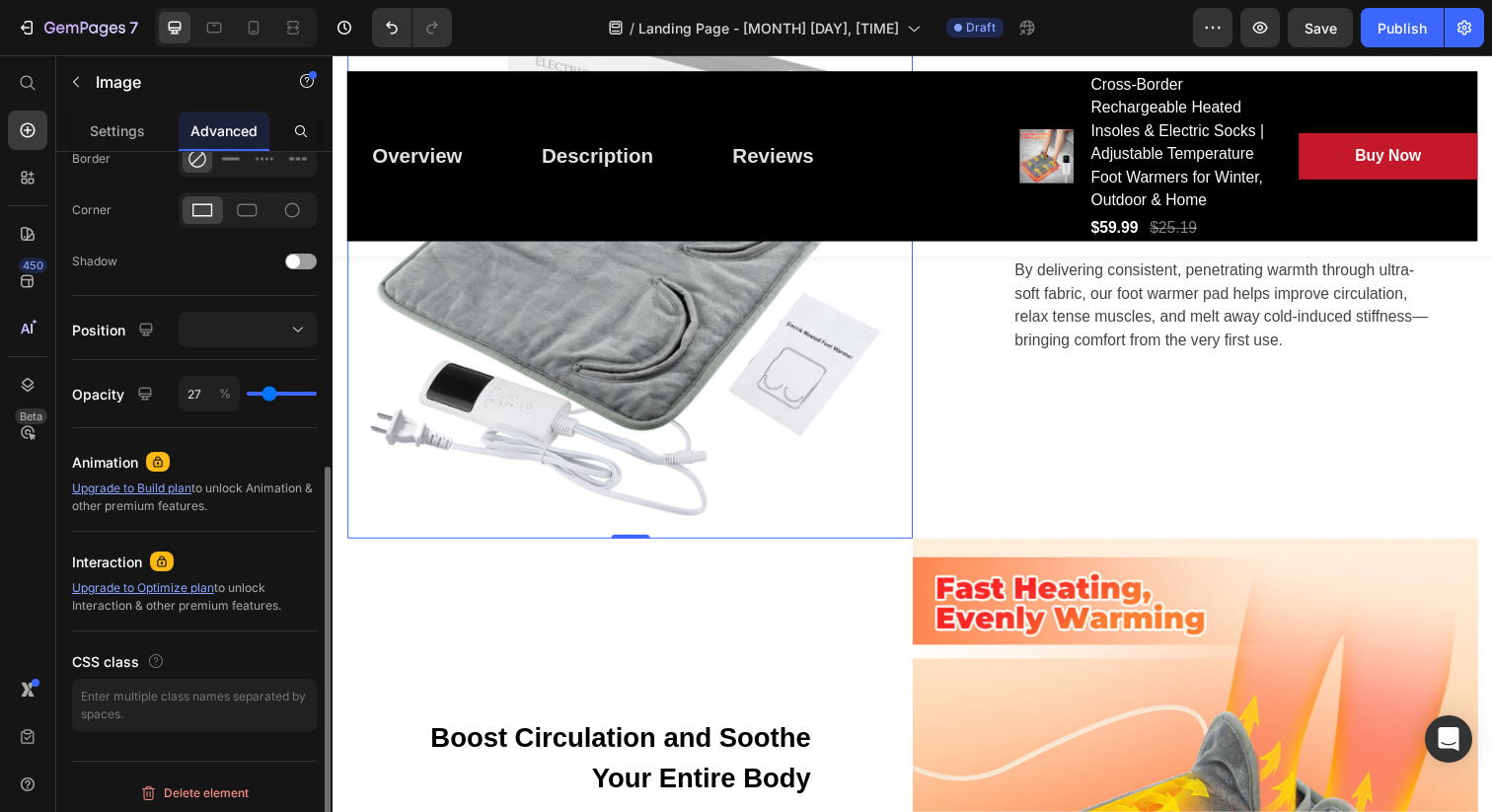 type on "25" 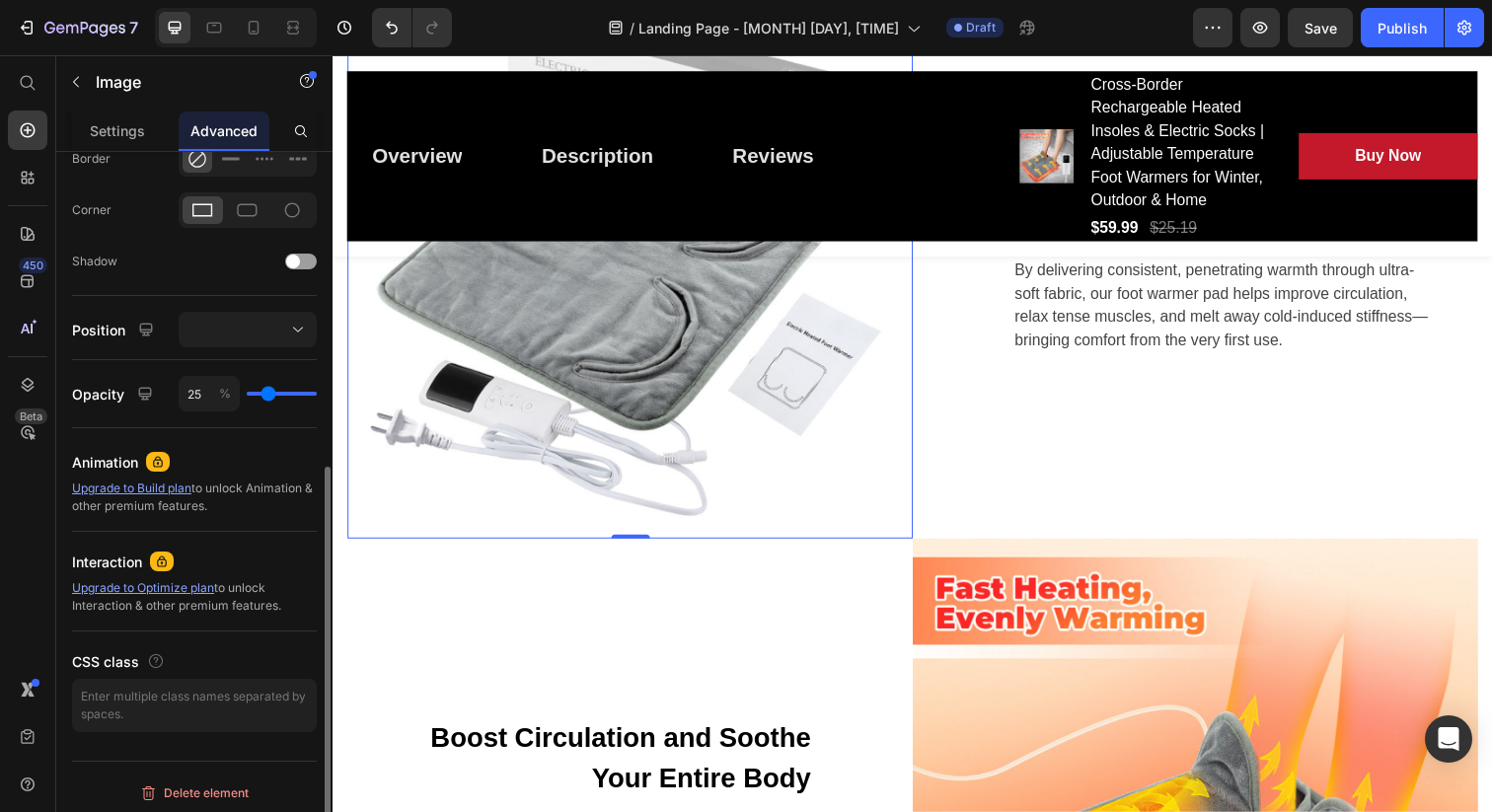 type on "24" 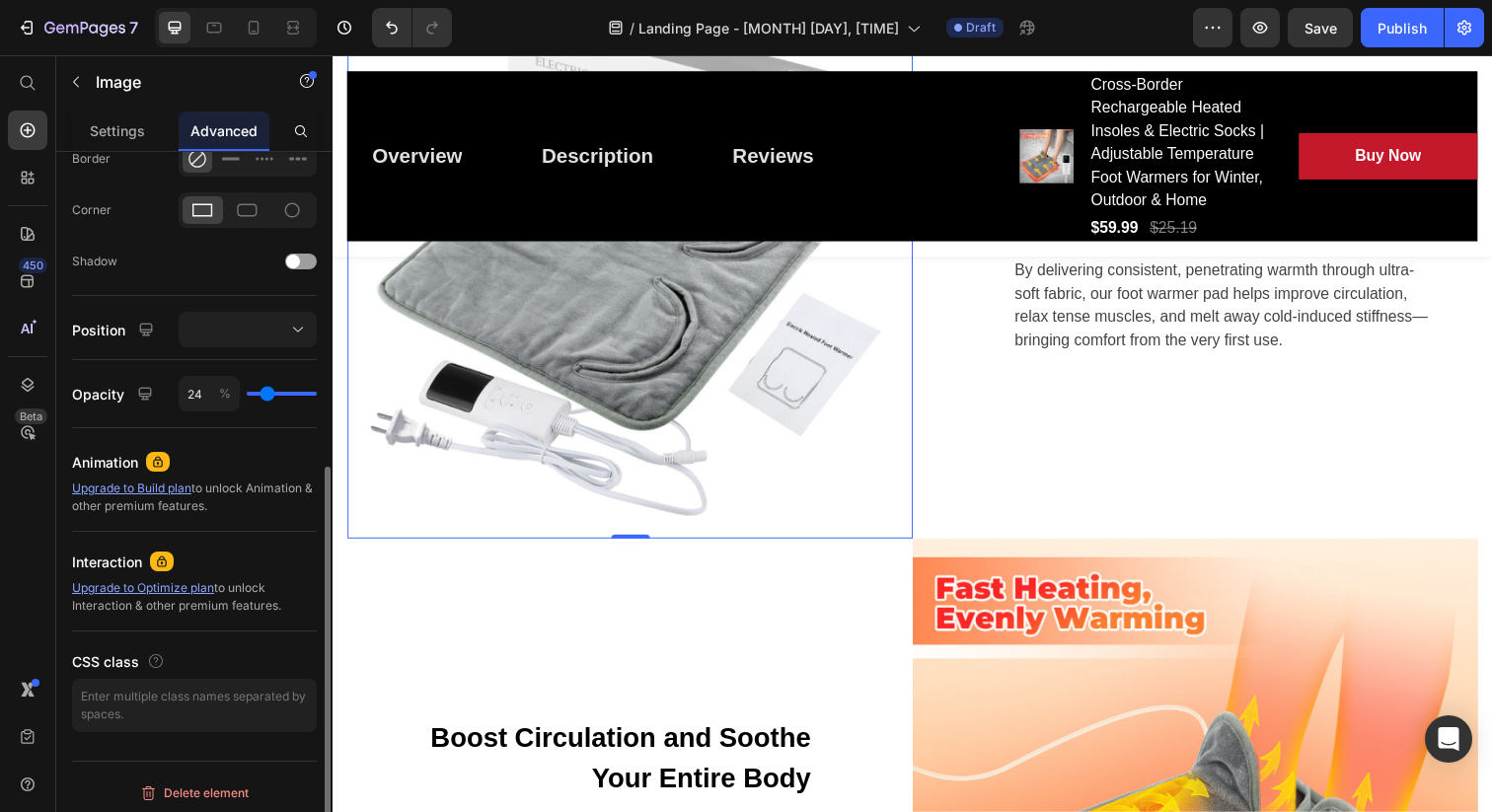 type on "22" 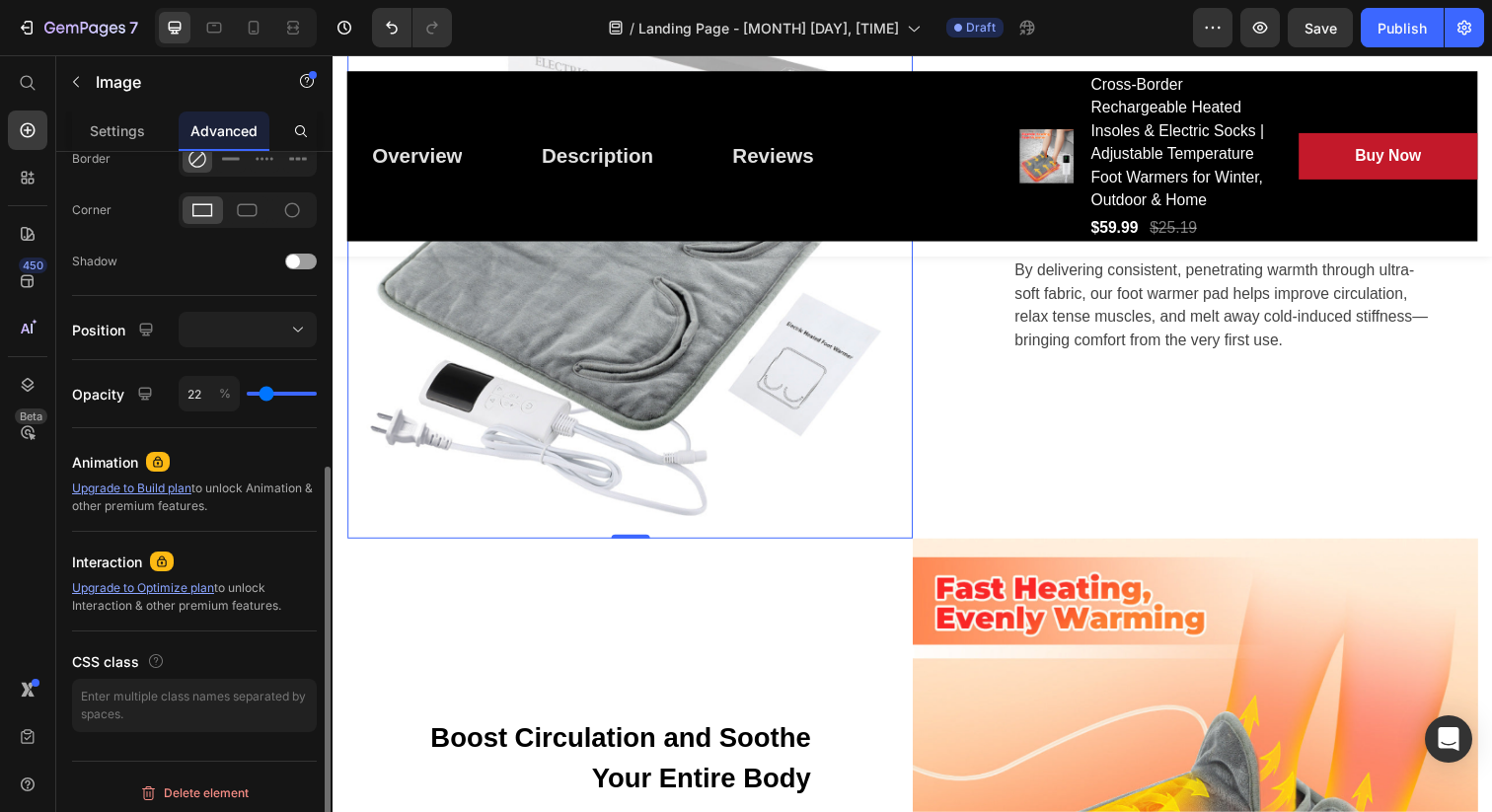 type on "21" 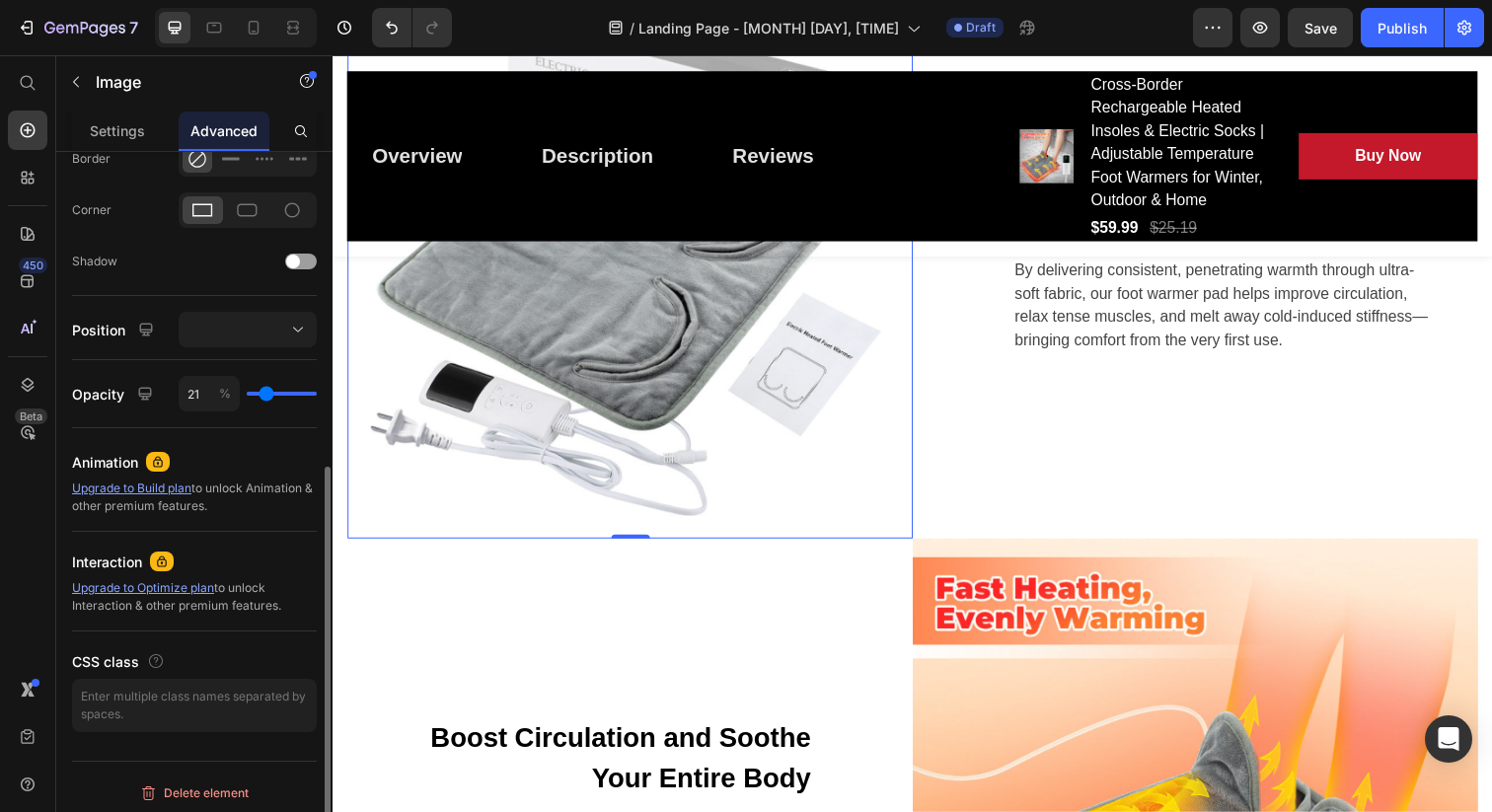 type on "20" 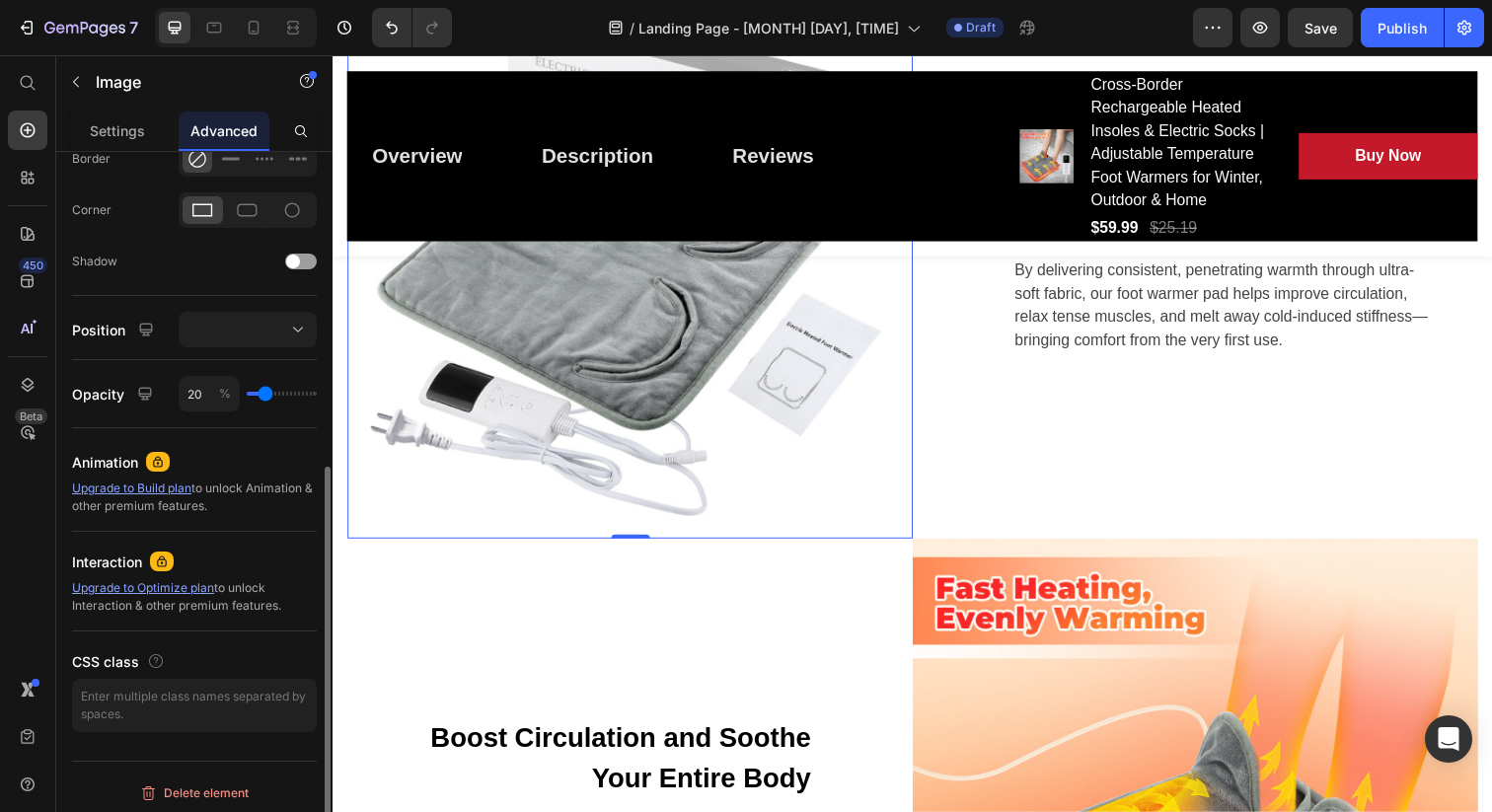 type on "19" 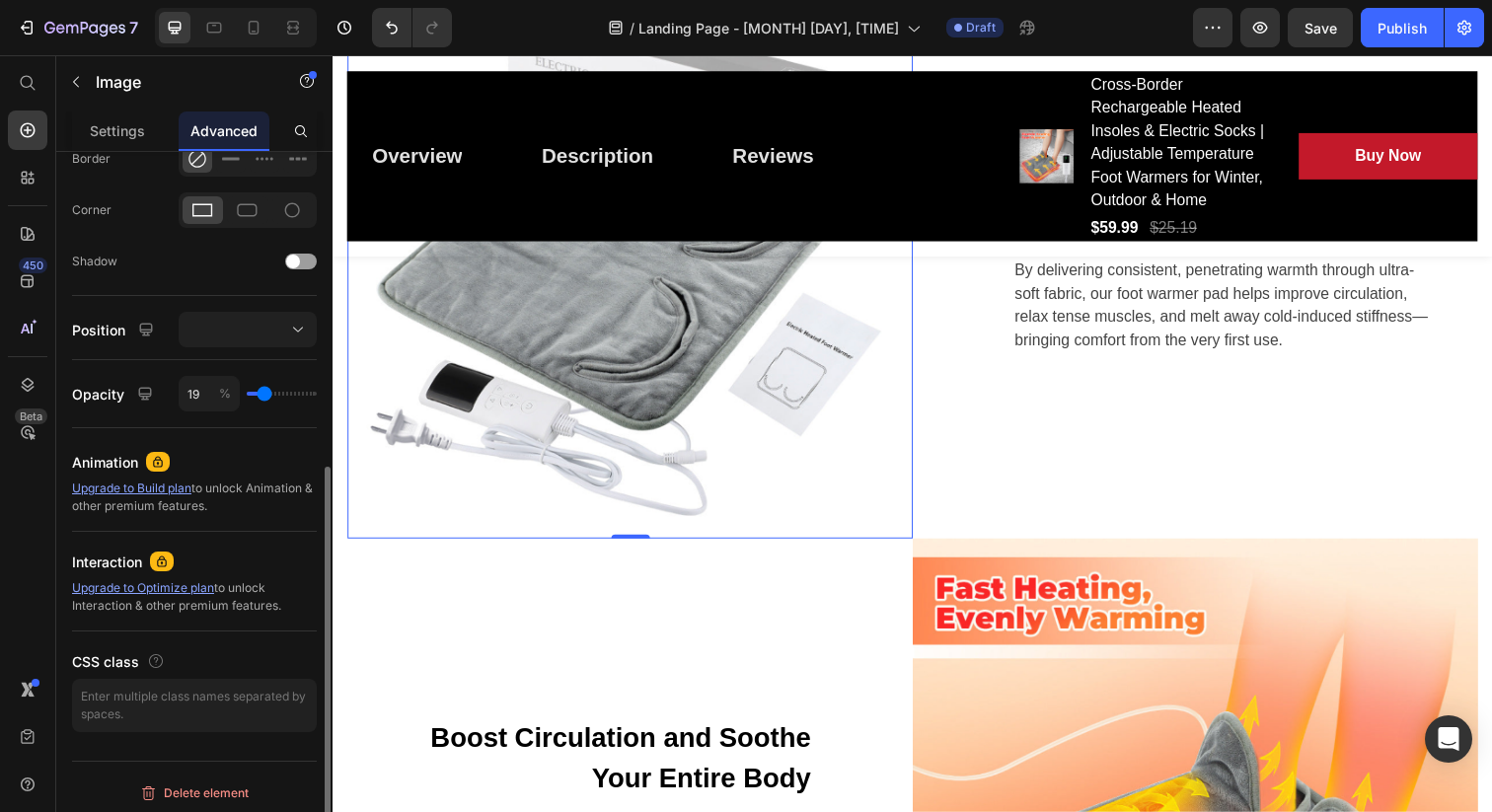 type on "18" 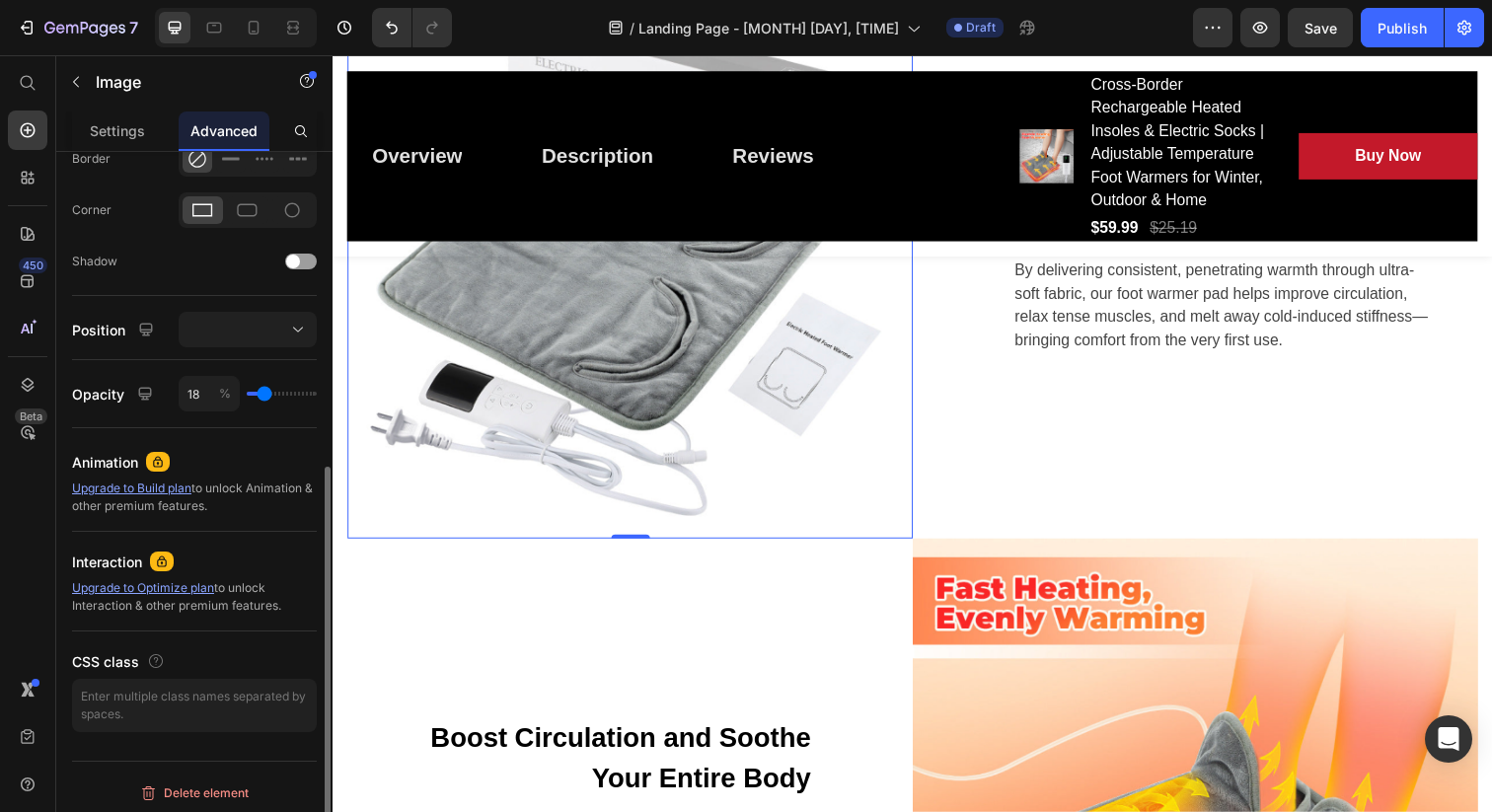 type on "17" 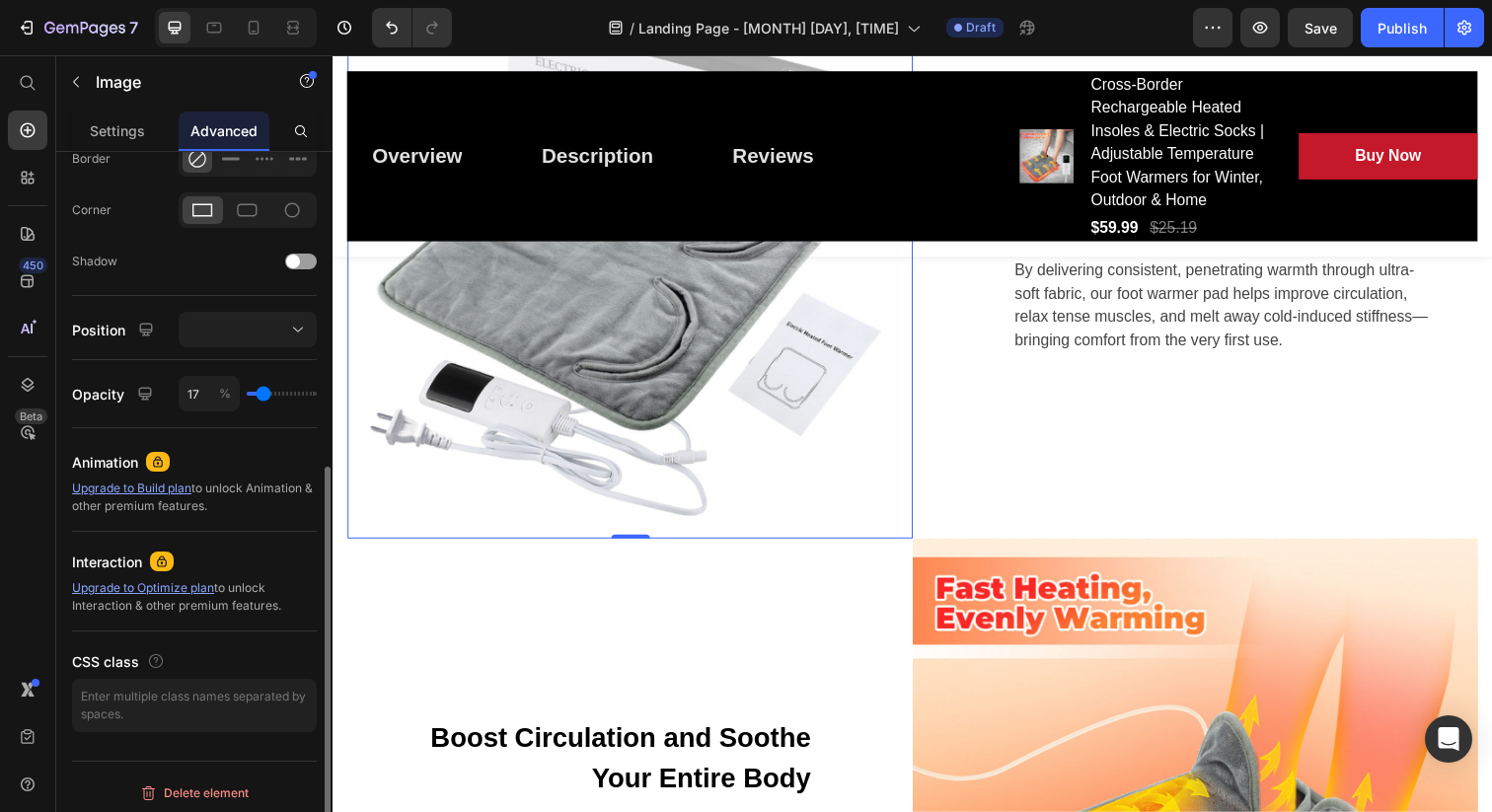 drag, startPoint x: 309, startPoint y: 396, endPoint x: 262, endPoint y: 396, distance: 47 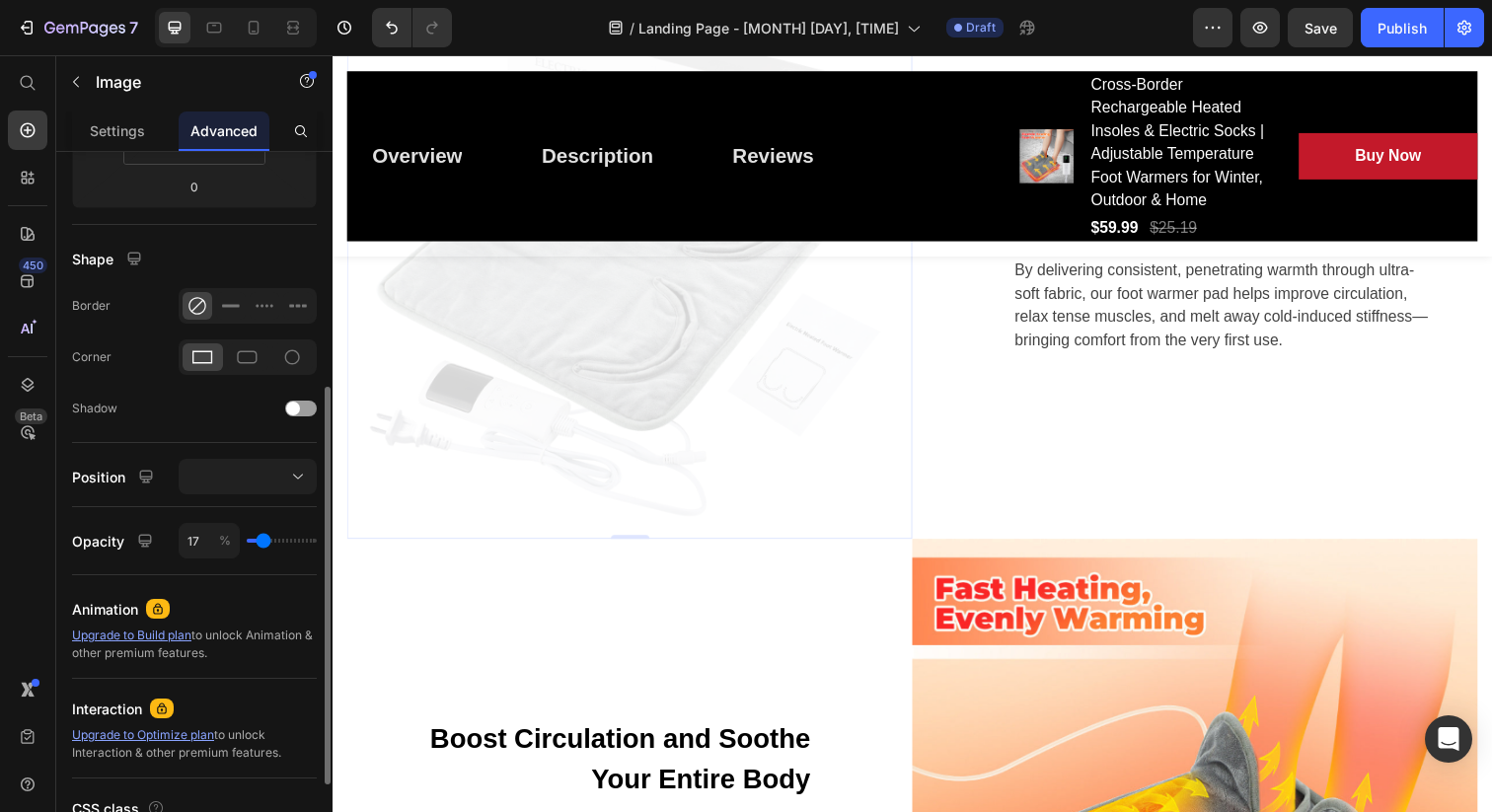 scroll, scrollTop: 419, scrollLeft: 0, axis: vertical 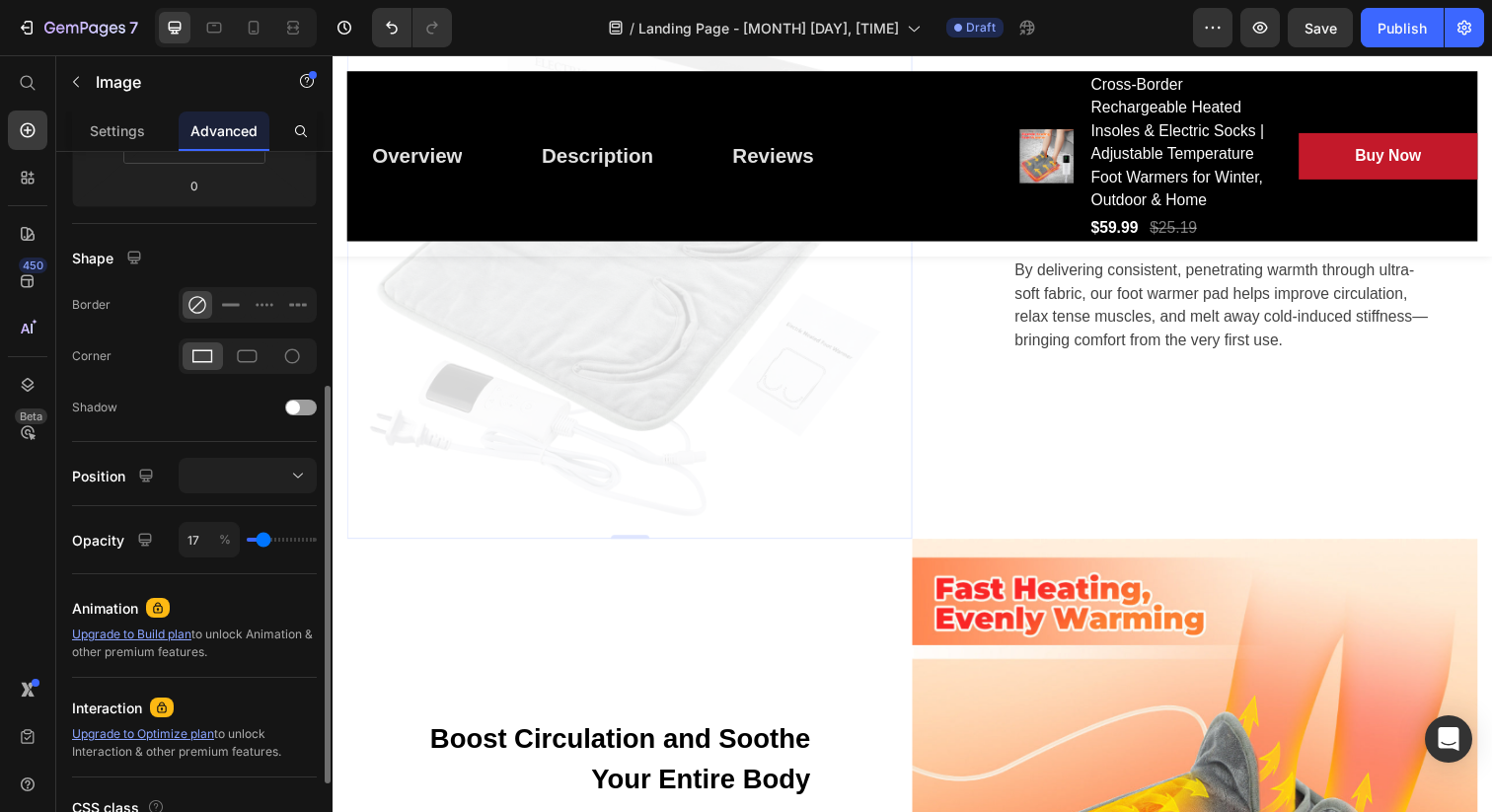 type on "15" 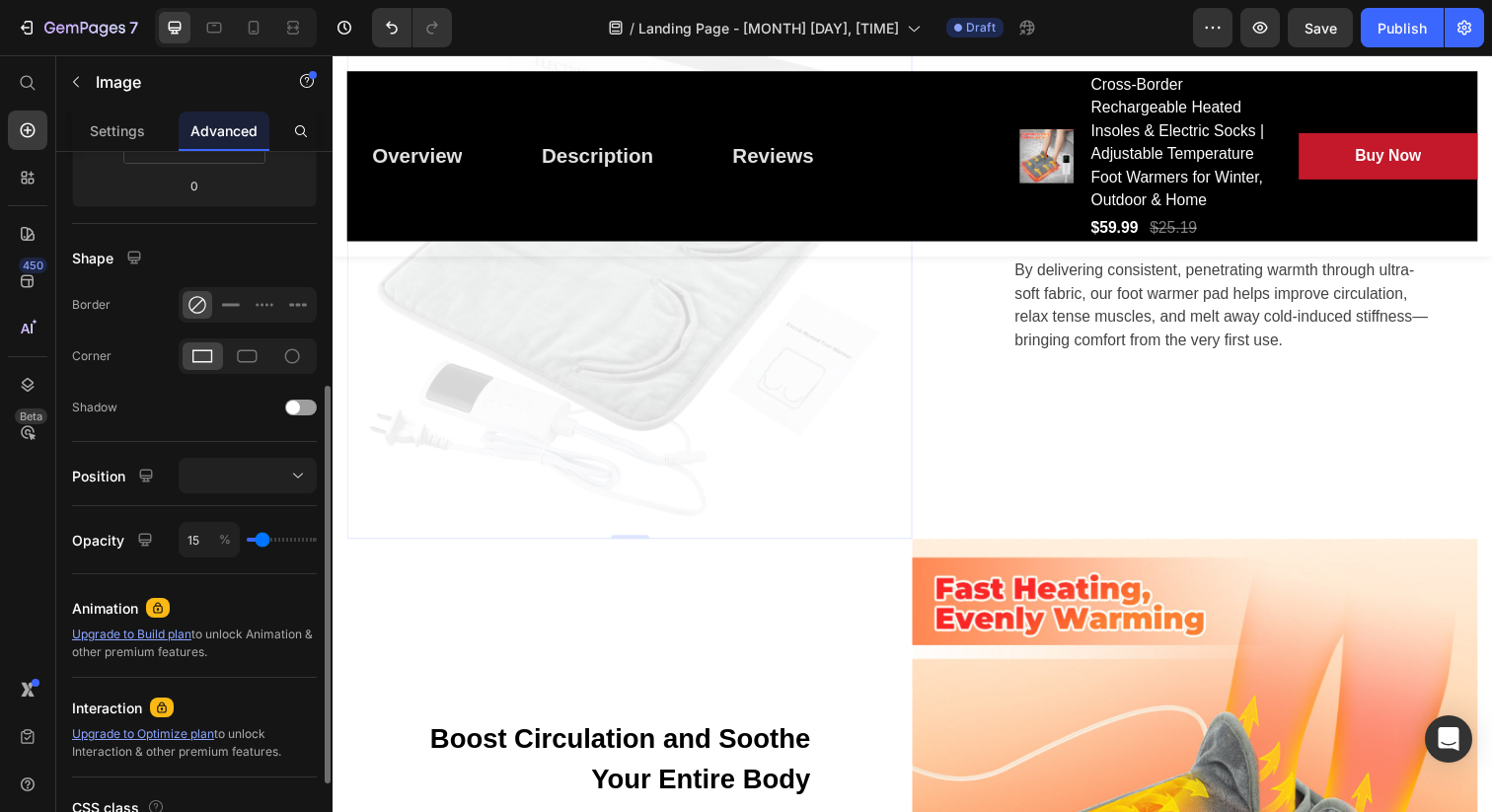 type on "17" 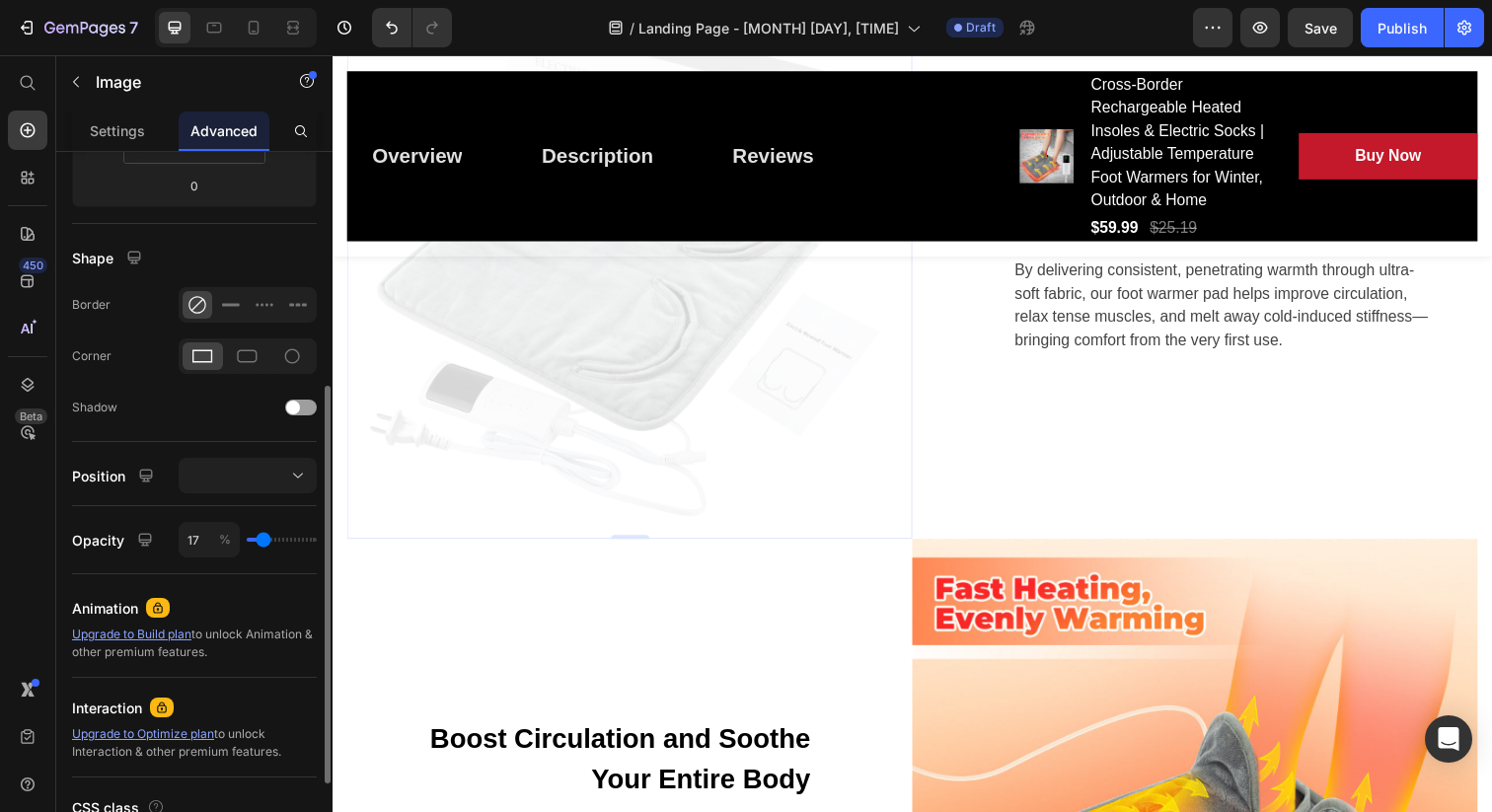 type on "23" 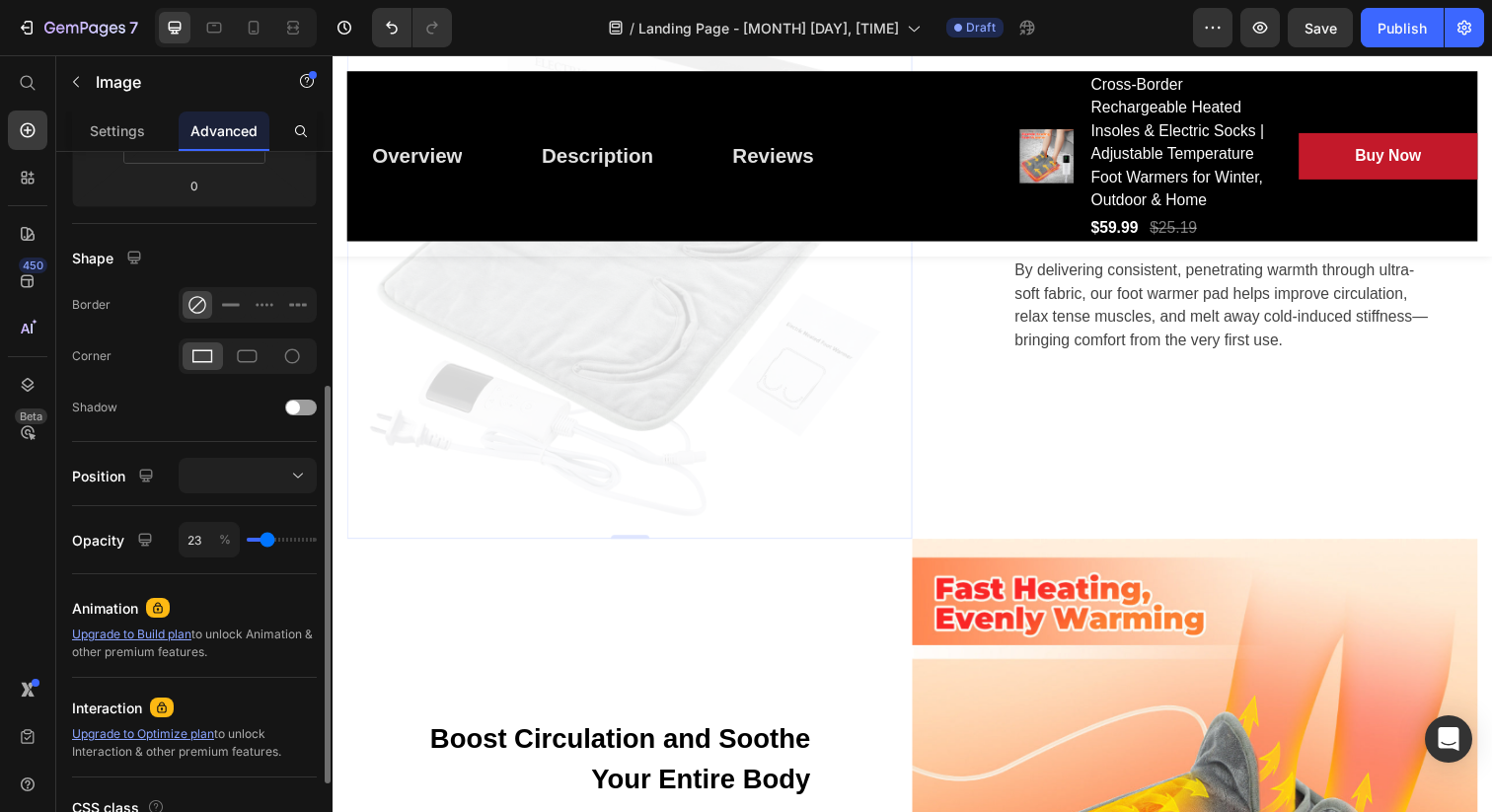 type on "43" 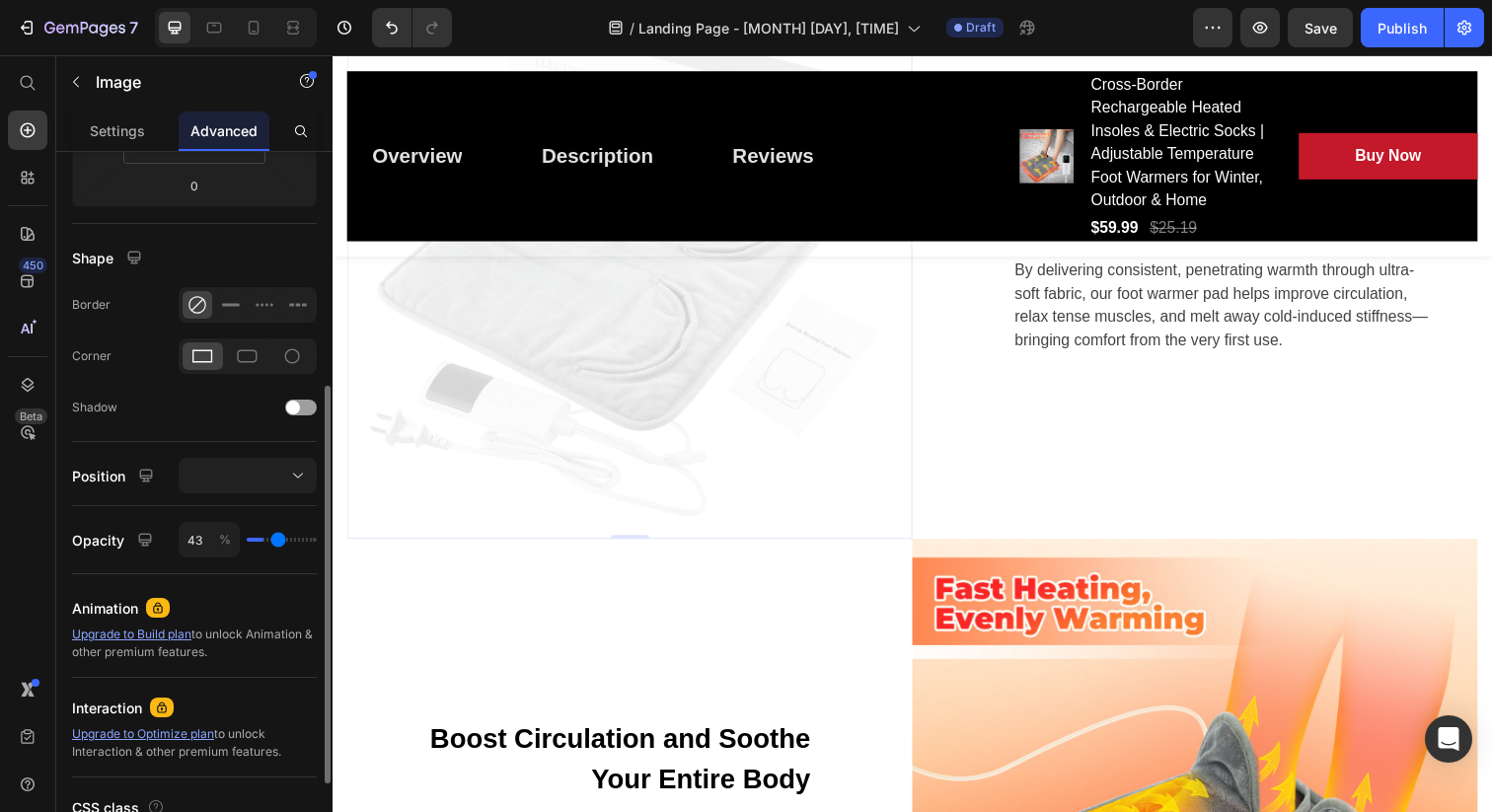 type on "57" 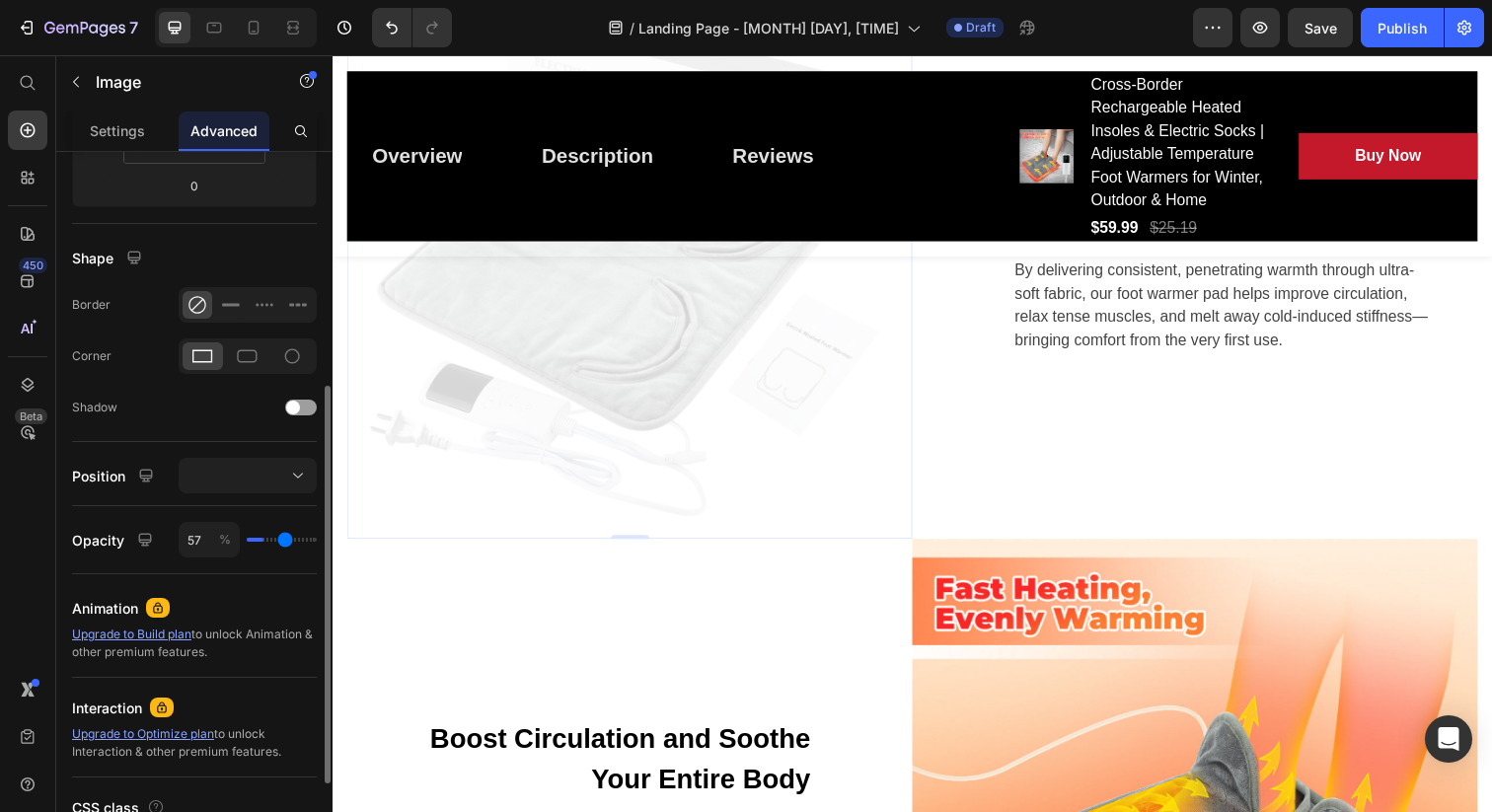 type on "91" 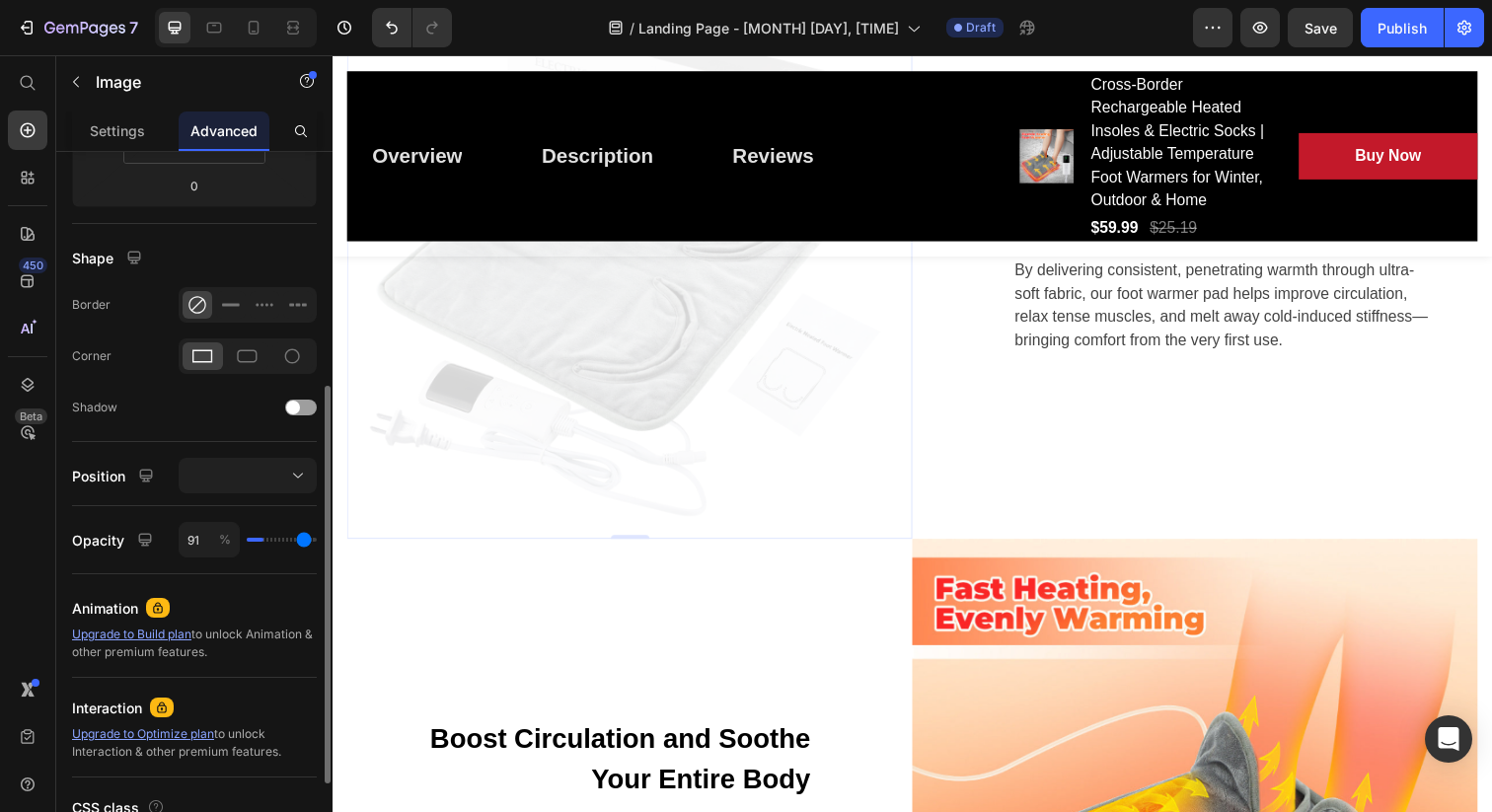 type on "100" 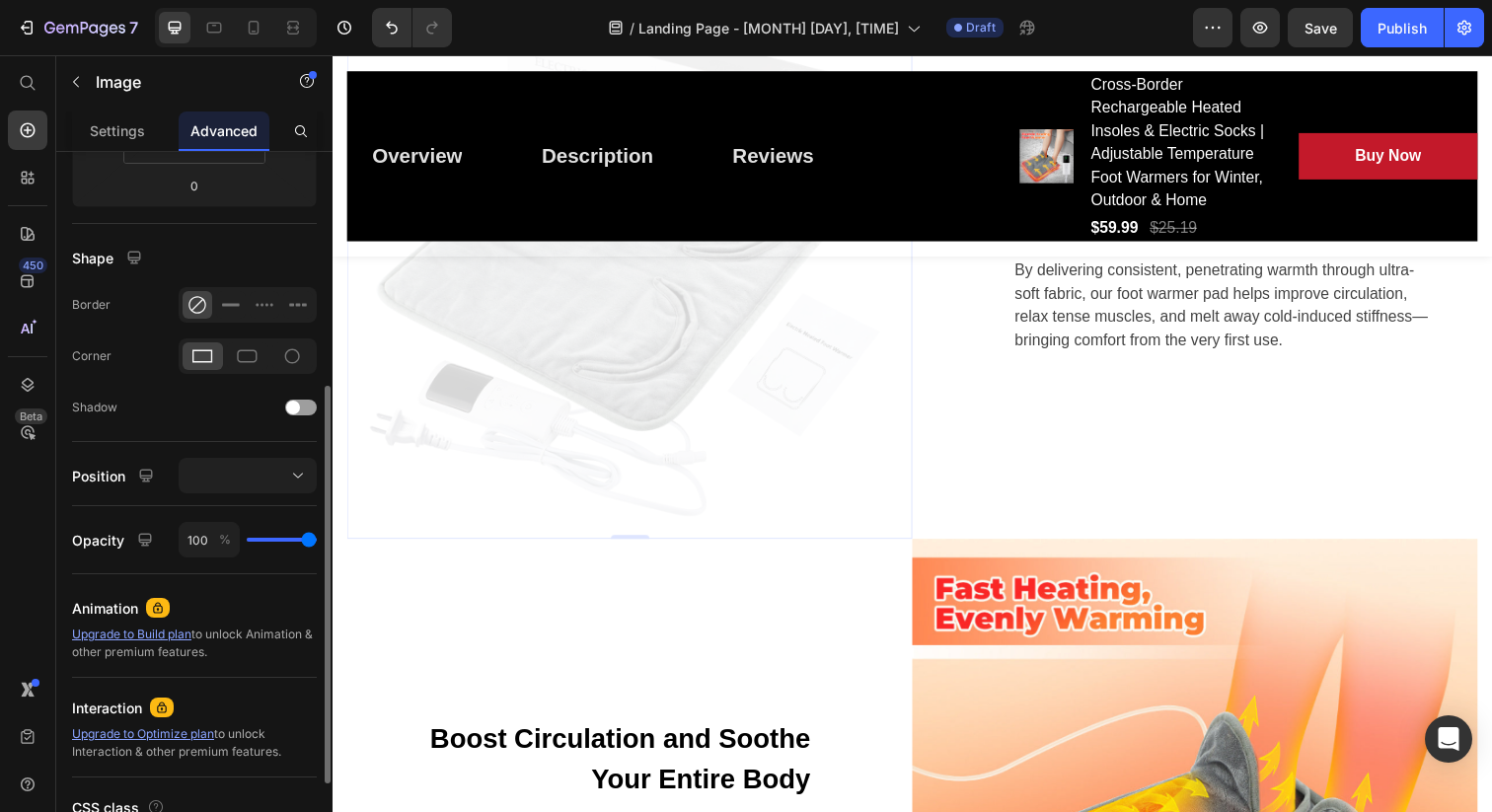 drag, startPoint x: 262, startPoint y: 541, endPoint x: 387, endPoint y: 541, distance: 125 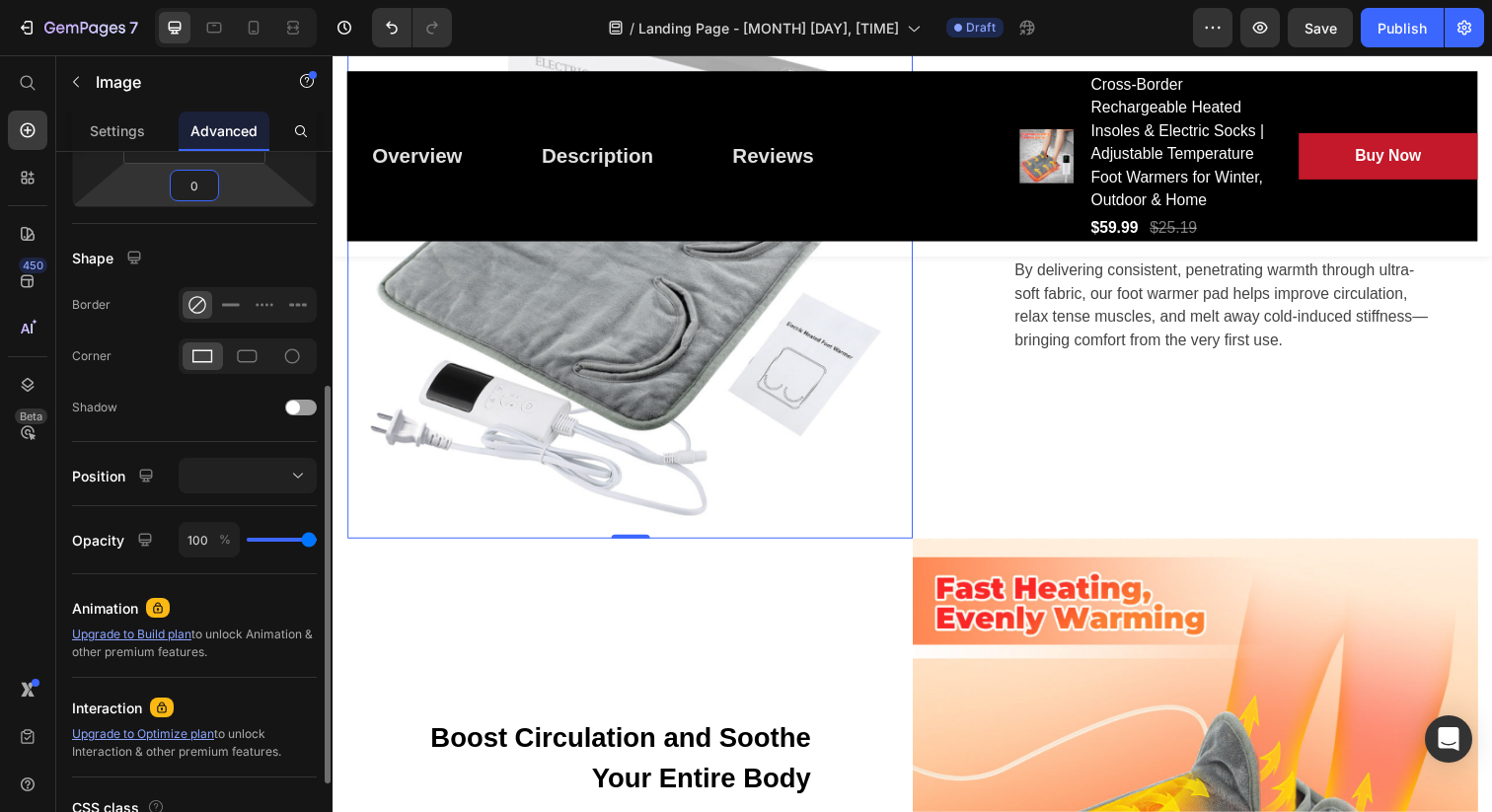 click on "7   /  Landing Page - Jul 13, 20:22:15 Draft Preview  Save   Publish  450 Beta Start with Sections Elements Hero Section Product Detail Brands Trusted Badges Guarantee Product Breakdown How to use Testimonials Compare Bundle FAQs Social Proof Brand Story Product List Collection Blog List Contact Sticky Add to Cart Custom Footer Browse Library 450 Layout
Row
Row
Row
Row Text
Heading
Text Block Button
Button
Button
Sticky Back to top Media
Image" at bounding box center (746, 0) 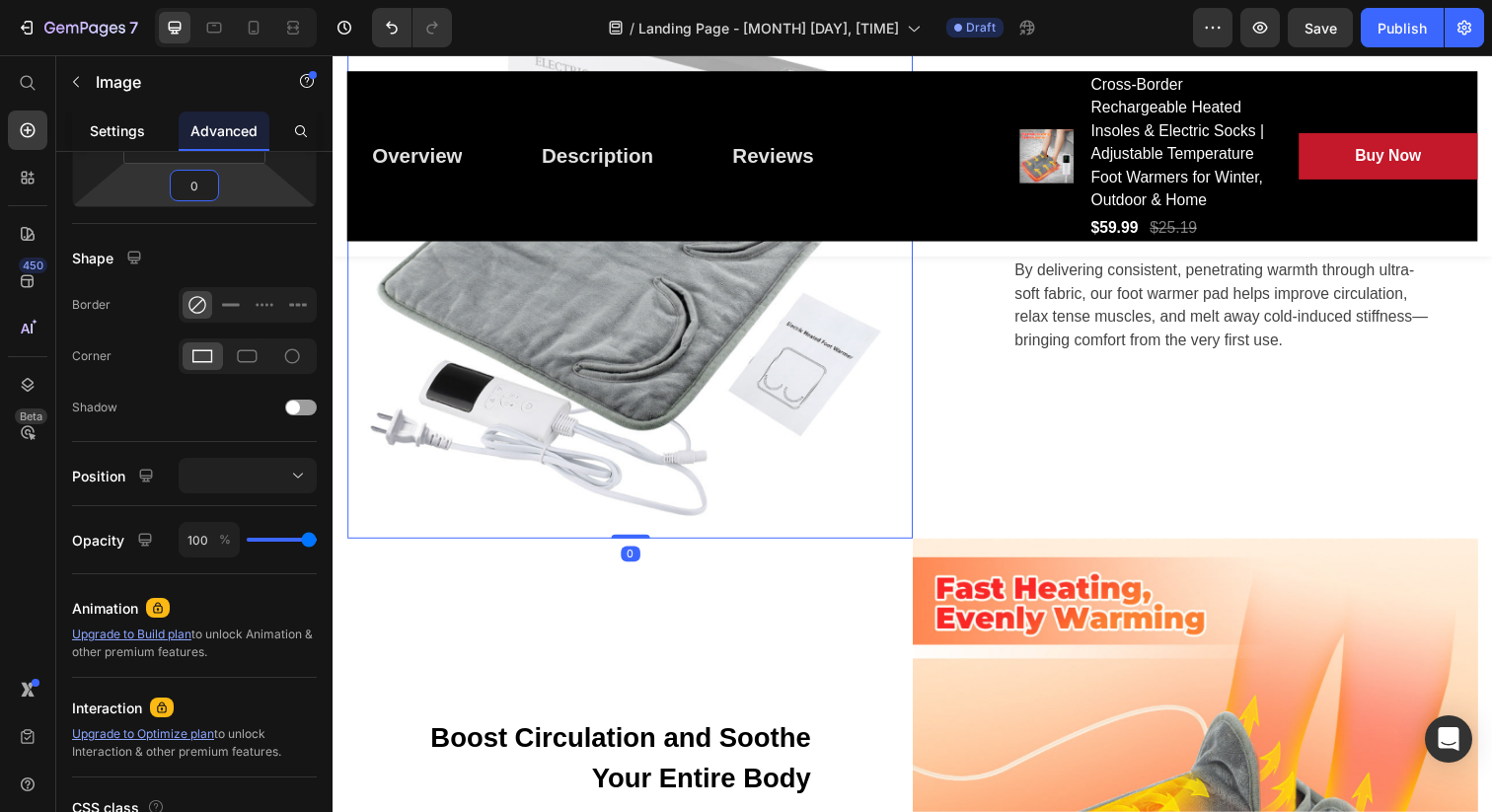 click on "Settings" at bounding box center (117, 130) 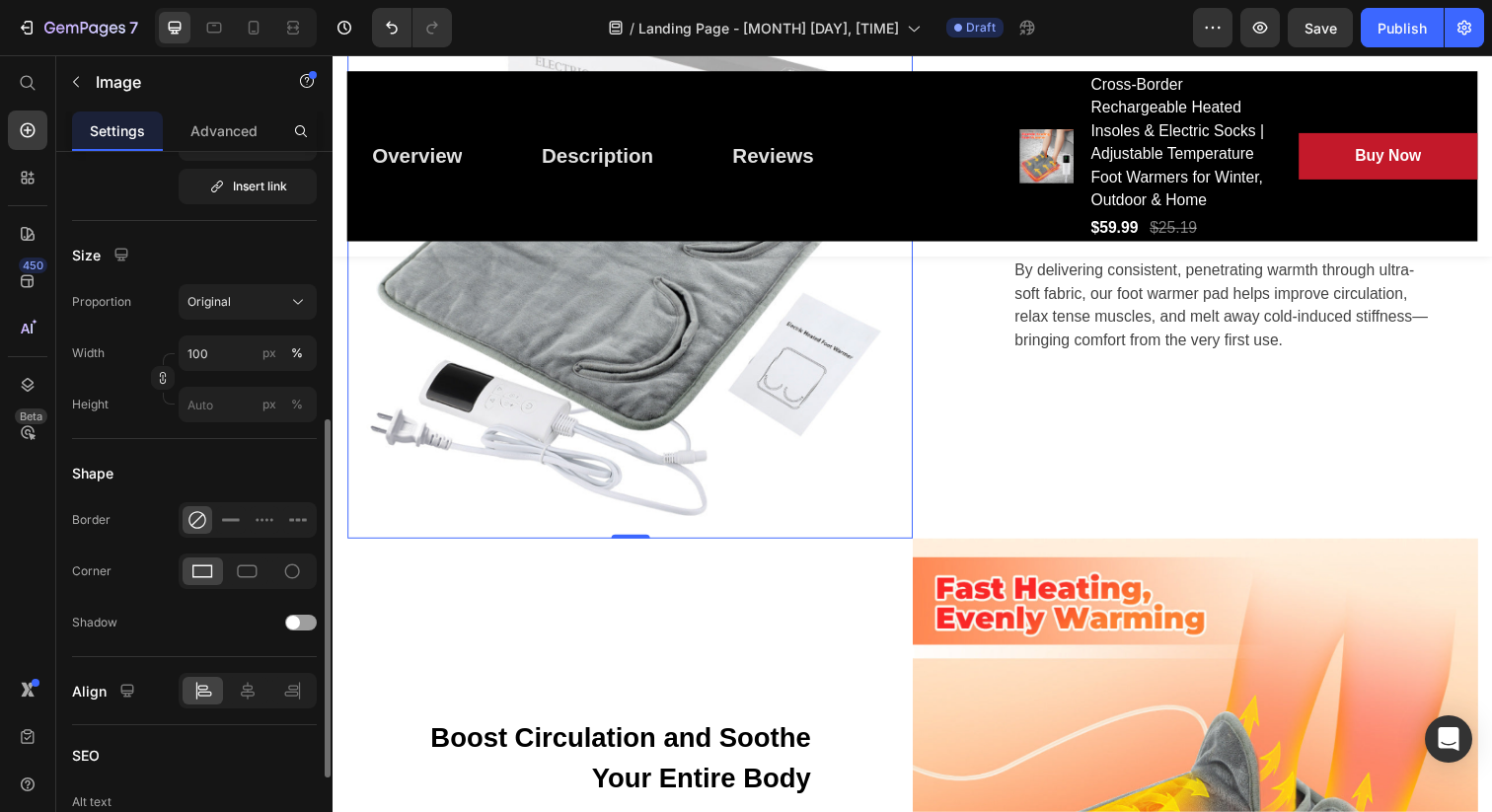 scroll, scrollTop: 501, scrollLeft: 0, axis: vertical 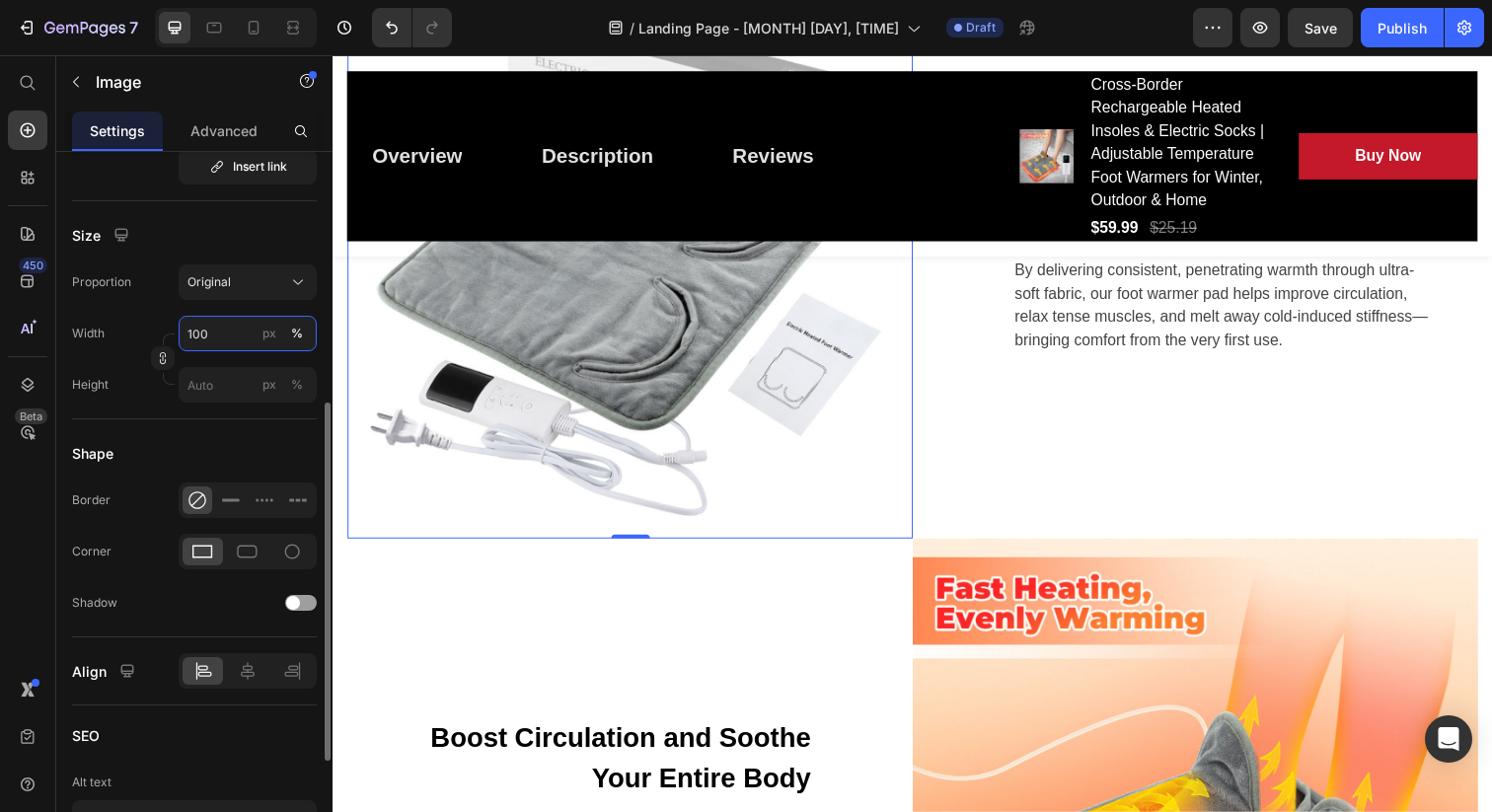 click on "100" at bounding box center (248, 333) 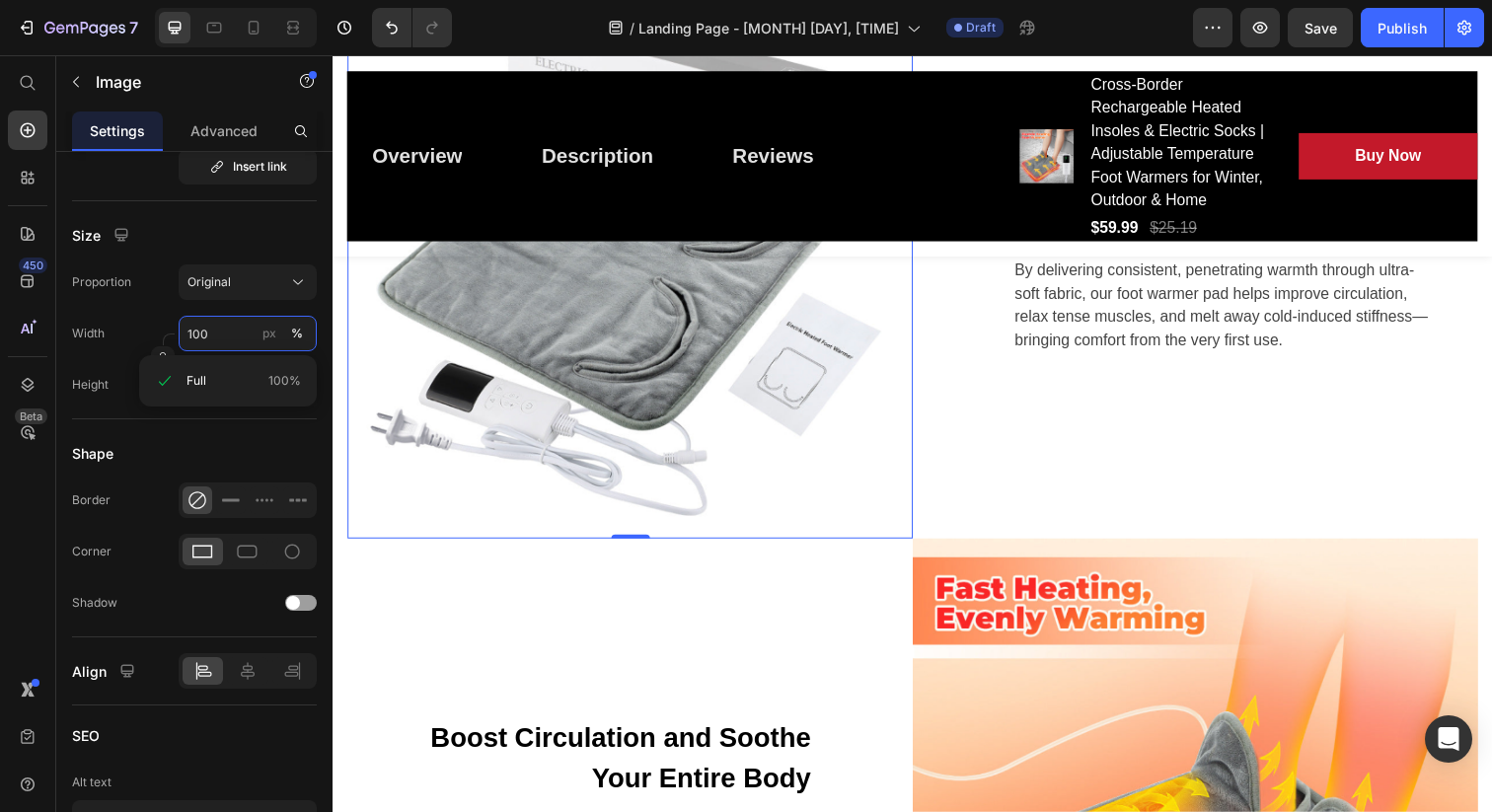 click on "100" at bounding box center [248, 333] 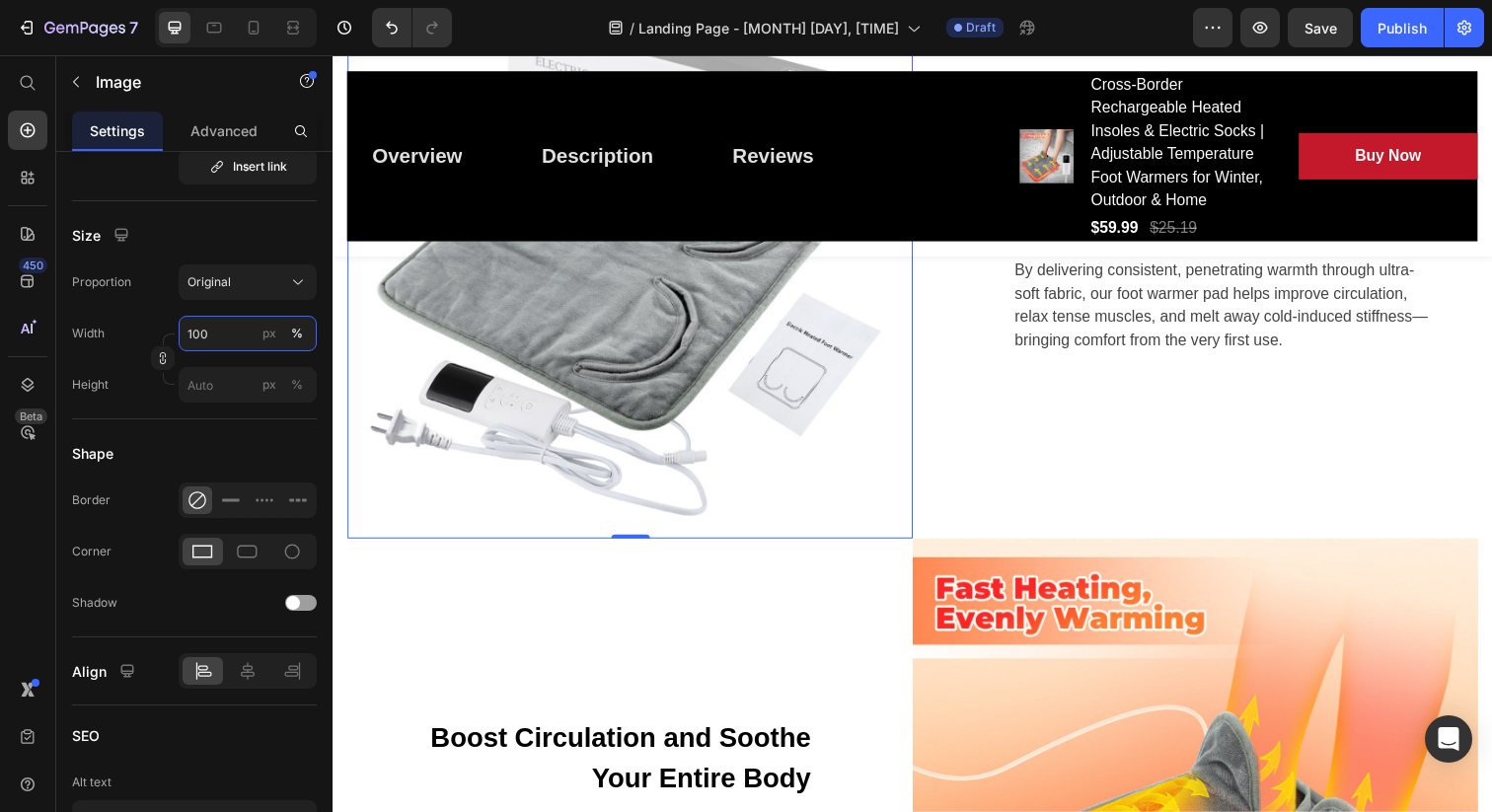 click on "100" at bounding box center [248, 333] 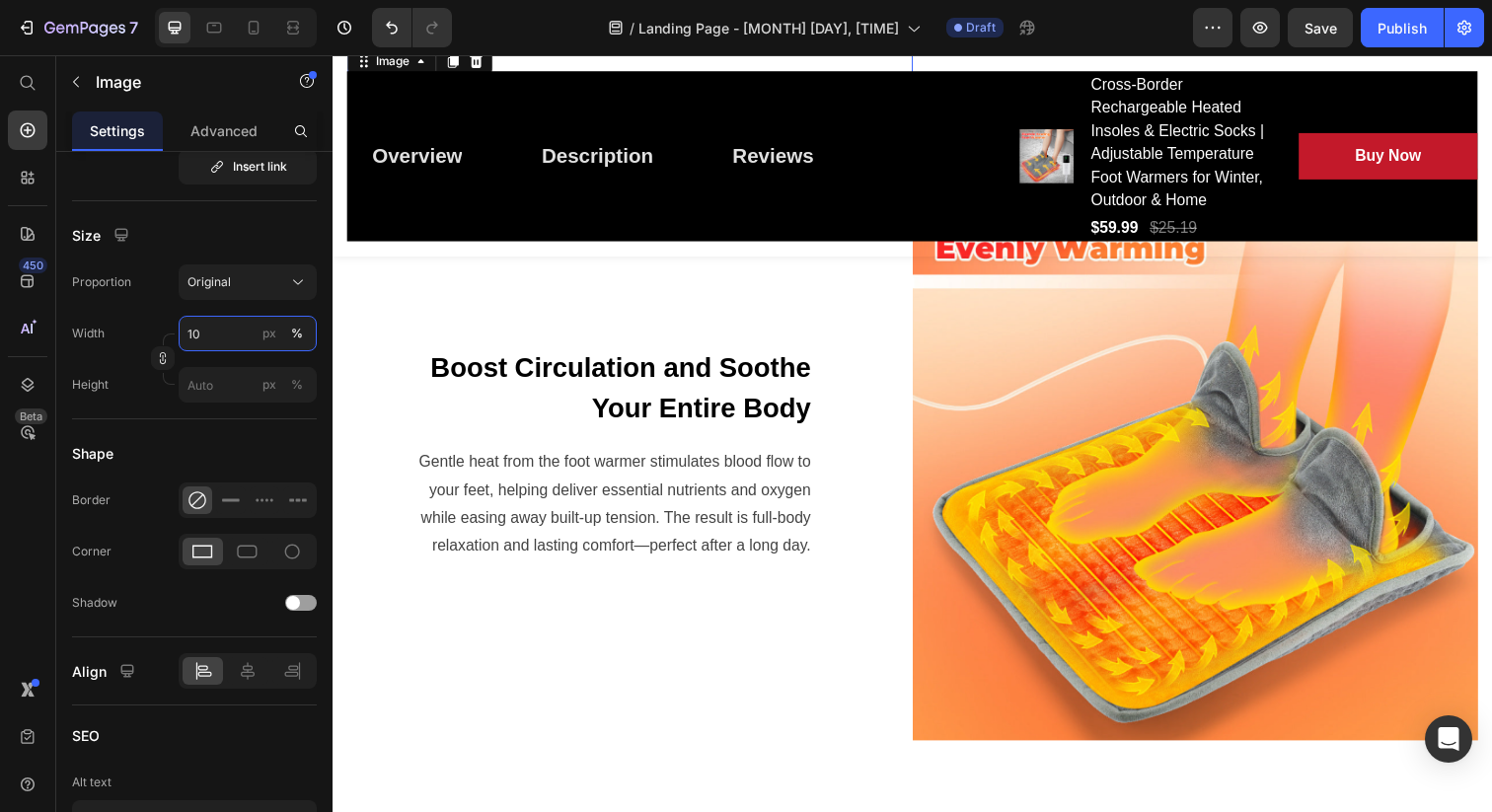 type on "1" 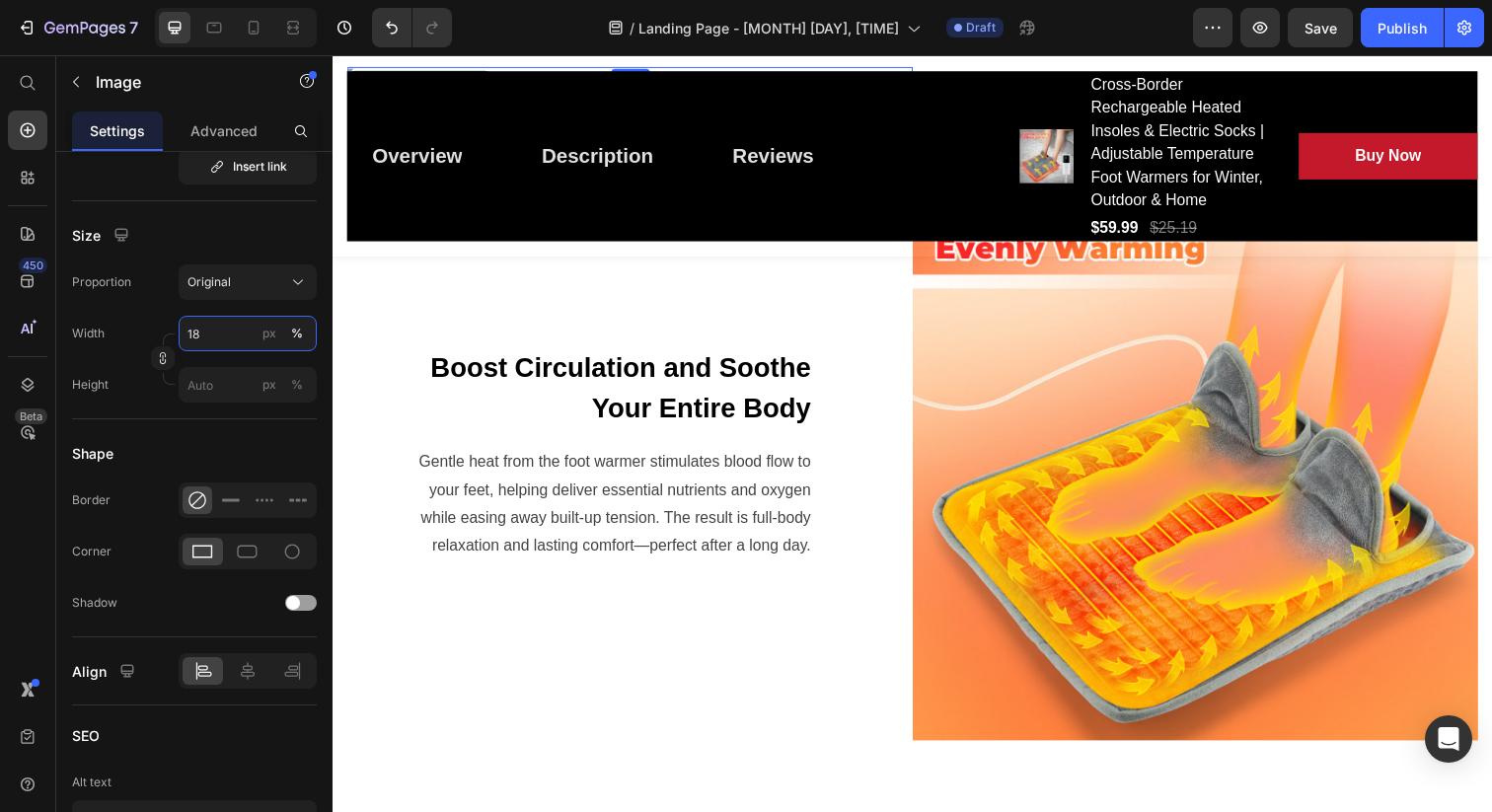 scroll, scrollTop: 2717, scrollLeft: 0, axis: vertical 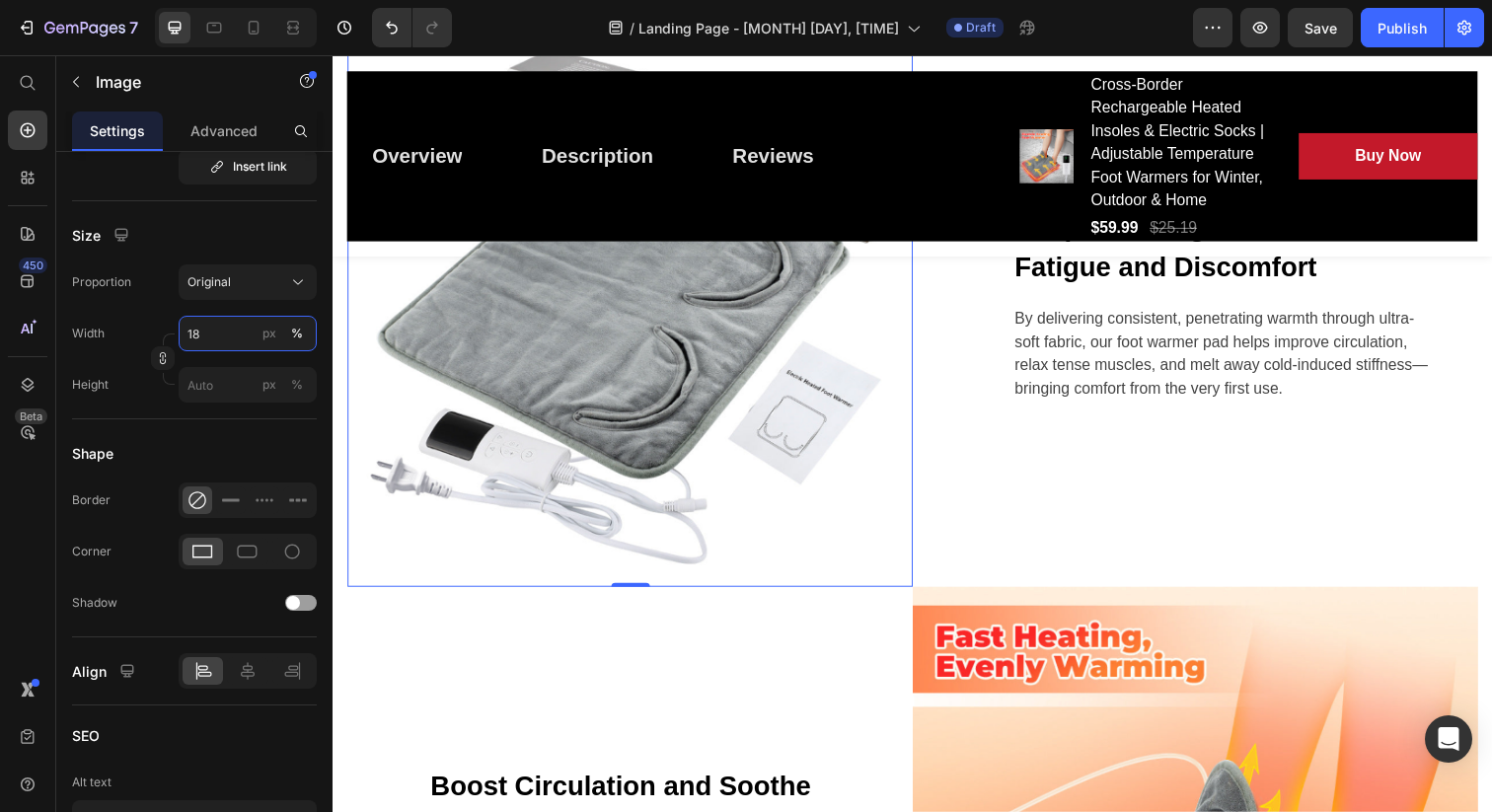 type on "1" 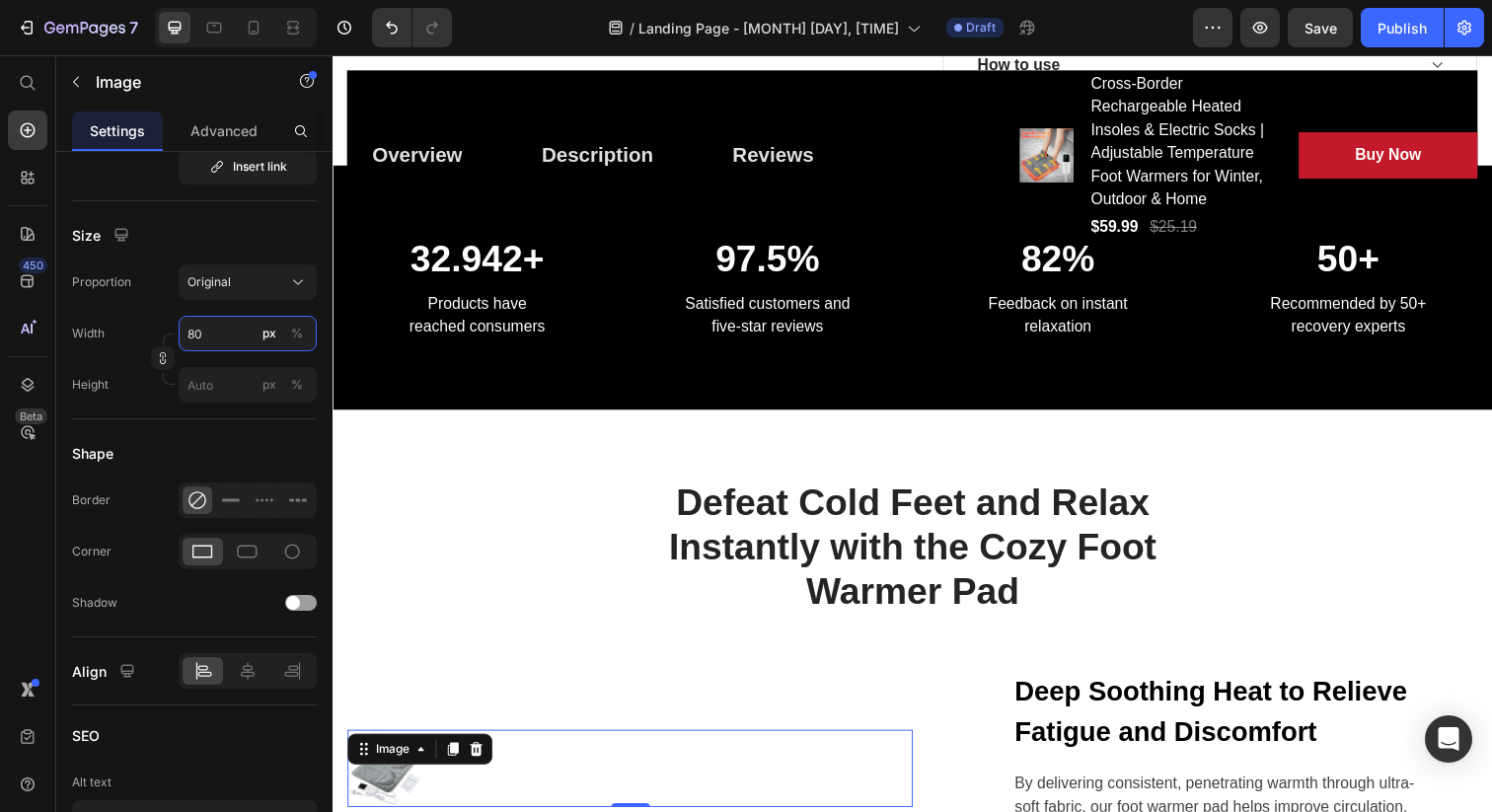scroll, scrollTop: 2040, scrollLeft: 0, axis: vertical 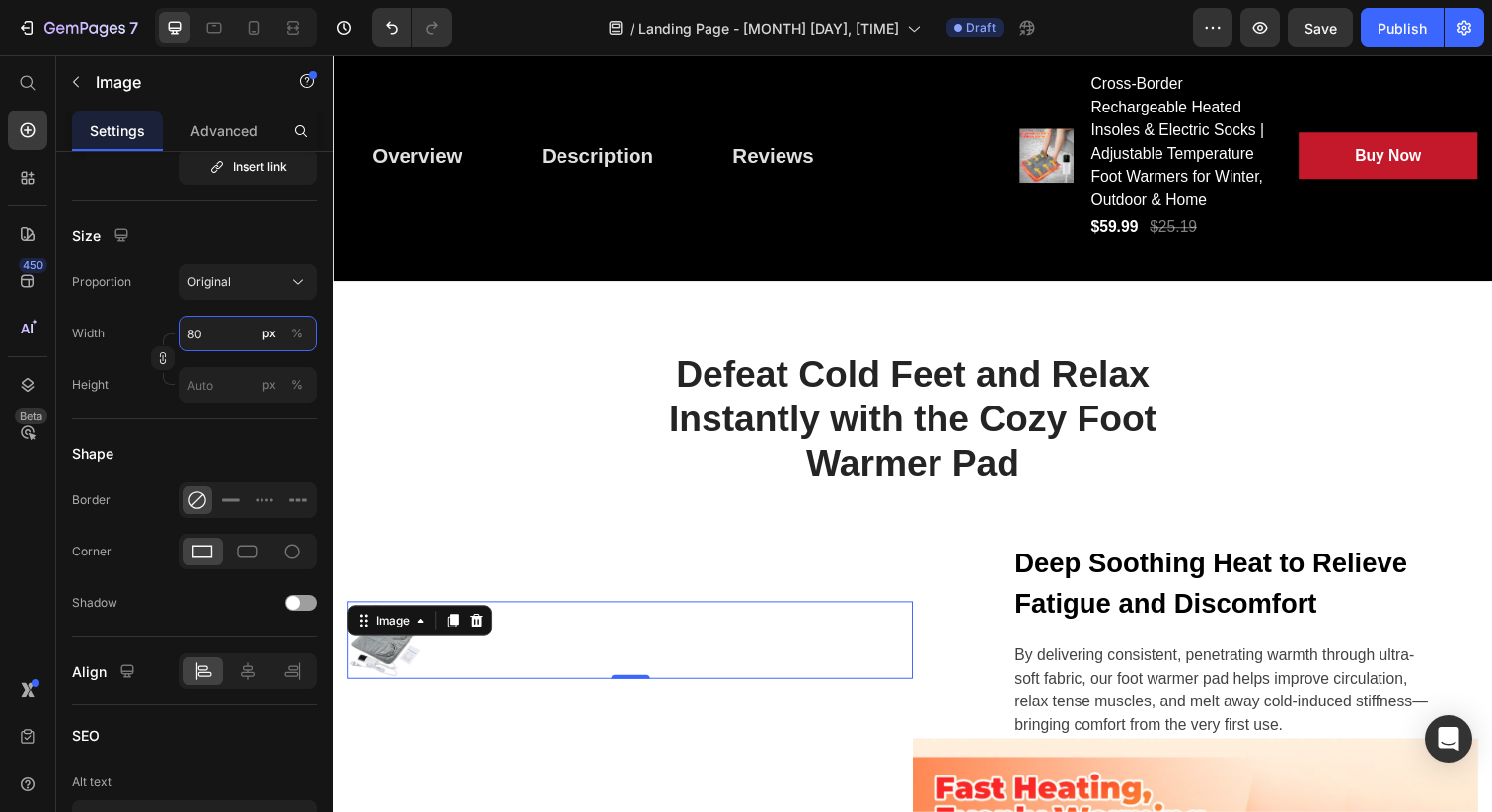 type on "8" 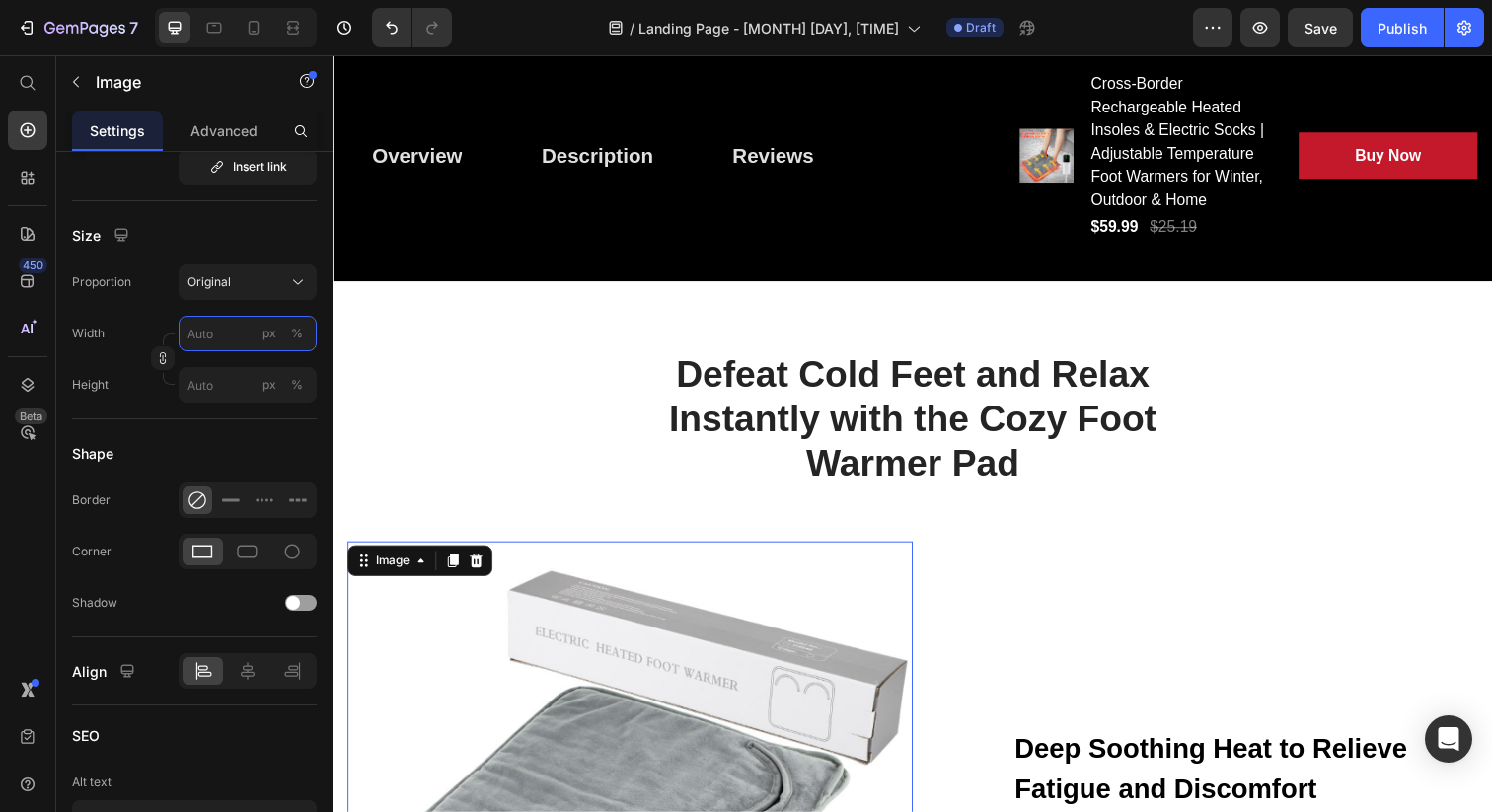type on "8" 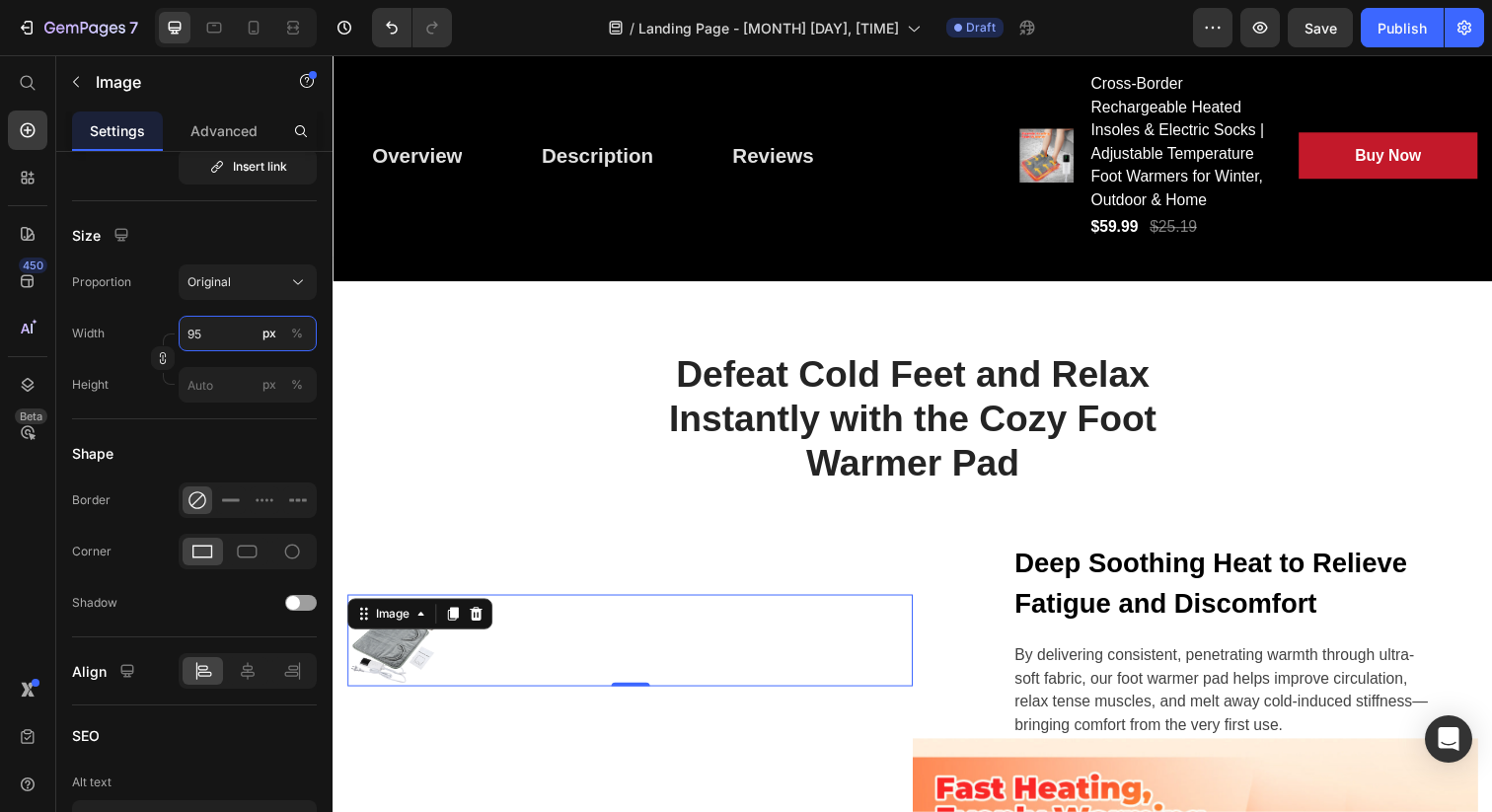 type on "9" 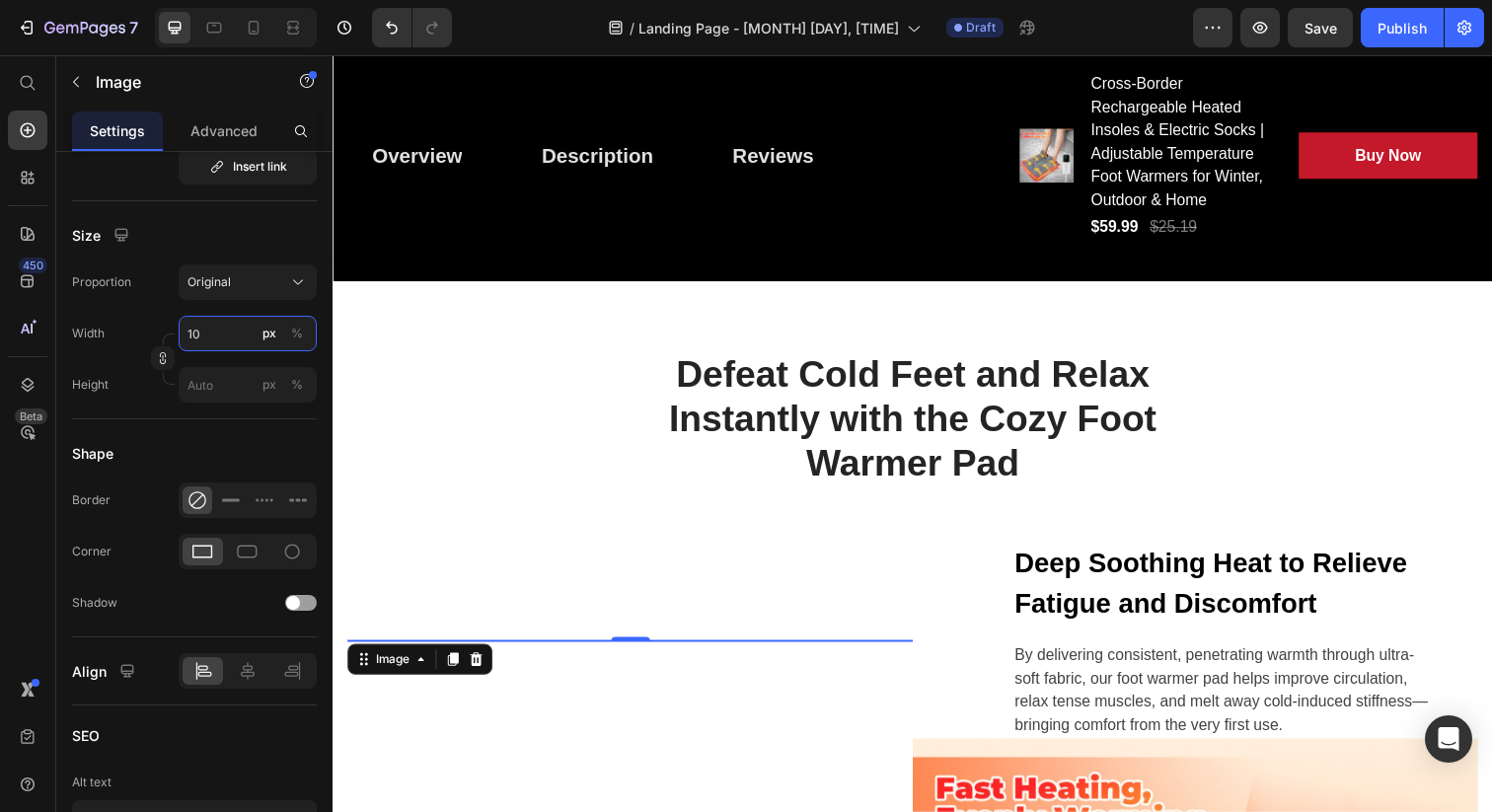 type on "100" 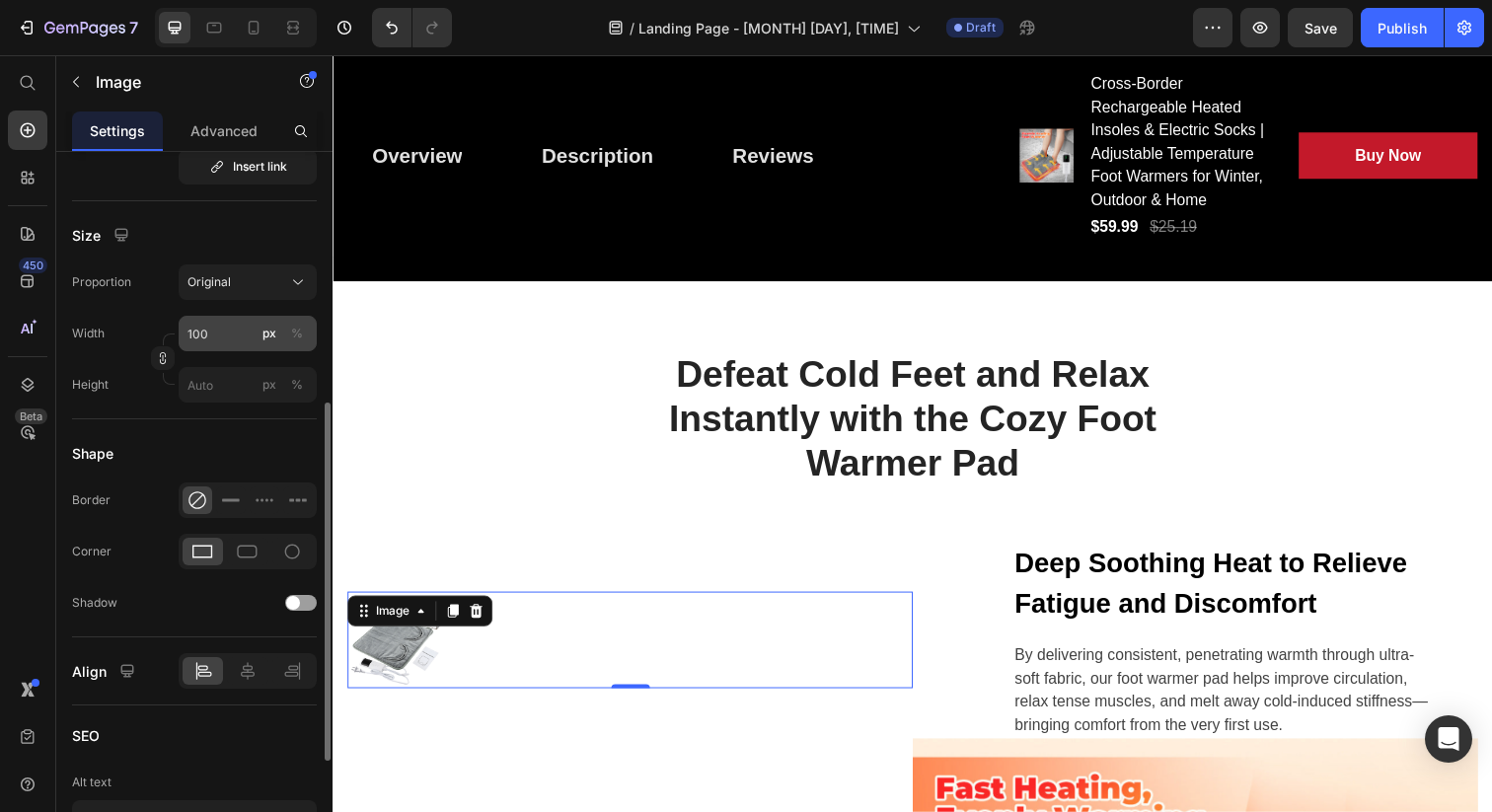 click on "%" at bounding box center [297, 333] 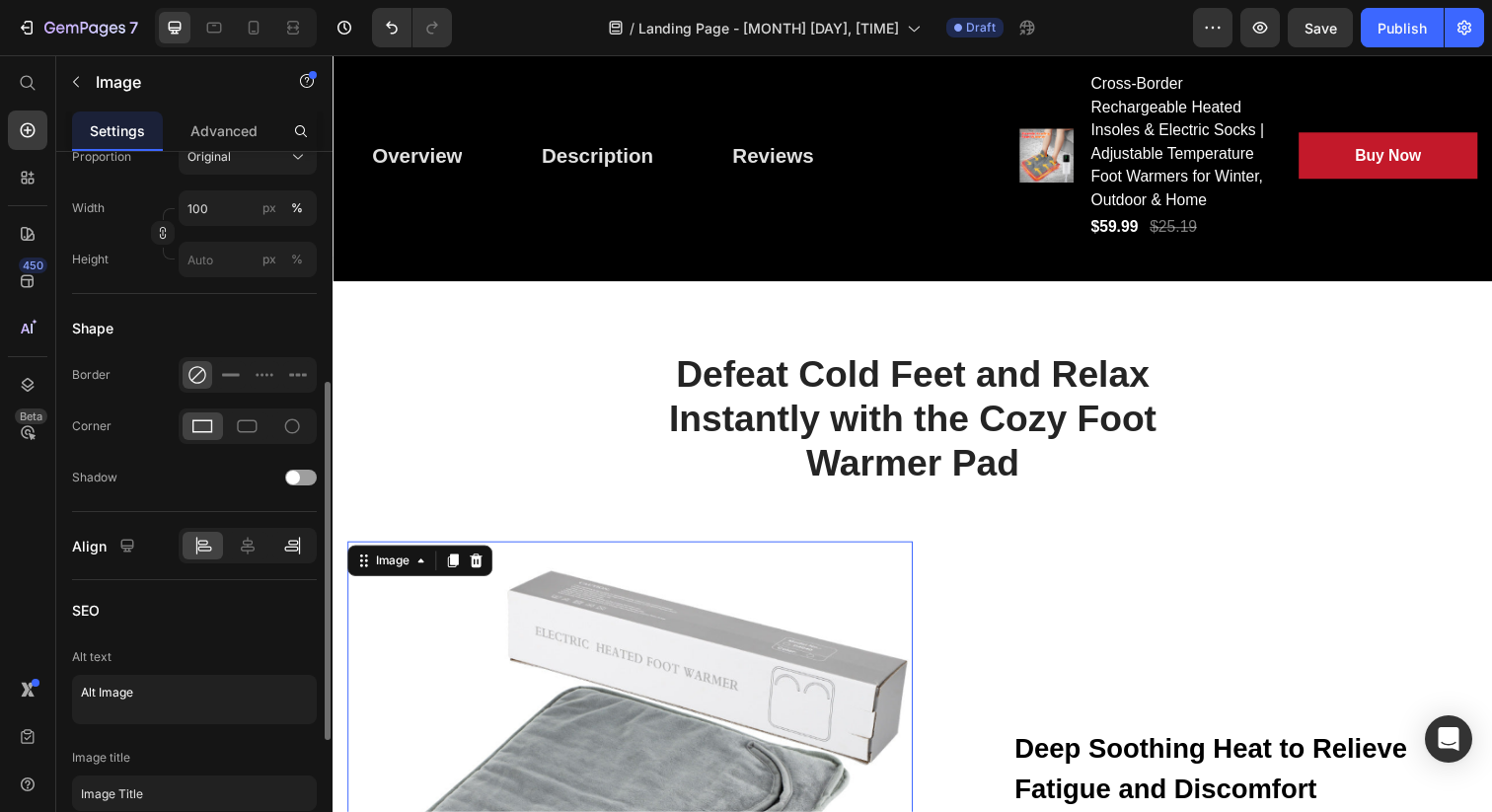 scroll, scrollTop: 571, scrollLeft: 0, axis: vertical 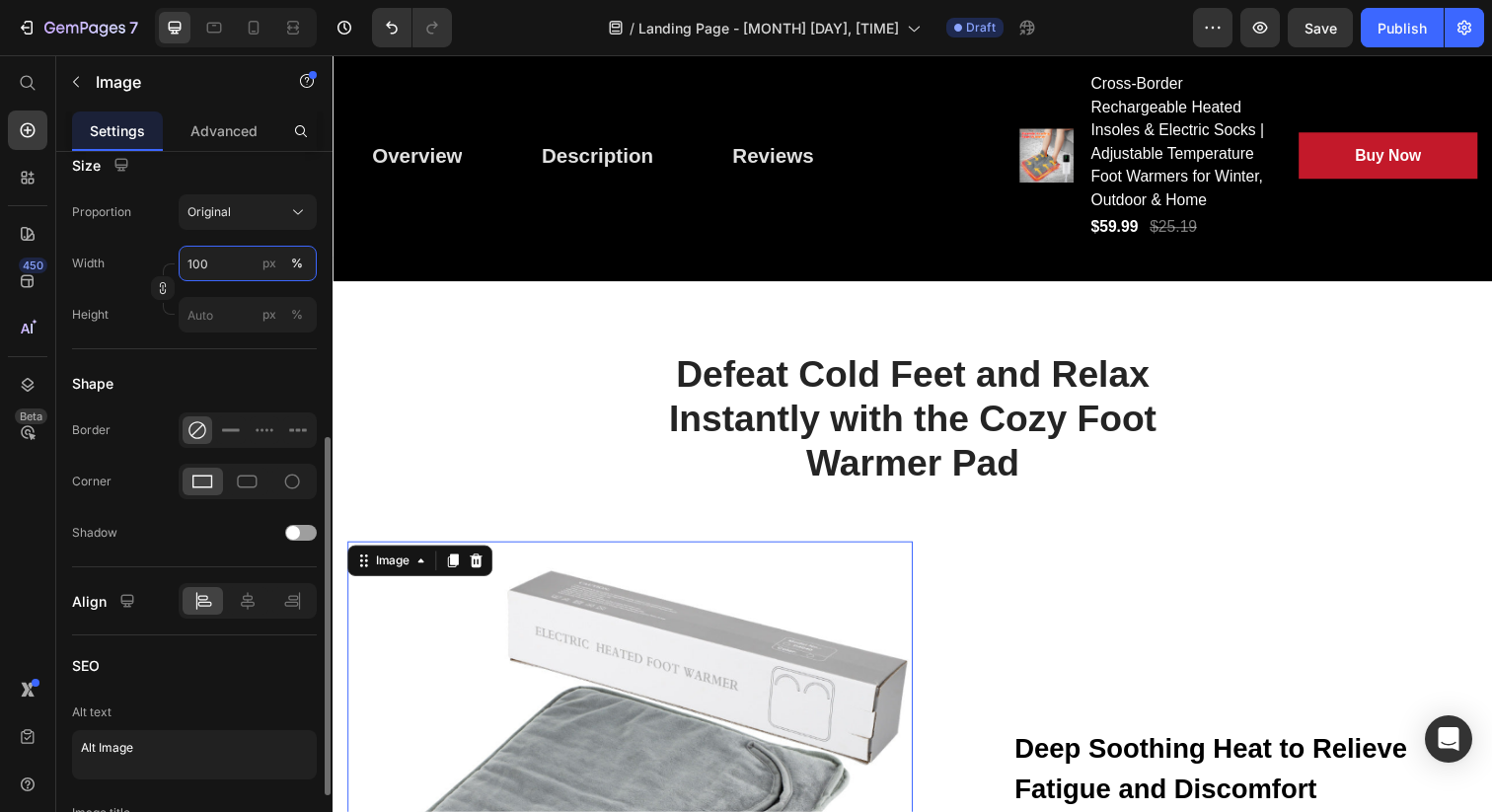 click on "100" at bounding box center [248, 263] 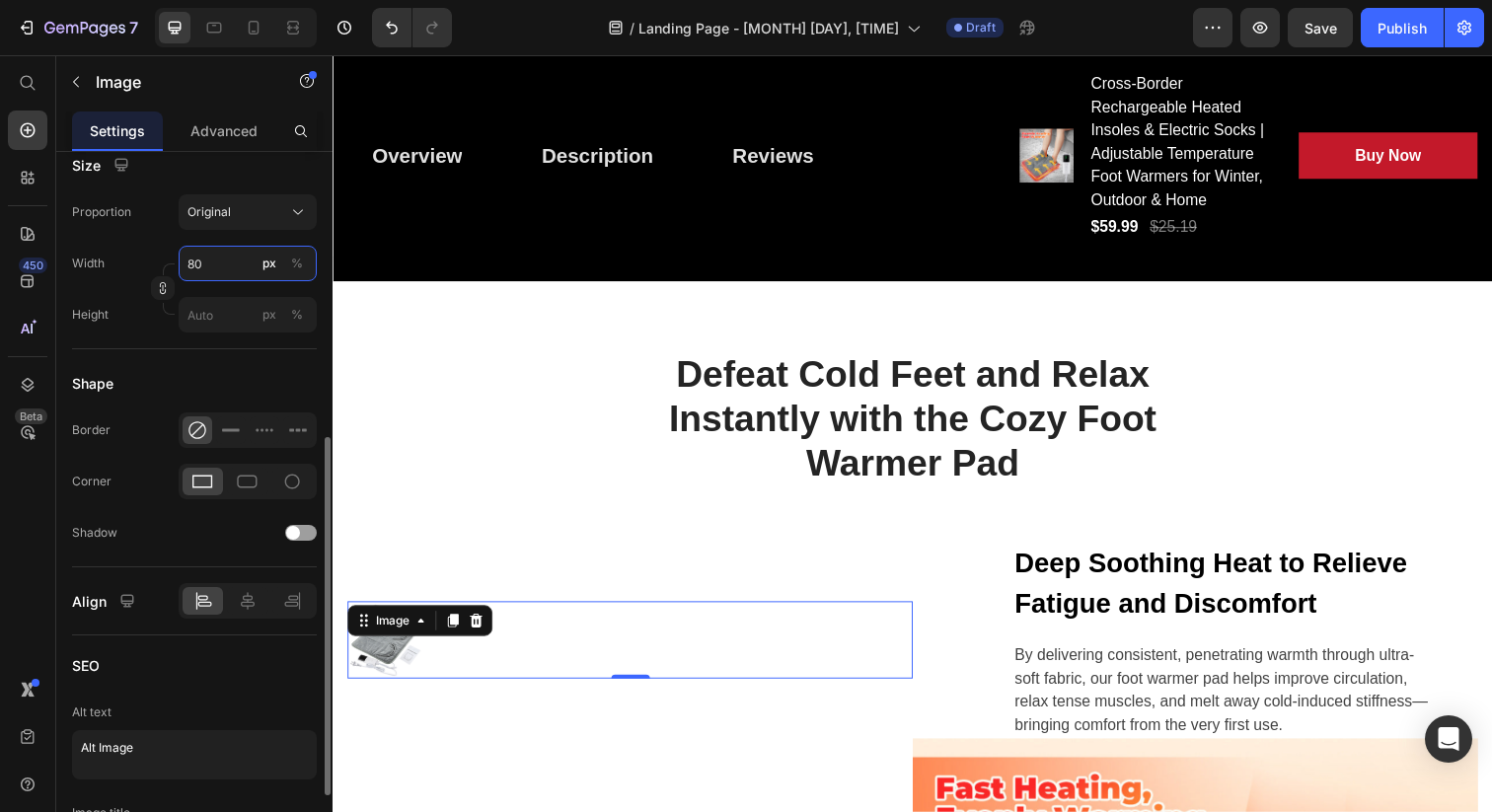 type on "80" 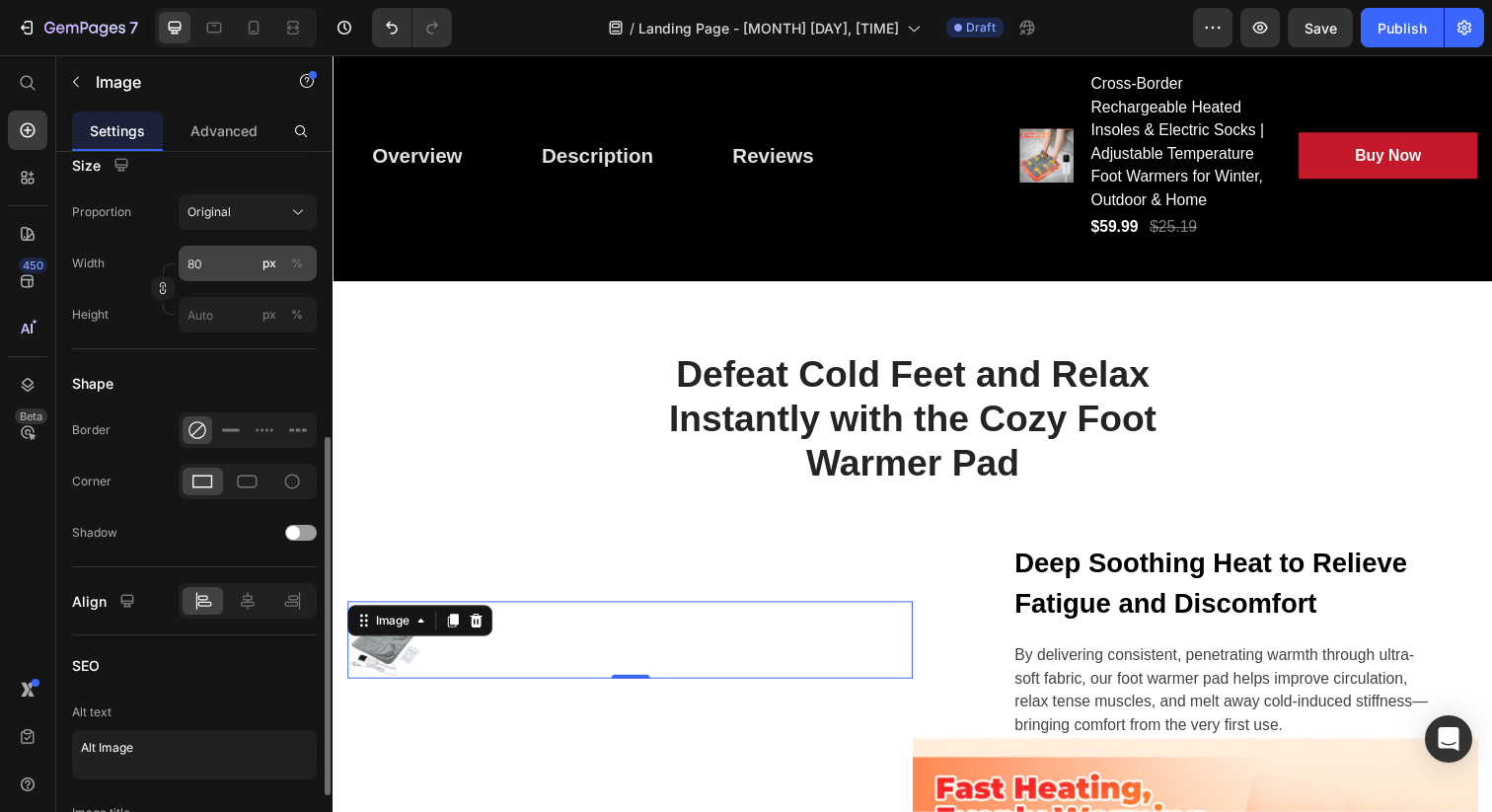 click on "%" at bounding box center [297, 263] 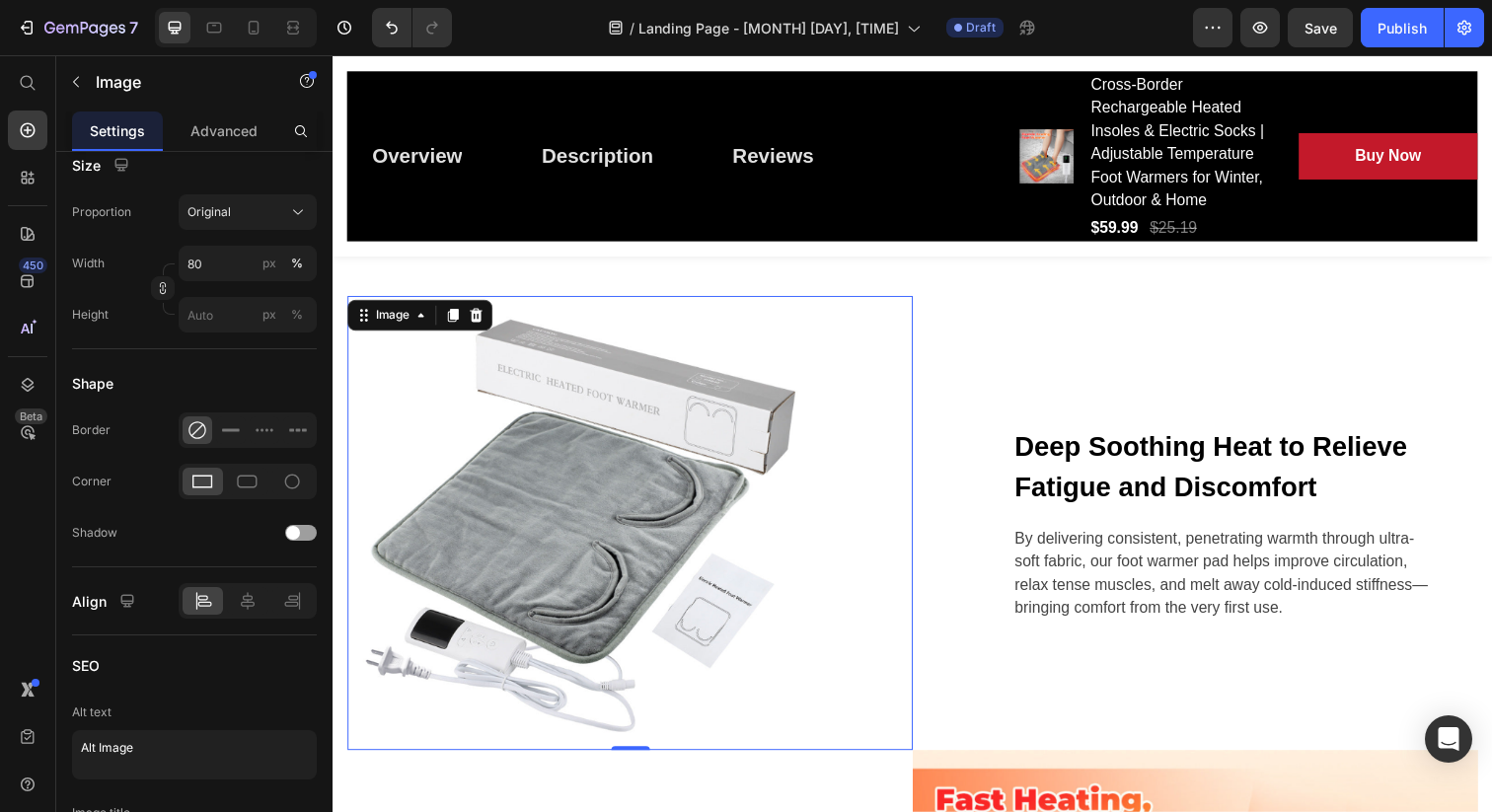 scroll, scrollTop: 2242, scrollLeft: 0, axis: vertical 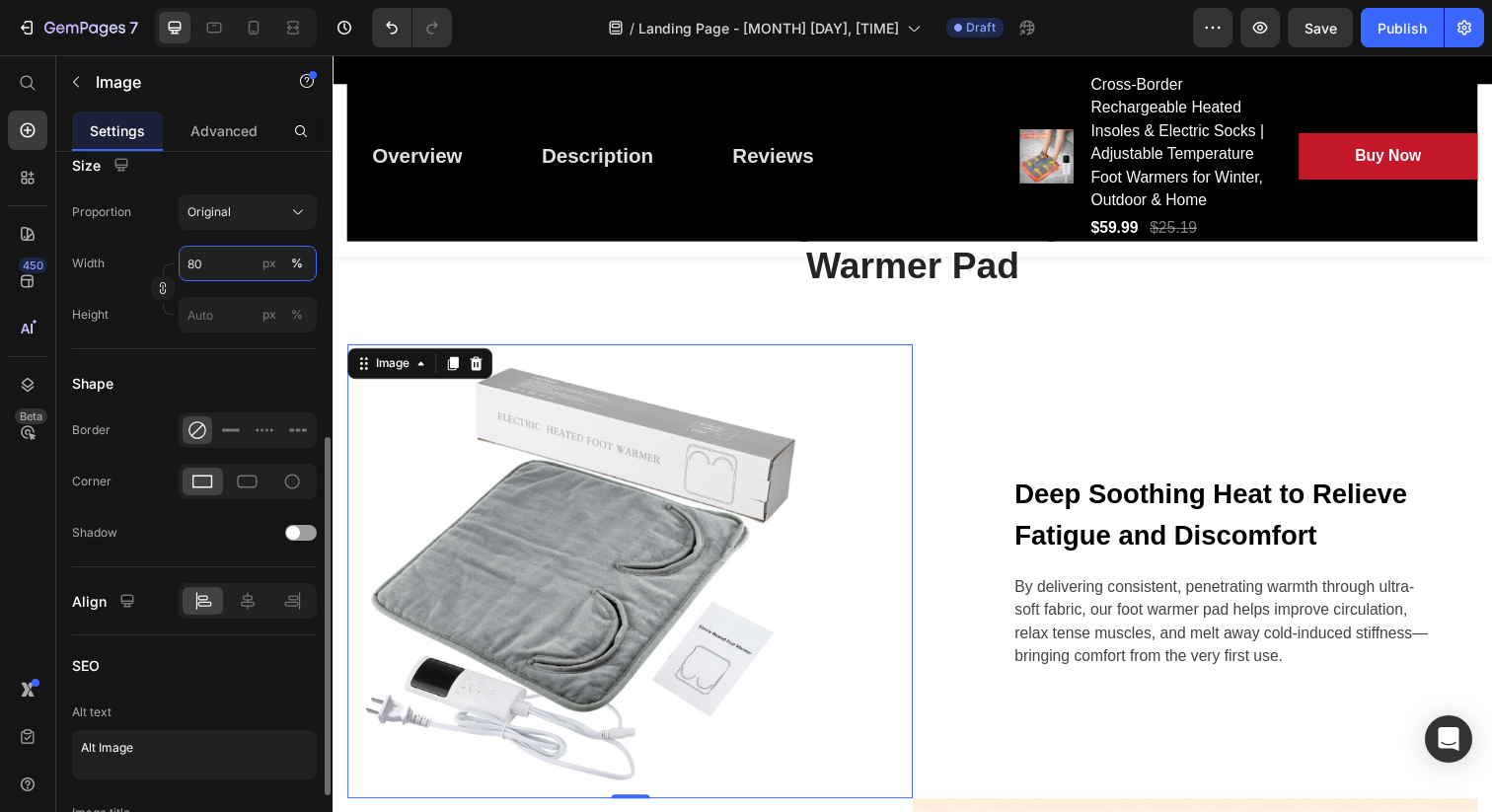 click on "80" at bounding box center [248, 263] 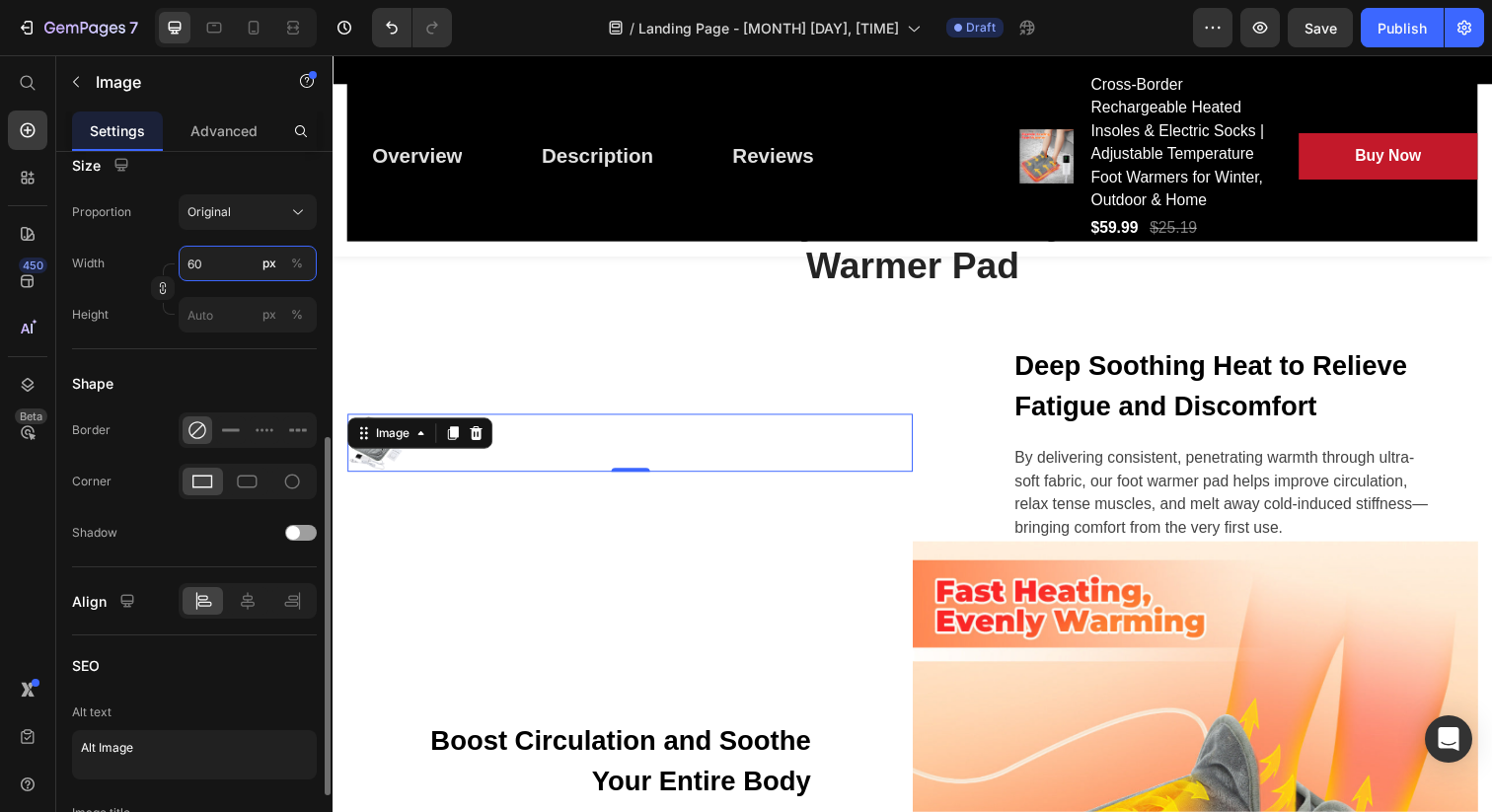 type on "60" 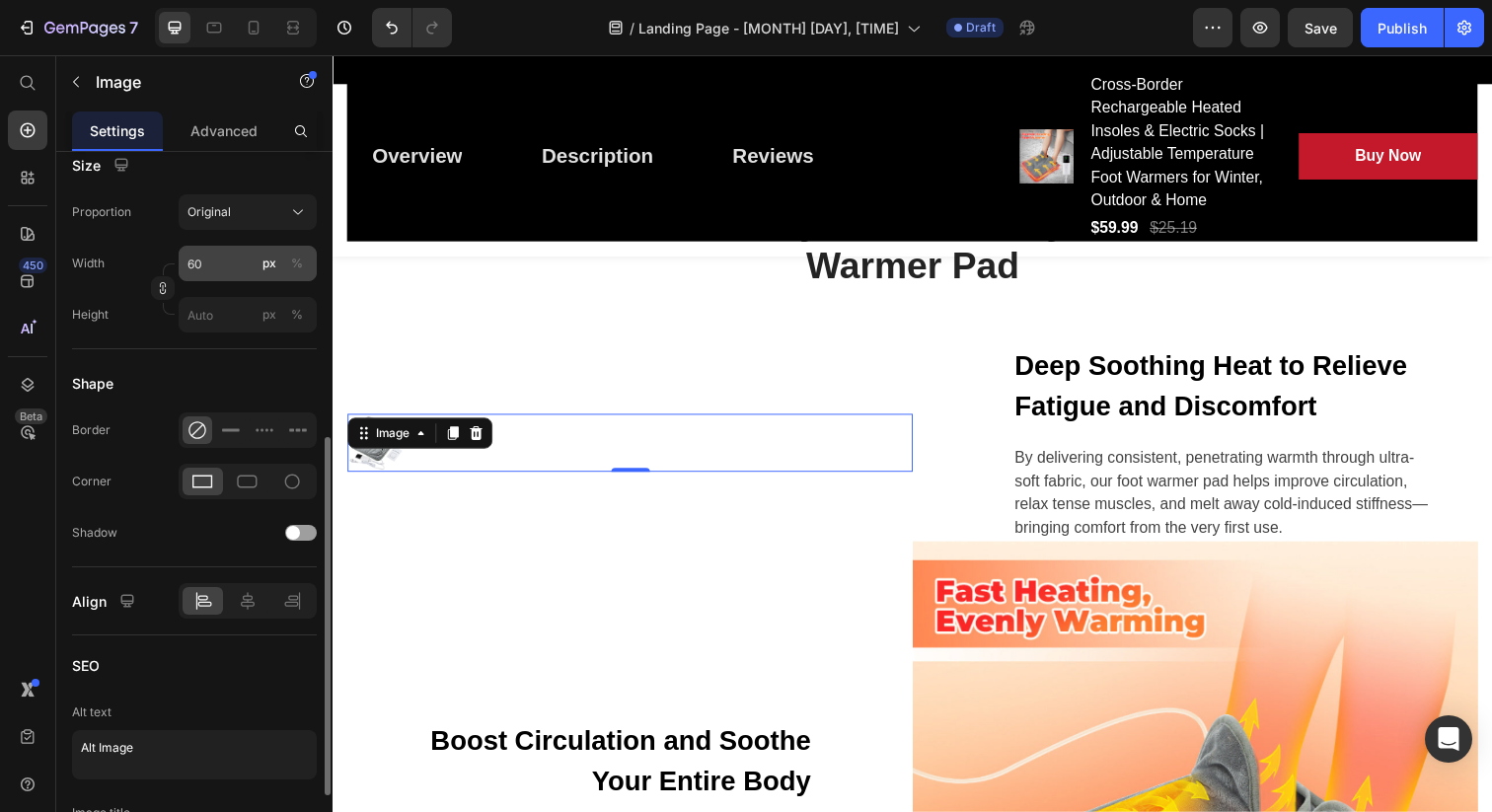 click on "%" at bounding box center (297, 263) 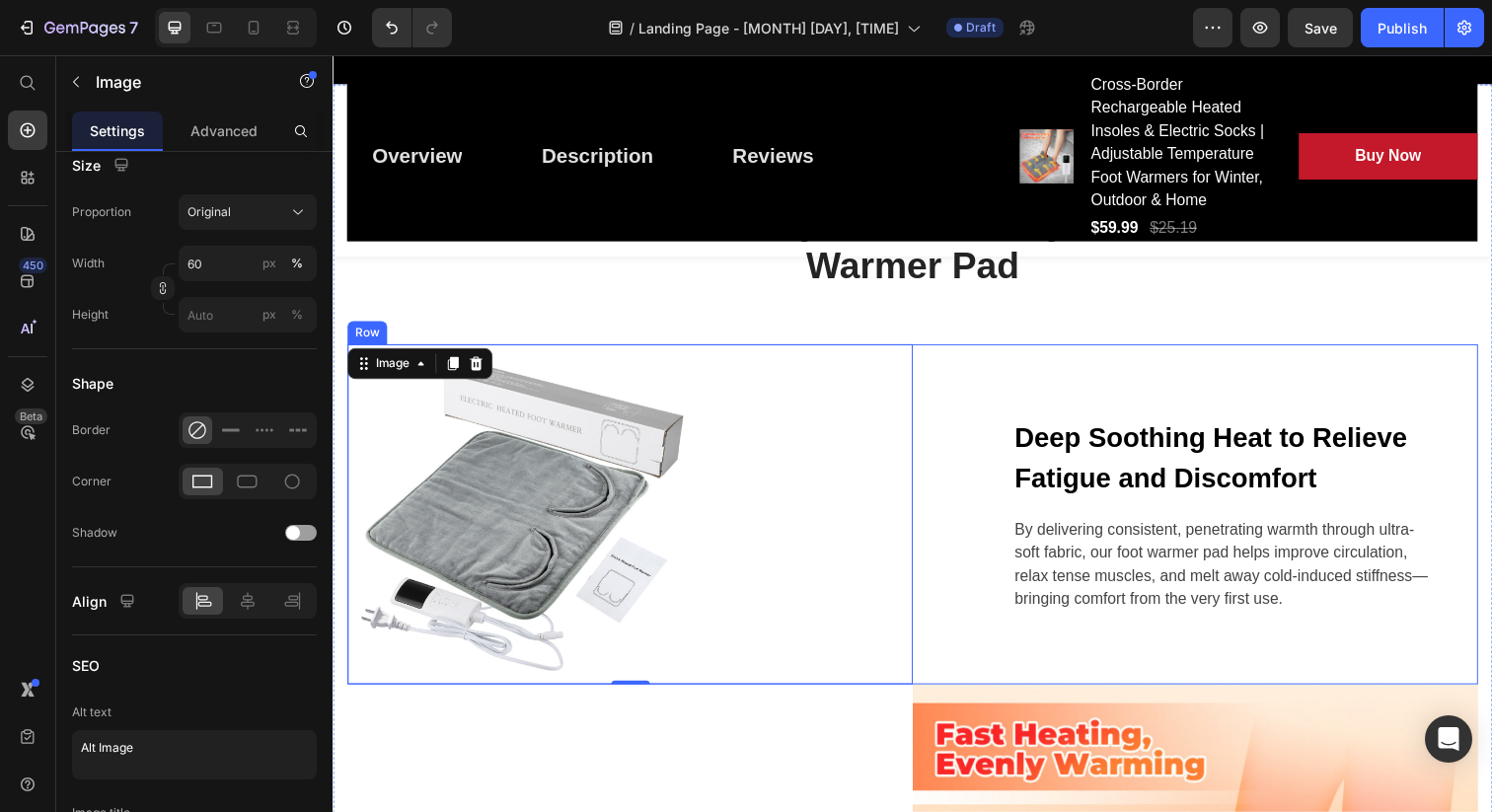 click on "Deep Soothing Heat to Relieve Fatigue and Discomfort Text block By delivering consistent, penetrating warmth through ultra-soft fabric, our foot warmer pad helps improve circulation, relax tense muscles, and melt away cold-induced stiffness—bringing comfort from the very first use. Text block Row" at bounding box center (1213, 524) 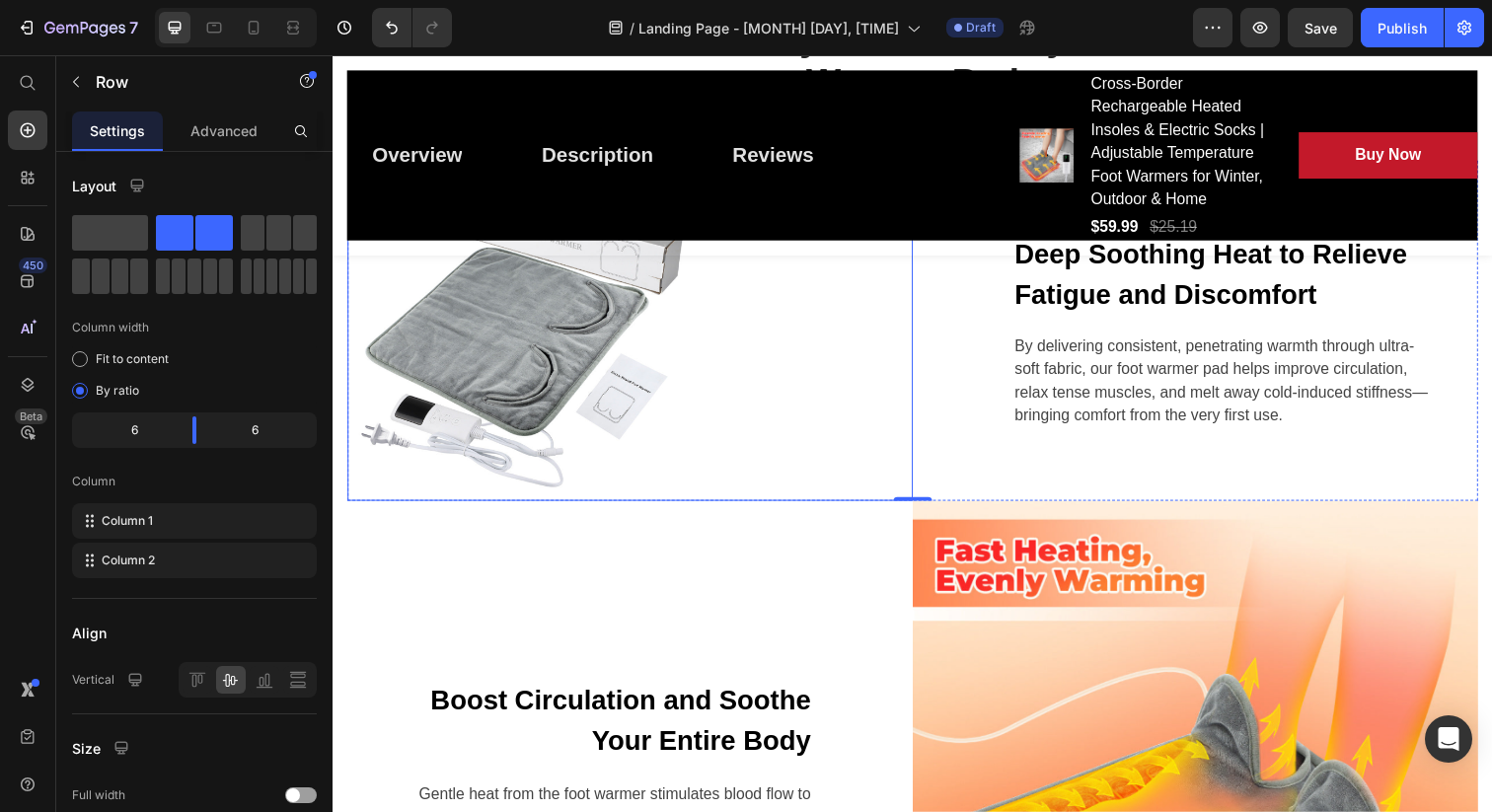 scroll, scrollTop: 2768, scrollLeft: 0, axis: vertical 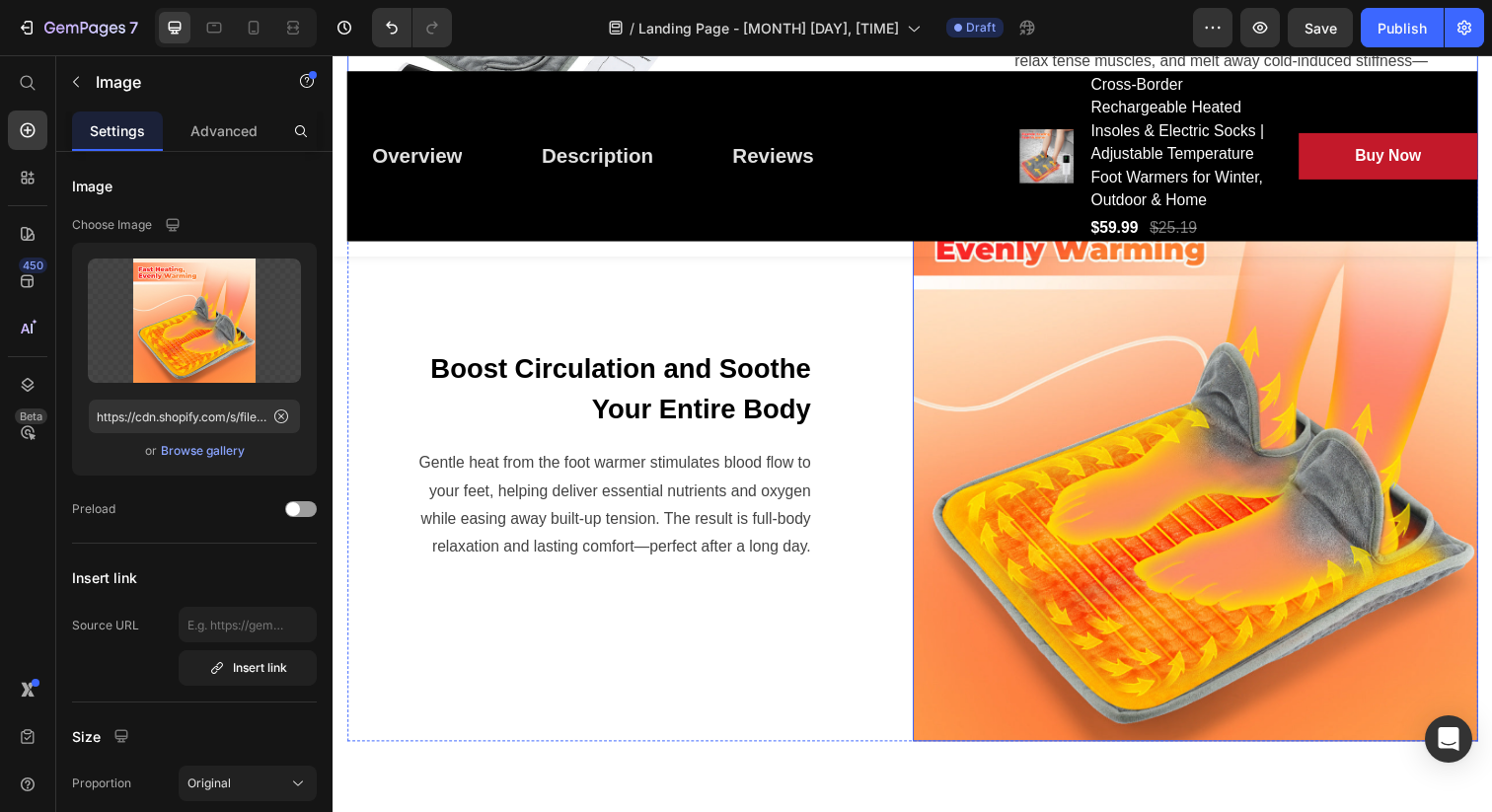 click at bounding box center (1213, 464) 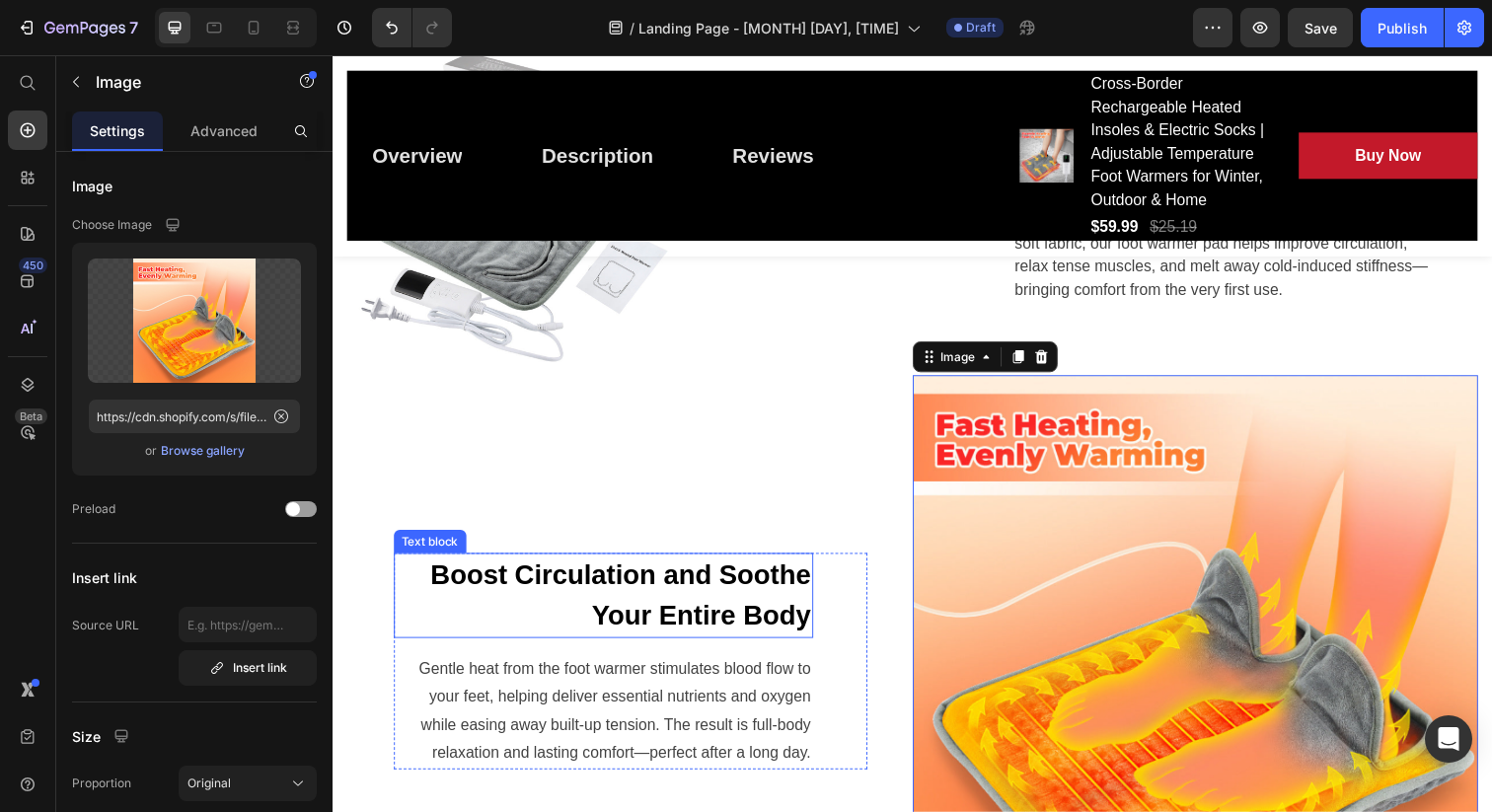scroll, scrollTop: 2319, scrollLeft: 0, axis: vertical 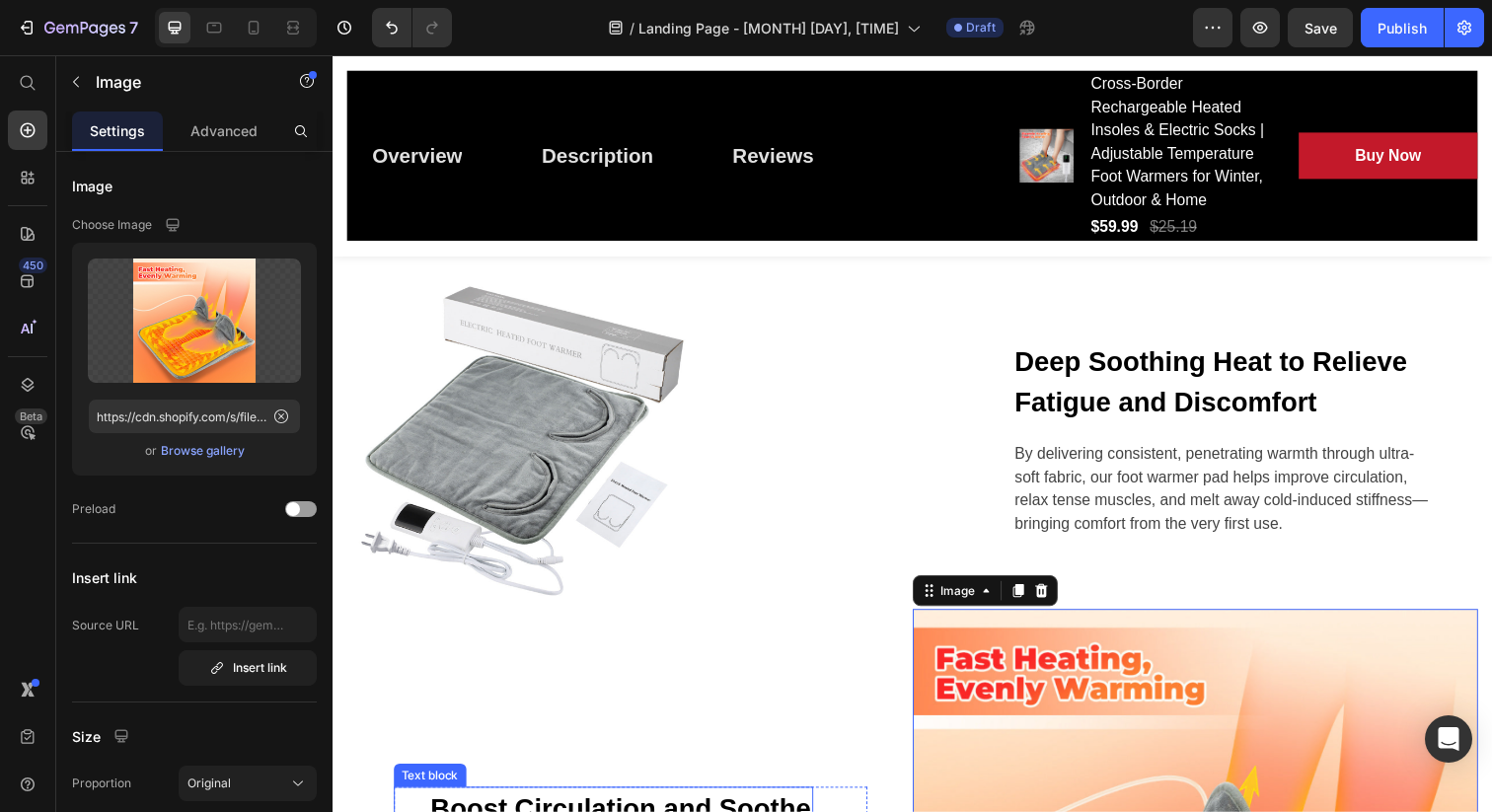 click at bounding box center (635, 447) 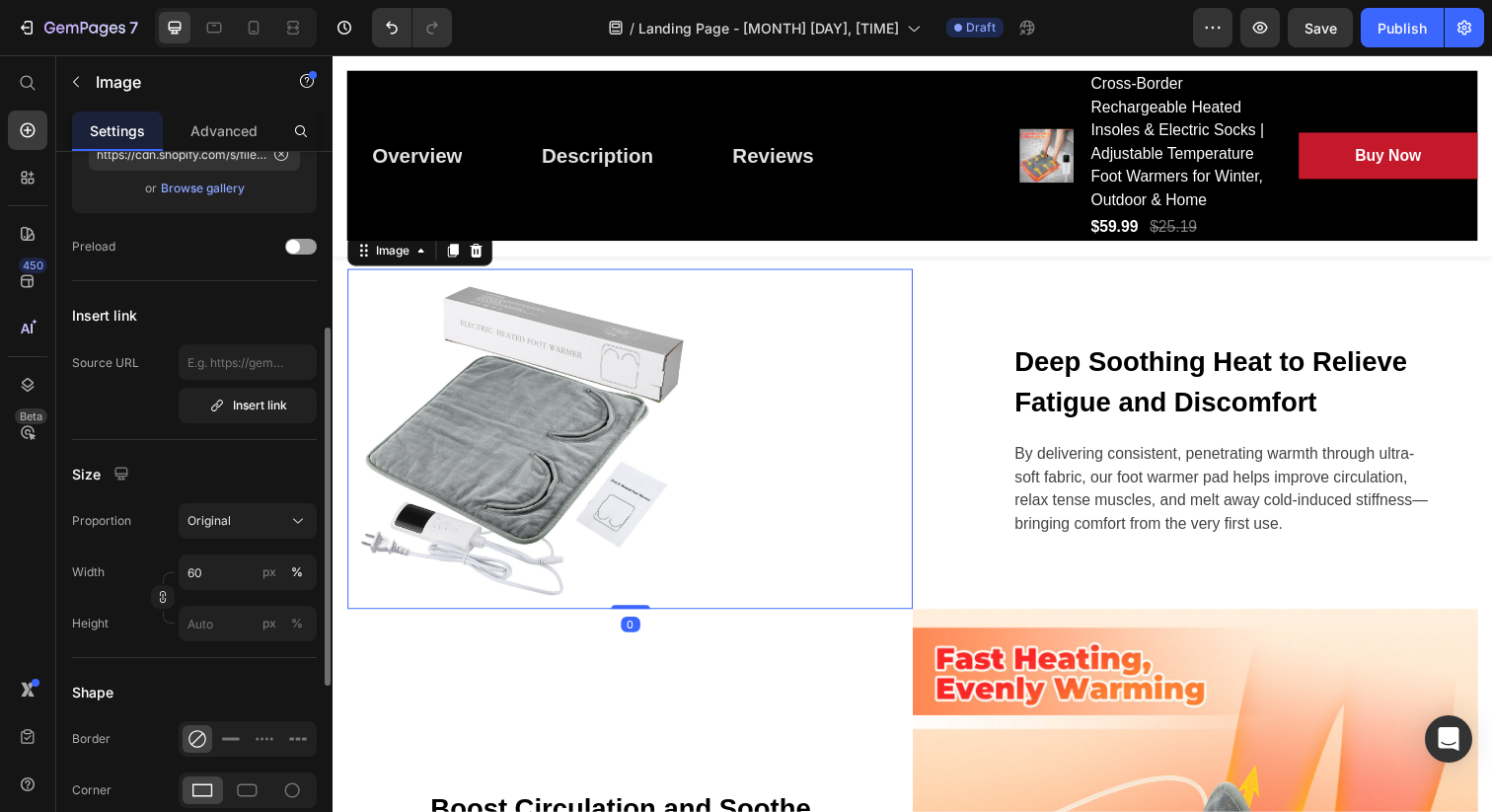 scroll, scrollTop: 292, scrollLeft: 0, axis: vertical 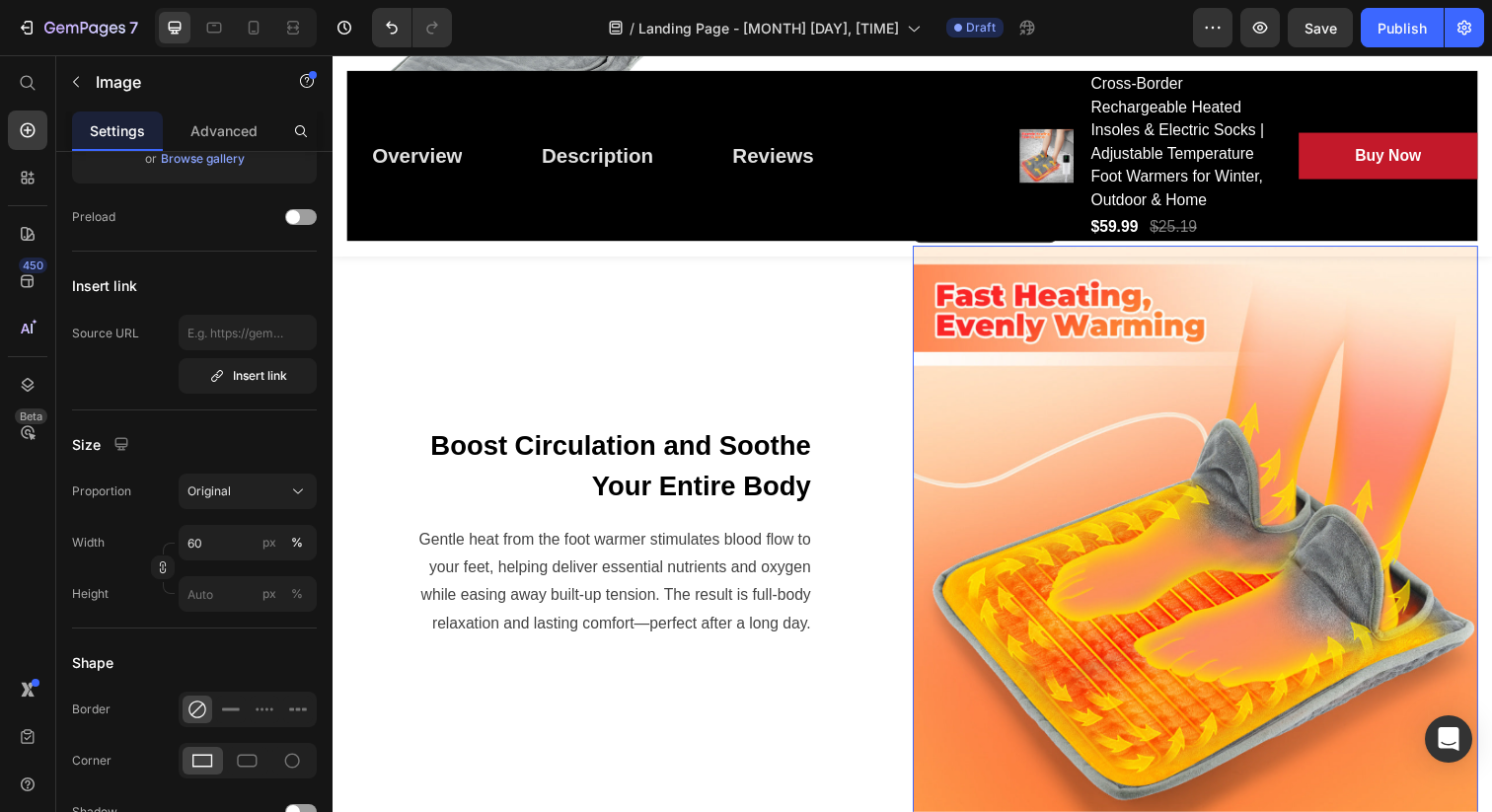 click at bounding box center [1213, 542] 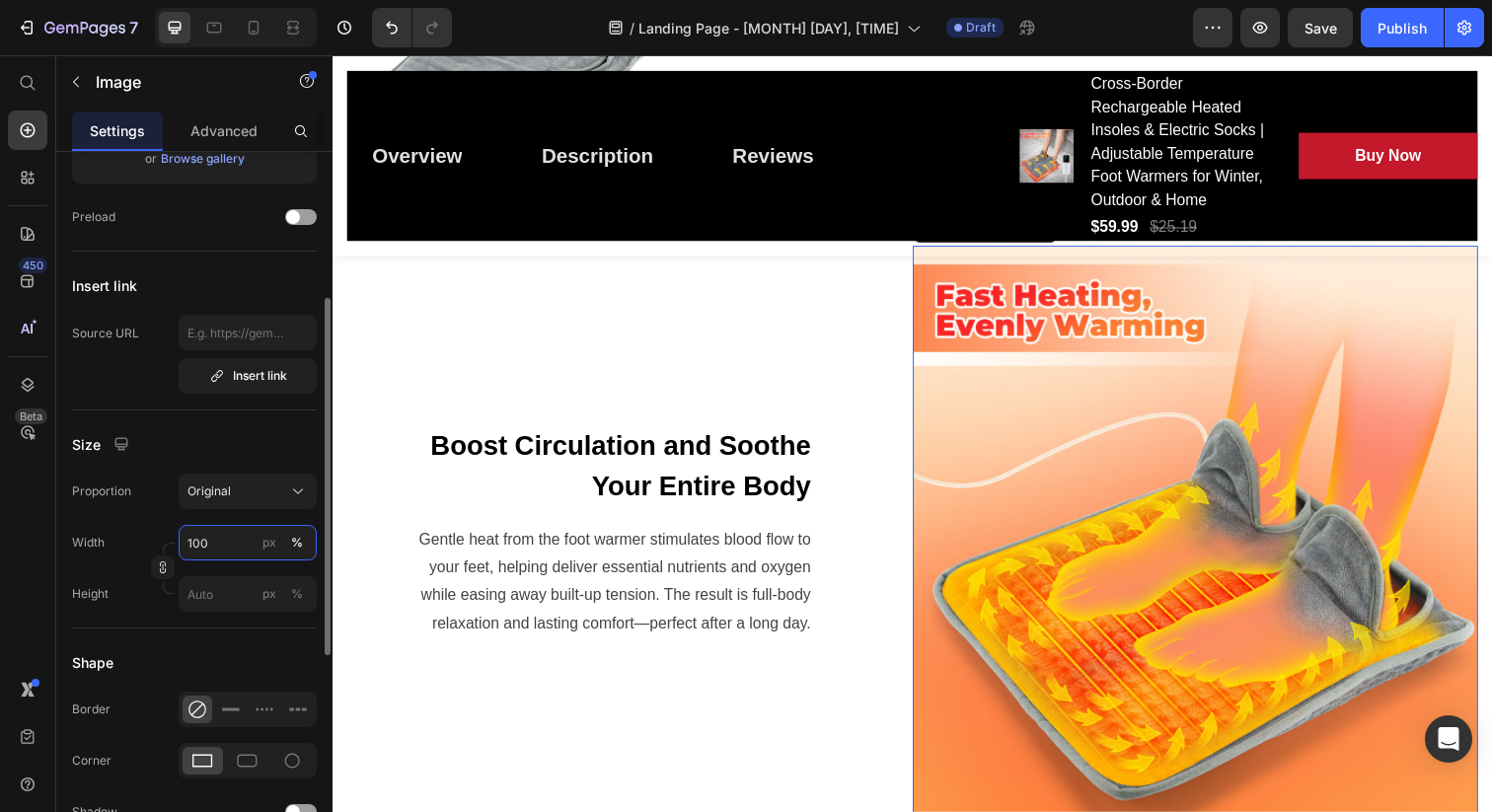 click on "100" at bounding box center [248, 543] 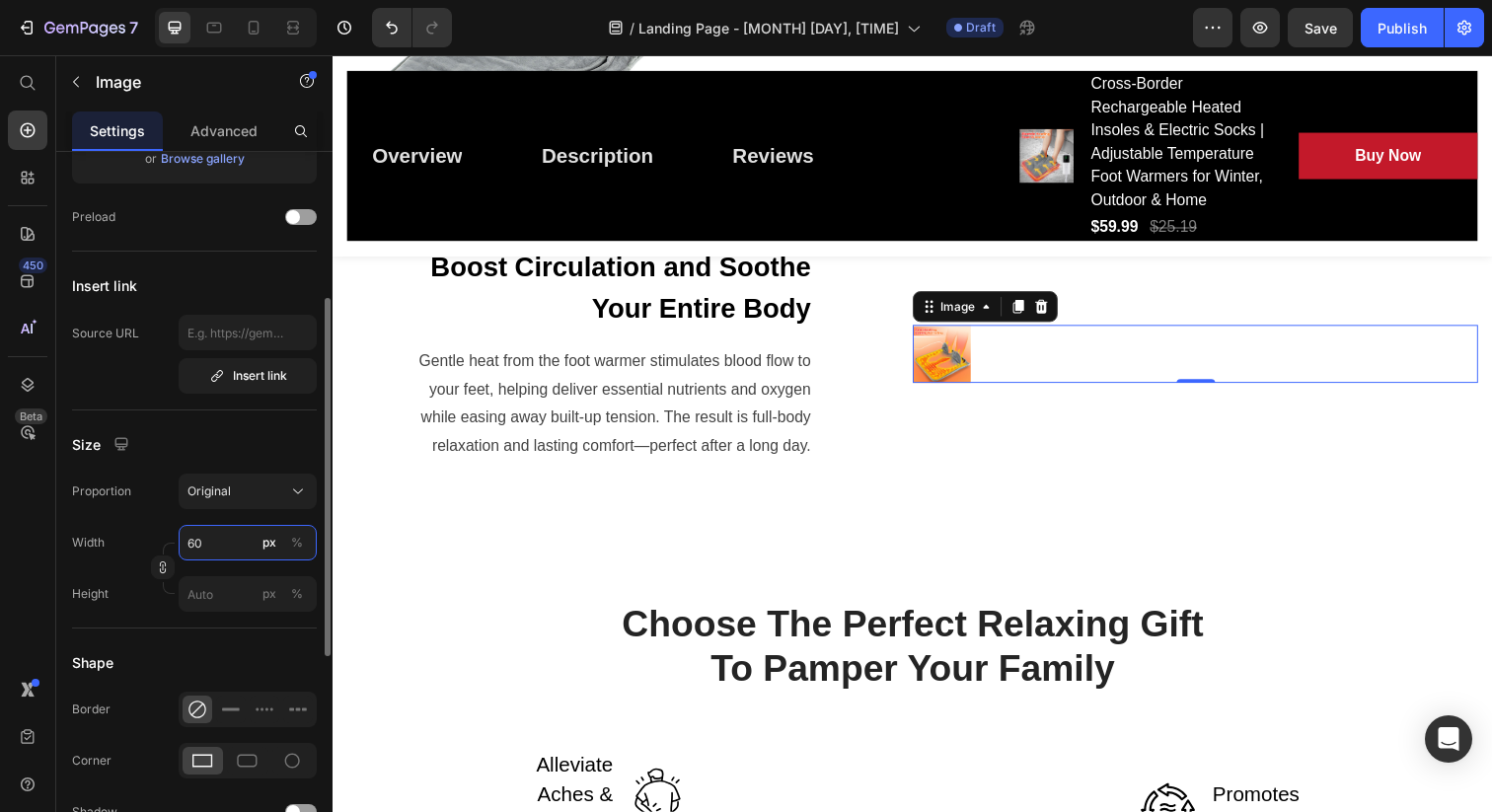 type on "60" 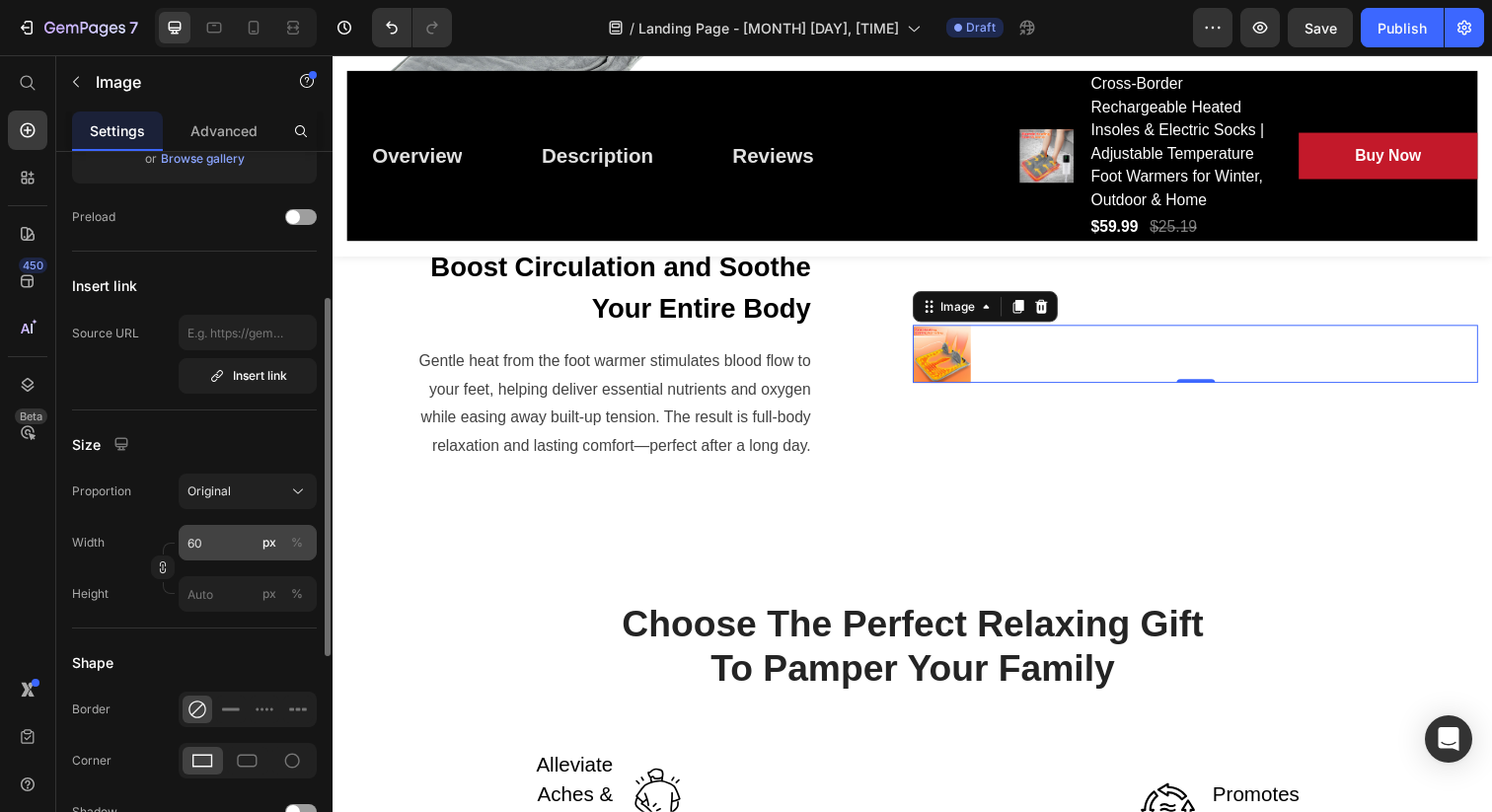 click on "%" at bounding box center (297, 543) 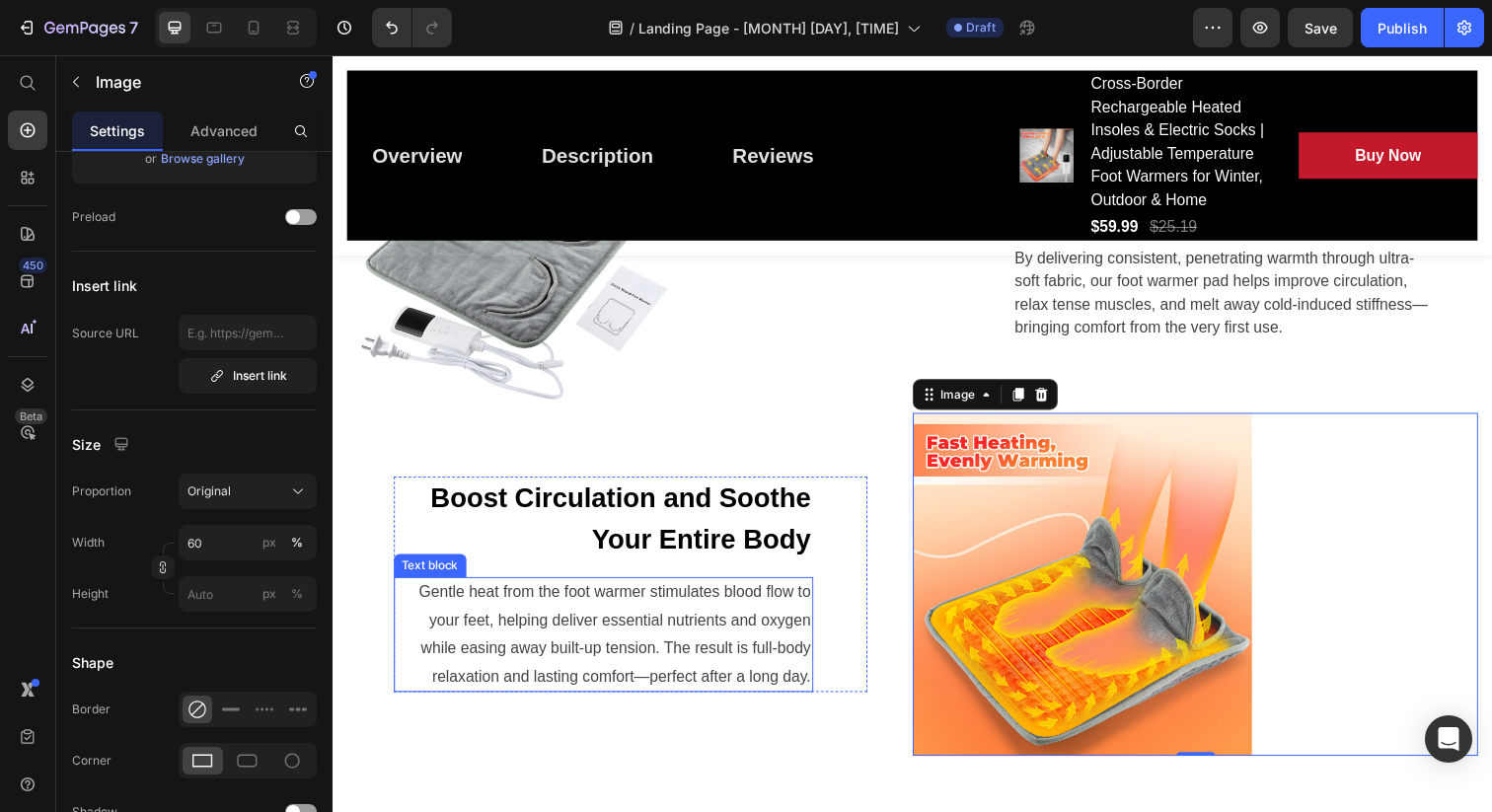 scroll, scrollTop: 2511, scrollLeft: 0, axis: vertical 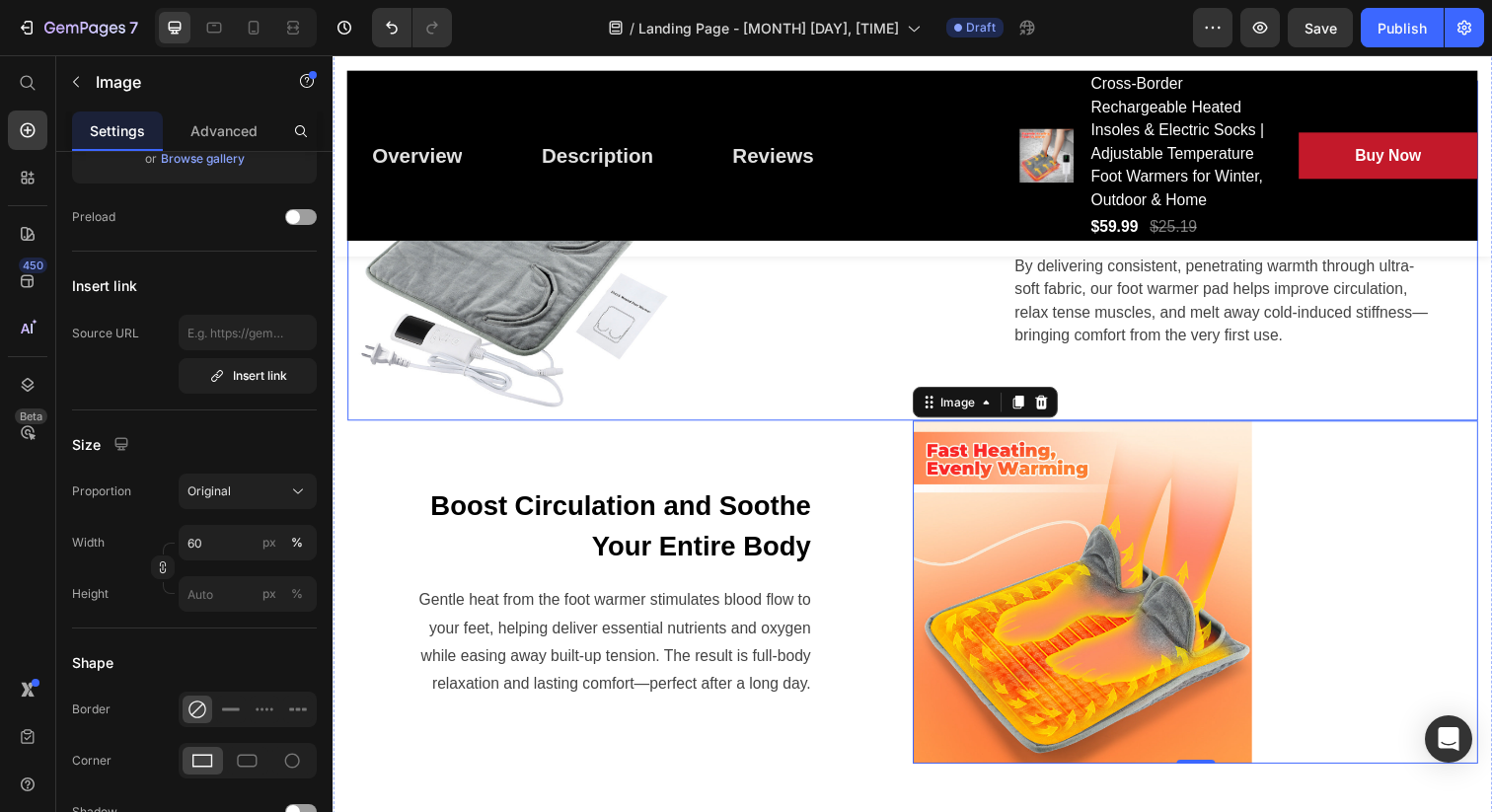 click on "Deep Soothing Heat to Relieve Fatigue and Discomfort Text block By delivering consistent, penetrating warmth through ultra-soft fabric, our foot warmer pad helps improve circulation, relax tense muscles, and melt away cold-induced stiffness—bringing comfort from the very first use. Text block Row" at bounding box center [1213, 255] 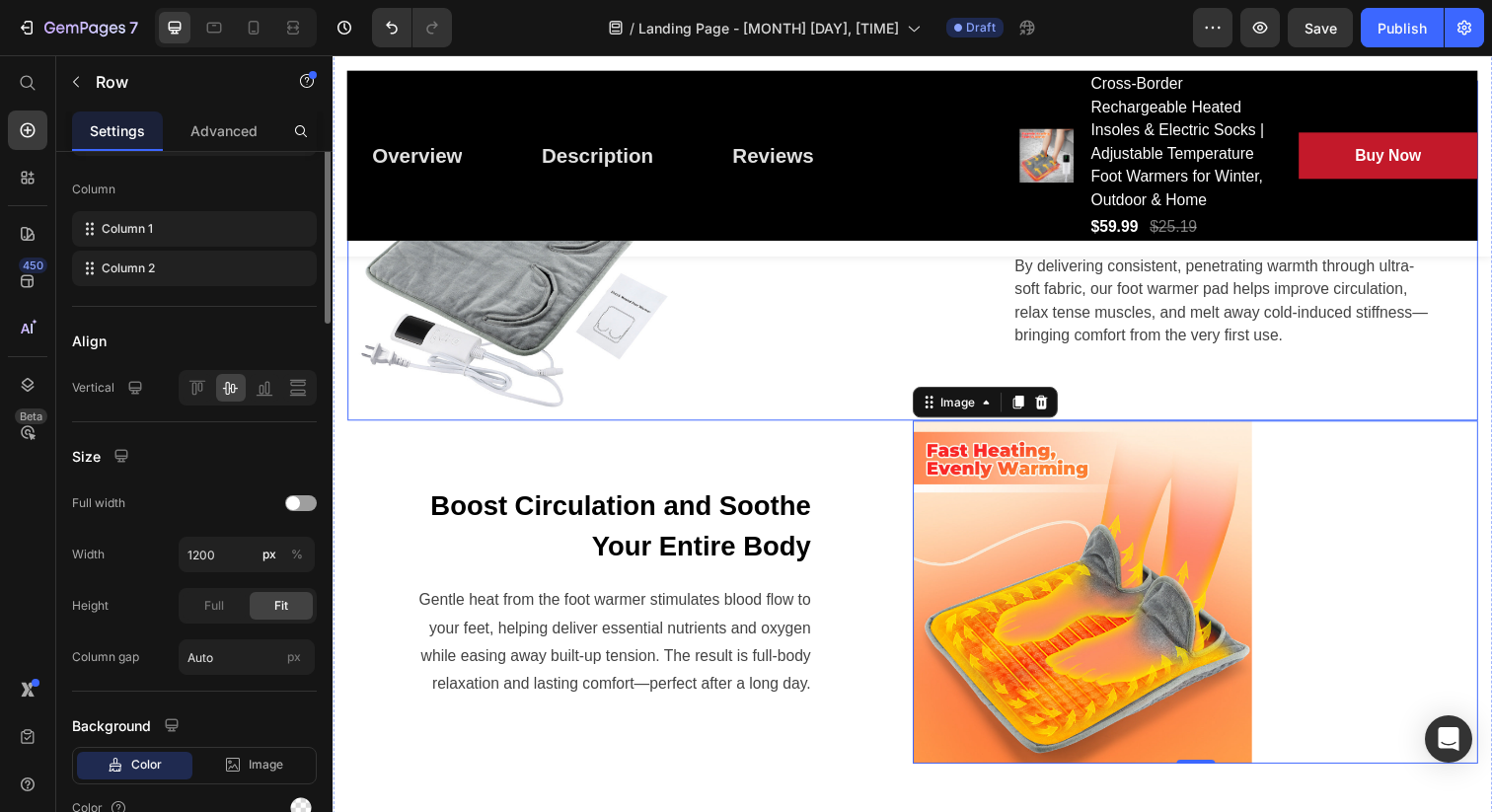 scroll, scrollTop: 0, scrollLeft: 0, axis: both 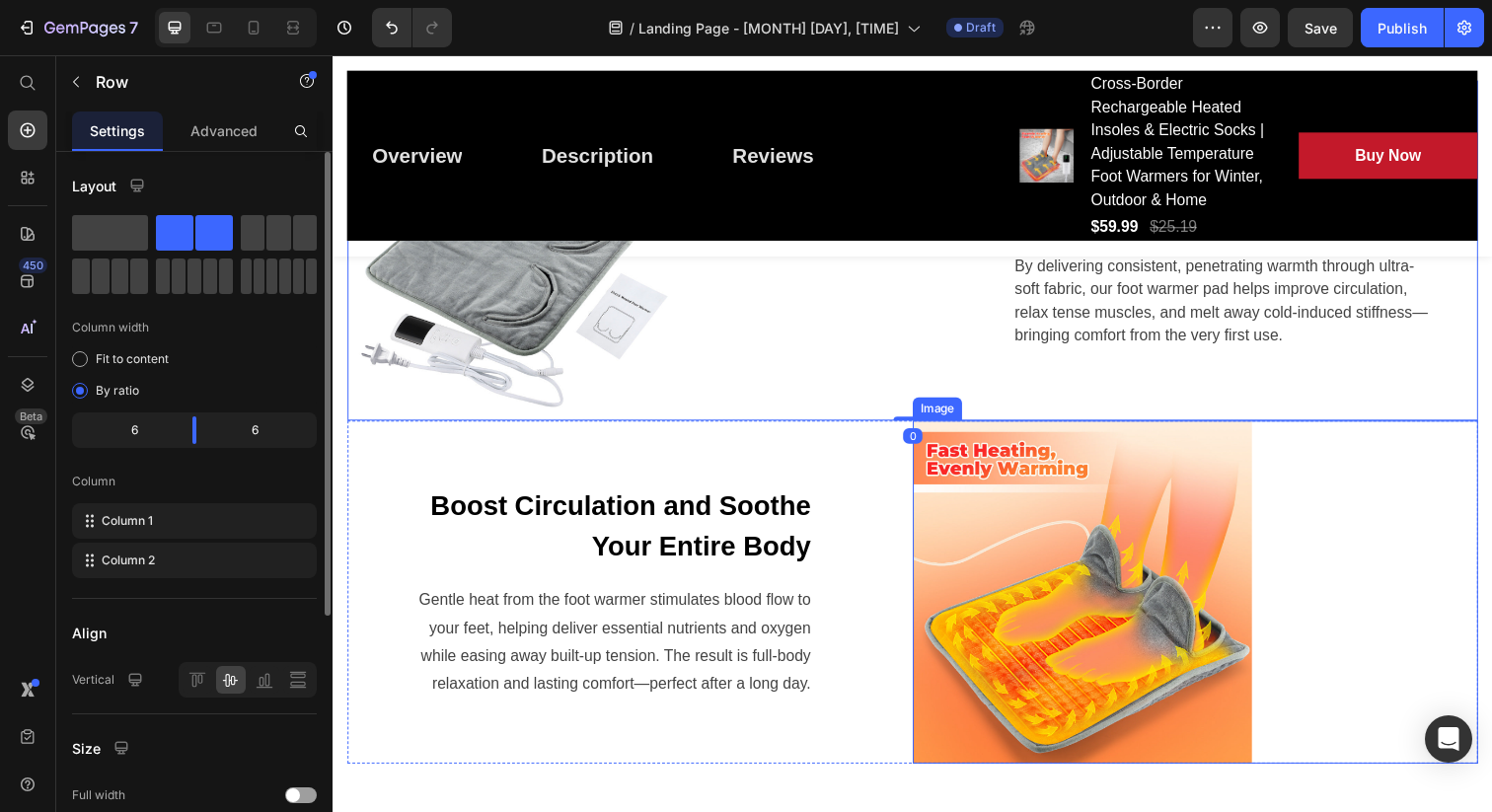 click at bounding box center [1213, 603] 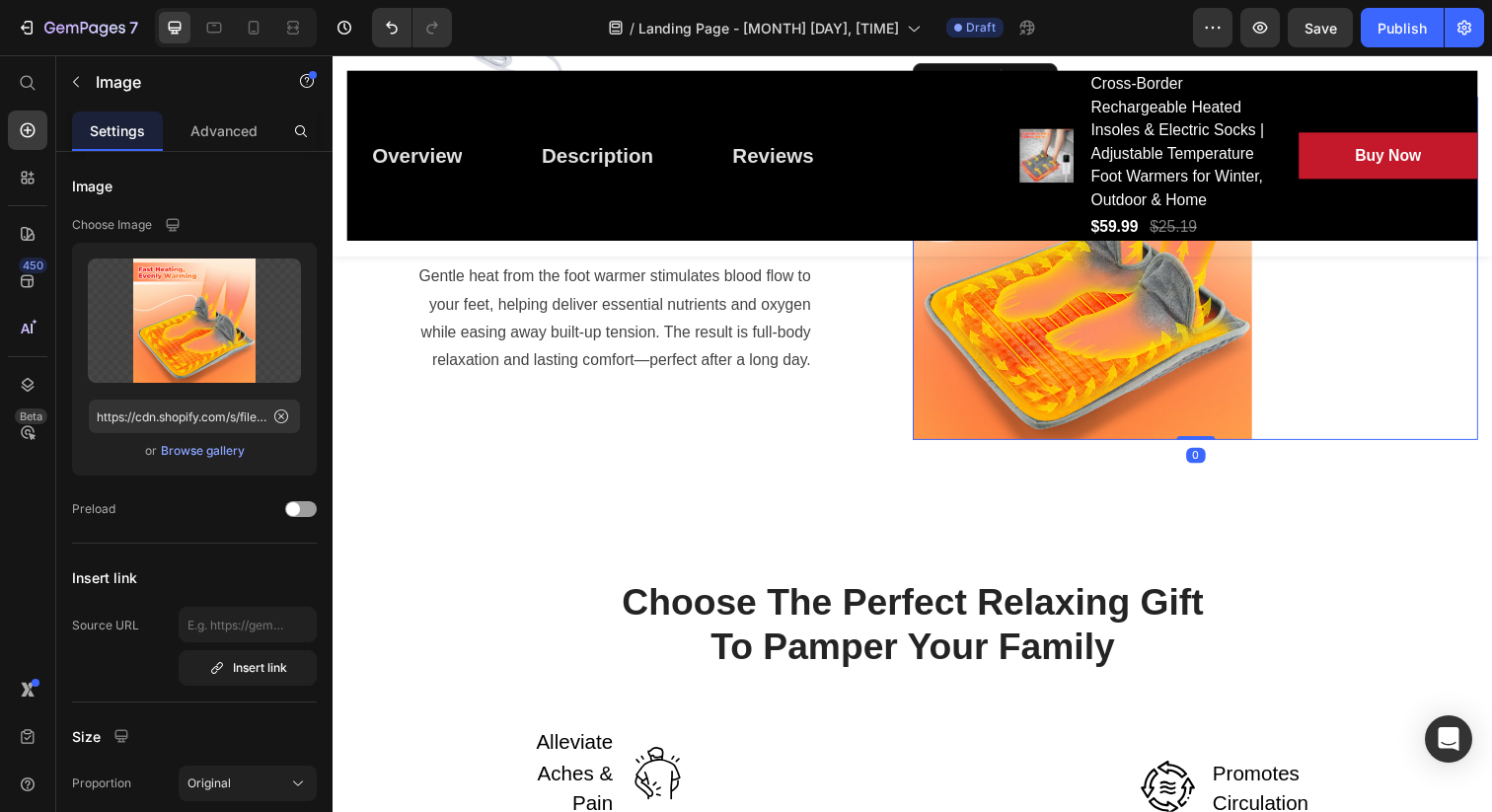 scroll, scrollTop: 2946, scrollLeft: 0, axis: vertical 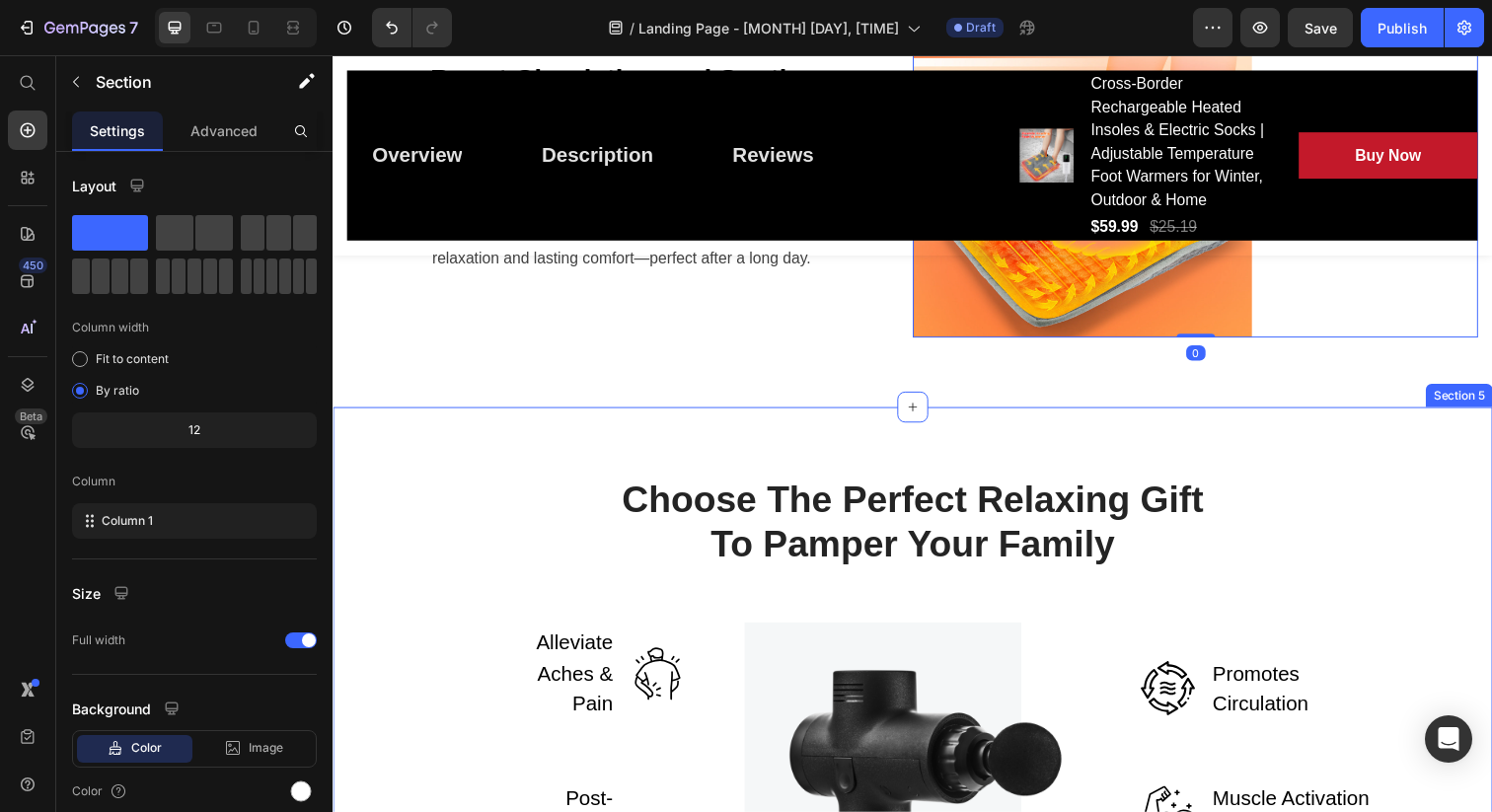 click on "Choose The Perfect Relaxing Gift To Pamper Your Family Heading Row Alleviate Aches & Pain Text block Image Row Post-Workout Recovery Text block Image Row Better Sleep & Improved Mood Text block Image Row Image Image Promotes Circulation Text block Row Image Muscle Activation & Recovery Text block Row Image Lightweight & Easy-To-Use Text block Row Row" at bounding box center (925, 754) 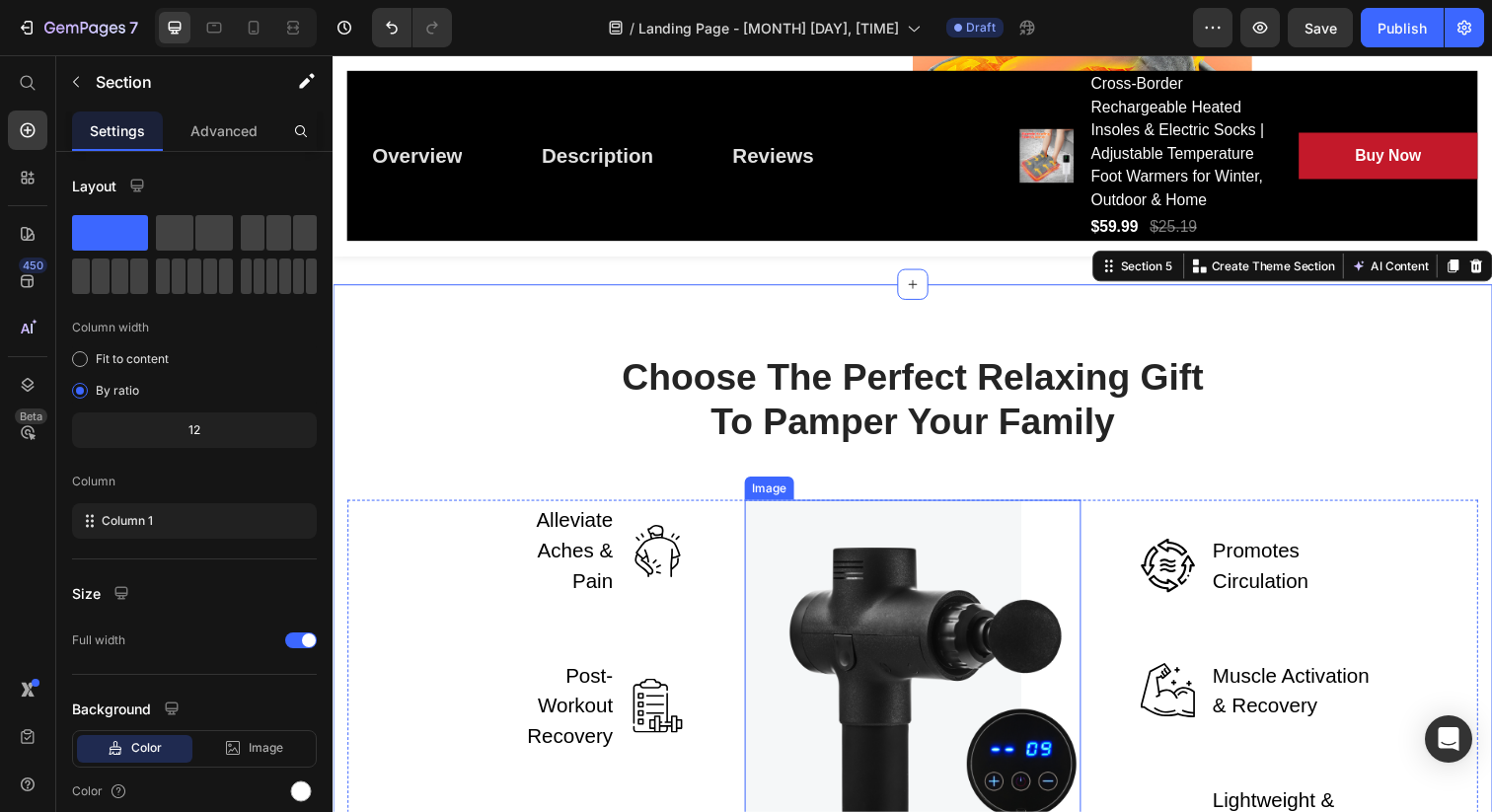 scroll, scrollTop: 3172, scrollLeft: 0, axis: vertical 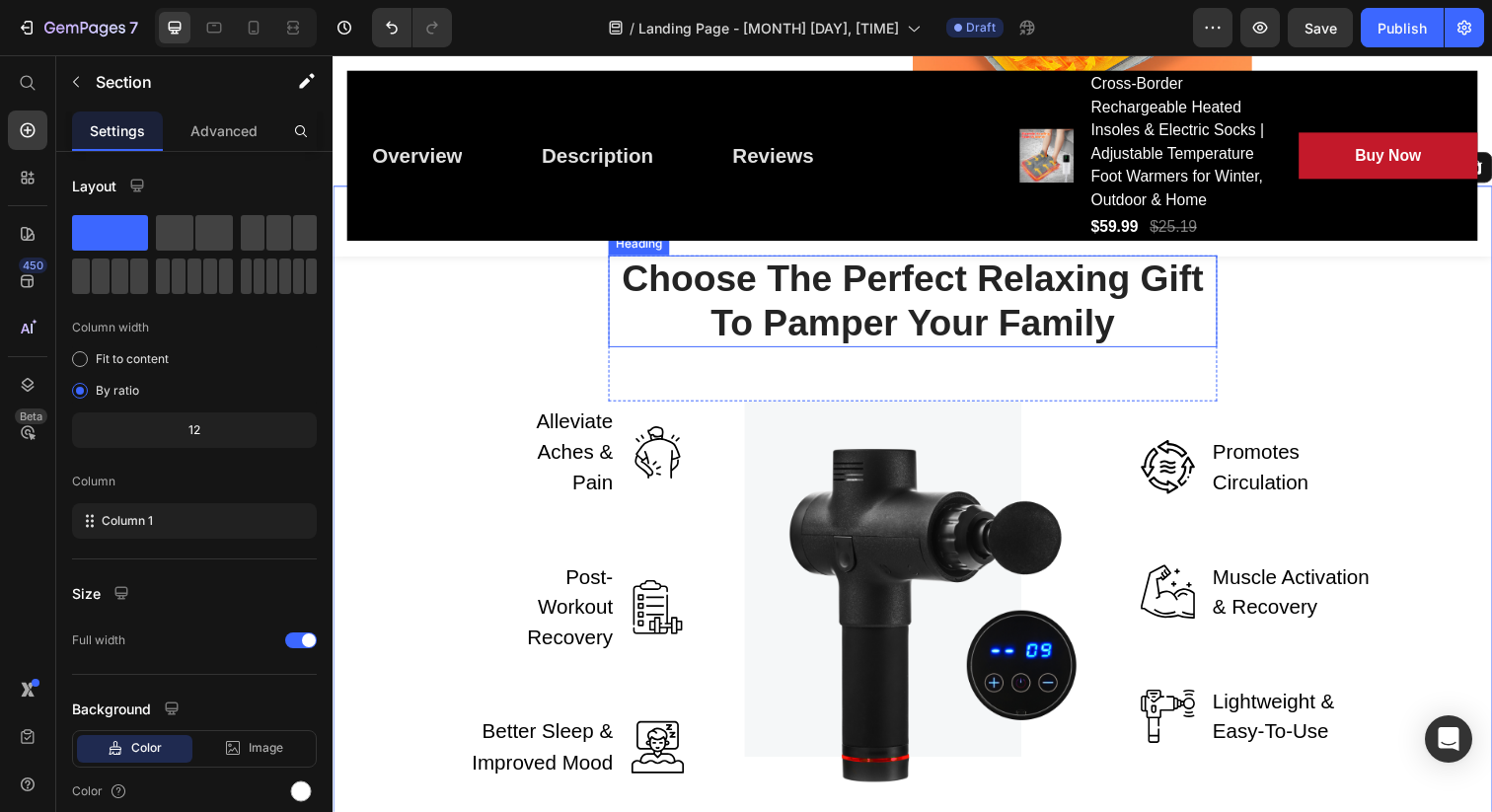 click on "Choose The Perfect Relaxing Gift To Pamper Your Family" at bounding box center (925, 306) 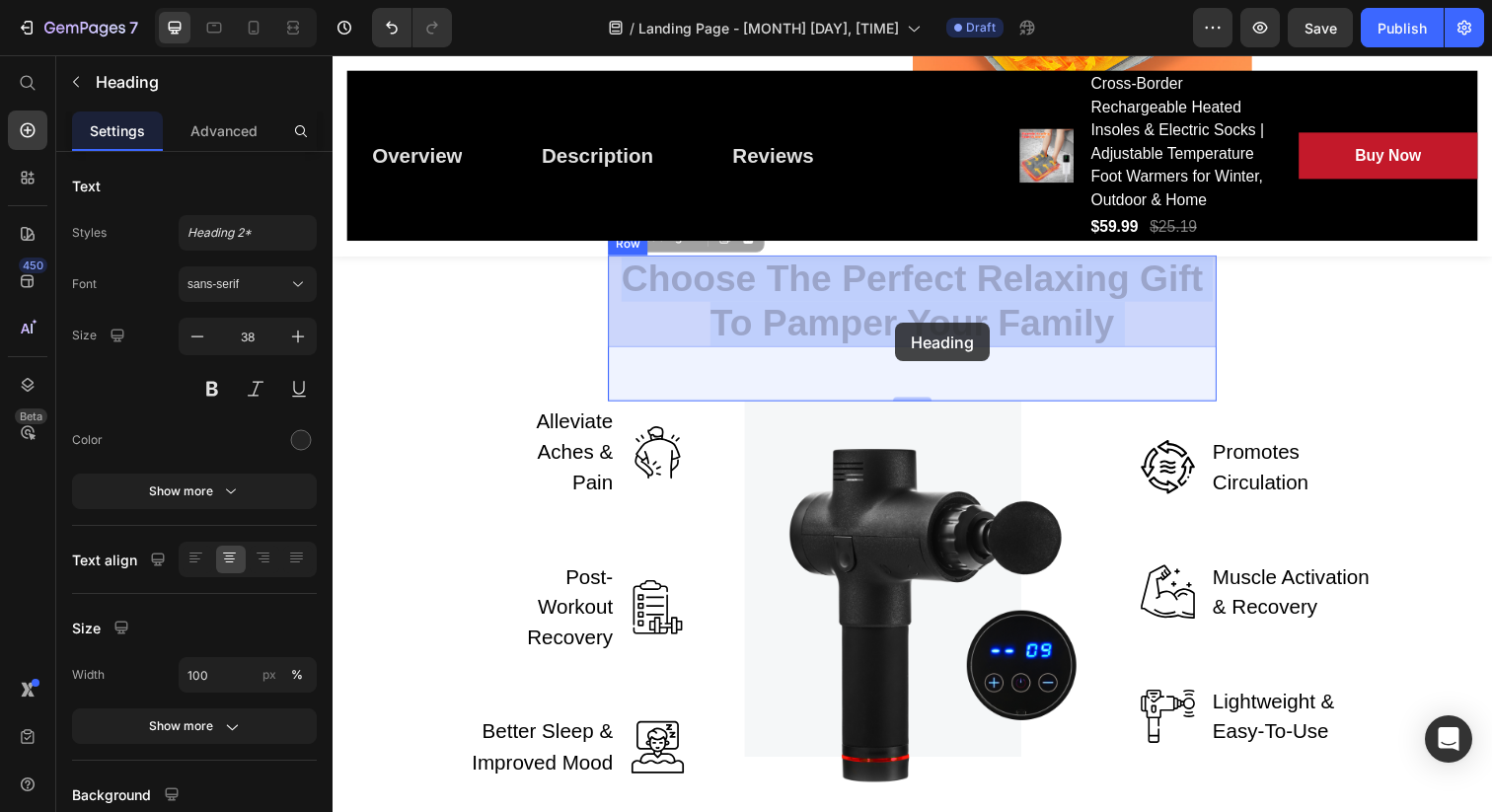 drag, startPoint x: 1148, startPoint y: 327, endPoint x: 907, endPoint y: 329, distance: 241.0083 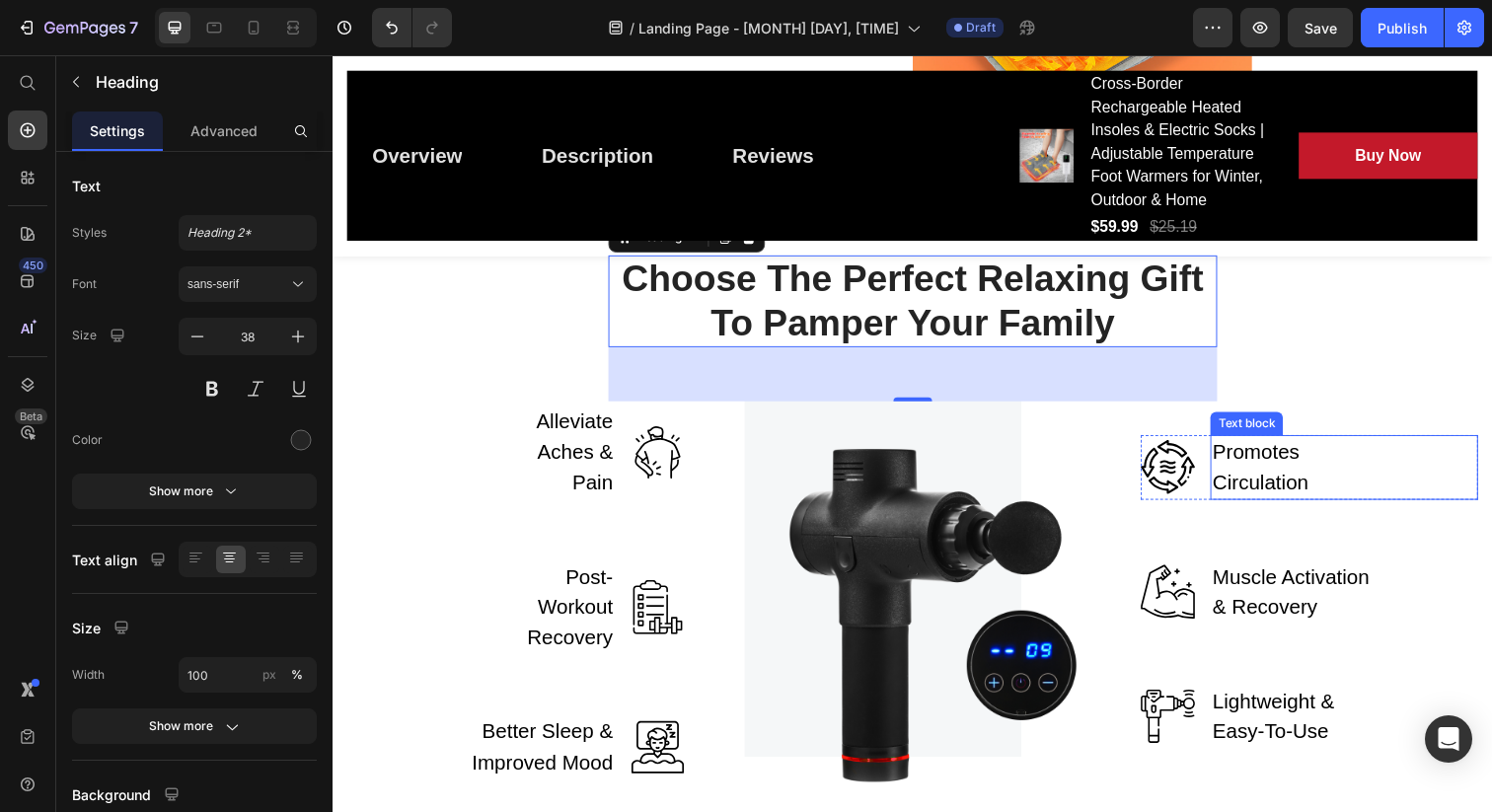 scroll, scrollTop: 3277, scrollLeft: 0, axis: vertical 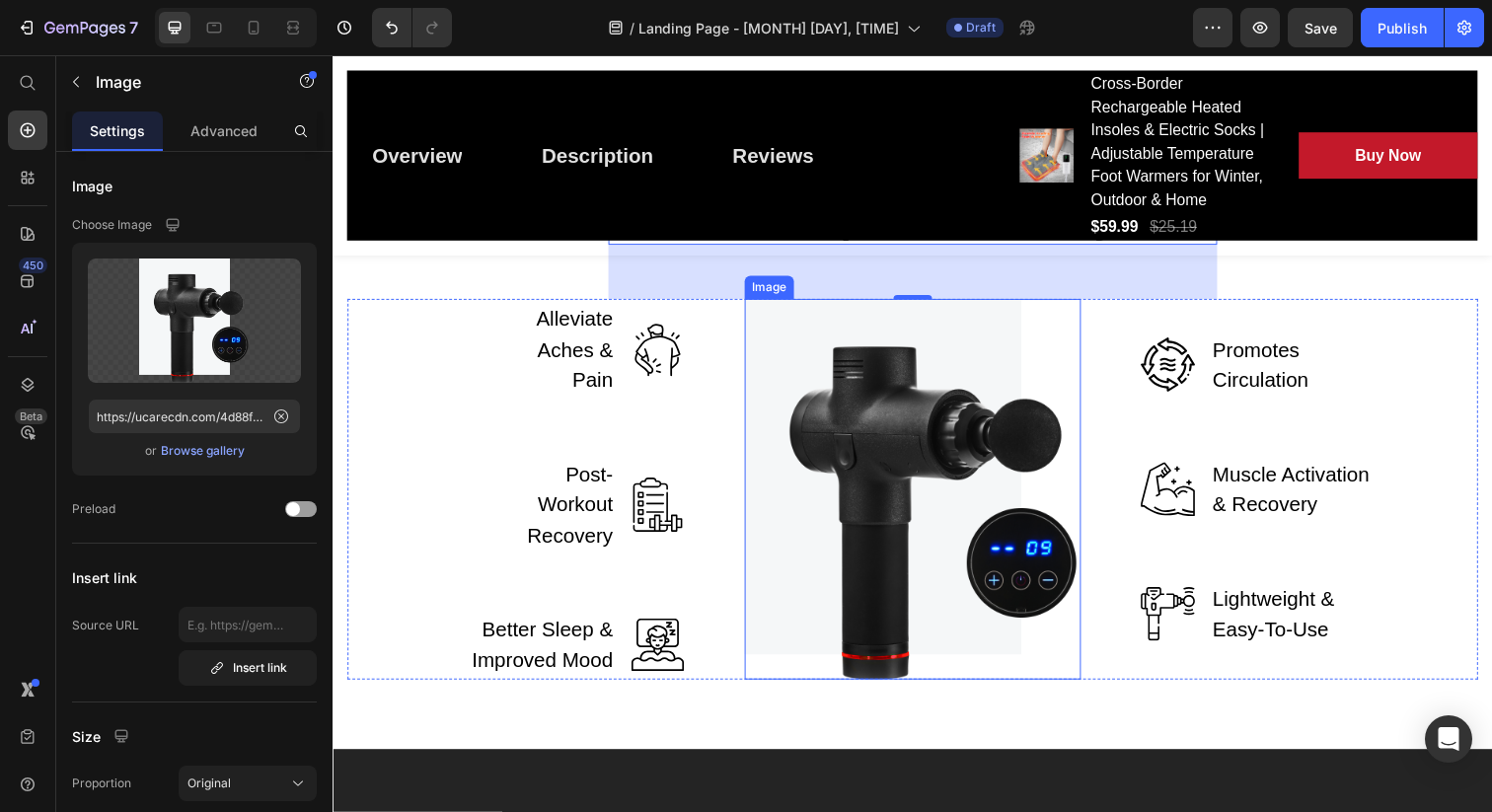 click at bounding box center [925, 498] 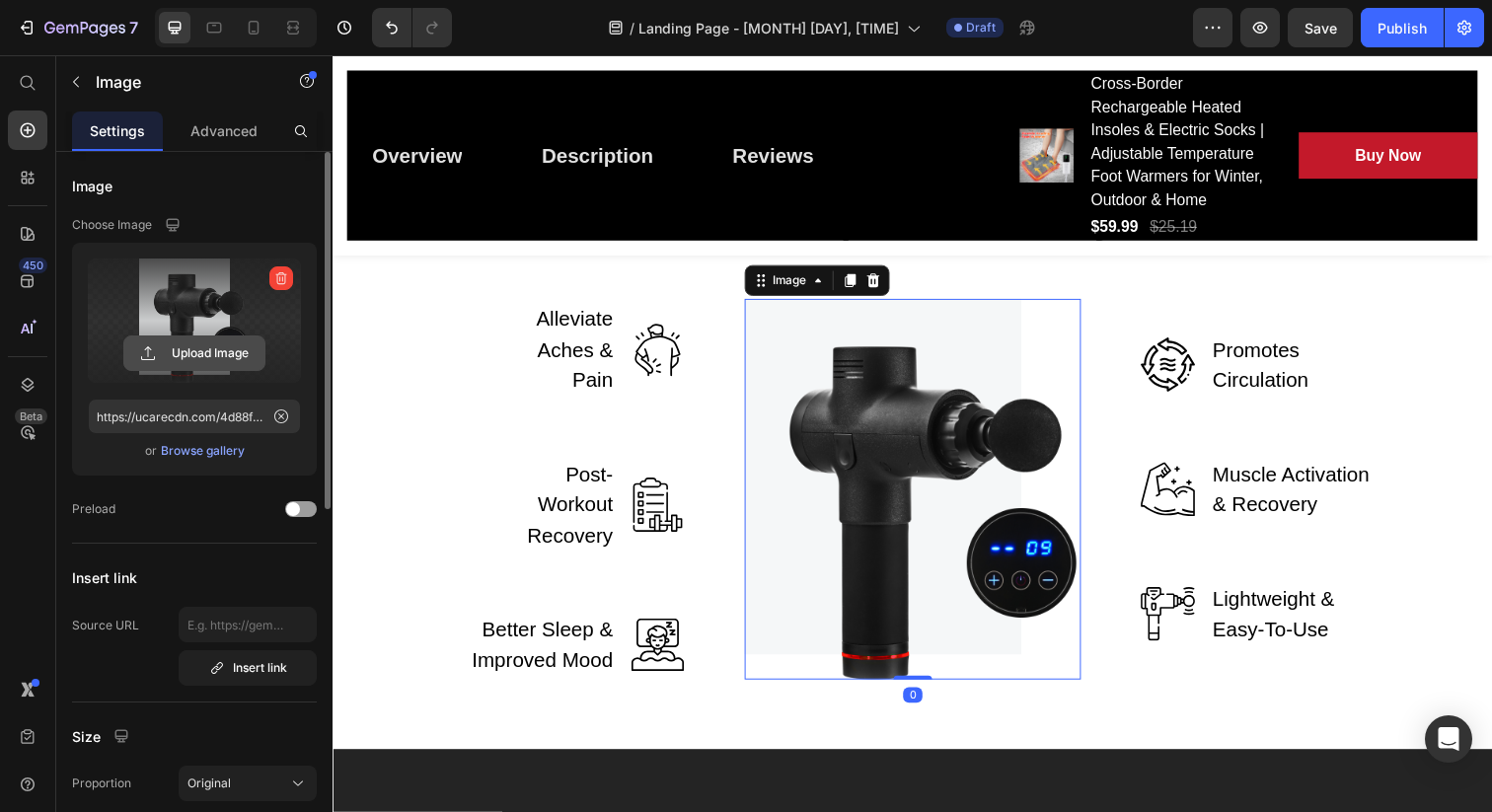 click 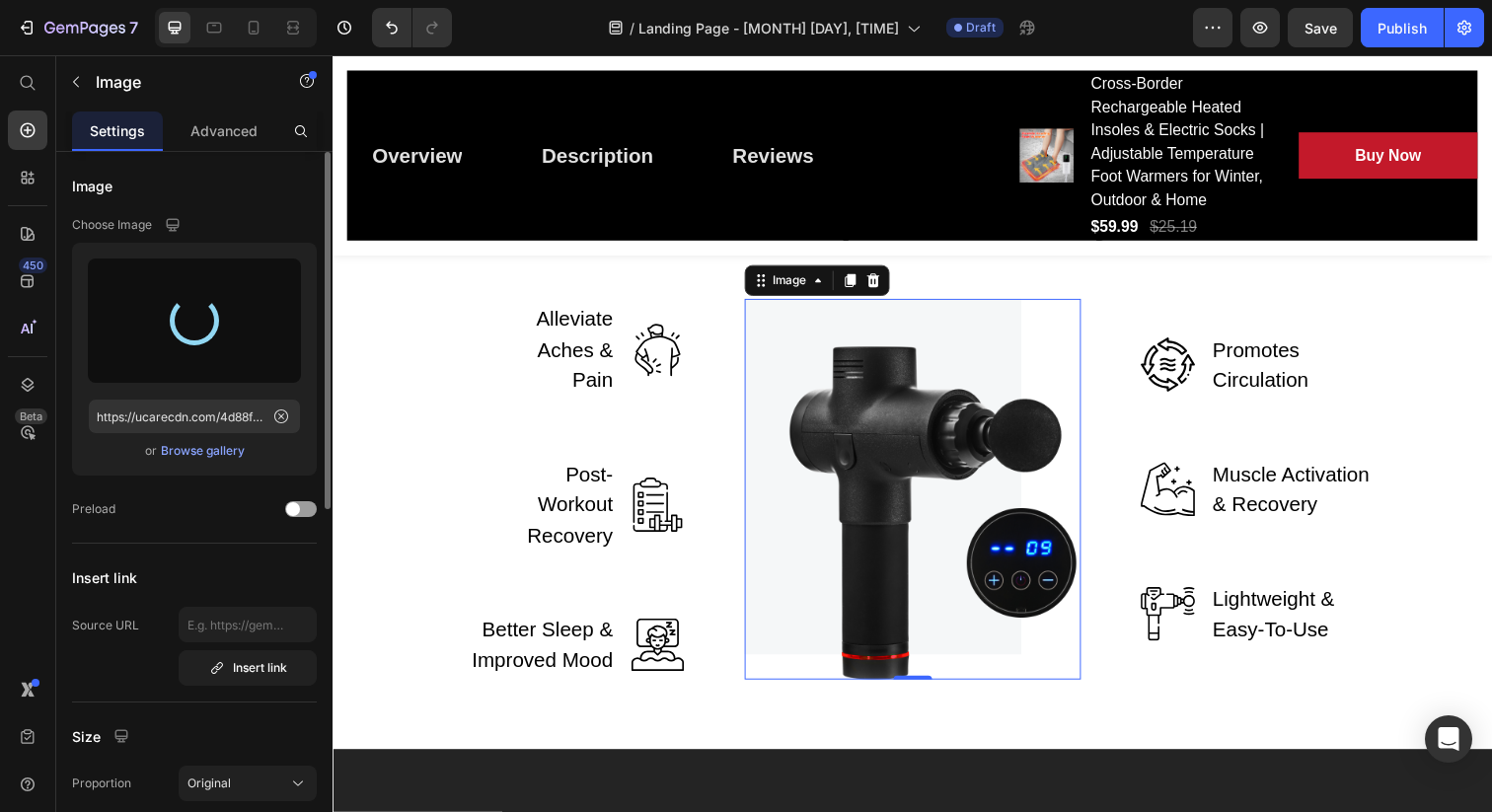 type on "https://cdn.shopify.com/s/files/1/0924/0943/0382/files/gempages_[NUMBER]-[NUMBER]c[NUMBER]-[NUMBER]f[NUMBER]-[NUMBER]dc[NUMBER]-[NUMBER]e[NUMBER]df[NUMBER].png" 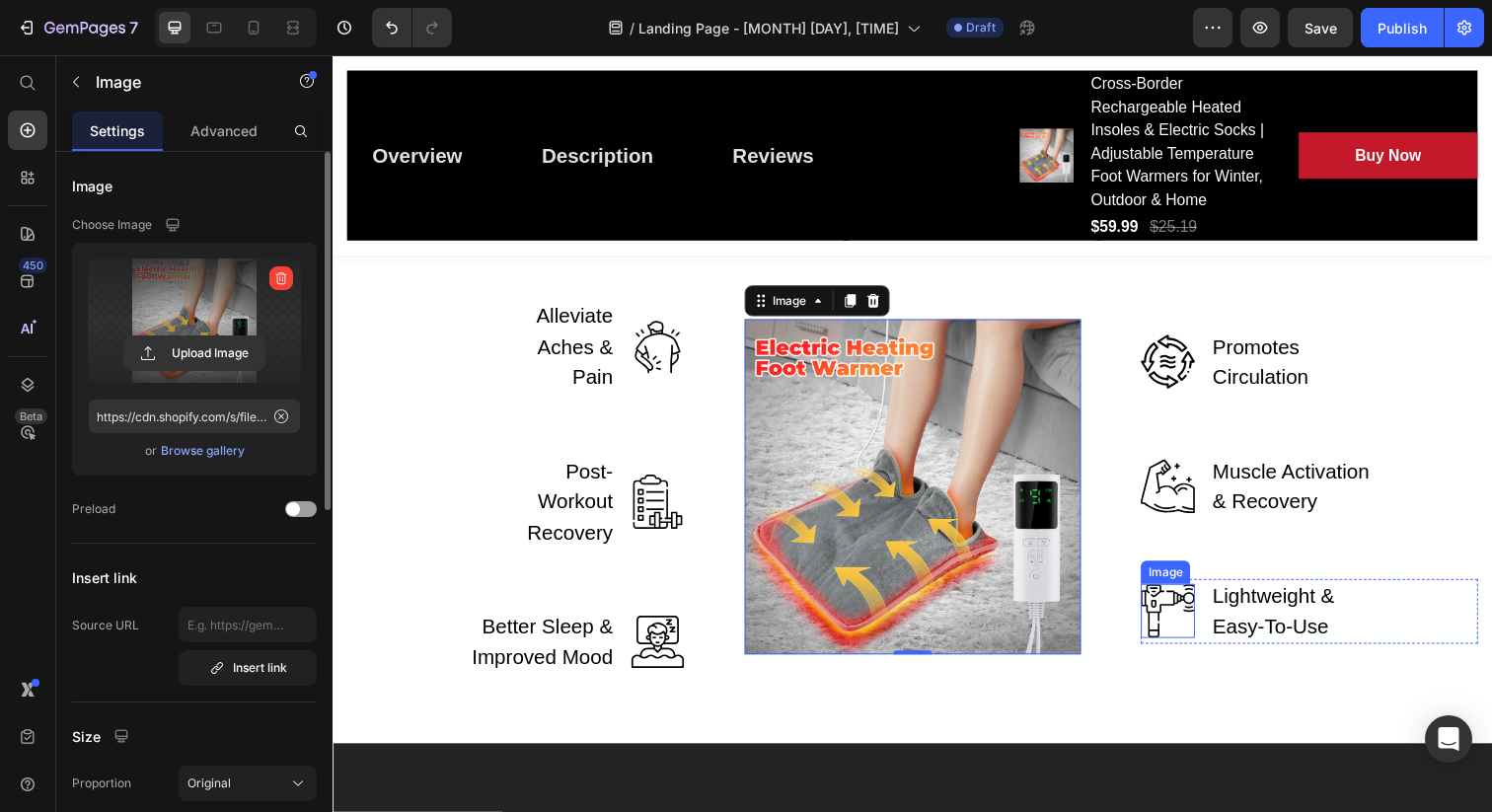 click at bounding box center (1185, 623) 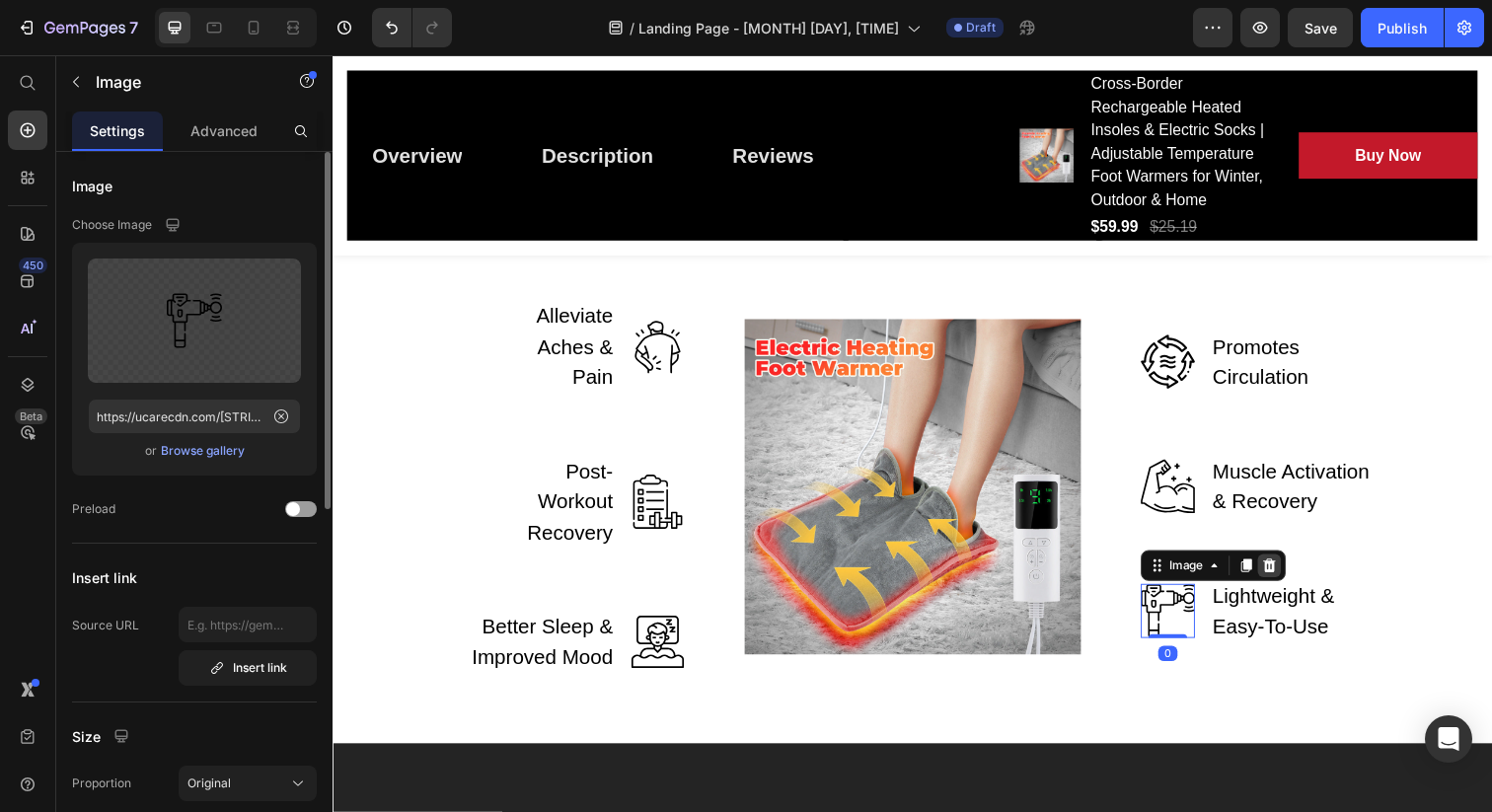 click 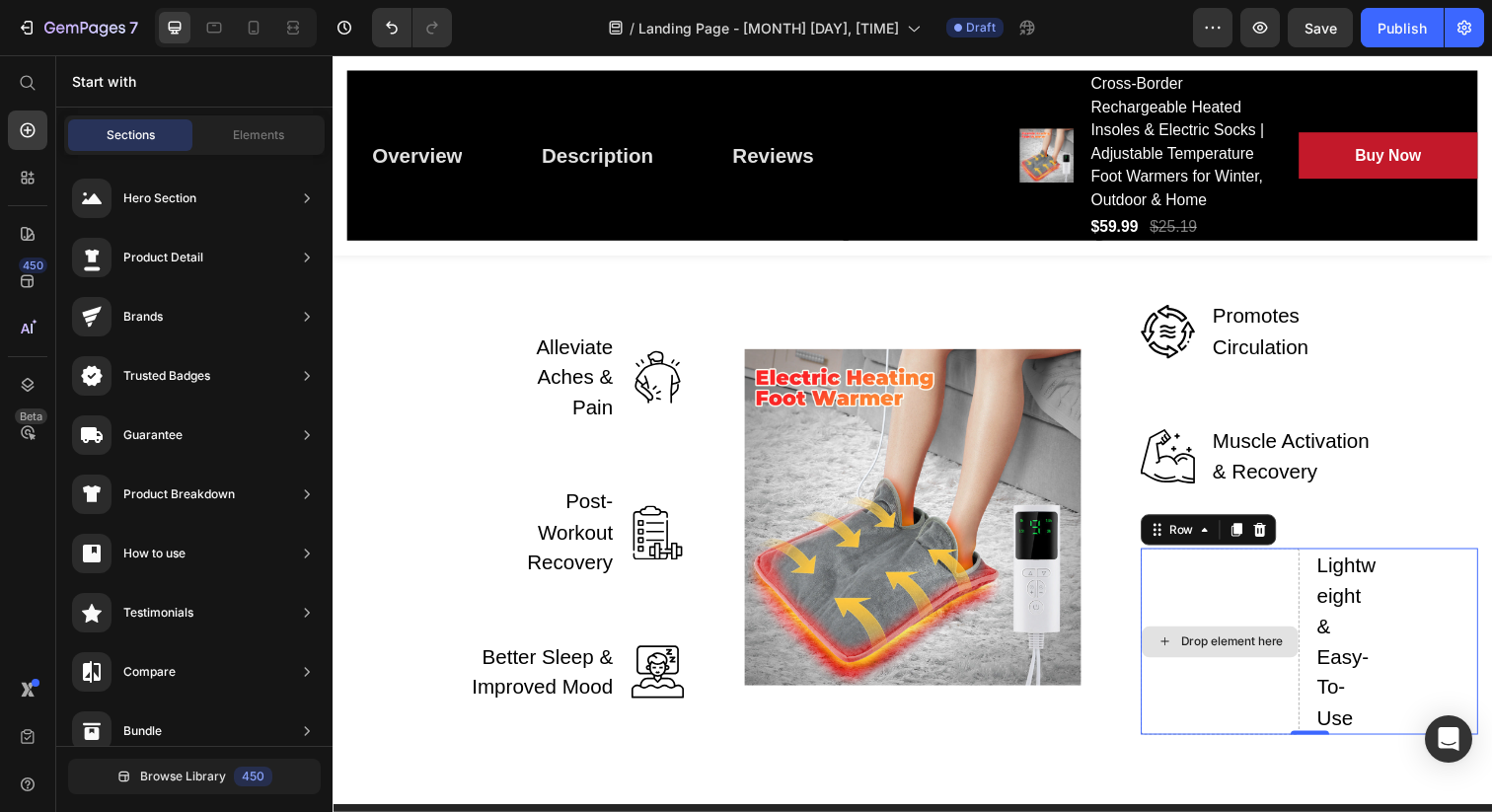click on "Drop element here" at bounding box center [1238, 653] 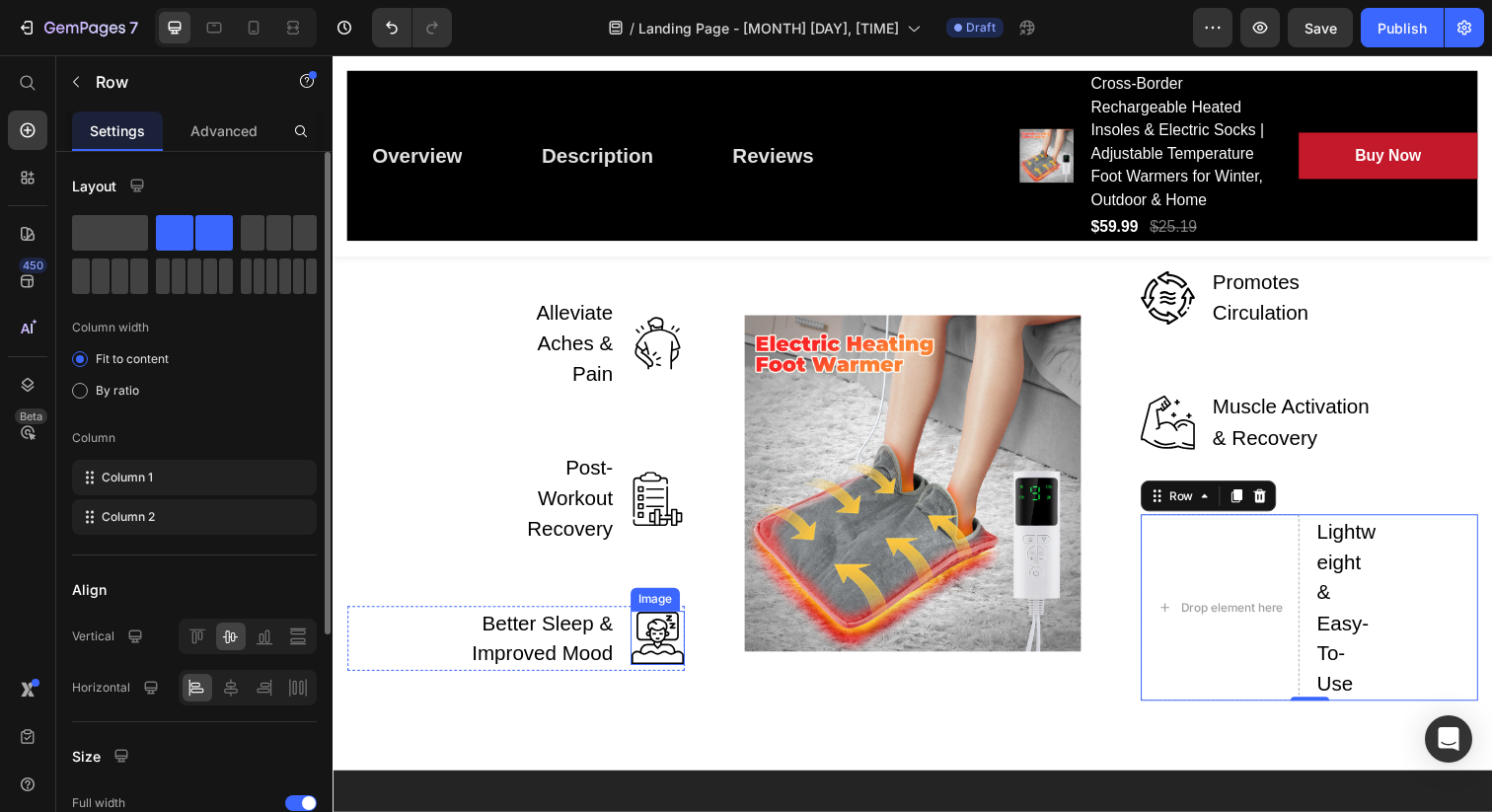 scroll, scrollTop: 3287, scrollLeft: 0, axis: vertical 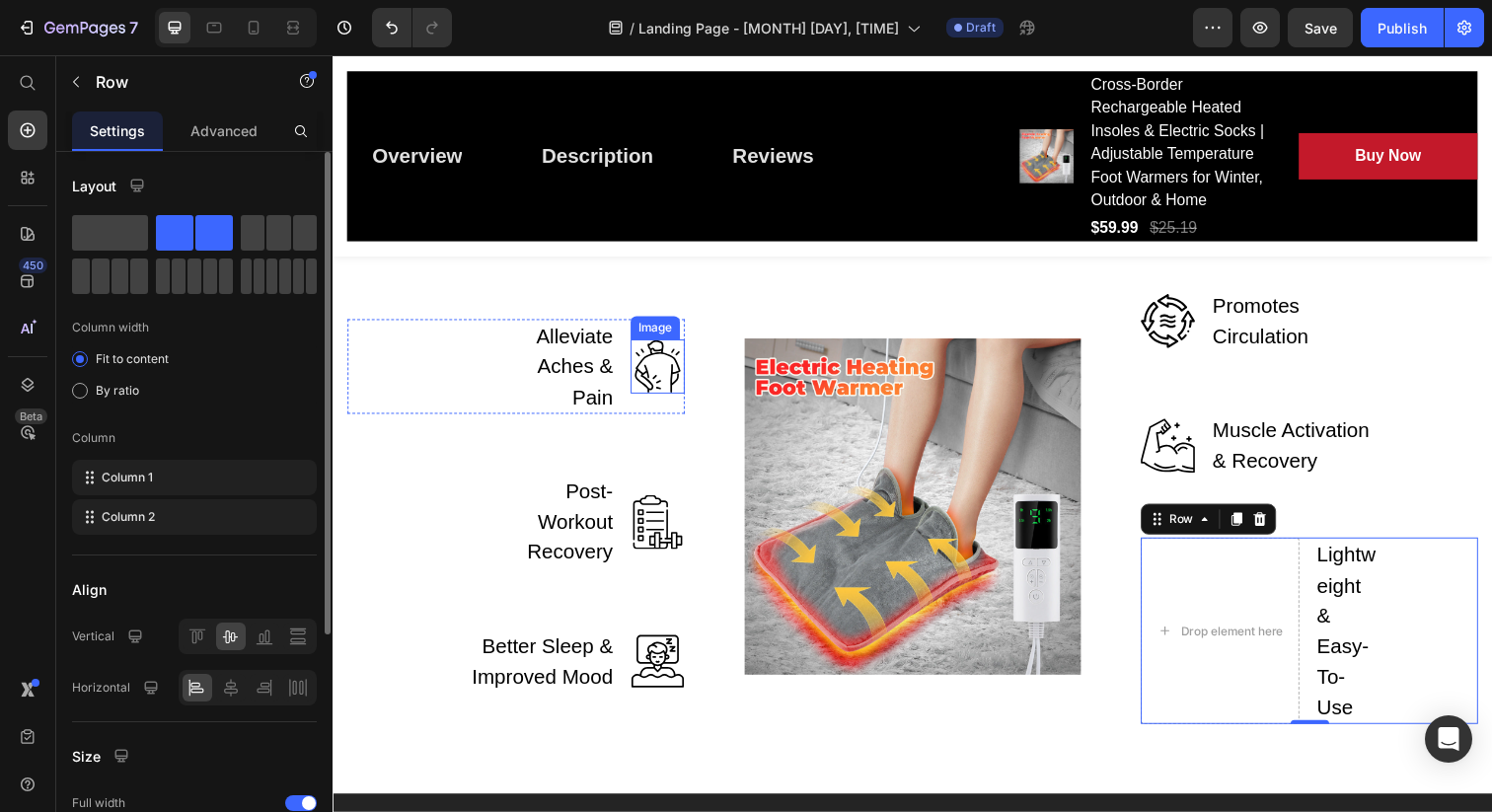 click at bounding box center [664, 373] 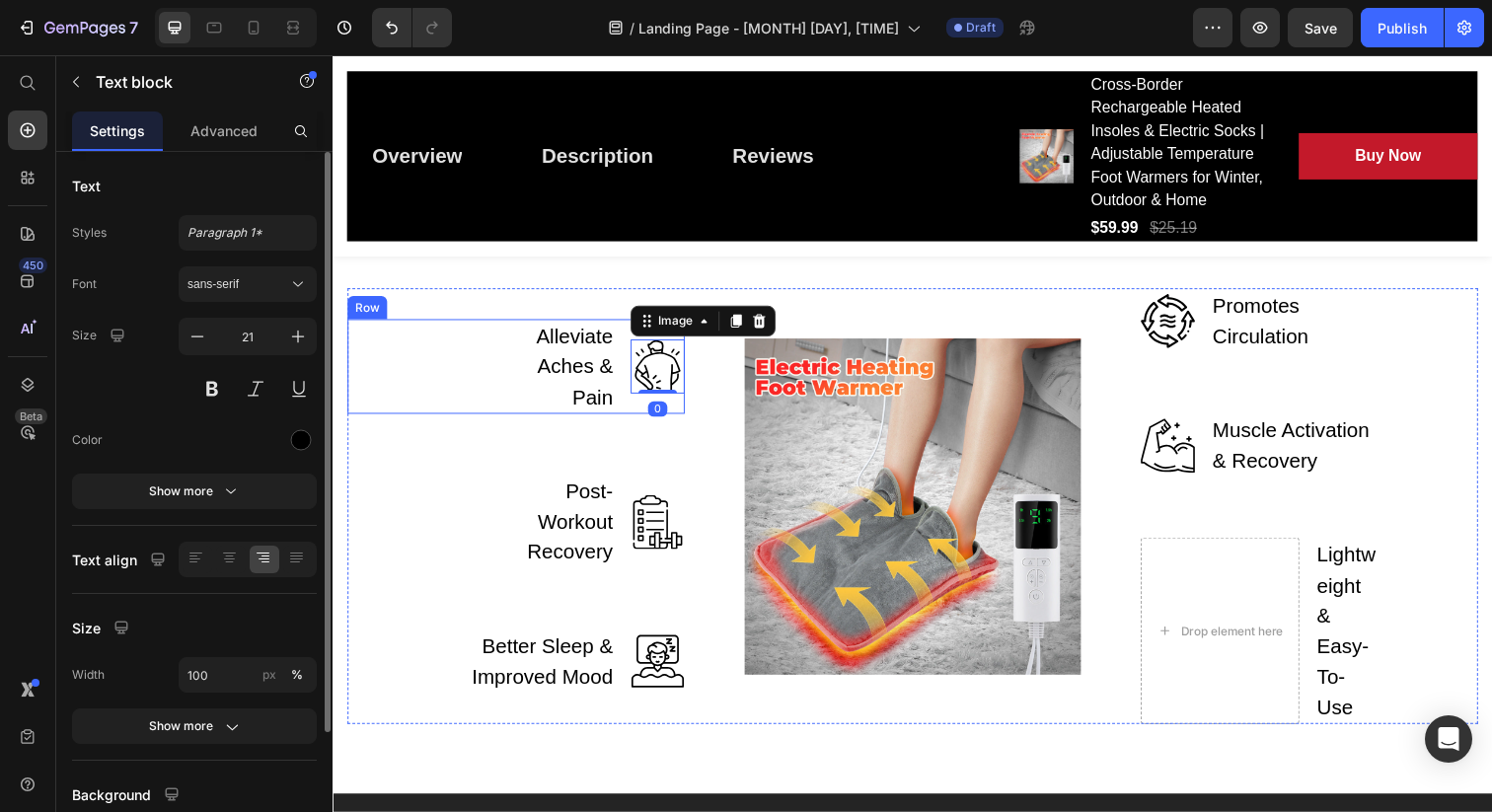 click on "Alleviate Aches & Pain" at bounding box center [558, 373] 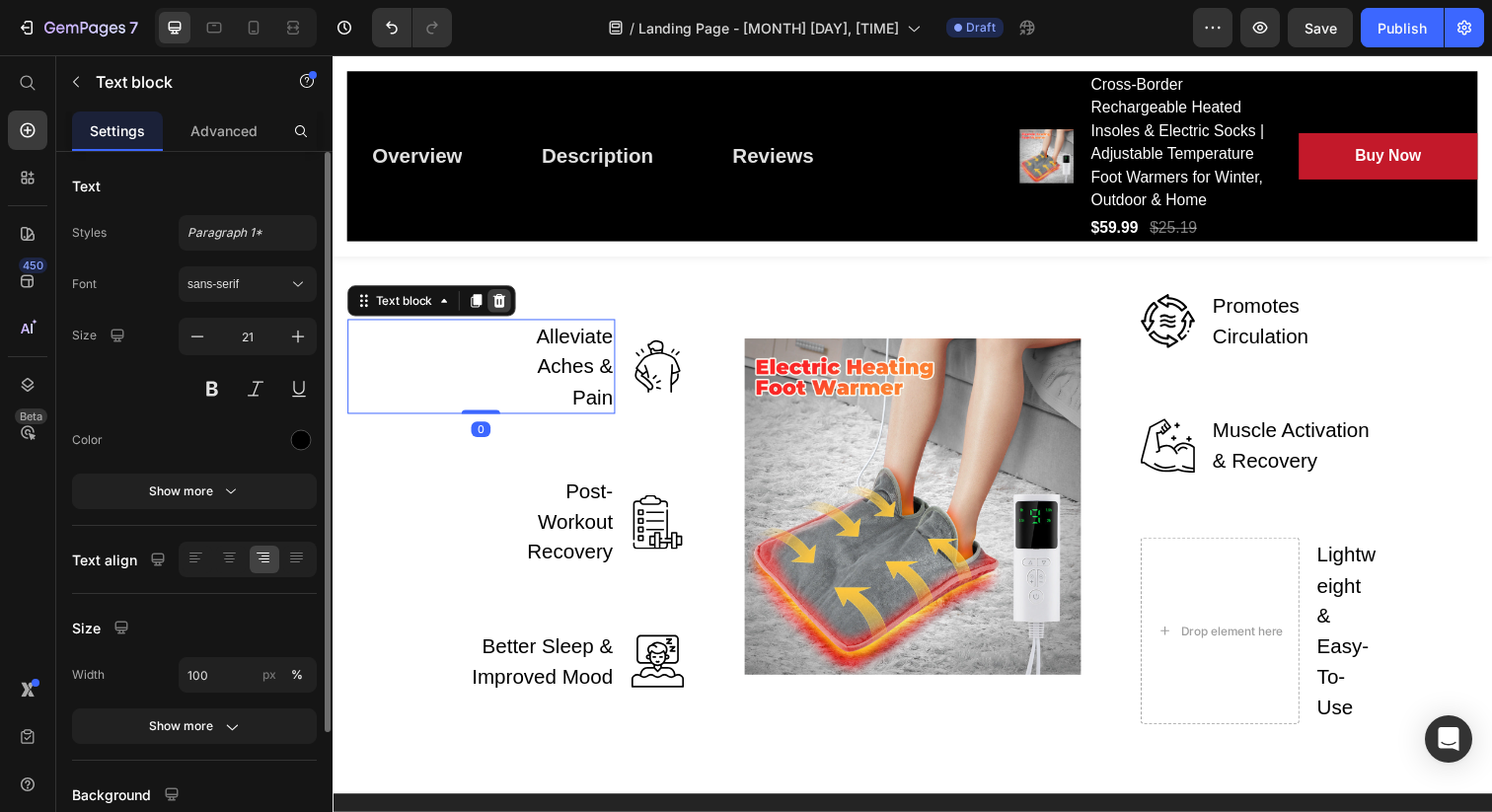 click 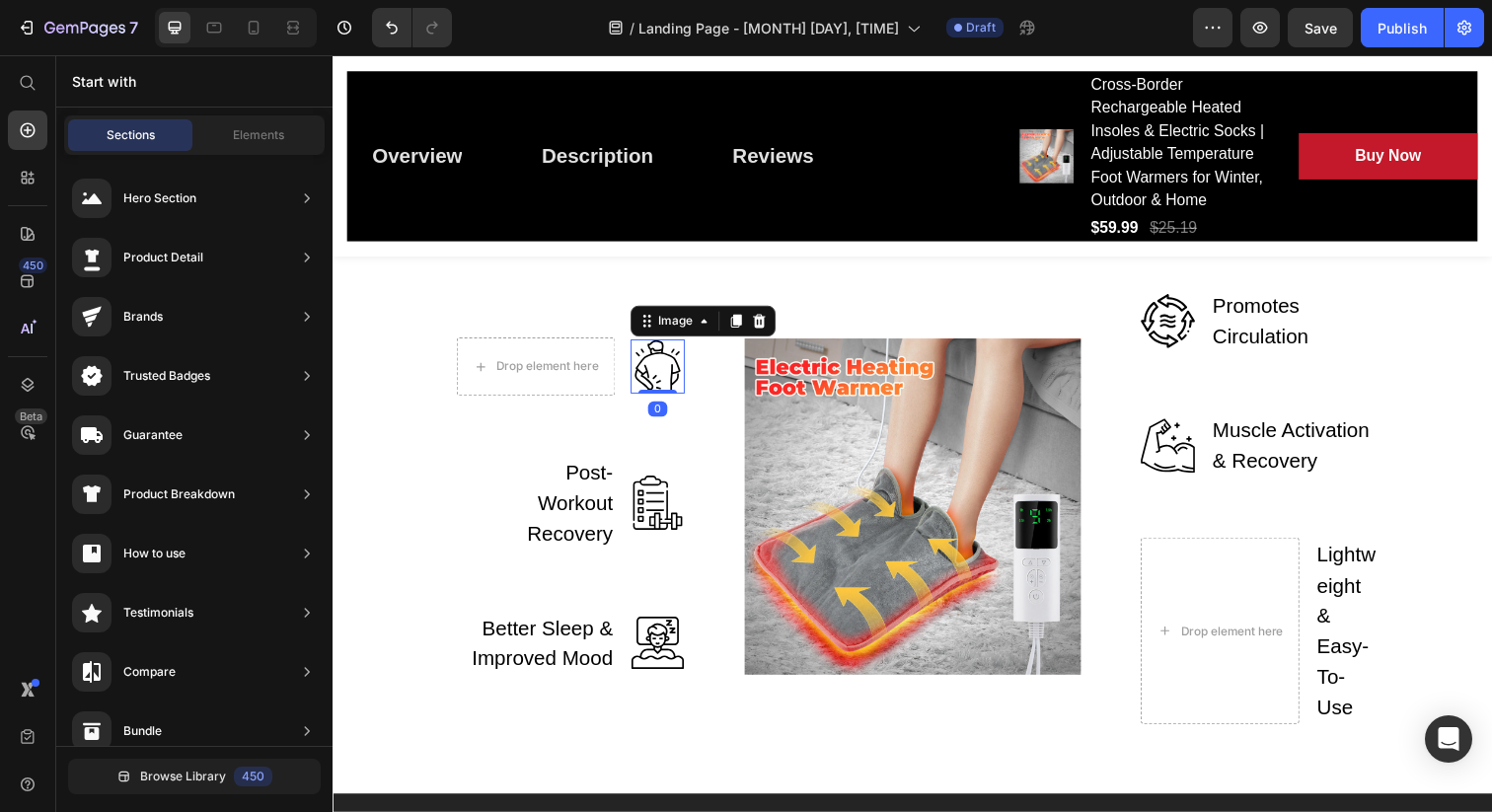 click at bounding box center (664, 373) 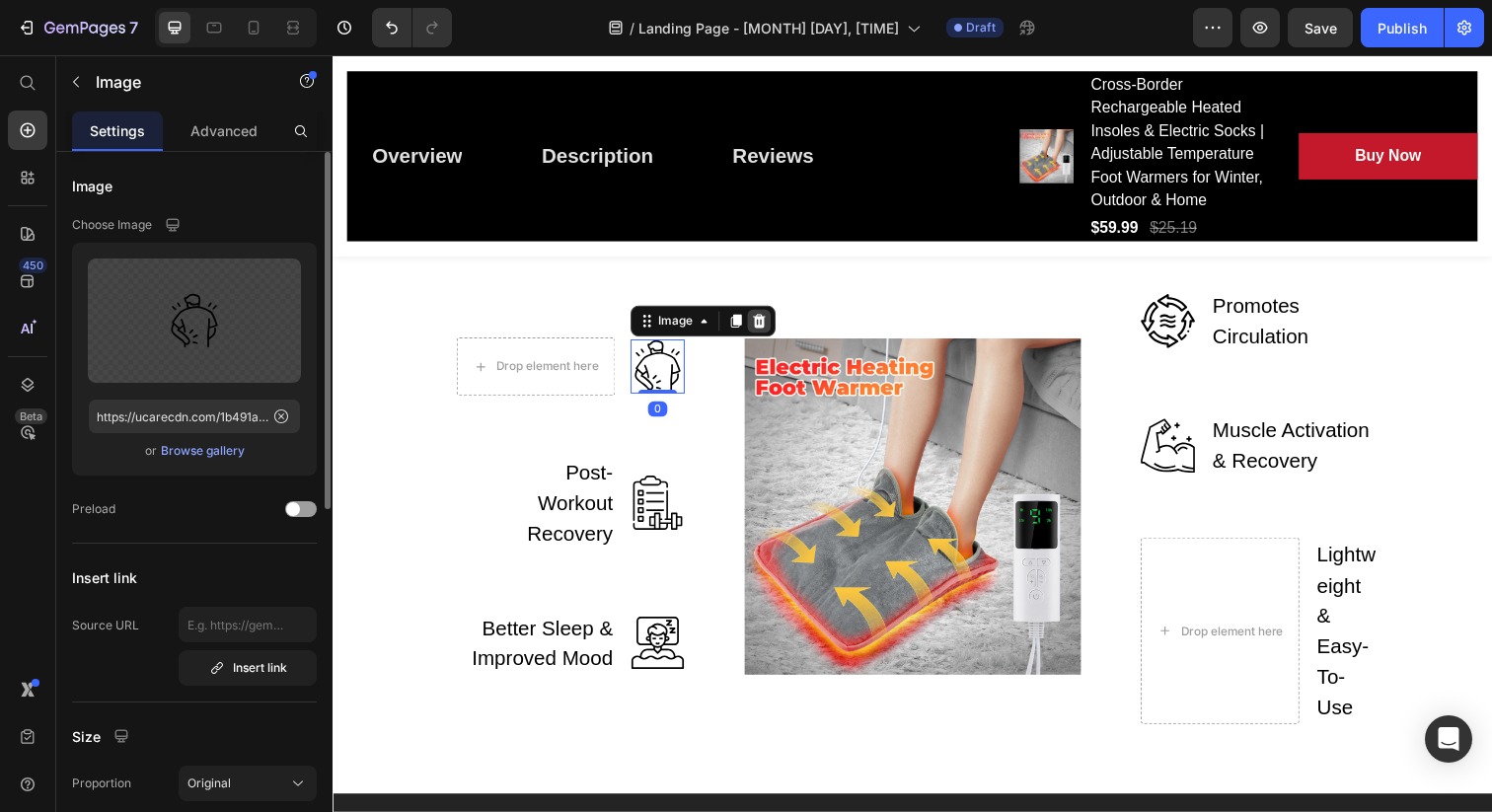 click 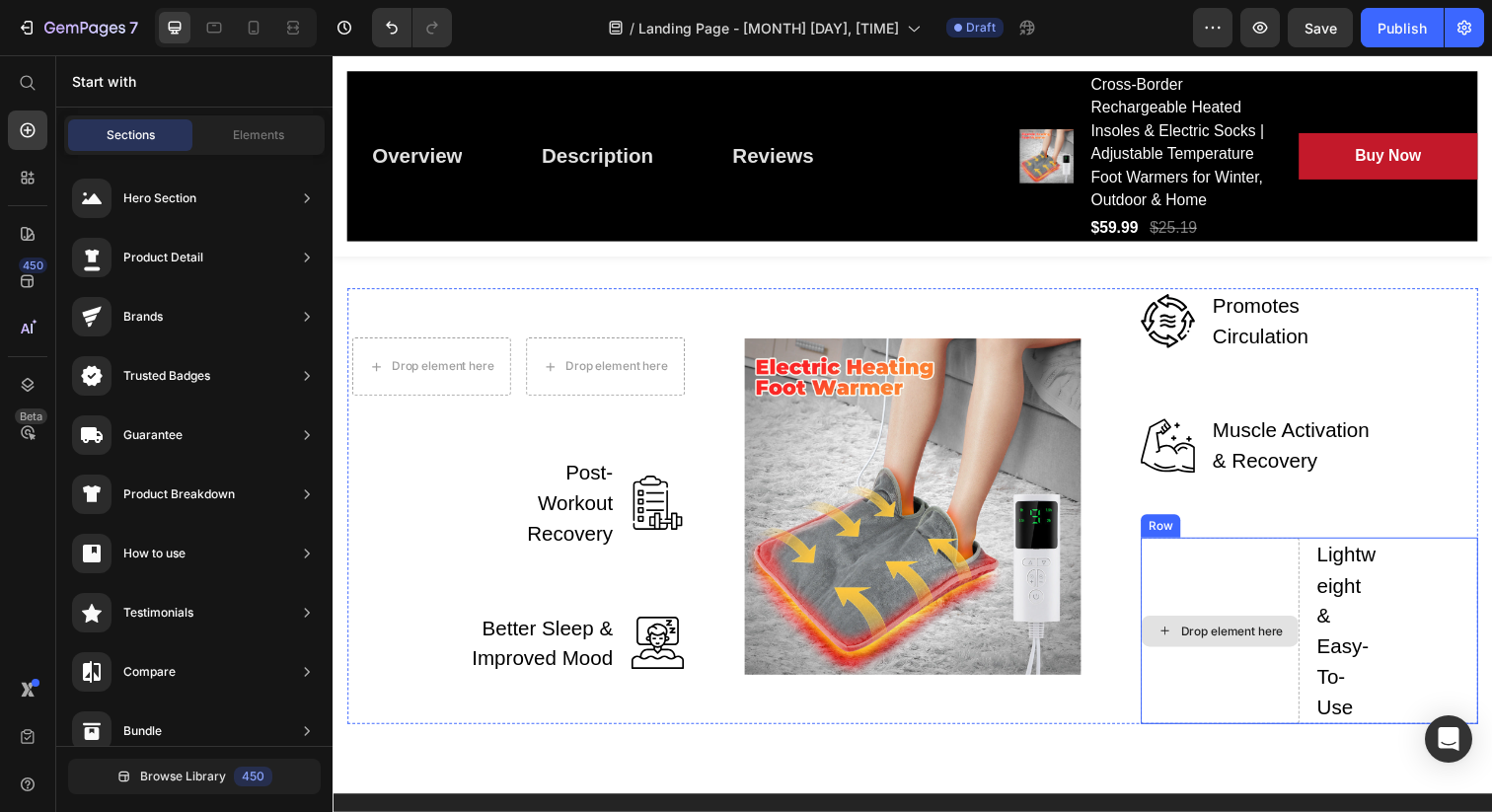 click on "Lightweight & Easy-To-Use" at bounding box center (1369, 642) 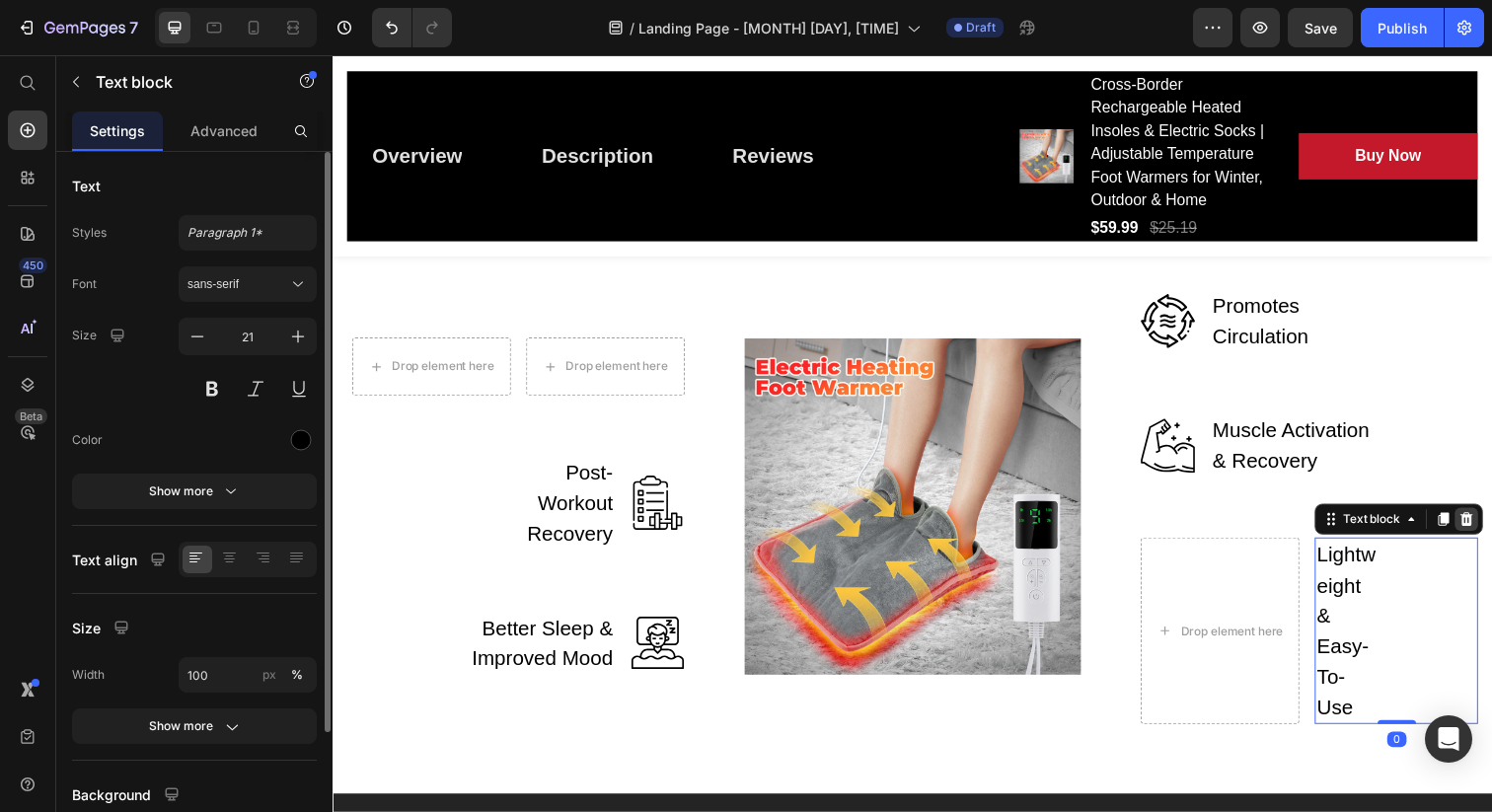 click 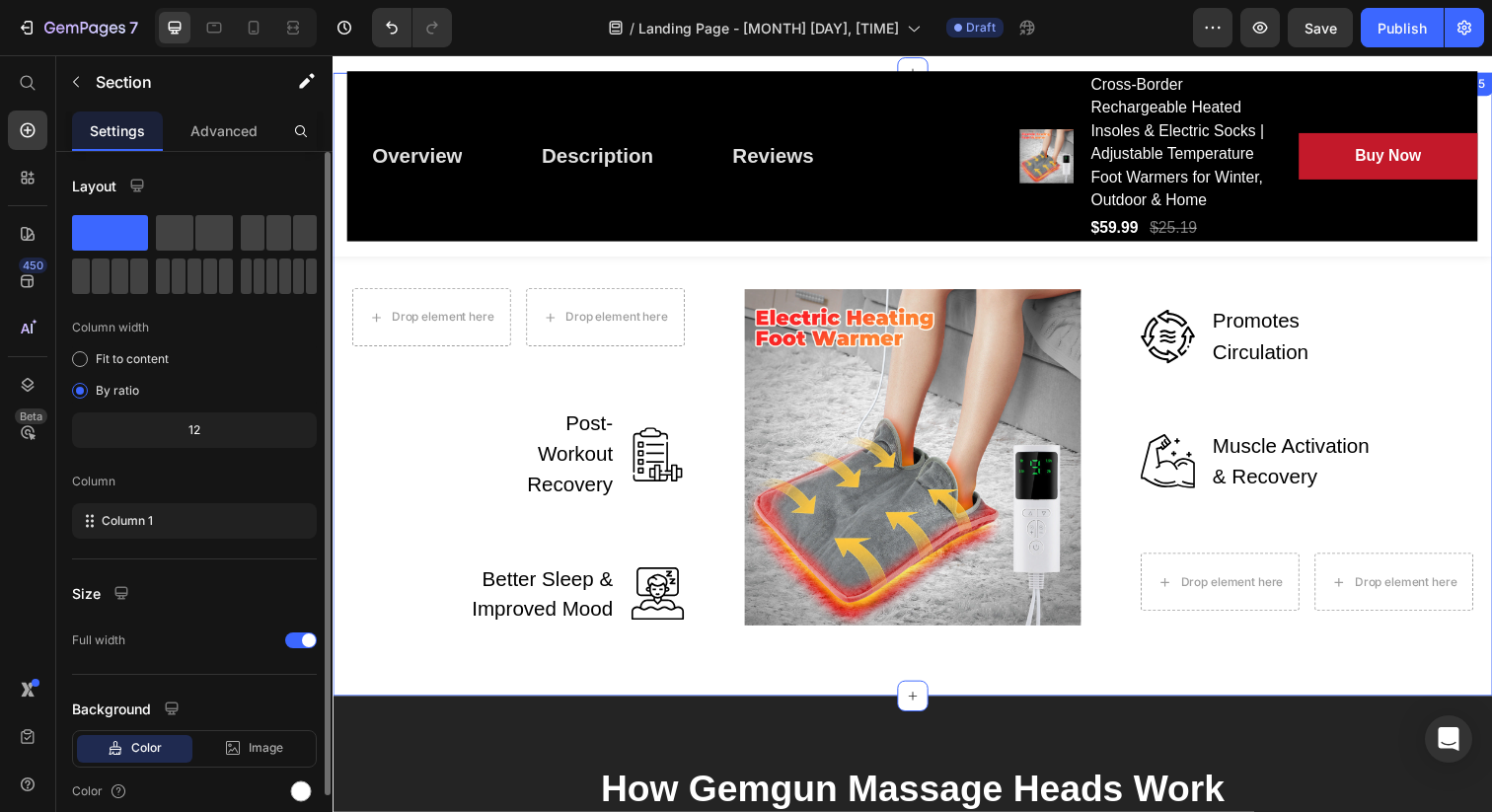 click on "Choose The Perfect Relaxing Gift To Pamper Your Family Heading Row
Drop element here
Drop element here Row Post-Workout Recovery Text block Image Row Better Sleep & Improved Mood Text block Image Row Image Image Promotes Circulation Text block Row Image Muscle Activation & Recovery Text block Row
Drop element here
Drop element here Row Row Section 5" at bounding box center (925, 391) 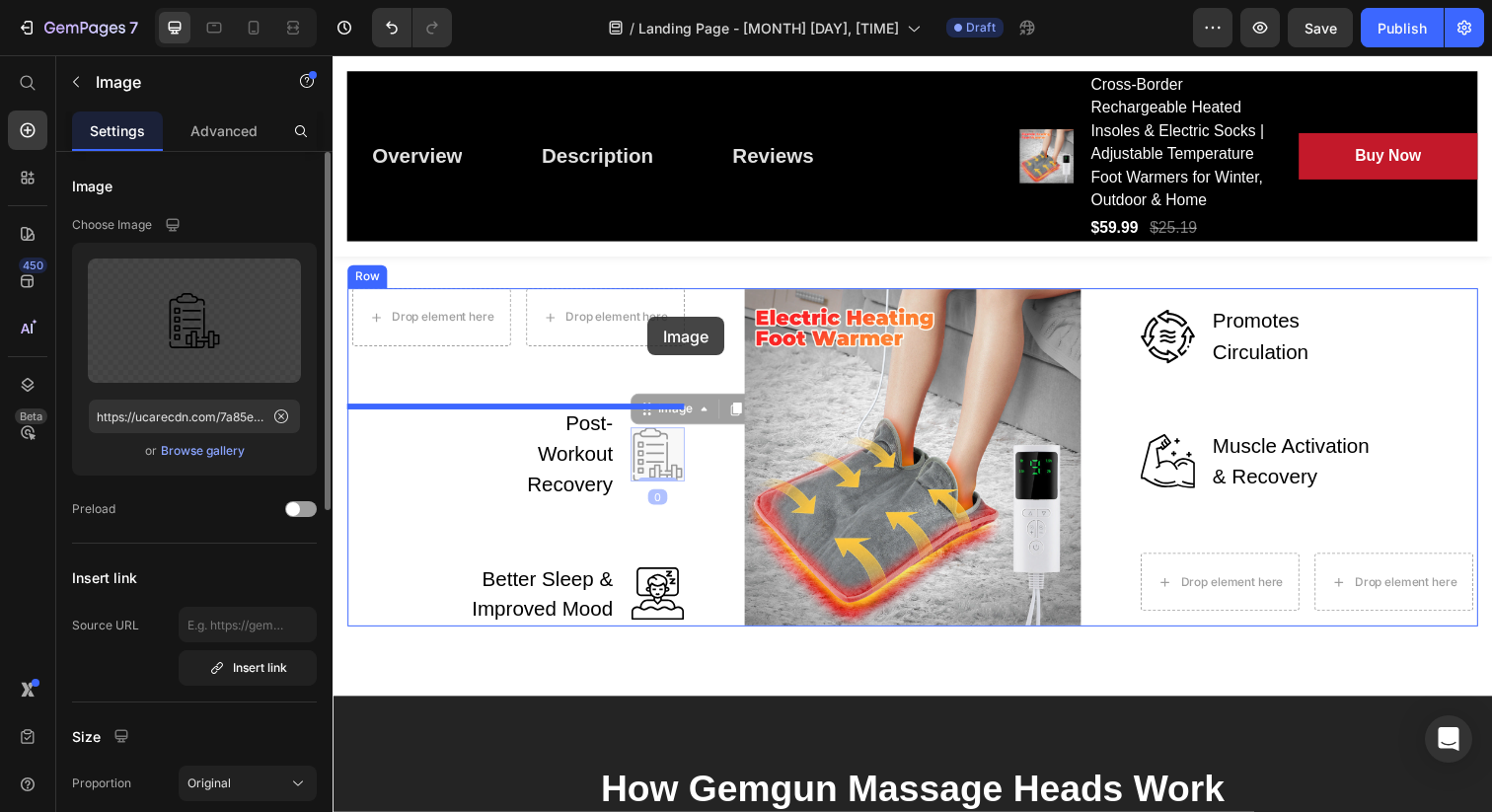drag, startPoint x: 653, startPoint y: 471, endPoint x: 654, endPoint y: 322, distance: 149.00336 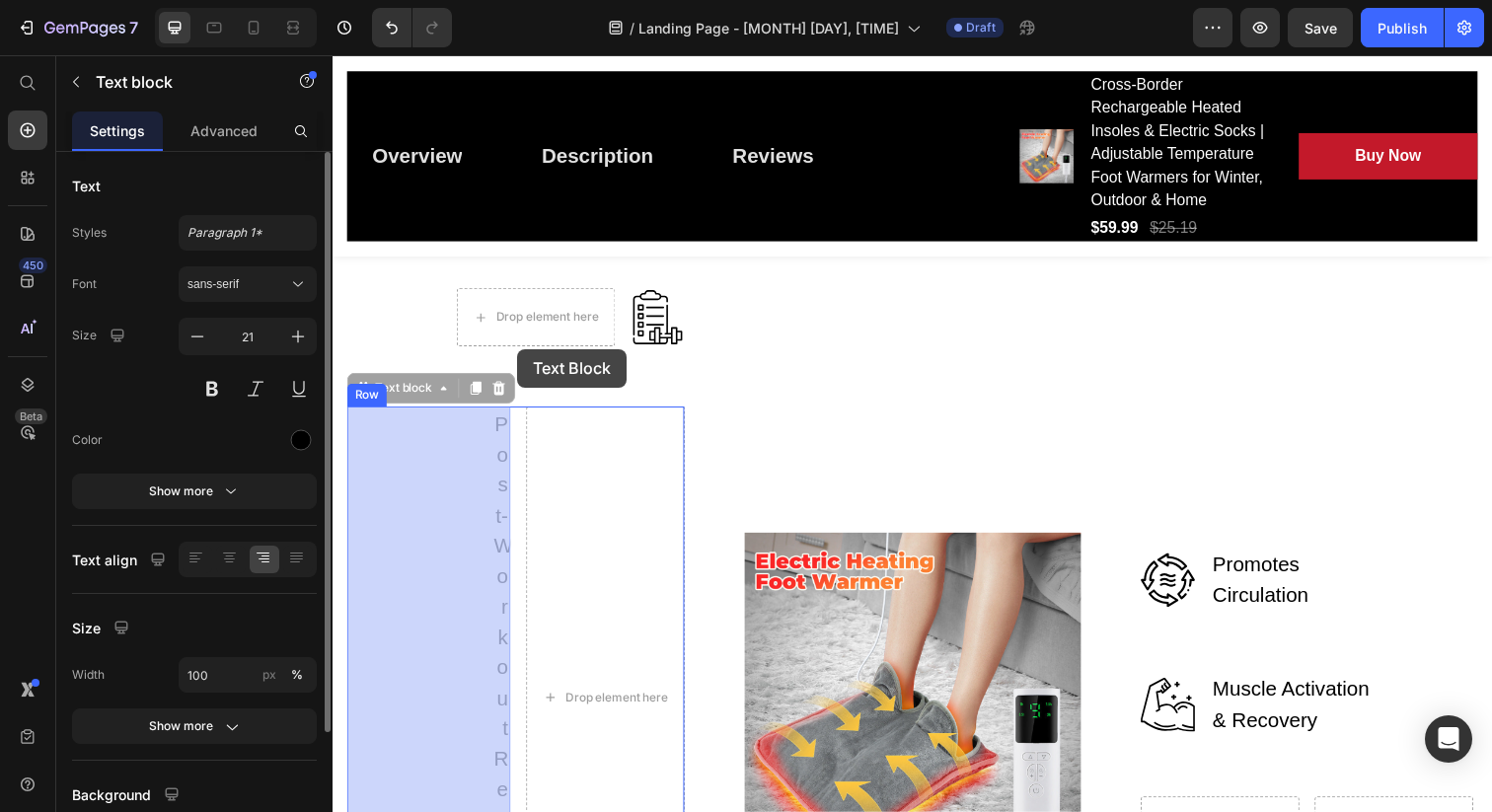 drag, startPoint x: 502, startPoint y: 569, endPoint x: 527, endPoint y: 332, distance: 238.31492 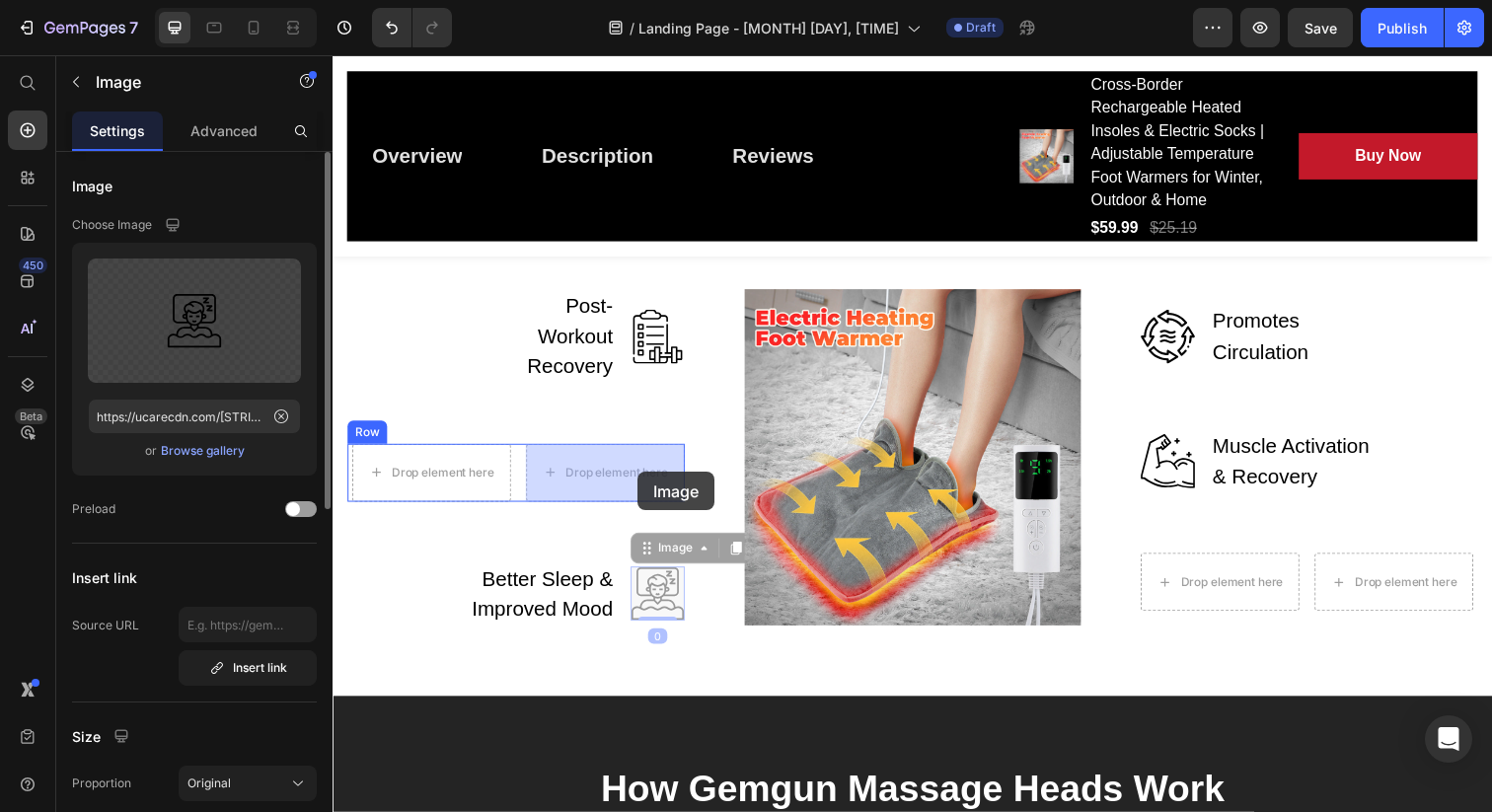drag, startPoint x: 658, startPoint y: 585, endPoint x: 644, endPoint y: 480, distance: 105.92922 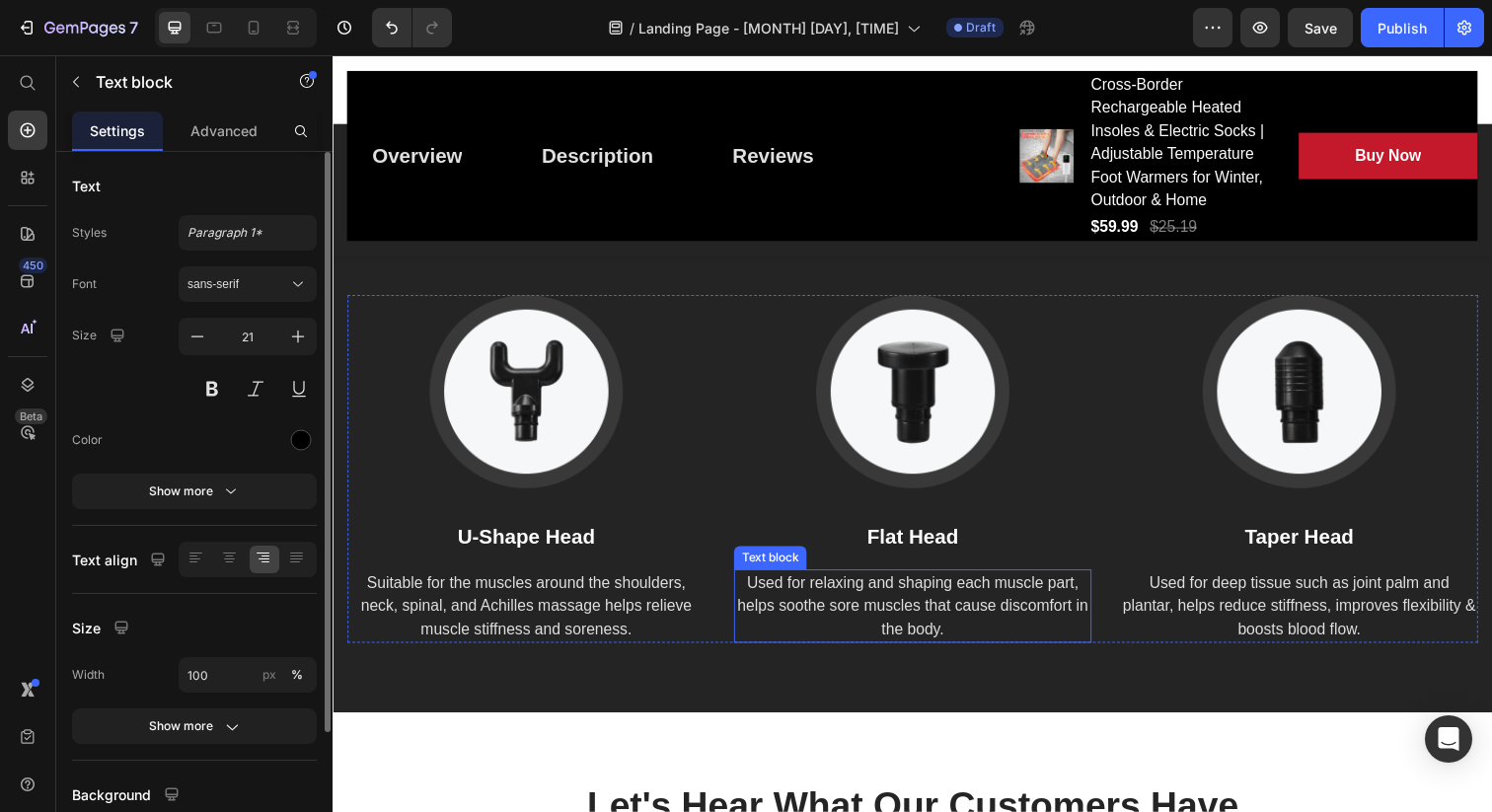 scroll, scrollTop: 3735, scrollLeft: 0, axis: vertical 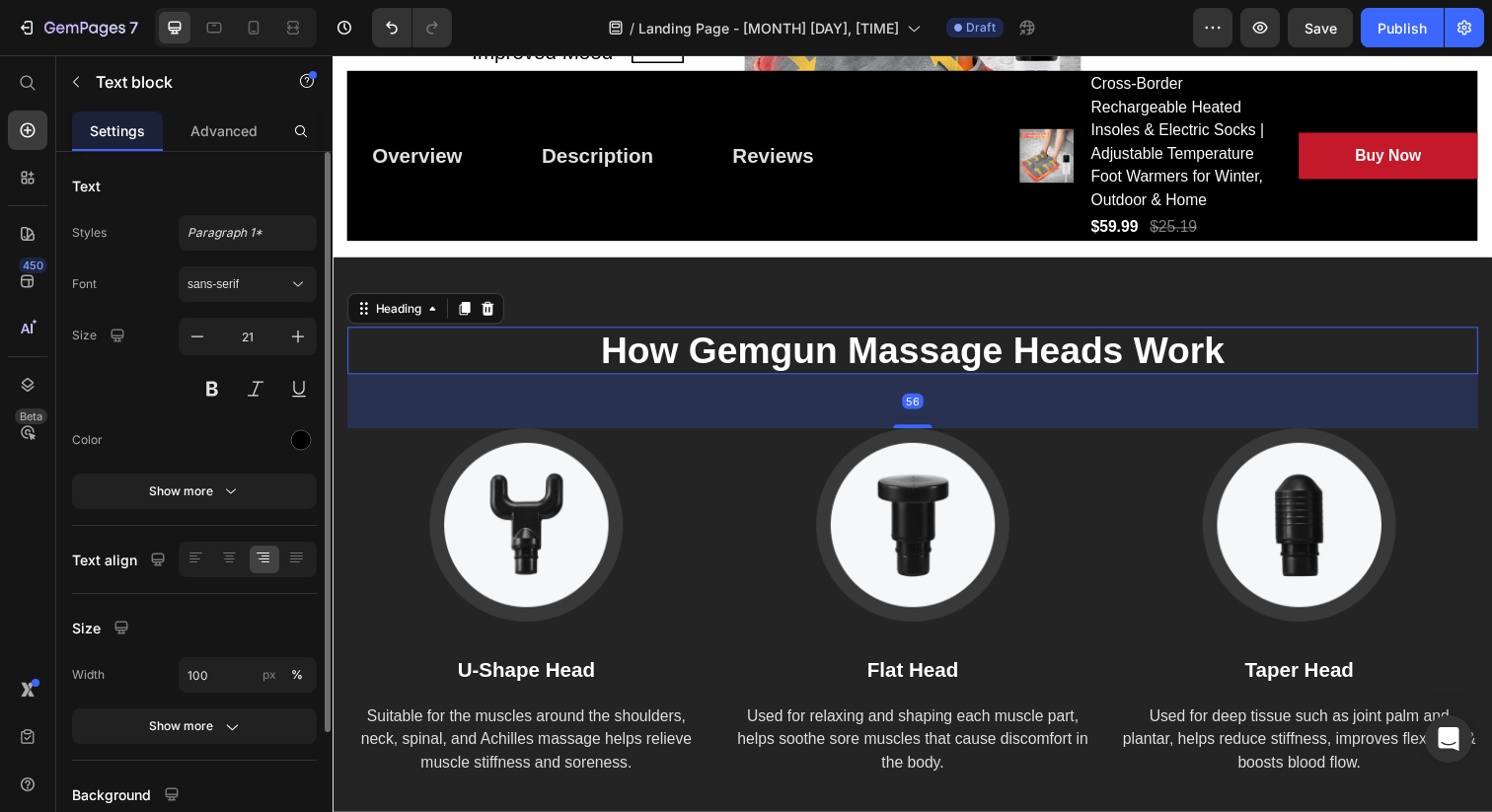 click on "How Gemgun Massage Heads Work" at bounding box center (925, 357) 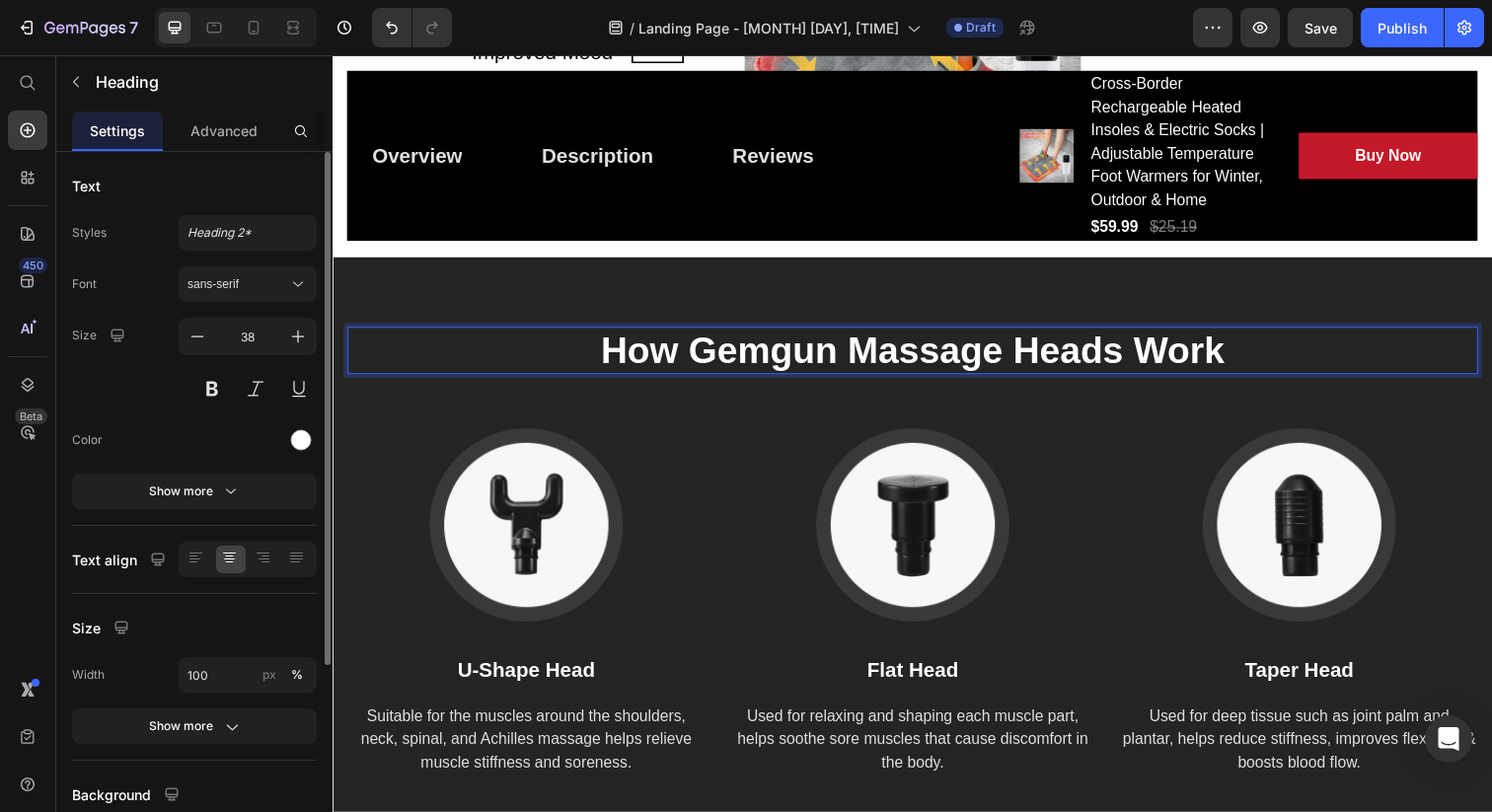 click on "How Gemgun Massage Heads Work" at bounding box center [925, 357] 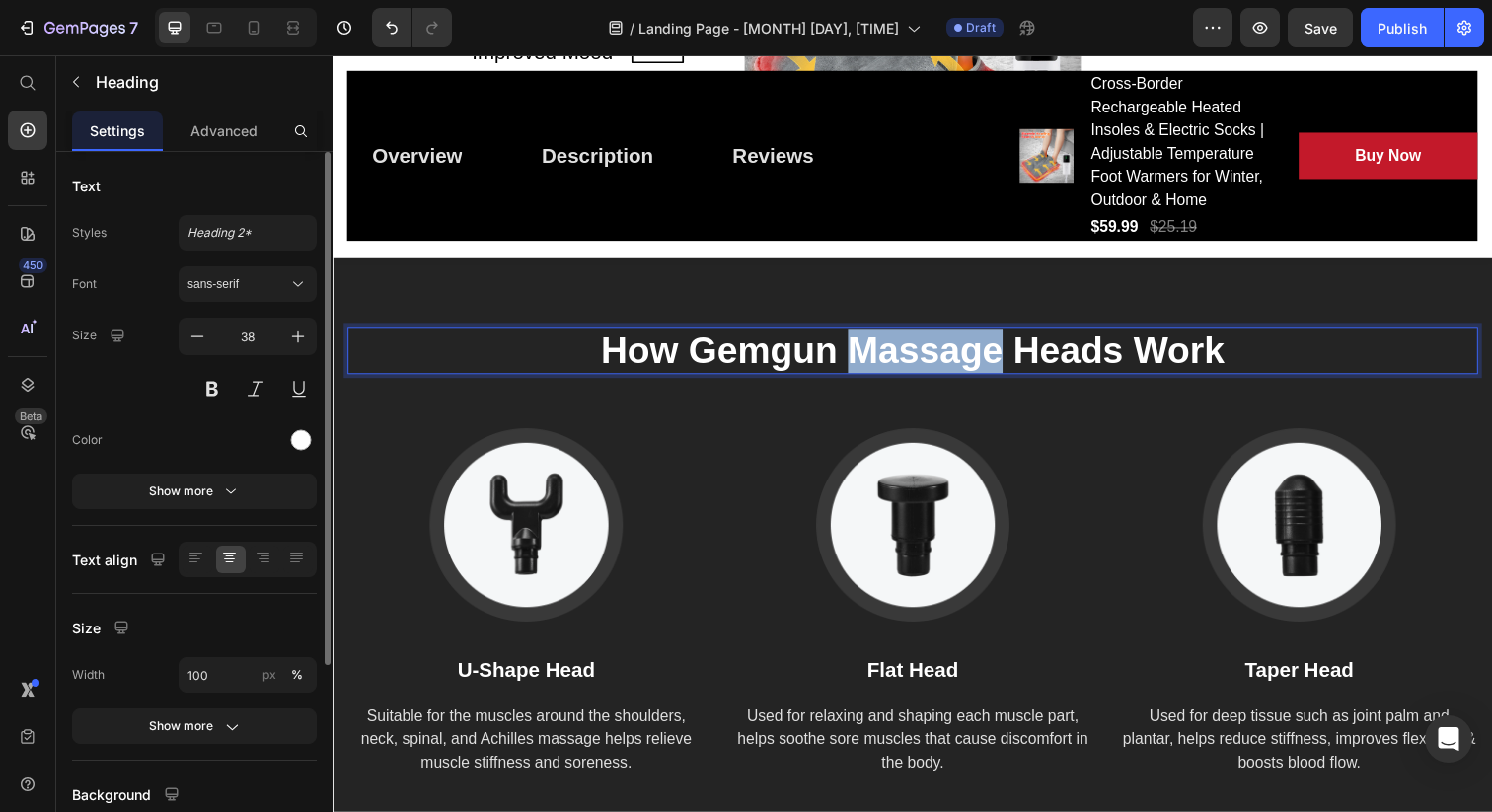 click on "How Gemgun Massage Heads Work" at bounding box center [925, 357] 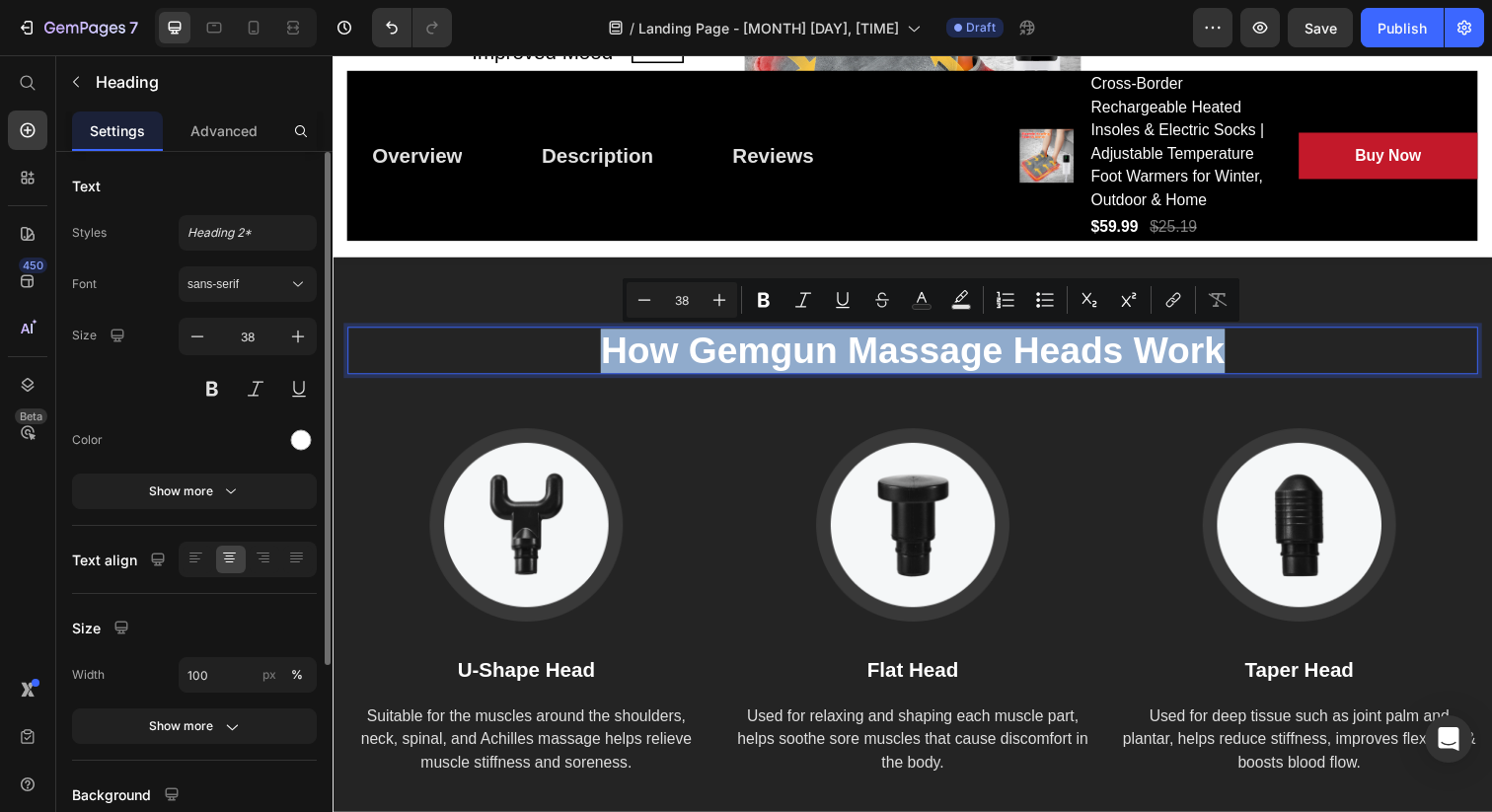click on "How Gemgun Massage Heads Work" at bounding box center (925, 357) 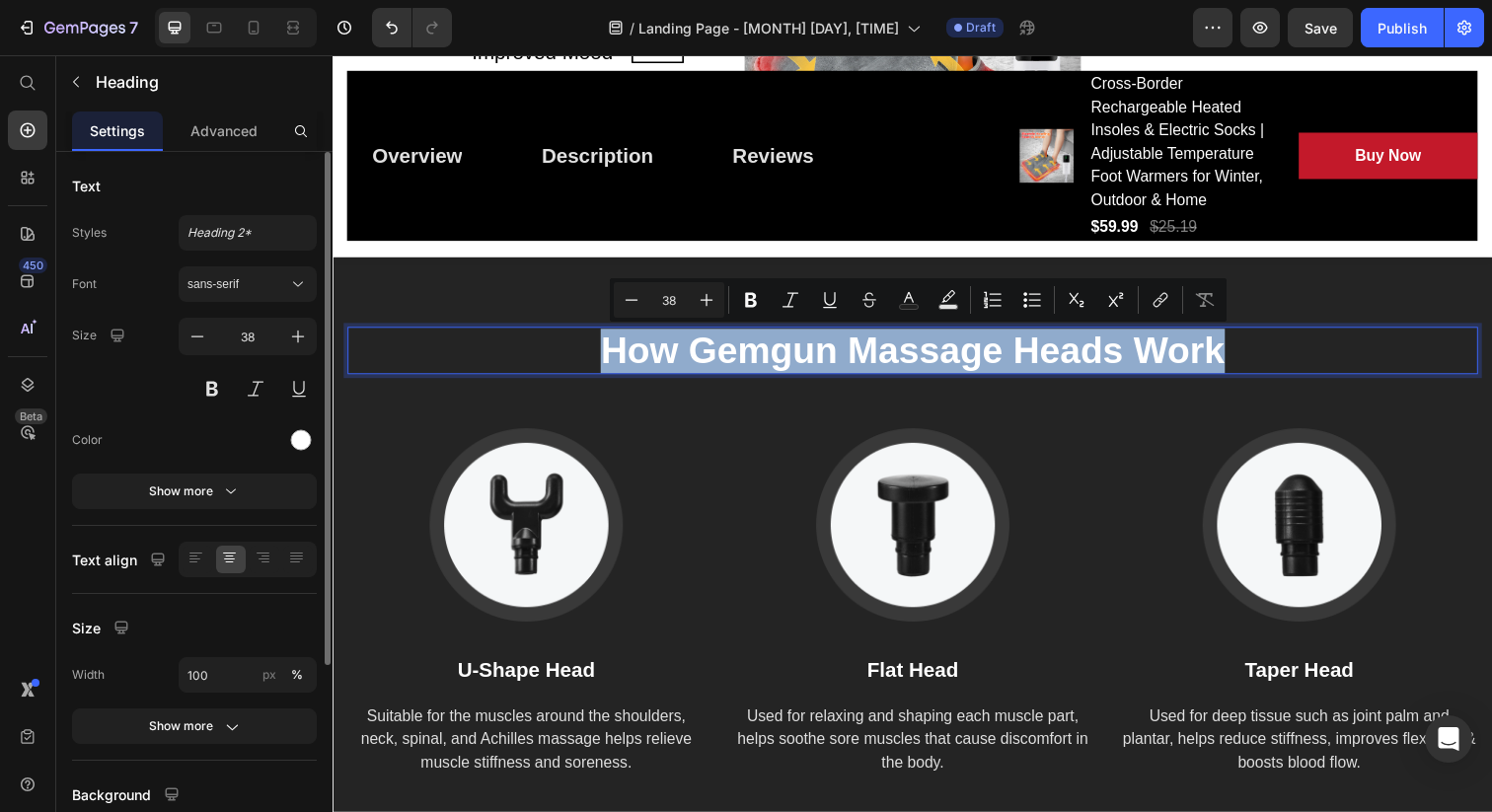 copy on "How Gemgun Massage Heads Work" 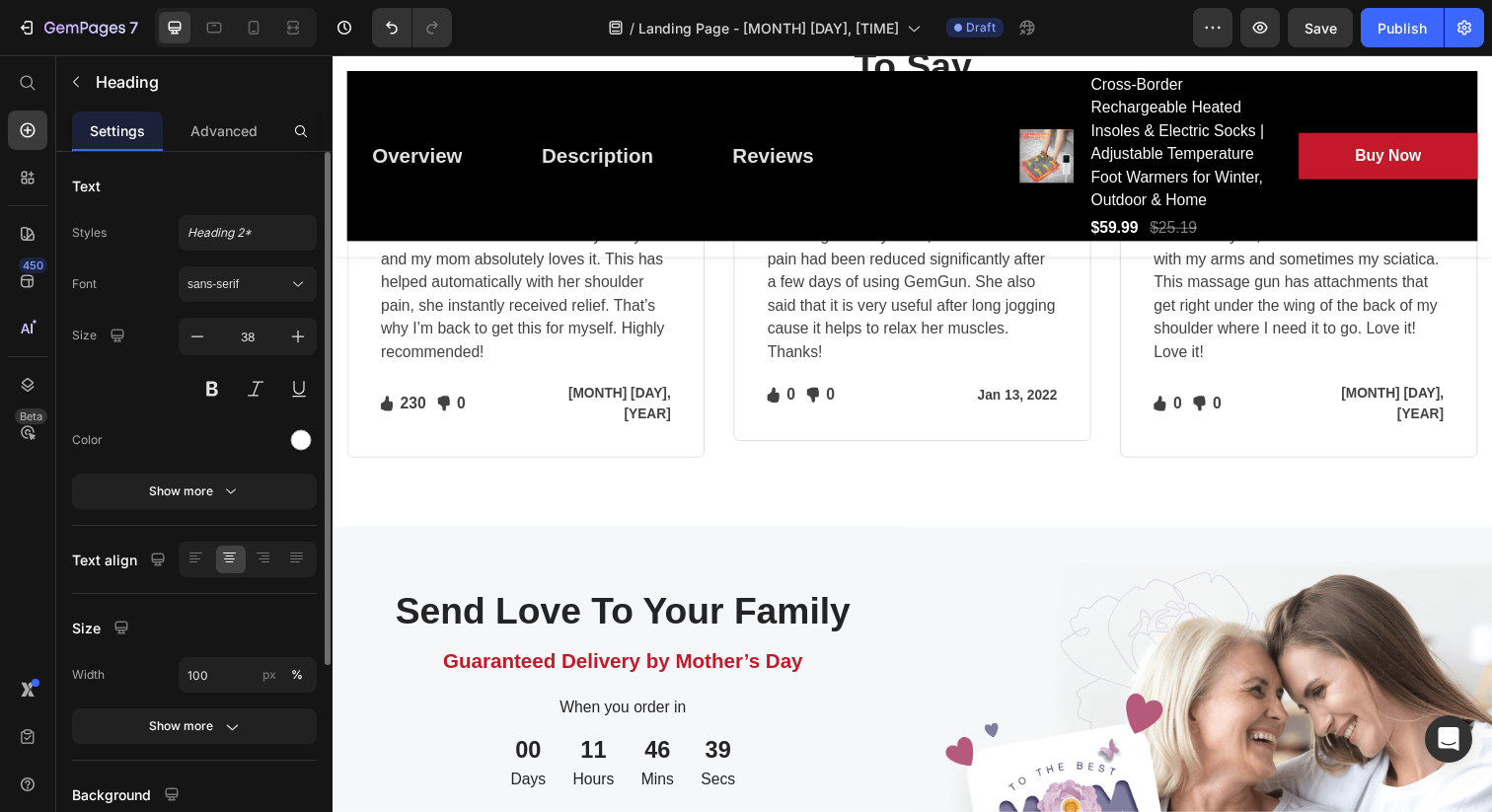 scroll, scrollTop: 4684, scrollLeft: 0, axis: vertical 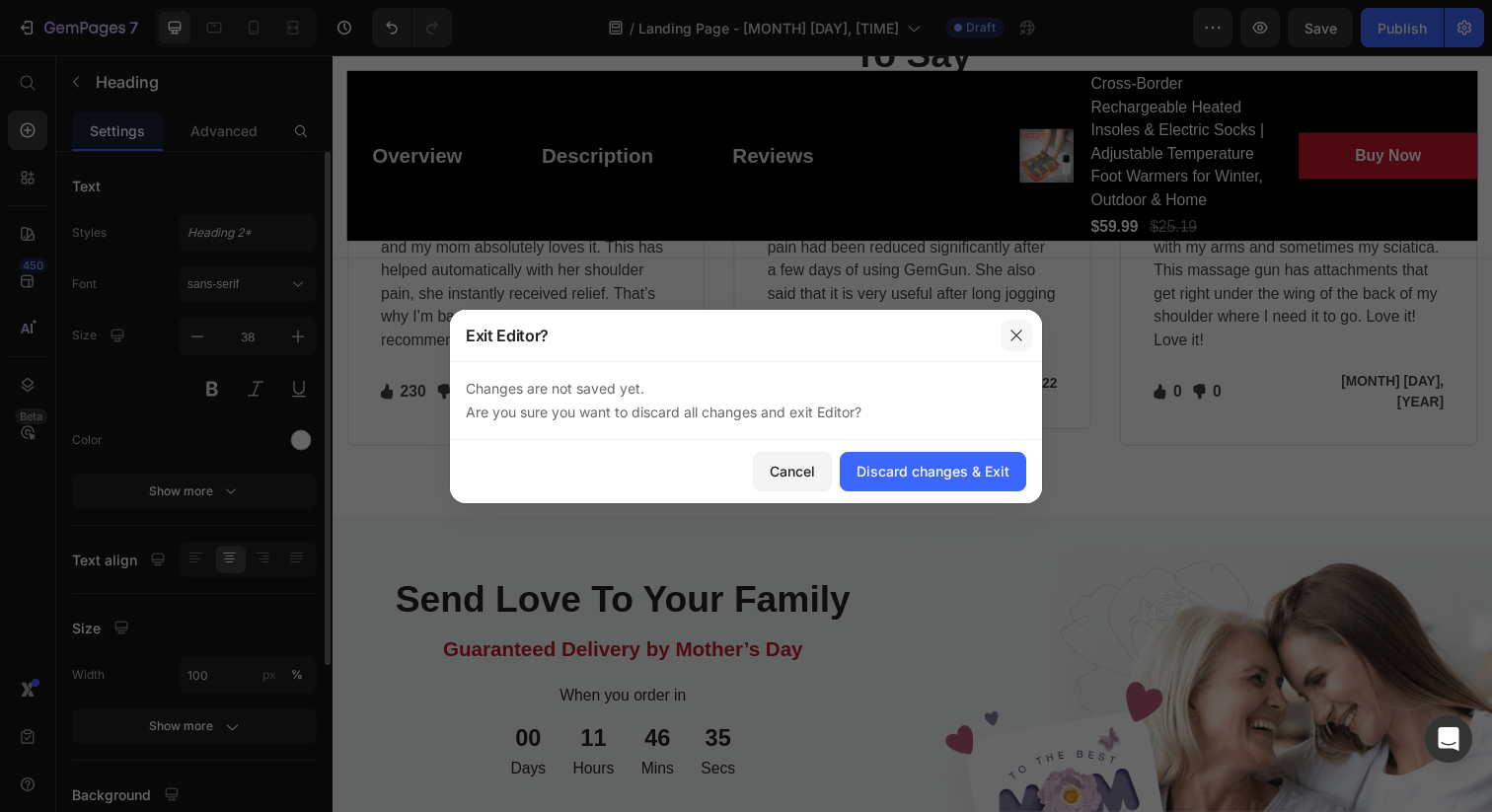 click at bounding box center [1016, 335] 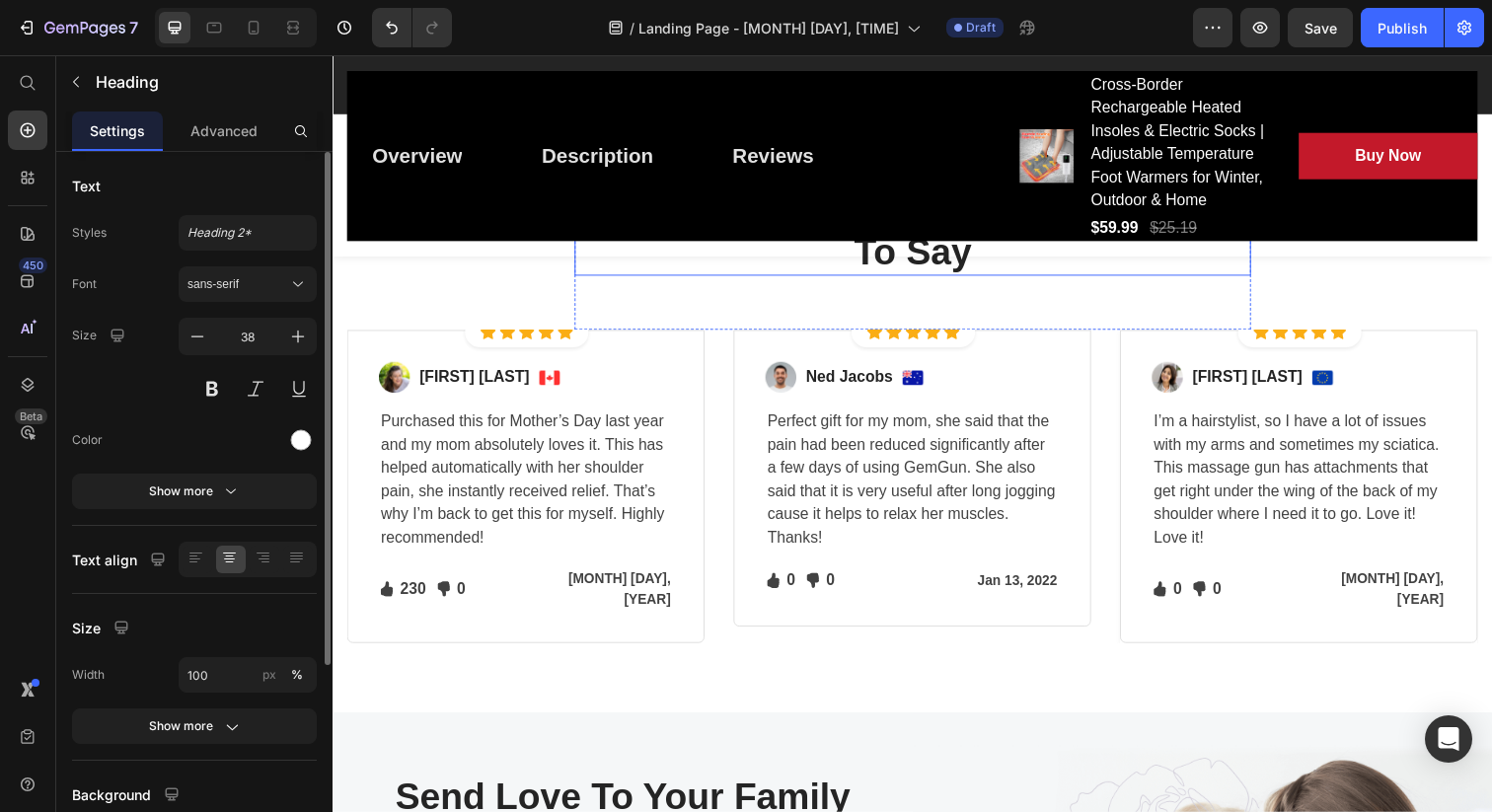 scroll, scrollTop: 4543, scrollLeft: 0, axis: vertical 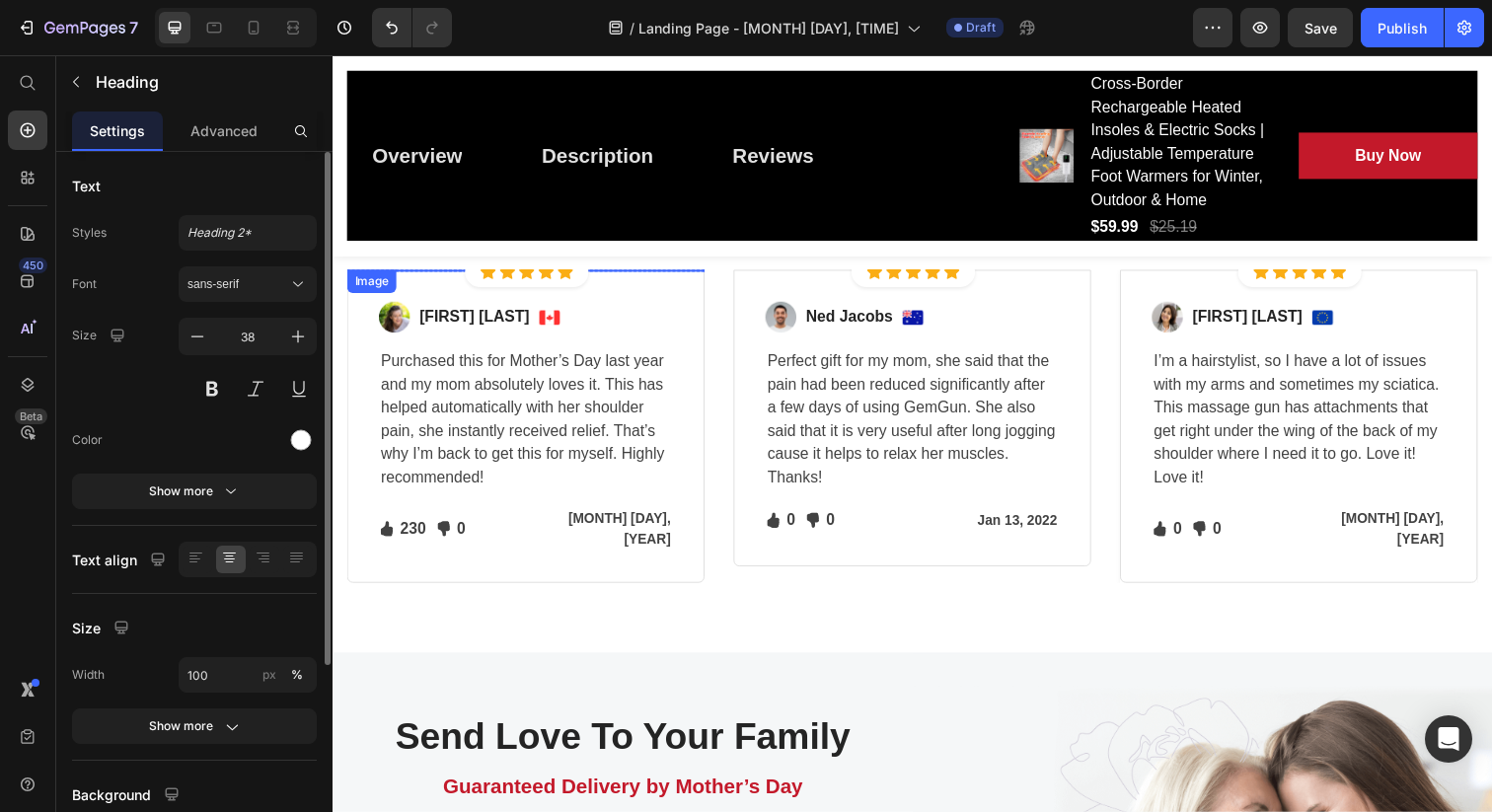 click at bounding box center [530, 274] 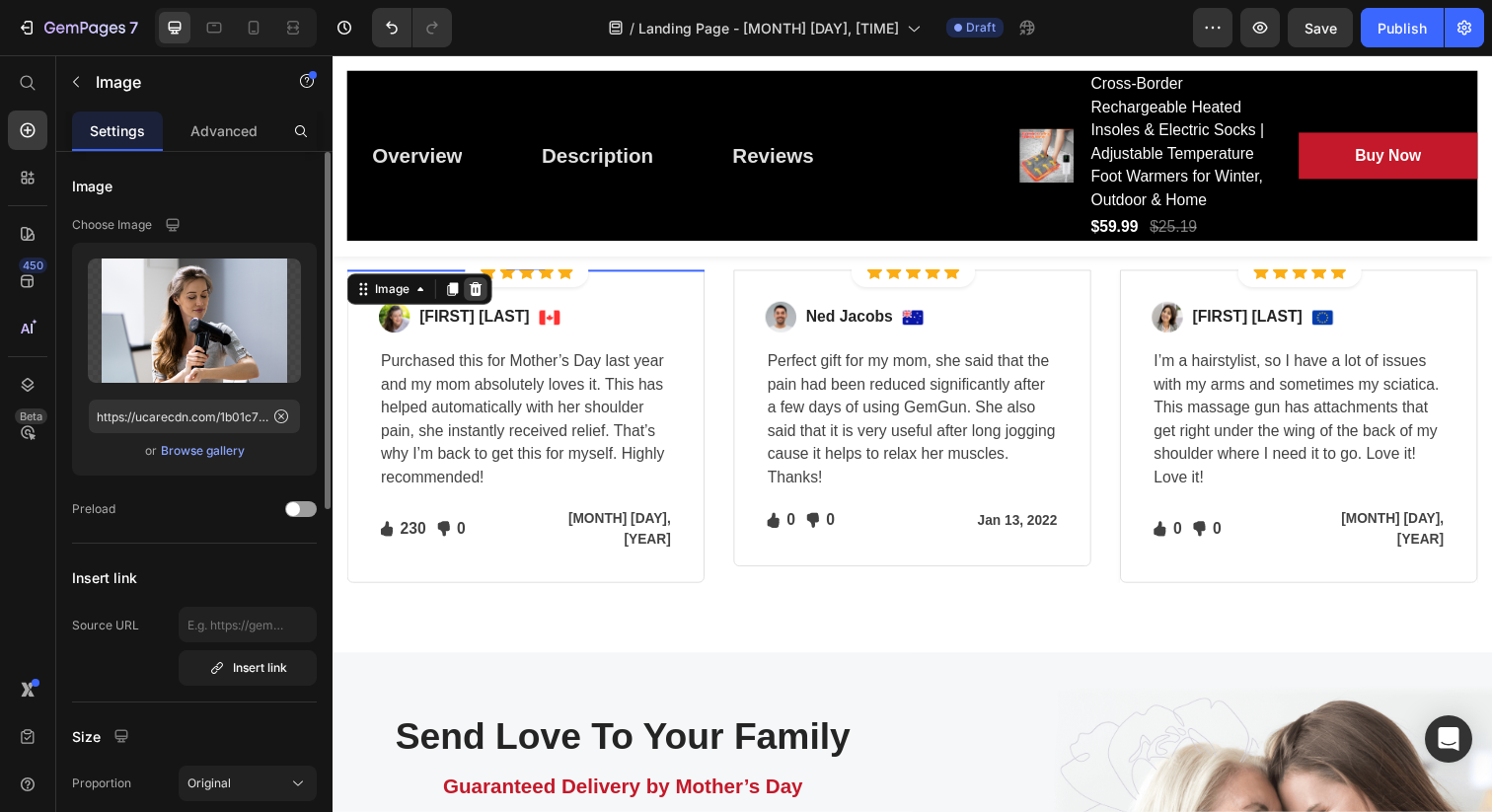 click at bounding box center (479, 294) 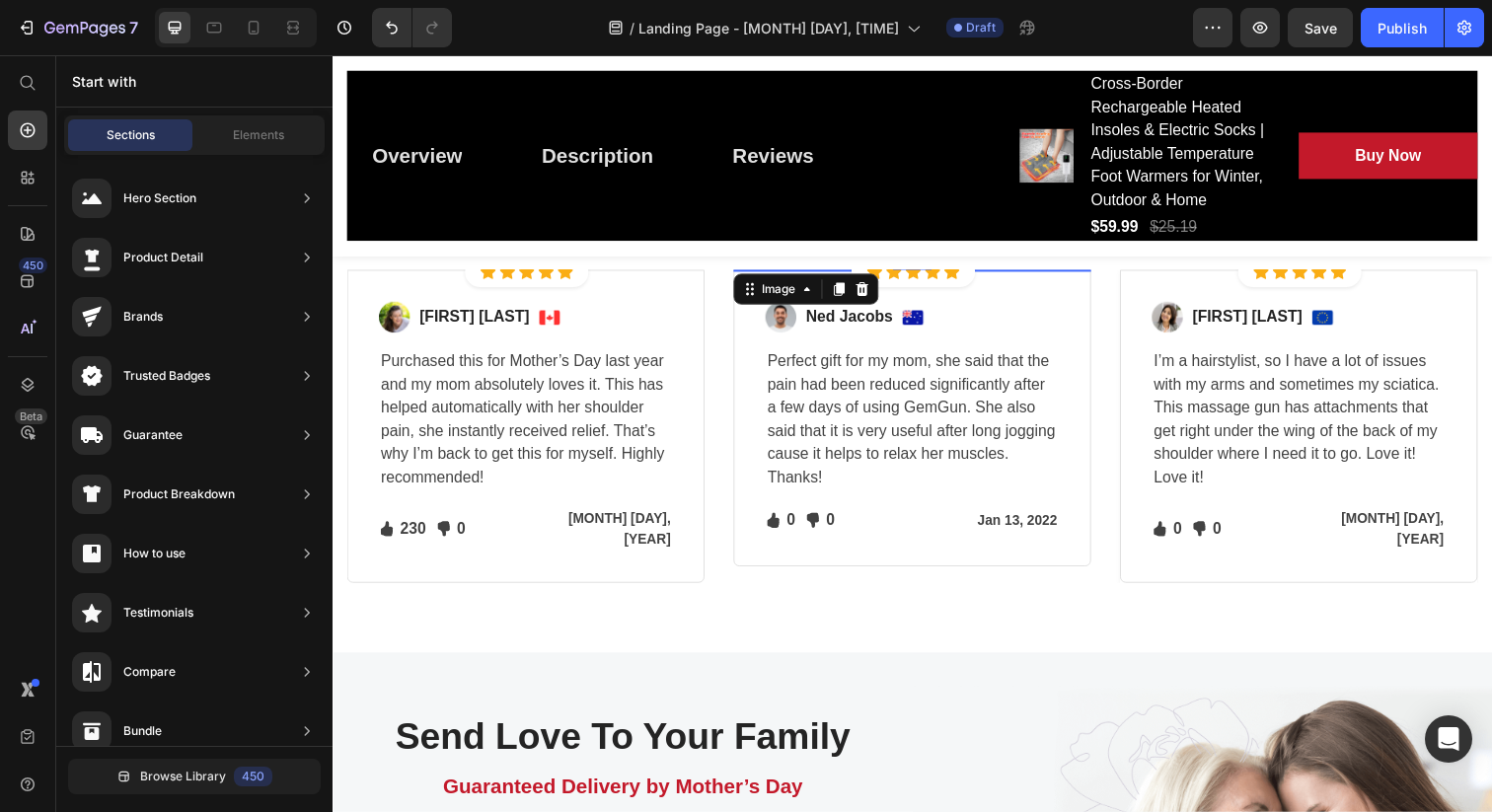 click at bounding box center (925, 274) 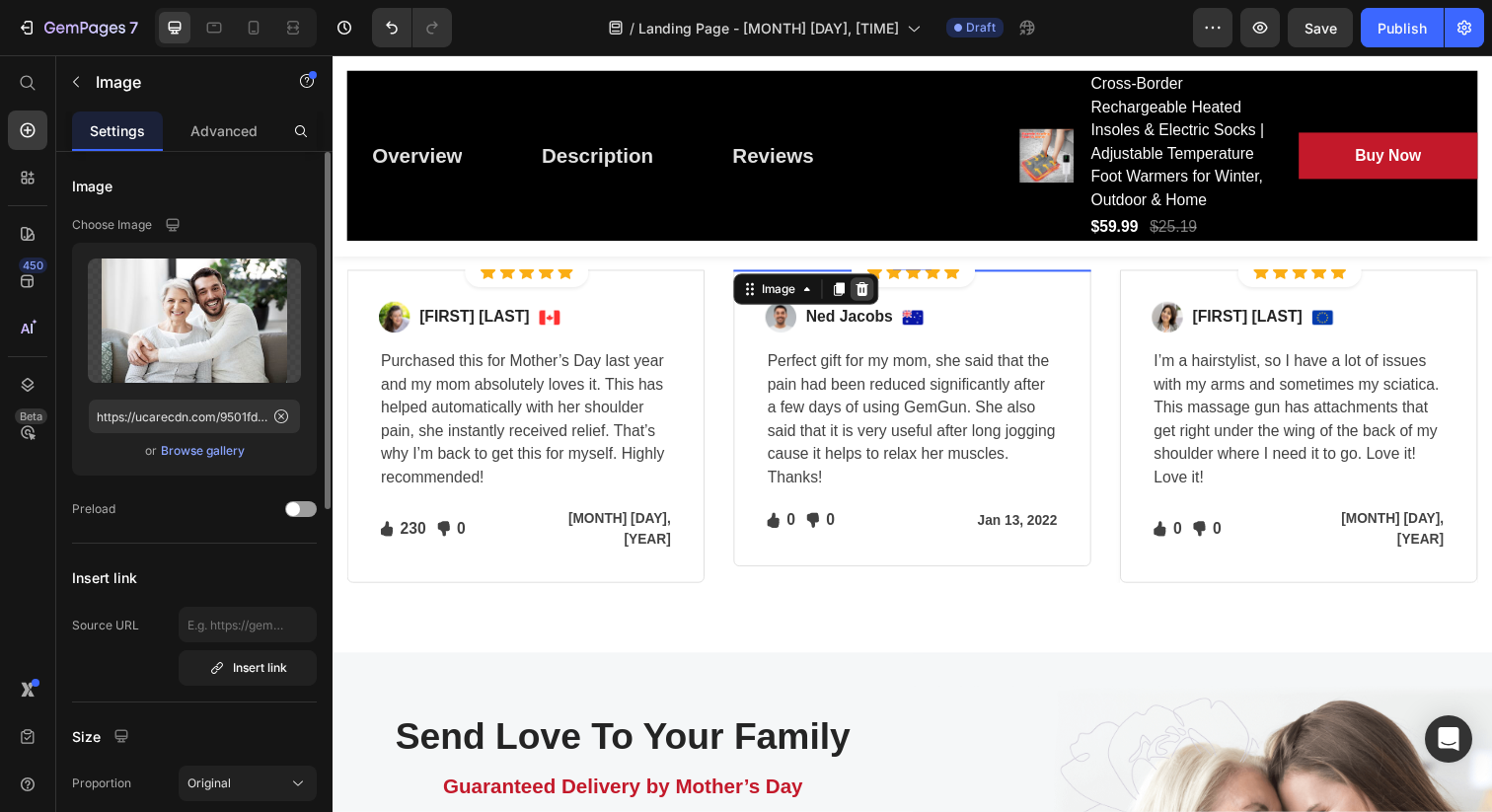 click 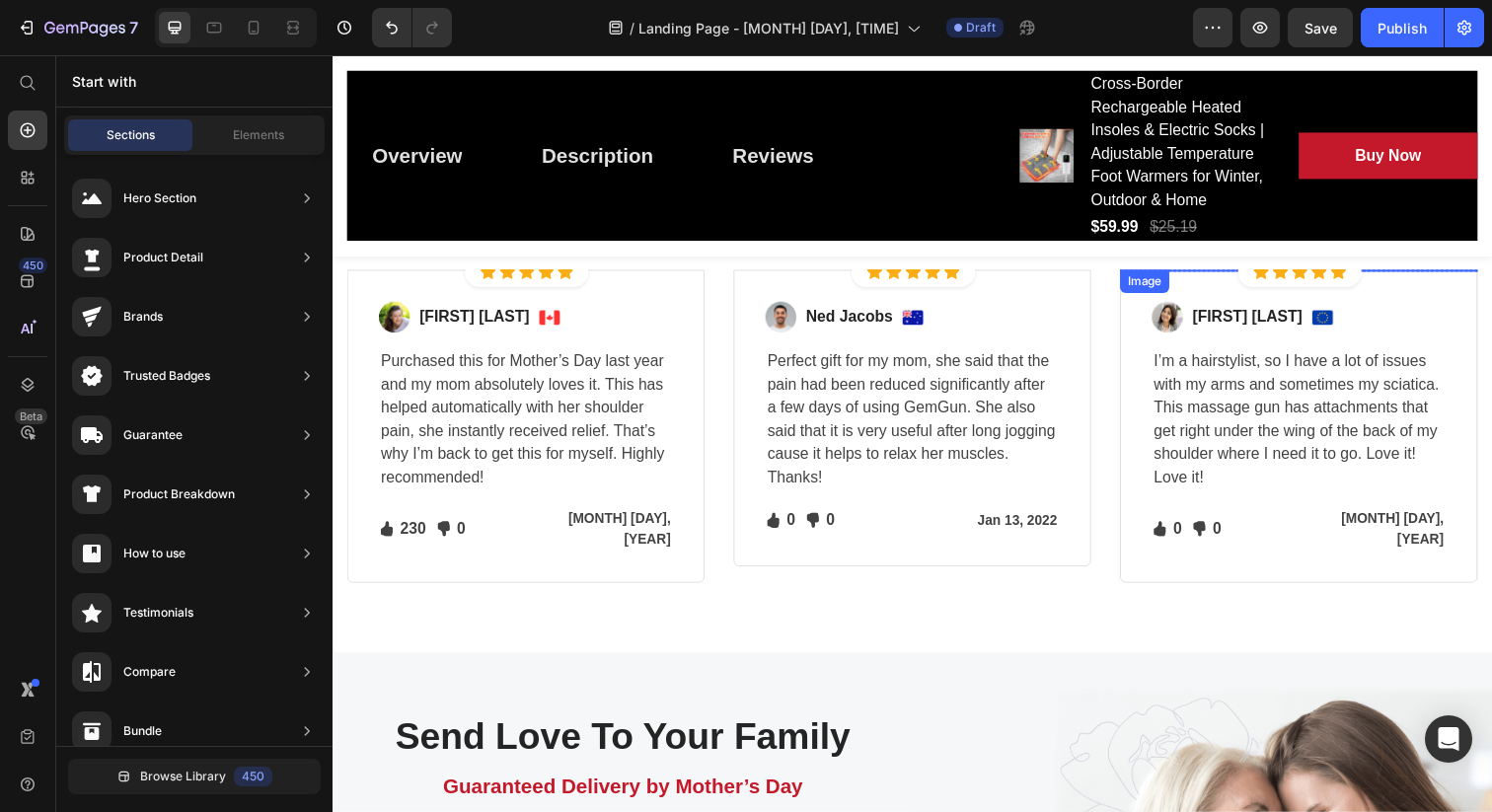click at bounding box center (1319, 274) 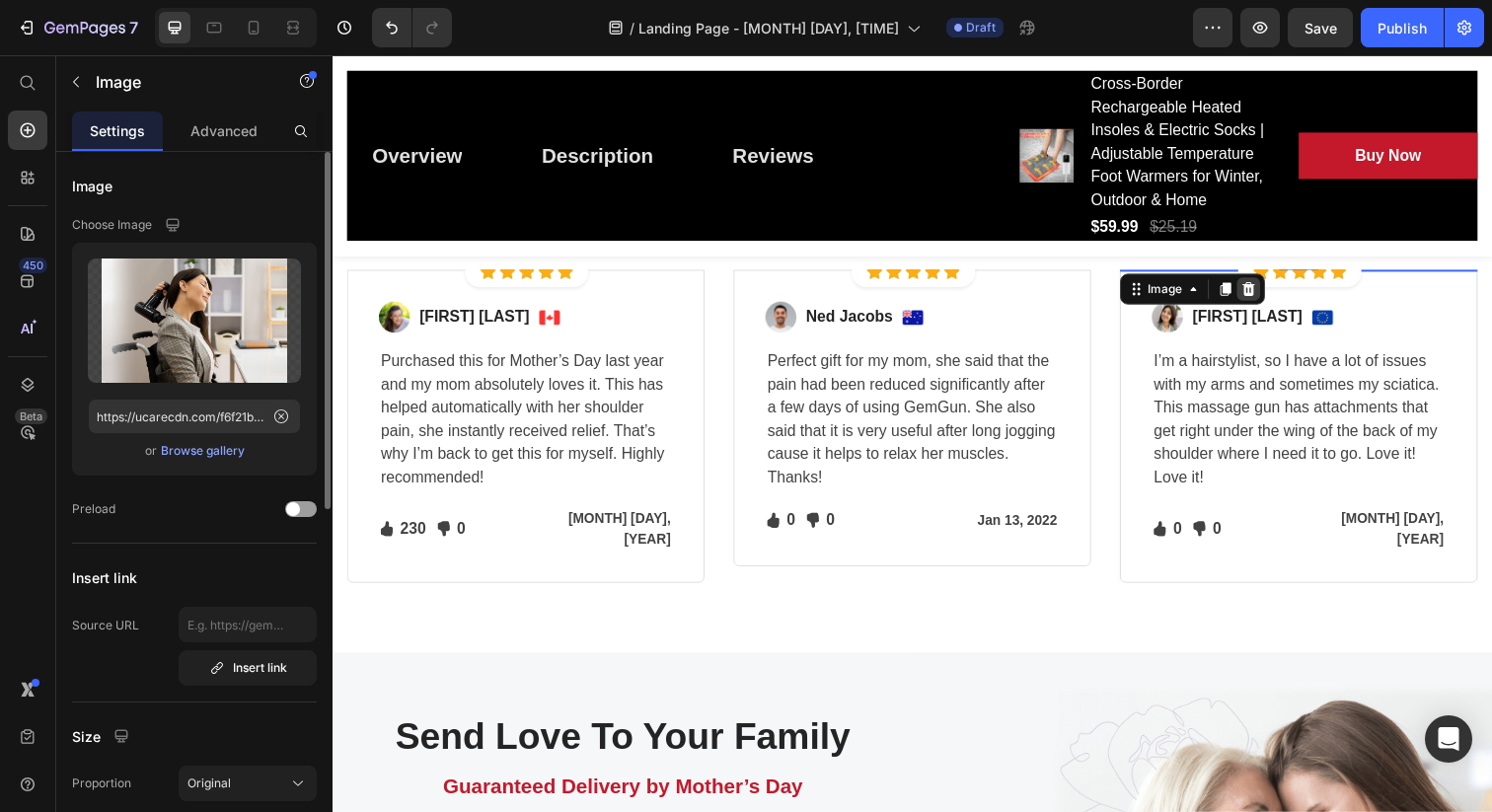 click 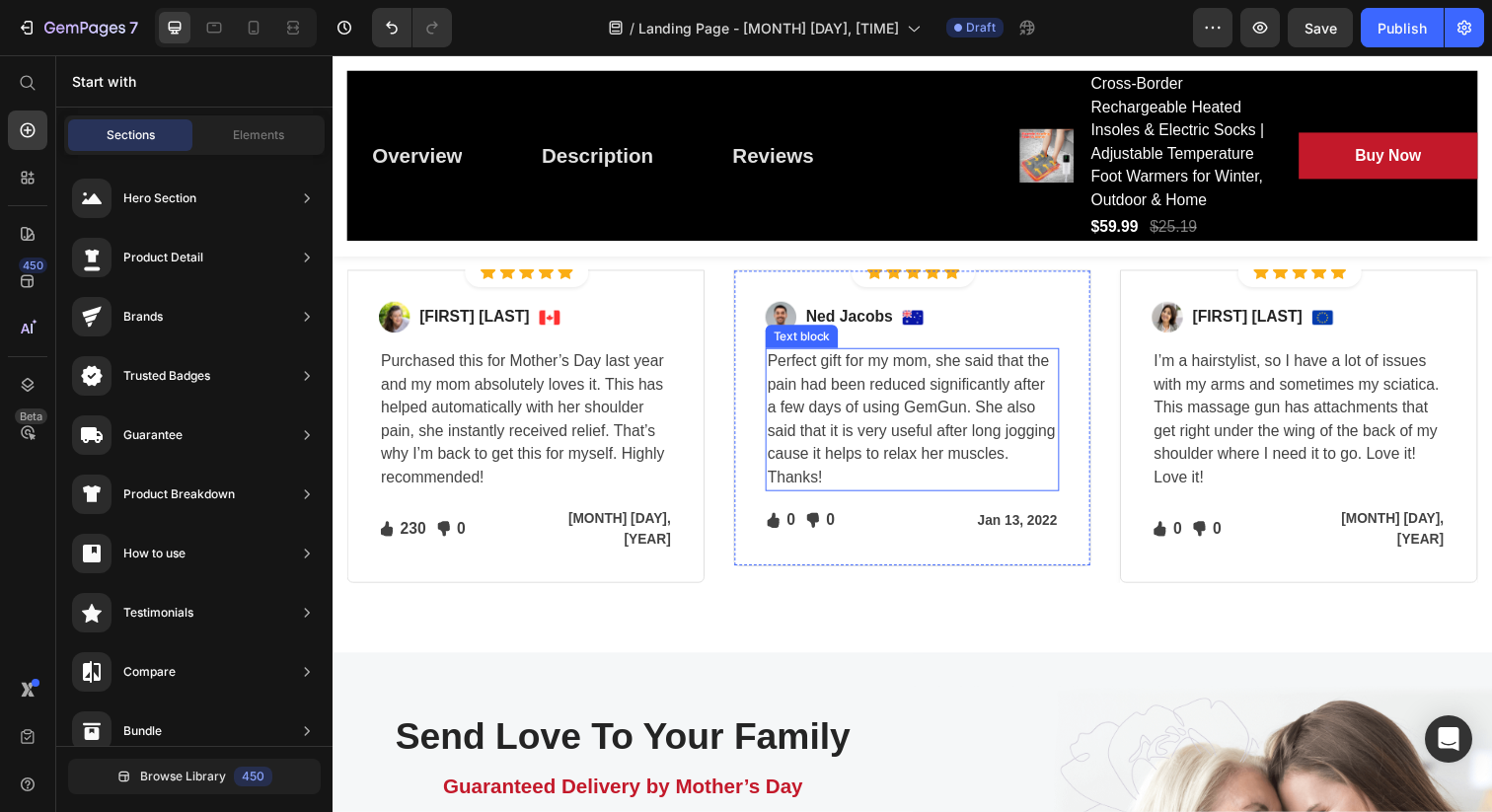 scroll, scrollTop: 4408, scrollLeft: 0, axis: vertical 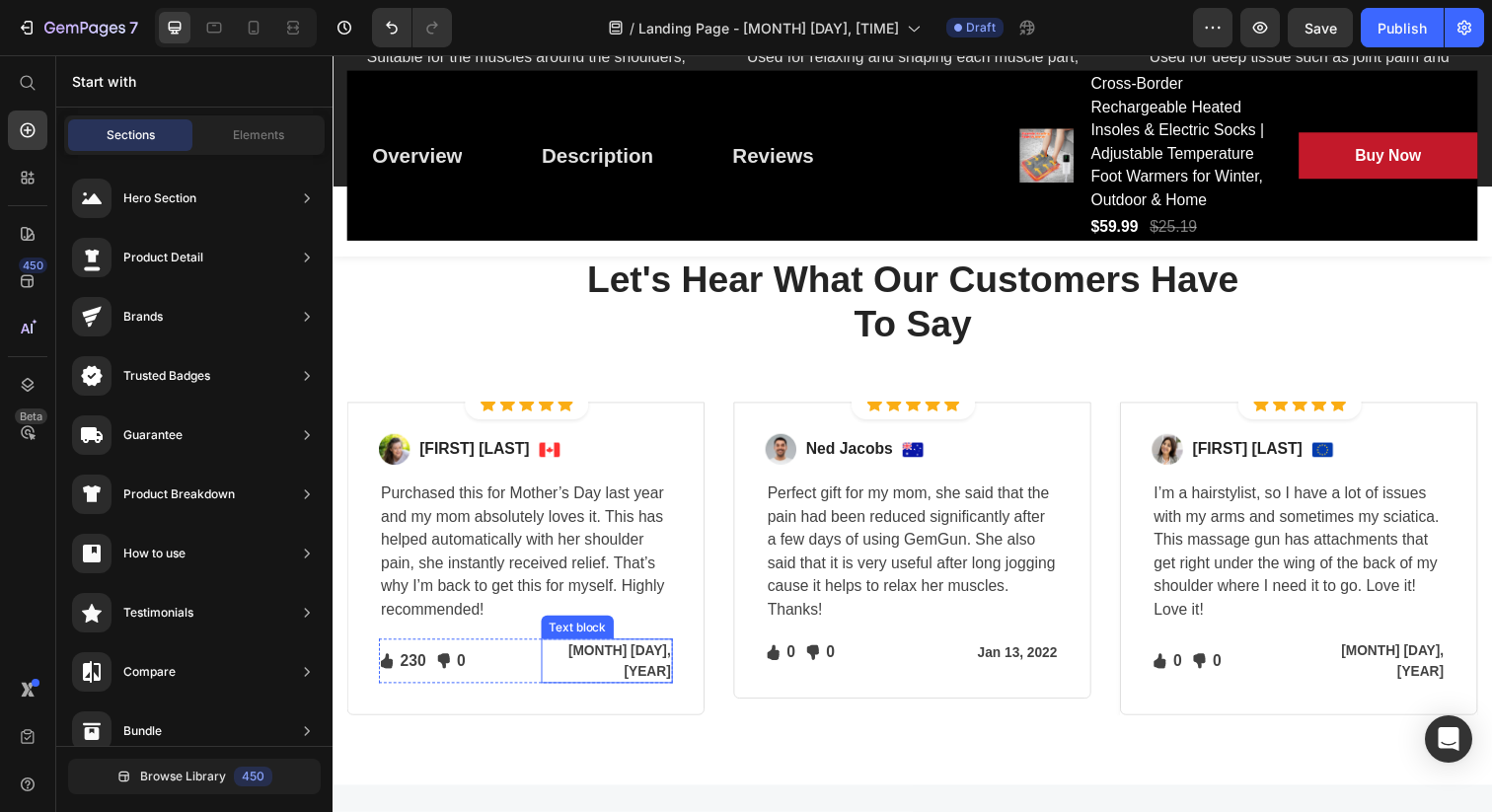 click on "[MONTH] [DAY], [YEAR]" at bounding box center (613, 674) 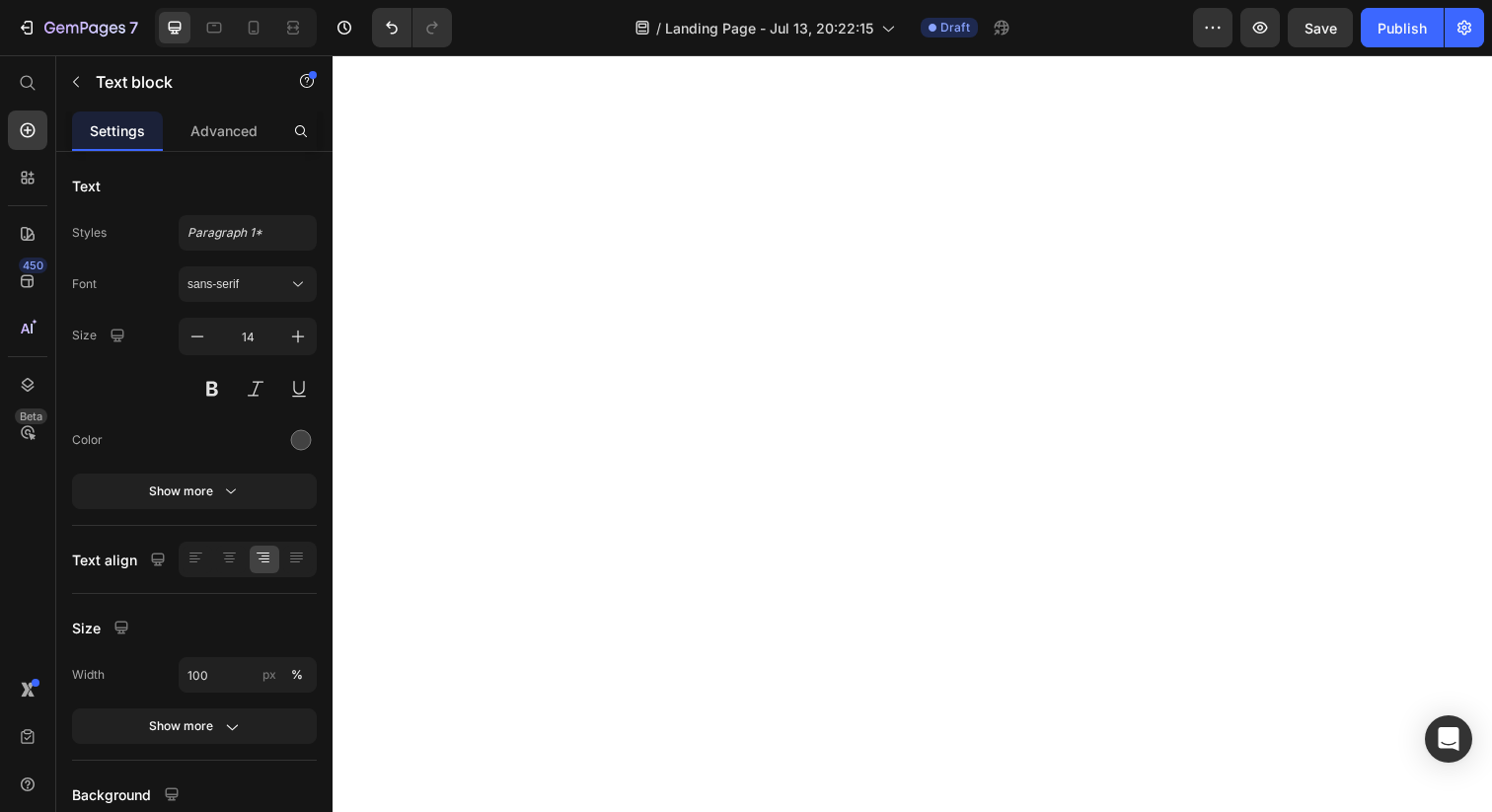 scroll, scrollTop: 0, scrollLeft: 0, axis: both 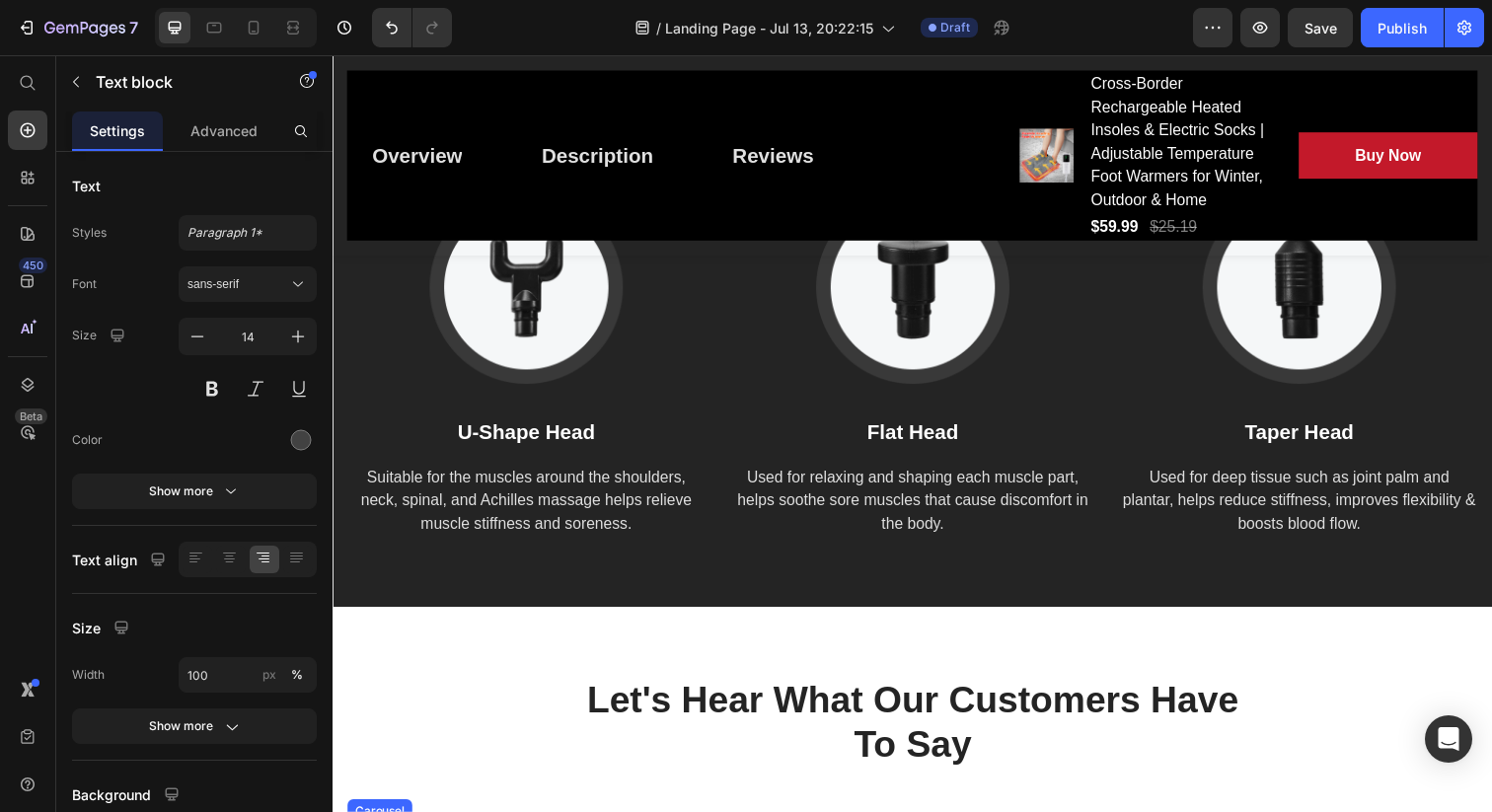 click on "Image U-Shape Head Text block Suitable for the muscles around the shoulders, neck, spinal, and Achilles massage helps relieve muscle stiffness and soreness. Text block Image Flat Head Text block Used for relaxing and shaping each muscle part, helps soothe sore muscles that cause discomfort in the body. Text block Image Taper Head Text block Used for deep tissue such as joint palm and plantar, helps reduce stiffness, improves flexibility & boosts blood flow. Text block Row" at bounding box center (925, 371) 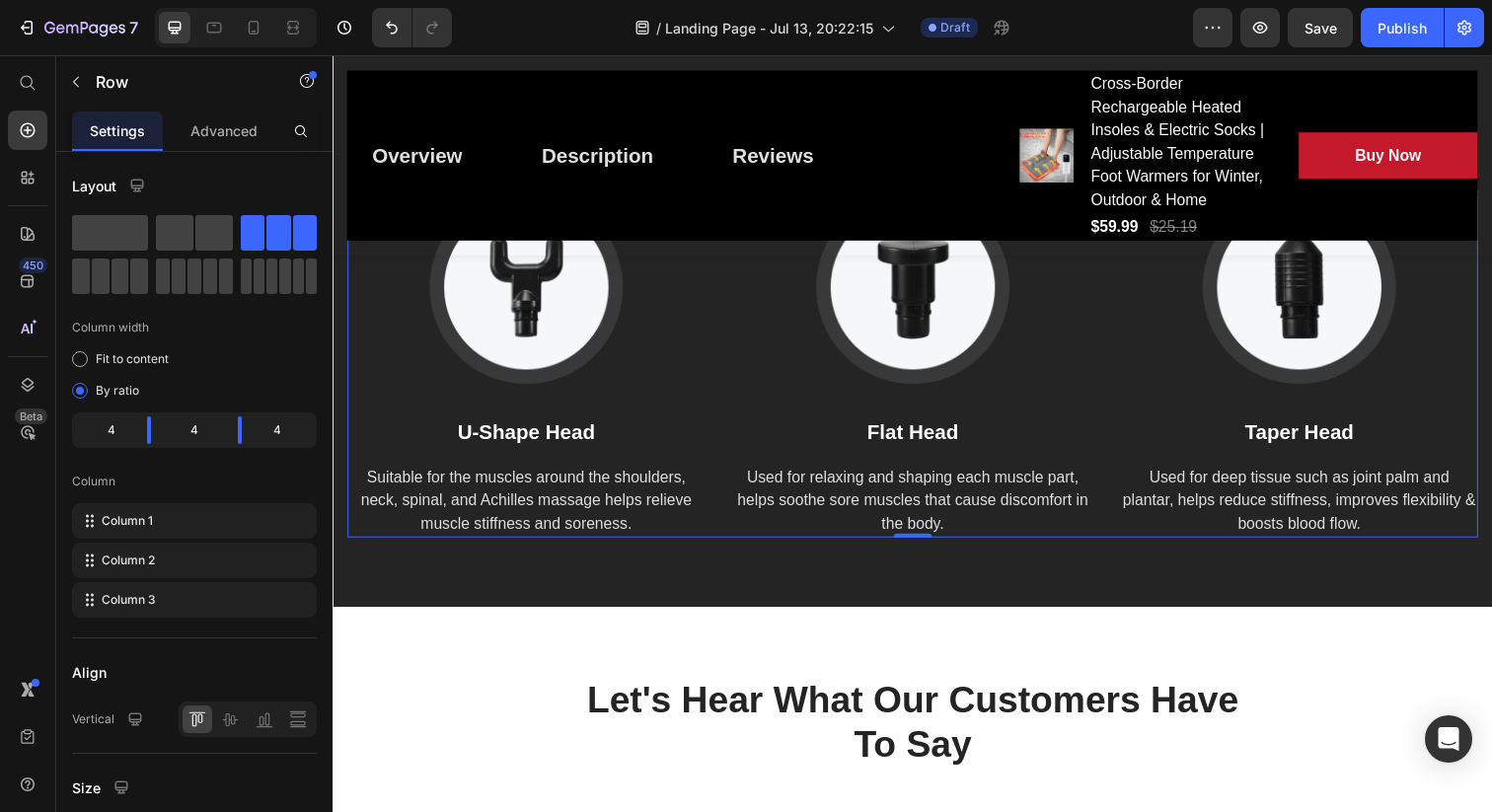 click 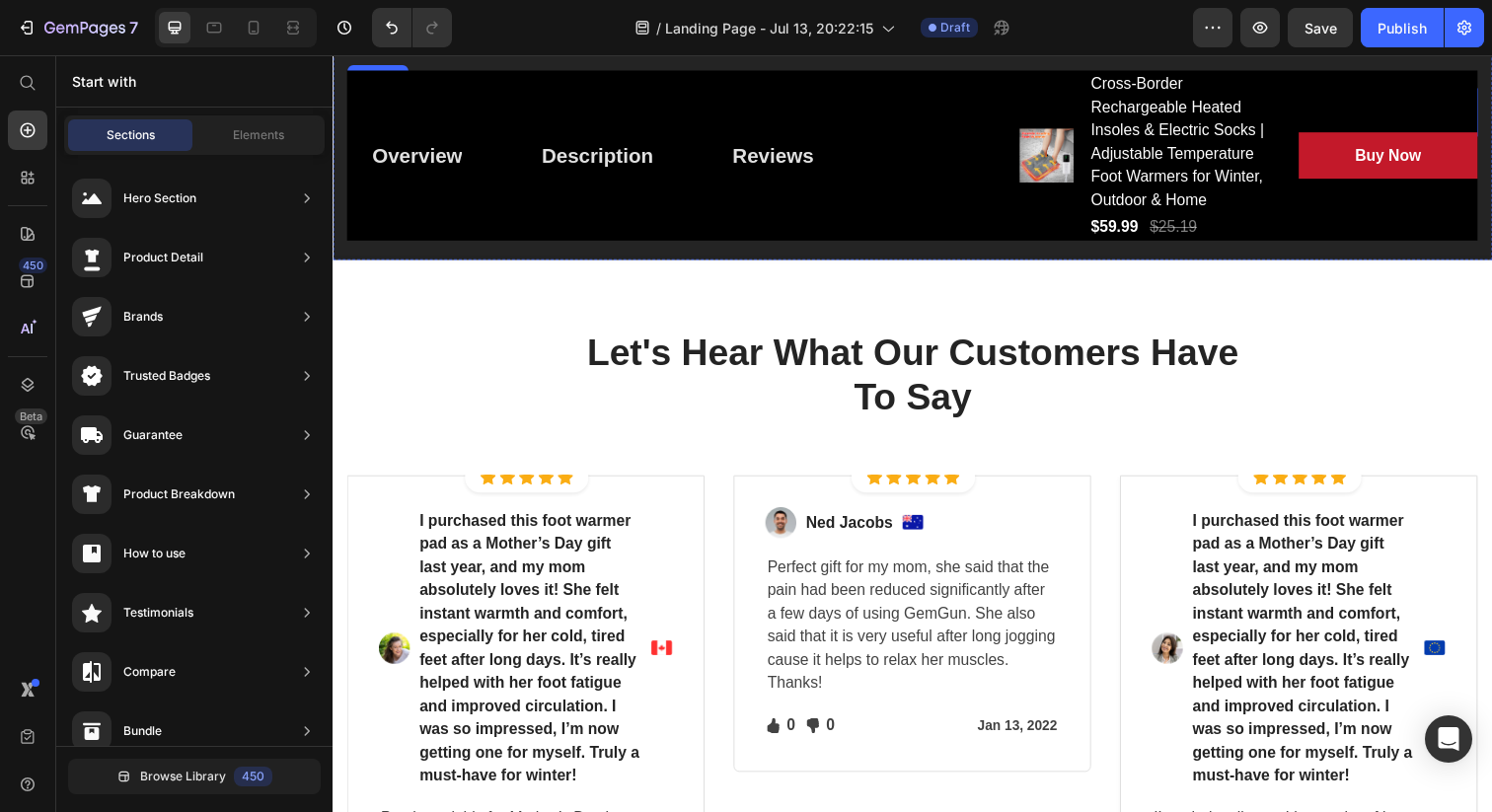 click on "How the Foot Warmer Pad Works" at bounding box center (925, 113) 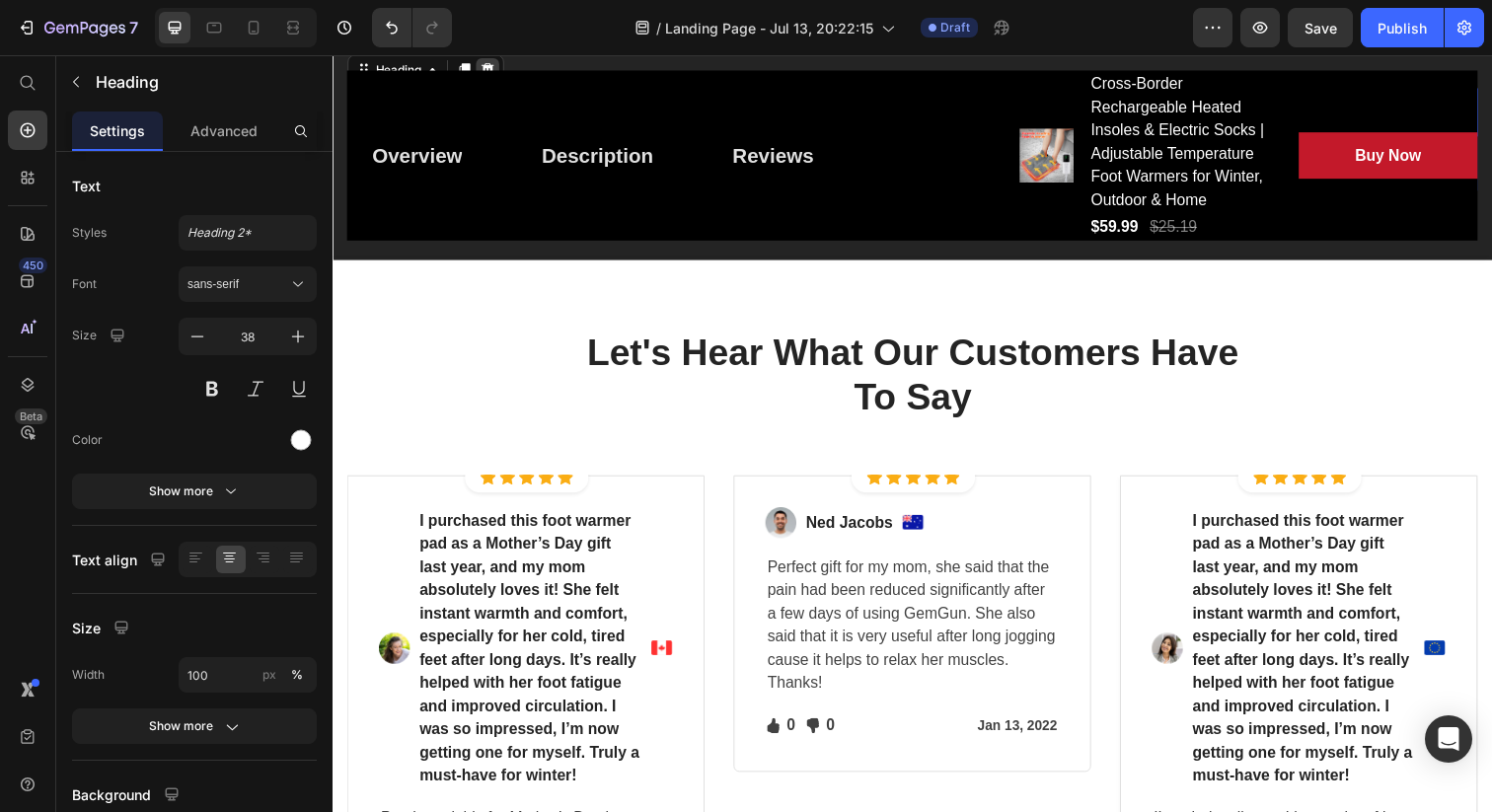 click 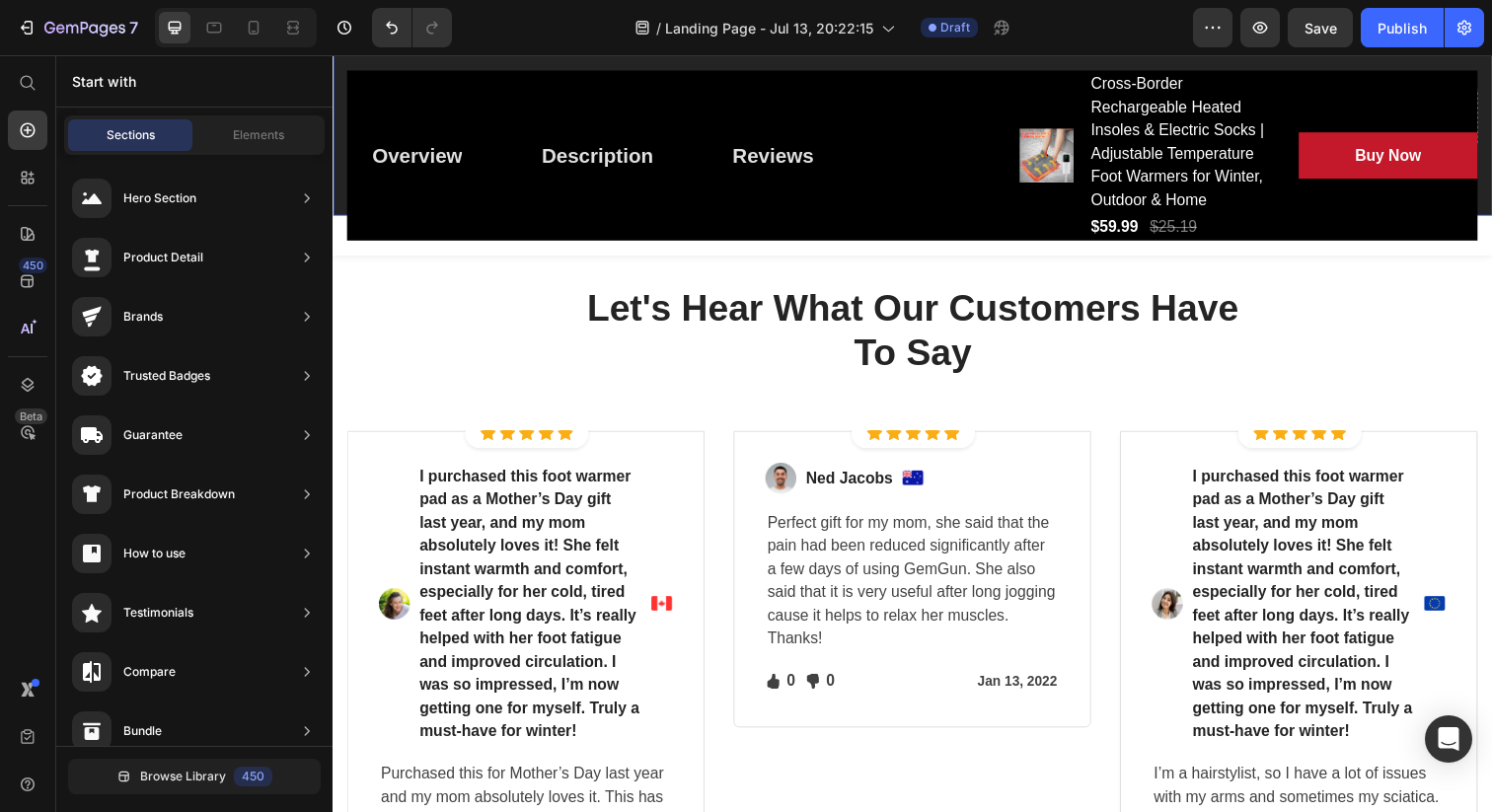 click on "Drop element here Section 6" at bounding box center [925, 118] 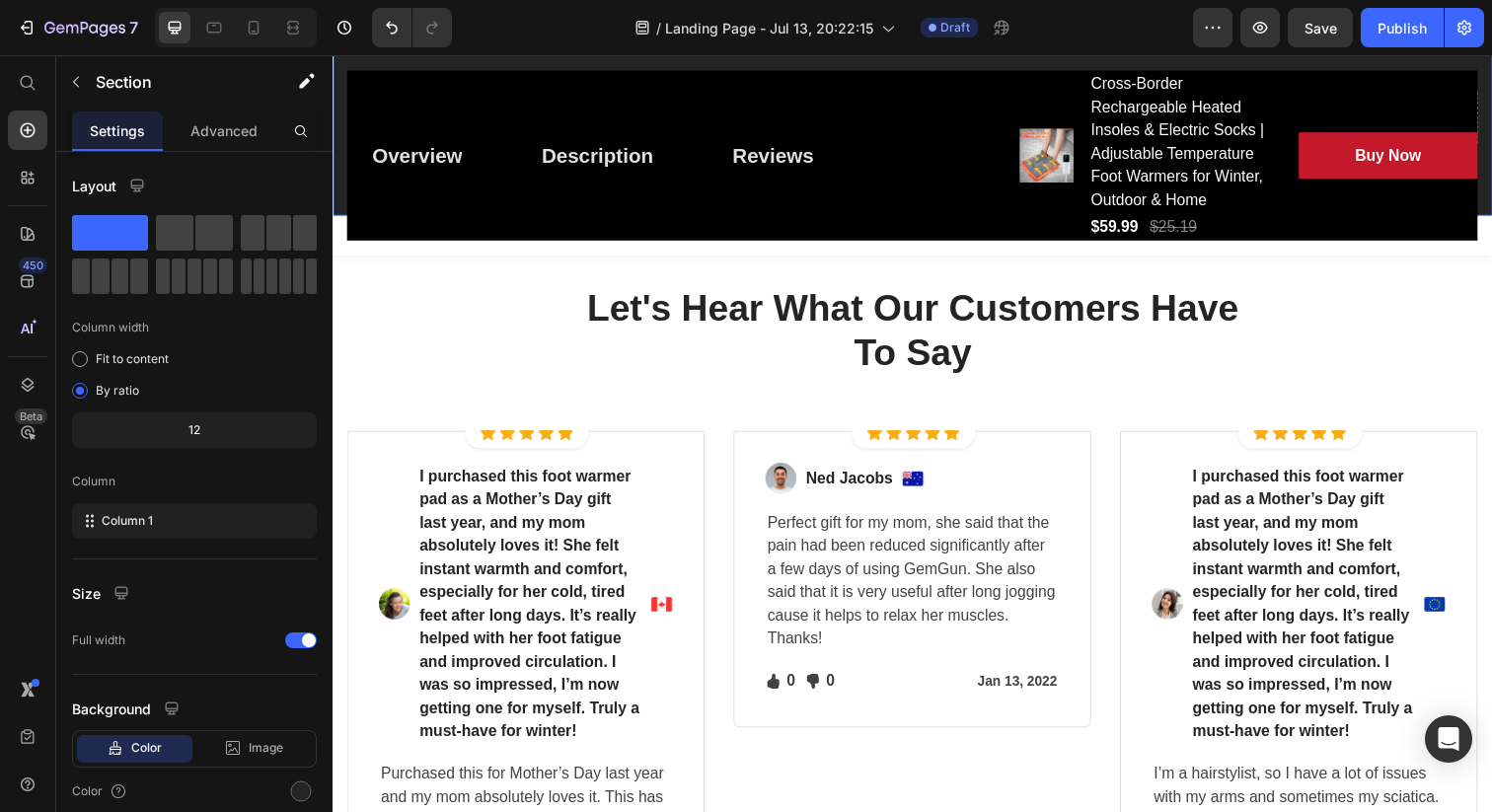 click 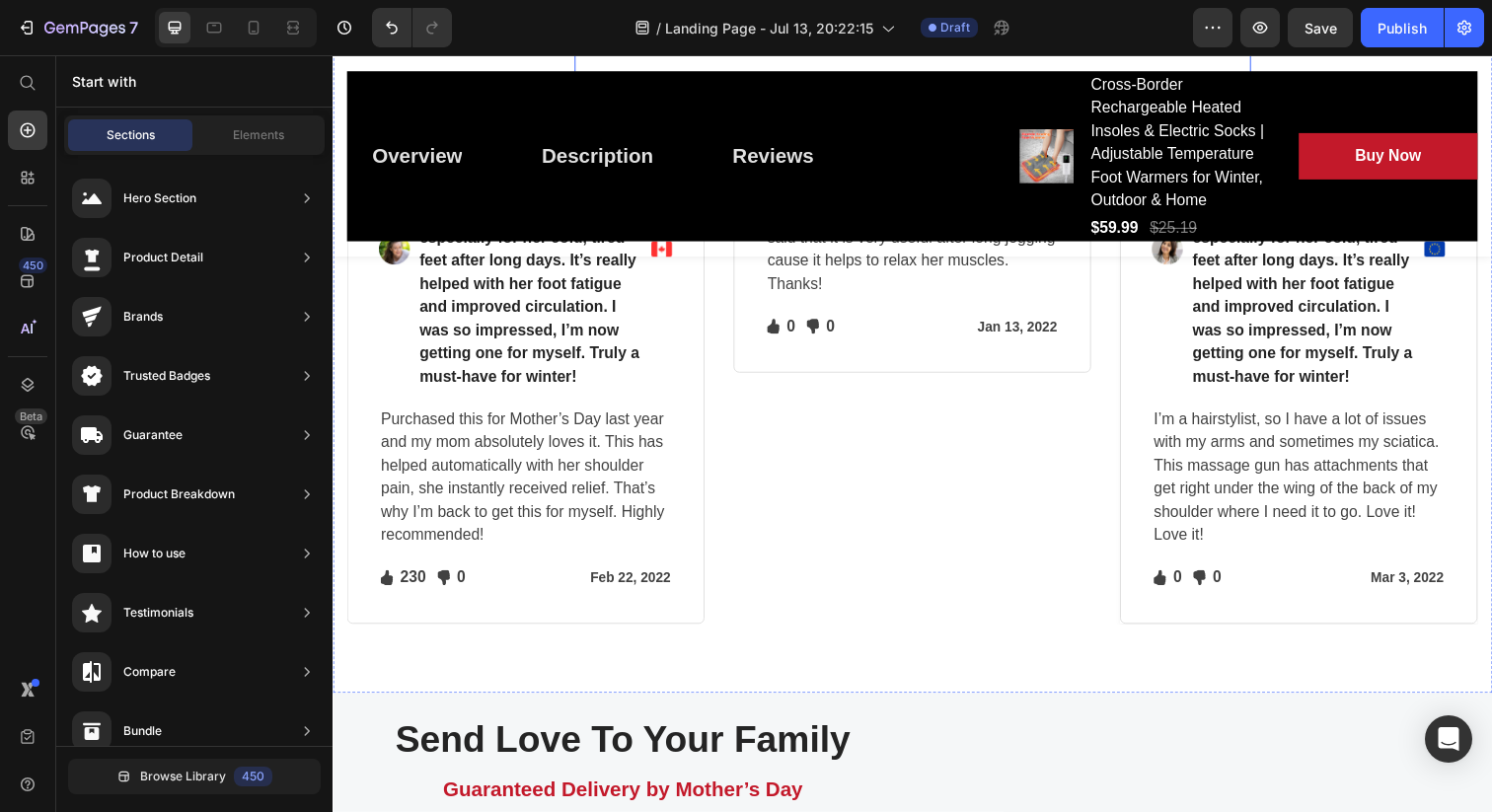 scroll, scrollTop: 3974, scrollLeft: 0, axis: vertical 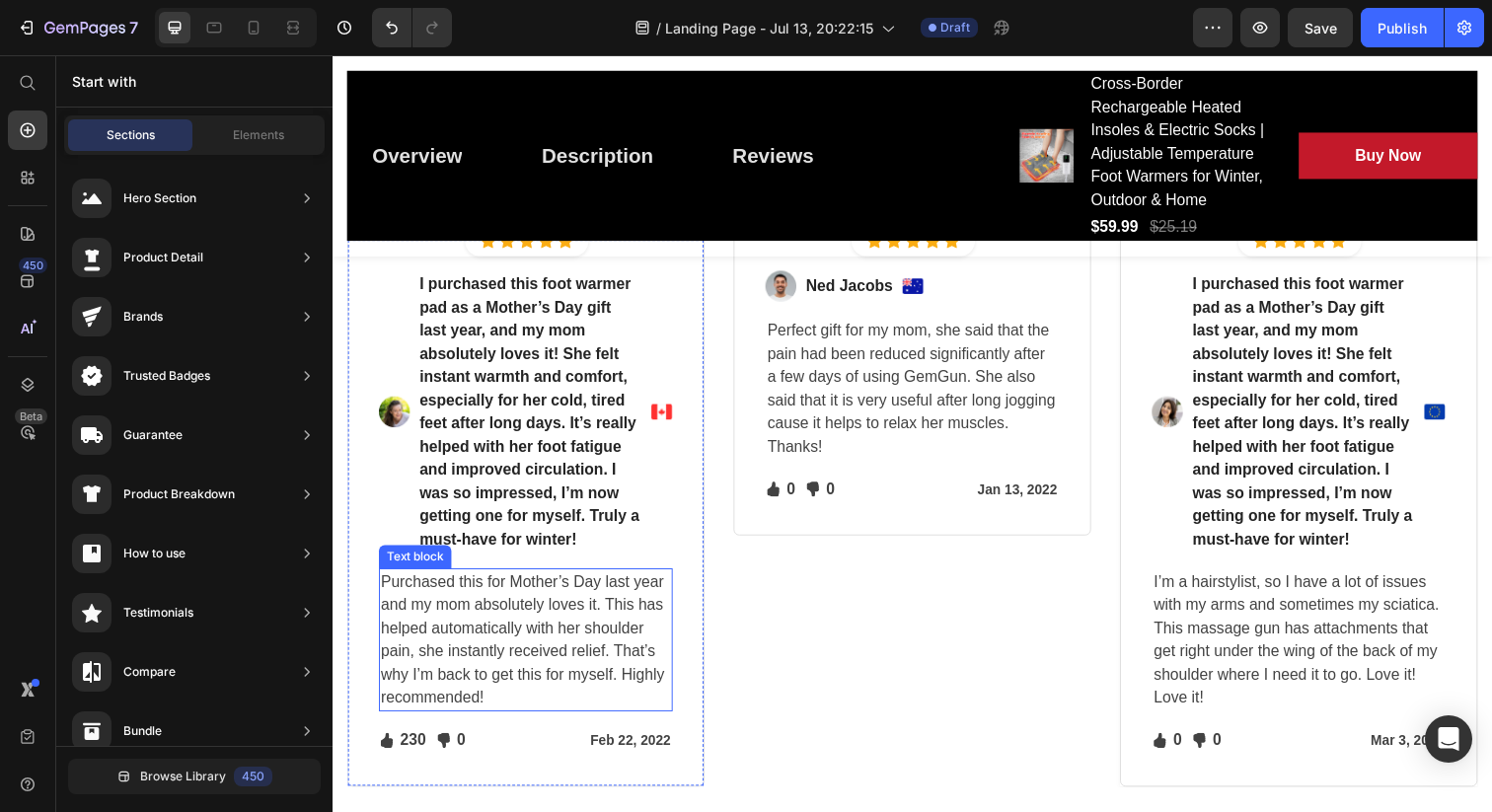 click on "Purchased this for Mother’s Day last year and my mom absolutely loves it. This has helped automatically with her shoulder pain, she instantly received relief. That’s why I’m back to get this for myself. Highly recommended!" at bounding box center [530, 652] 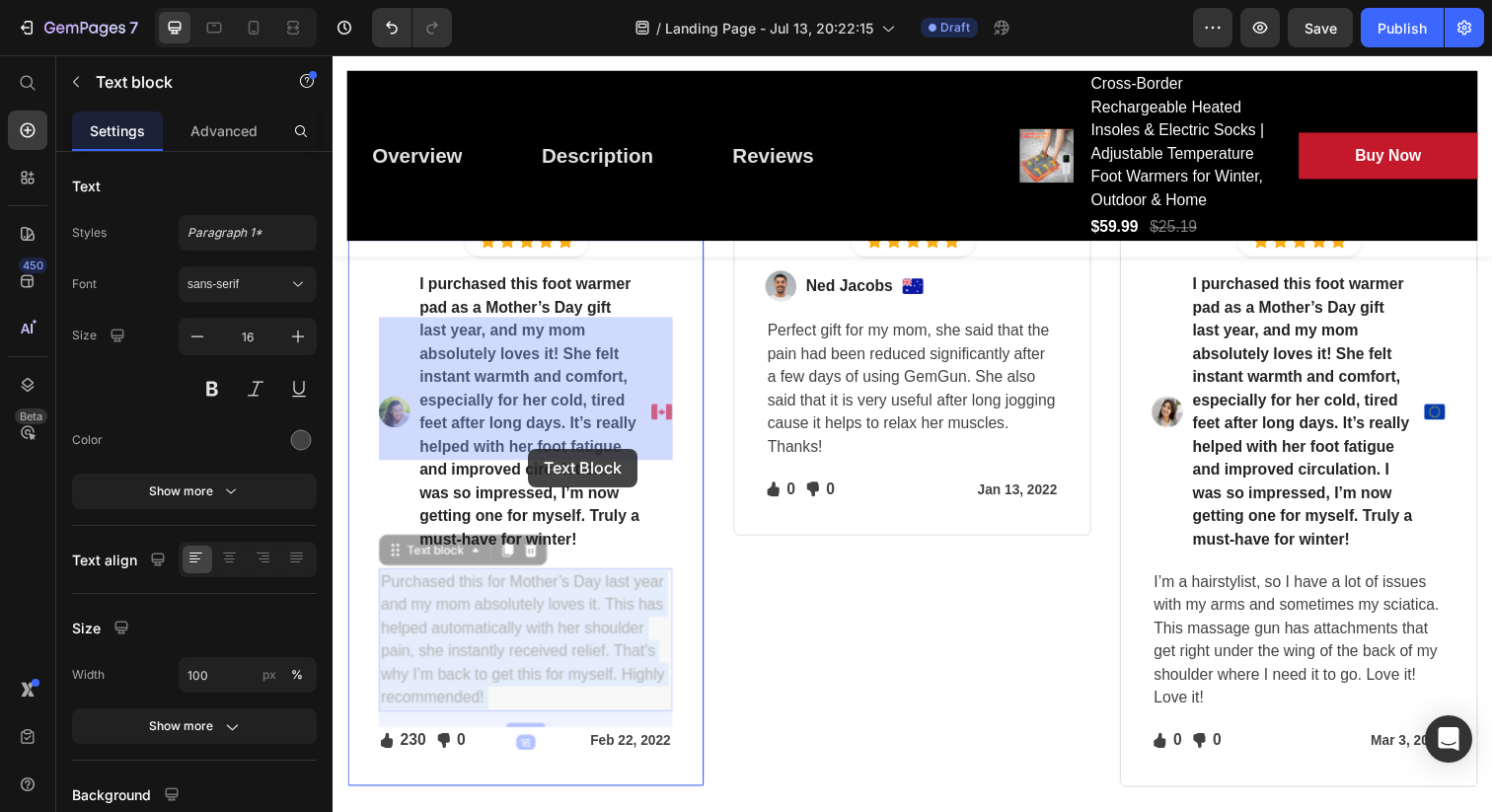 drag, startPoint x: 382, startPoint y: 334, endPoint x: 532, endPoint y: 457, distance: 193.982 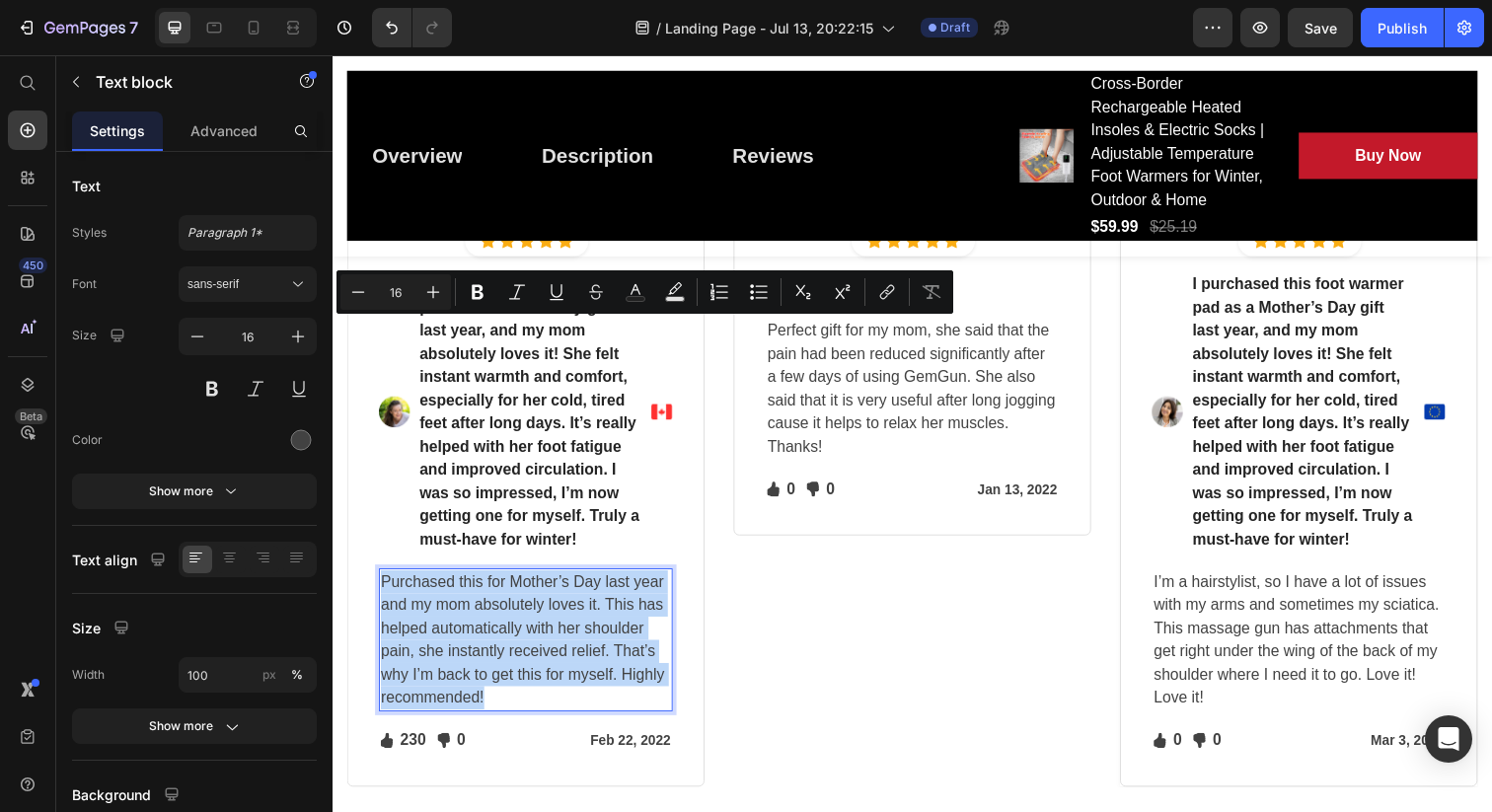 drag, startPoint x: 542, startPoint y: 448, endPoint x: 383, endPoint y: 330, distance: 198.0025 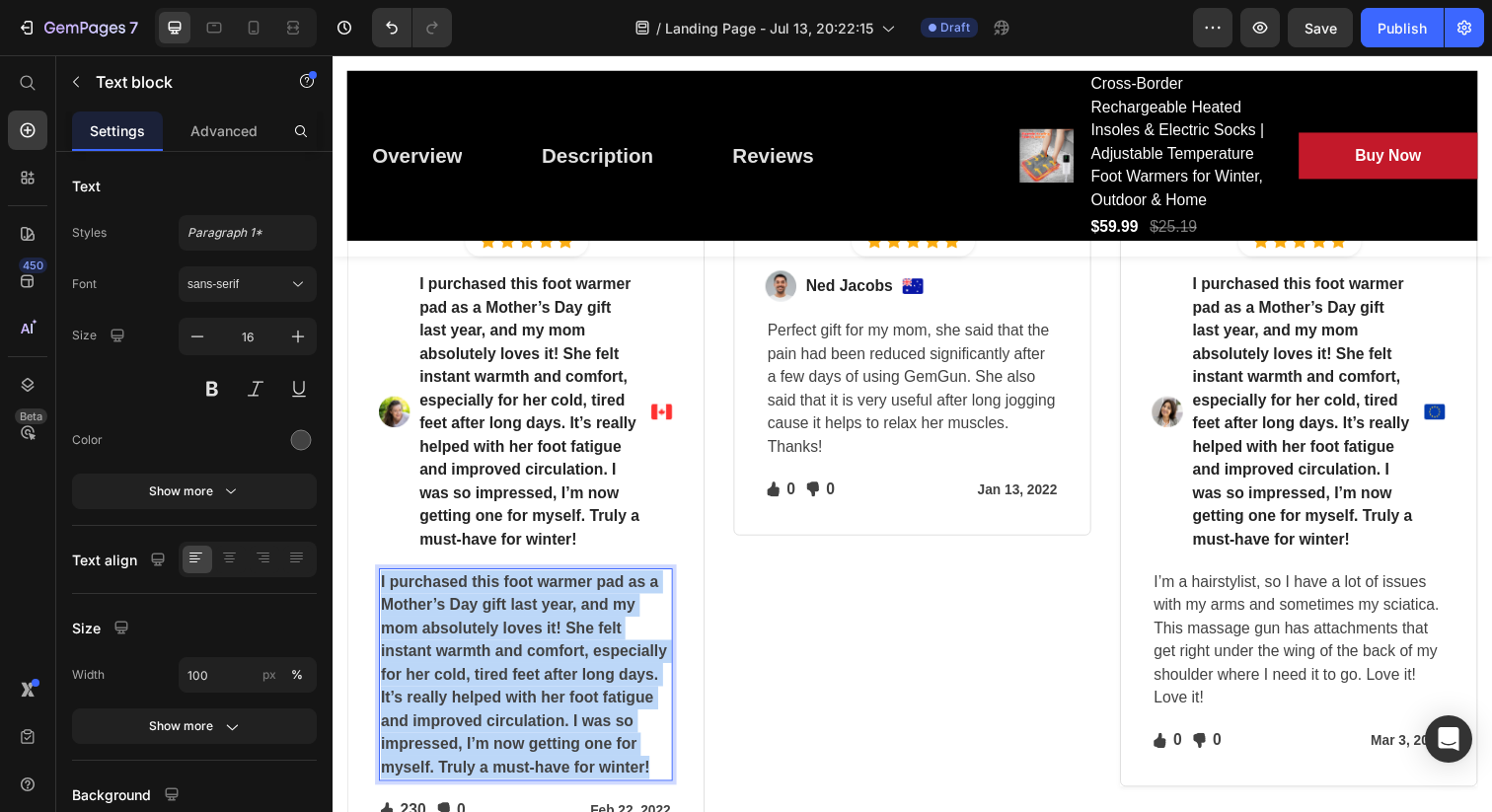drag, startPoint x: 660, startPoint y: 527, endPoint x: 380, endPoint y: 333, distance: 340.6406 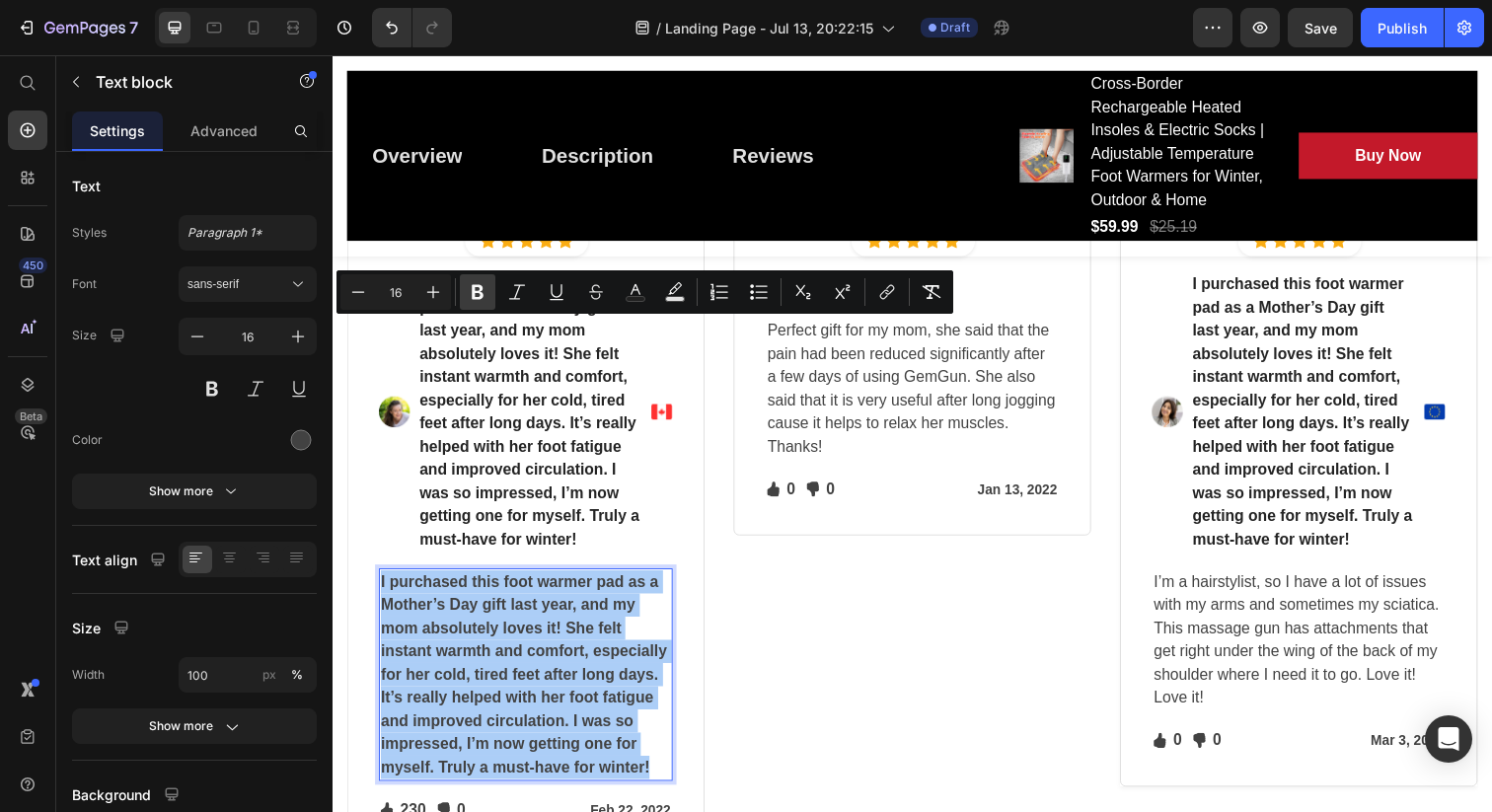 click 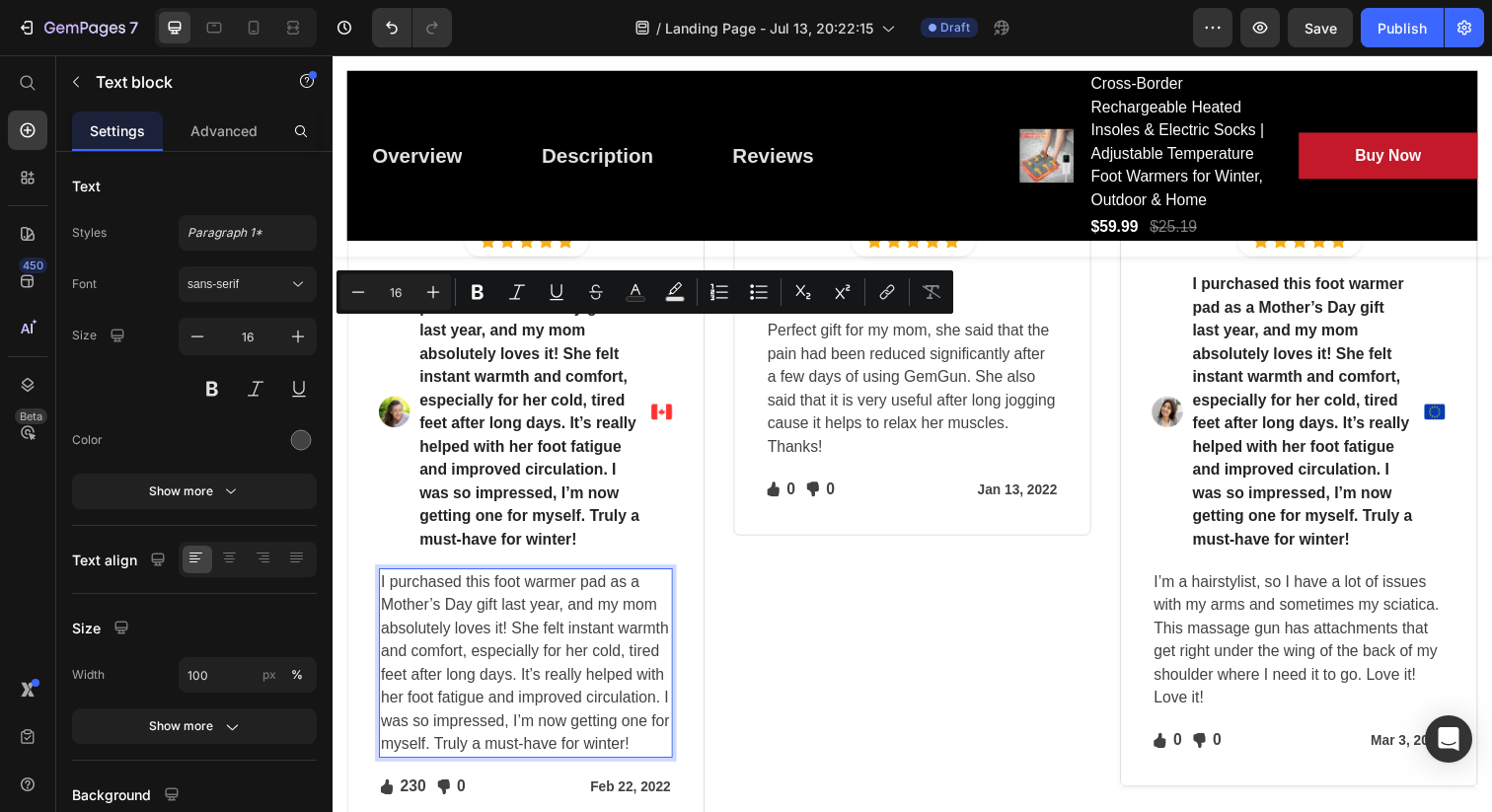 click on "Let's Hear What Our Customers Have To Say Heading Row                Icon                Icon                Icon                Icon                Icon Icon List Hoz Row Row Image Regina Moore Text block Image Row I purchased this foot warmer pad as a Mother’s Day gift last year, and my mom absolutely loves it! She felt instant warmth and comfort, especially for her cold, tired feet after long days. It’s really helped with her foot fatigue and improved circulation. I was so impressed, I’m now getting one for myself. Truly a must-have for winter! Text block   16
Icon 230 Text block Icon List
Icon 0 Text block Icon List Row Feb 22, 2022 Text block Row Row Row                Icon                Icon                Icon                Icon                Icon Icon List Hoz Row Row Image Ned Jacobs Text block Image Row Text block
Icon 0 Text block Icon List
Icon 0 Text block Icon List Row Jan 13, 2022 Text block Row Row Row                Row" at bounding box center (925, 472) 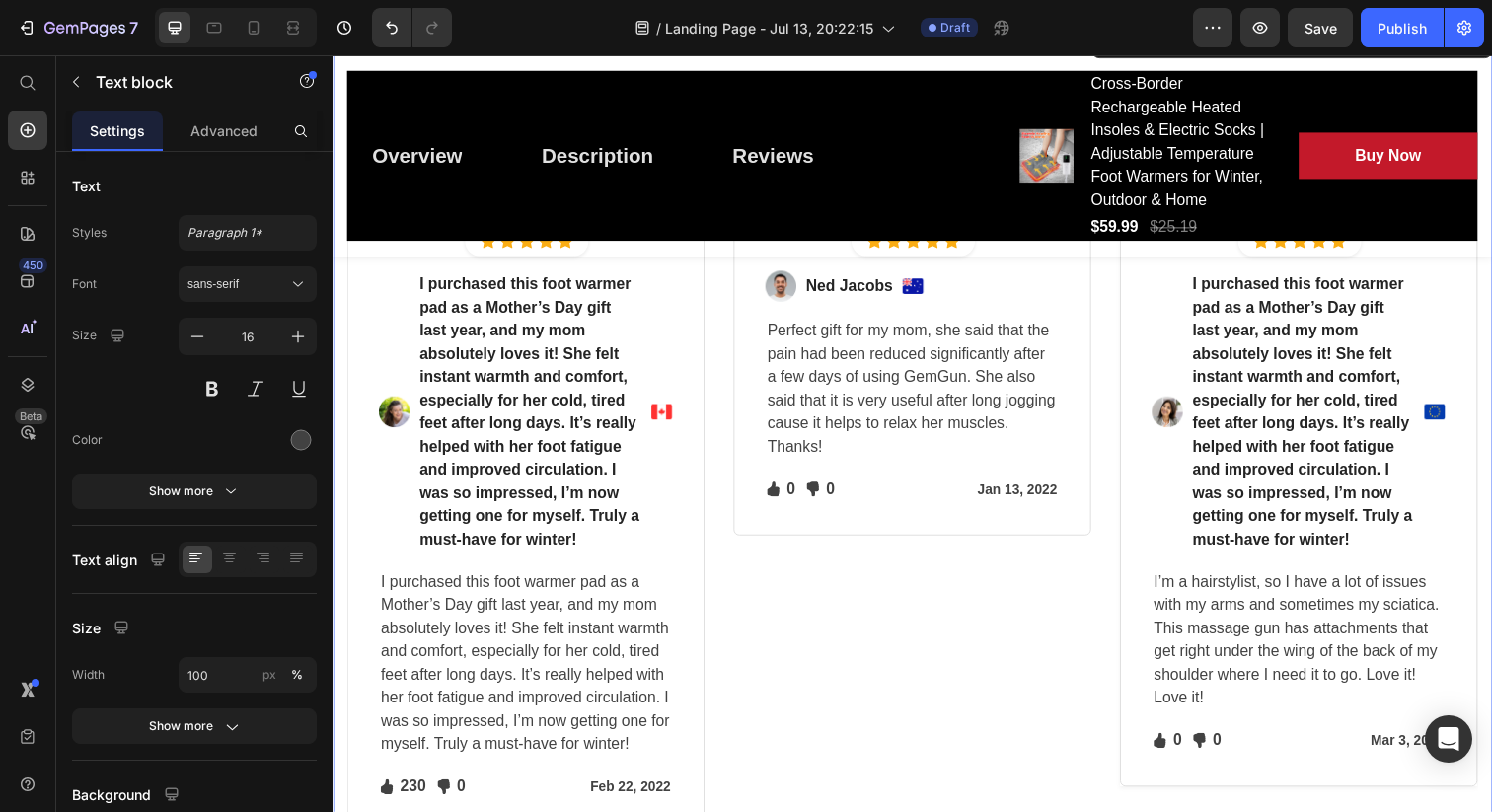 click on "I purchased this foot warmer pad as a Mother’s Day gift last year, and my mom absolutely loves it! She felt instant warmth and comfort, especially for her cold, tired feet after long days. It’s really helped with her foot fatigue and improved circulation. I was so impressed, I’m now getting one for myself. Truly a must-have for winter!" at bounding box center [530, 676] 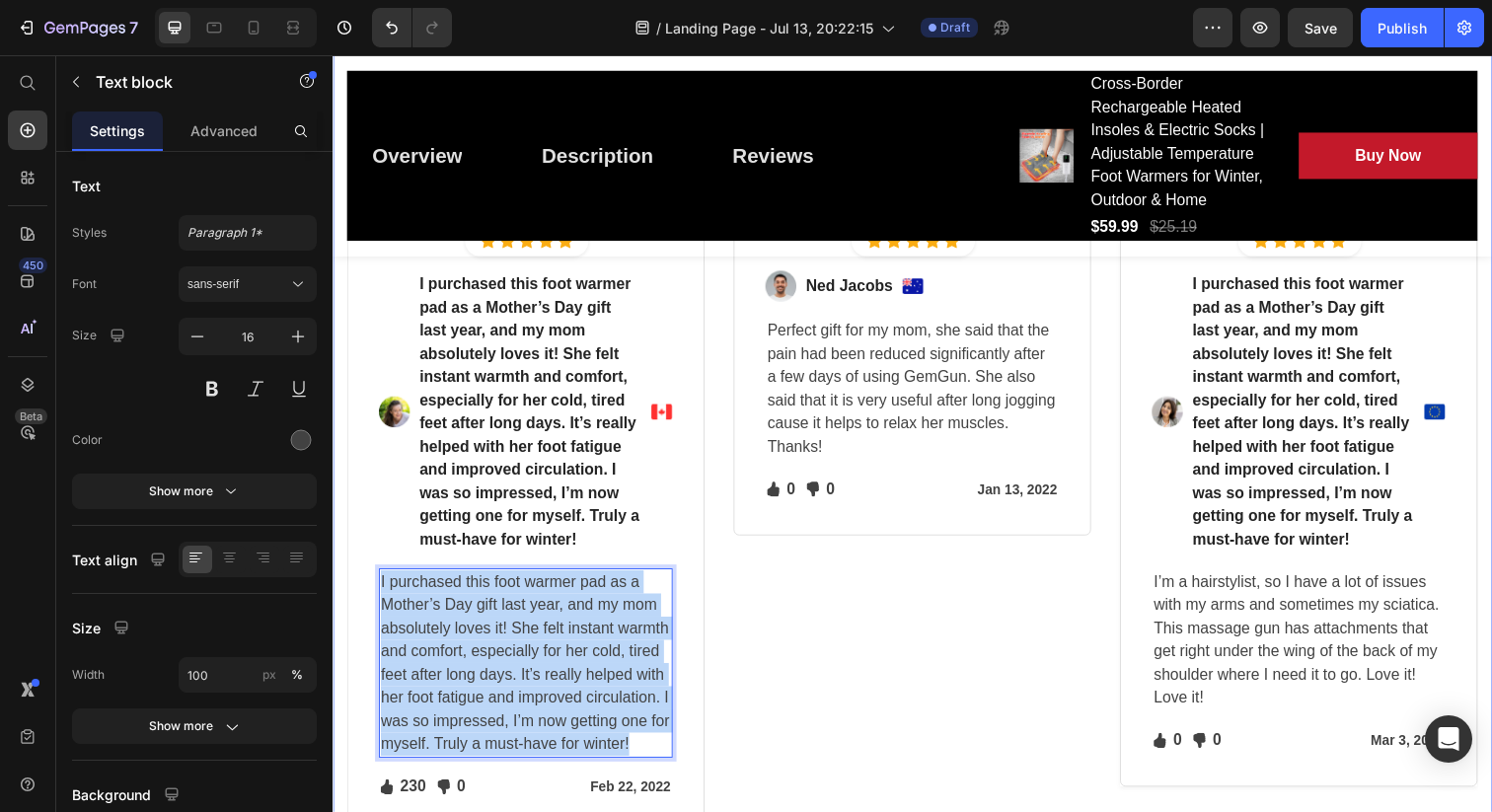 drag, startPoint x: 641, startPoint y: 499, endPoint x: 342, endPoint y: 324, distance: 346.4477 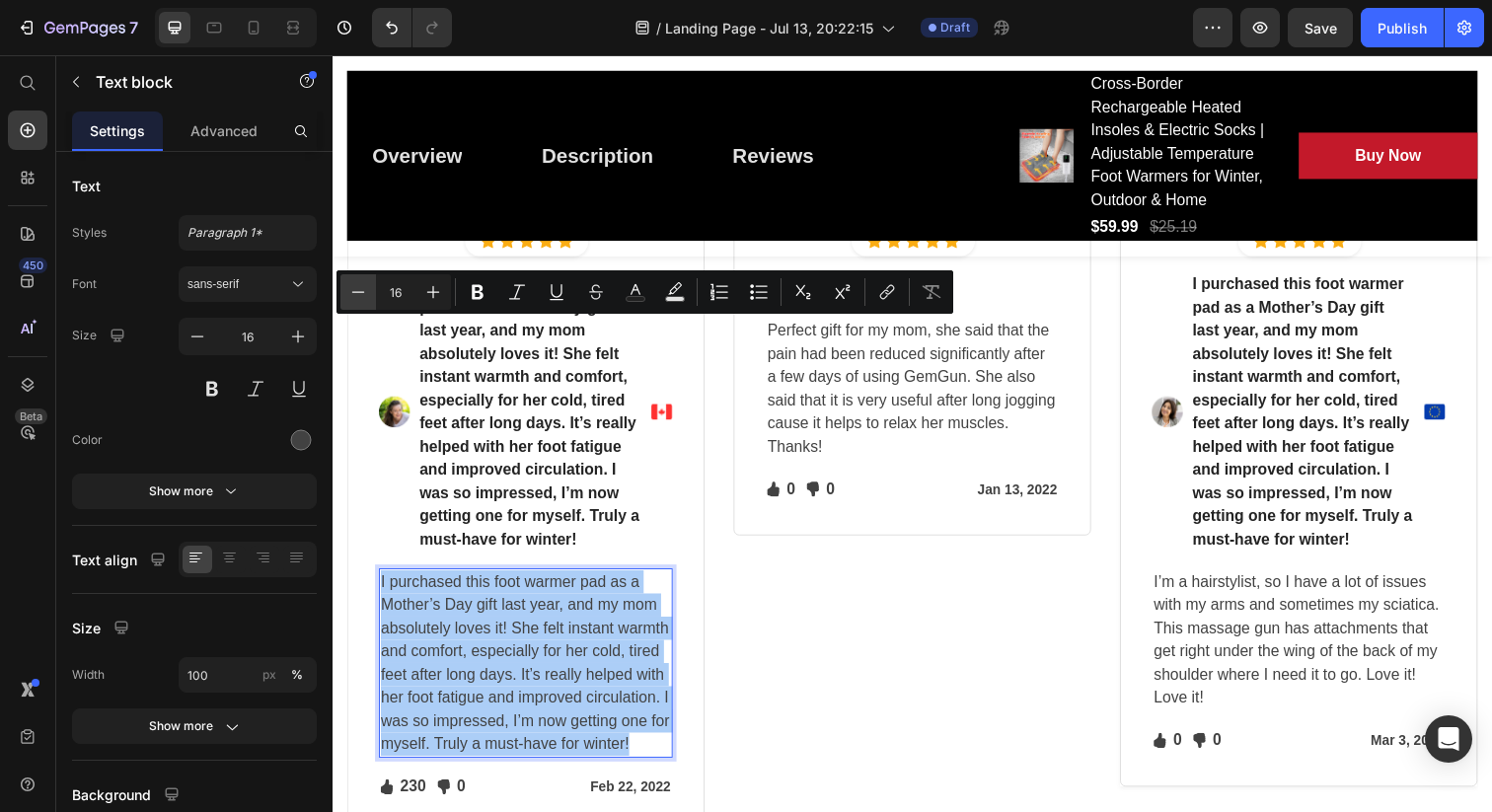 click 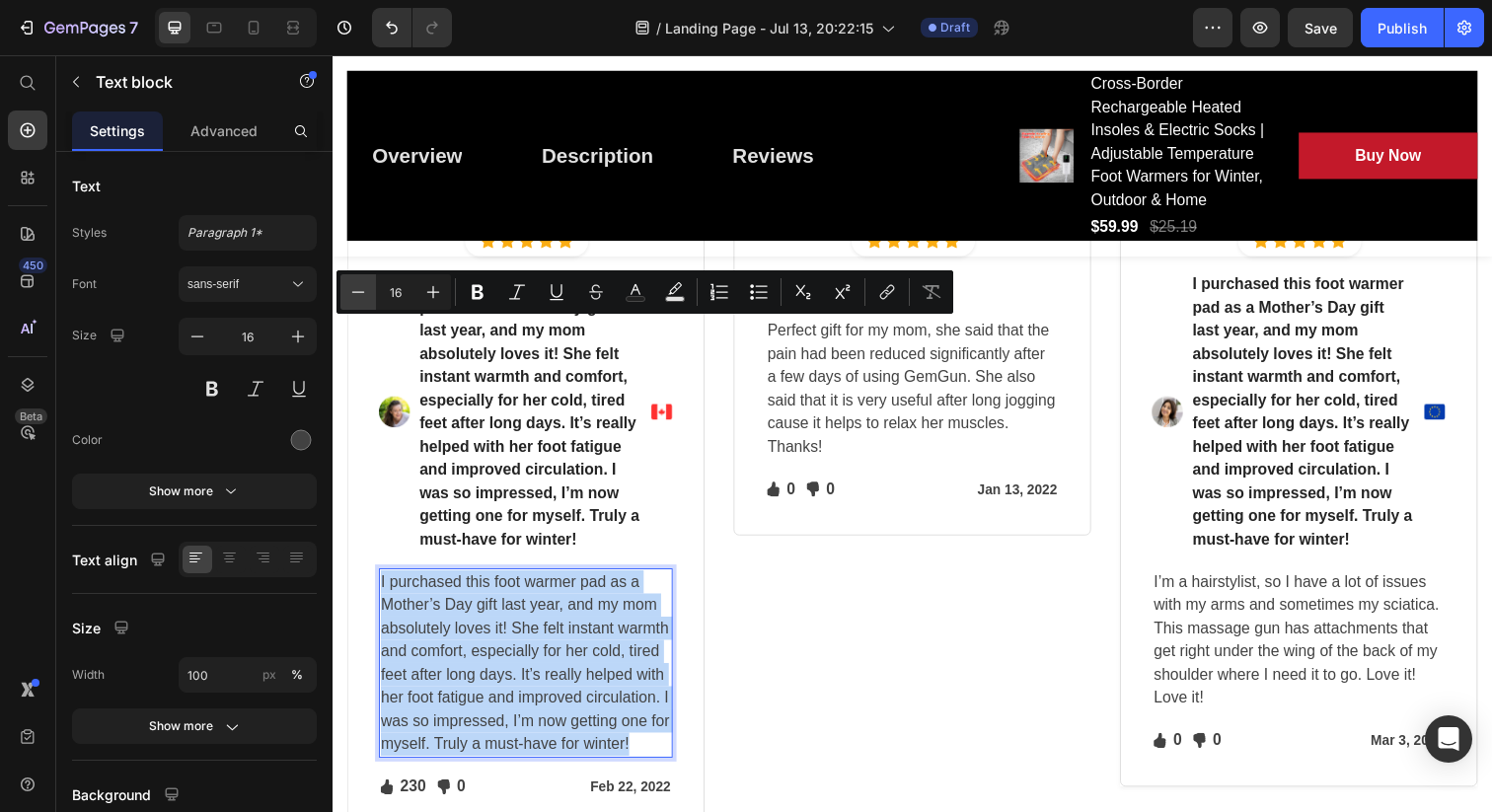 type on "15" 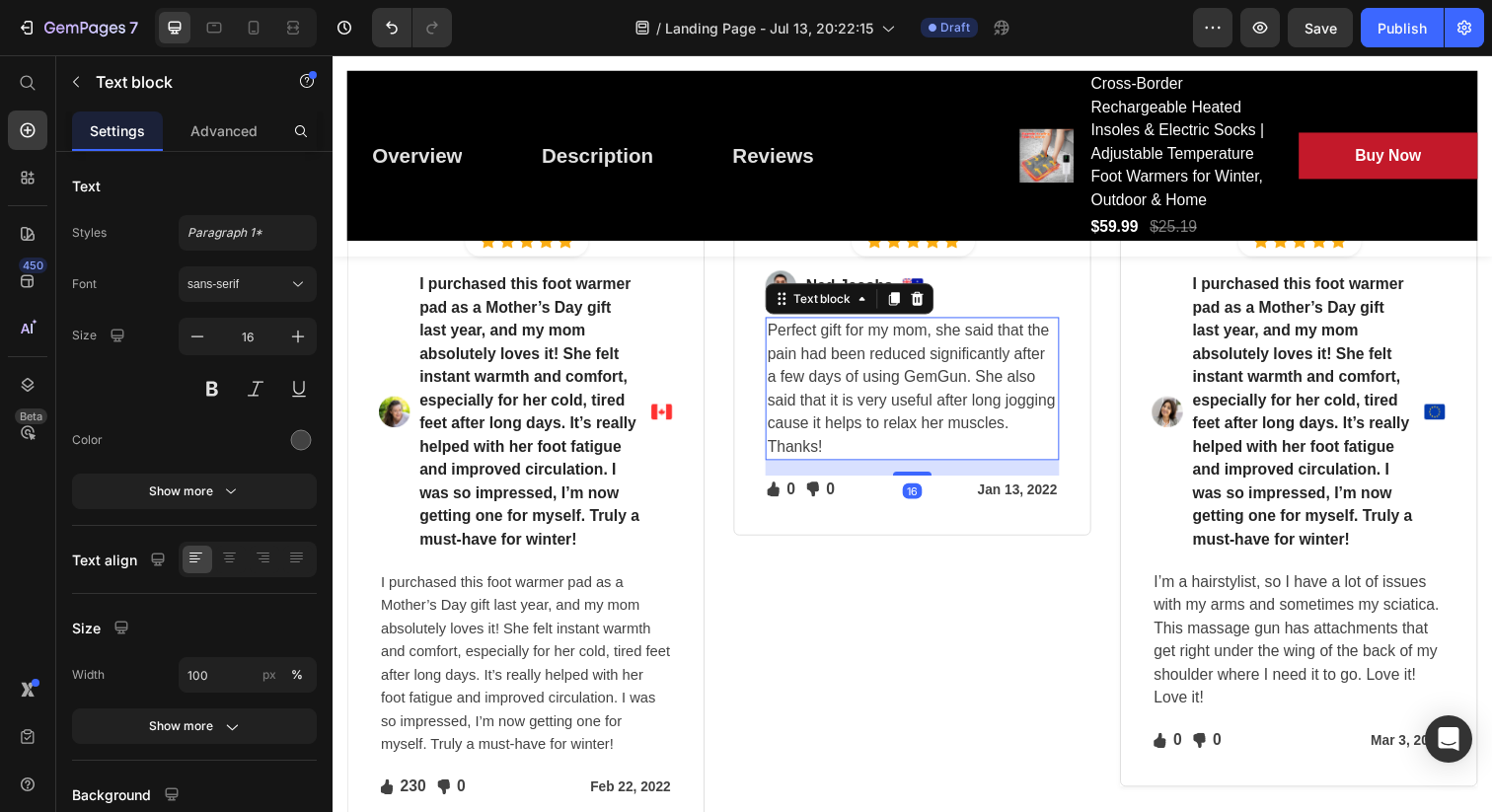 click on "Perfect gift for my mom, she said that the pain had been reduced significantly after a few days of using GemGun. She also said that it is very useful after long jogging cause it helps to relax her muscles. Thanks!" at bounding box center [925, 396] 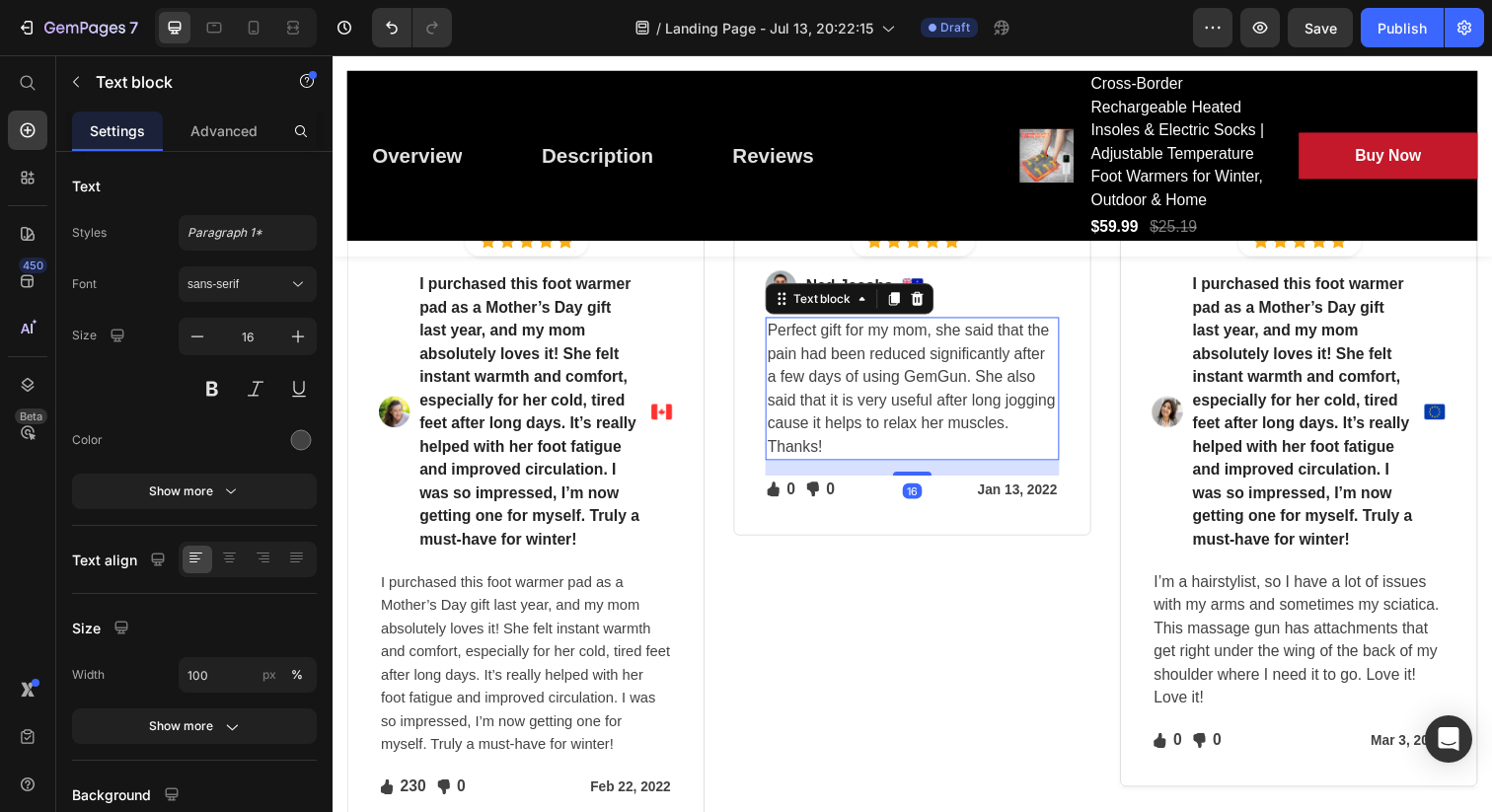 click on "Perfect gift for my mom, she said that the pain had been reduced significantly after a few days of using GemGun. She also said that it is very useful after long jogging cause it helps to relax her muscles. Thanks!" at bounding box center [925, 396] 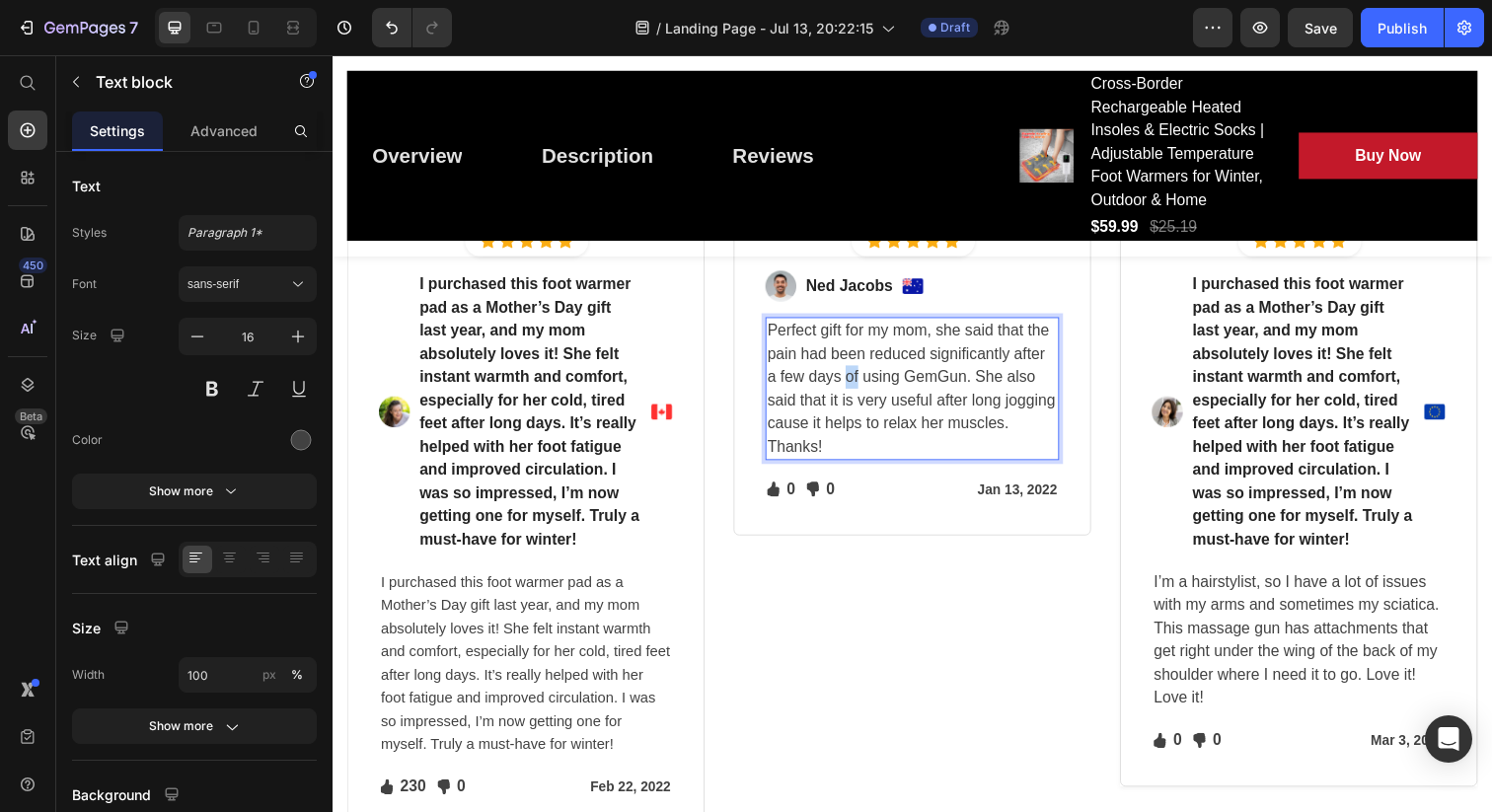click on "Perfect gift for my mom, she said that the pain had been reduced significantly after a few days of using GemGun. She also said that it is very useful after long jogging cause it helps to relax her muscles. Thanks!" at bounding box center (925, 396) 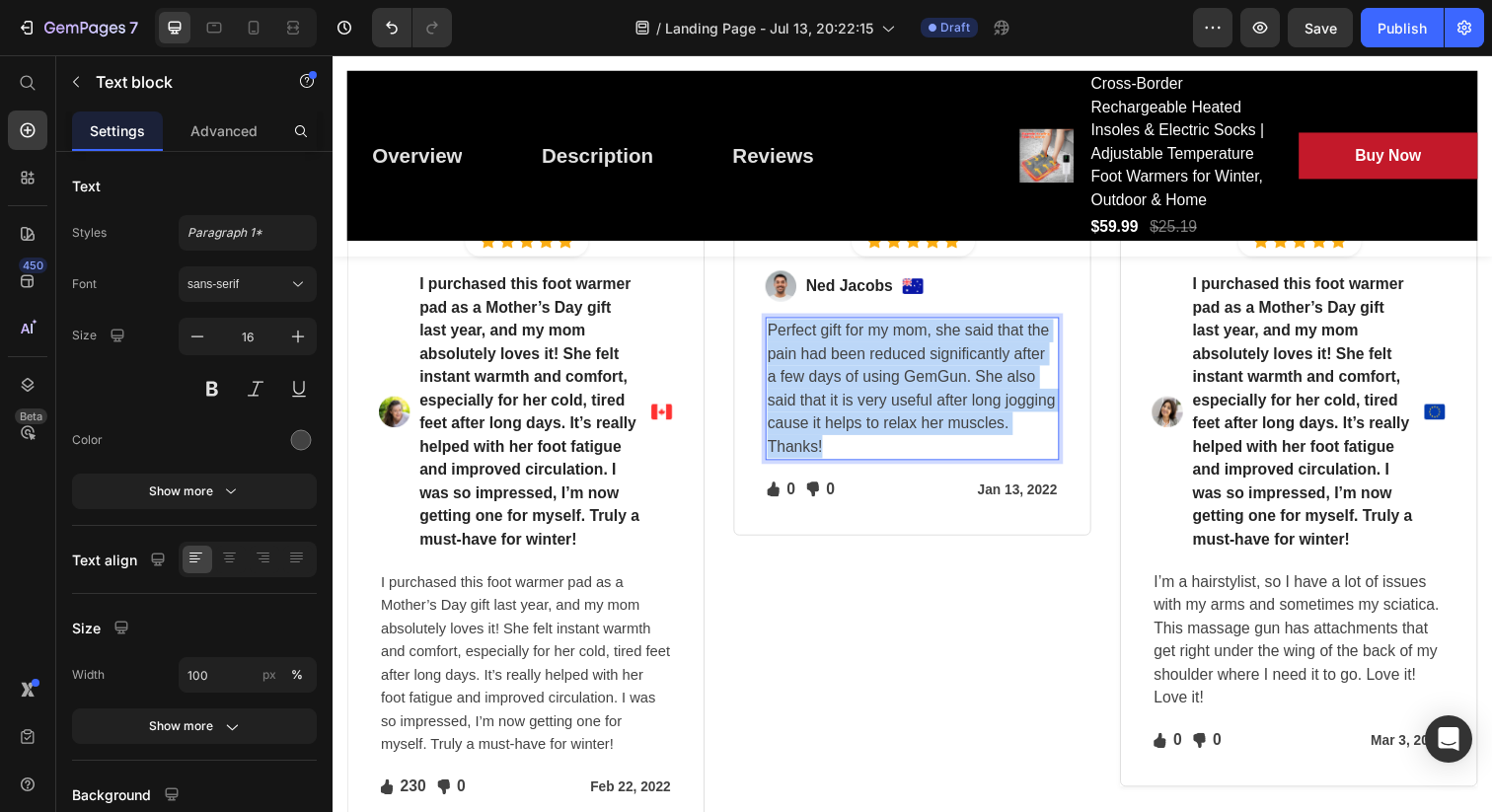 click on "Perfect gift for my mom, she said that the pain had been reduced significantly after a few days of using GemGun. She also said that it is very useful after long jogging cause it helps to relax her muscles. Thanks!" at bounding box center [925, 396] 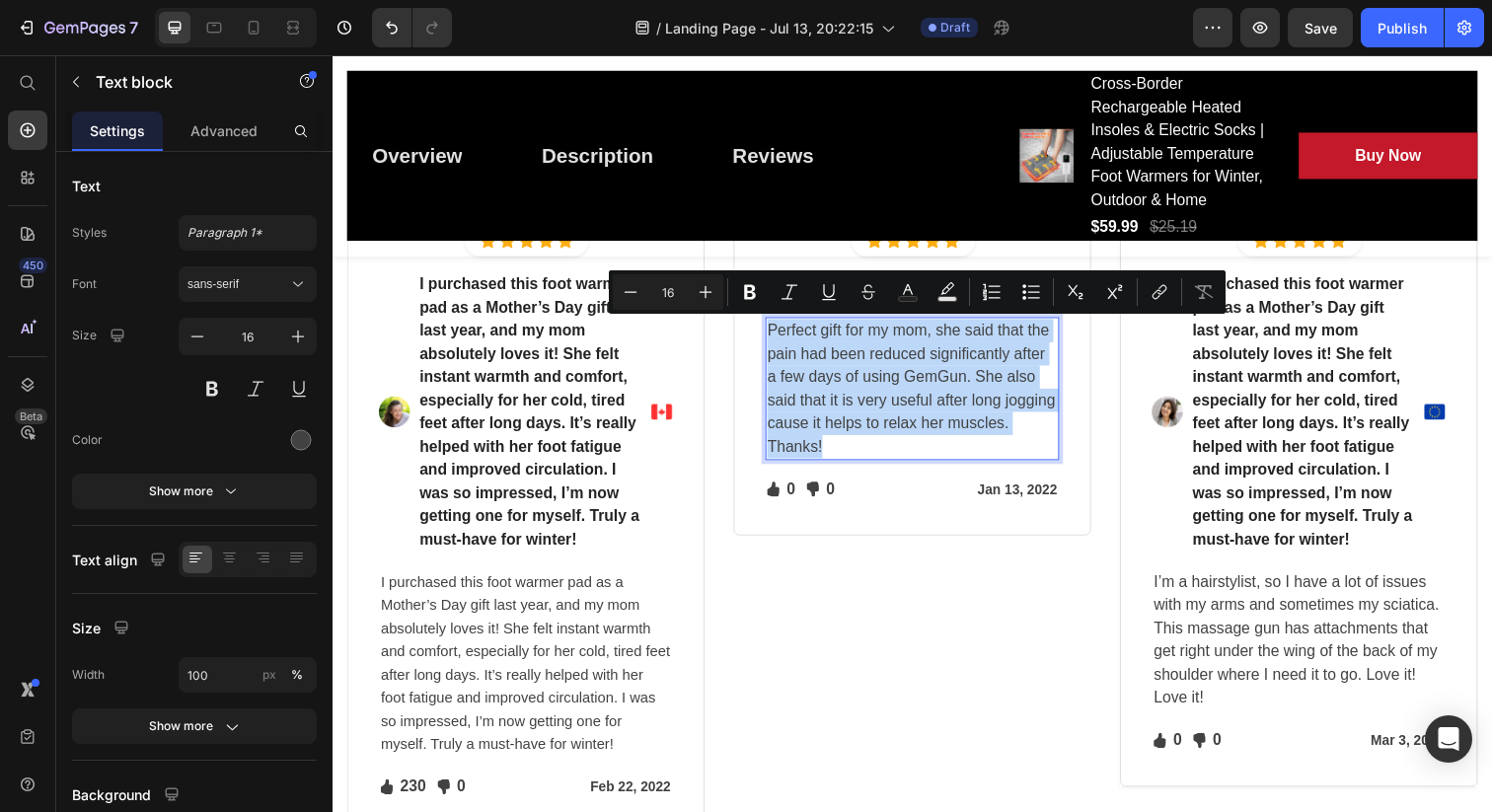 click on "I purchased this foot warmer pad as a Mother’s Day gift last year, and my mom absolutely loves it! She felt instant warmth and comfort, especially for her cold, tired feet after long days. It’s really helped with her foot fatigue and improved circulation. I was so impressed, I’m now getting one for myself. Truly a must-have for winter!" at bounding box center [529, 675] 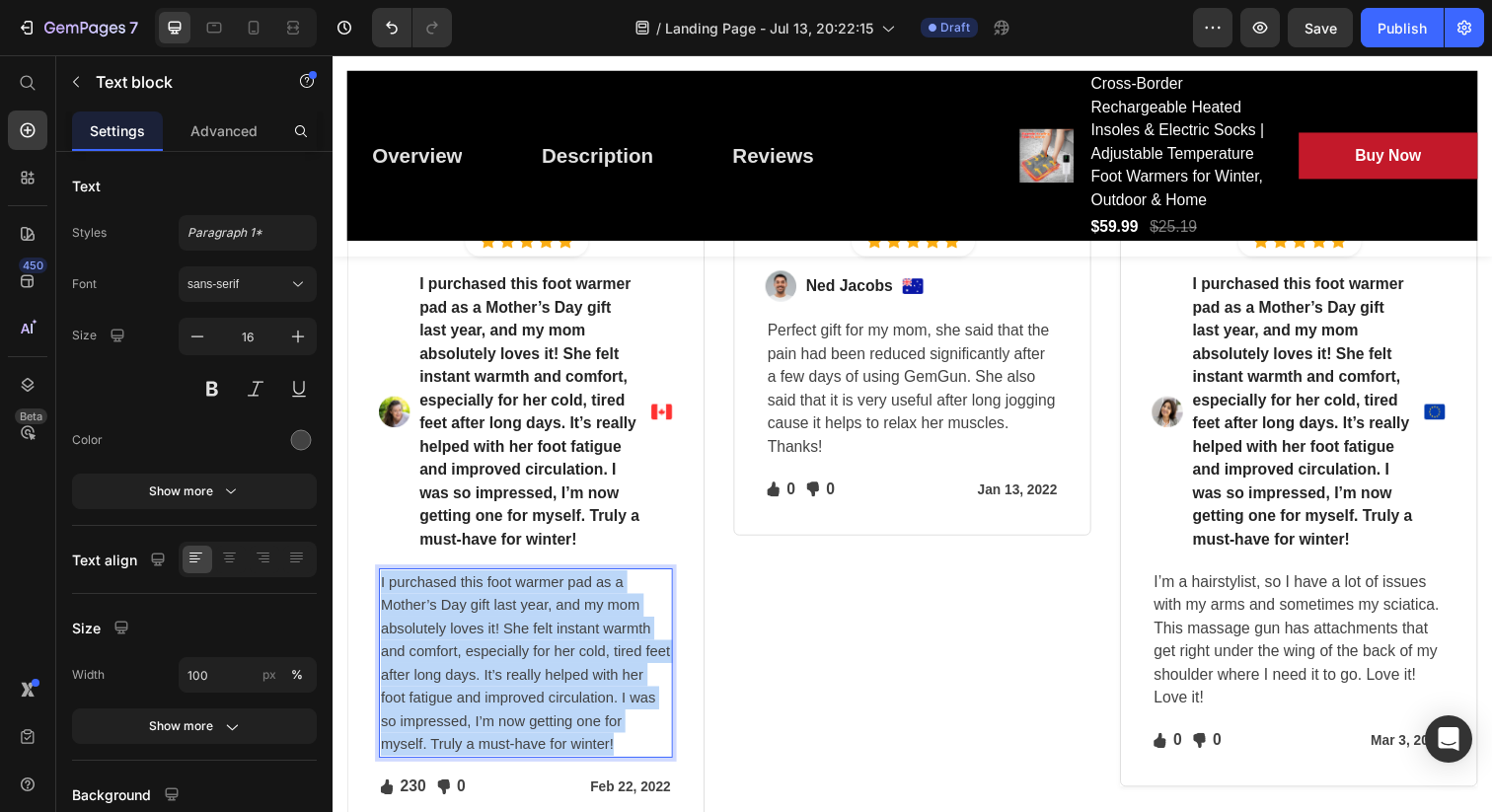 click on "I purchased this foot warmer pad as a Mother’s Day gift last year, and my mom absolutely loves it! She felt instant warmth and comfort, especially for her cold, tired feet after long days. It’s really helped with her foot fatigue and improved circulation. I was so impressed, I’m now getting one for myself. Truly a must-have for winter!" at bounding box center [529, 675] 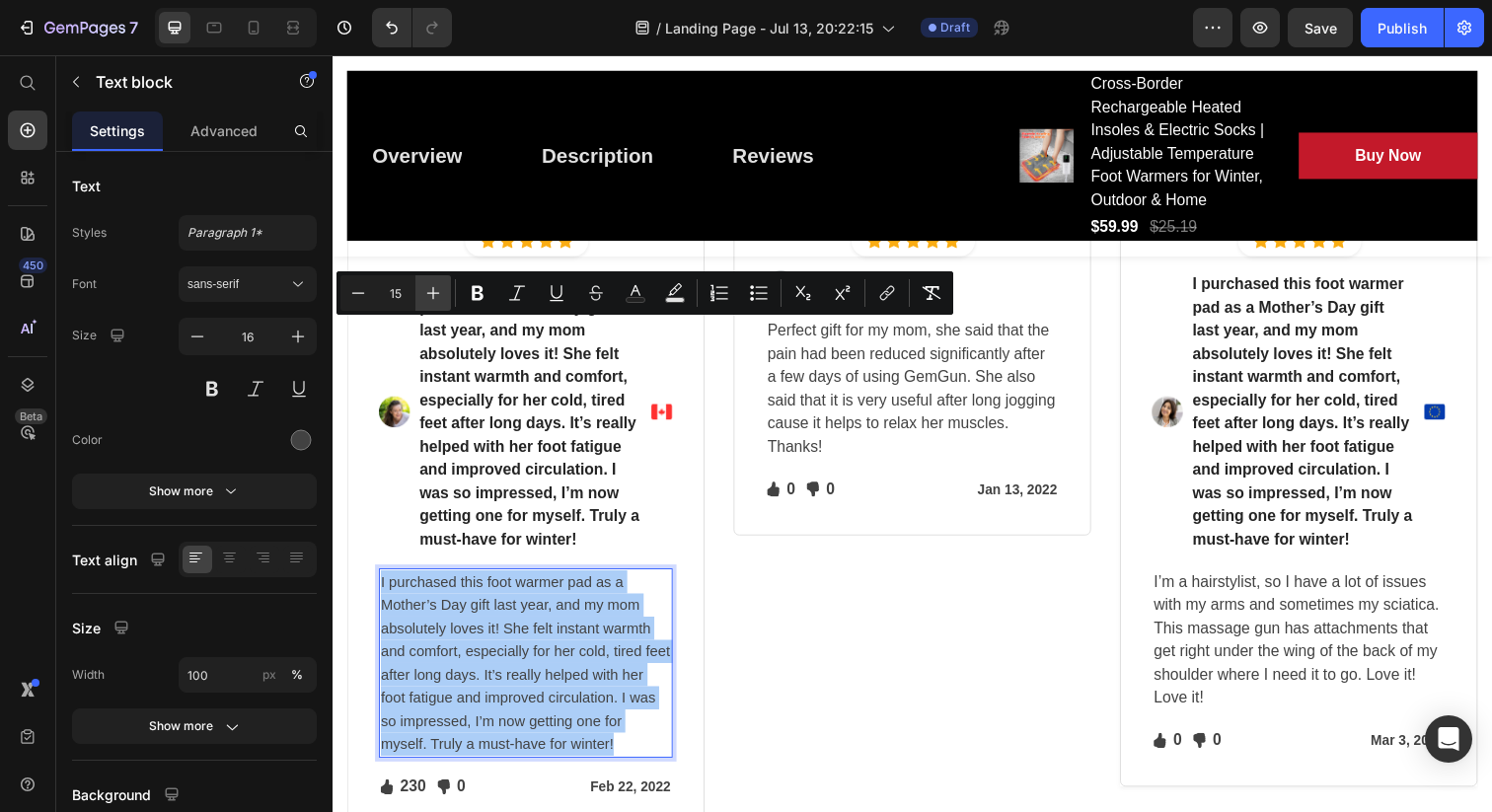 click 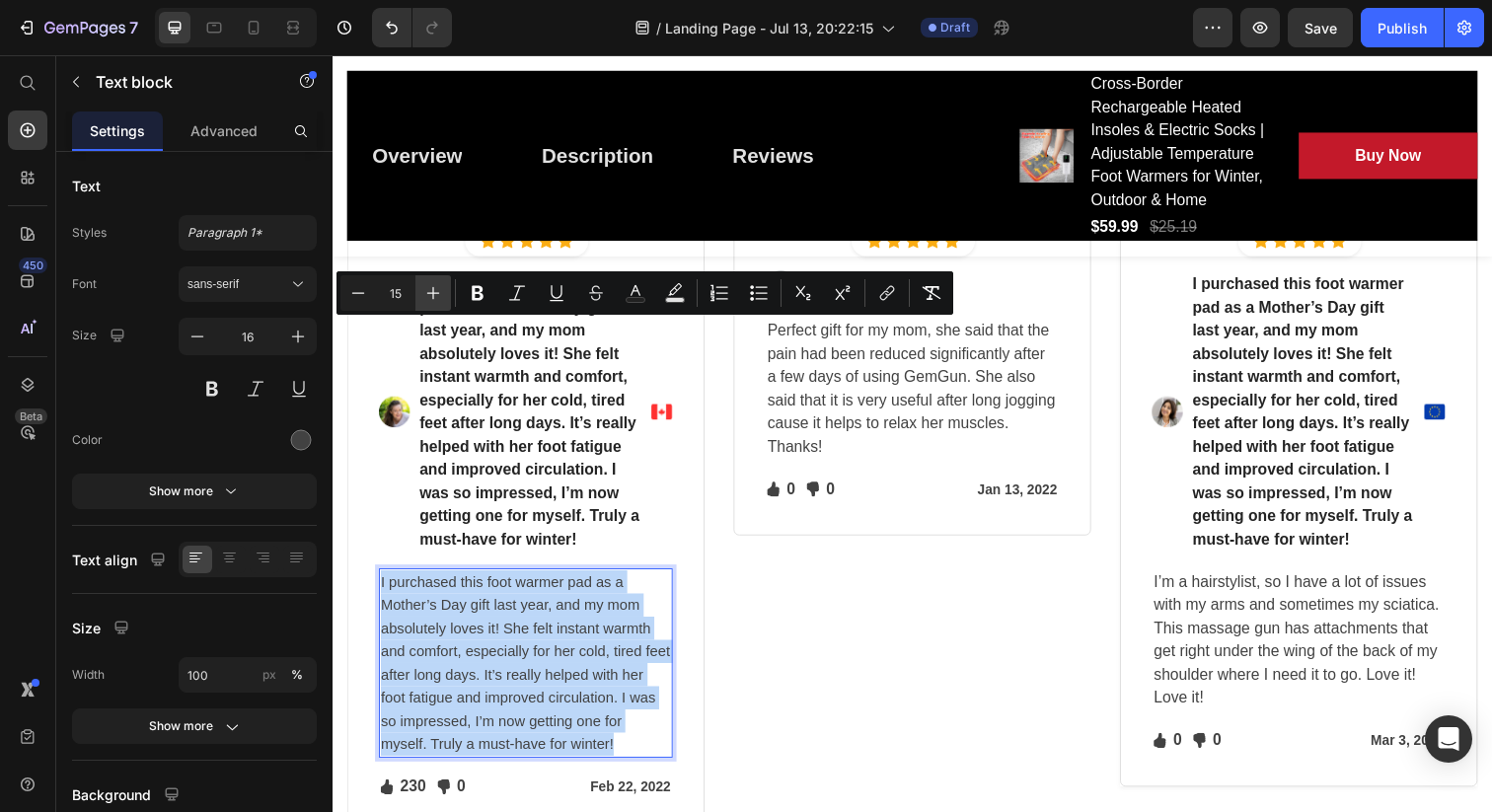 type on "16" 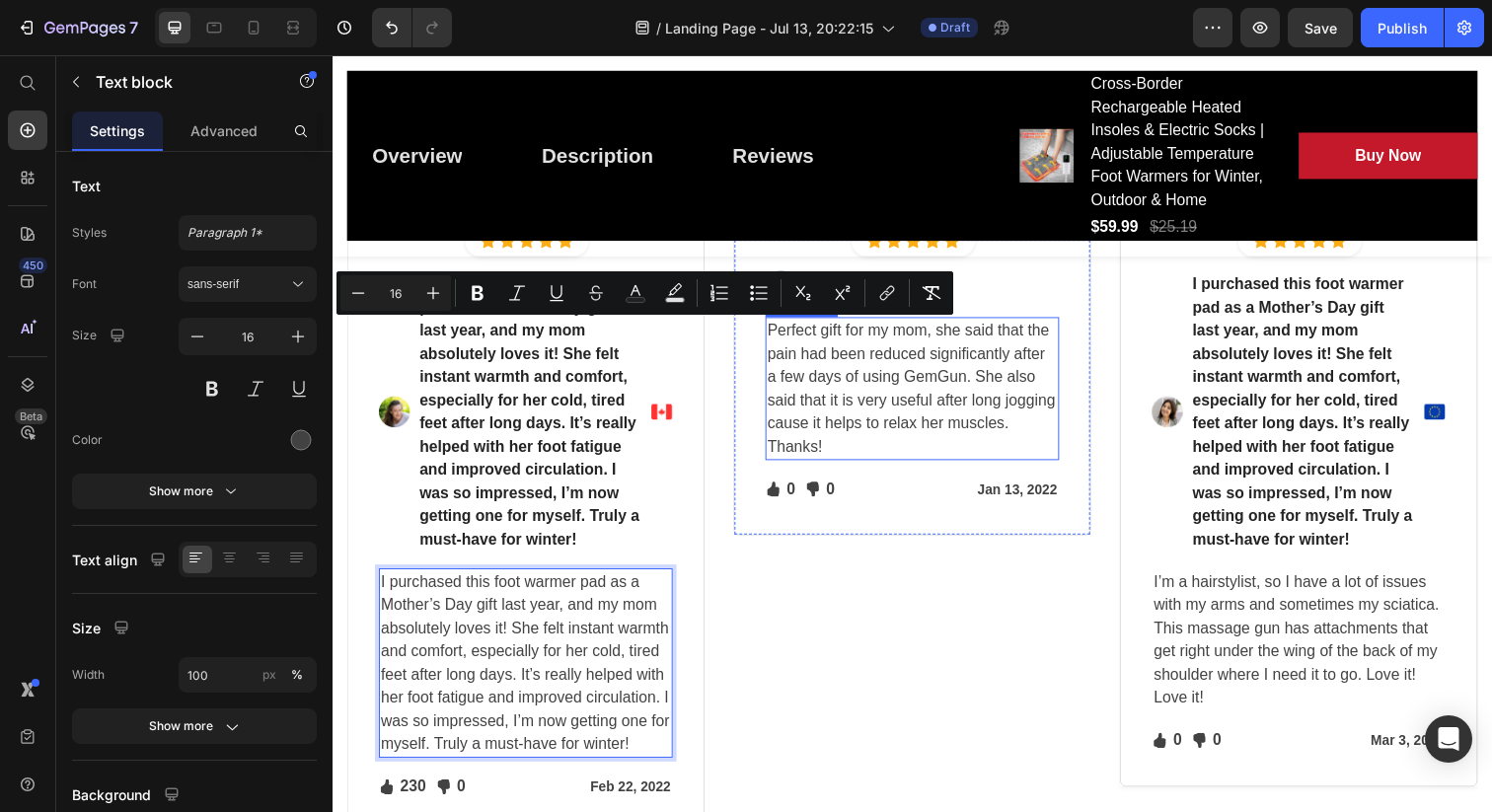click on "Perfect gift for my mom, she said that the pain had been reduced significantly after a few days of using GemGun. She also said that it is very useful after long jogging cause it helps to relax her muscles. Thanks!" at bounding box center (925, 396) 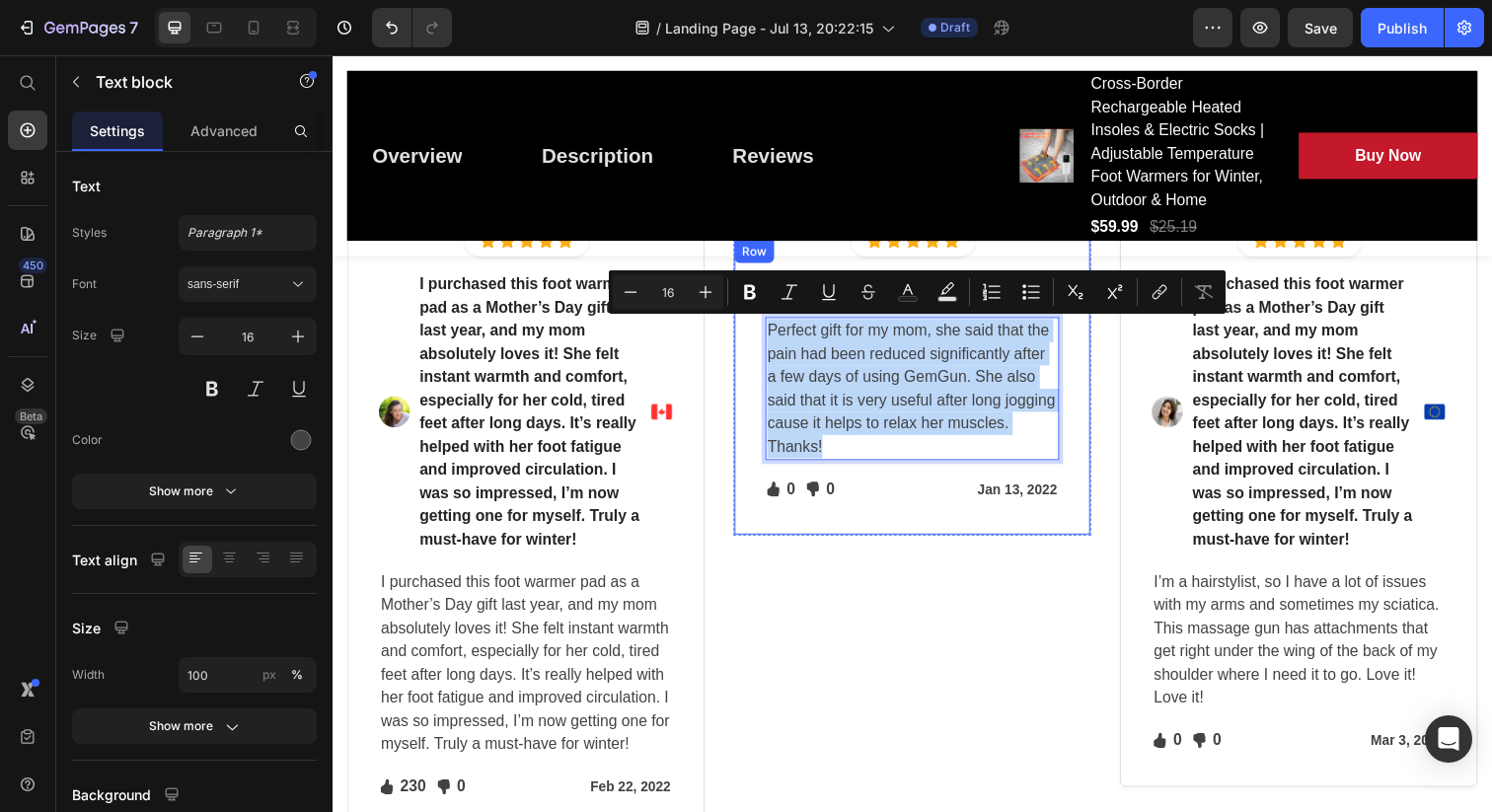 drag, startPoint x: 875, startPoint y: 452, endPoint x: 768, endPoint y: 338, distance: 156.34897 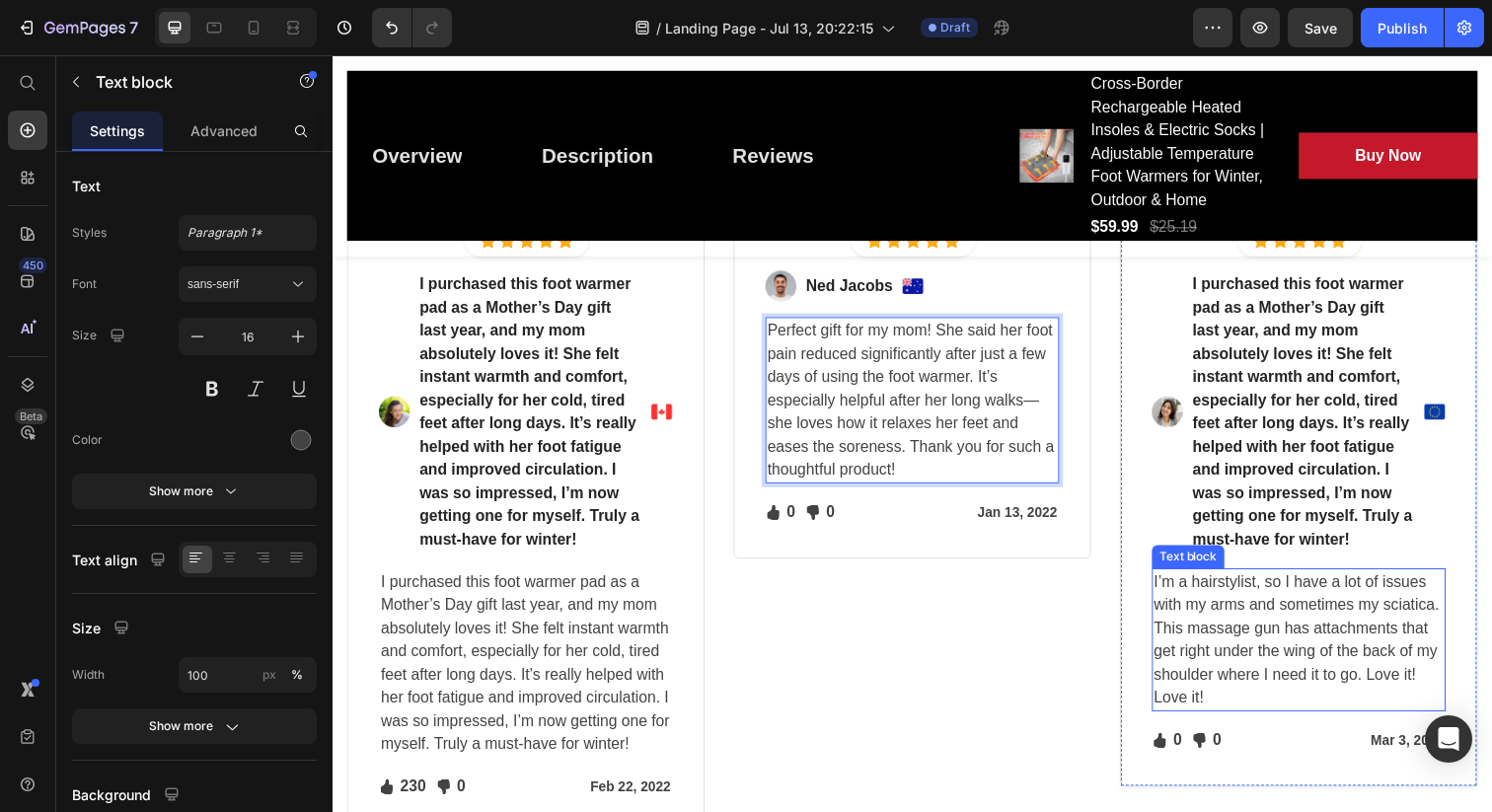 click on "I’m a hairstylist, so I have a lot of issues with my arms and sometimes my sciatica. This massage gun has attachments that get right under the wing of the back of my shoulder where I need it to go. Love it! Love it!" at bounding box center (1319, 652) 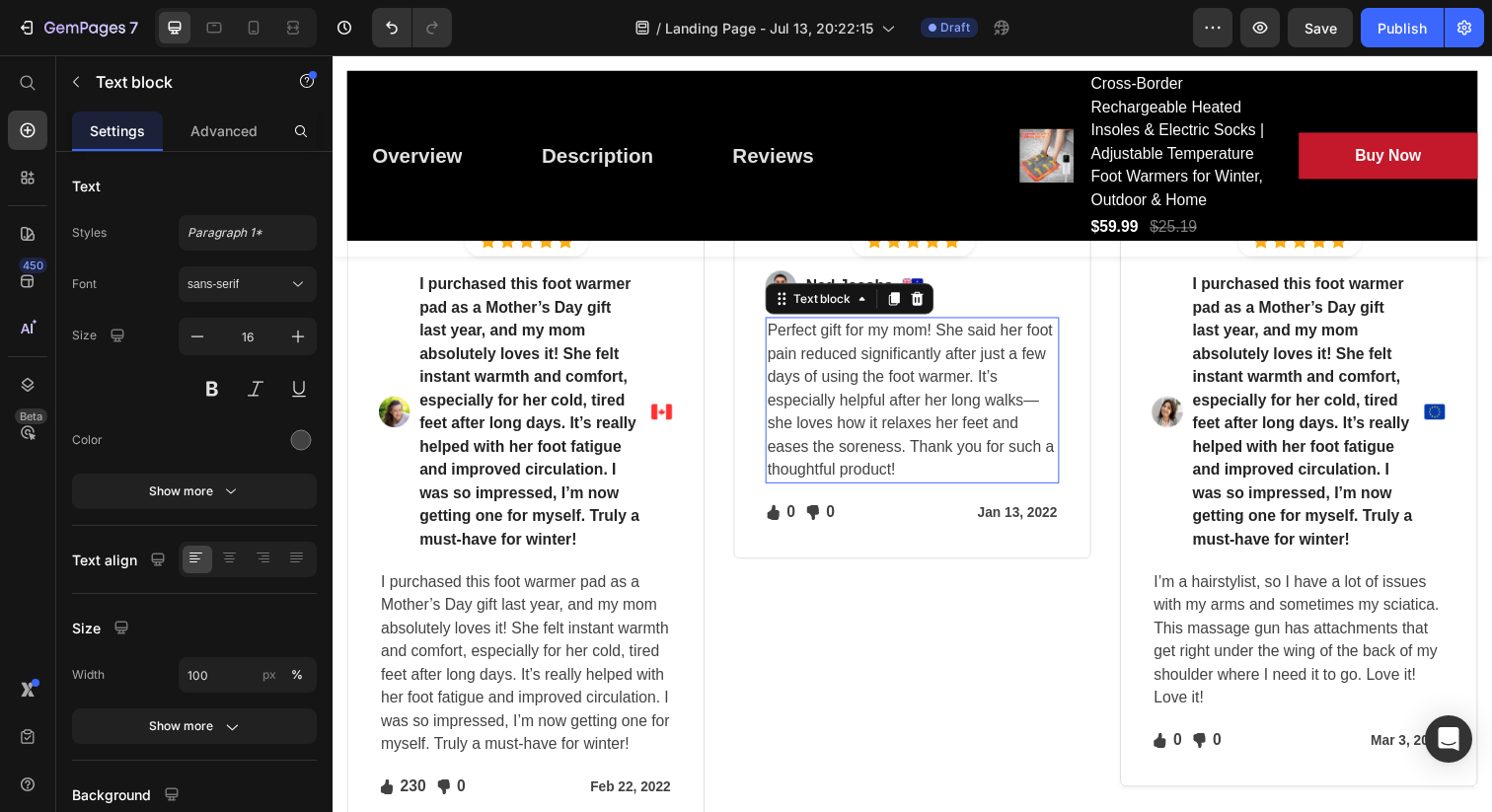 click on "Perfect gift for my mom! She said her foot pain reduced significantly after just a few days of using the foot warmer. It’s especially helpful after her long walks—she loves how it relaxes her feet and eases the soreness. Thank you for such a thoughtful product!" at bounding box center (925, 407) 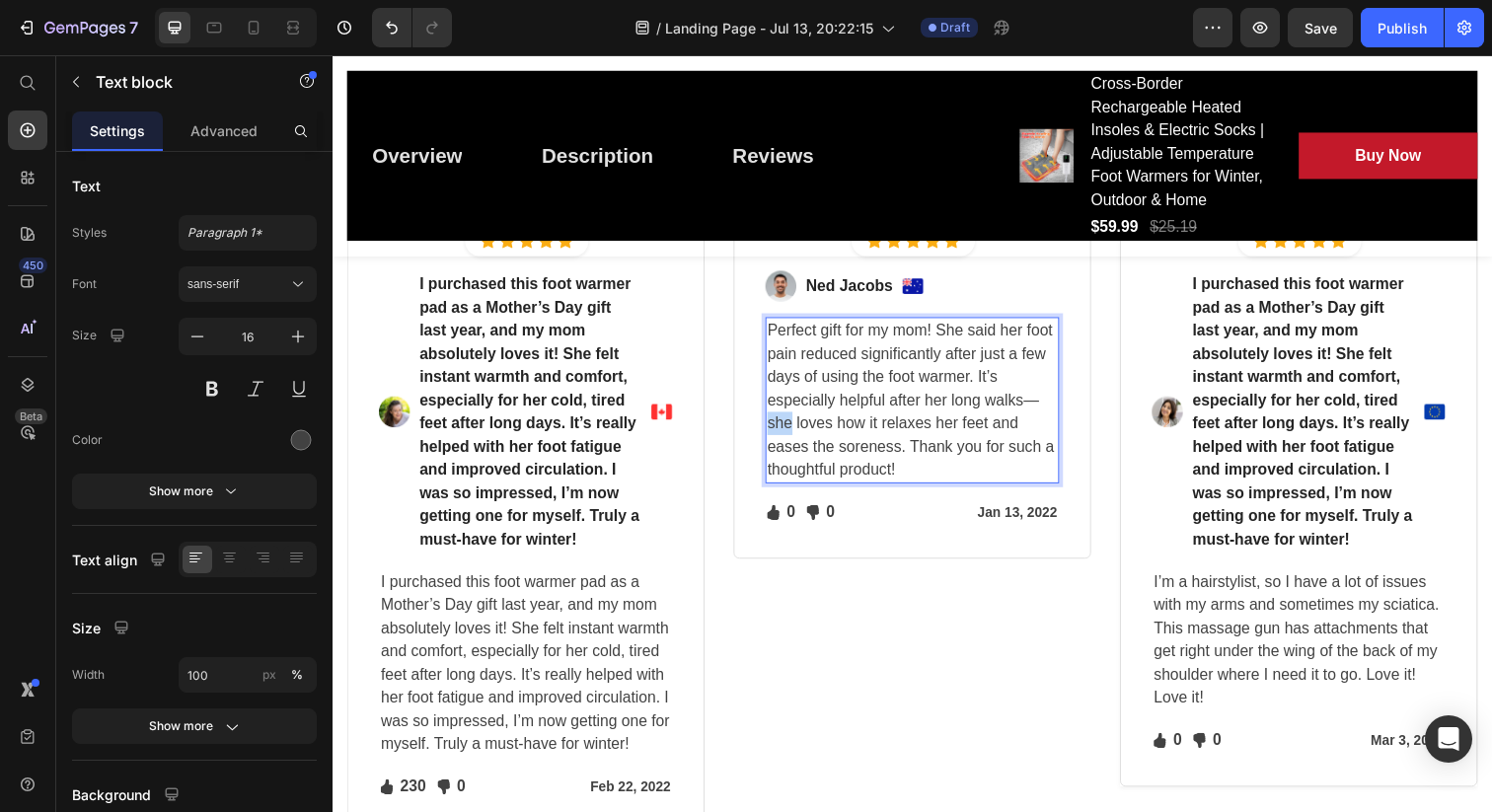 click on "Perfect gift for my mom! She said her foot pain reduced significantly after just a few days of using the foot warmer. It’s especially helpful after her long walks—she loves how it relaxes her feet and eases the soreness. Thank you for such a thoughtful product!" at bounding box center (925, 407) 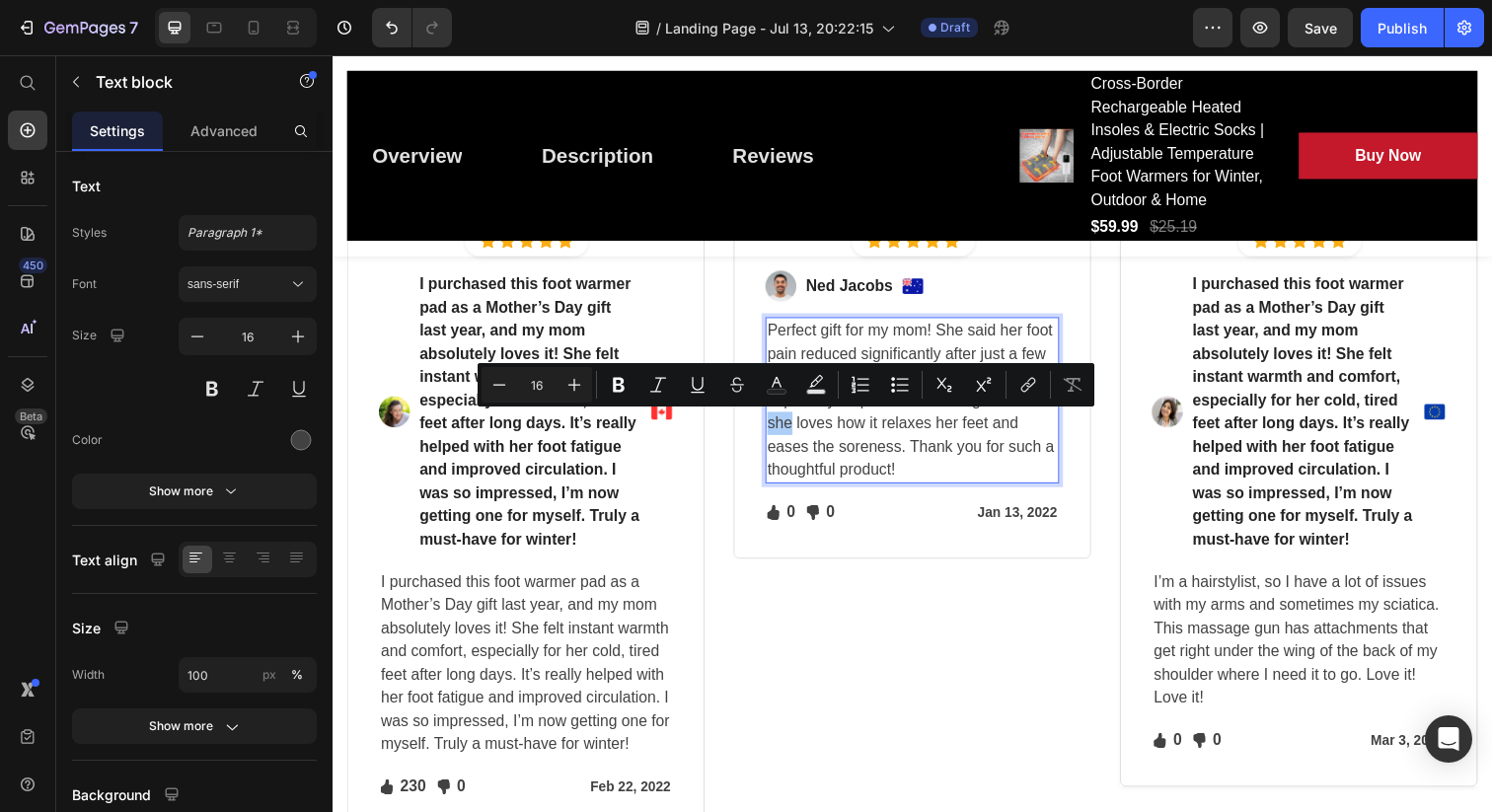 click on "link" at bounding box center [1028, 385] 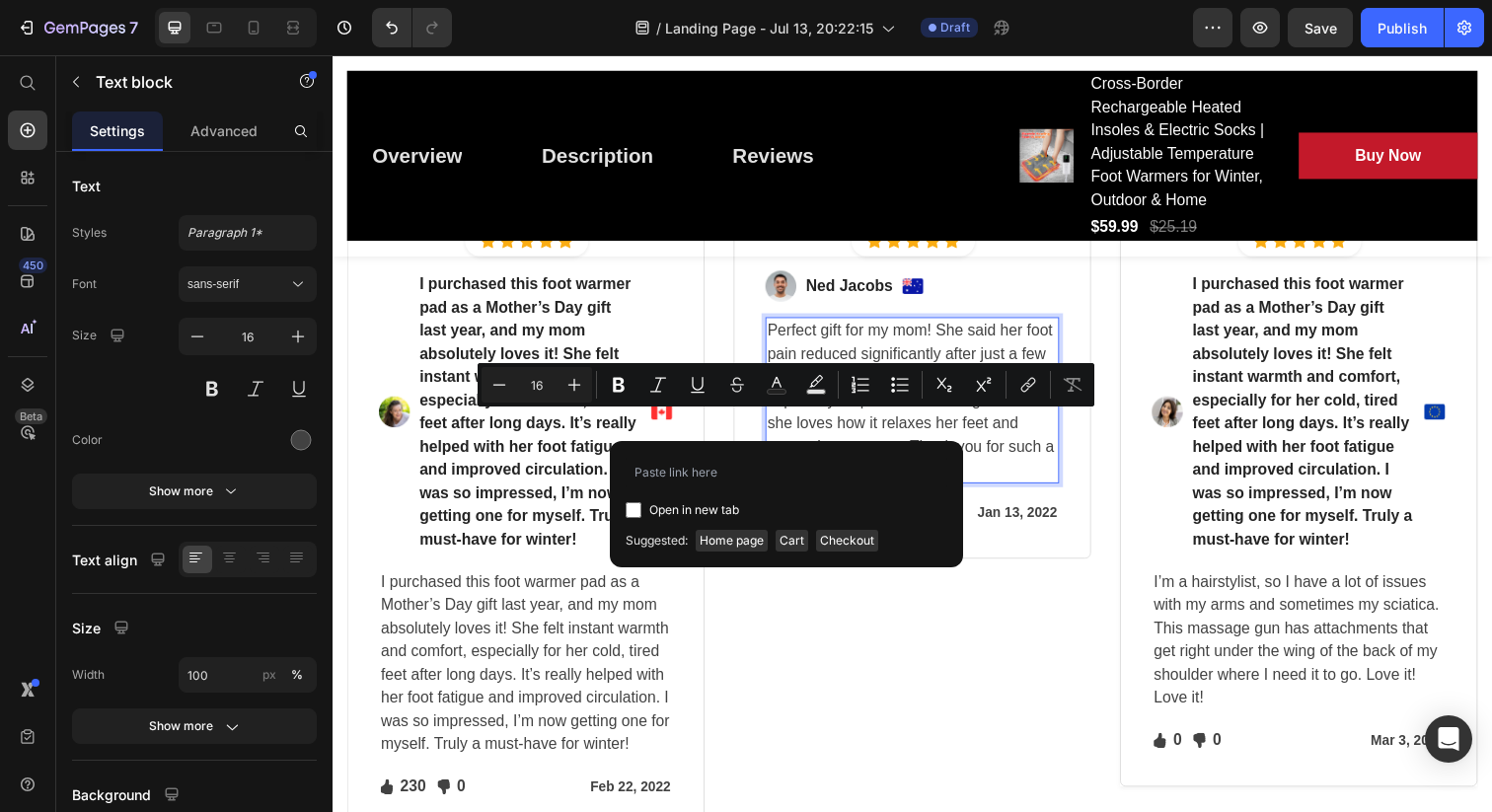 click on "Perfect gift for my mom! She said her foot pain reduced significantly after just a few days of using the foot warmer. It’s especially helpful after her long walks—she loves how it relaxes her feet and eases the soreness. Thank you for such a thoughtful product!" at bounding box center [925, 407] 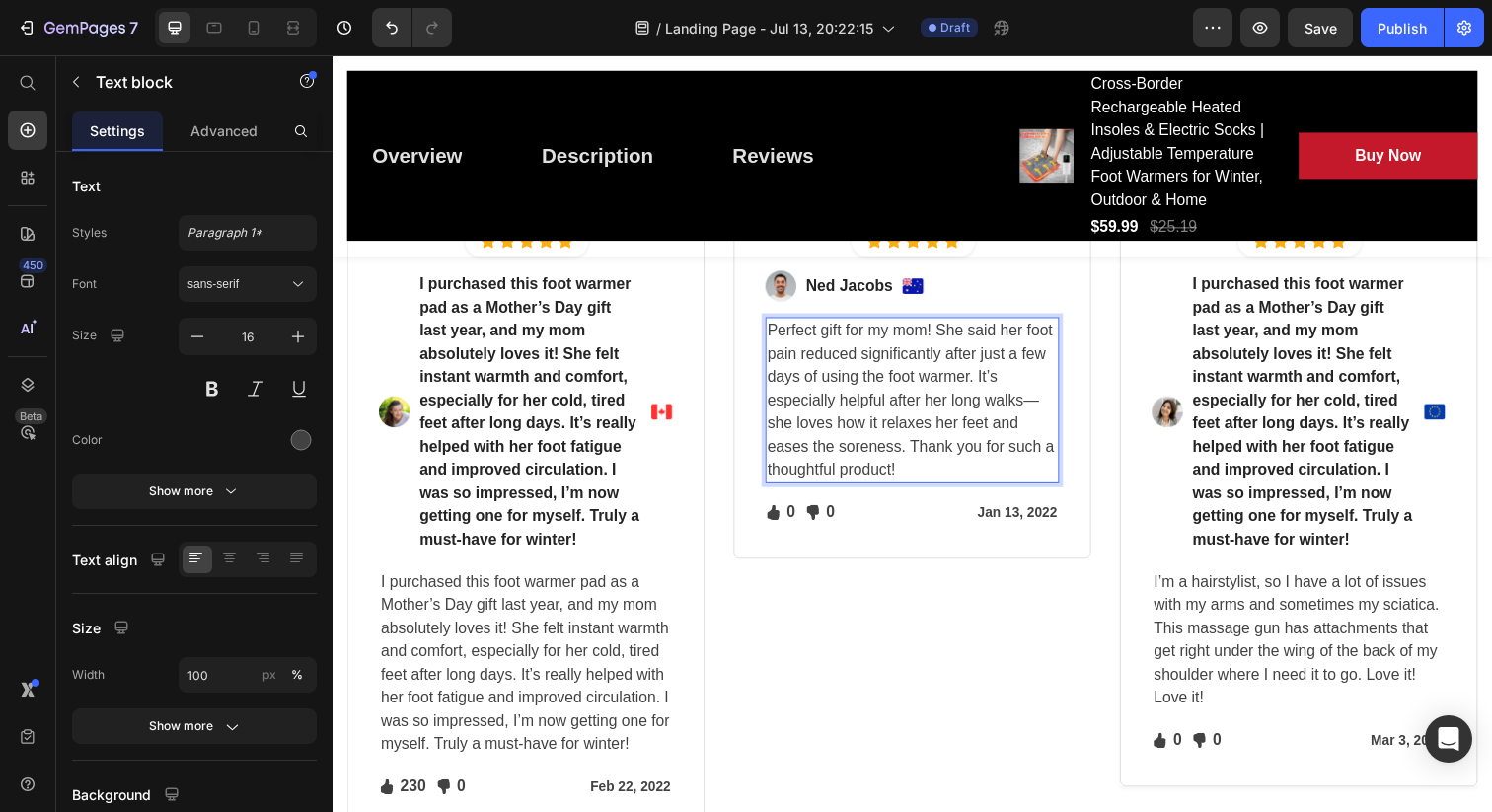 click on "Perfect gift for my mom! She said her foot pain reduced significantly after just a few days of using the foot warmer. It’s especially helpful after her long walks—she loves how it relaxes her feet and eases the soreness. Thank you for such a thoughtful product!" at bounding box center (925, 407) 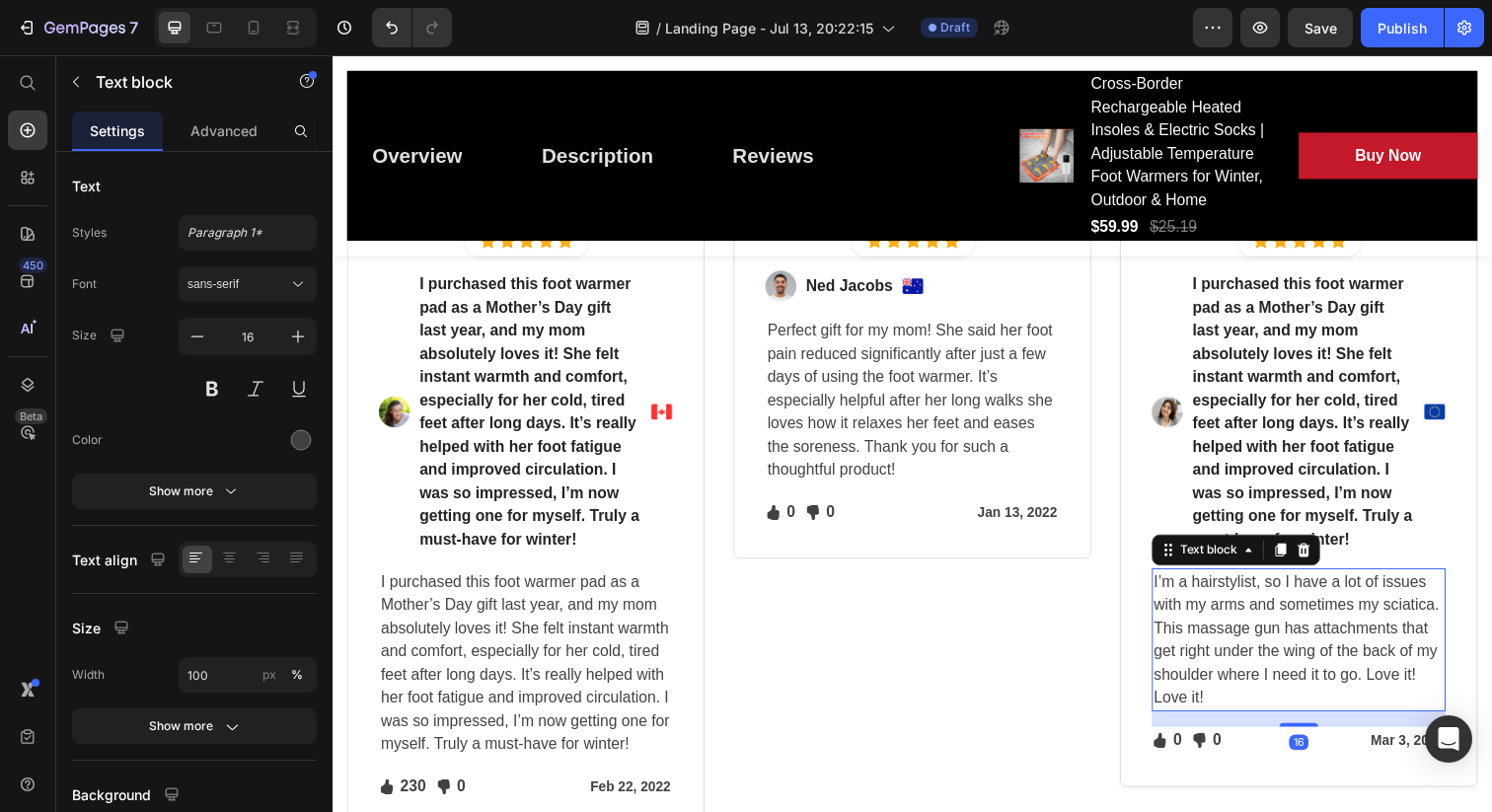 click on "I’m a hairstylist, so I have a lot of issues with my arms and sometimes my sciatica. This massage gun has attachments that get right under the wing of the back of my shoulder where I need it to go. Love it! Love it!" at bounding box center [1319, 652] 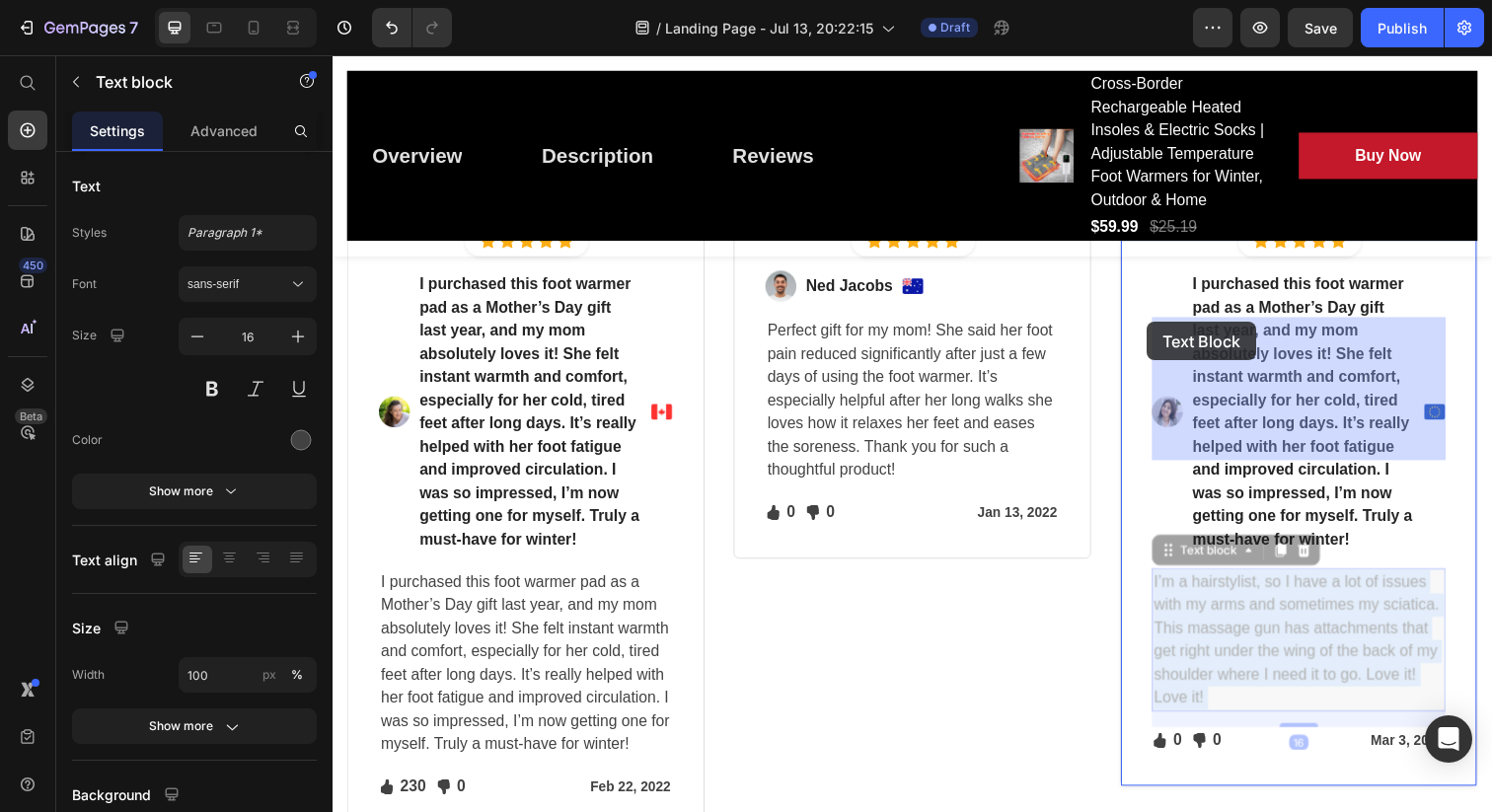 drag, startPoint x: 1230, startPoint y: 458, endPoint x: 1164, endPoint y: 328, distance: 145.79438 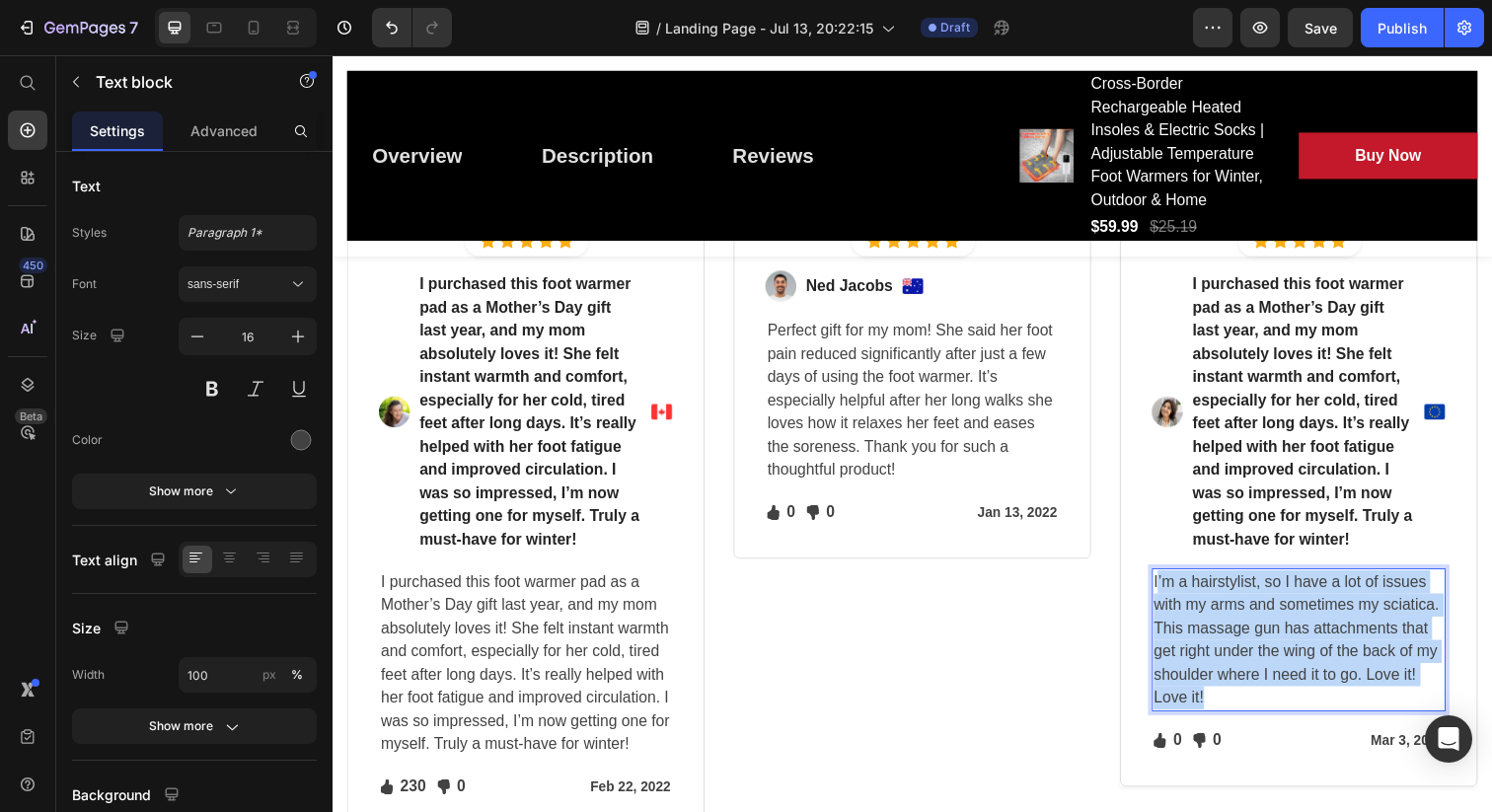 drag, startPoint x: 1259, startPoint y: 458, endPoint x: 1173, endPoint y: 338, distance: 147.6347 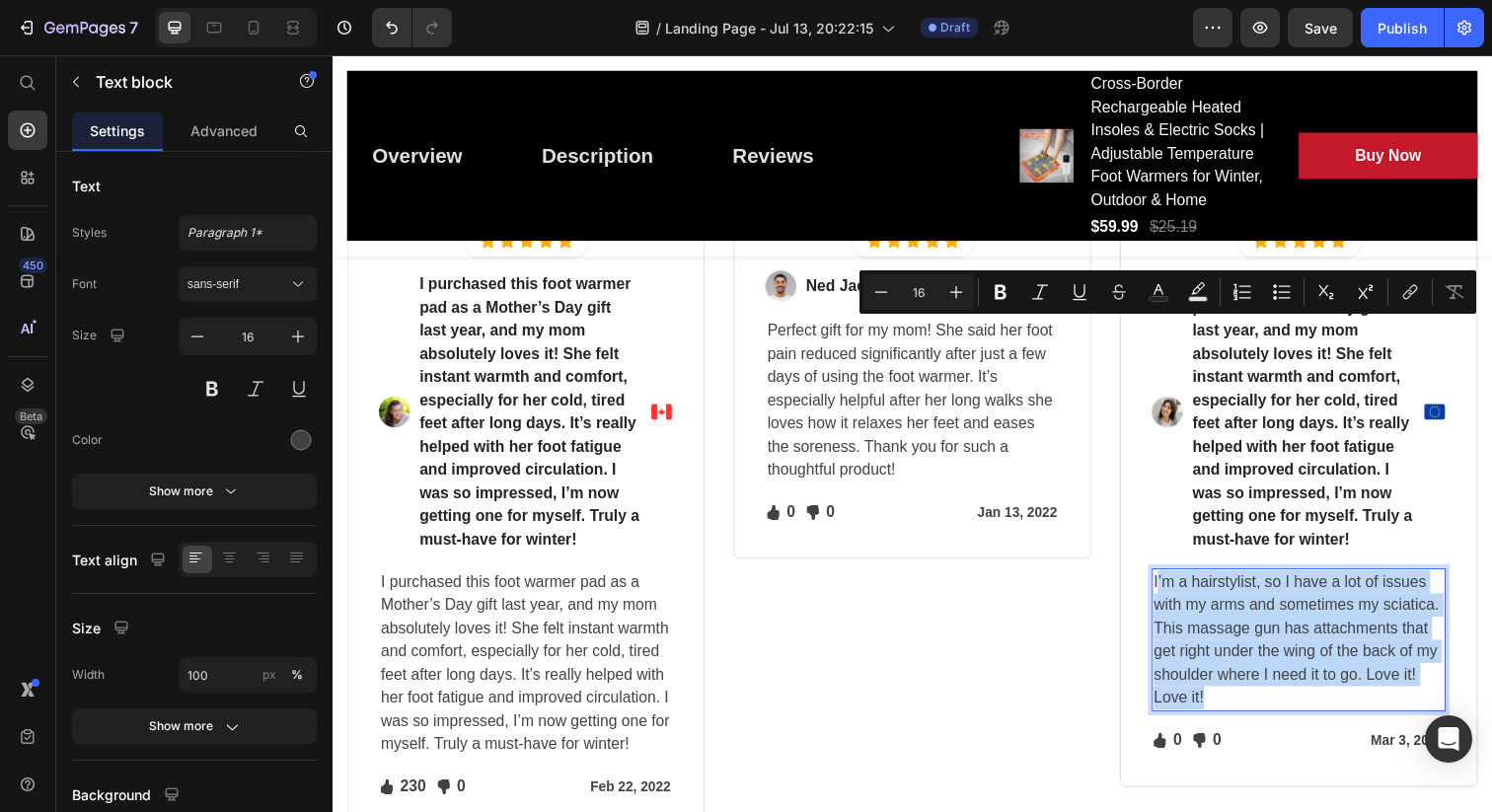 click on "I’m a hairstylist, so I have a lot of issues with my arms and sometimes my sciatica. This massage gun has attachments that get right under the wing of the back of my shoulder where I need it to go. Love it! Love it!" at bounding box center [1319, 652] 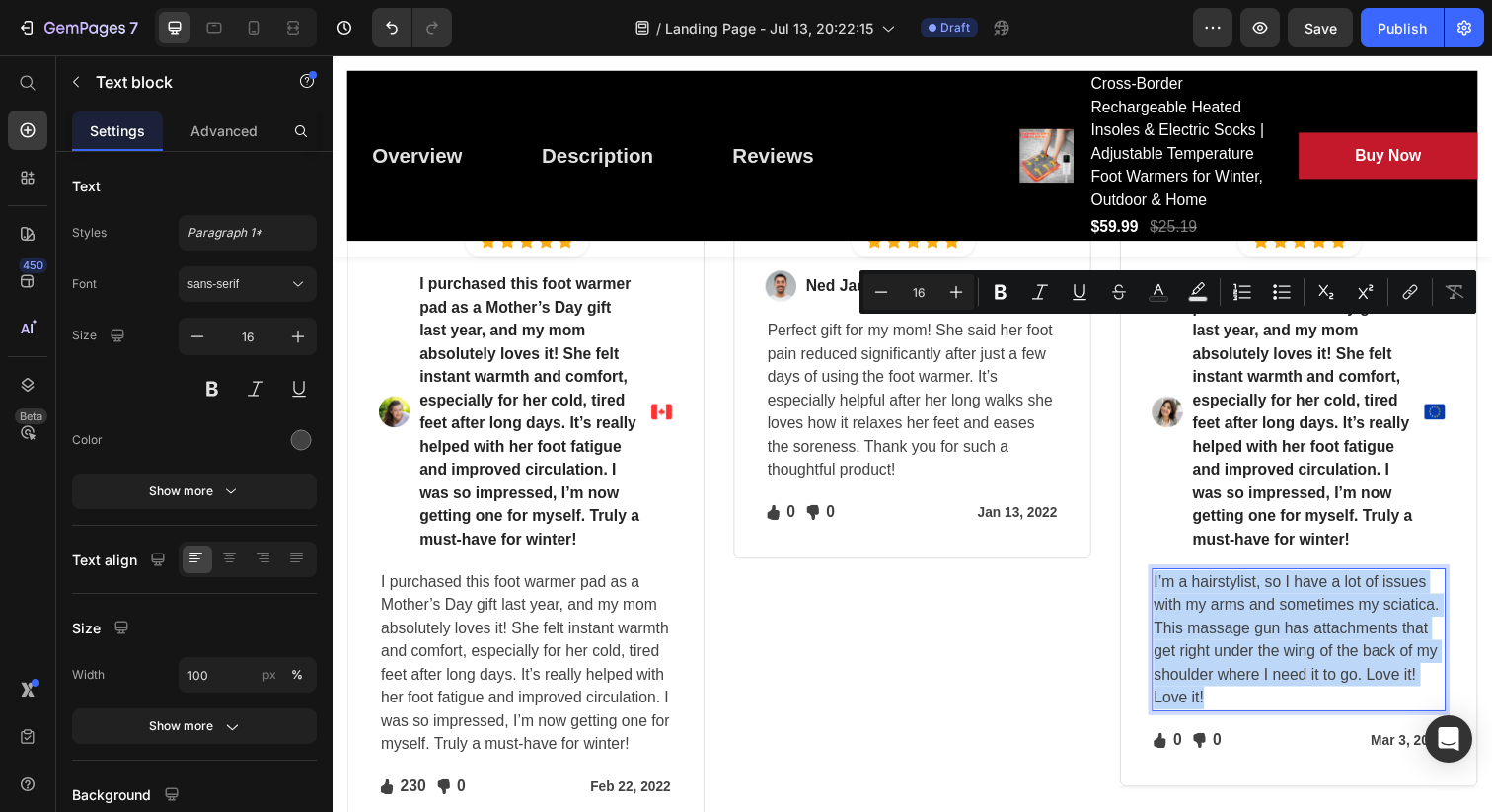 drag, startPoint x: 1224, startPoint y: 453, endPoint x: 1169, endPoint y: 334, distance: 131.09539 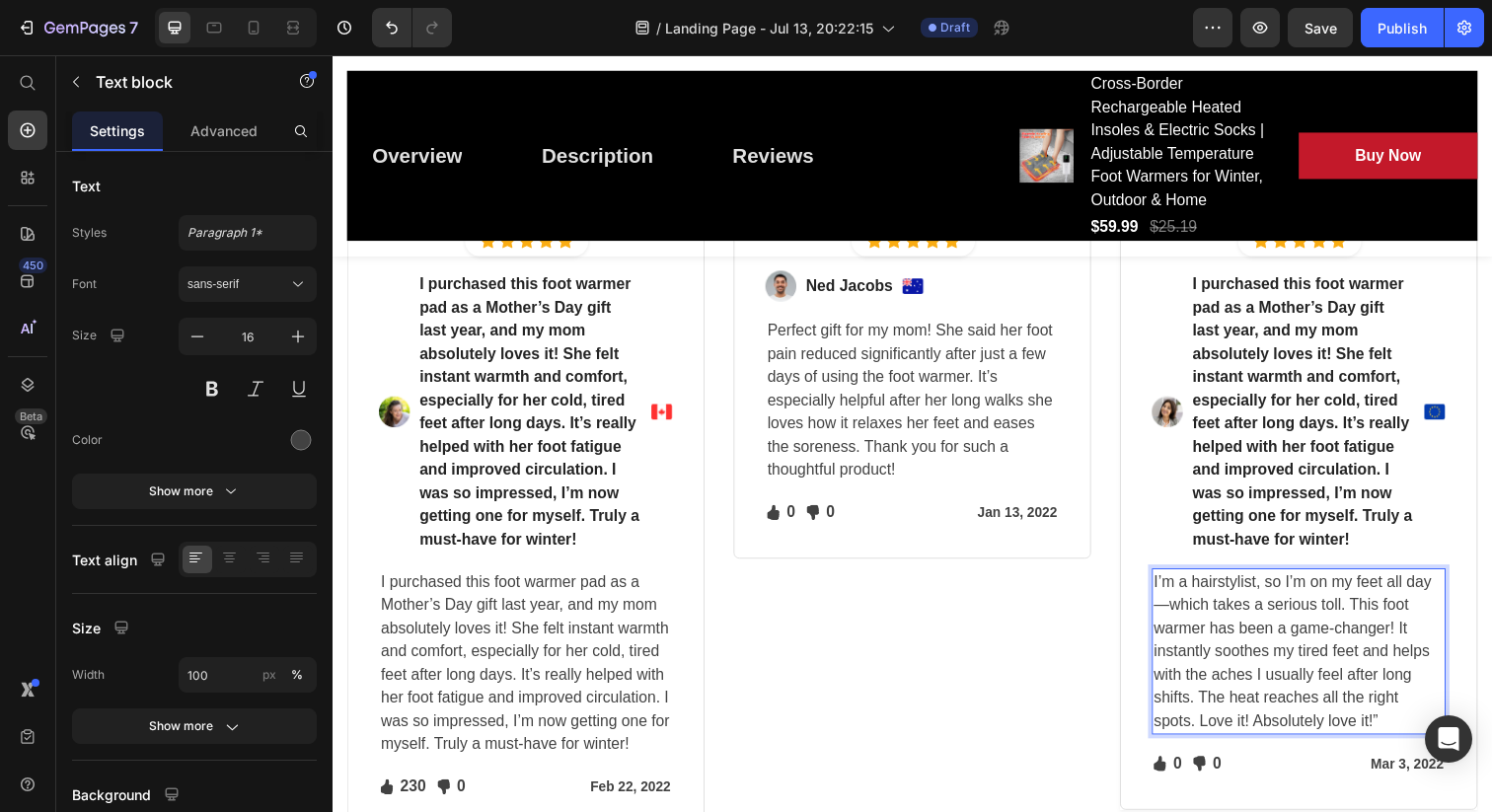 click on "I’m a hairstylist, so I’m on my feet all day—which takes a serious toll. This foot warmer has been a game-changer! It instantly soothes my tired feet and helps with the aches I usually feel after long shifts. The heat reaches all the right spots. Love it! Absolutely love it!”" at bounding box center (1319, 664) 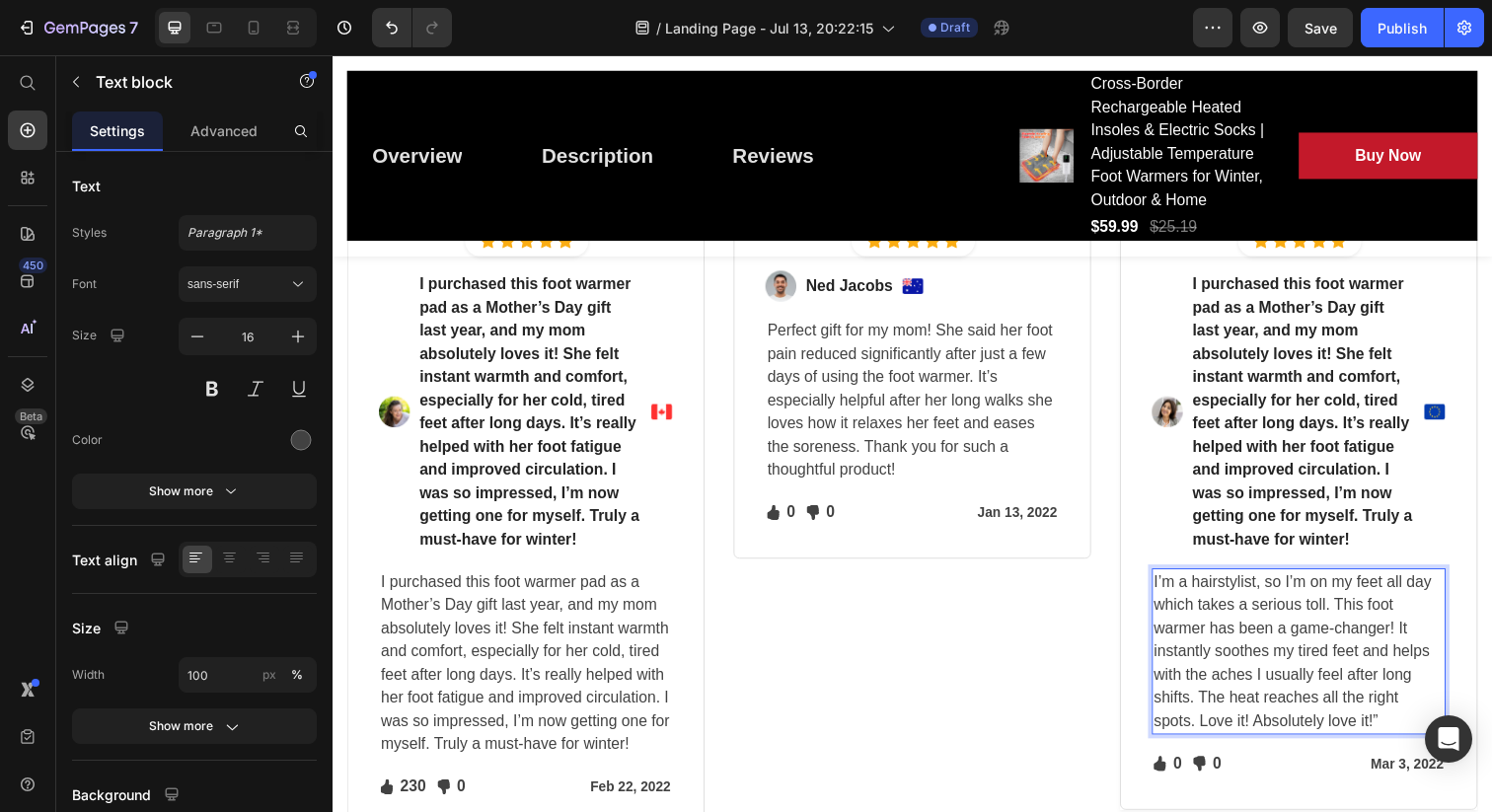 click on "I’m a hairstylist, so I’m on my feet all day which takes a serious toll. This foot warmer has been a game-changer! It instantly soothes my tired feet and helps with the aches I usually feel after long shifts. The heat reaches all the right spots. Love it! Absolutely love it!”" at bounding box center (1319, 664) 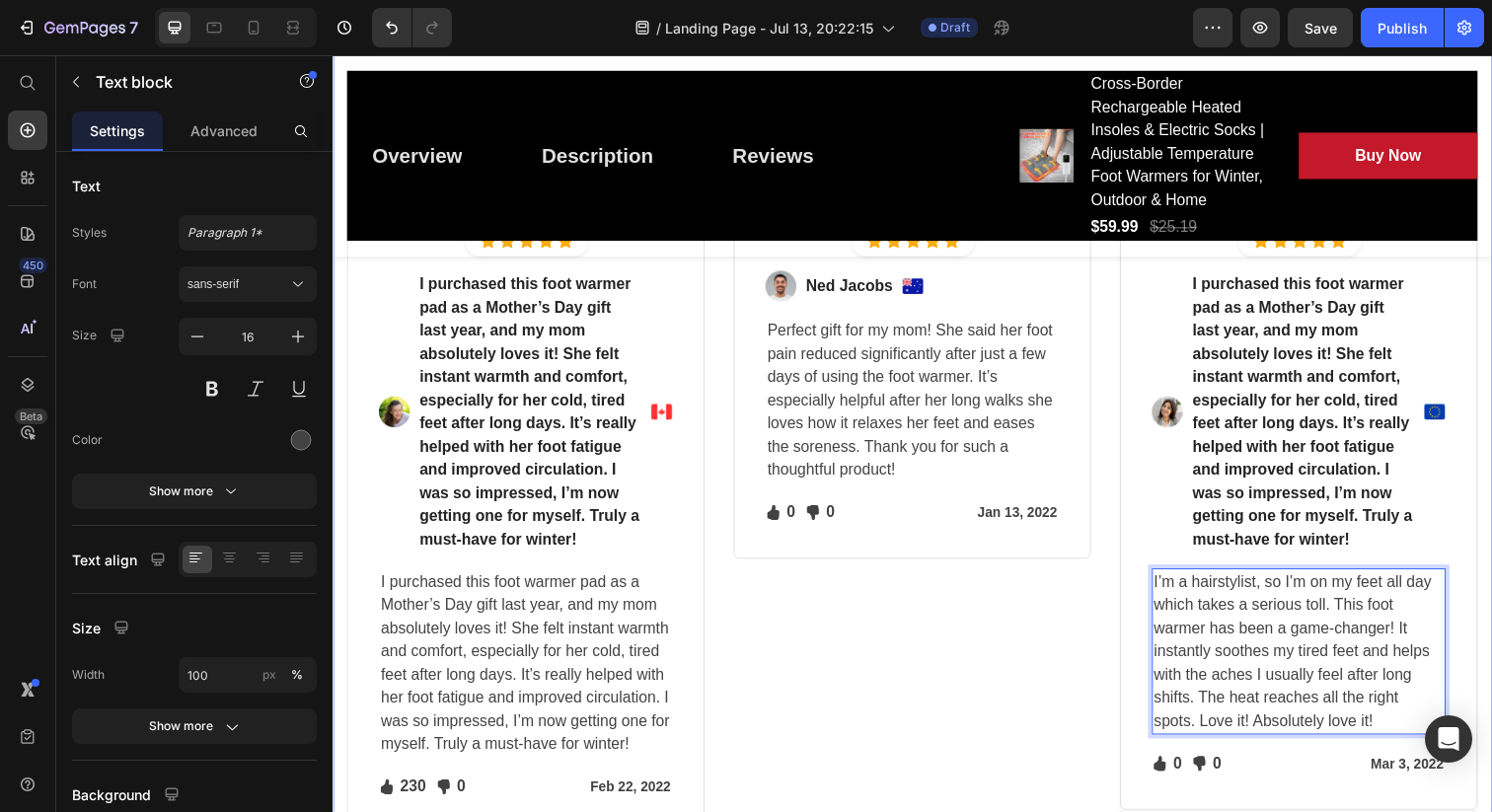 click on "Let's Hear What Our Customers Have To Say Heading Row                Icon                Icon                Icon                Icon                Icon Icon List Hoz Row Row Image Regina Moore Text block Image Row I purchased this foot warmer pad as a Mother’s Day gift last year, and my mom absolutely loves it! She felt instant warmth and comfort, especially for her cold, tired feet after long days. It’s really helped with her foot fatigue and improved circulation. I was so impressed, I’m now getting one for myself. Truly a must-have for winter! Text block
Icon 230 Text block Icon List
Icon 0 Text block Icon List Row Feb 22, 2022 Text block Row Row Row                Icon                Icon                Icon                Icon                Icon Icon List Hoz Row Row Image Ned Jacobs Text block Image Row Text block
Icon 0 Text block Icon List
Icon 0 Text block Icon List Row Jan 13, 2022 Text block Row Row Row                Icon Row" at bounding box center [925, 472] 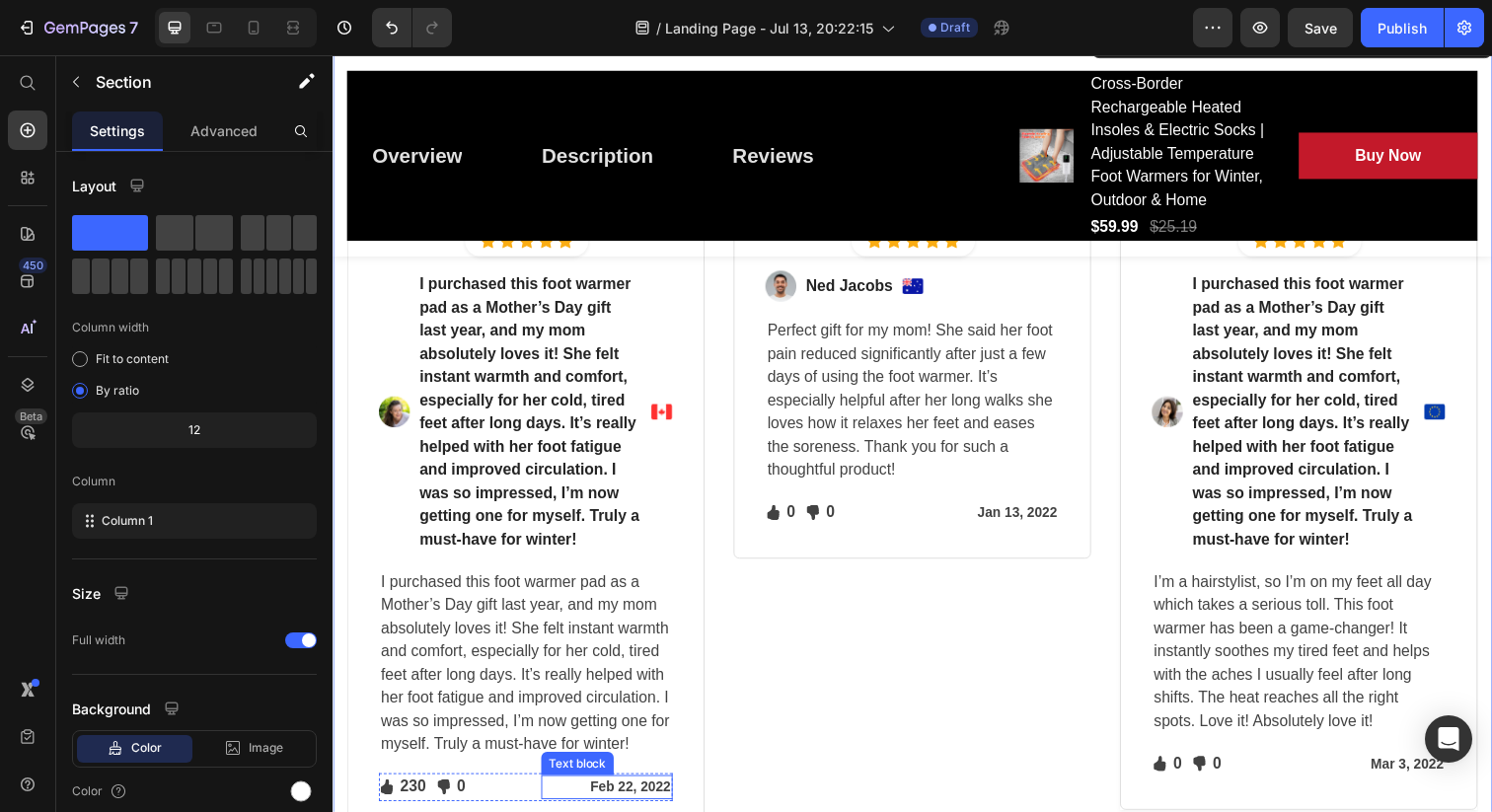 click on "[MONTH] [DAY], [YEAR]" at bounding box center (613, 802) 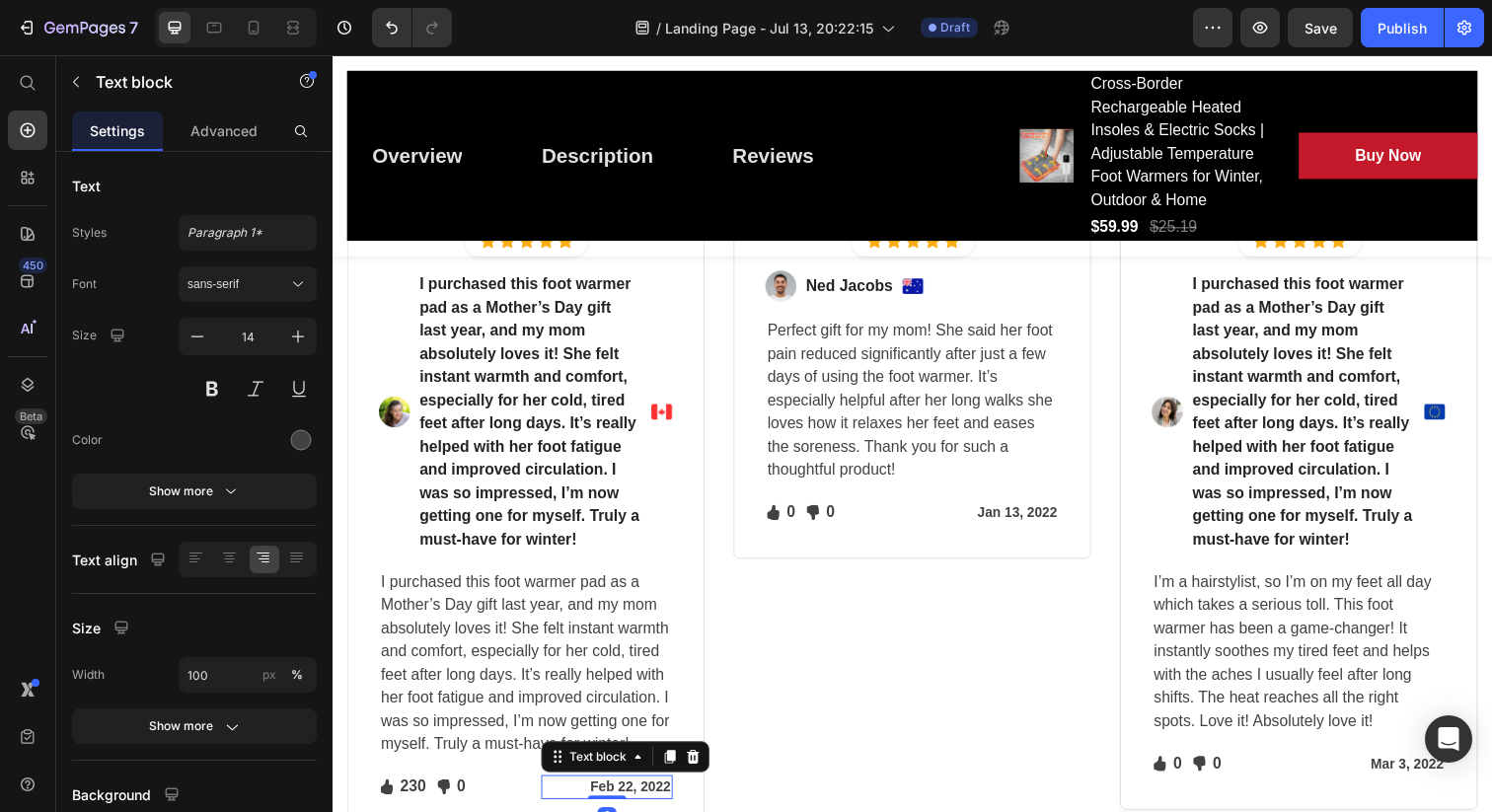 click on "[MONTH] [DAY], [YEAR]" at bounding box center (613, 802) 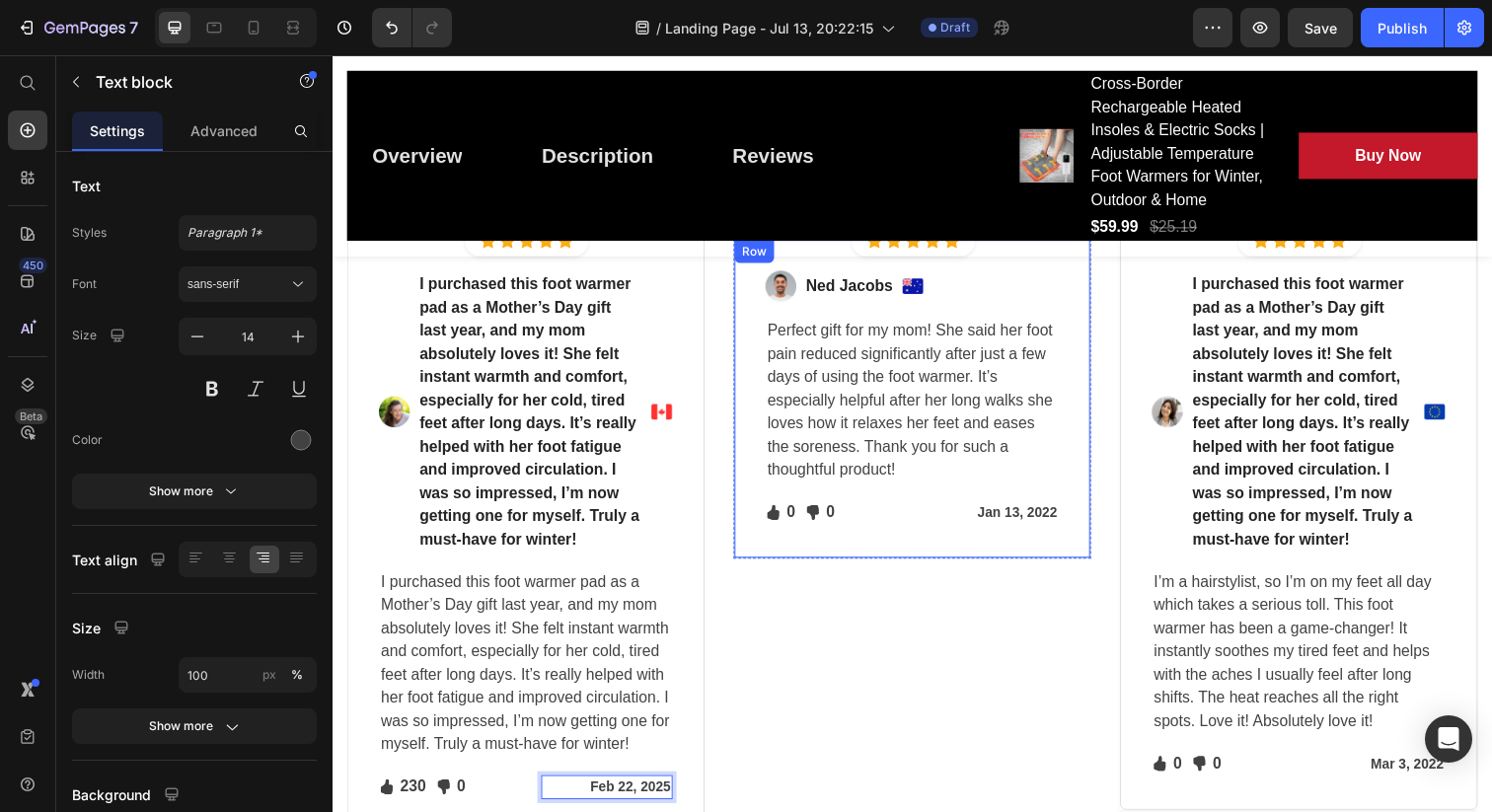 click on "Jan 13, 2022" at bounding box center [1007, 522] 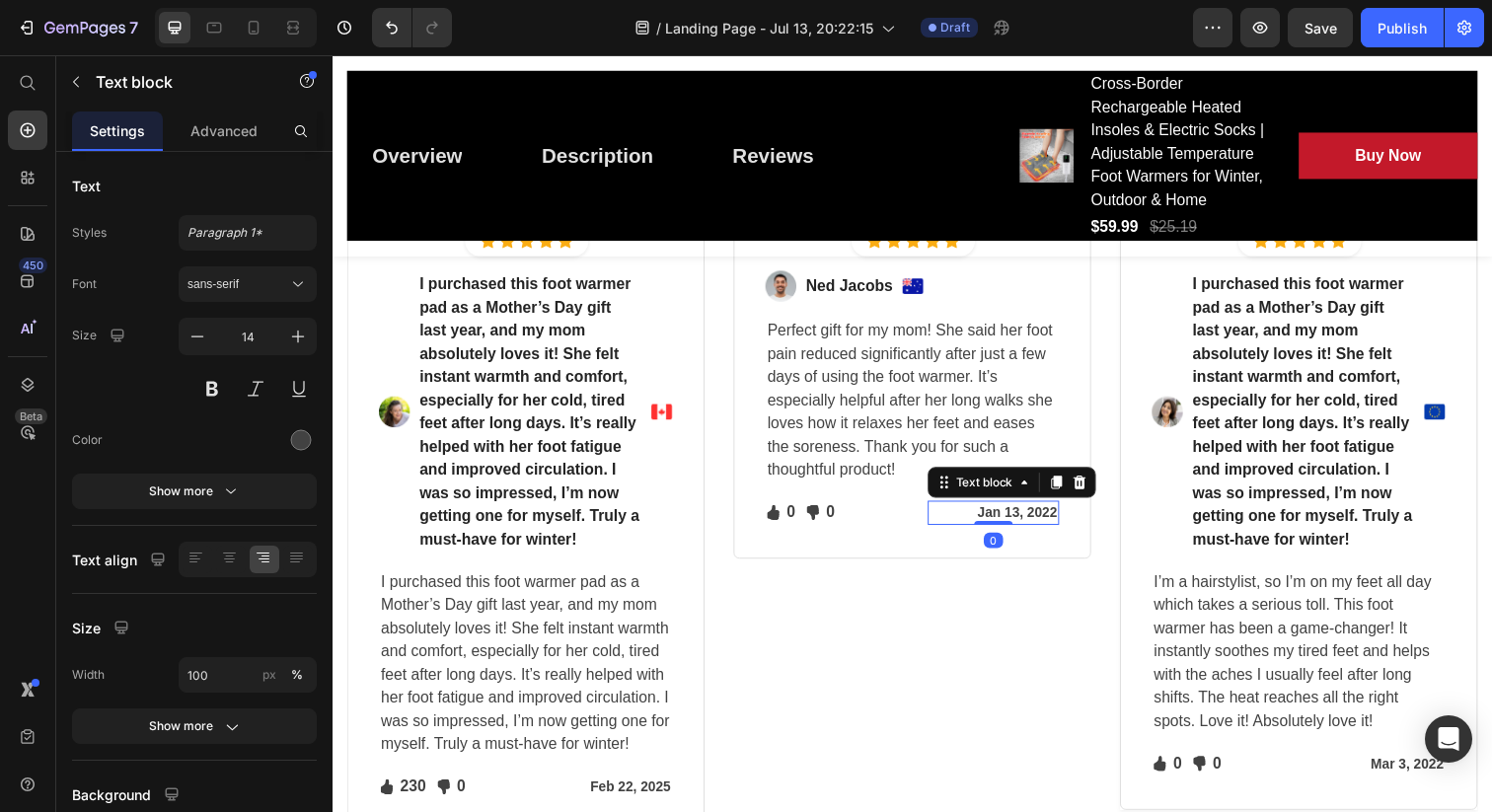 click on "Jan 13, 2022" at bounding box center [1007, 522] 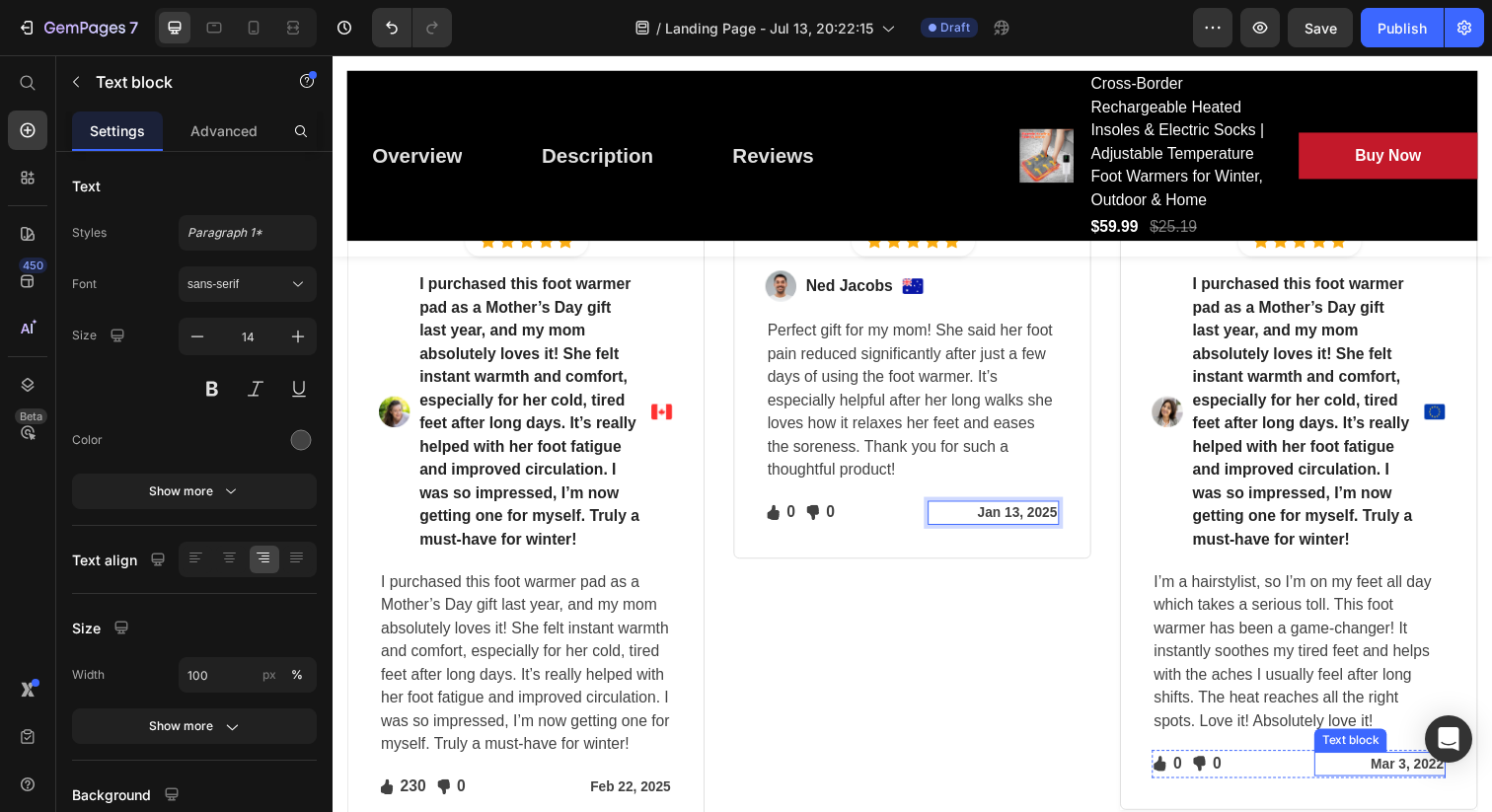 click on "[MONTH] [DAY], [YEAR]" at bounding box center [1402, 778] 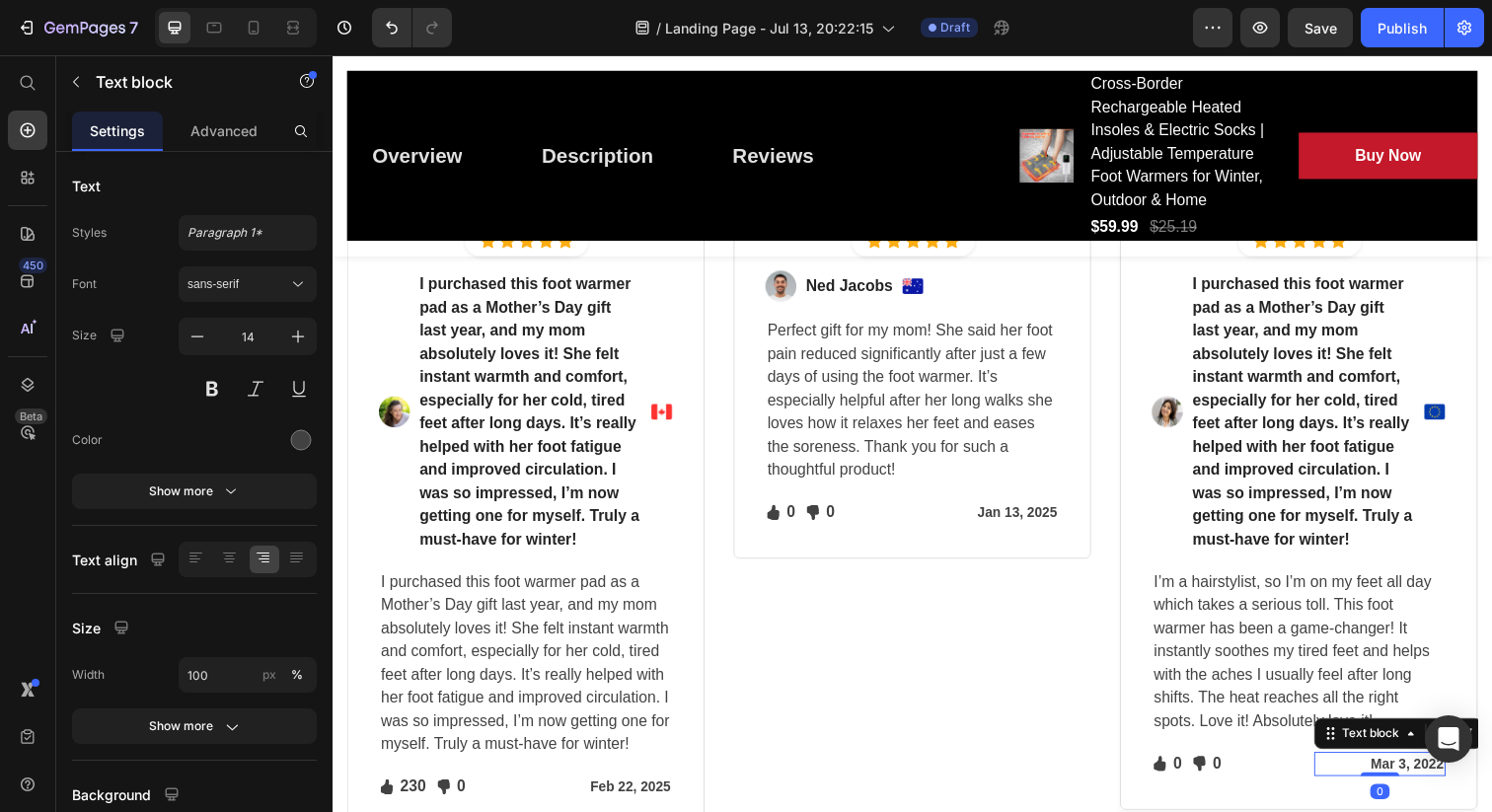 click on "[MONTH] [DAY], [YEAR]" at bounding box center [1402, 778] 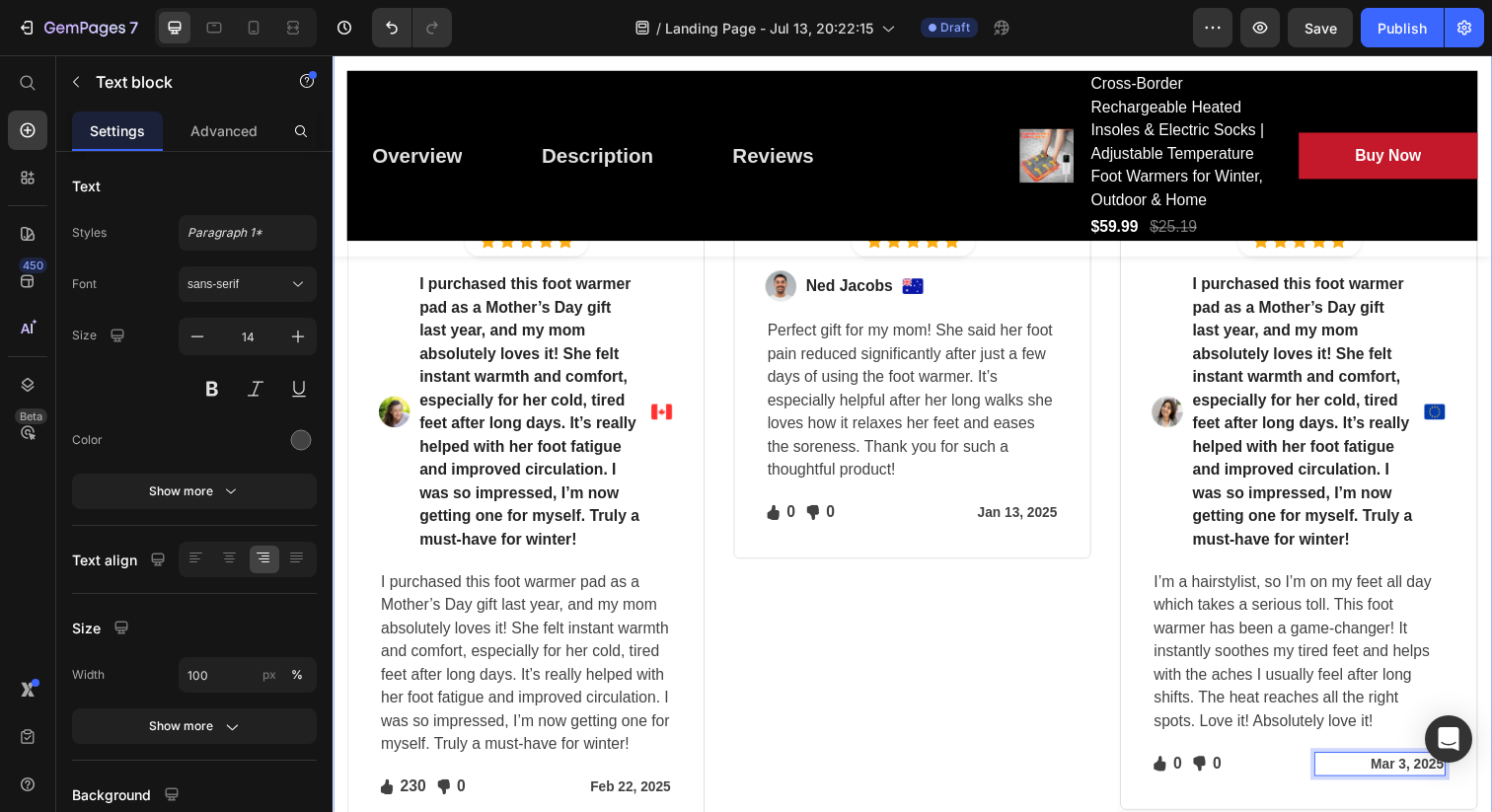 click on "Let's Hear What Our Customers Have To Say Heading Row                Icon                Icon                Icon                Icon                Icon Icon List Hoz Row Row Image Regina Moore Text block Image Row I purchased this foot warmer pad as a Mother’s Day gift last year, and my mom absolutely loves it! She felt instant warmth and comfort, especially for her cold, tired feet after long days. It’s really helped with her foot fatigue and improved circulation. I was so impressed, I’m now getting one for myself. Truly a must-have for winter! Text block
Icon 230 Text block Icon List
Icon 0 Text block Icon List Row Feb 22, 2025 Text block Row Row Row                Icon                Icon                Icon                Icon                Icon Icon List Hoz Row Row Image Ned Jacobs Text block Image Row Text block
Icon 0 Text block Icon List
Icon 0 Text block Icon List Row Jan 13, 2025 Text block Row Row Row                Icon Row" at bounding box center (925, 472) 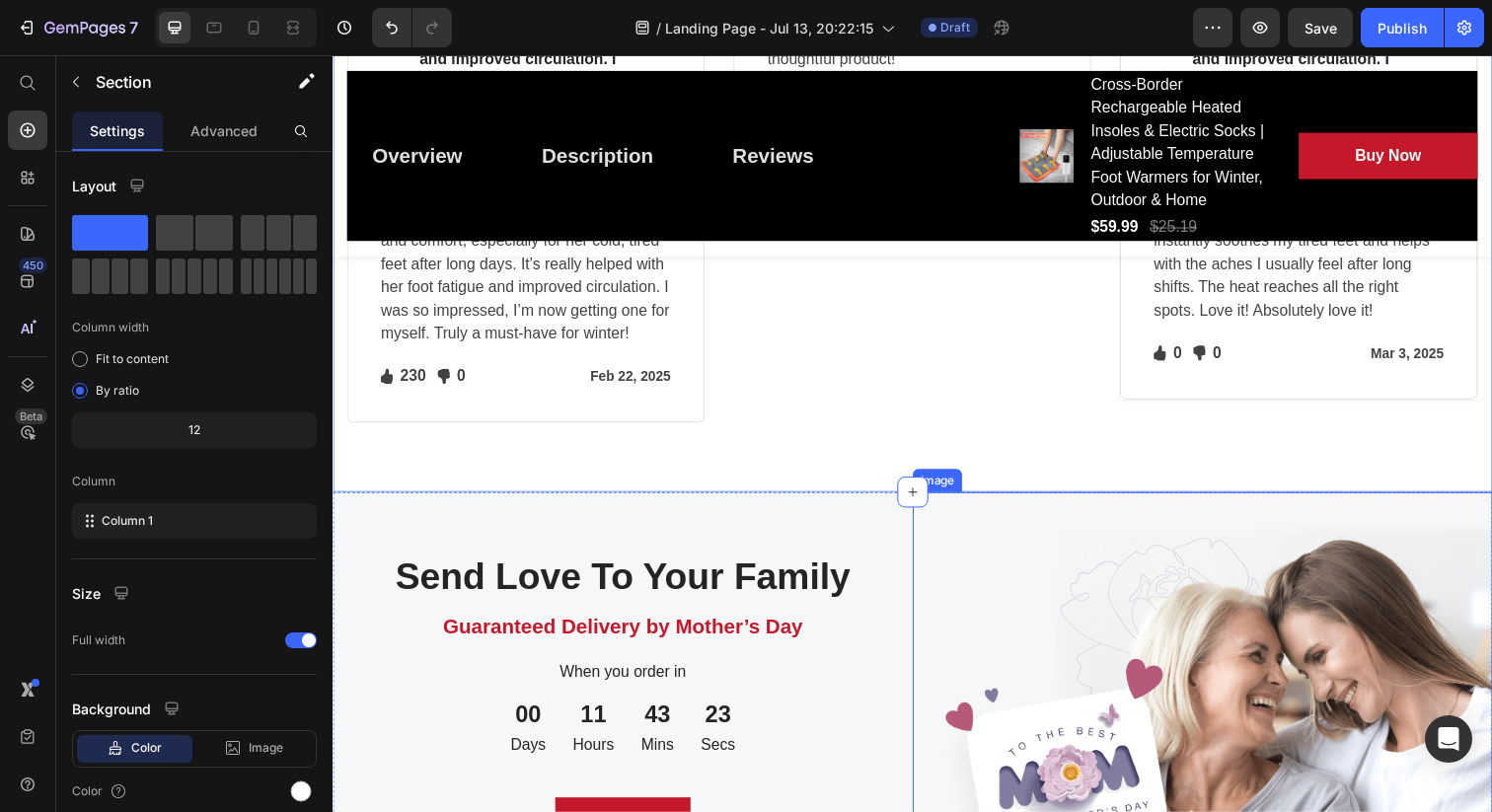 scroll, scrollTop: 4348, scrollLeft: 0, axis: vertical 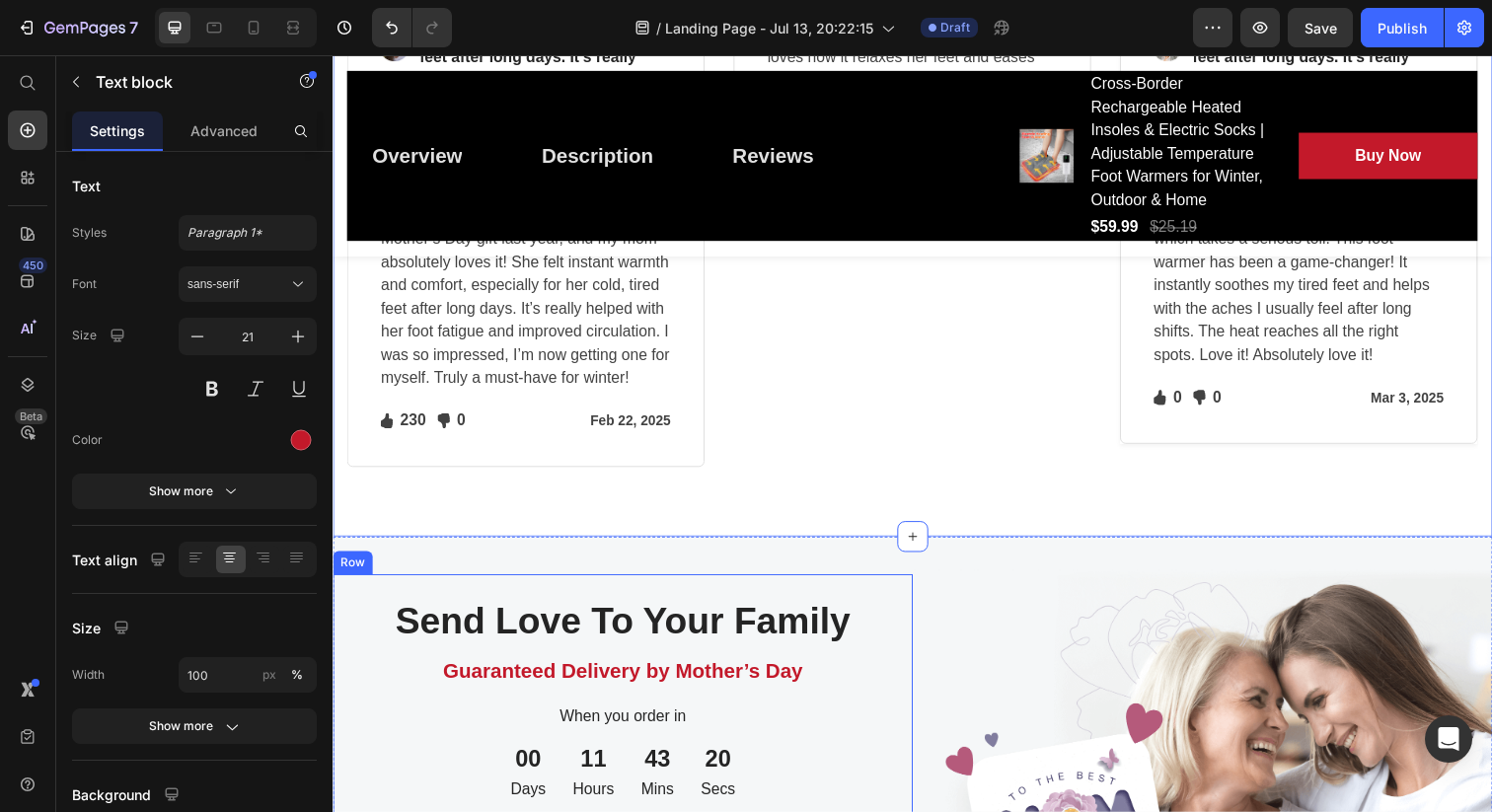 click on "Guaranteed Delivery by Mother’s Day" at bounding box center (629, 684) 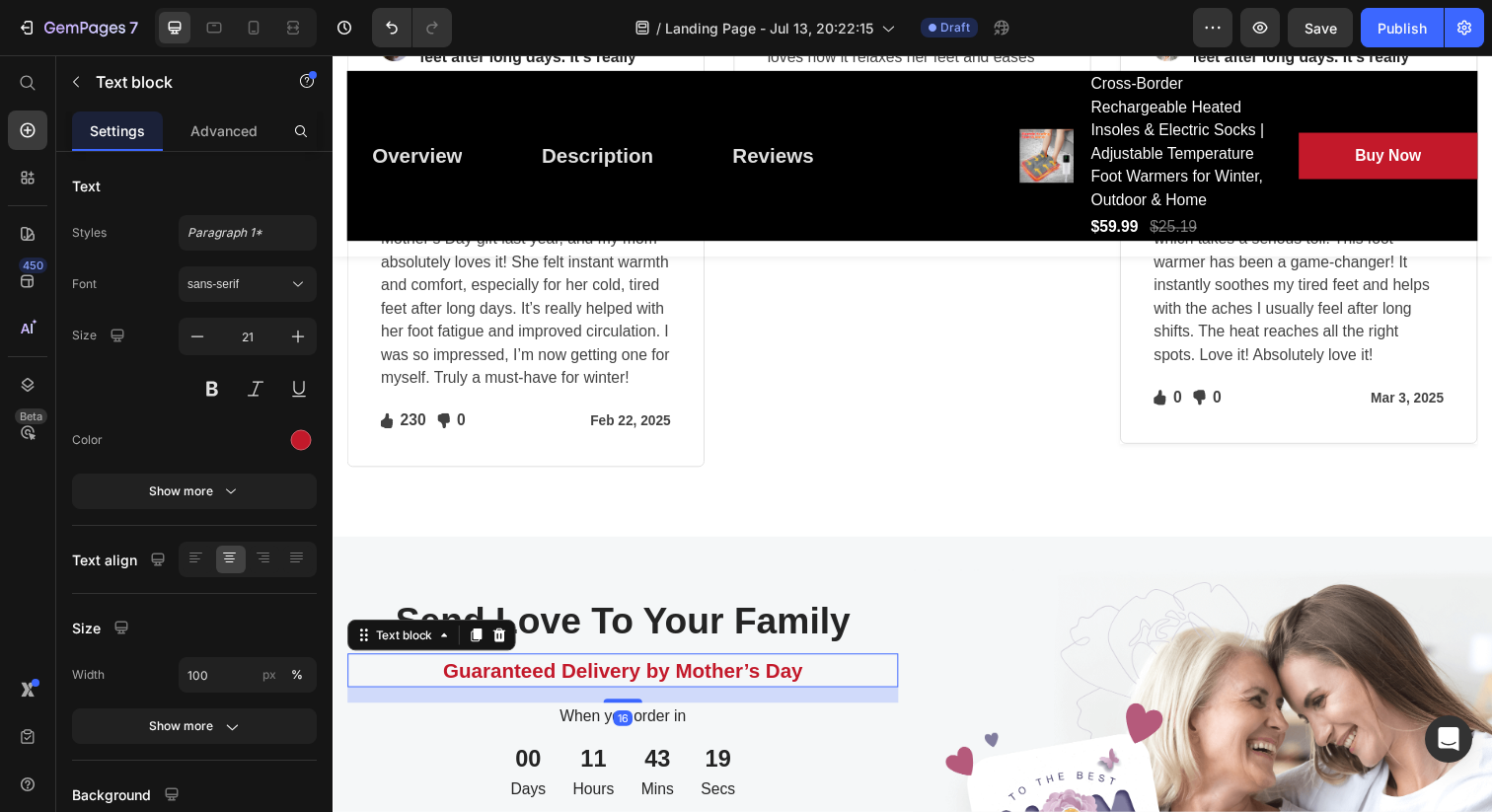 click on "Send Love To Your Family" at bounding box center (629, 633) 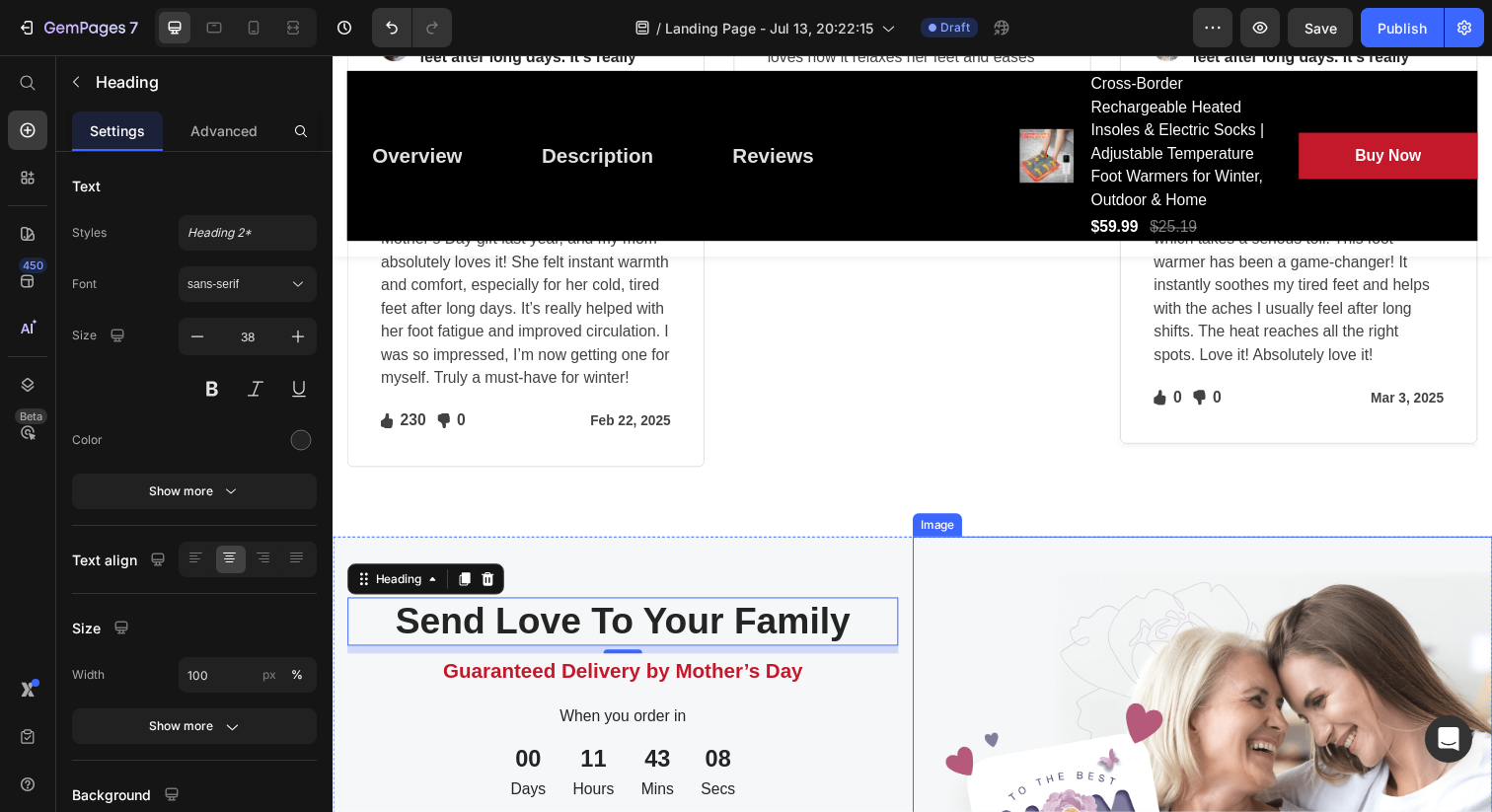 click at bounding box center (1221, 759) 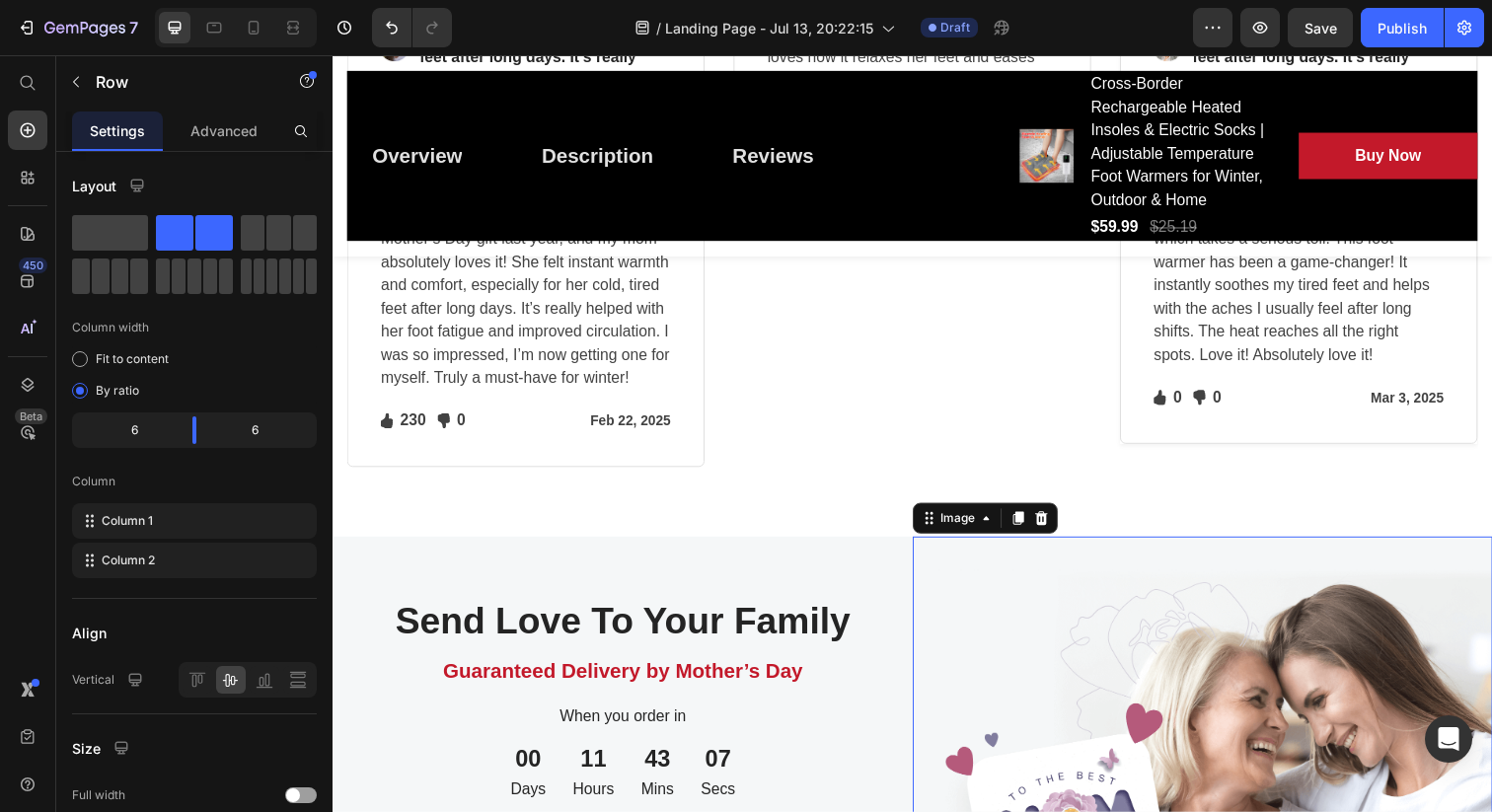 click on "Send Love To Your Family Heading Guaranteed Delivery by Mother’s Day Text block When you order in Text block 00 Days 11 Hours 43 Mins 07 Secs CountDown Timer Get It Now Button Row" at bounding box center [629, 759] 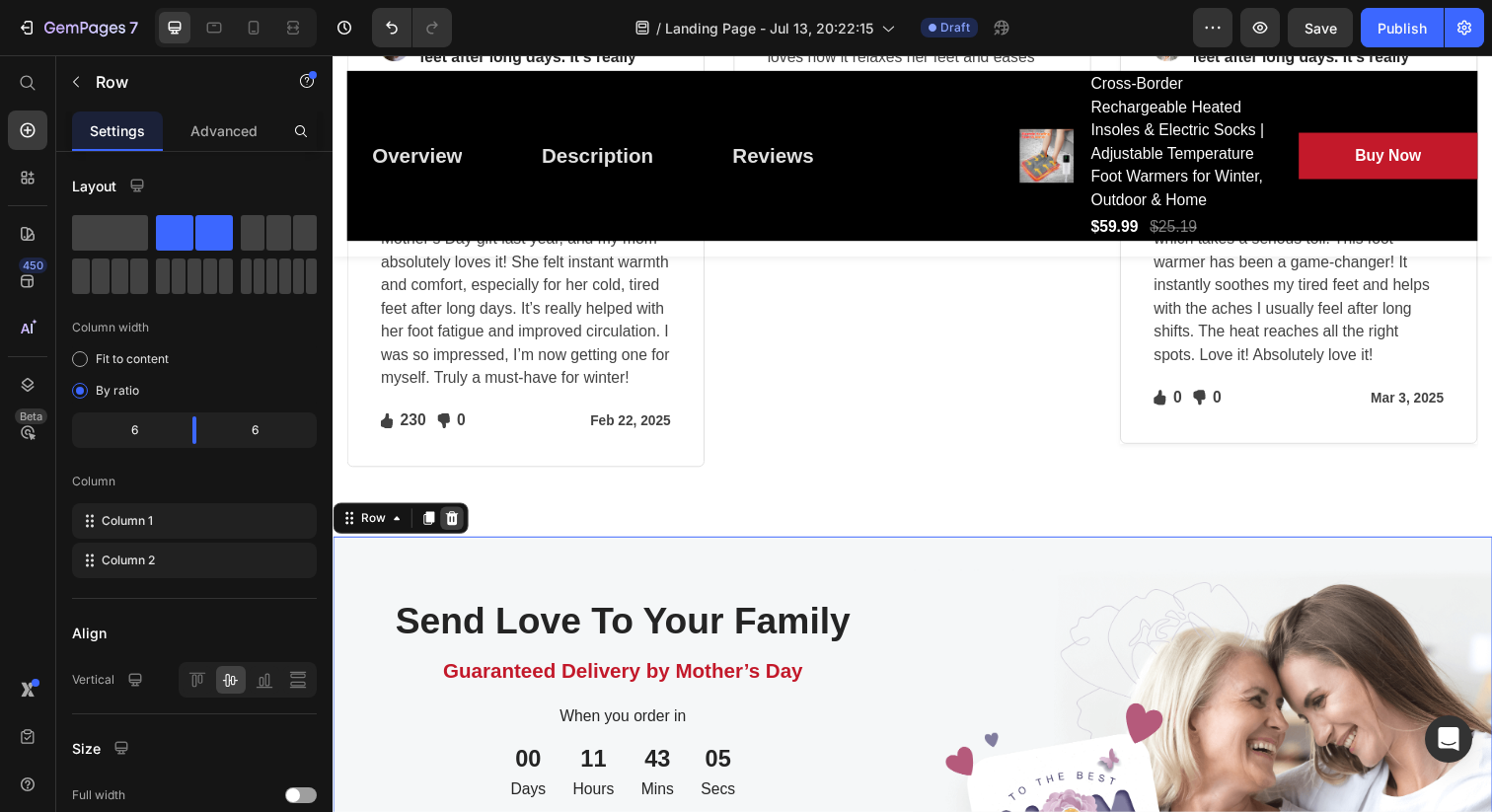 click 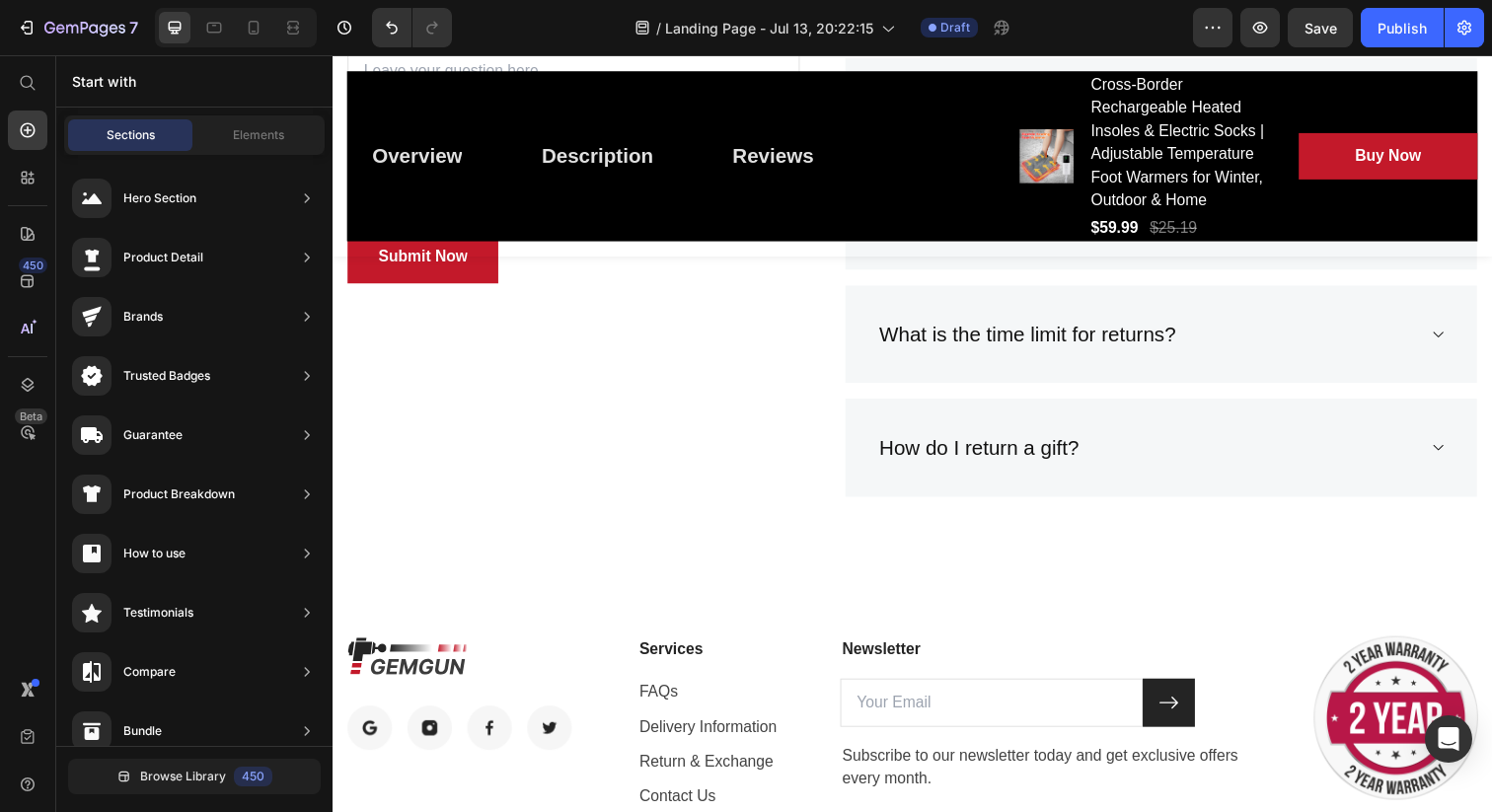 scroll, scrollTop: 6485, scrollLeft: 0, axis: vertical 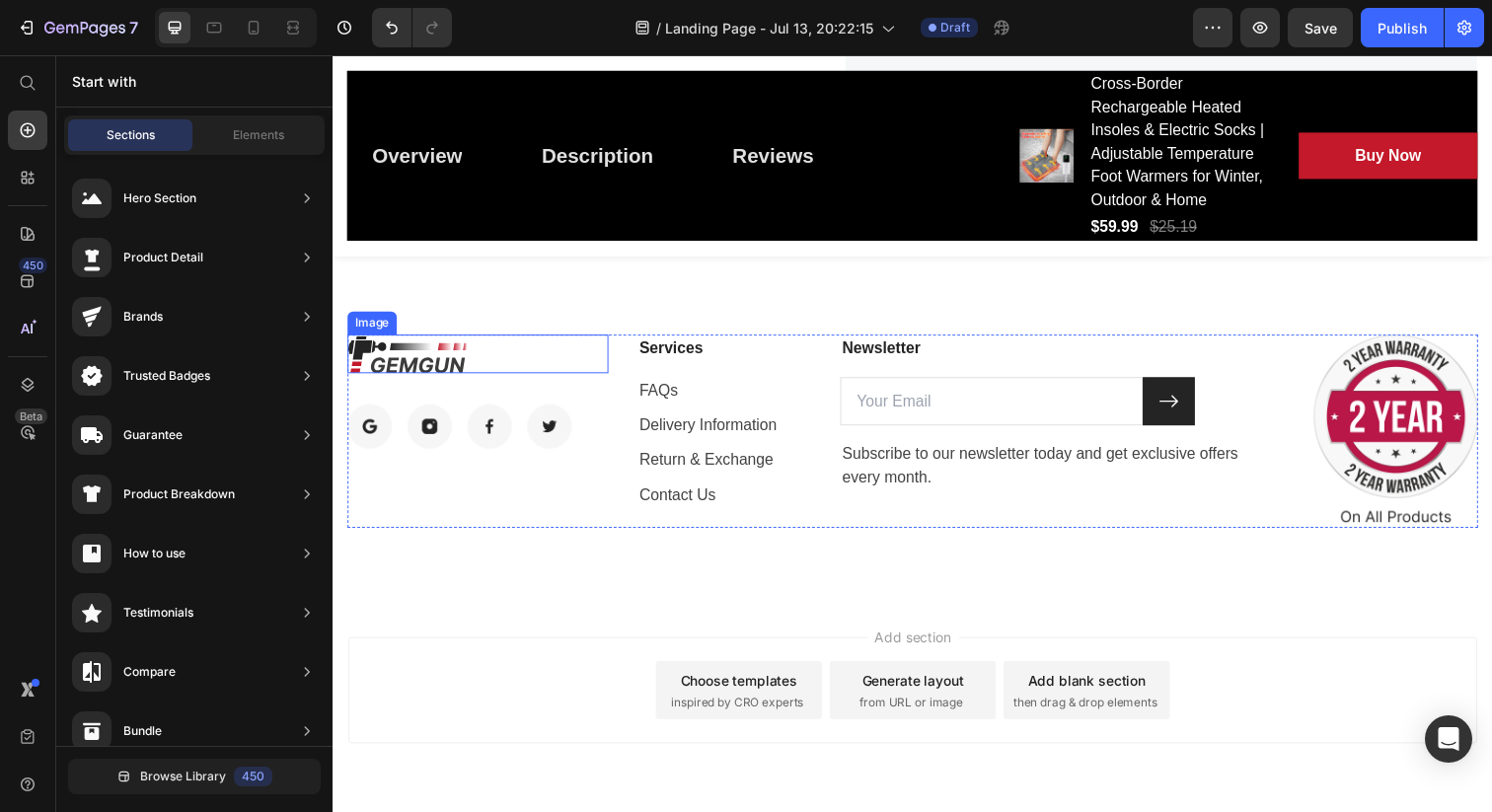 click at bounding box center (481, 360) 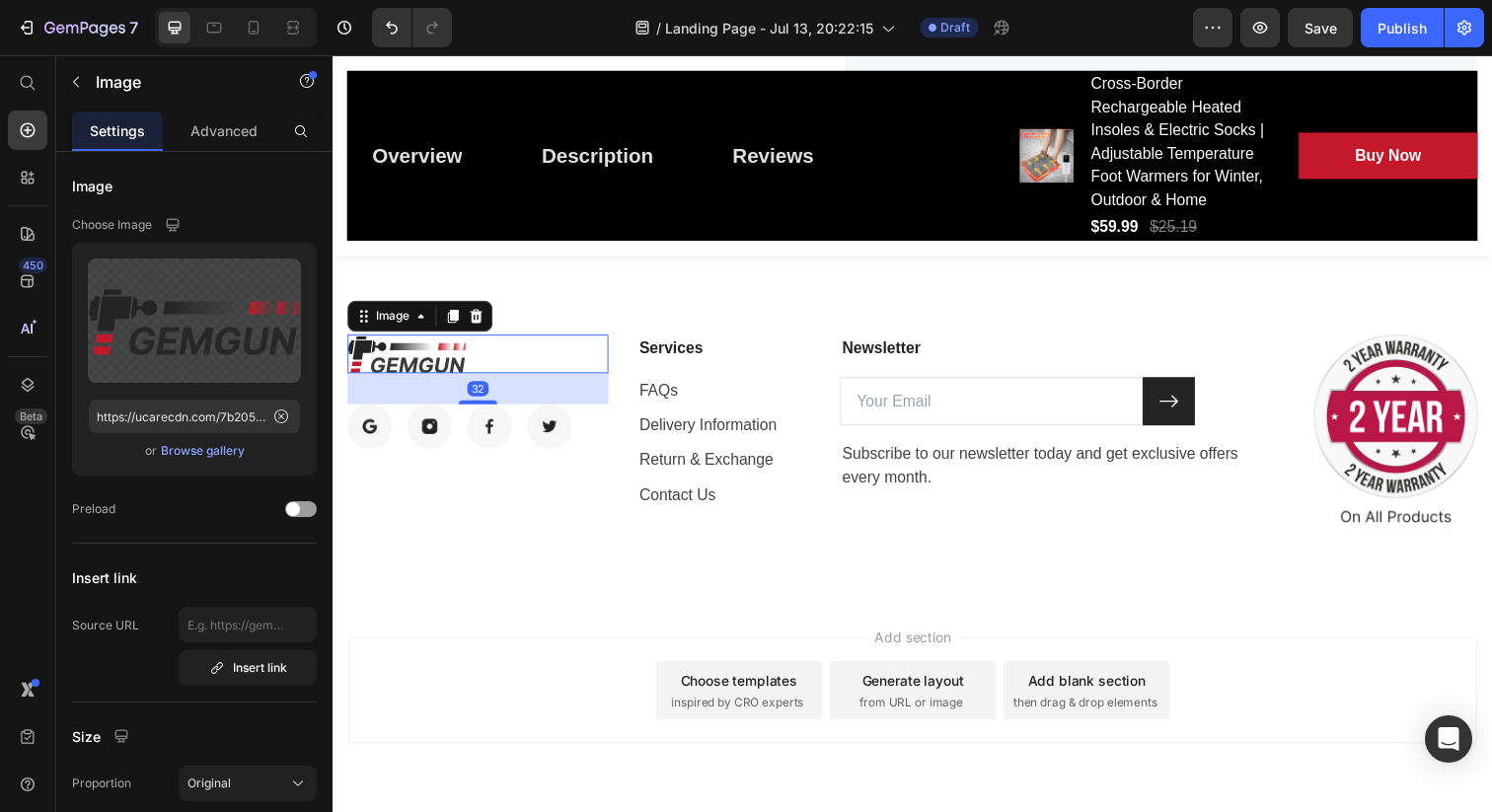 click on "Image" at bounding box center [421, 322] 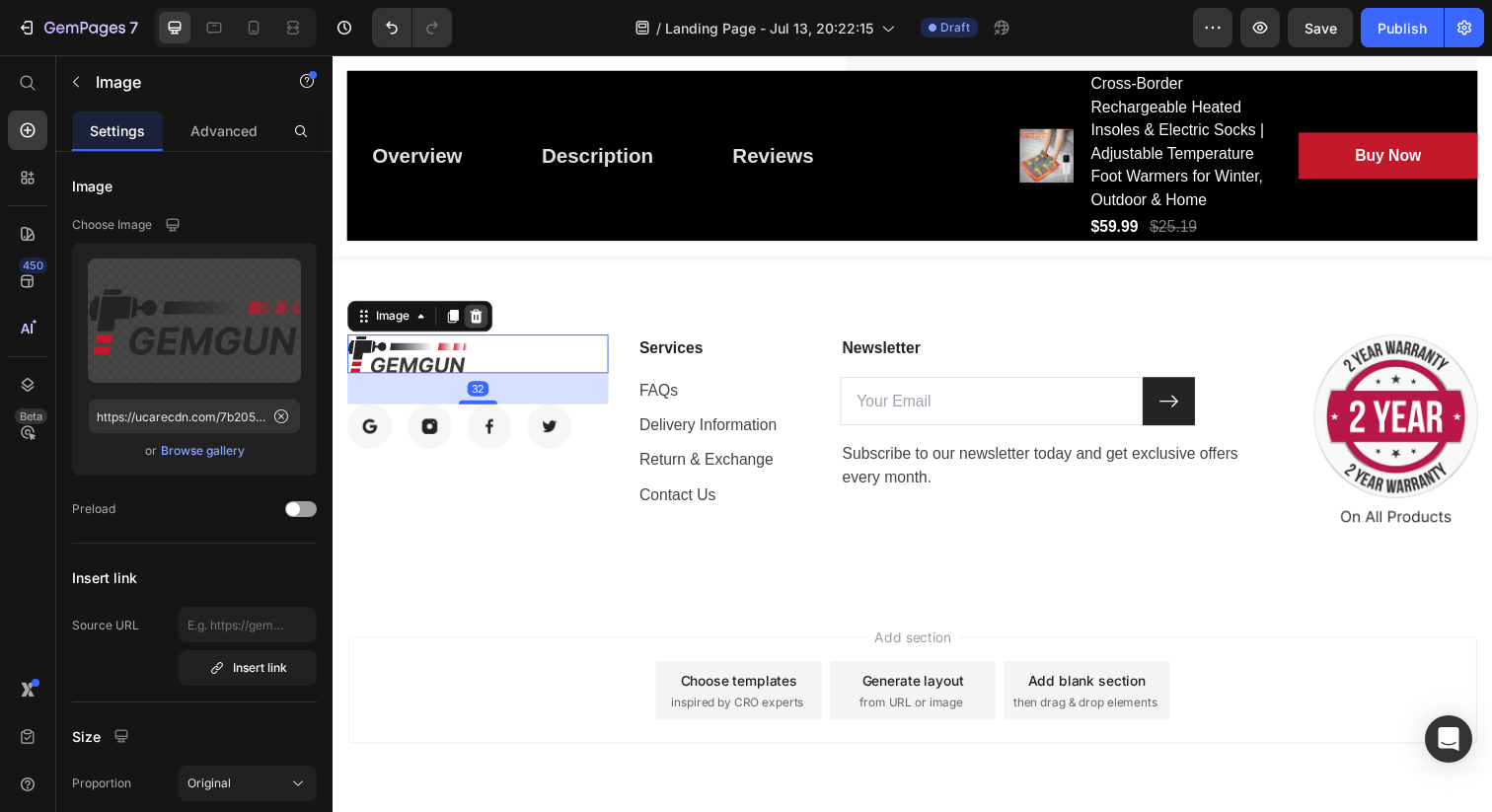 click at bounding box center [479, 322] 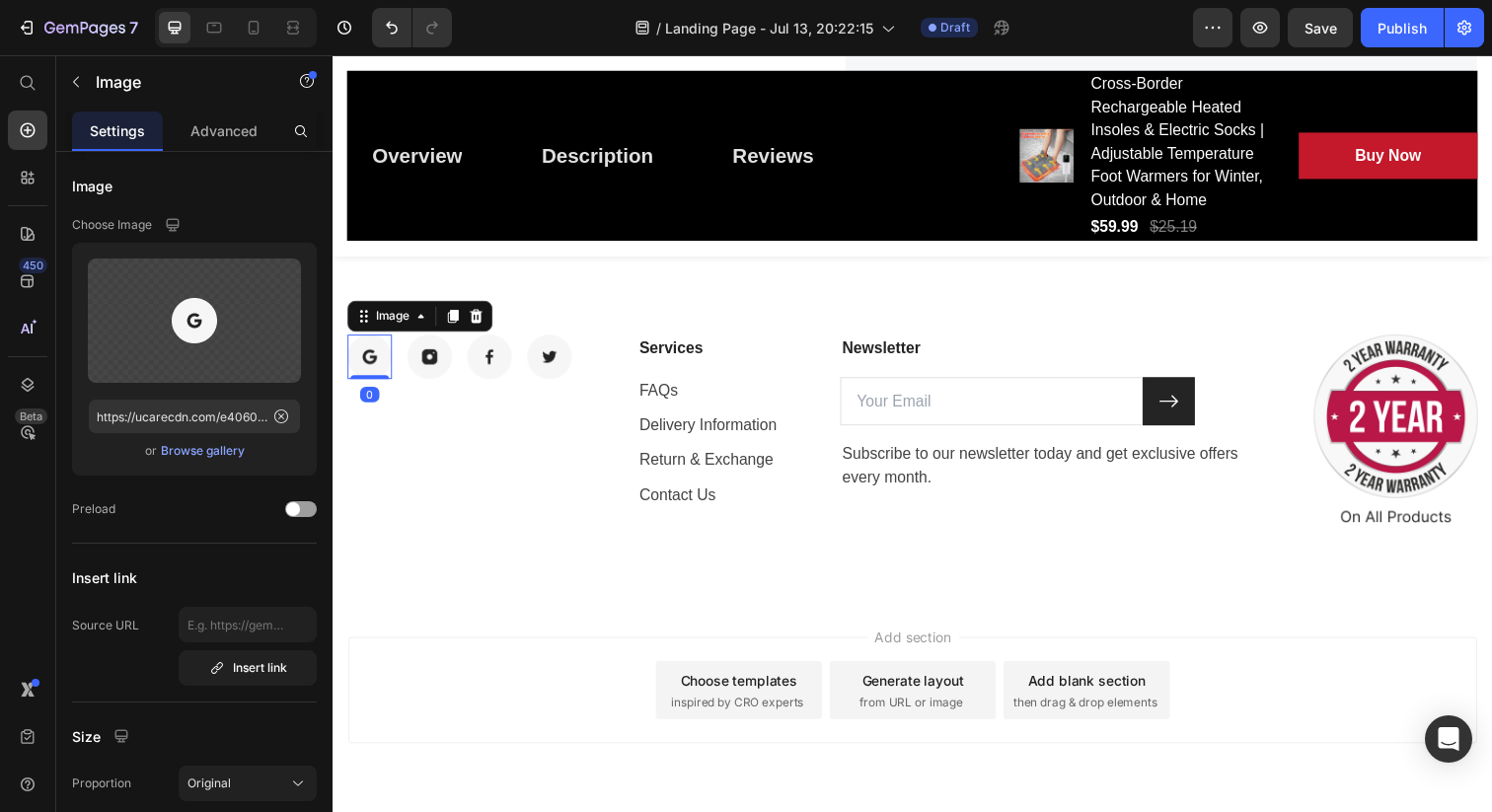 click at bounding box center (370, 363) 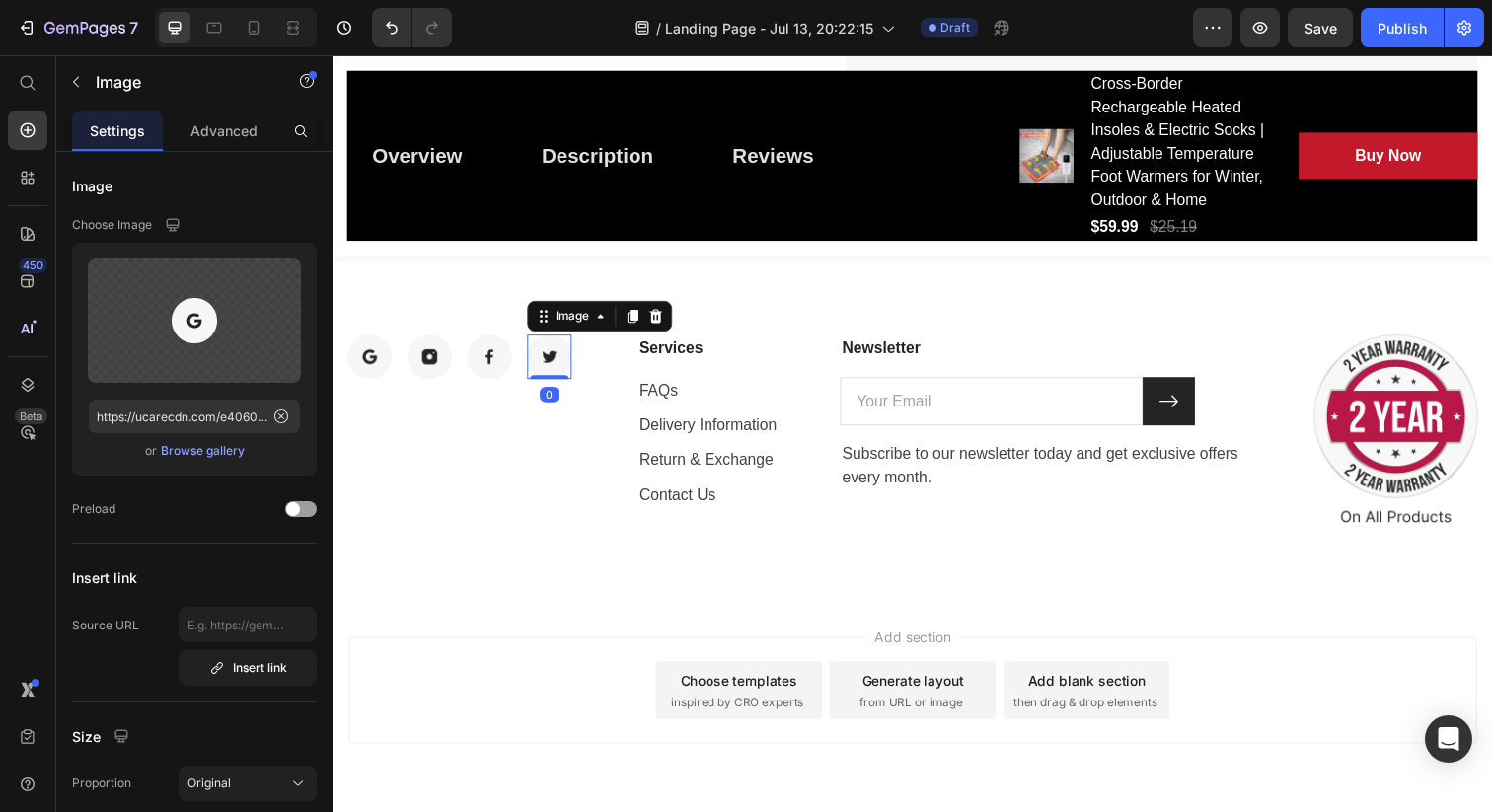 click at bounding box center [554, 363] 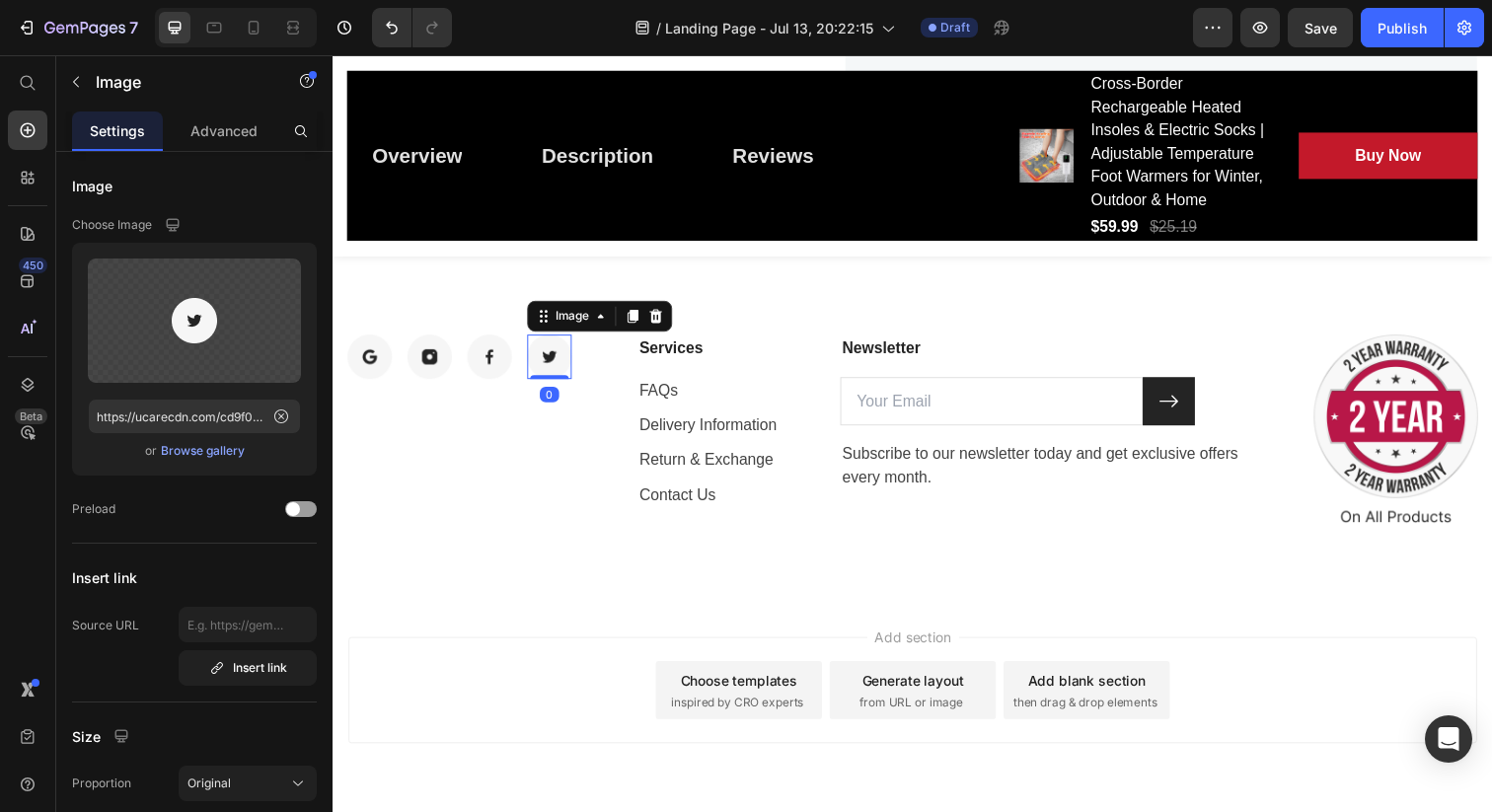click on "Image Image Image Image   0 Row" at bounding box center [481, 363] 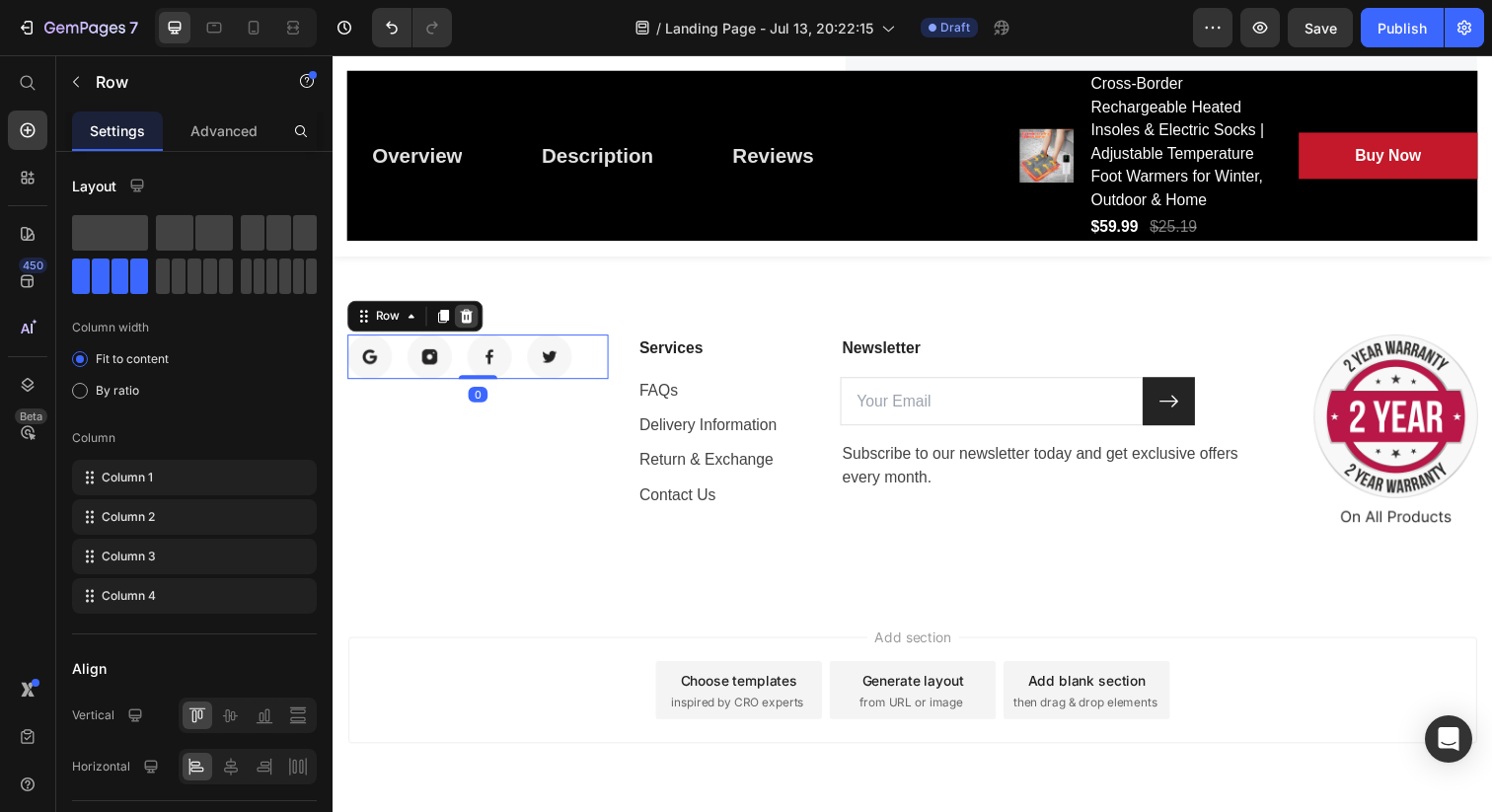 click at bounding box center [469, 322] 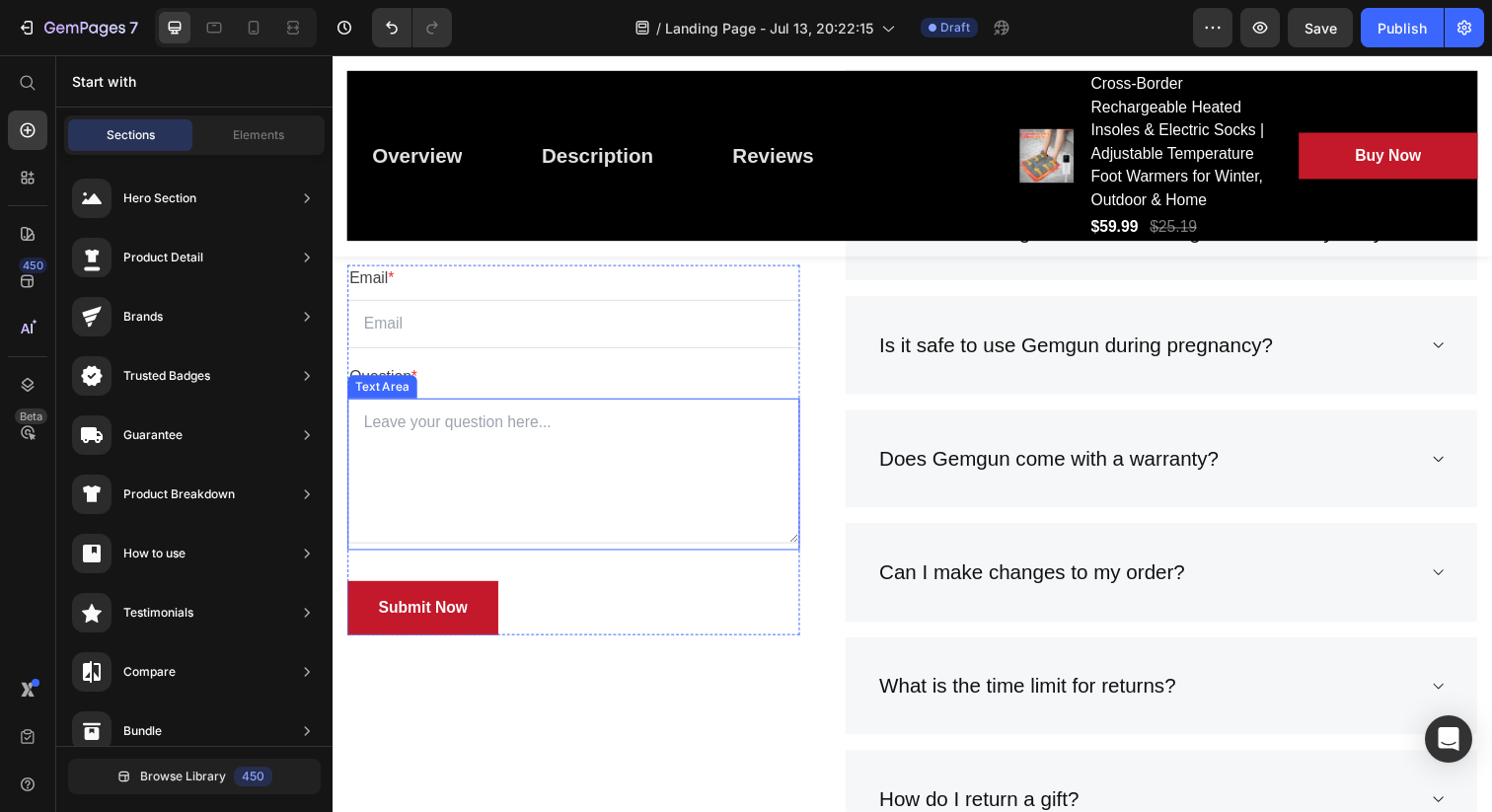 scroll, scrollTop: 5588, scrollLeft: 0, axis: vertical 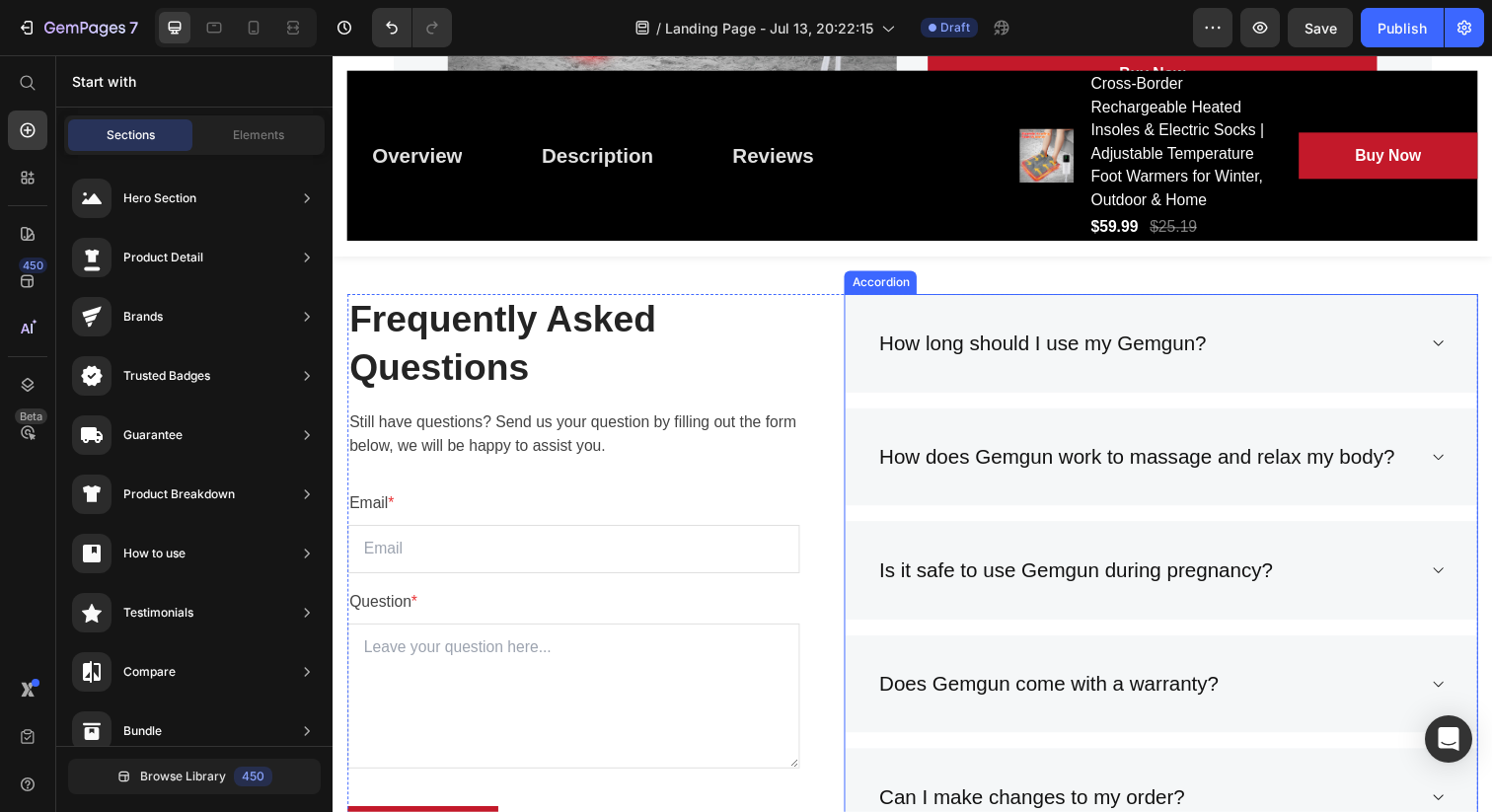 click on "How long should I use my Gemgun?" at bounding box center [1178, 349] 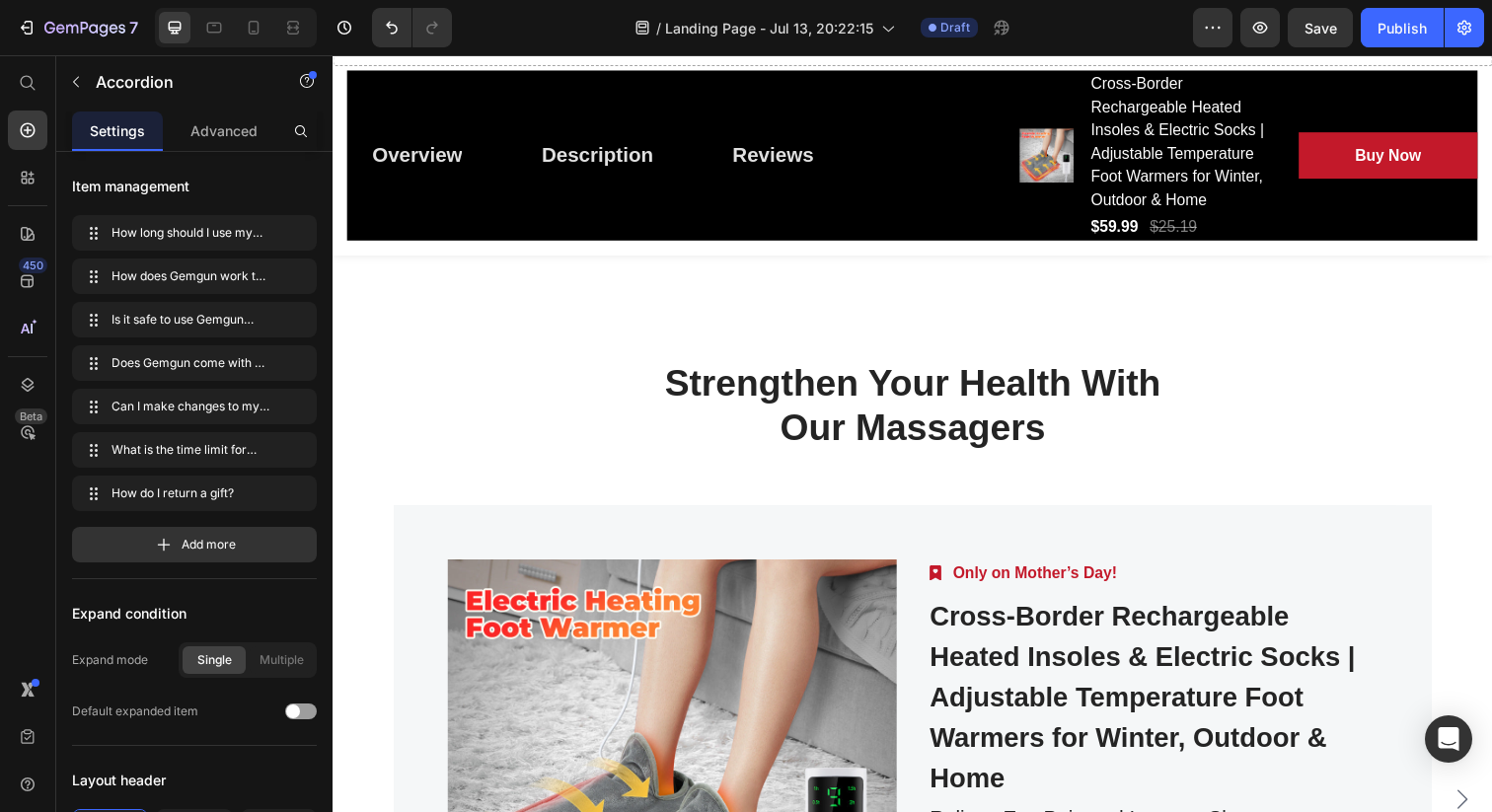 scroll, scrollTop: 4910, scrollLeft: 0, axis: vertical 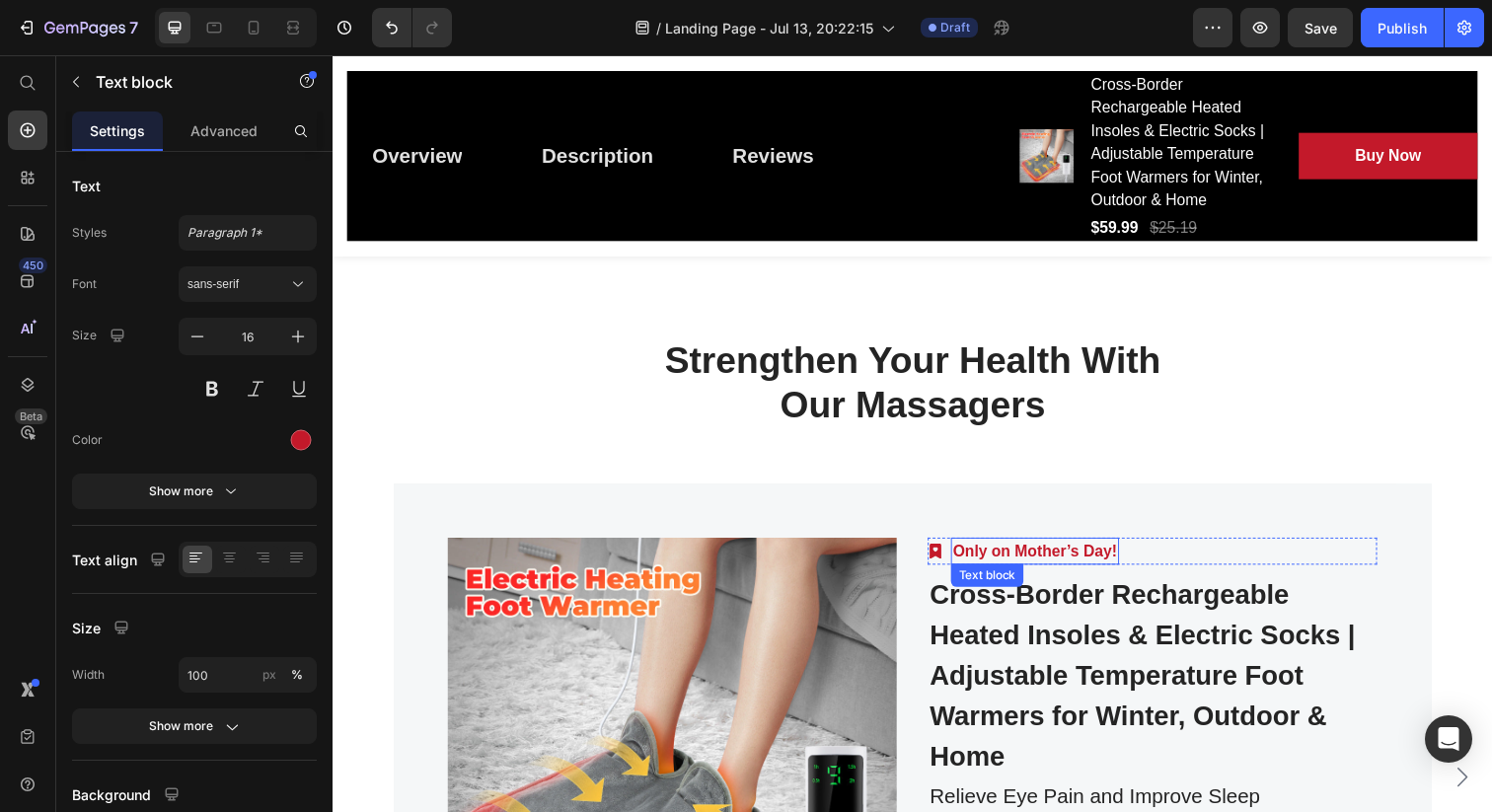 click on "Only on Mother’s Day!" at bounding box center [1050, 561] 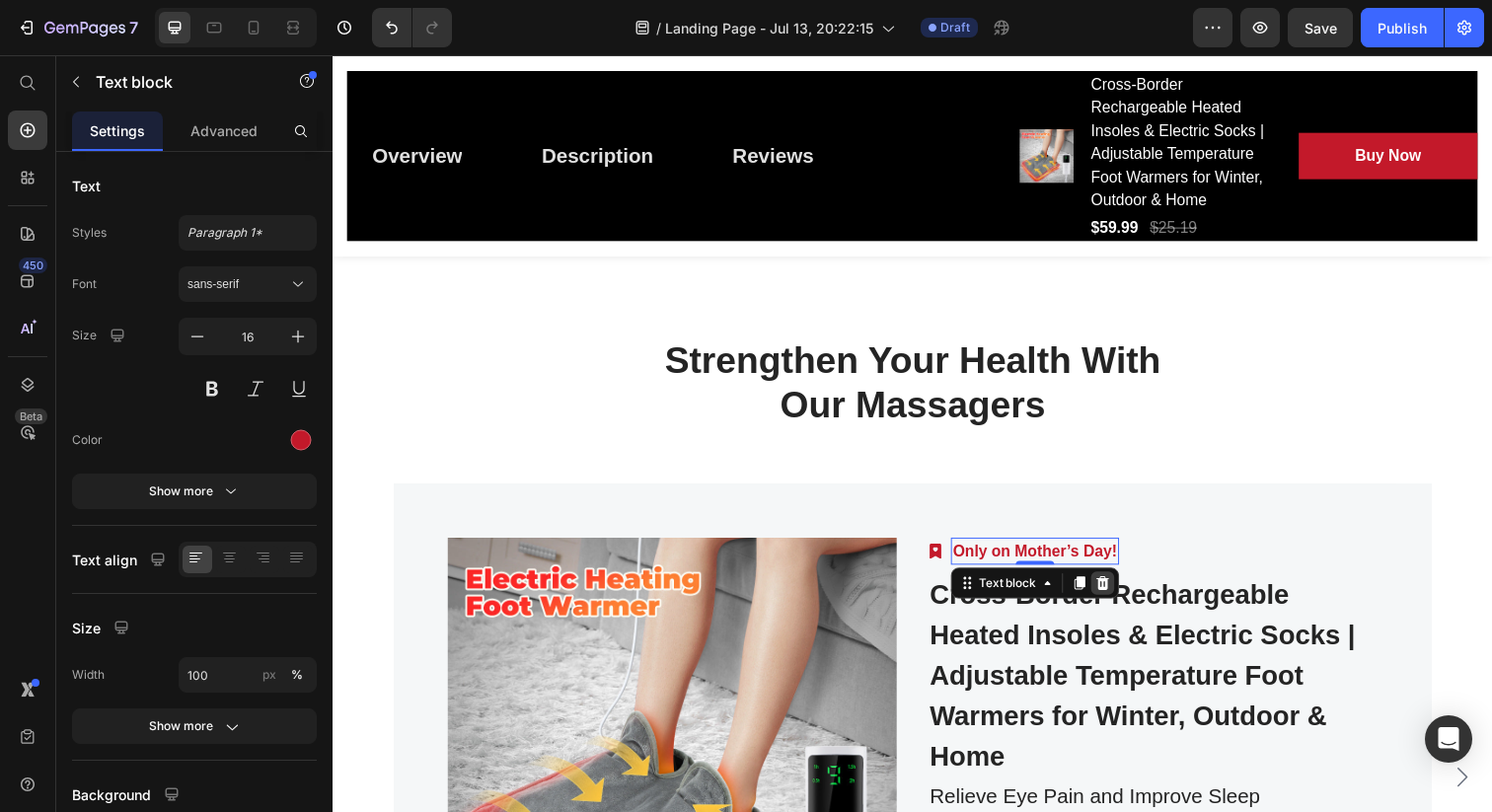 click 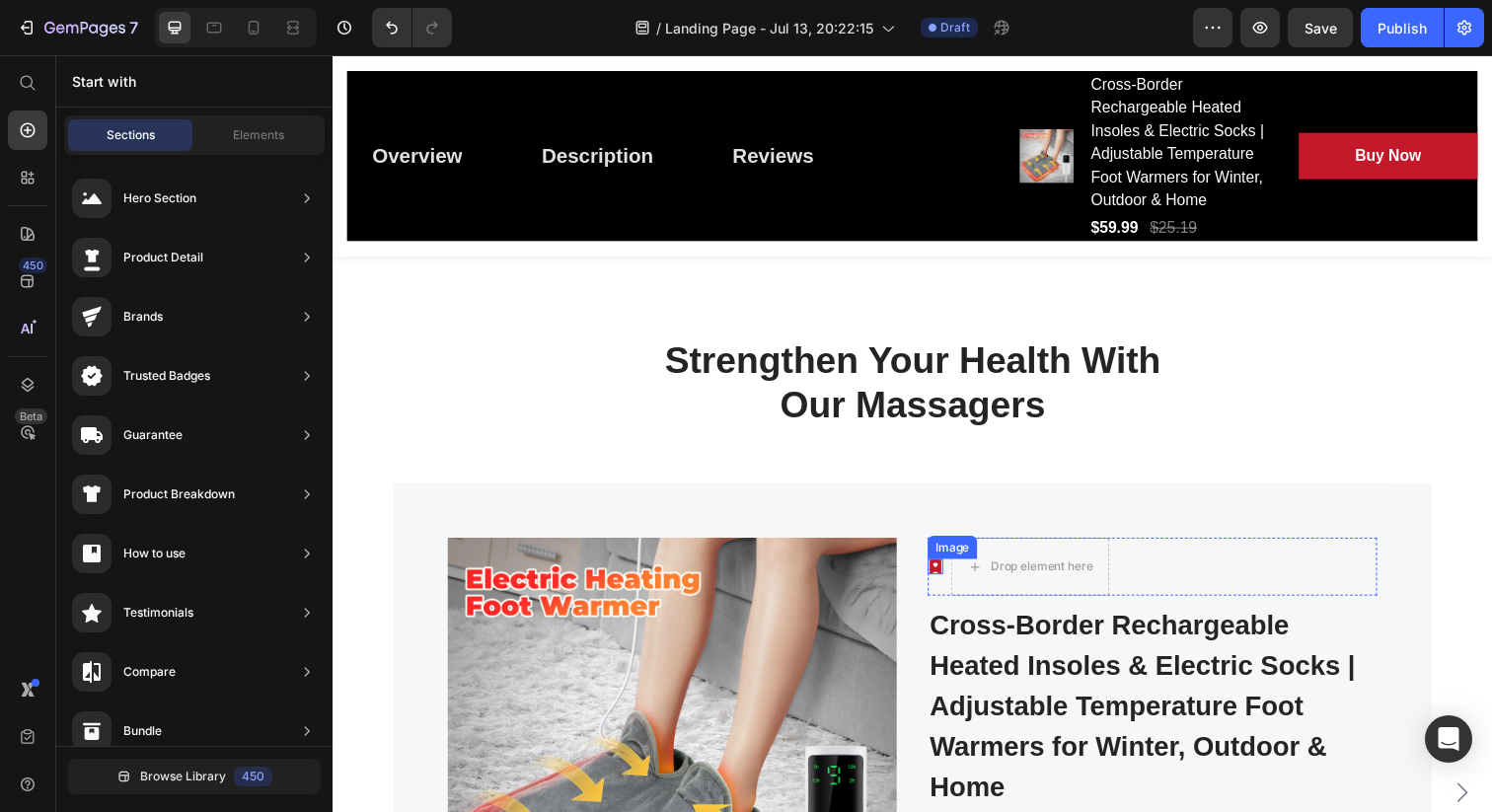 click at bounding box center [948, 577] 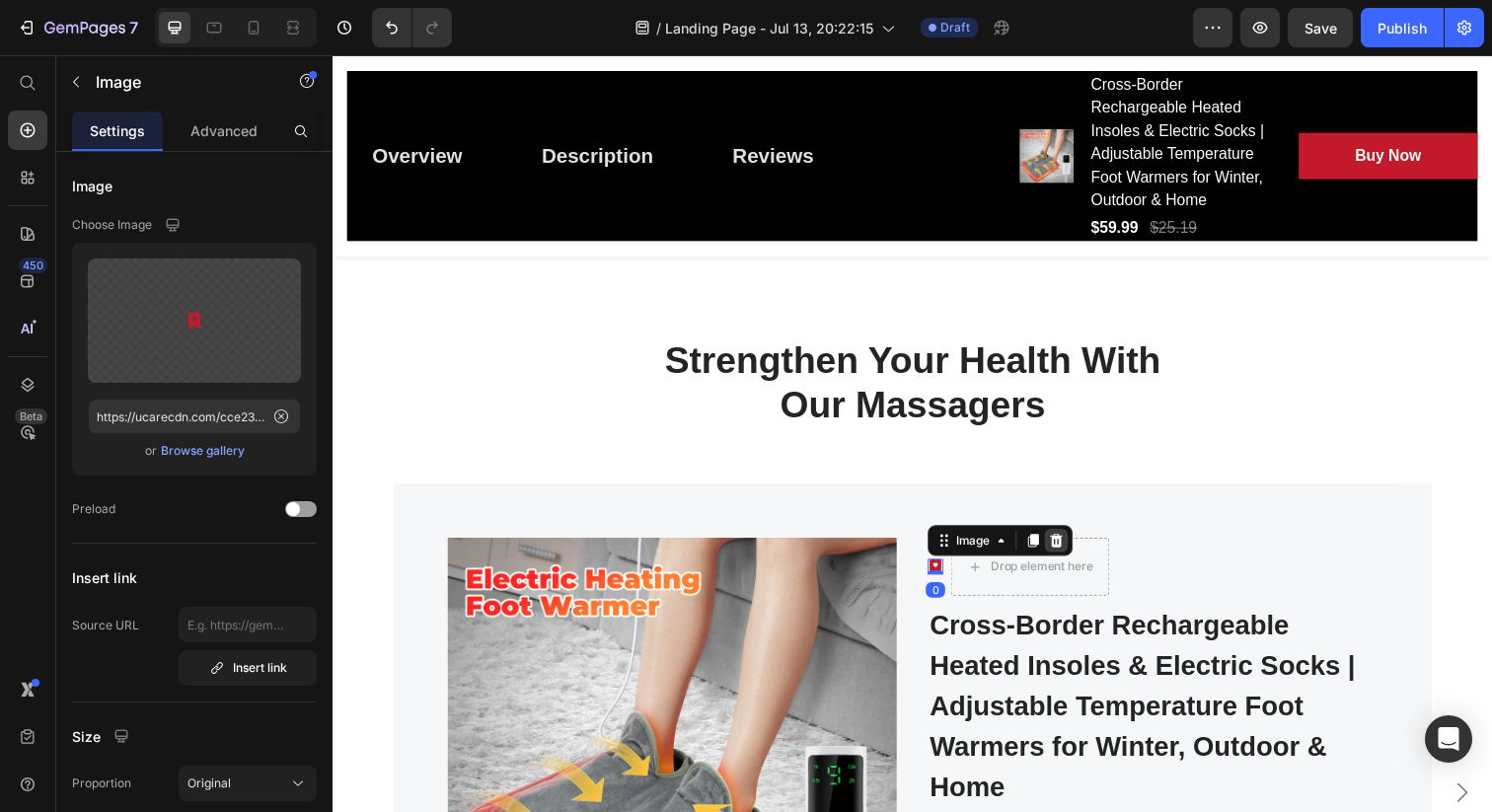 click 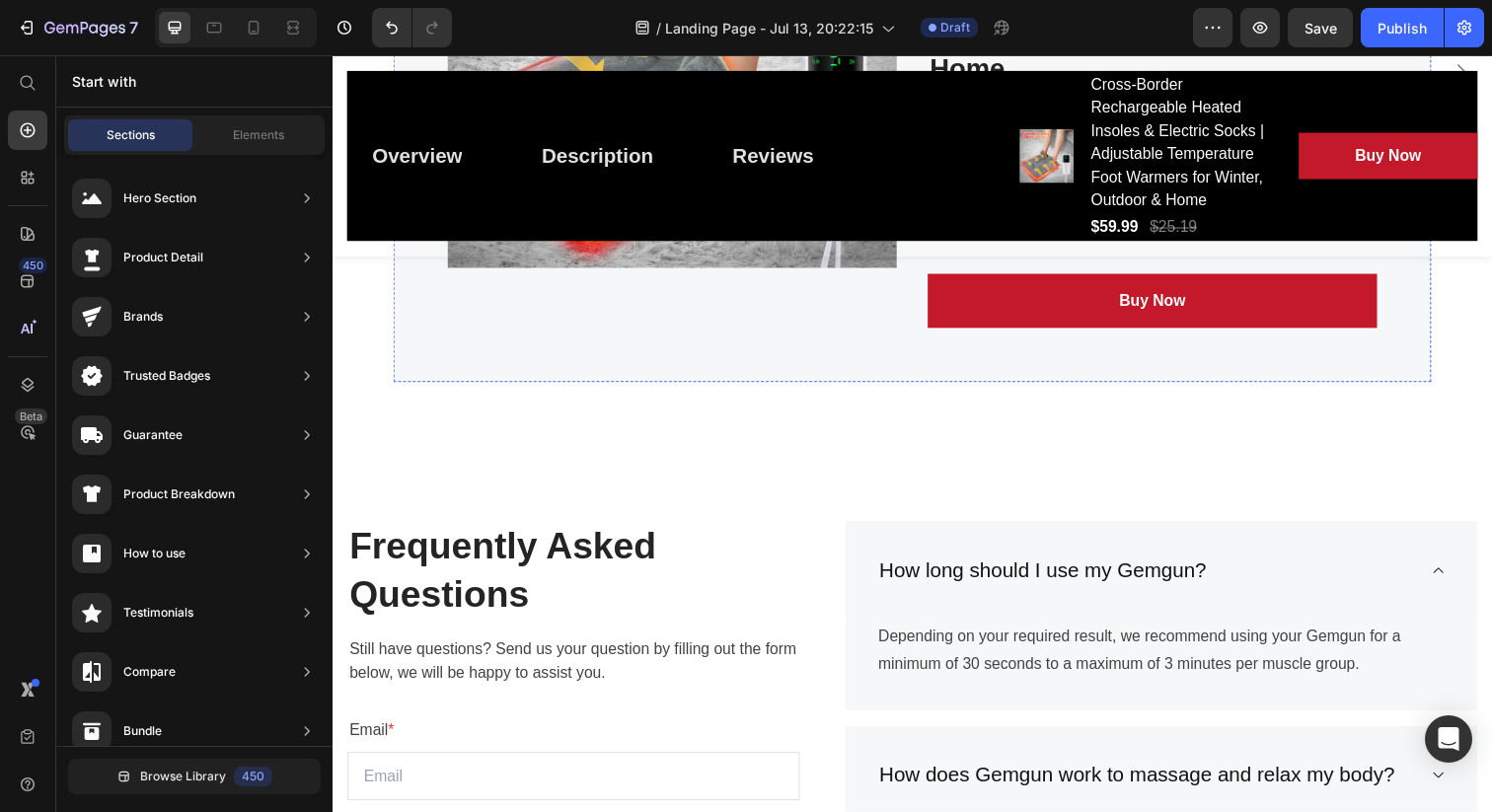 scroll, scrollTop: 5581, scrollLeft: 0, axis: vertical 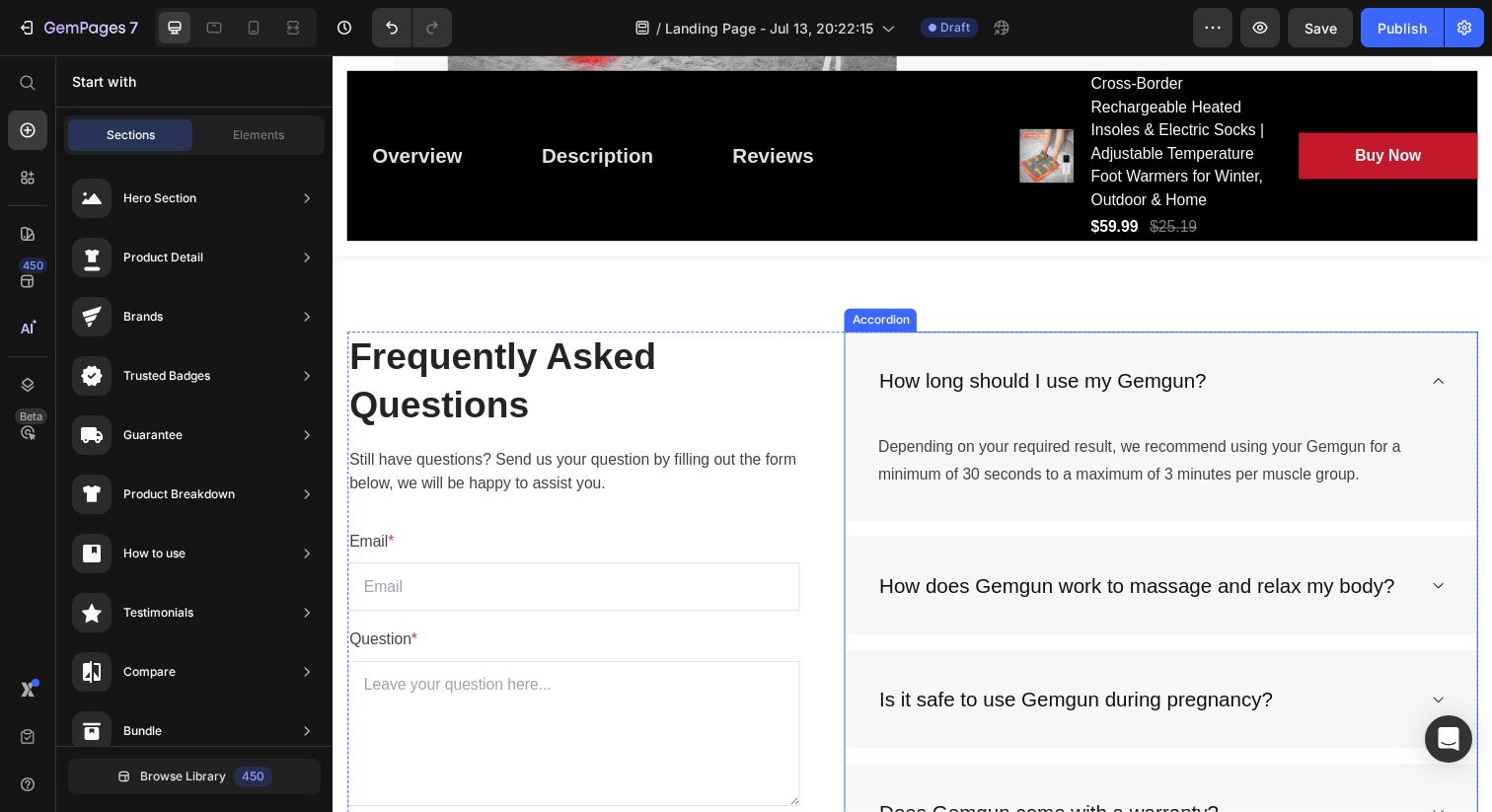 click on "How long should I use my Gemgun?" at bounding box center (1057, 388) 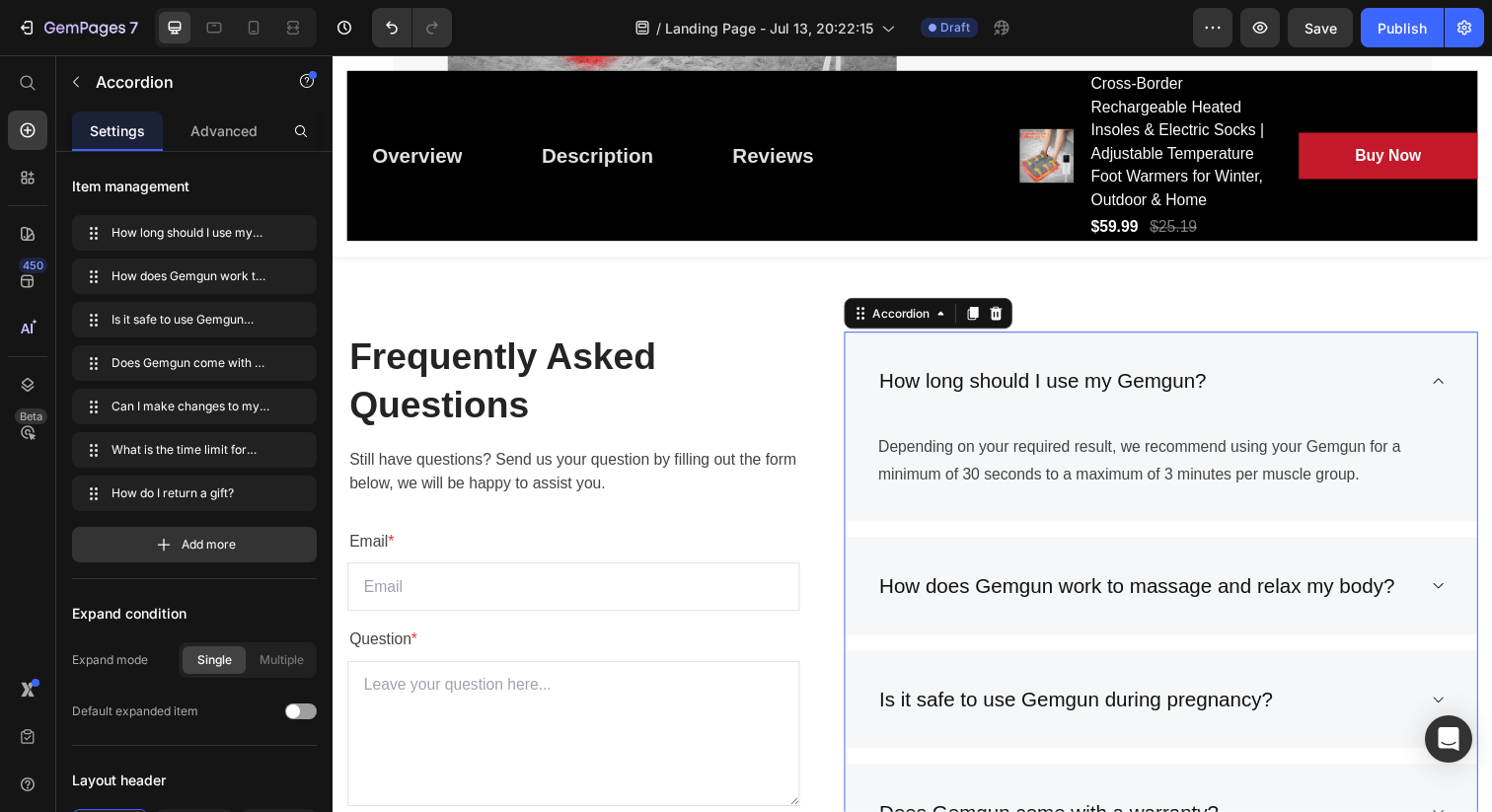 click on "How long should I use my Gemgun?" at bounding box center [1178, 388] 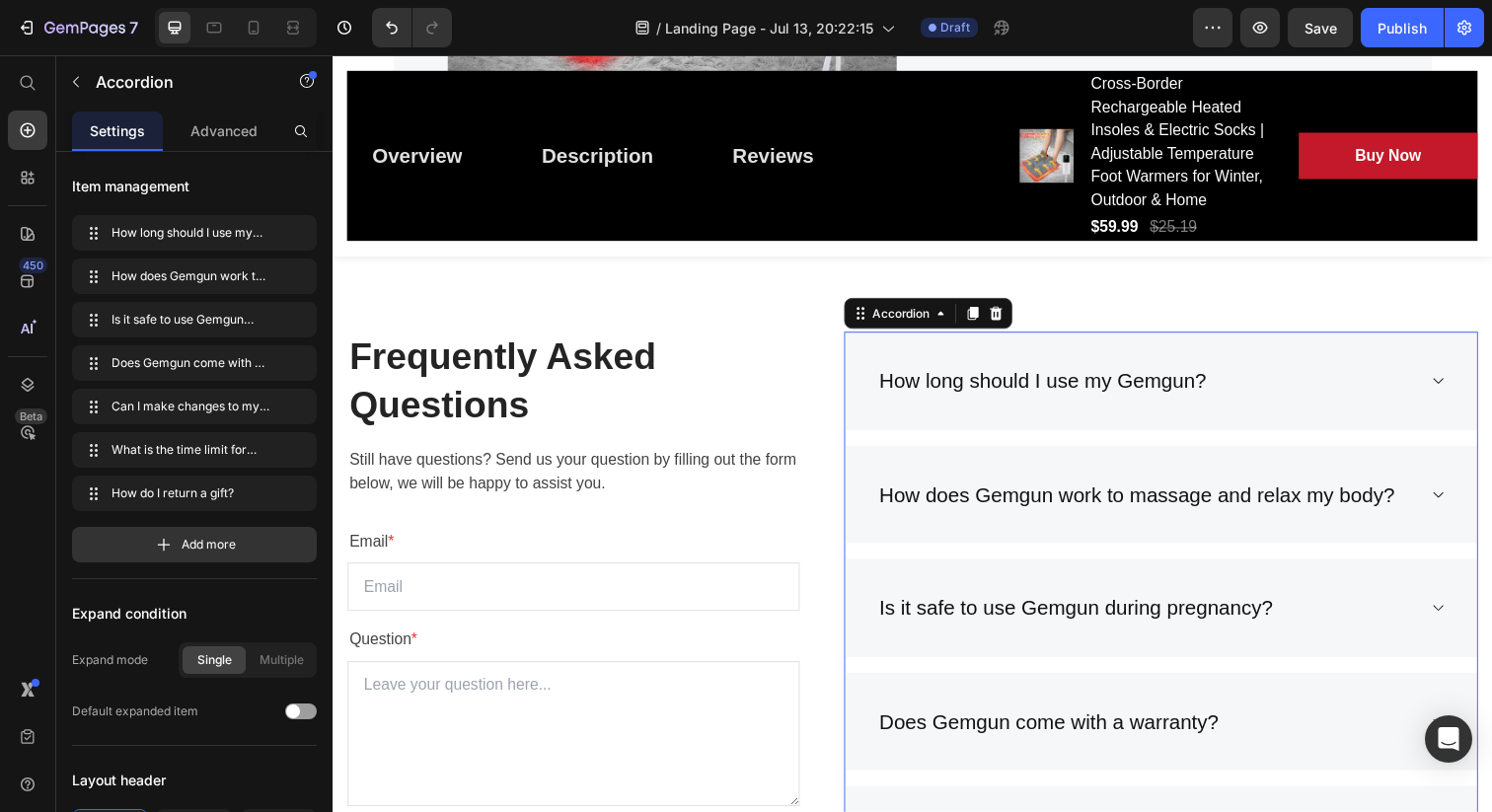click on "How long should I use my Gemgun? Depending on your required result, we recommend using your Gemgun for a minimum of 30 seconds to a maximum of 3 minutes per muscle group. Text block Row
How does Gemgun work to massage and relax my body?
Is it safe to use Gemgun during pregnancy?
Does Gemgun come with a warranty?
Can I make changes to my order?
What is the time limit for returns?
How do I return a gift?" at bounding box center [1178, 735] 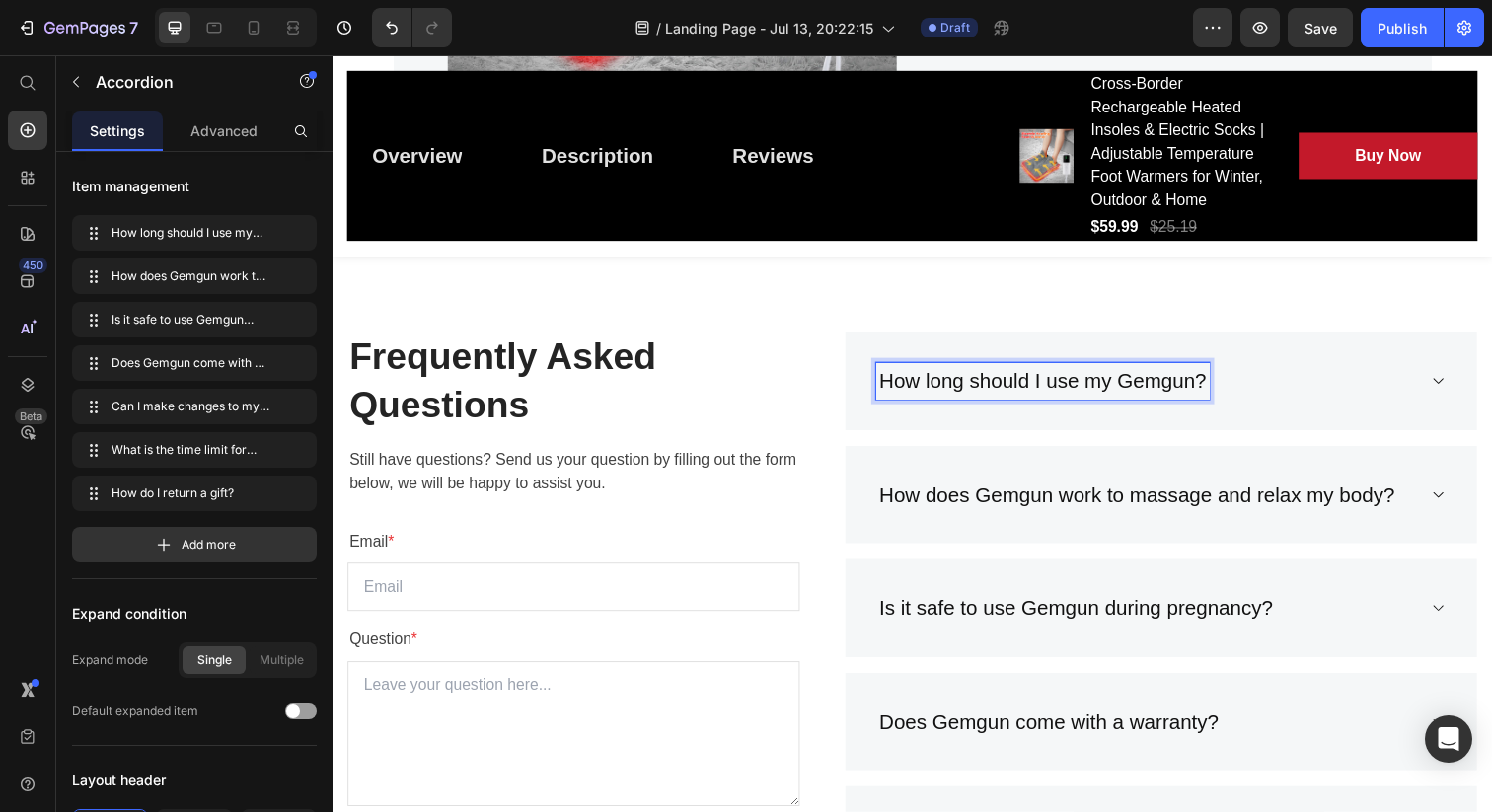 click on "How long should I use my Gemgun?" at bounding box center [1162, 388] 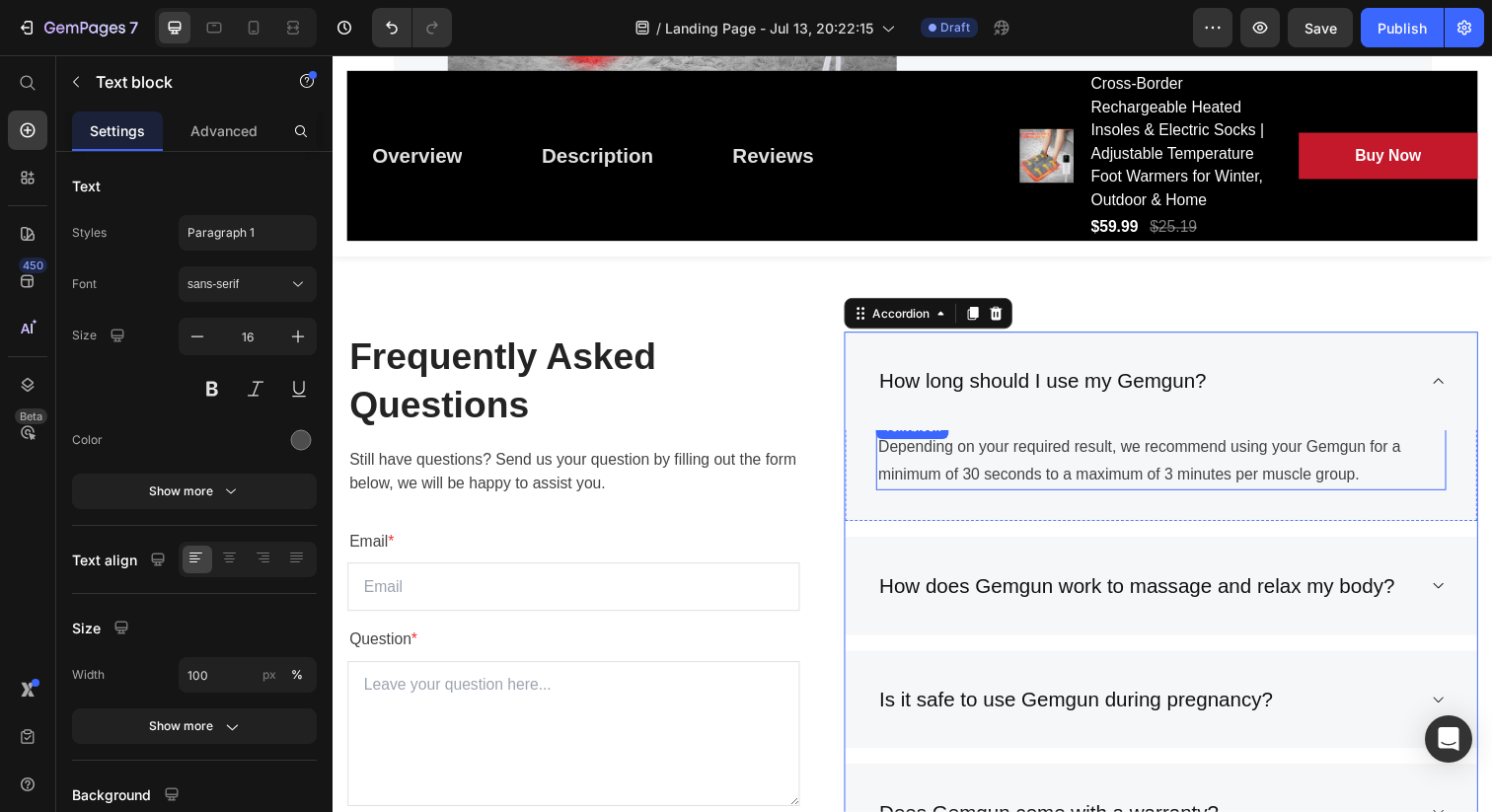 click on "Depending on your required result, we recommend using your Gemgun for a minimum of 30 seconds to a maximum of 3 minutes per muscle group." at bounding box center (1178, 470) 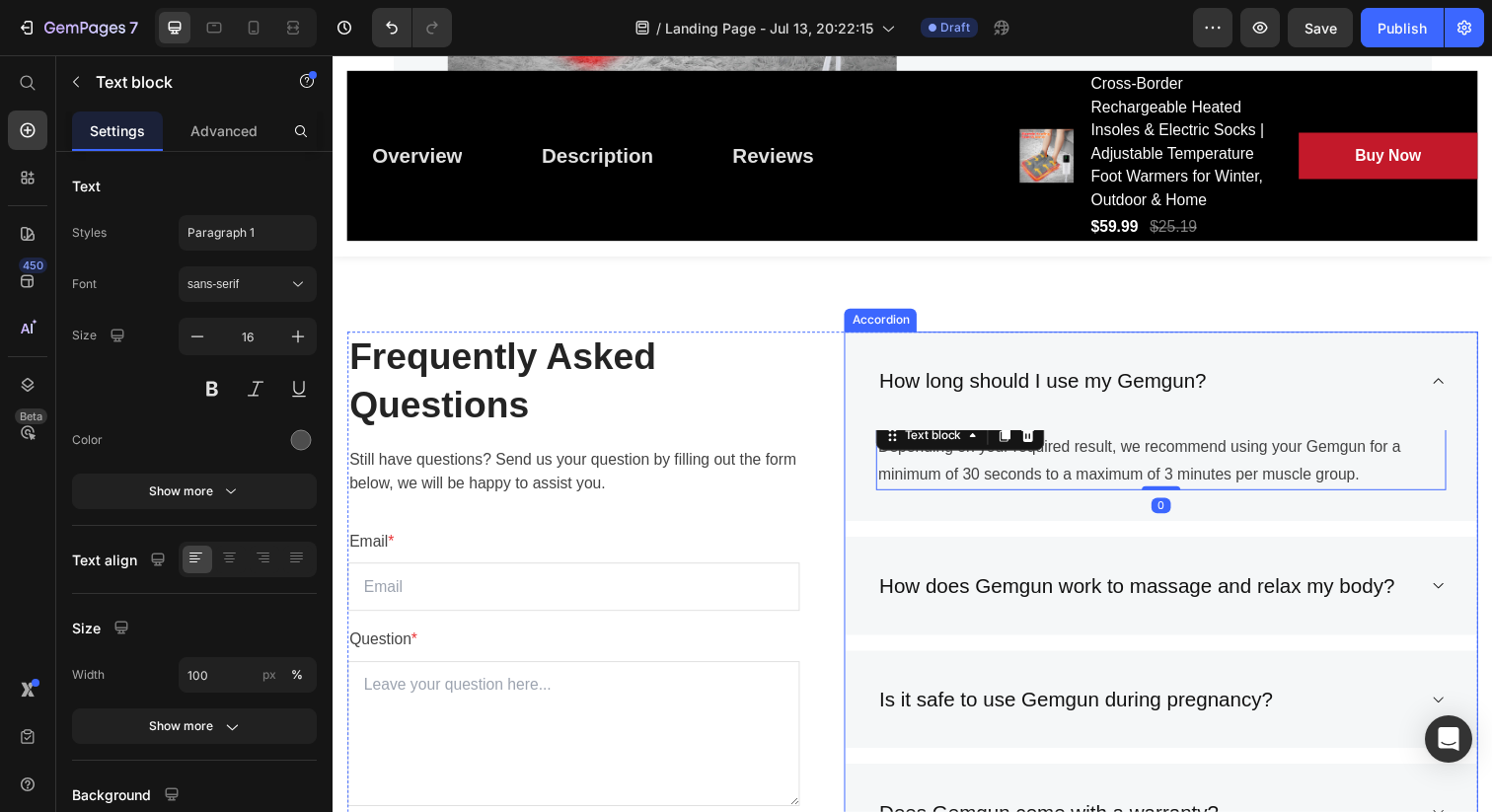 click on "How long should I use my Gemgun?" at bounding box center (1057, 388) 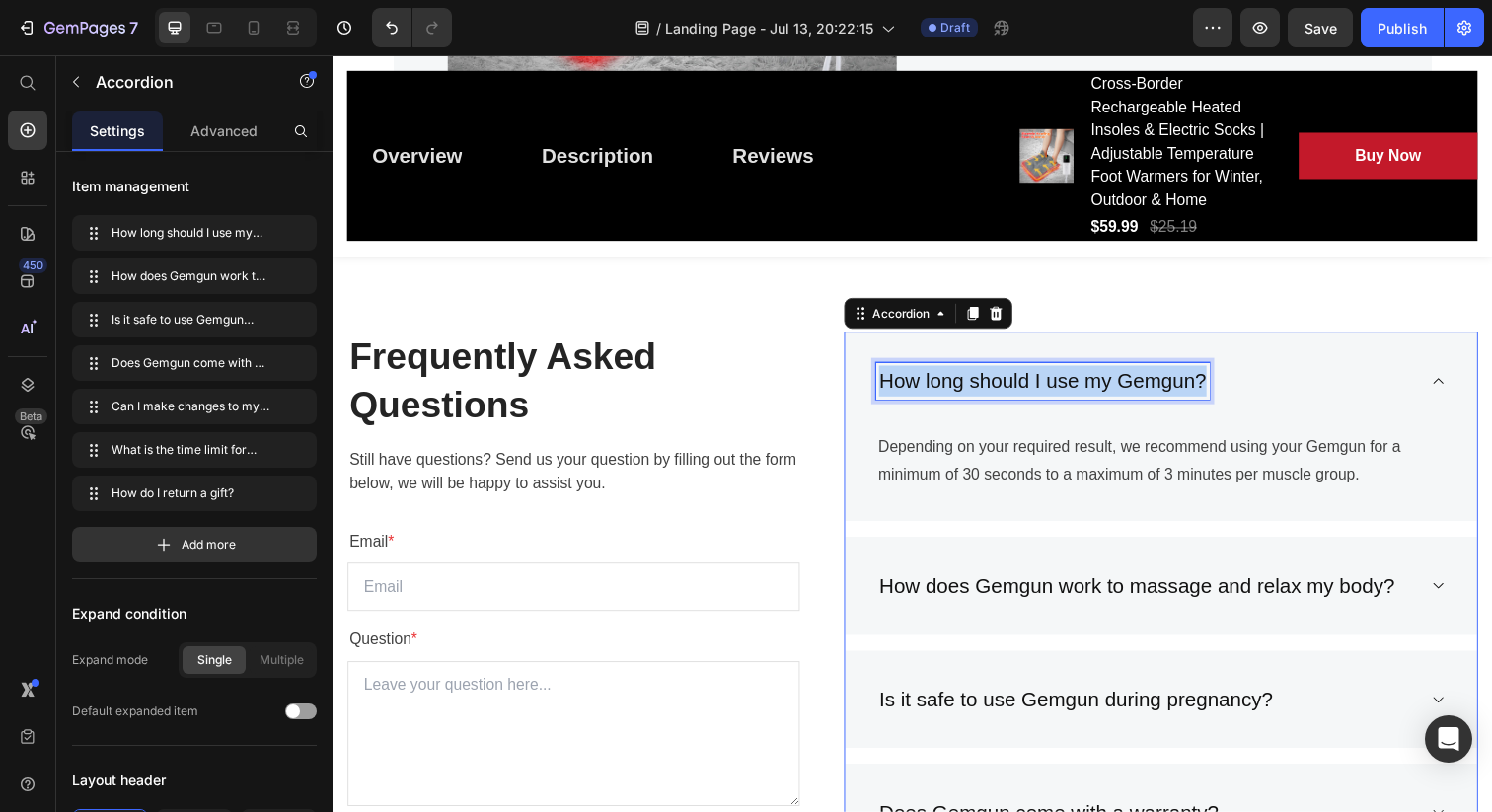 click on "How long should I use my Gemgun?" at bounding box center (1057, 388) 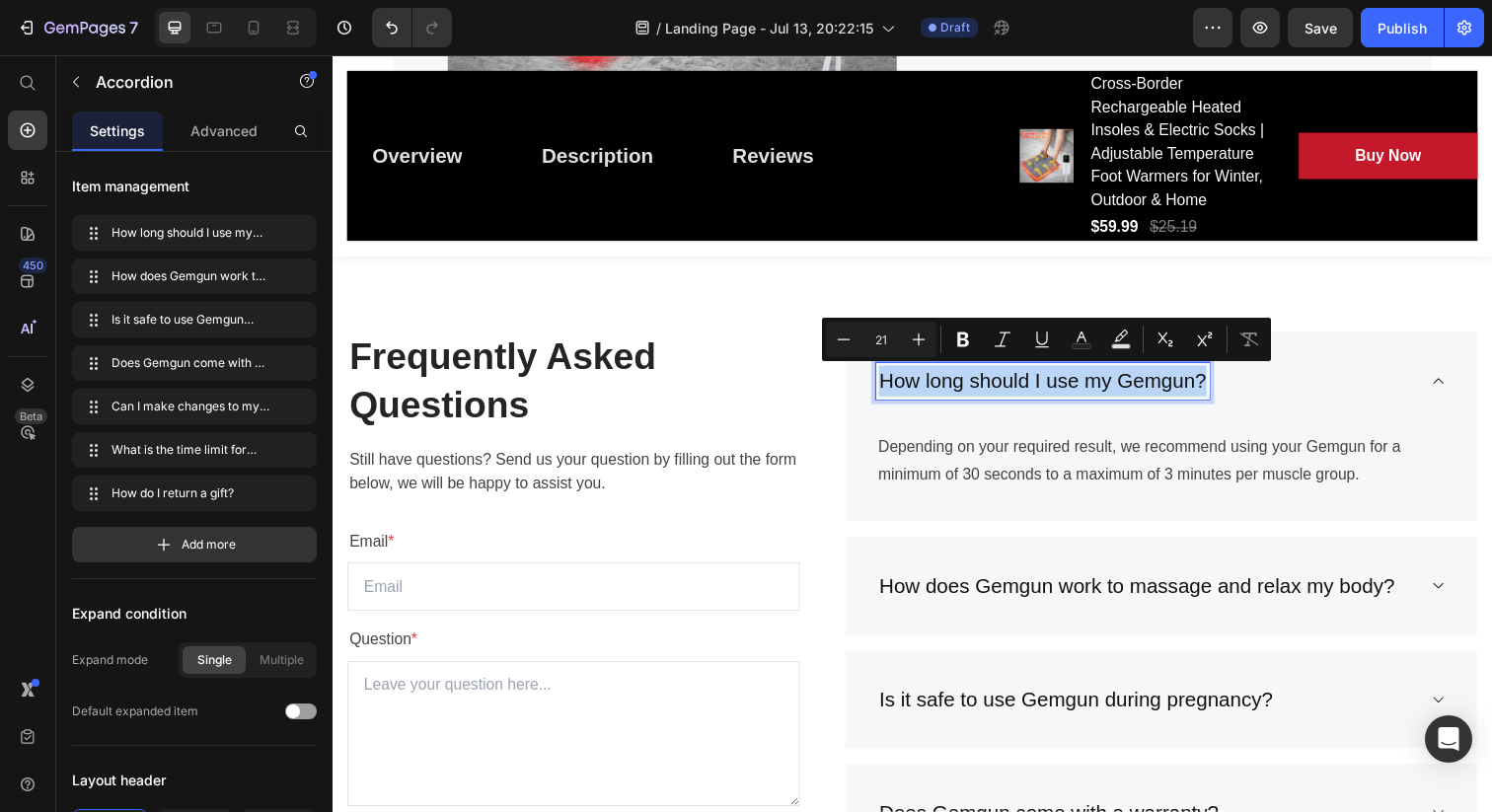 copy on "How long should I use my Gemgun?" 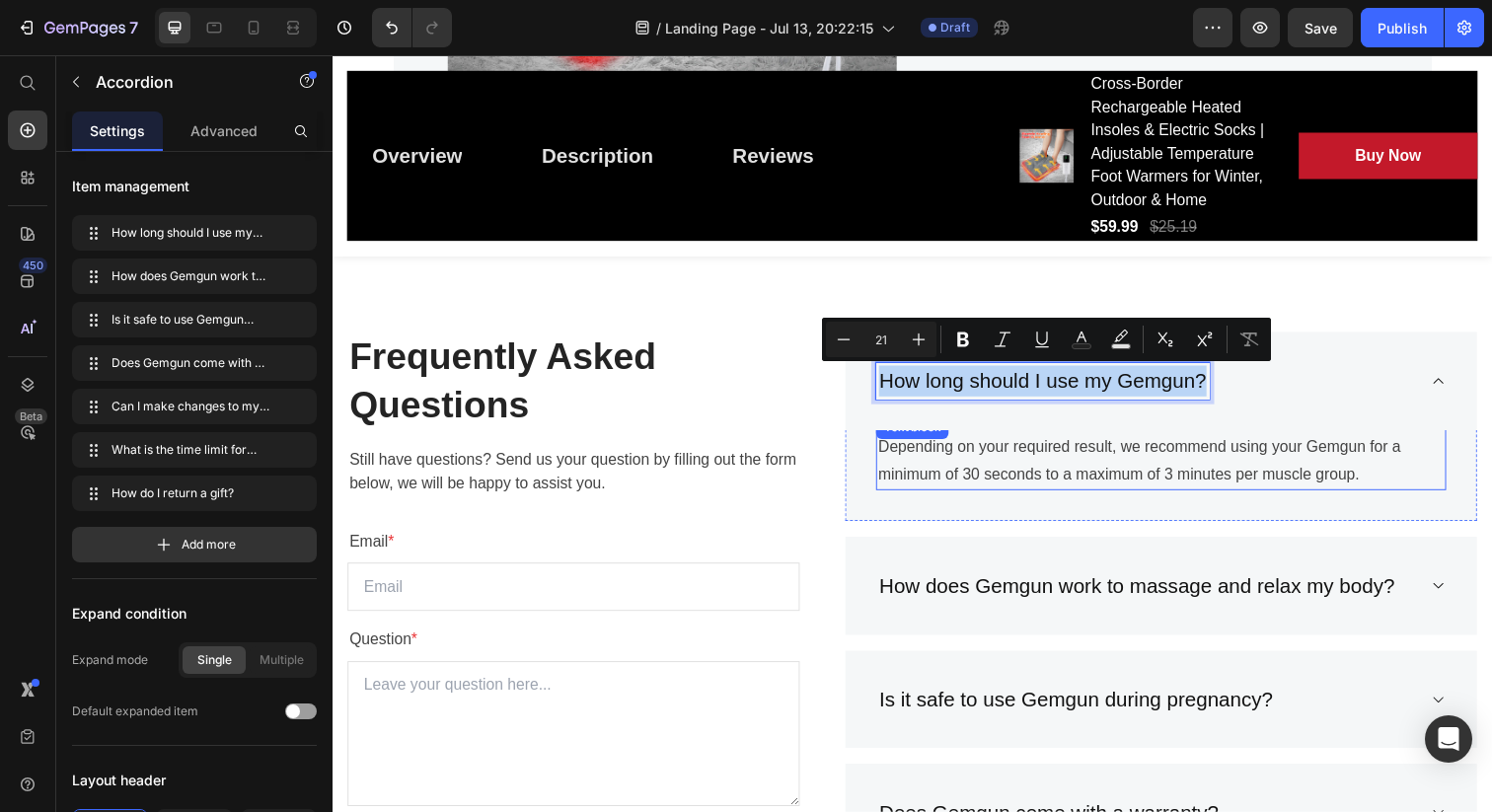 click on "Depending on your required result, we recommend using your Gemgun for a minimum of 30 seconds to a maximum of 3 minutes per muscle group." at bounding box center [1178, 470] 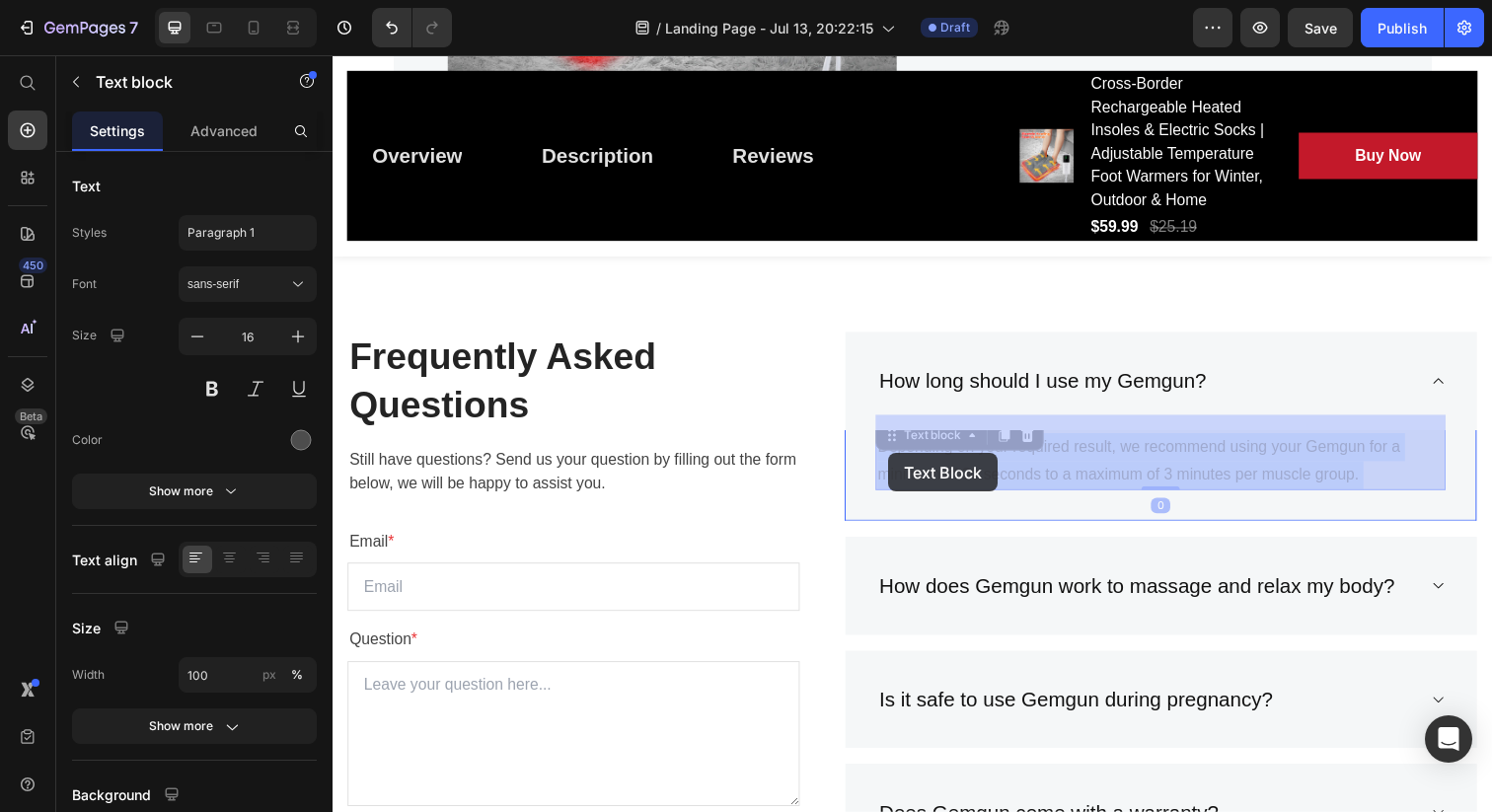 drag, startPoint x: 1380, startPoint y: 484, endPoint x: 899, endPoint y: 462, distance: 481.50286 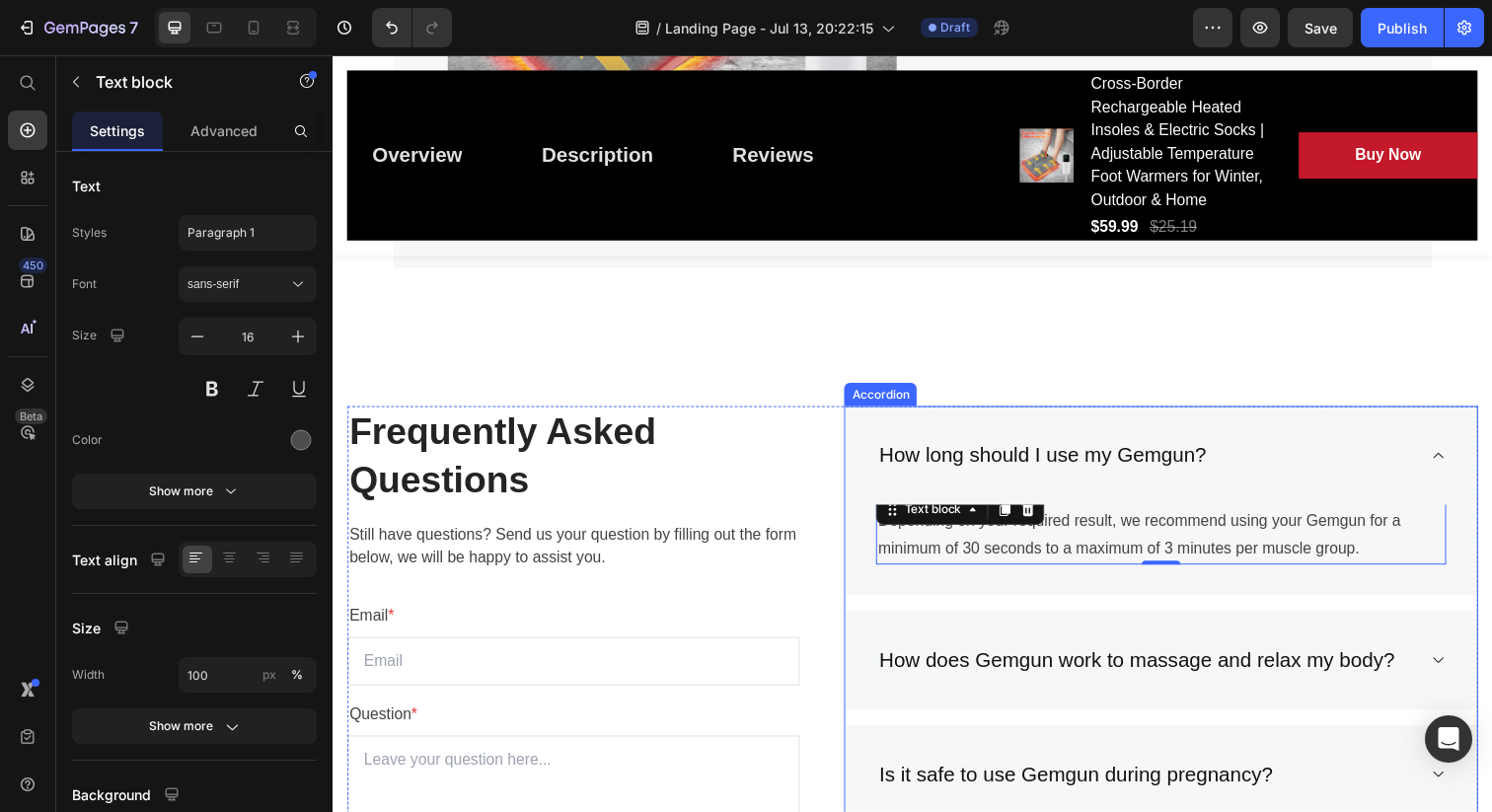 scroll, scrollTop: 5486, scrollLeft: 0, axis: vertical 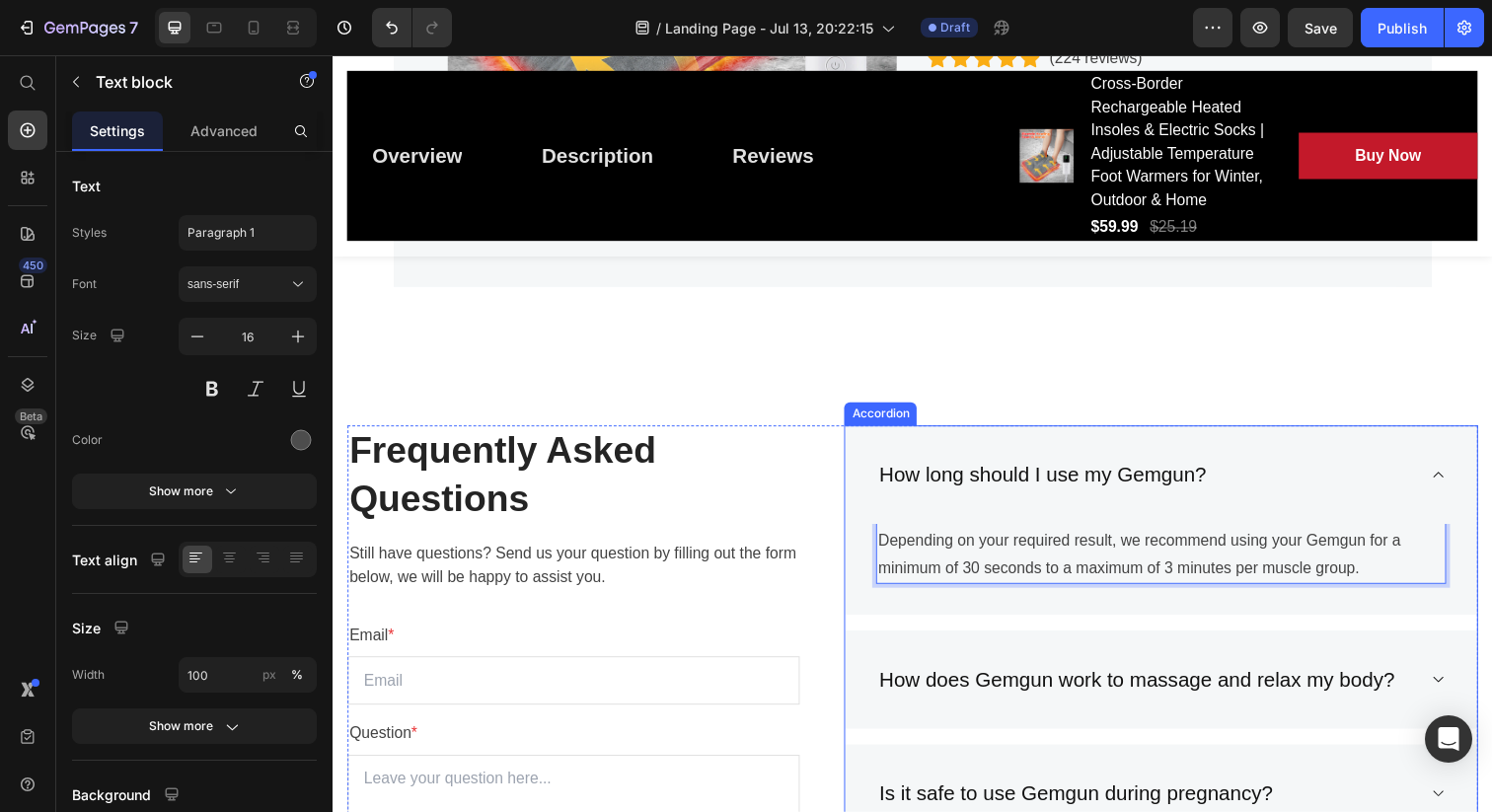 click on "How long should I use my Gemgun?" at bounding box center [1162, 483] 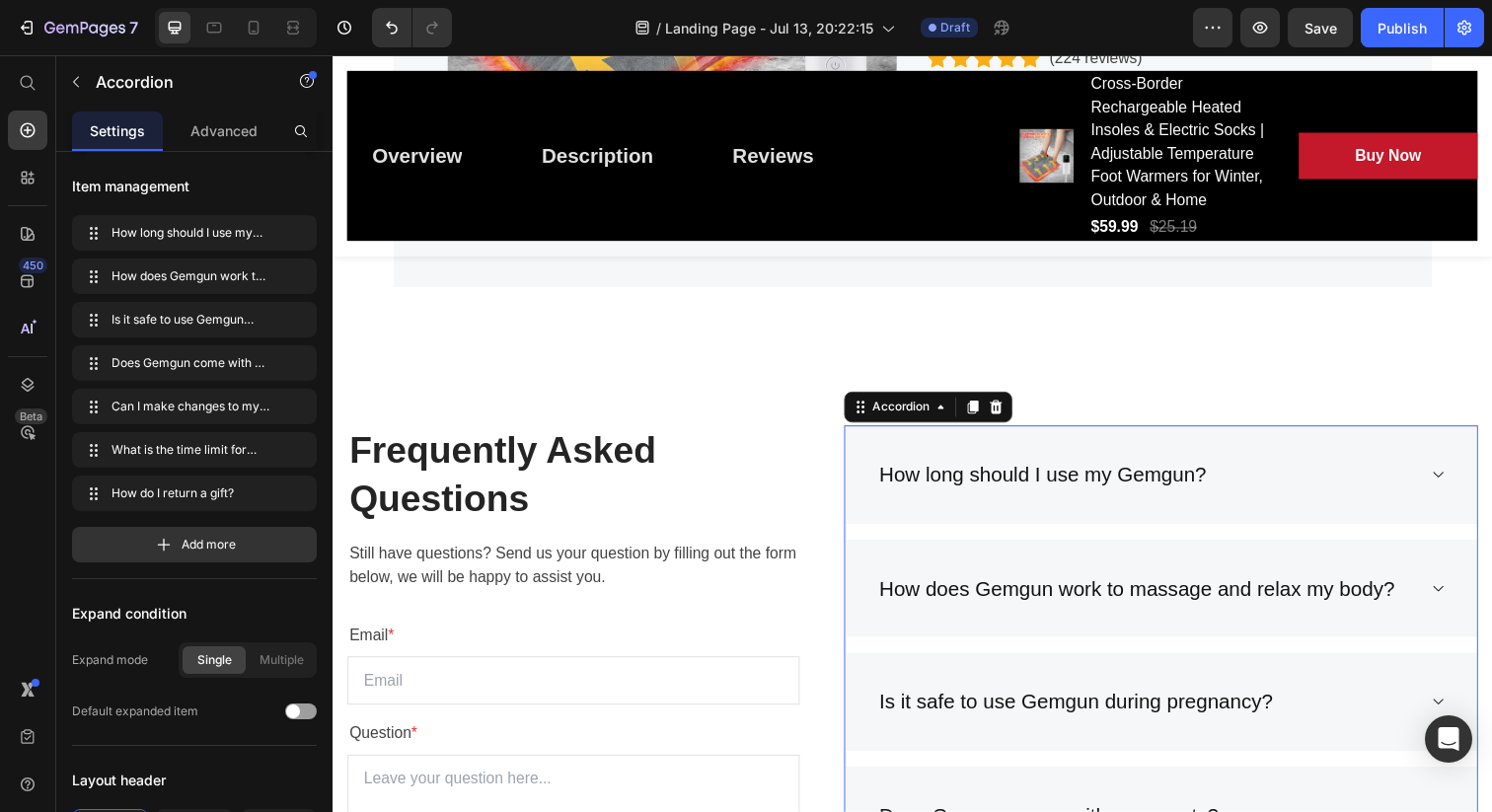 click on "How long should I use my Gemgun?" at bounding box center (1162, 483) 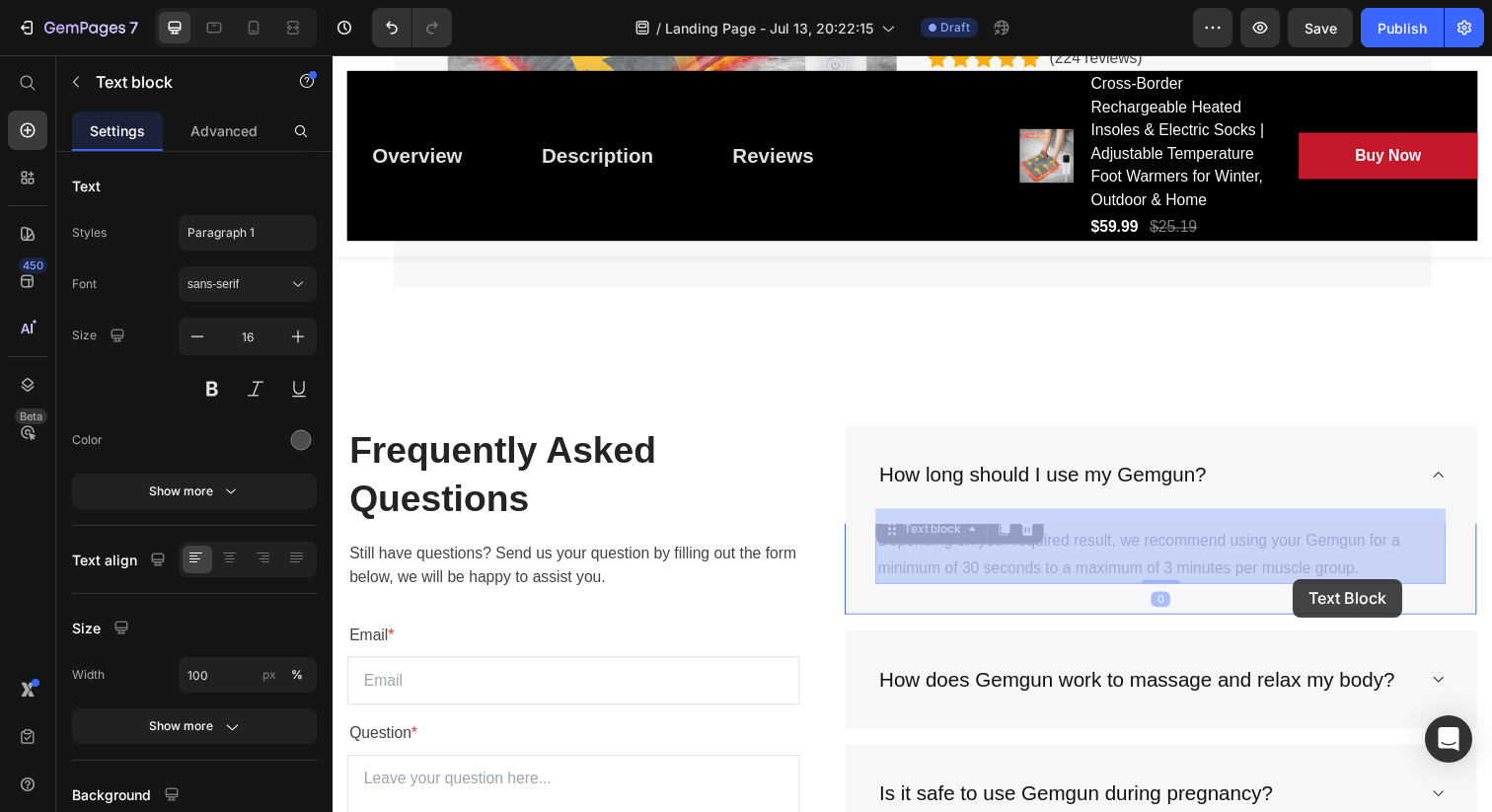 drag, startPoint x: 893, startPoint y: 554, endPoint x: 1313, endPoint y: 590, distance: 421.54 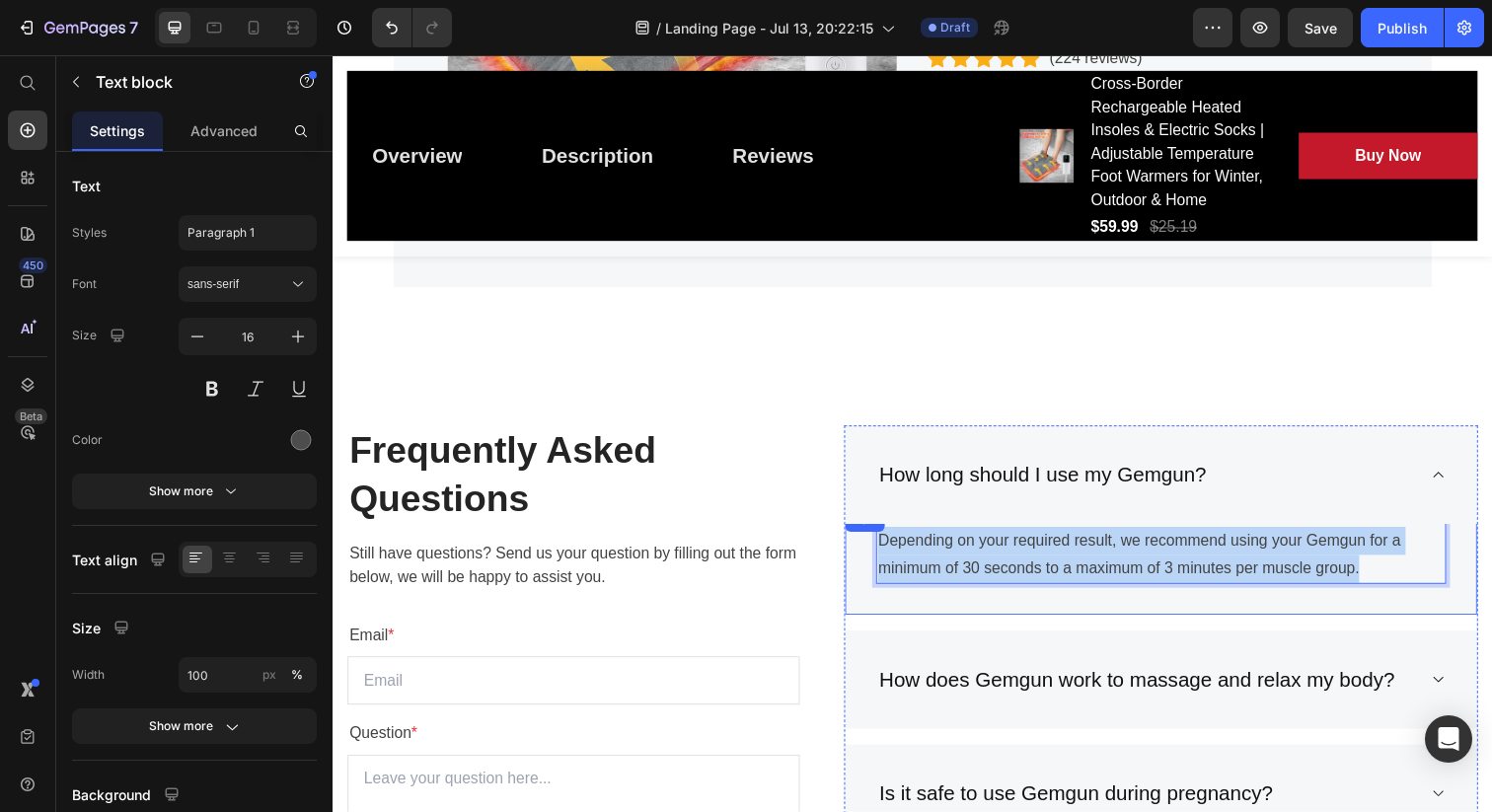 drag, startPoint x: 1381, startPoint y: 585, endPoint x: 884, endPoint y: 551, distance: 498.1616 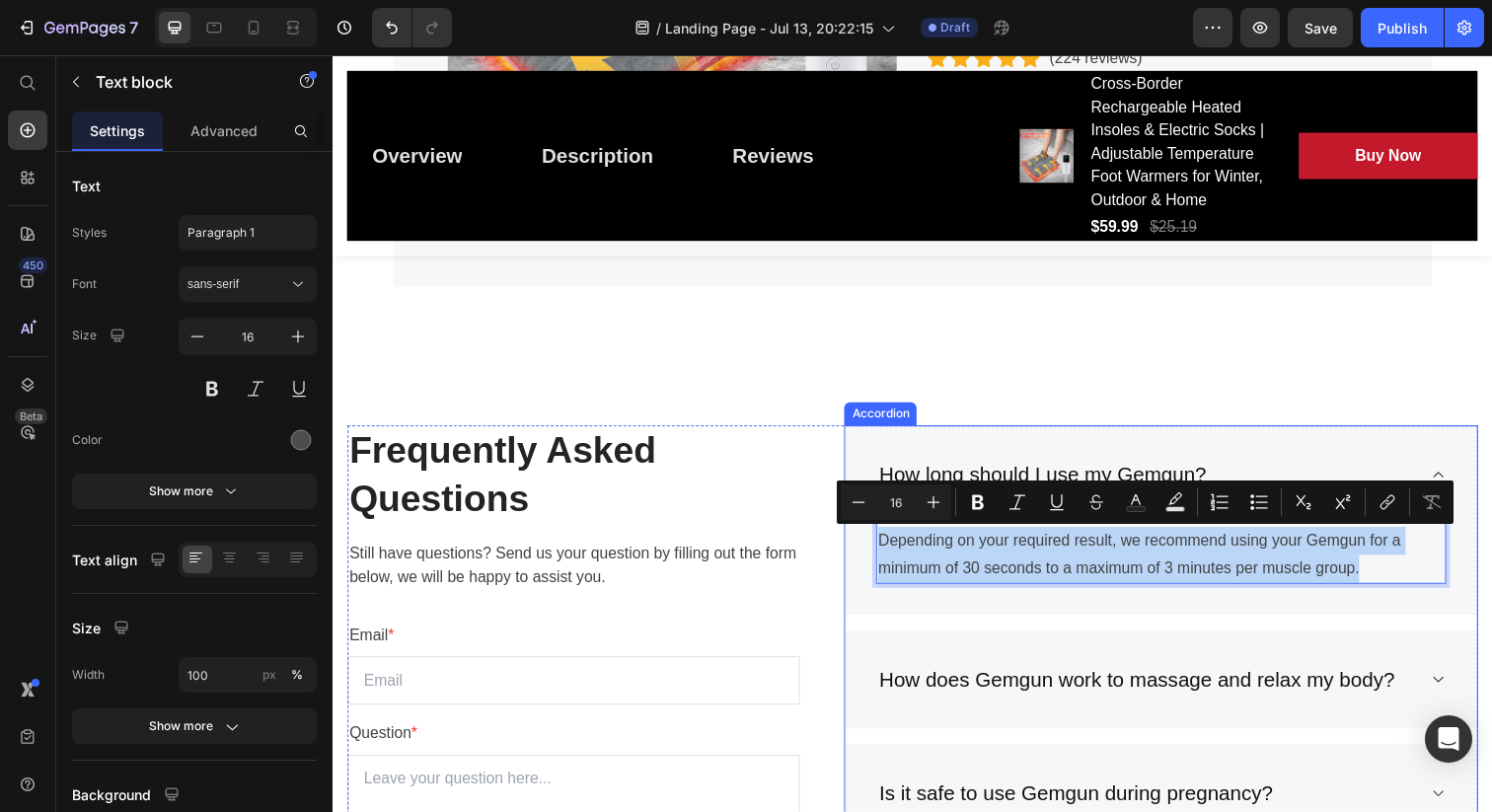 click on "How long should I use my Gemgun?" at bounding box center (1057, 483) 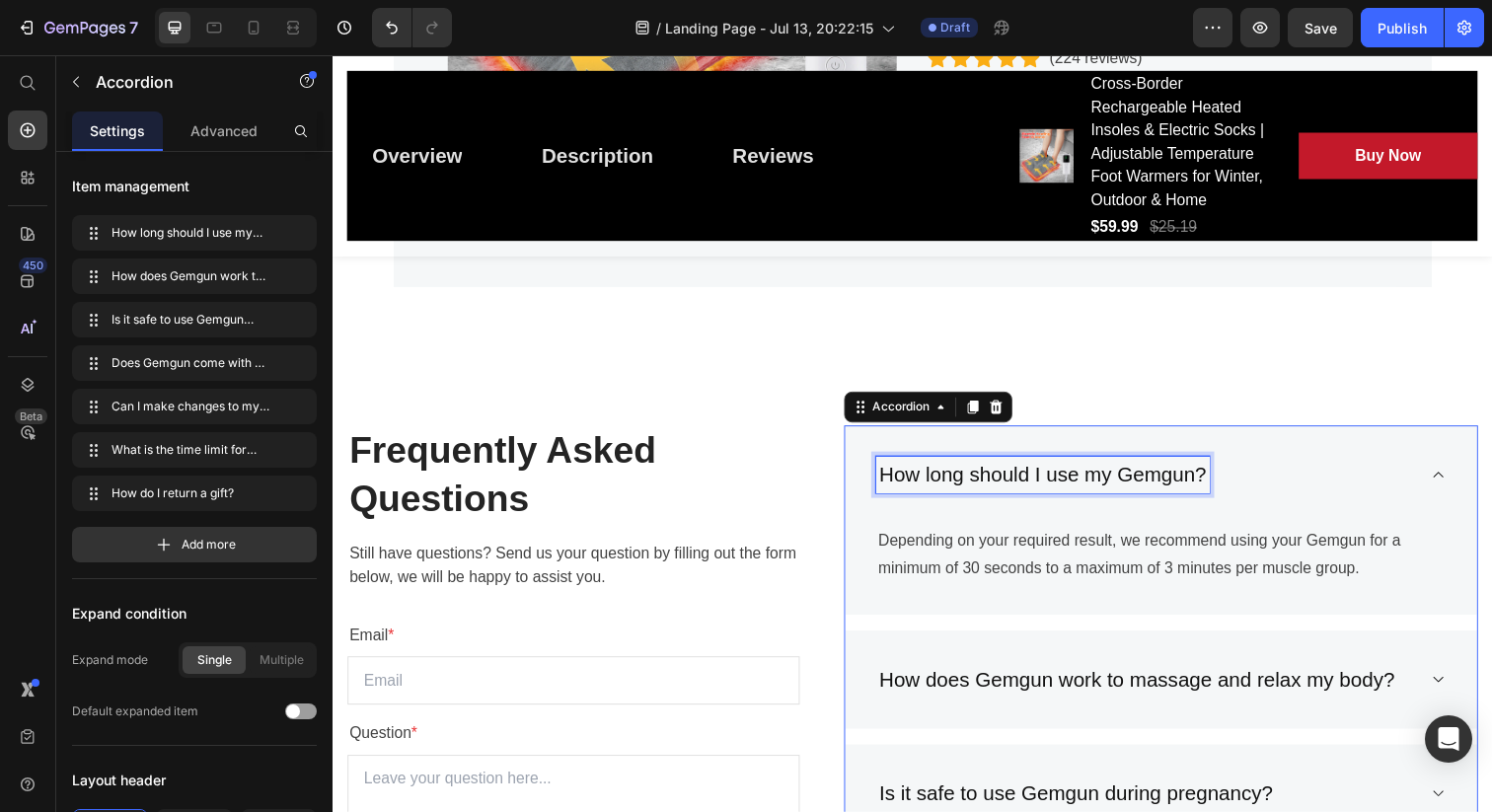 click on "How long should I use my Gemgun?" at bounding box center (1057, 483) 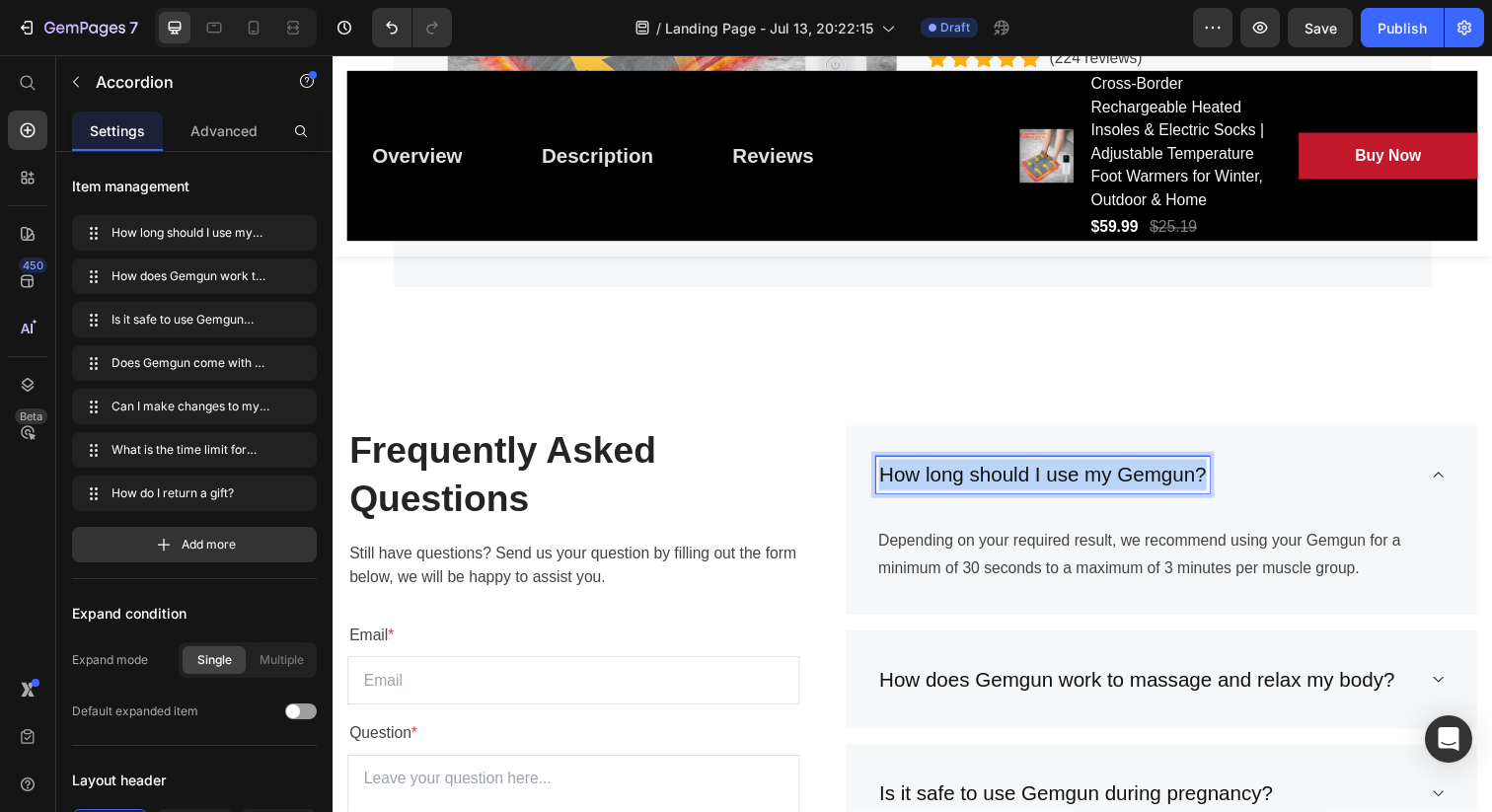 click on "How long should I use my Gemgun?" at bounding box center (1057, 483) 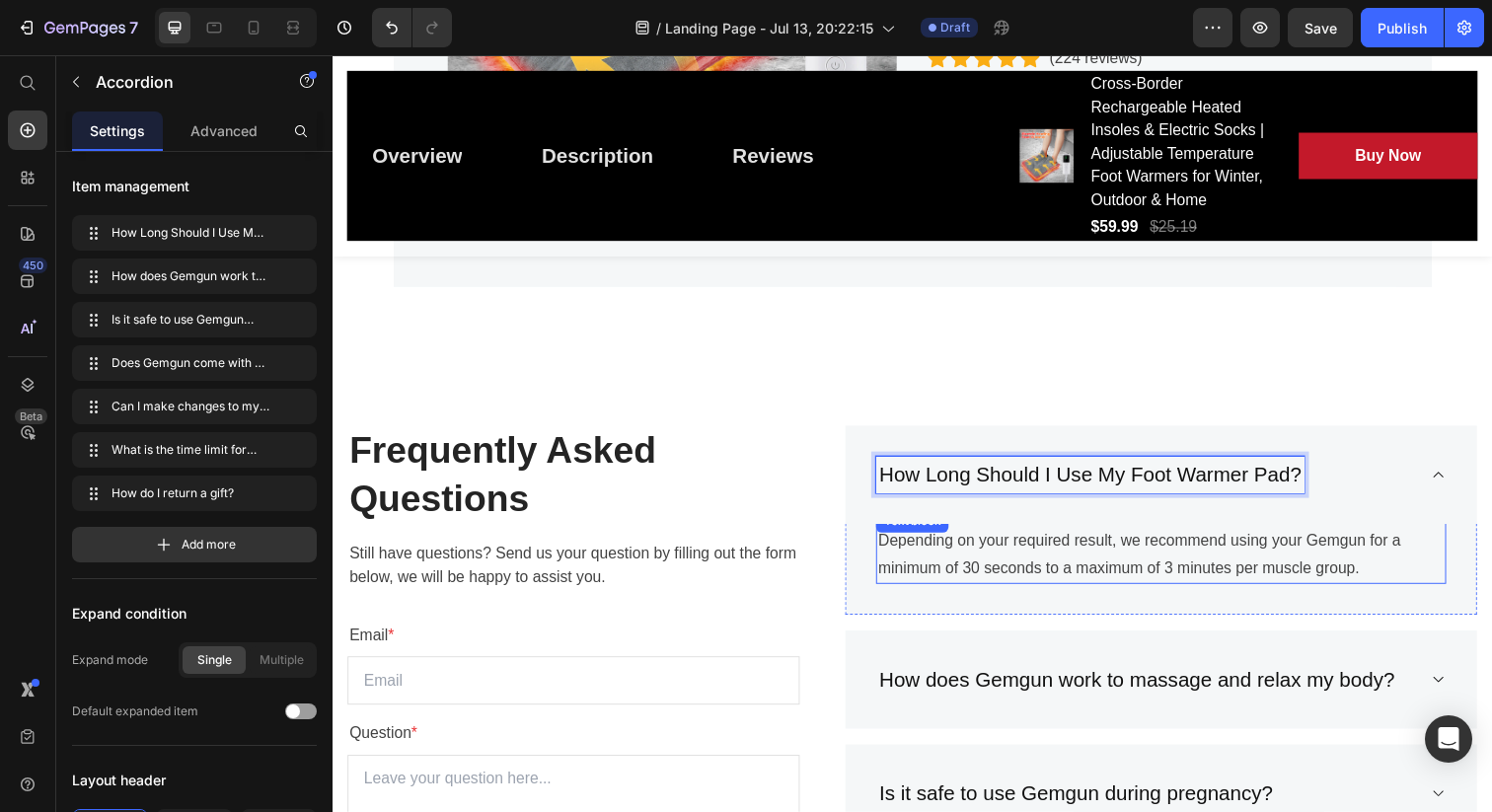 click on "Depending on your required result, we recommend using your Gemgun for a minimum of 30 seconds to a maximum of 3 minutes per muscle group." at bounding box center [1178, 565] 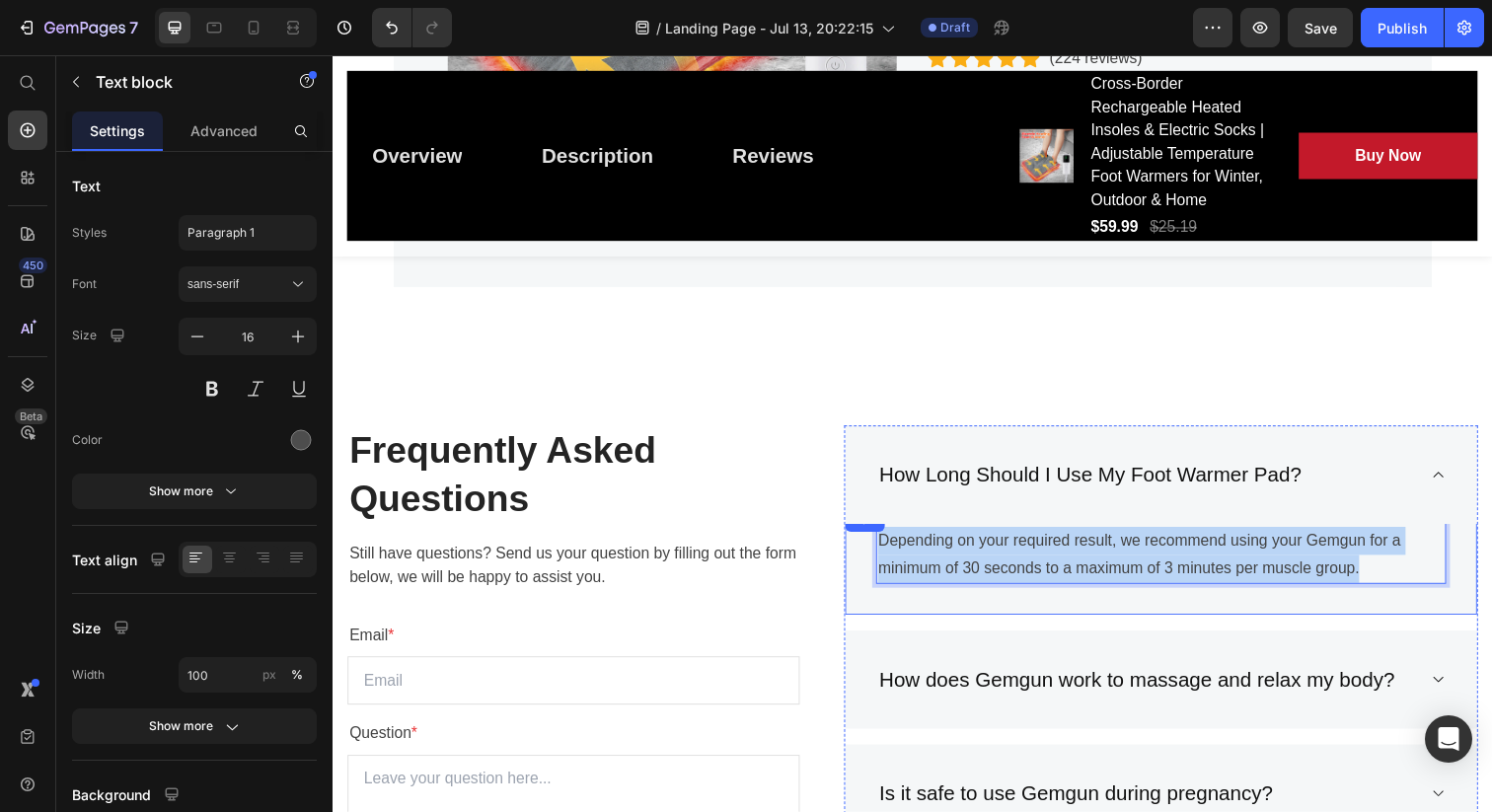 drag, startPoint x: 1380, startPoint y: 576, endPoint x: 885, endPoint y: 560, distance: 495.25852 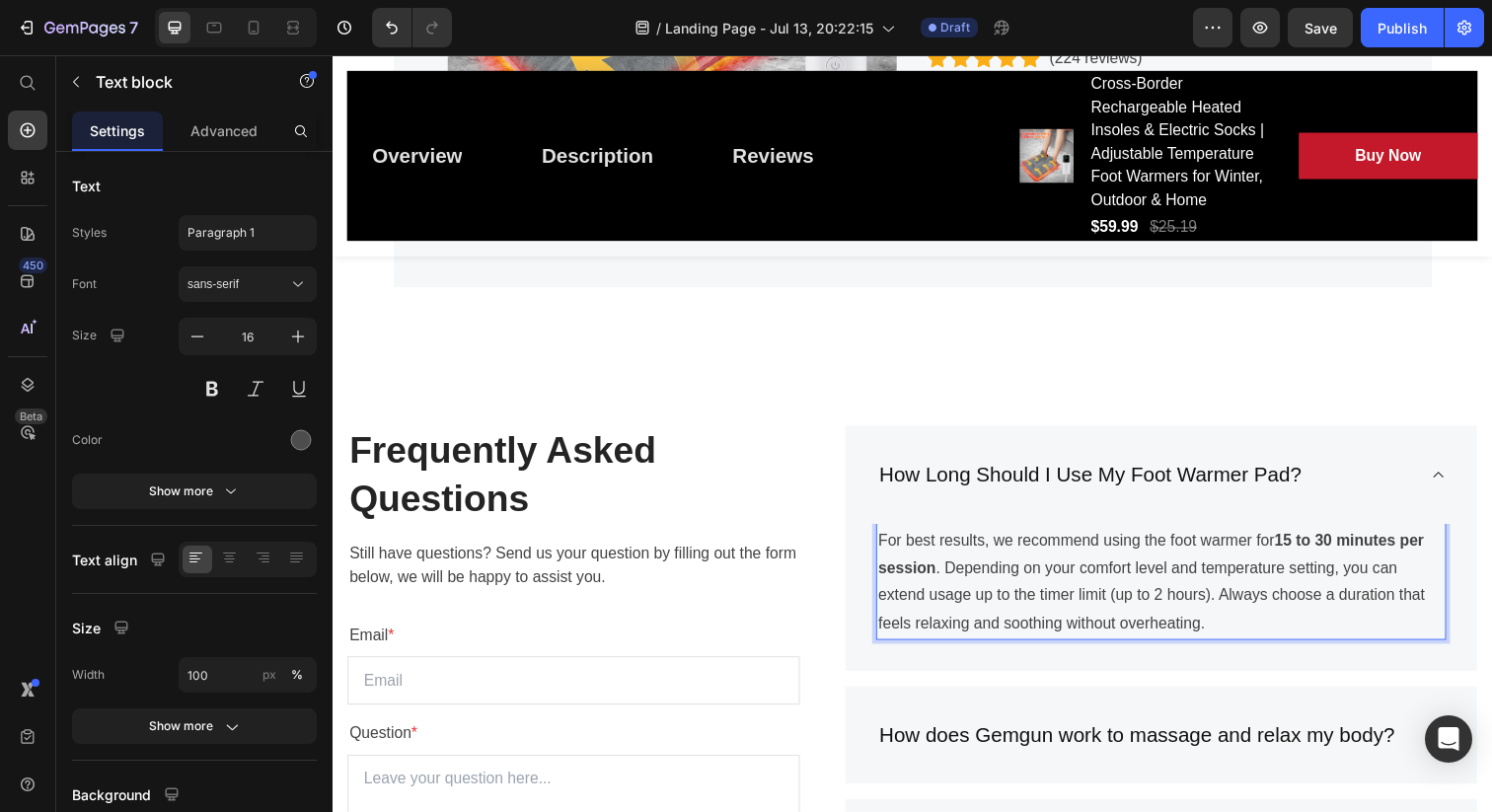 scroll, scrollTop: 5647, scrollLeft: 0, axis: vertical 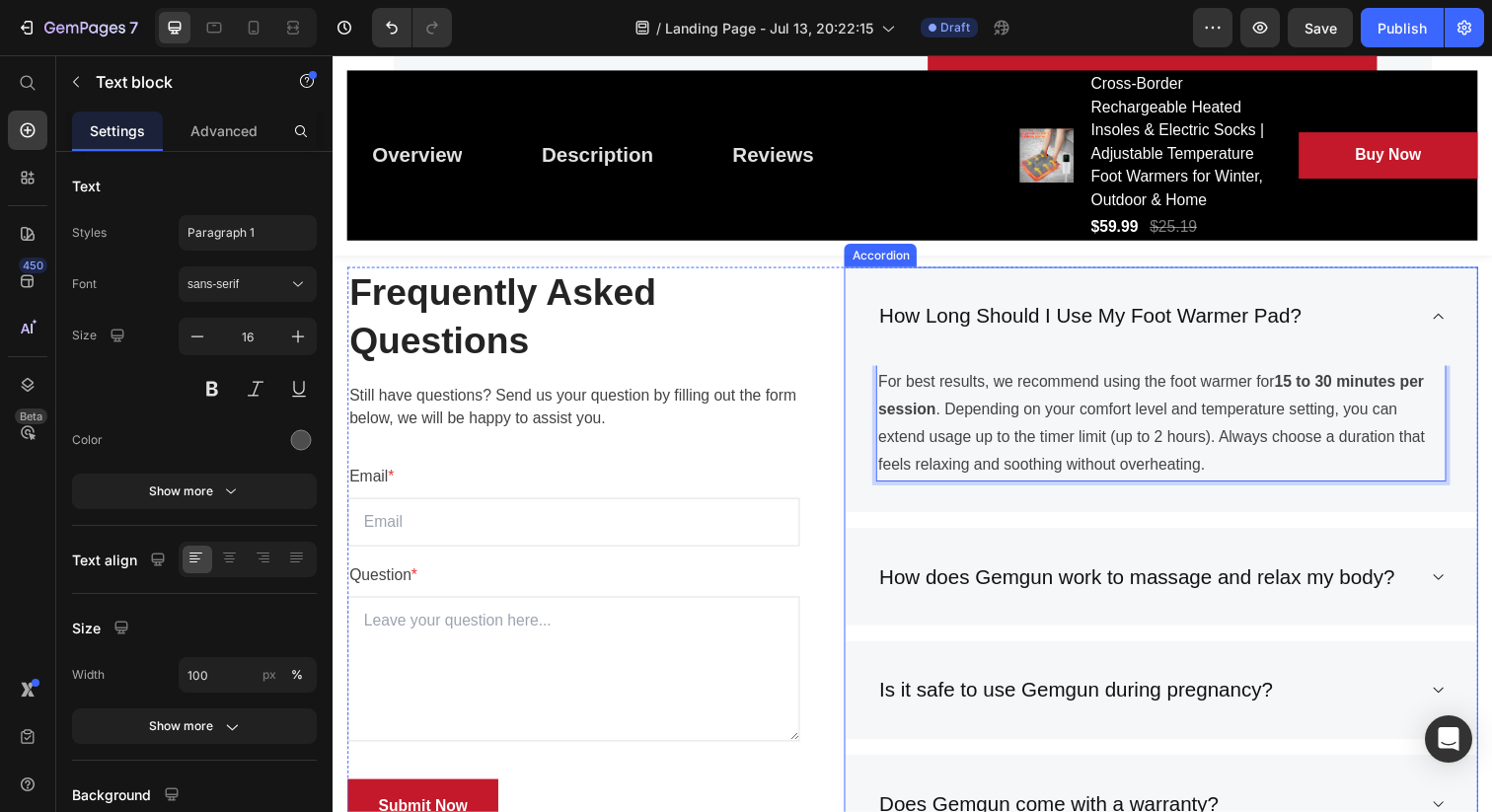 click on "How does Gemgun work to massage and relax my body?" at bounding box center [1153, 588] 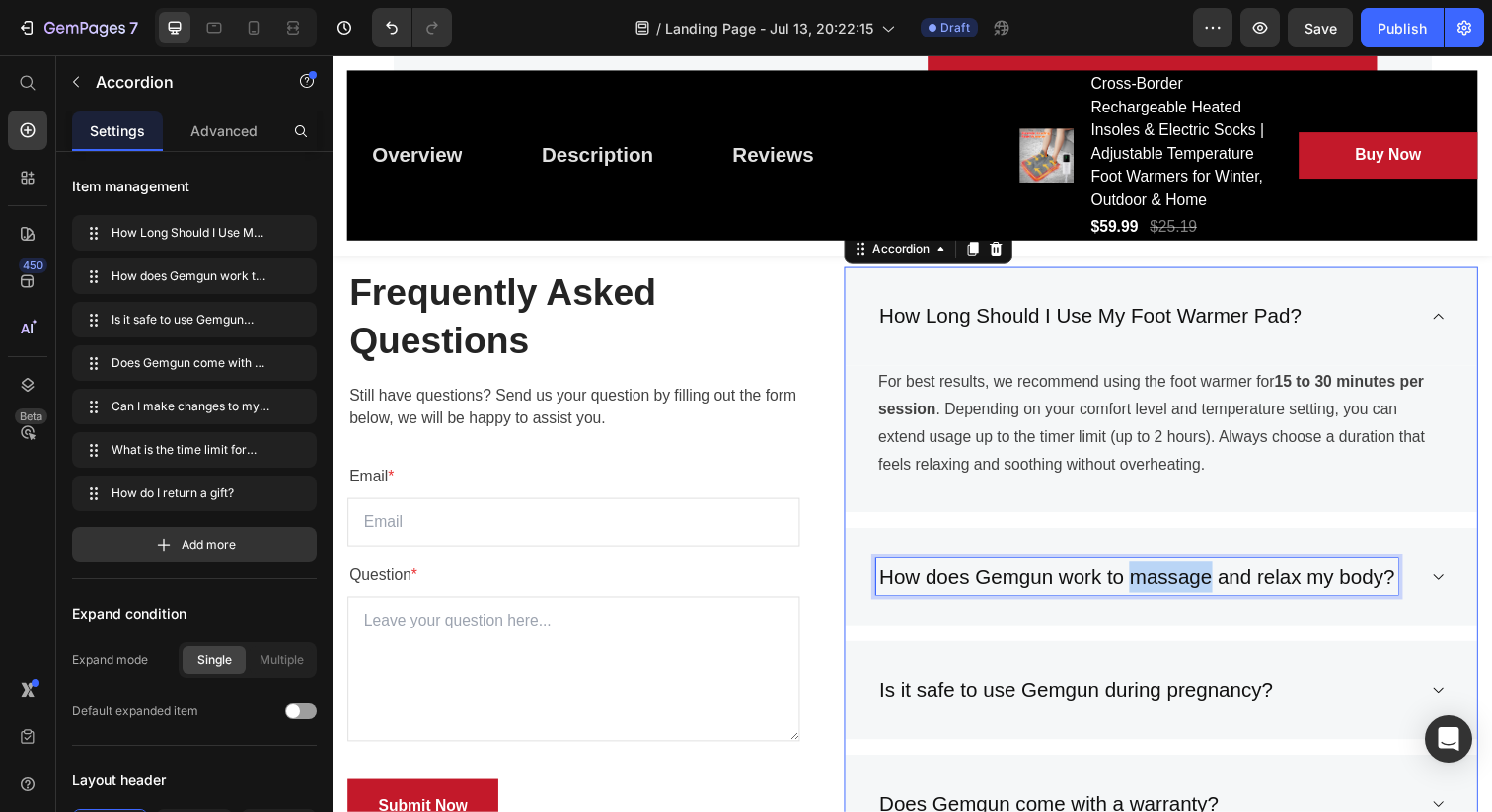 click on "How does Gemgun work to massage and relax my body?" at bounding box center (1153, 588) 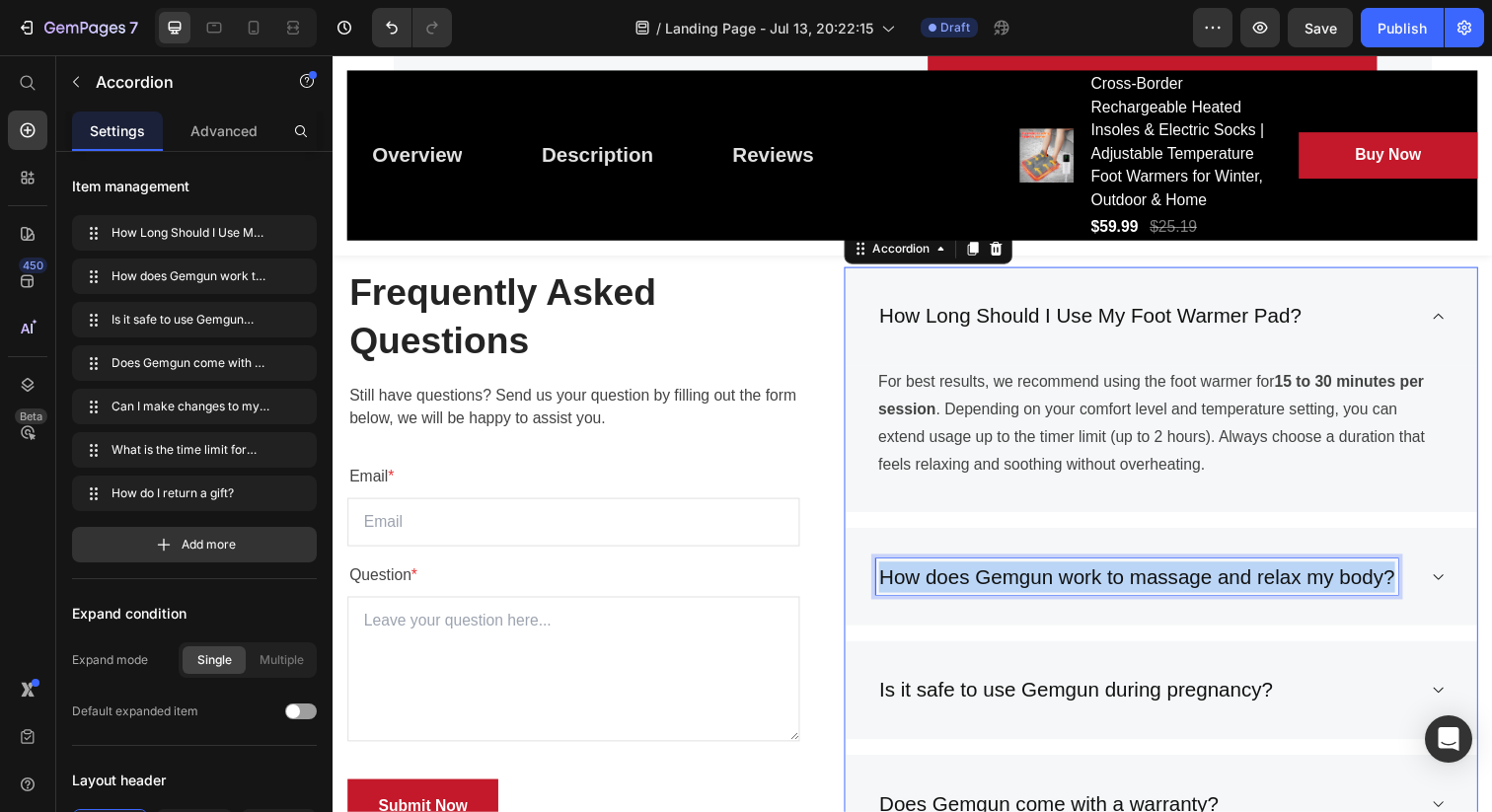 click on "How does Gemgun work to massage and relax my body?" at bounding box center (1153, 588) 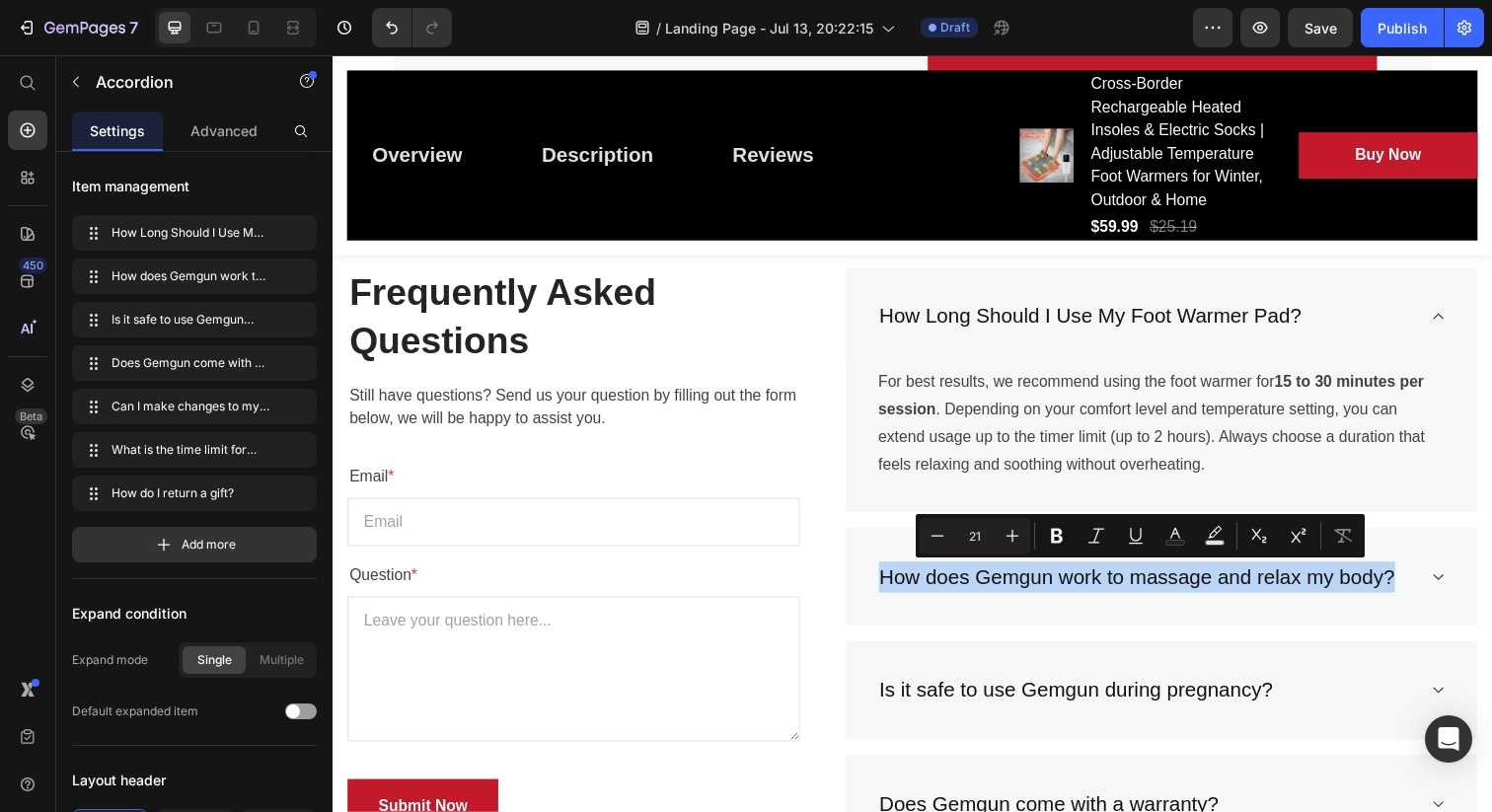 click on "How does Gemgun work to massage and relax my body?" at bounding box center (1178, 588) 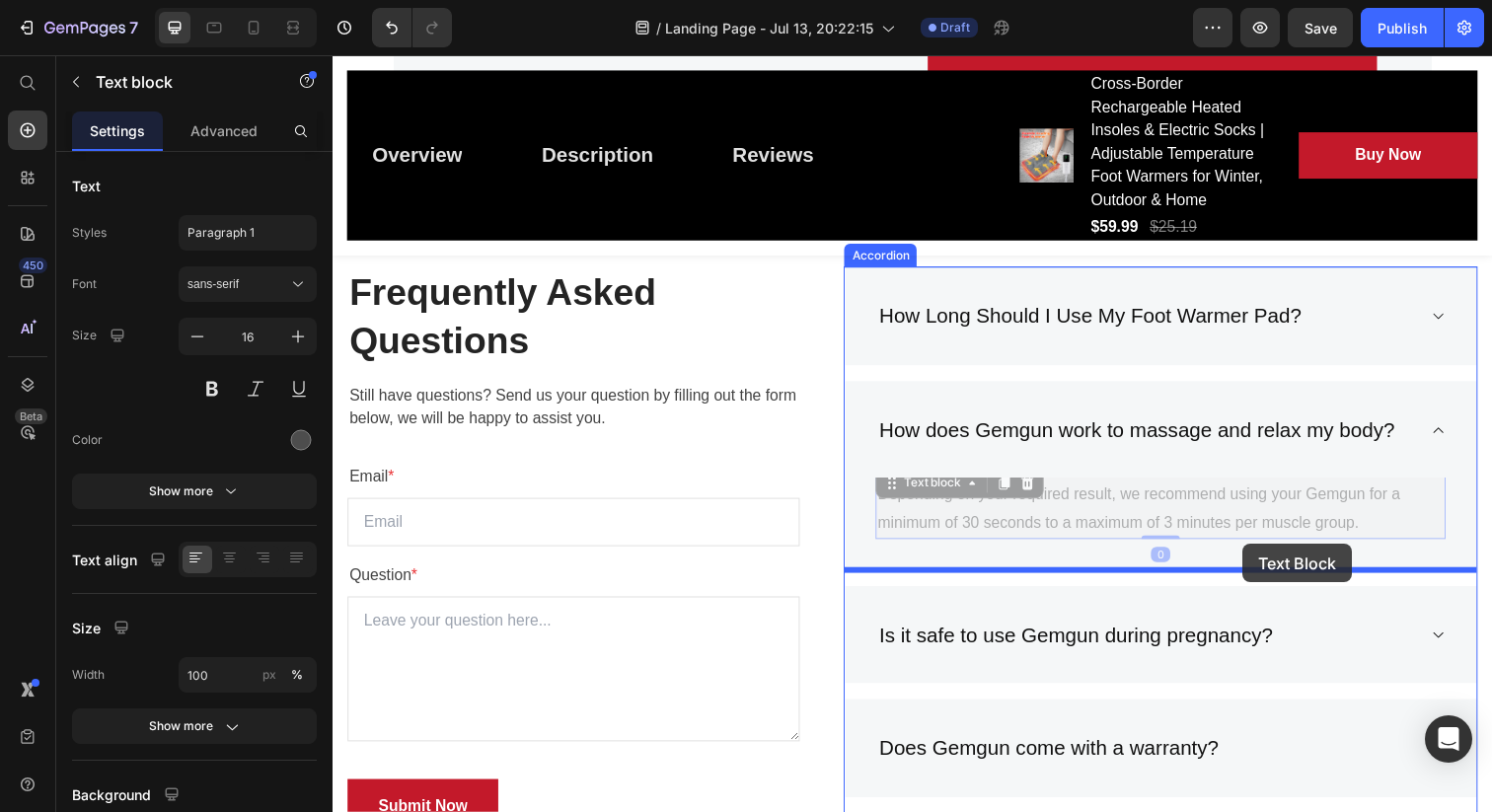 drag, startPoint x: 890, startPoint y: 505, endPoint x: 1262, endPoint y: 554, distance: 375.2133 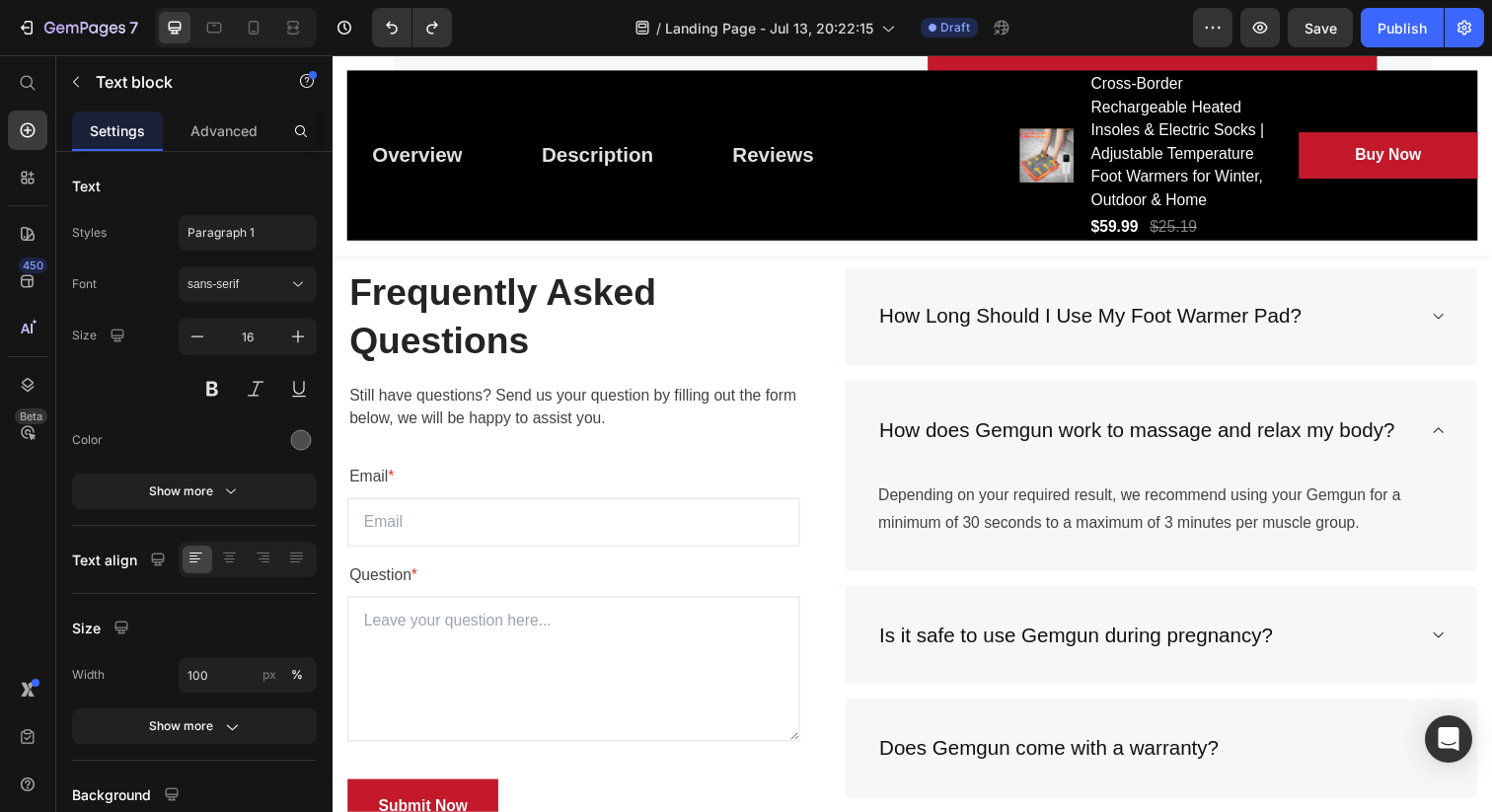 click on "Depending on your required result, we recommend using your Gemgun for a minimum of 30 seconds to a maximum of 3 minutes per muscle group." at bounding box center (1178, 519) 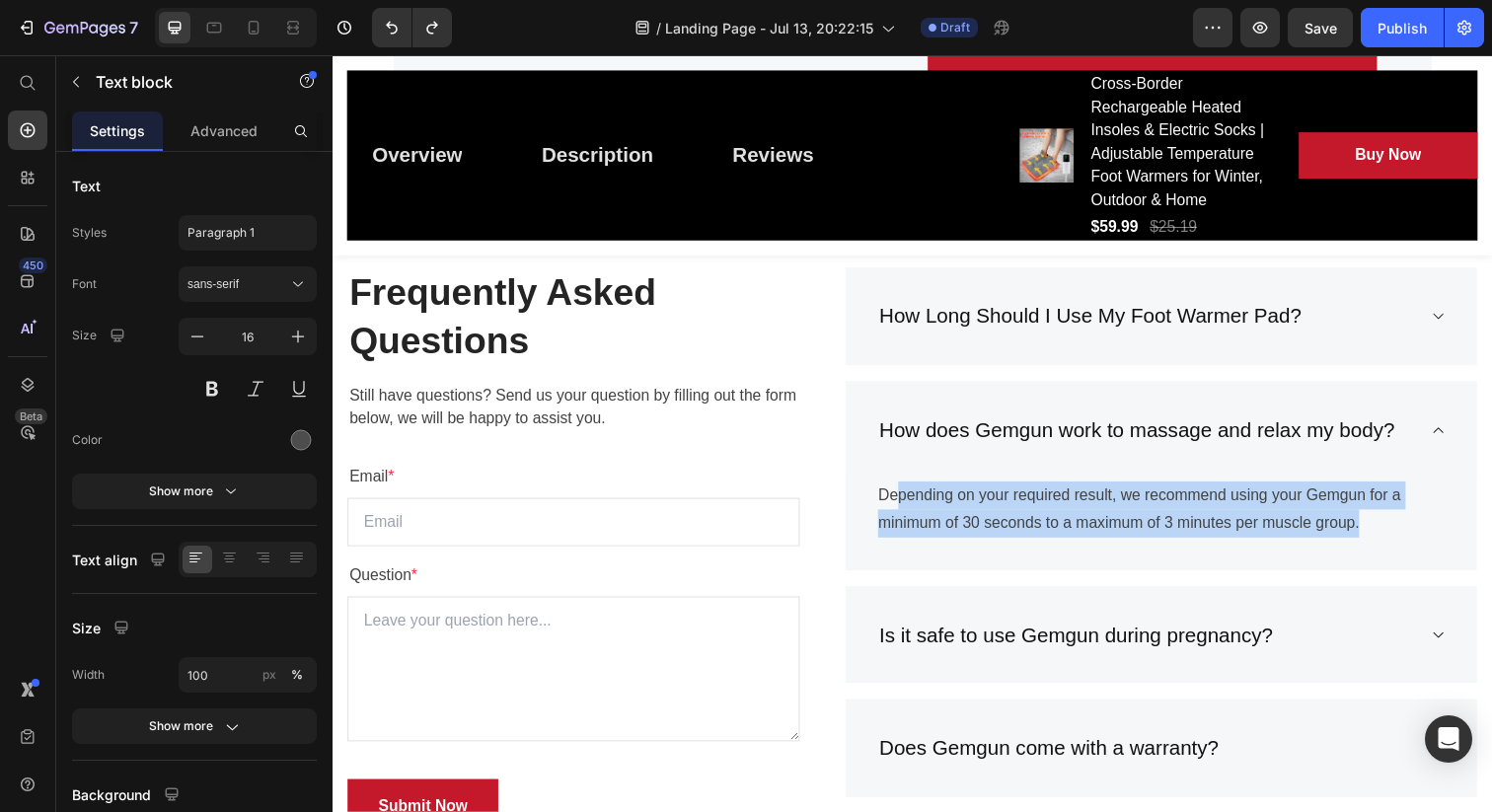 drag, startPoint x: 1383, startPoint y: 533, endPoint x: 906, endPoint y: 497, distance: 478.357 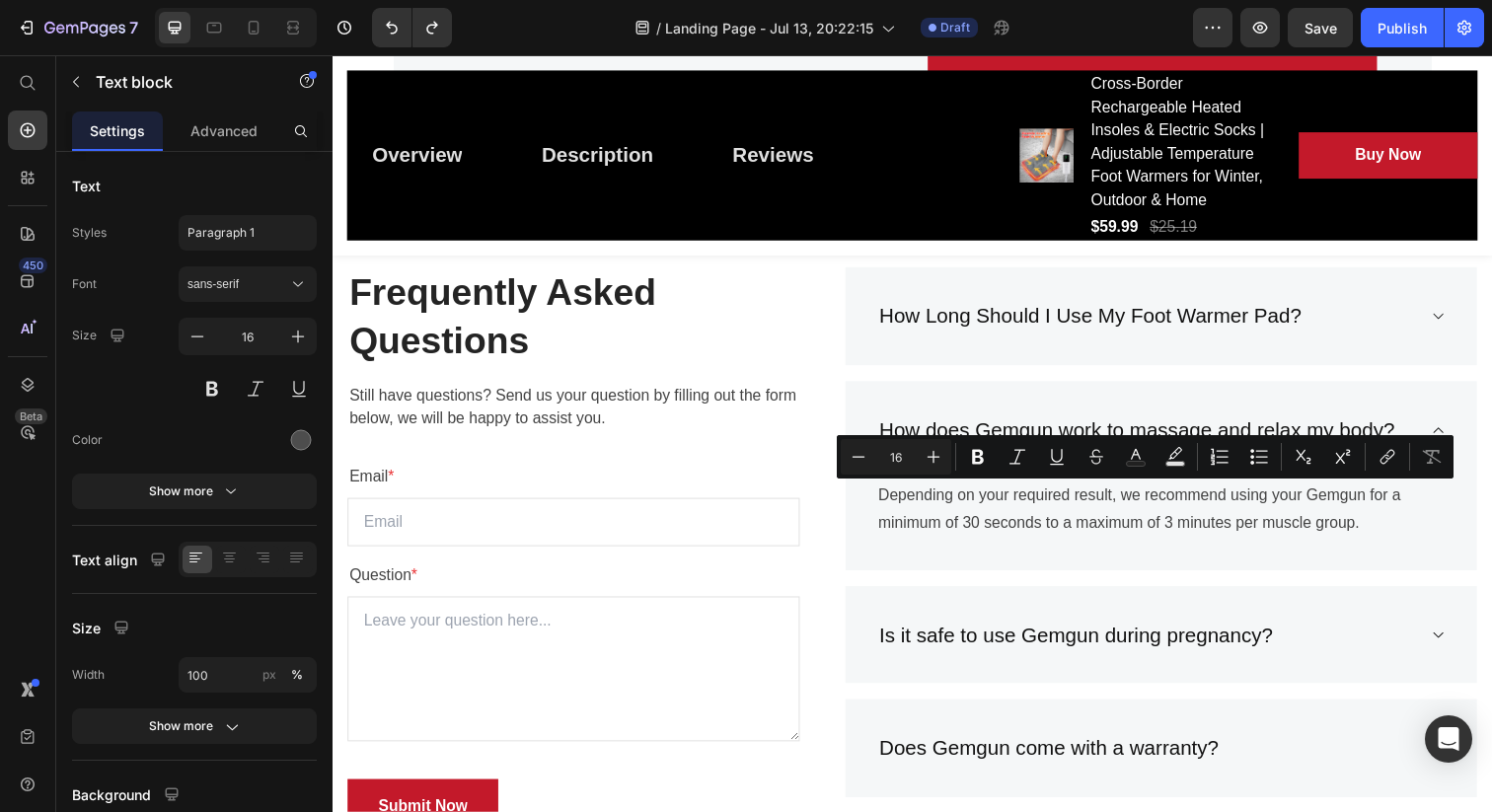 click on "Depending on your required result, we recommend using your Gemgun for a minimum of 30 seconds to a maximum of 3 minutes per muscle group." at bounding box center (1178, 519) 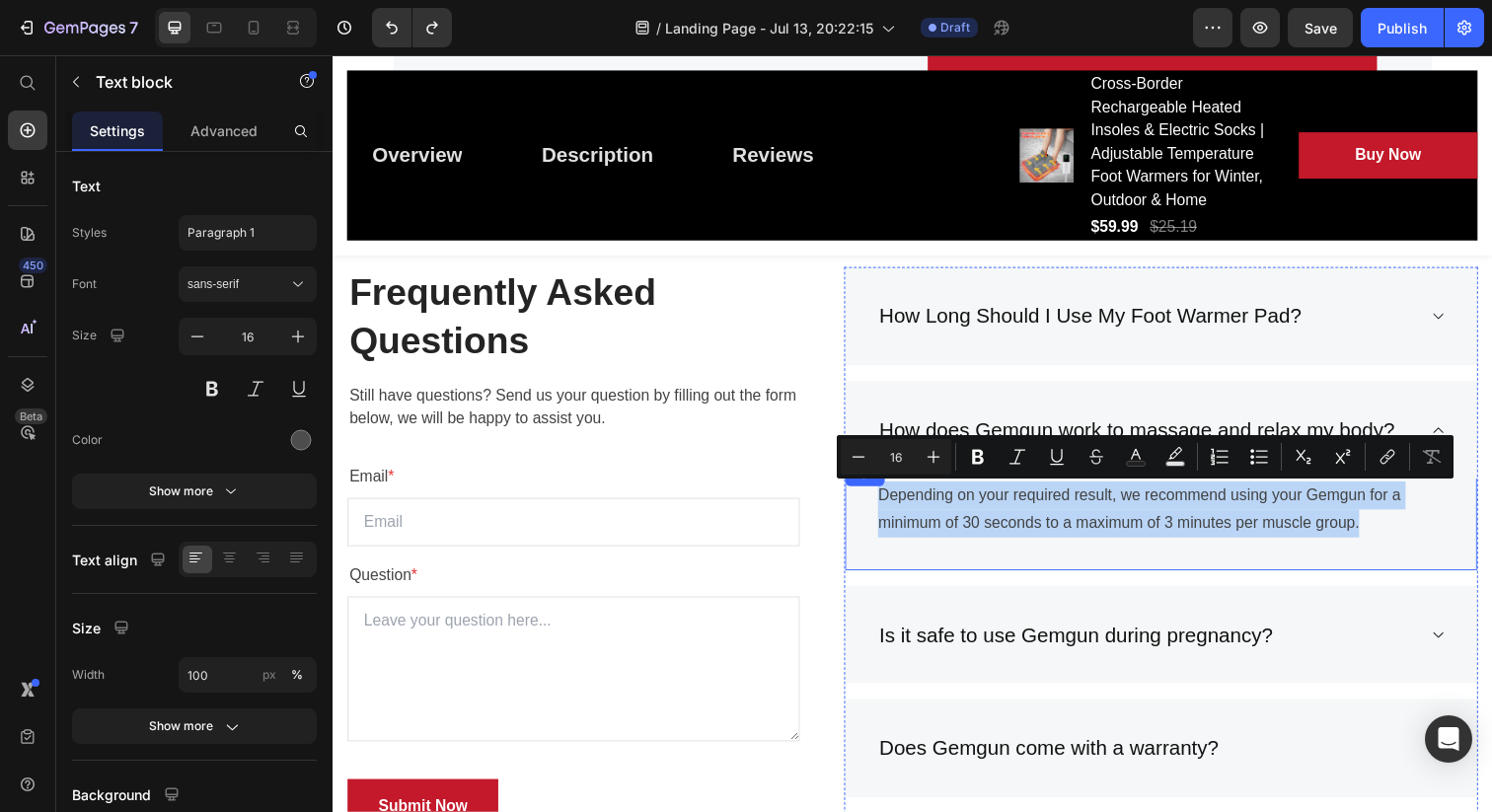 drag, startPoint x: 1385, startPoint y: 534, endPoint x: 861, endPoint y: 508, distance: 524.64464 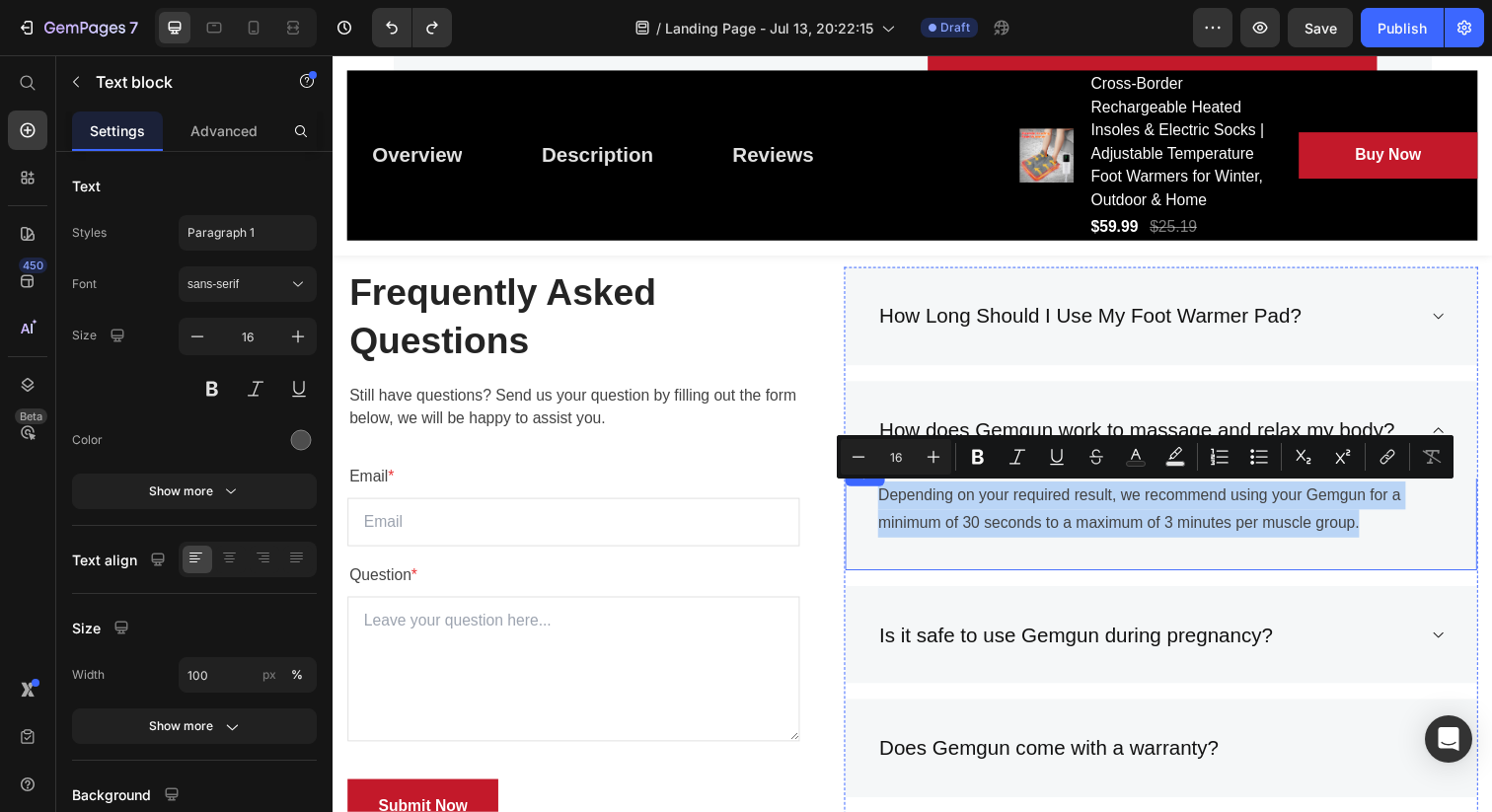 click on "Depending on your required result, we recommend using your Gemgun for a minimum of 30 seconds to a maximum of 3 minutes per muscle group. Text block Row" at bounding box center [1178, 526] 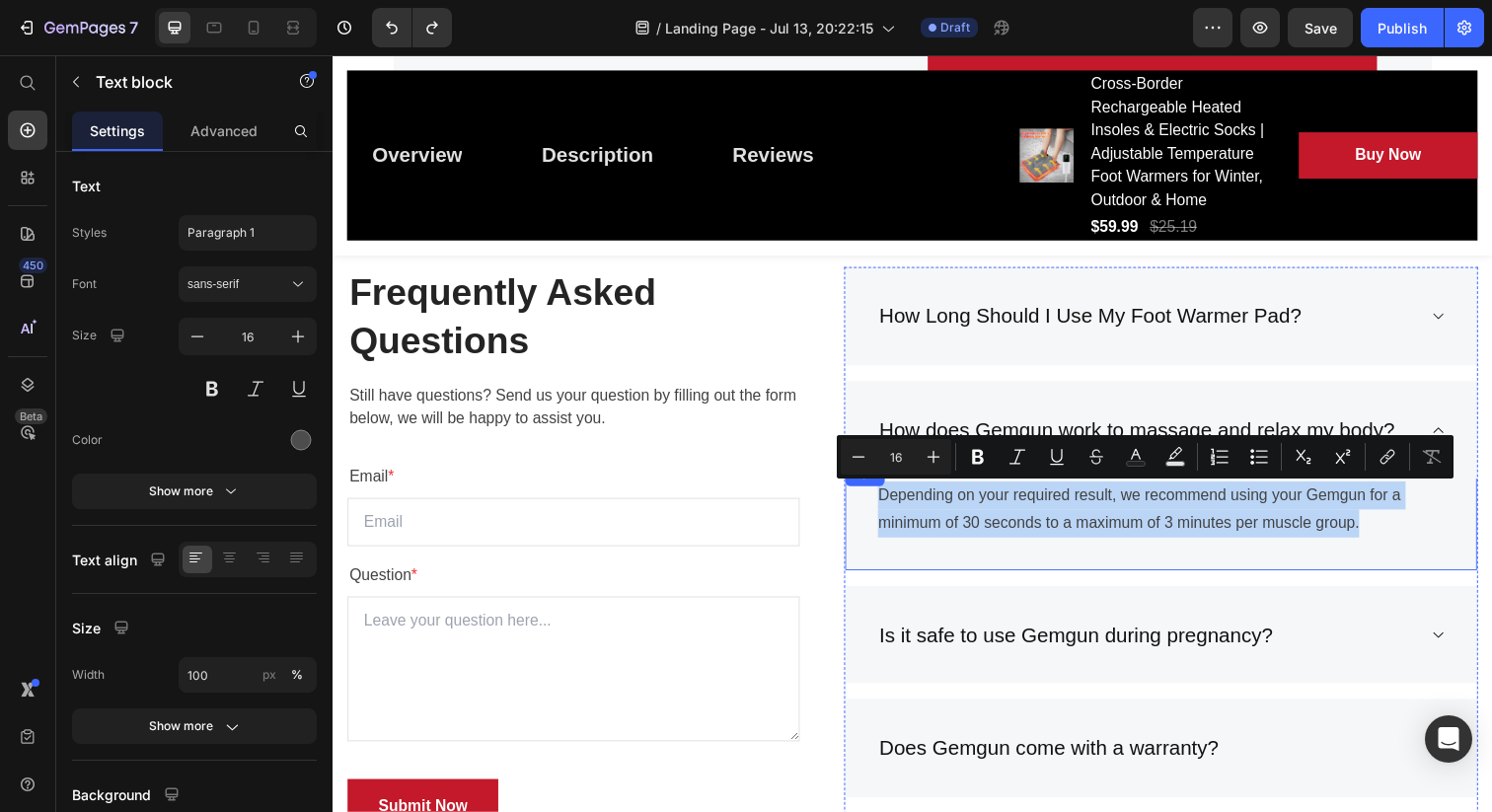 click on "Depending on your required result, we recommend using your Gemgun for a minimum of 30 seconds to a maximum of 3 minutes per muscle group. Text block Row" at bounding box center [1178, 526] 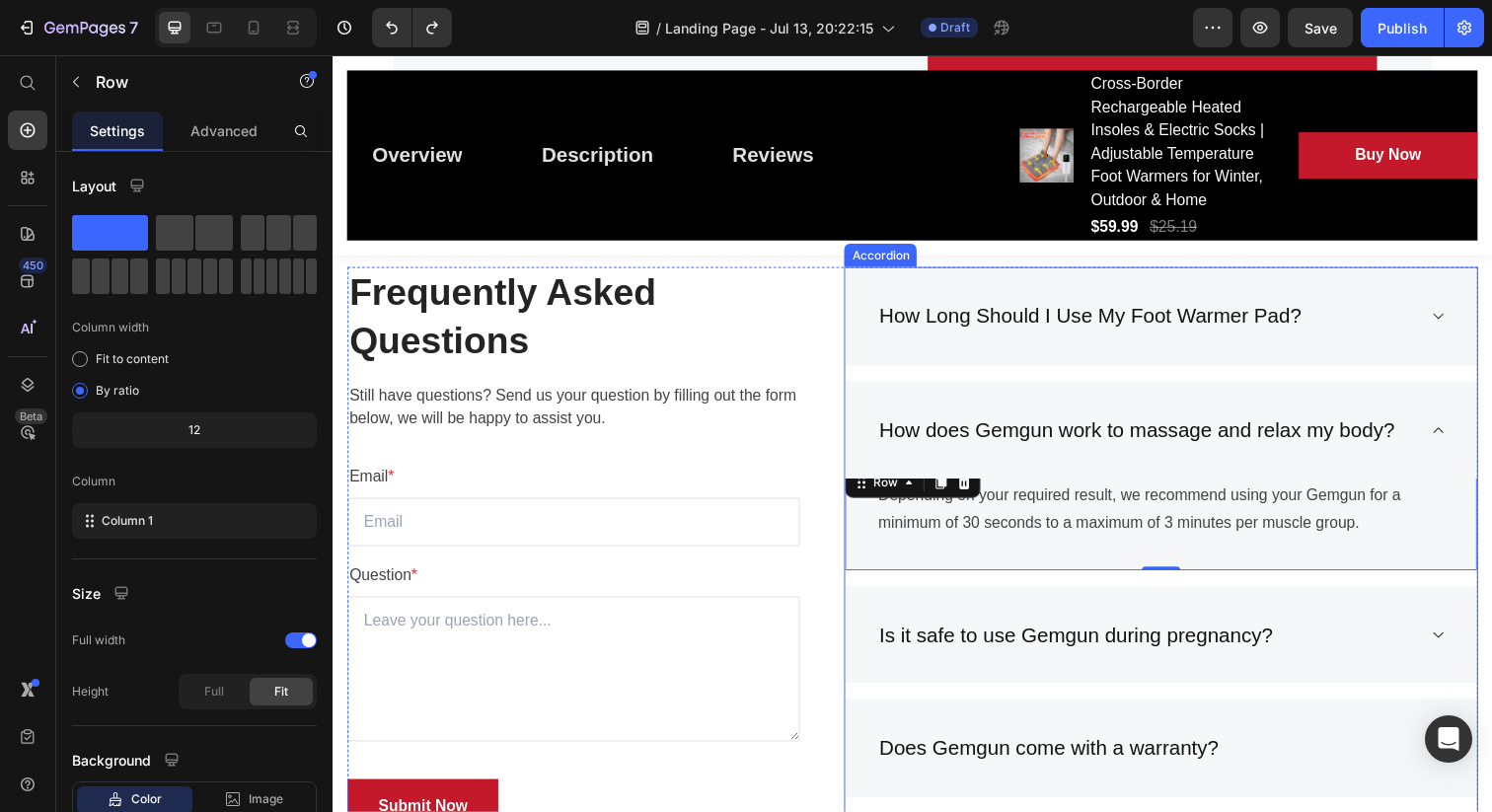 click on "How does Gemgun work to massage and relax my body?" at bounding box center (1153, 438) 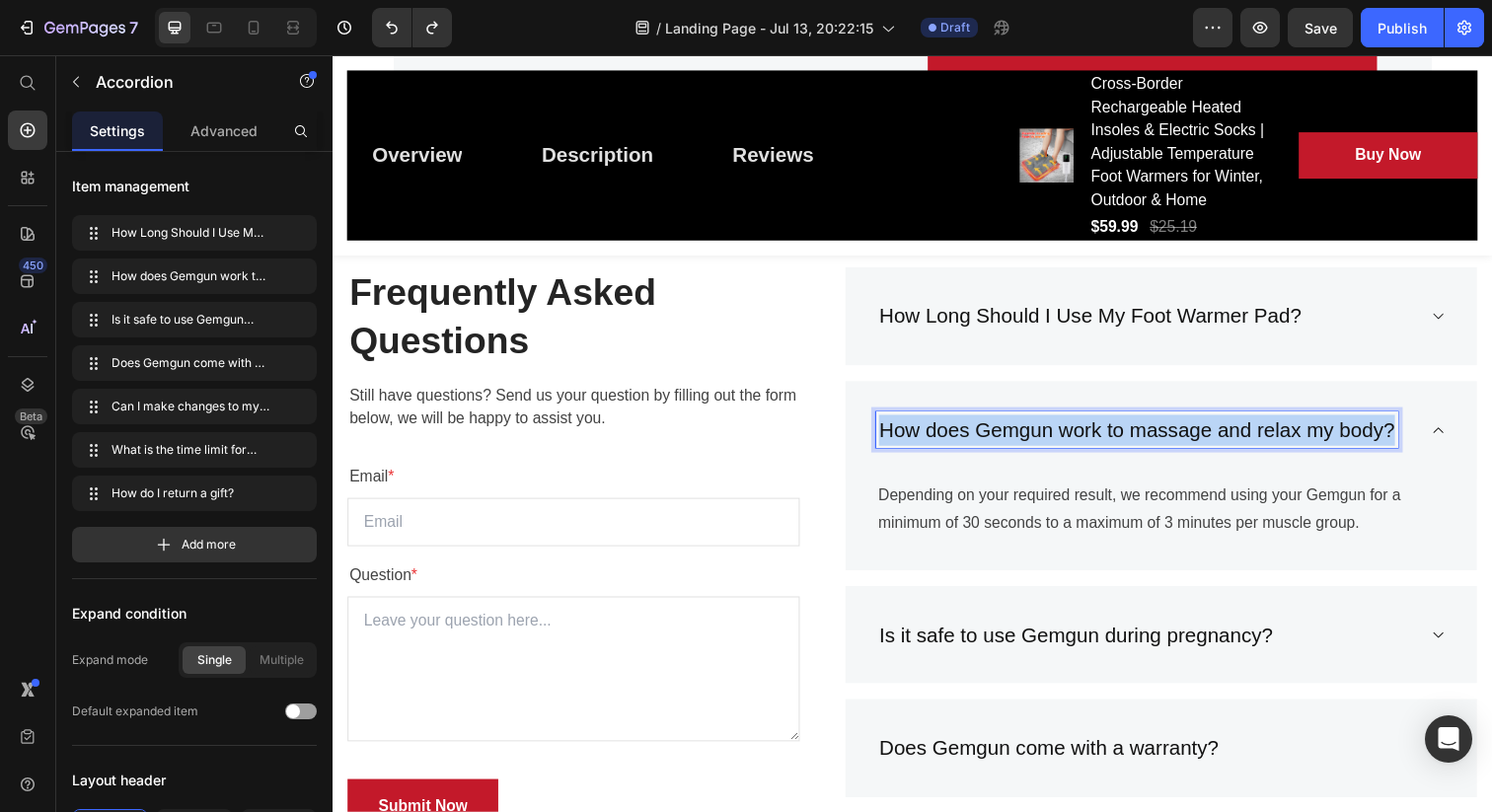 click on "How does Gemgun work to massage and relax my body?" at bounding box center (1153, 438) 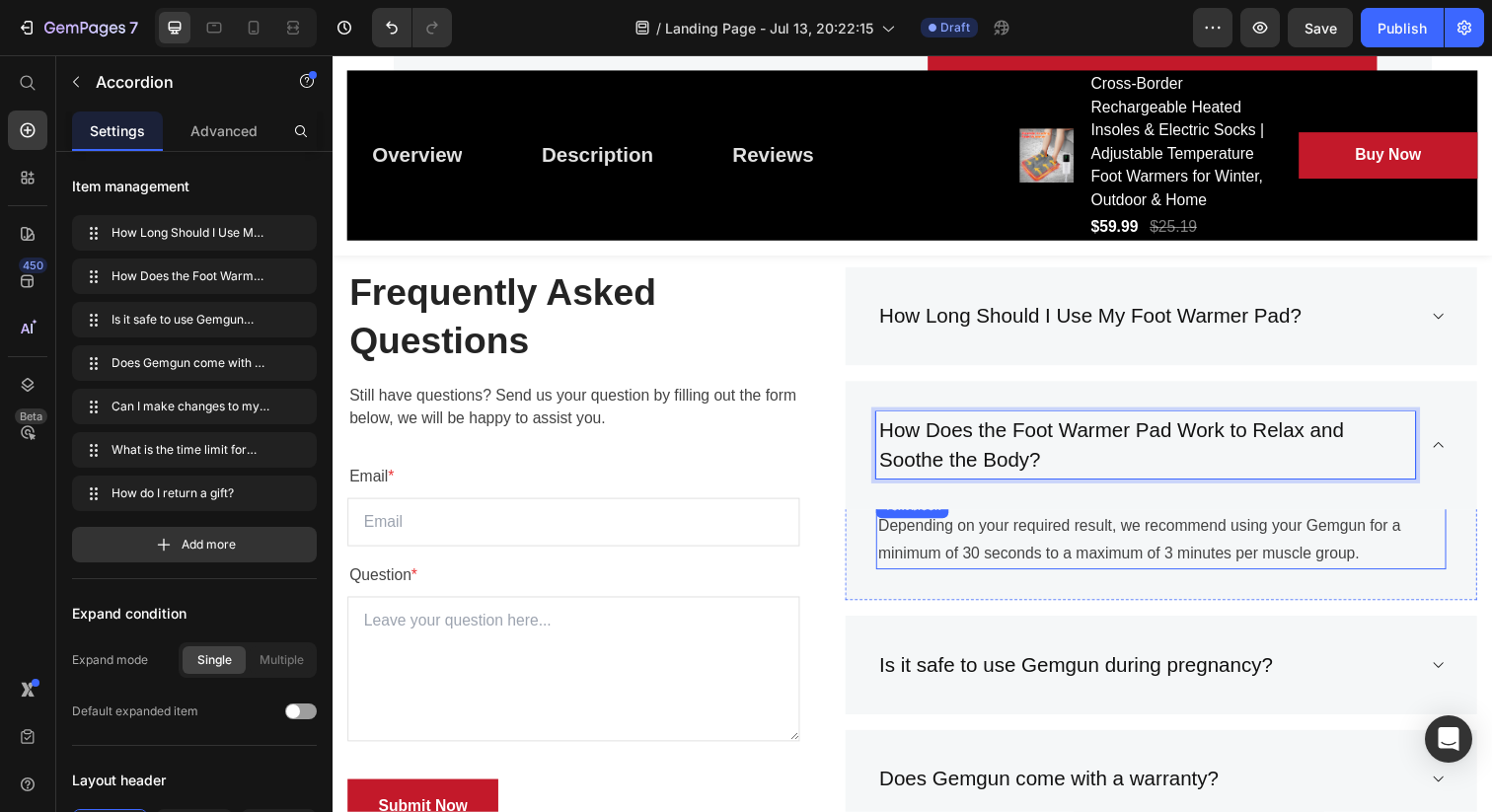 click on "Depending on your required result, we recommend using your Gemgun for a minimum of 30 seconds to a maximum of 3 minutes per muscle group." at bounding box center (1178, 551) 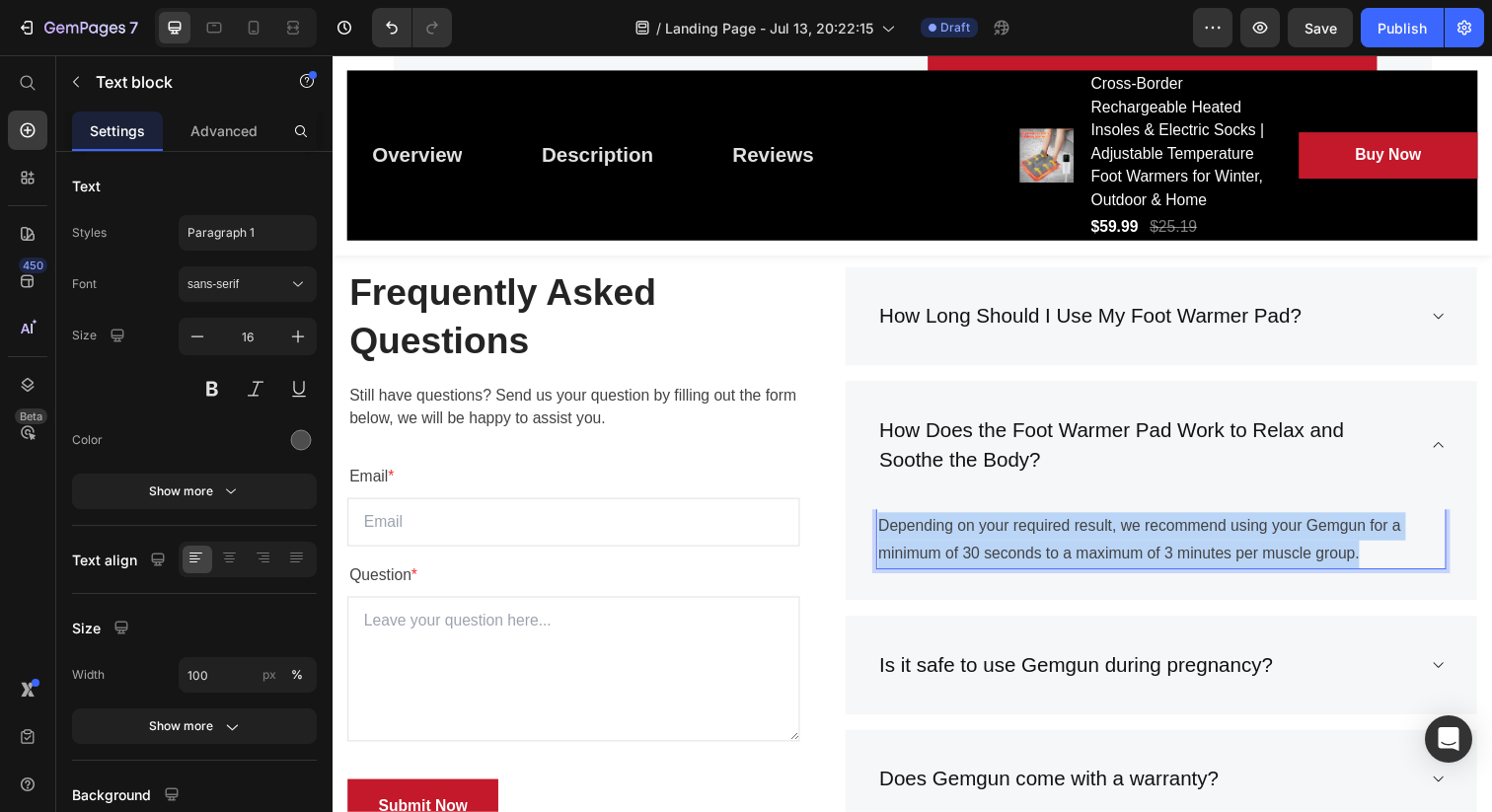 drag, startPoint x: 1389, startPoint y: 566, endPoint x: 887, endPoint y: 535, distance: 502.9563 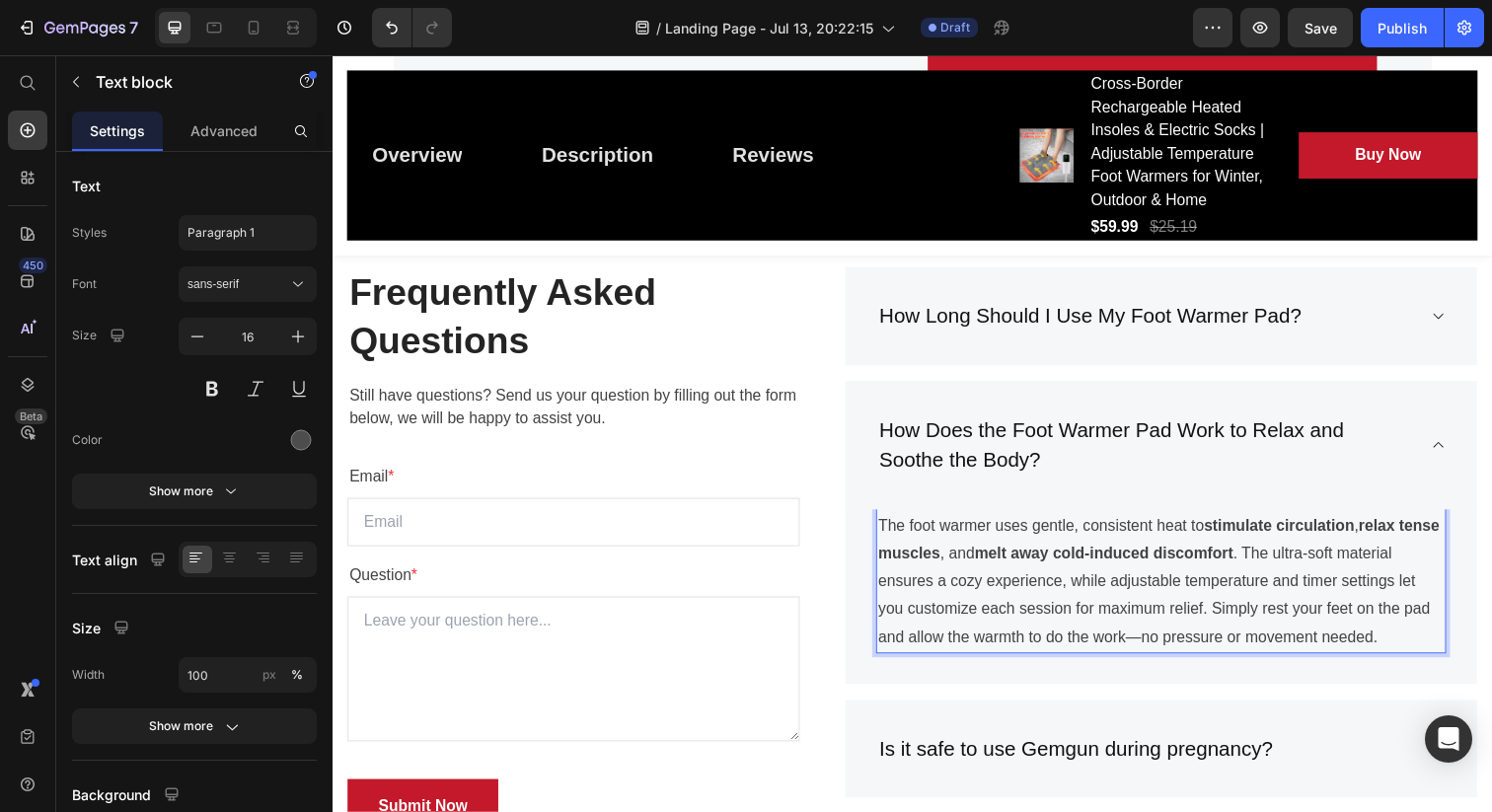 scroll, scrollTop: 5770, scrollLeft: 0, axis: vertical 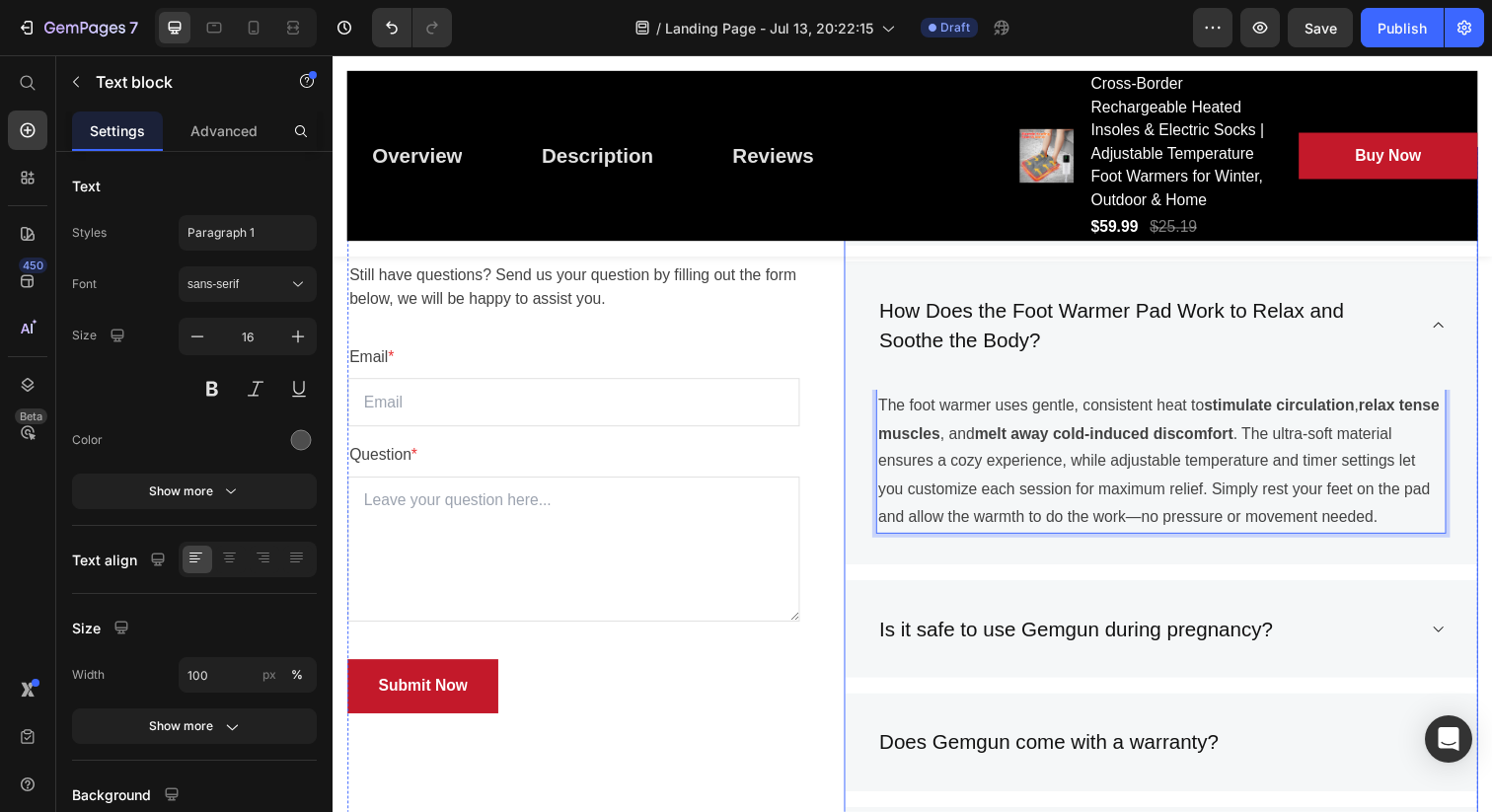 click on "Is it safe to use Gemgun during pregnancy?" at bounding box center (1090, 641) 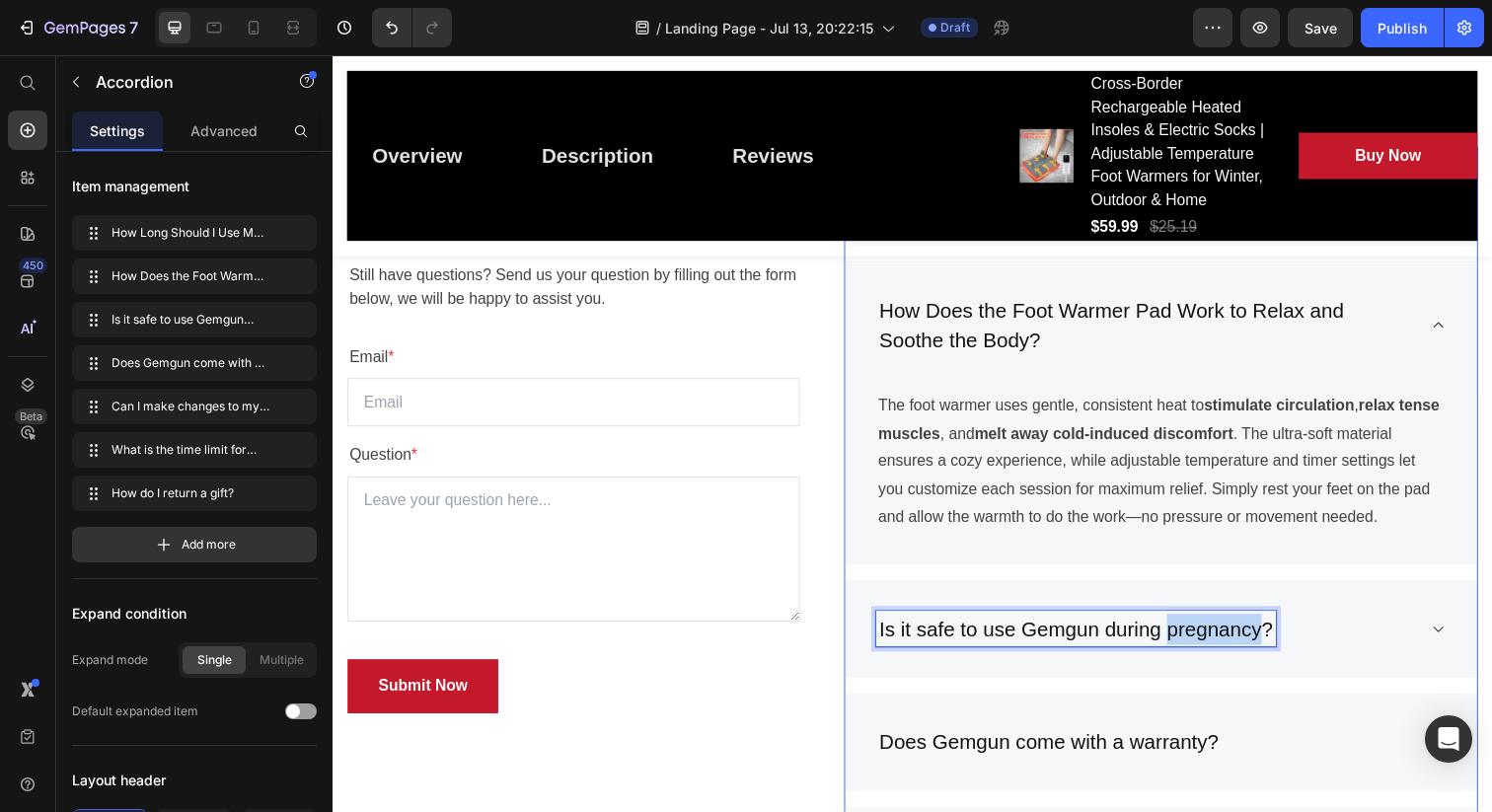 click on "Is it safe to use Gemgun during pregnancy?" at bounding box center (1090, 641) 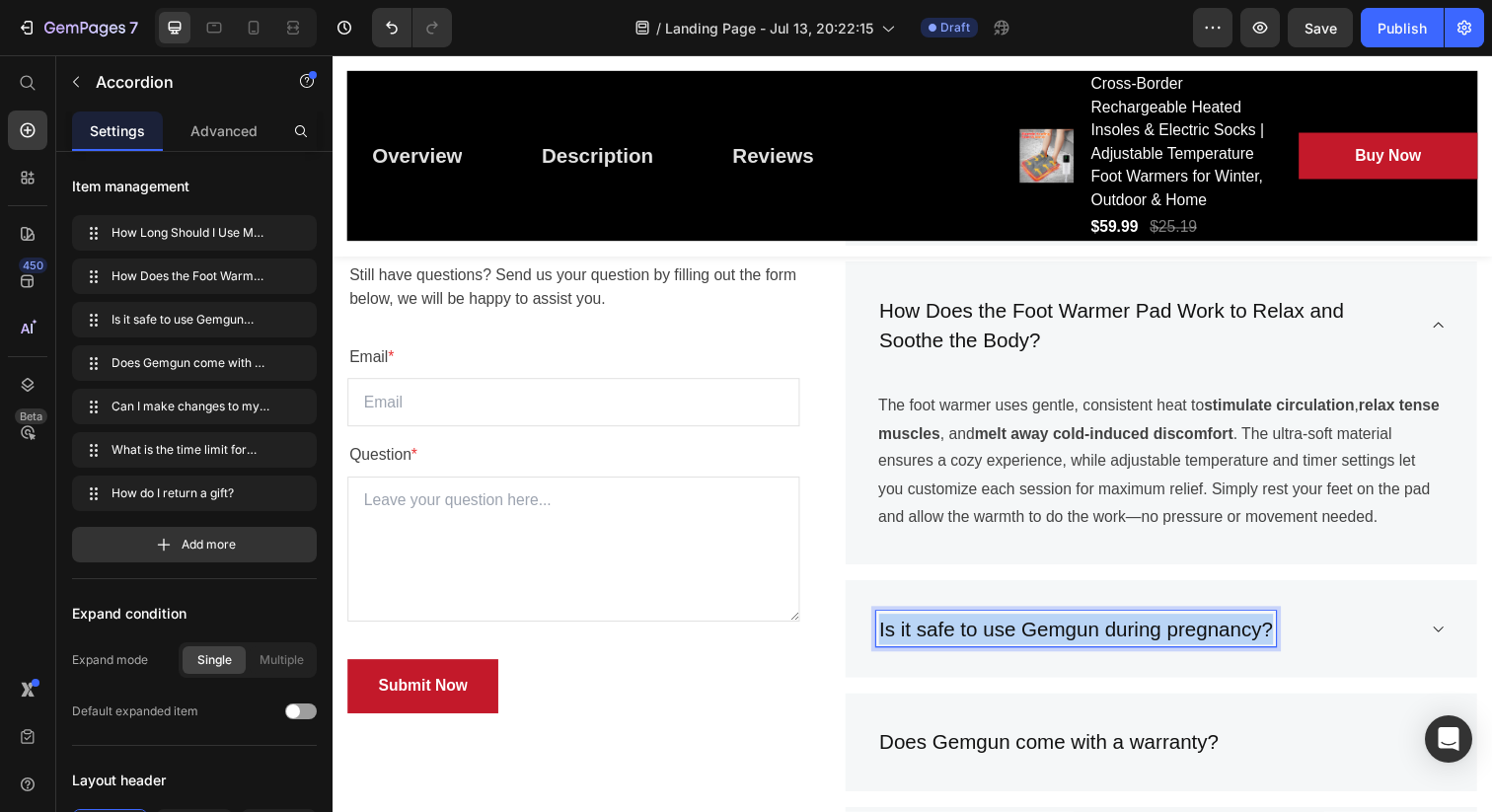 click on "Is it safe to use Gemgun during pregnancy?" at bounding box center [1090, 641] 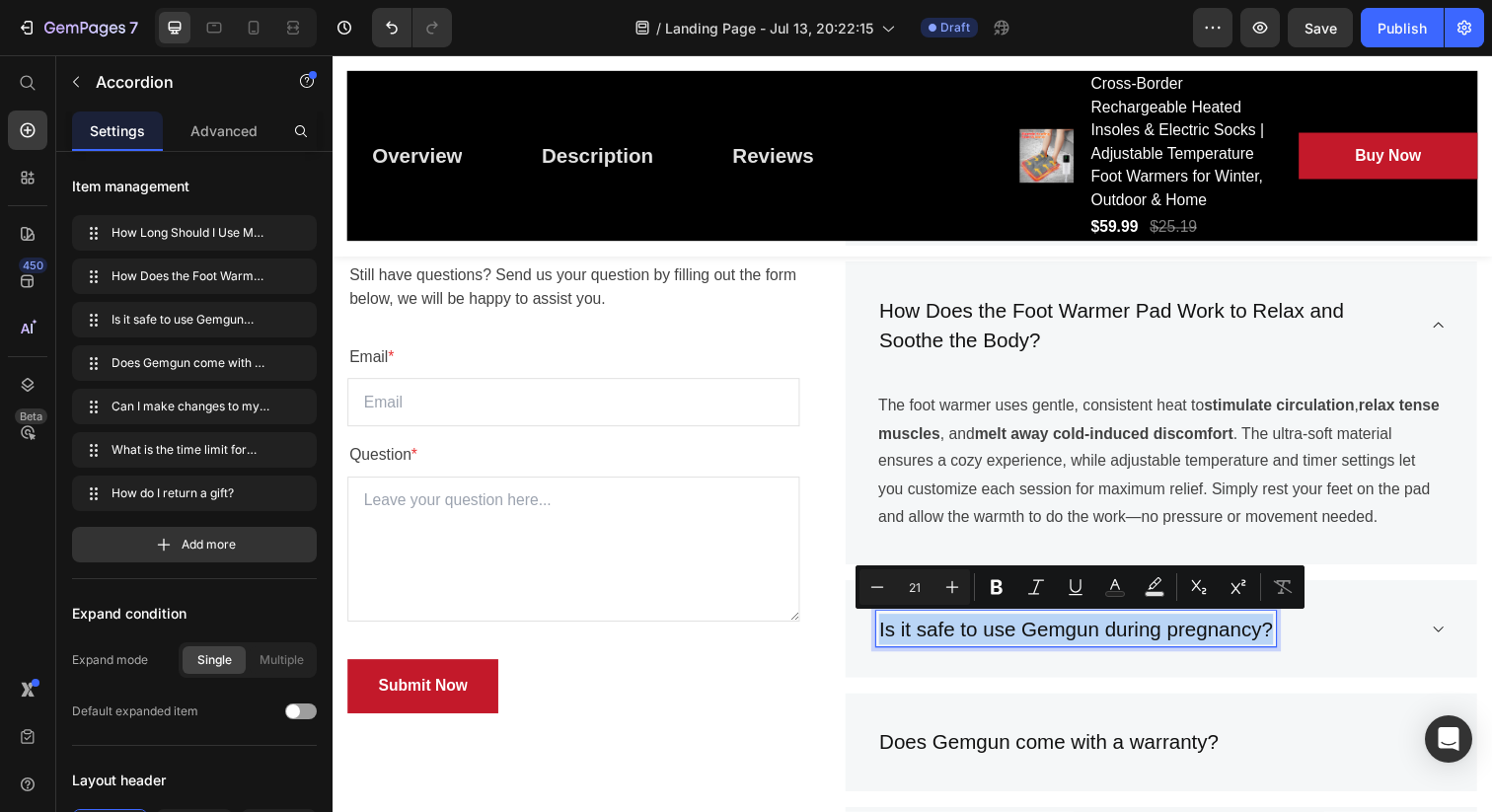 click on "Is it safe to use Gemgun during pregnancy?" at bounding box center (1178, 641) 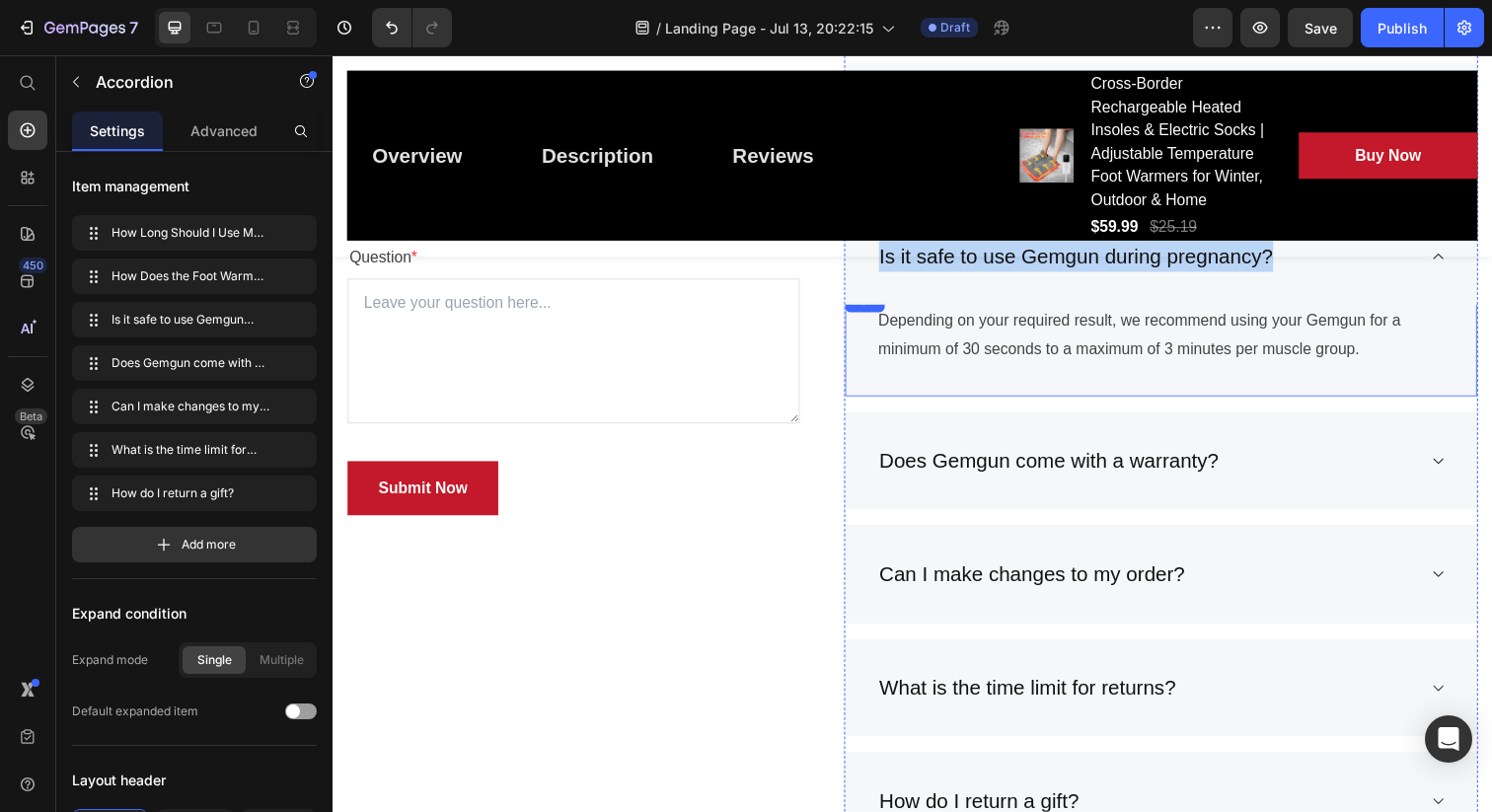 scroll, scrollTop: 5851, scrollLeft: 0, axis: vertical 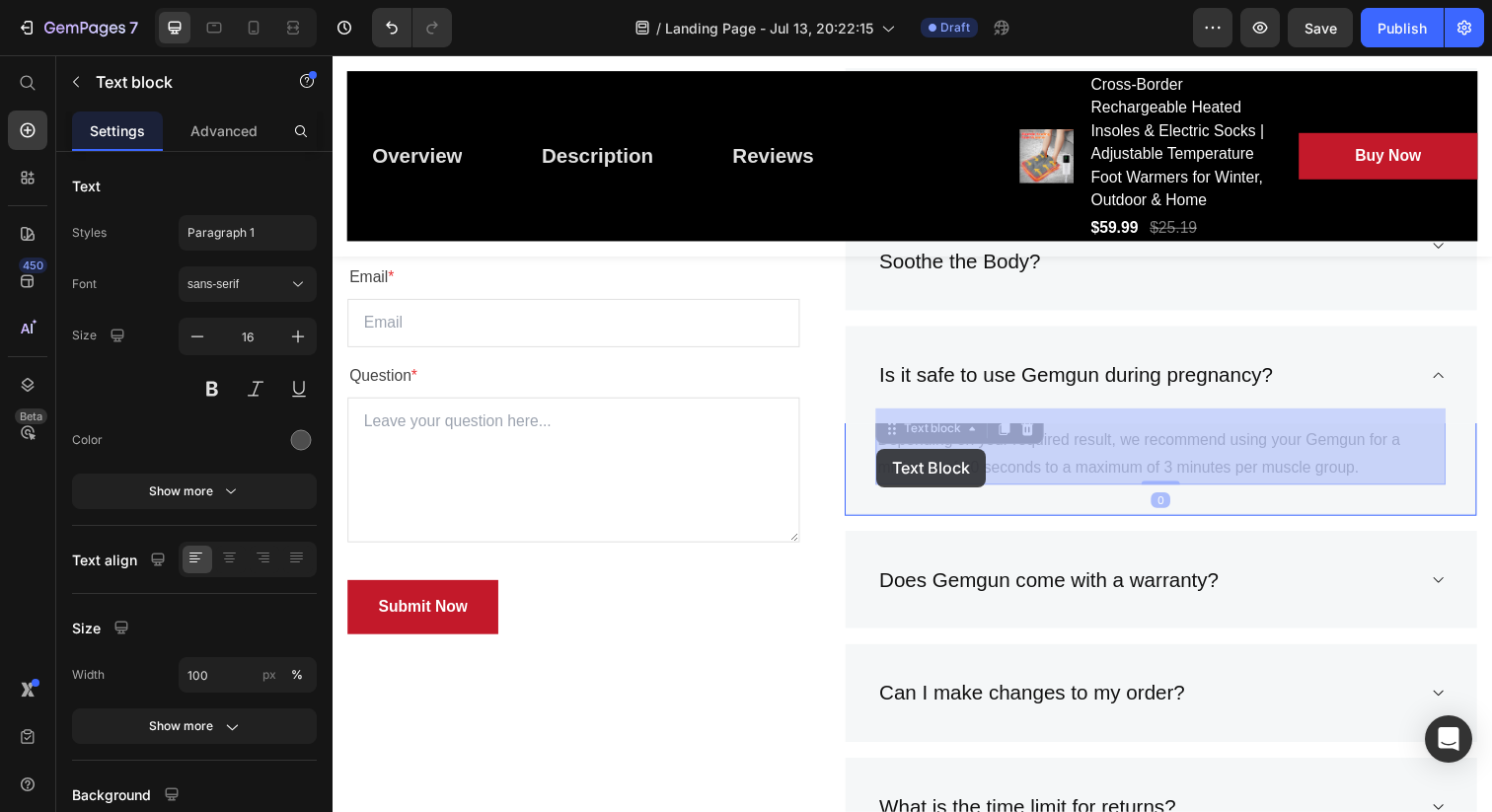 drag, startPoint x: 1384, startPoint y: 480, endPoint x: 888, endPoint y: 457, distance: 496.53298 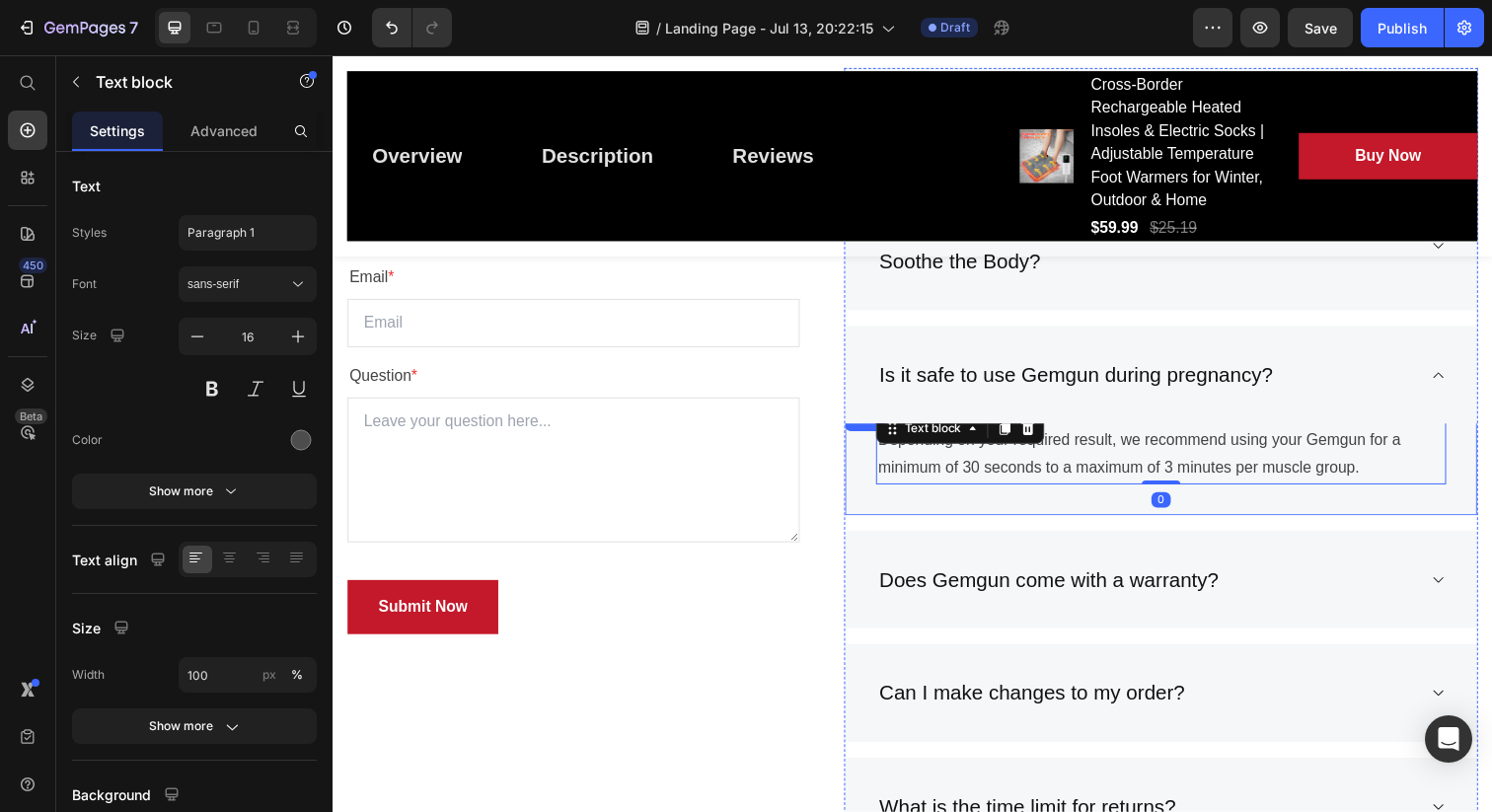 click on "Depending on your required result, we recommend using your Gemgun for a minimum of 30 seconds to a maximum of 3 minutes per muscle group. Text block   0 Row" at bounding box center [1178, 470] 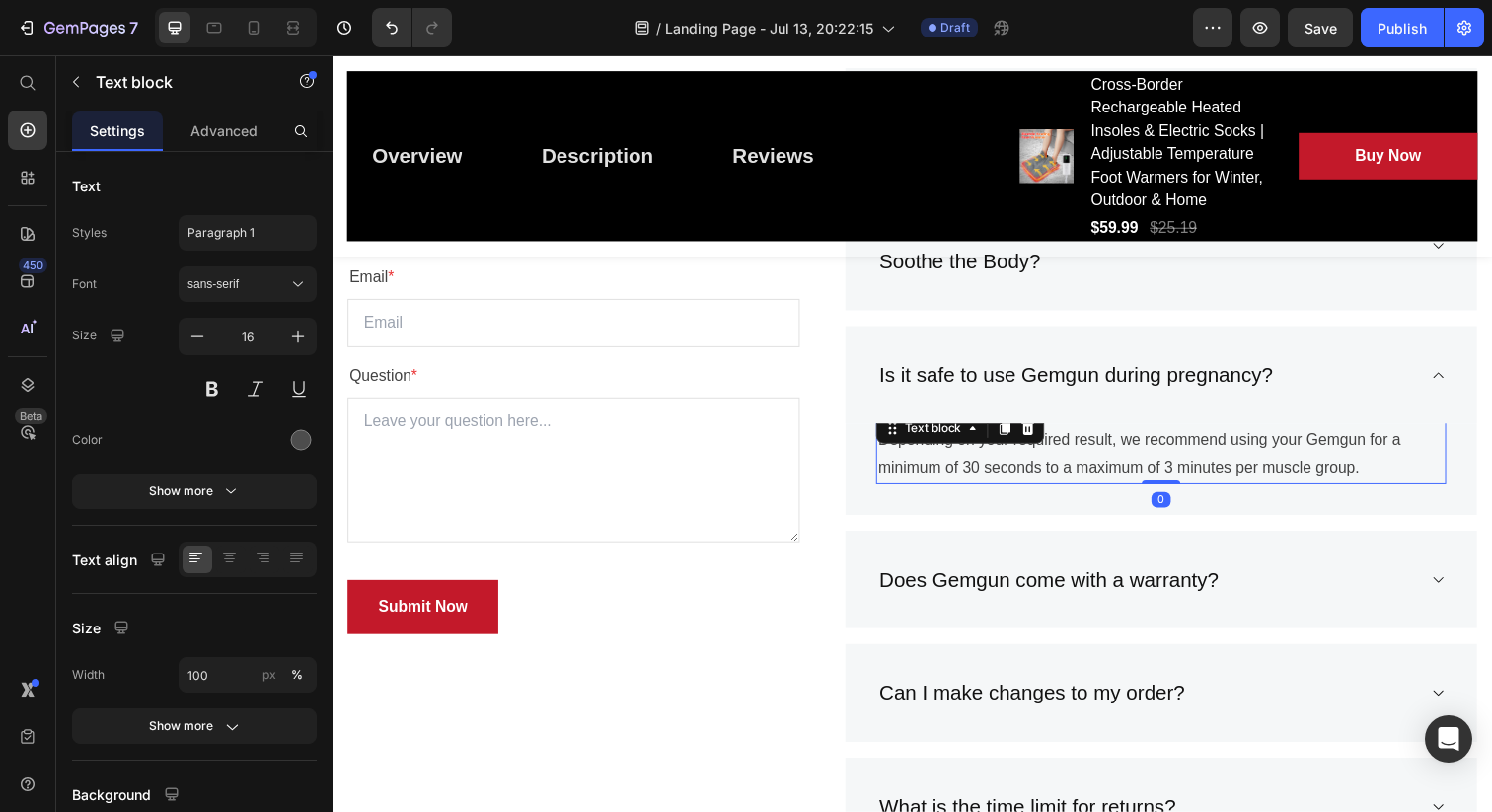 click on "Depending on your required result, we recommend using your Gemgun for a minimum of 30 seconds to a maximum of 3 minutes per muscle group." at bounding box center [1178, 463] 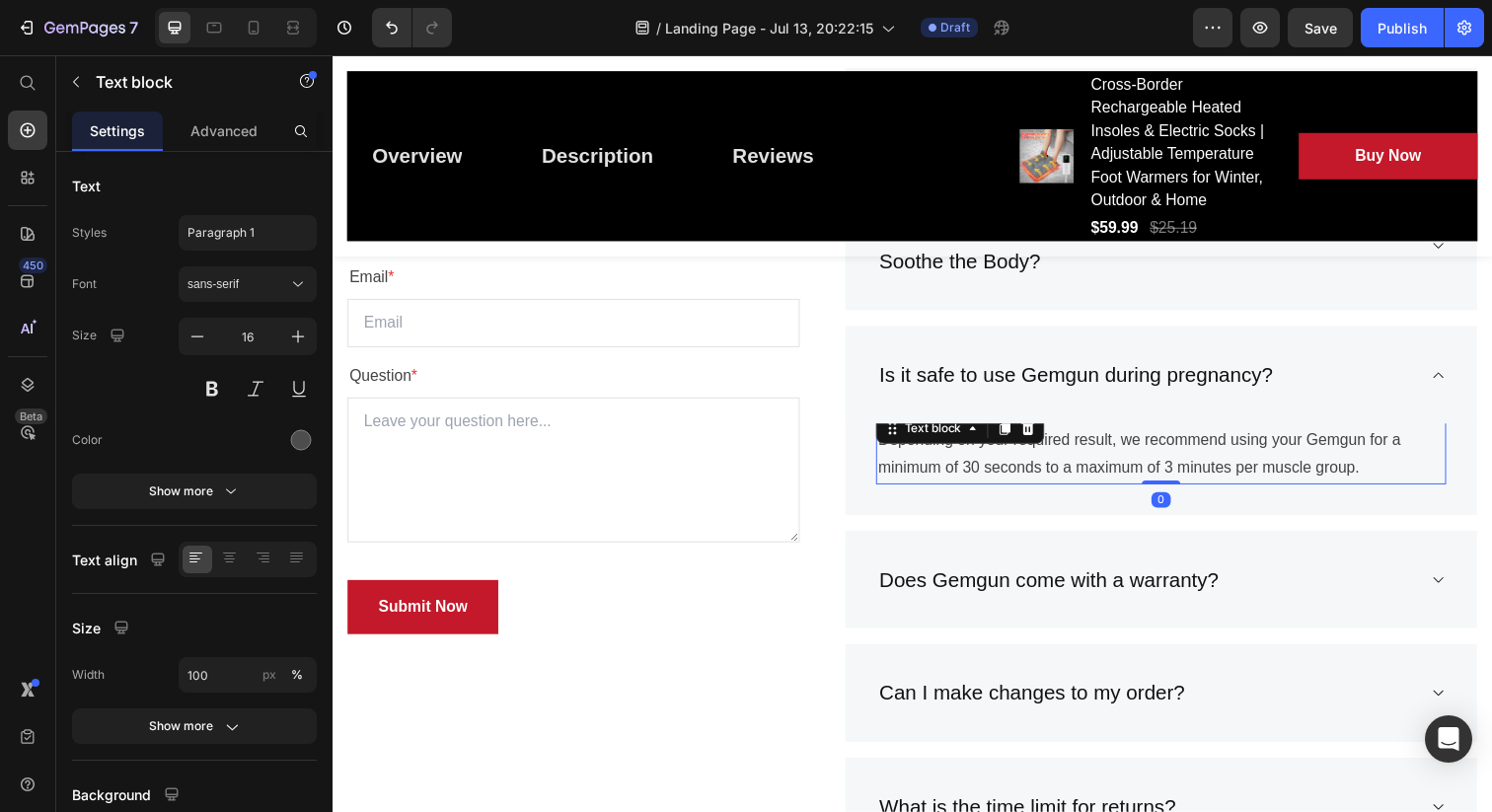 click on "Depending on your required result, we recommend using your Gemgun for a minimum of 30 seconds to a maximum of 3 minutes per muscle group." at bounding box center (1178, 463) 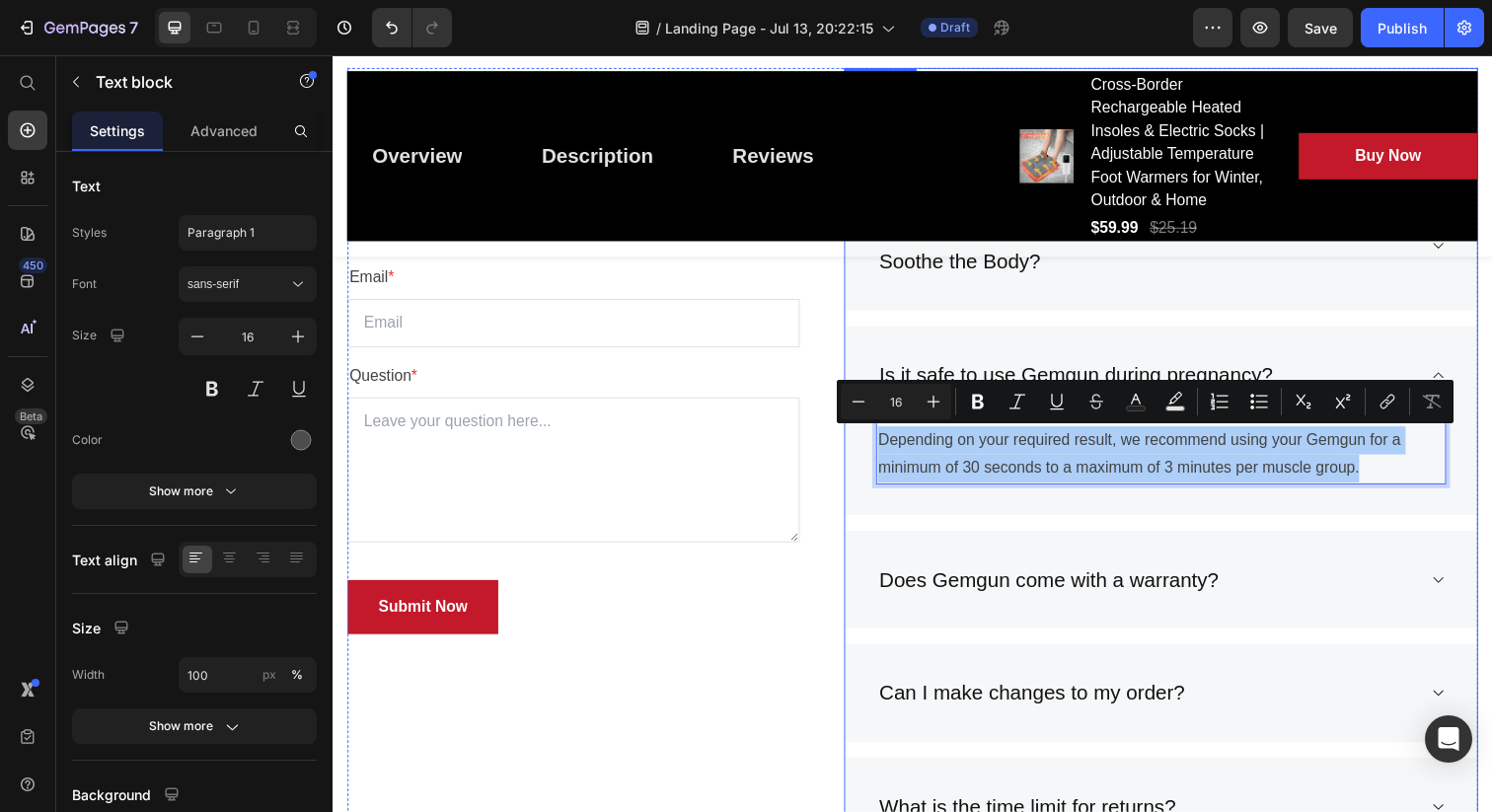 click on "Is it safe to use Gemgun during pregnancy?" at bounding box center (1090, 382) 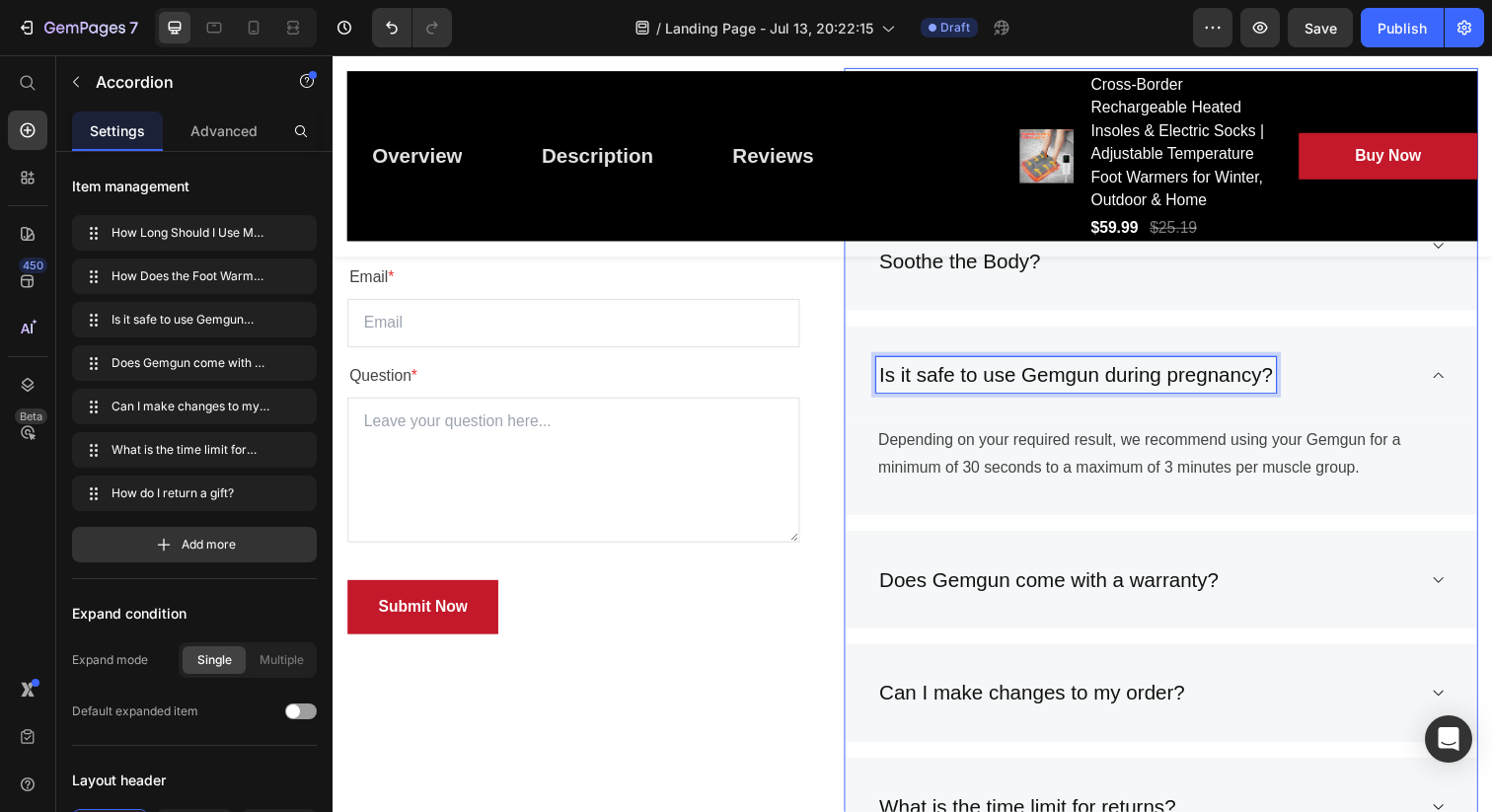 click on "Is it safe to use Gemgun during pregnancy?" at bounding box center (1090, 382) 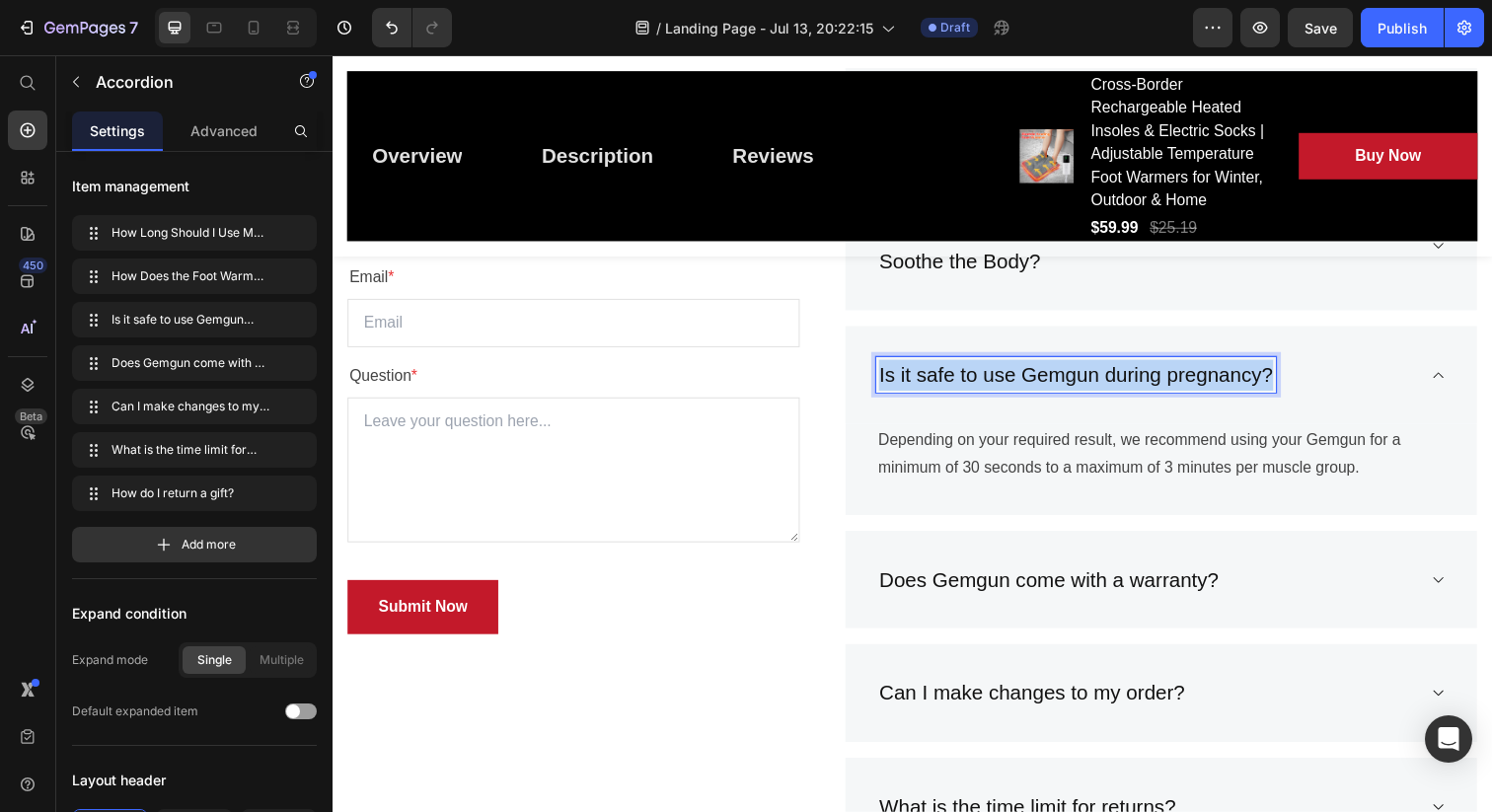 click on "Is it safe to use Gemgun during pregnancy?" at bounding box center [1090, 382] 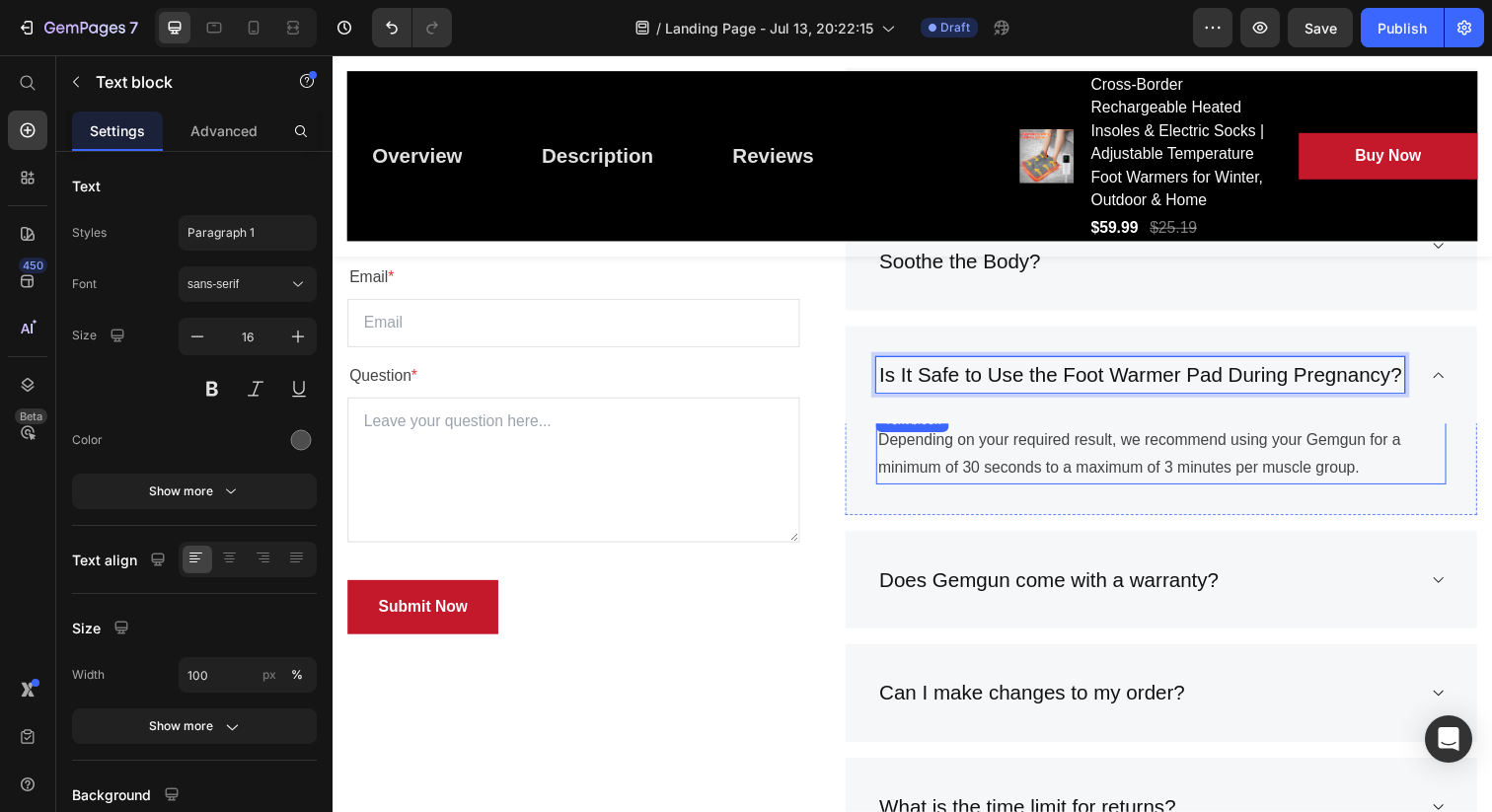 click on "Depending on your required result, we recommend using your Gemgun for a minimum of 30 seconds to a maximum of 3 minutes per muscle group." at bounding box center (1178, 463) 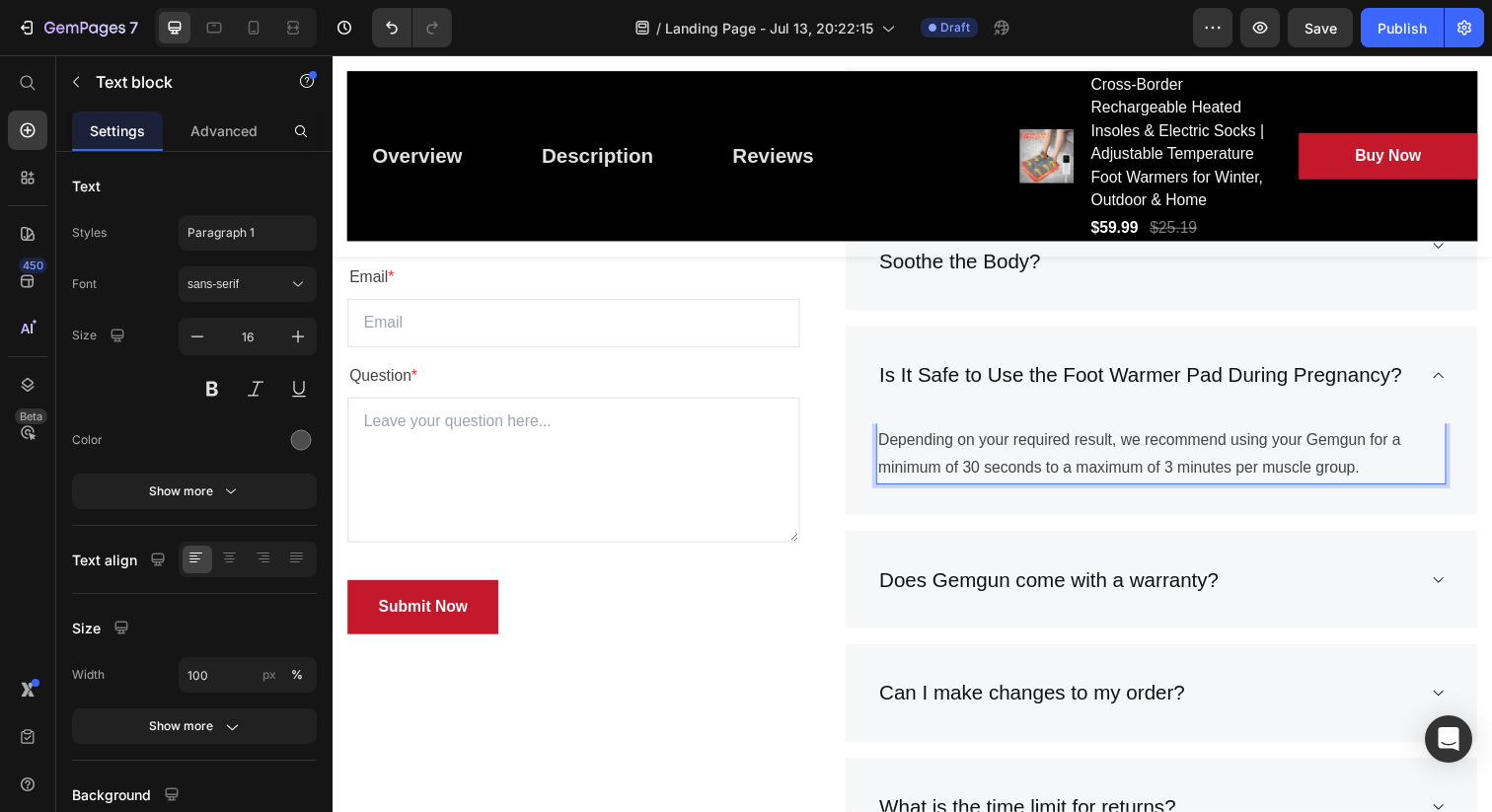 click on "Depending on your required result, we recommend using your Gemgun for a minimum of 30 seconds to a maximum of 3 minutes per muscle group." at bounding box center (1178, 463) 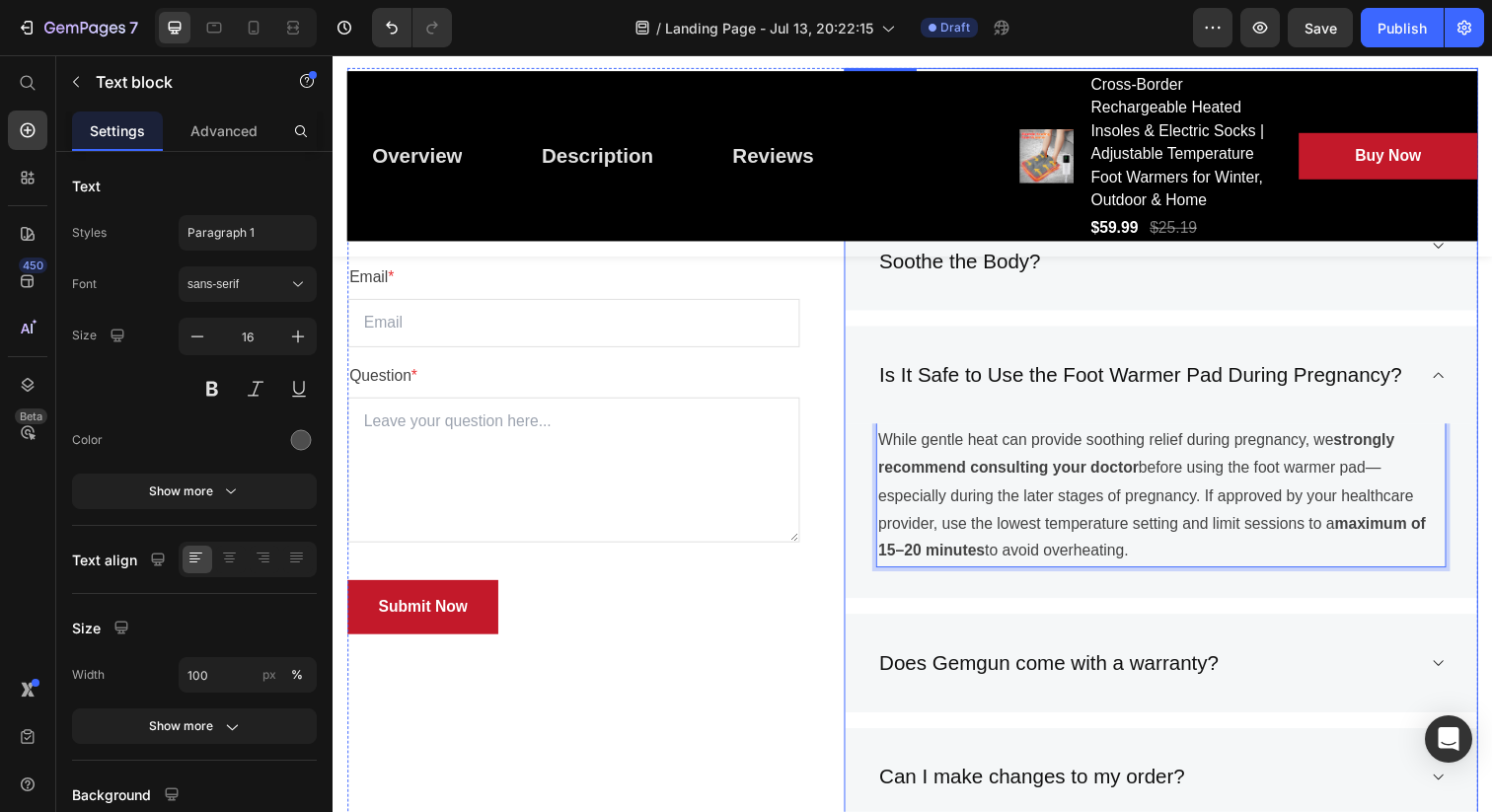 click on "Does Gemgun come with a warranty?" at bounding box center [1063, 676] 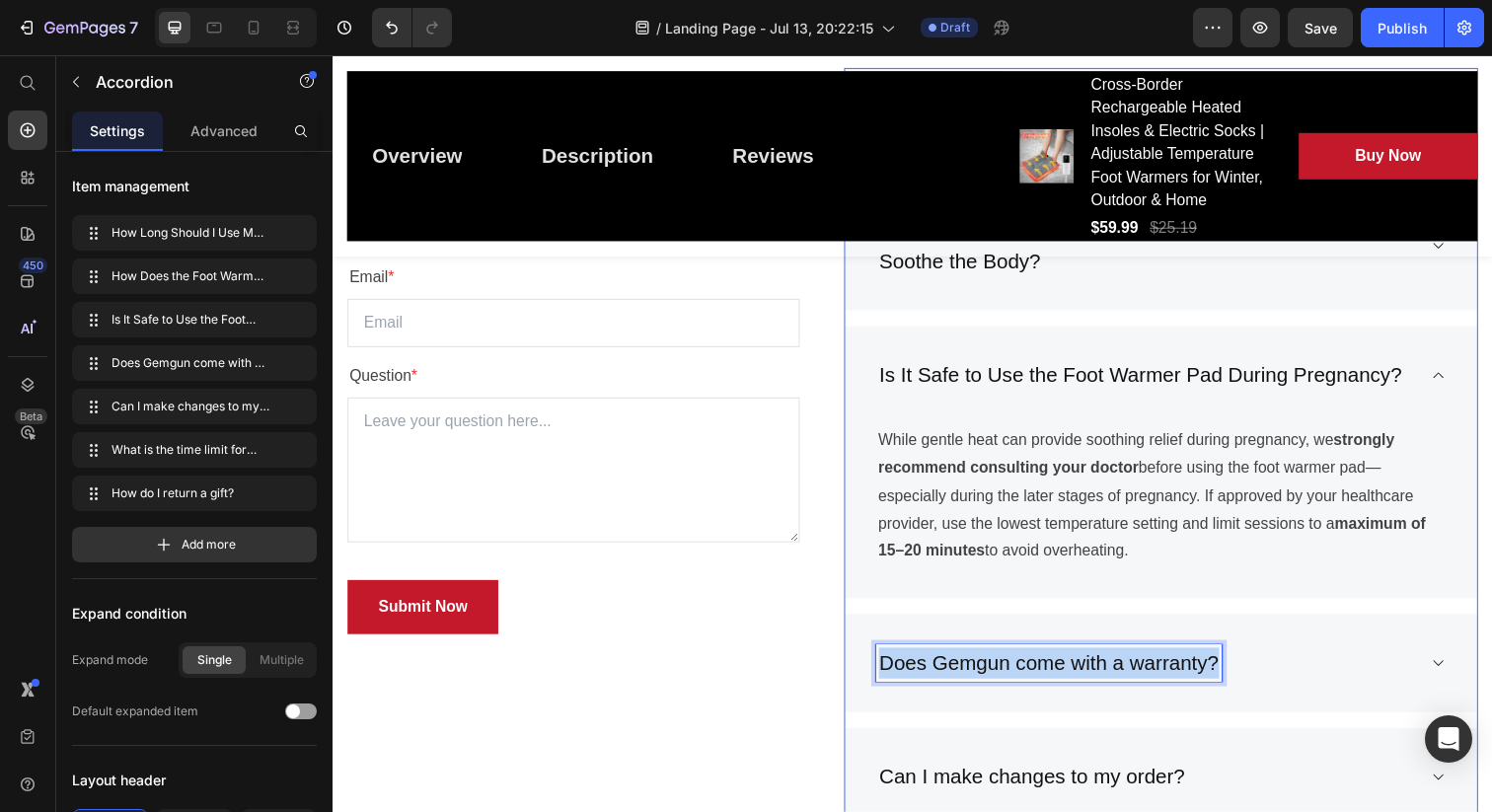 click on "Does Gemgun come with a warranty?" at bounding box center [1063, 676] 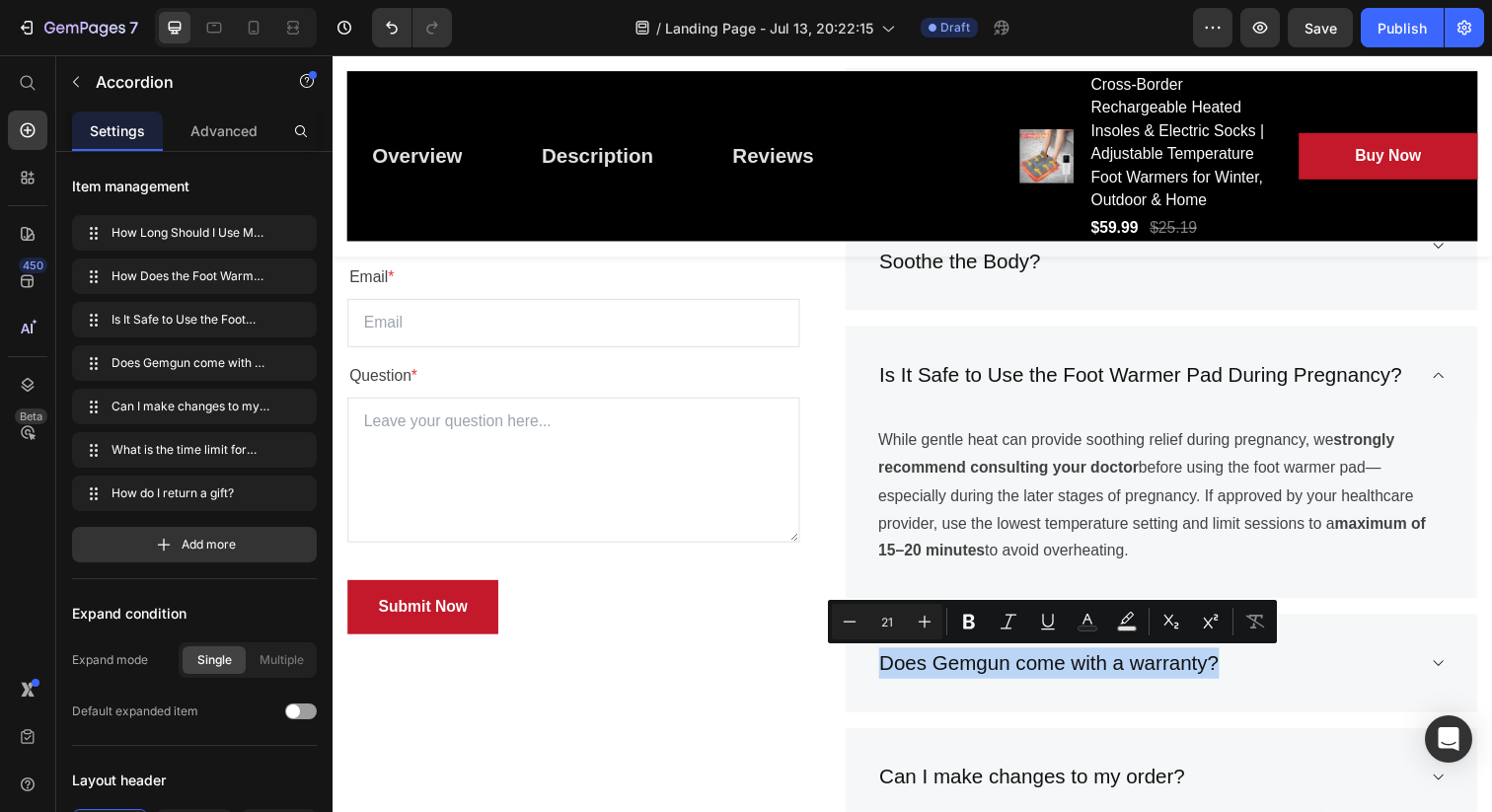 click on "Does Gemgun come with a warranty?" at bounding box center (1178, 676) 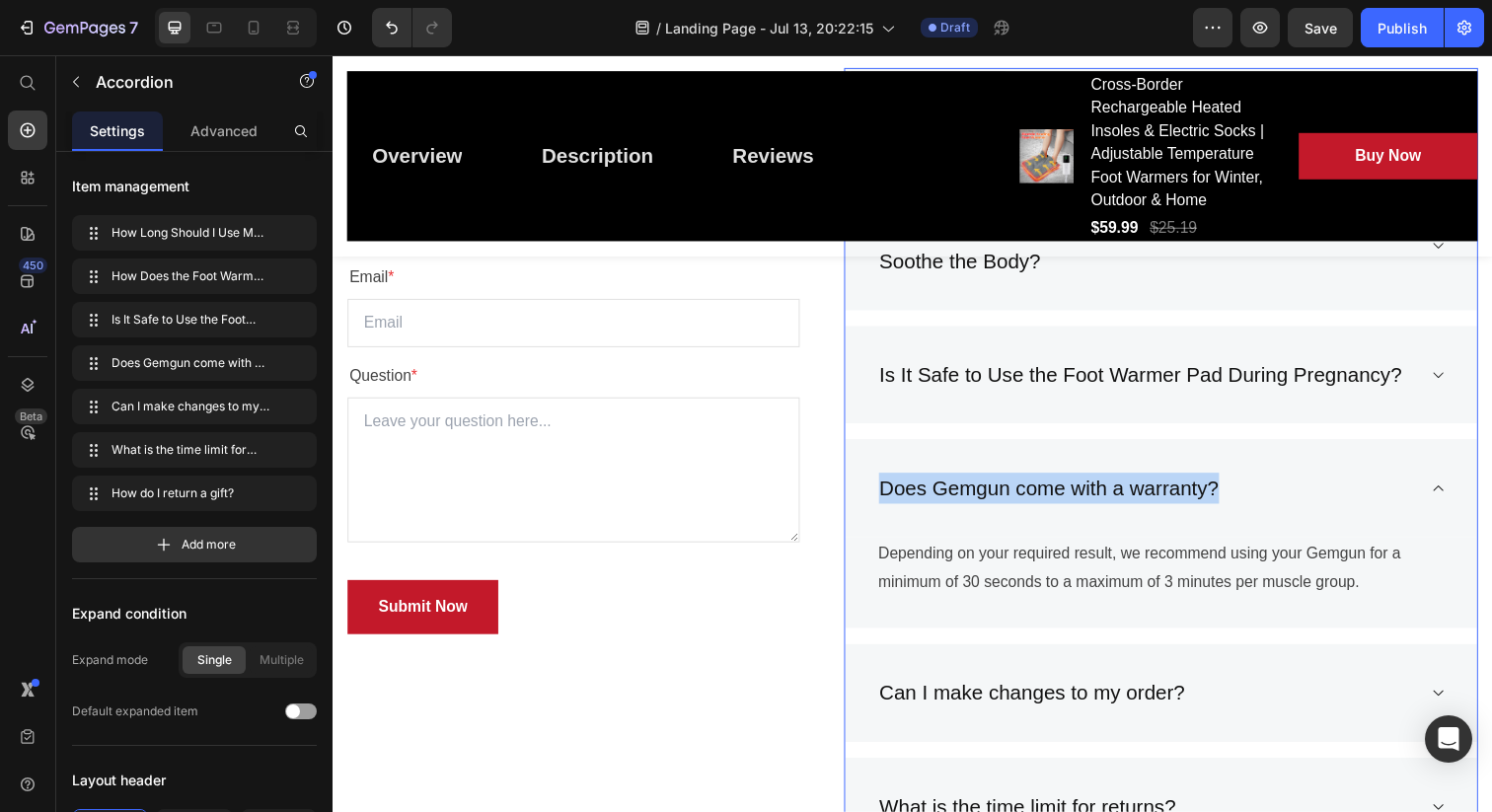 scroll, scrollTop: 6009, scrollLeft: 0, axis: vertical 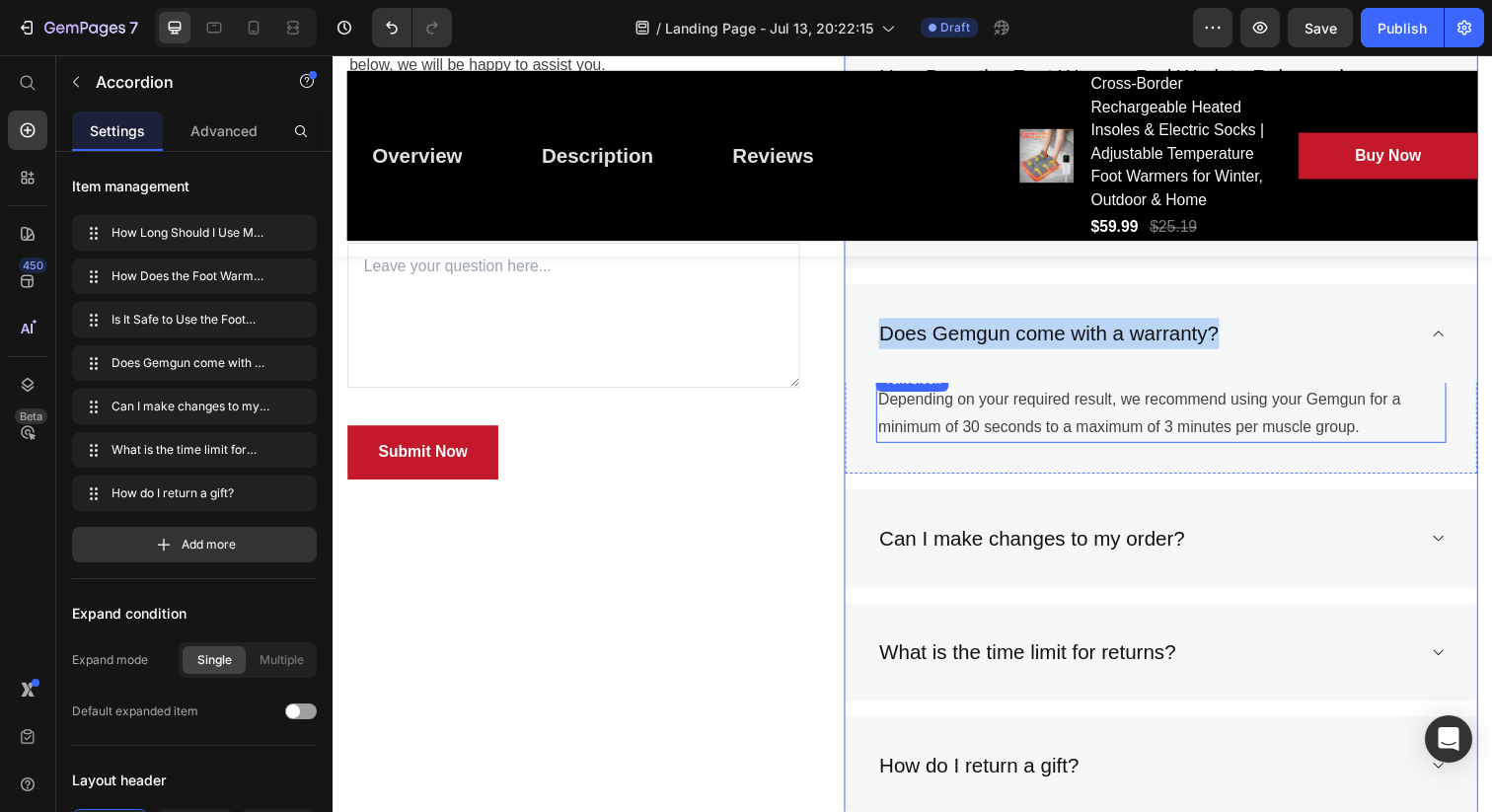 click on "Depending on your required result, we recommend using your Gemgun for a minimum of 30 seconds to a maximum of 3 minutes per muscle group." at bounding box center (1178, 421) 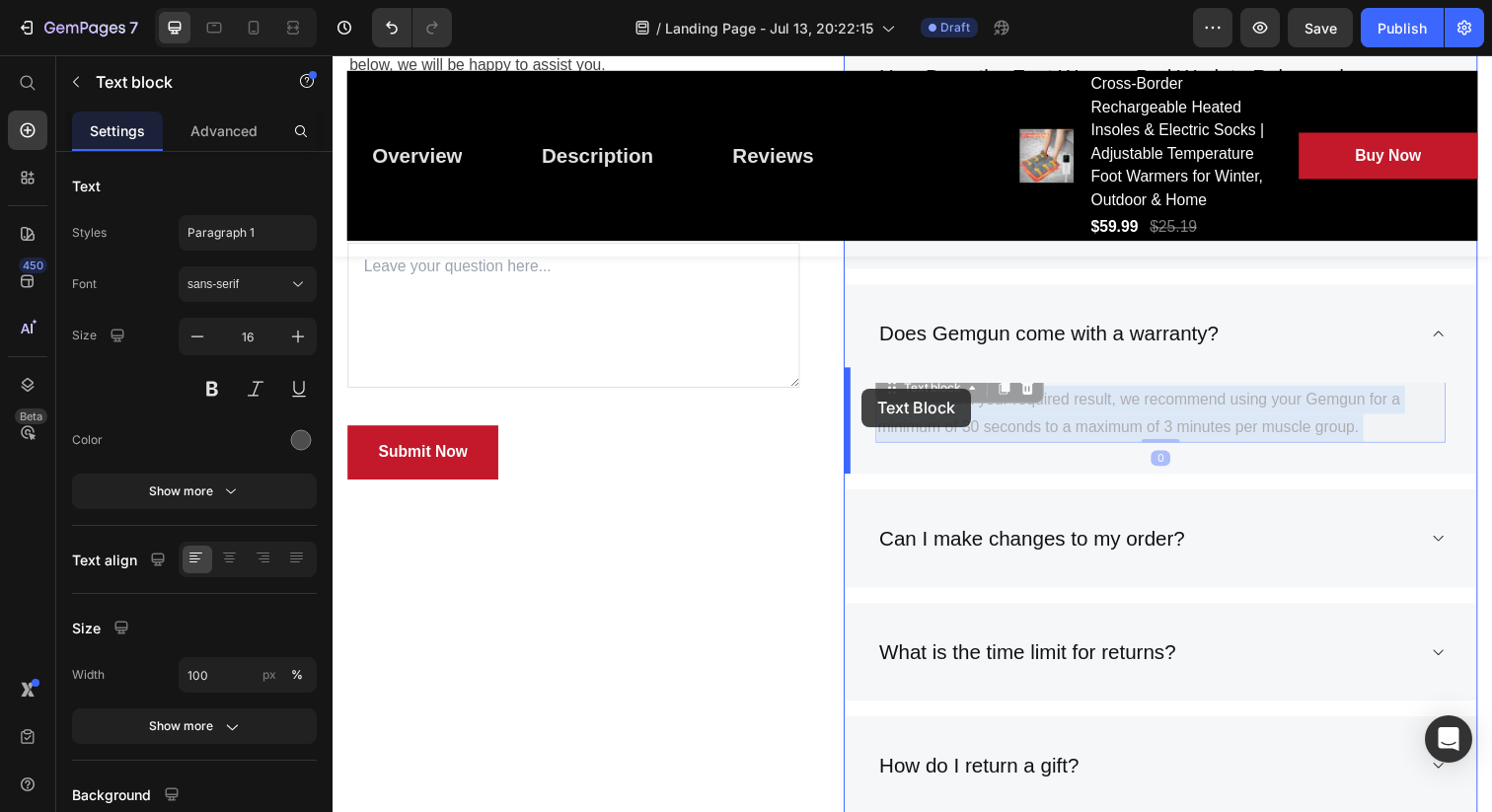 drag, startPoint x: 1383, startPoint y: 434, endPoint x: 872, endPoint y: 396, distance: 512.41097 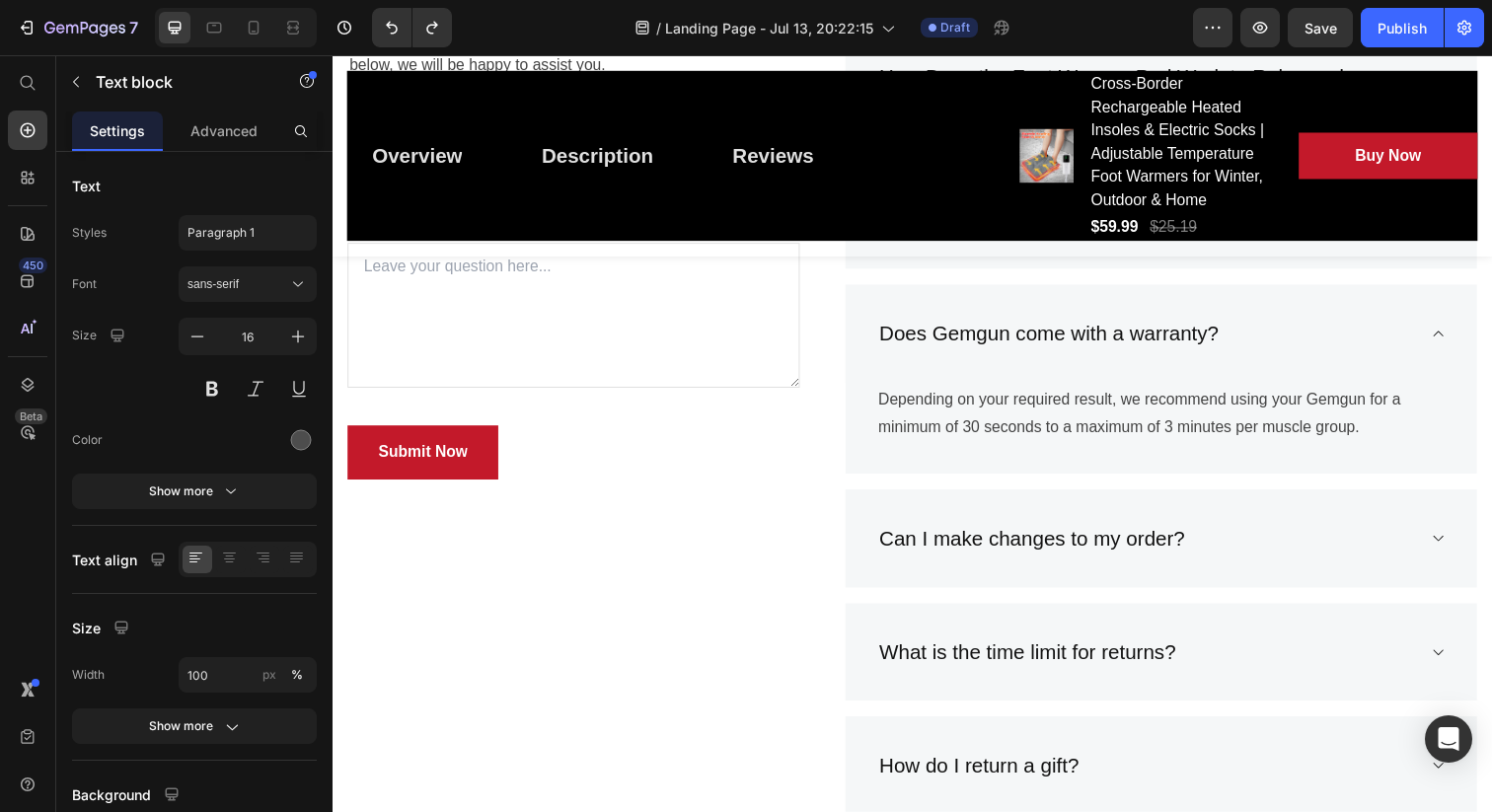 click on "Depending on your required result, we recommend using your Gemgun for a minimum of 30 seconds to a maximum of 3 minutes per muscle group." at bounding box center (1178, 421) 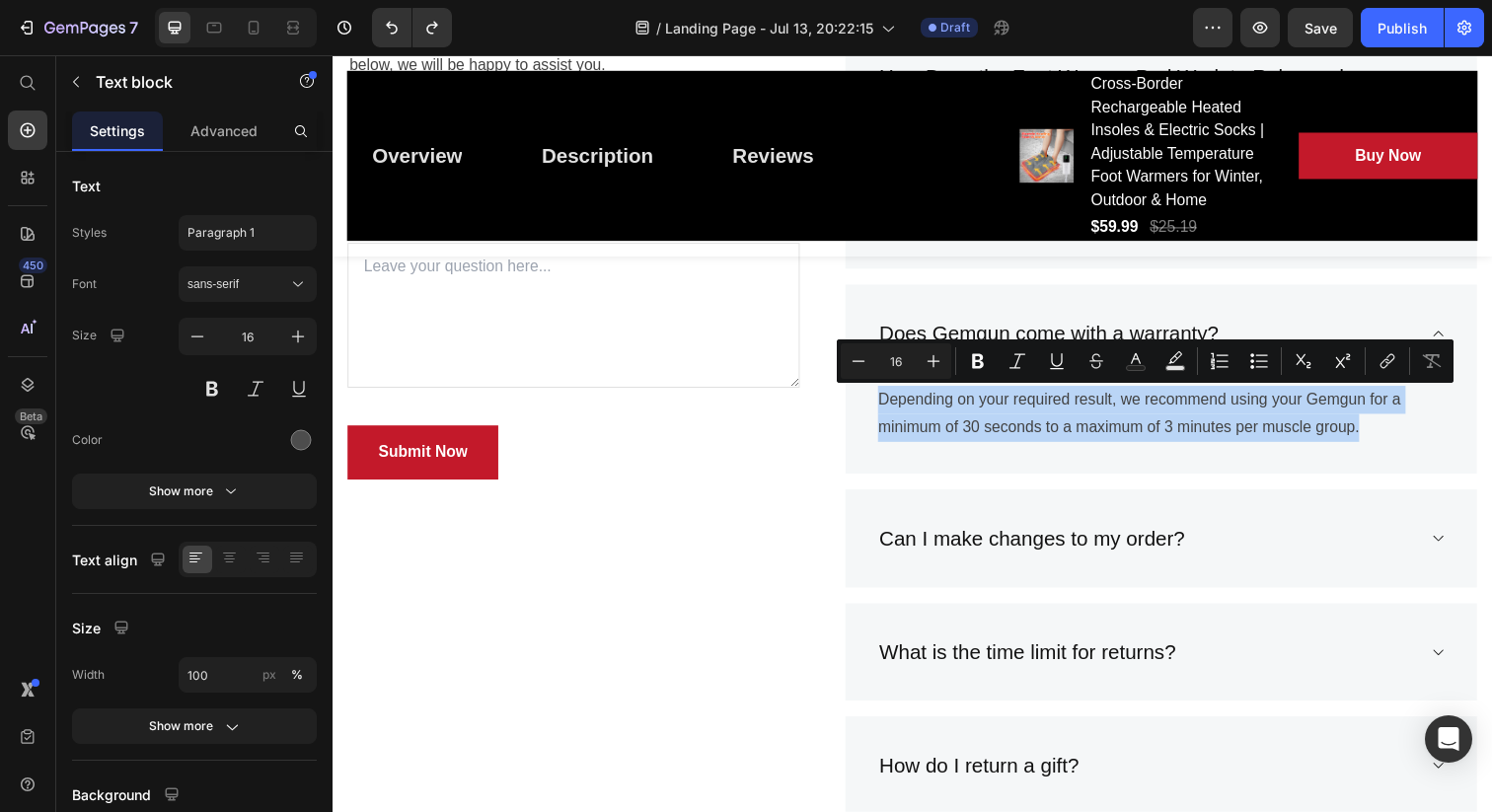 copy on "Depending on your required result, we recommend using your Gemgun for a minimum of 30 seconds to a maximum of 3 minutes per muscle group." 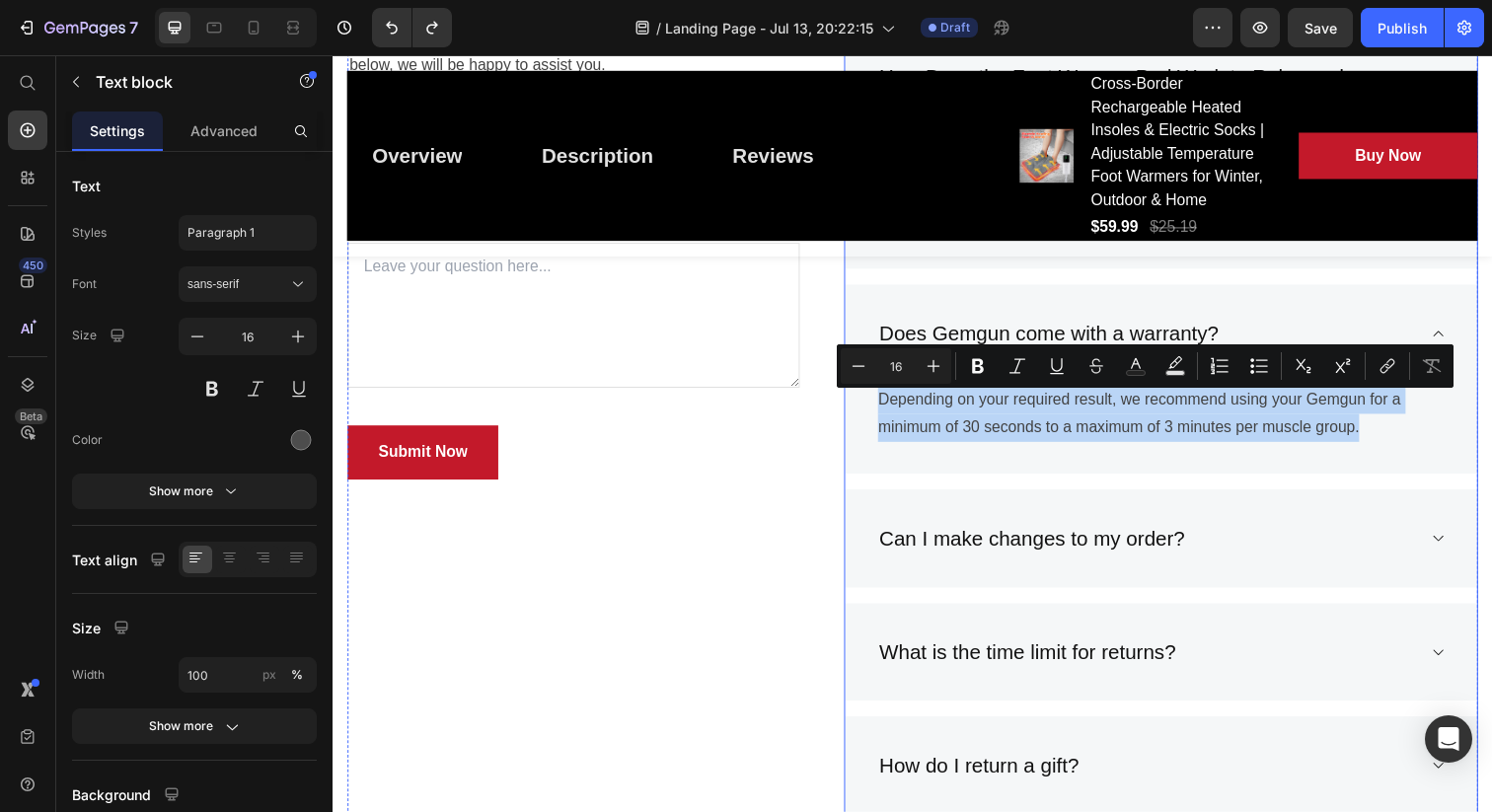scroll, scrollTop: 5878, scrollLeft: 0, axis: vertical 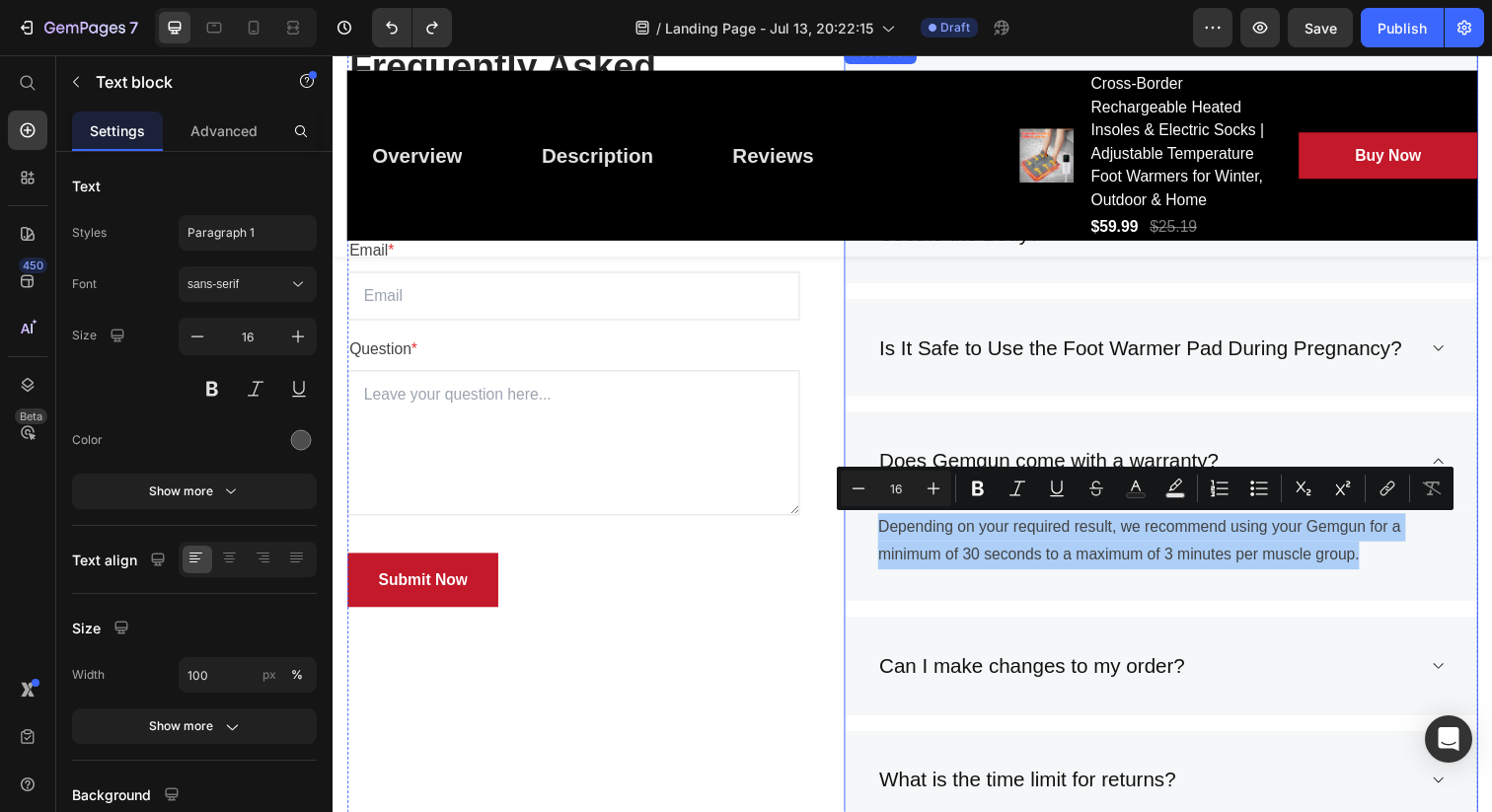 click on "Does Gemgun come with a warranty?" at bounding box center (1063, 470) 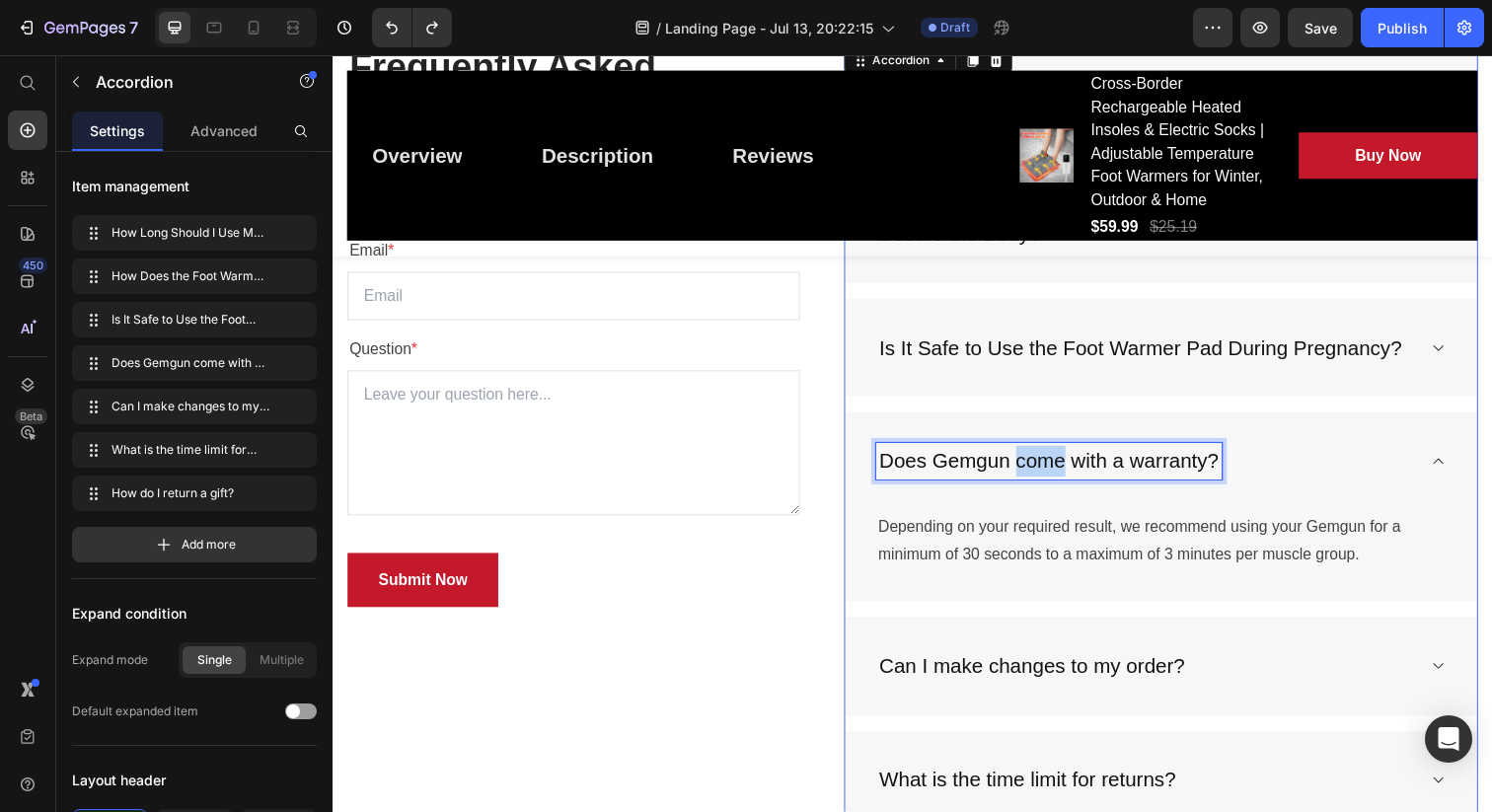 click on "Does Gemgun come with a warranty?" at bounding box center (1063, 470) 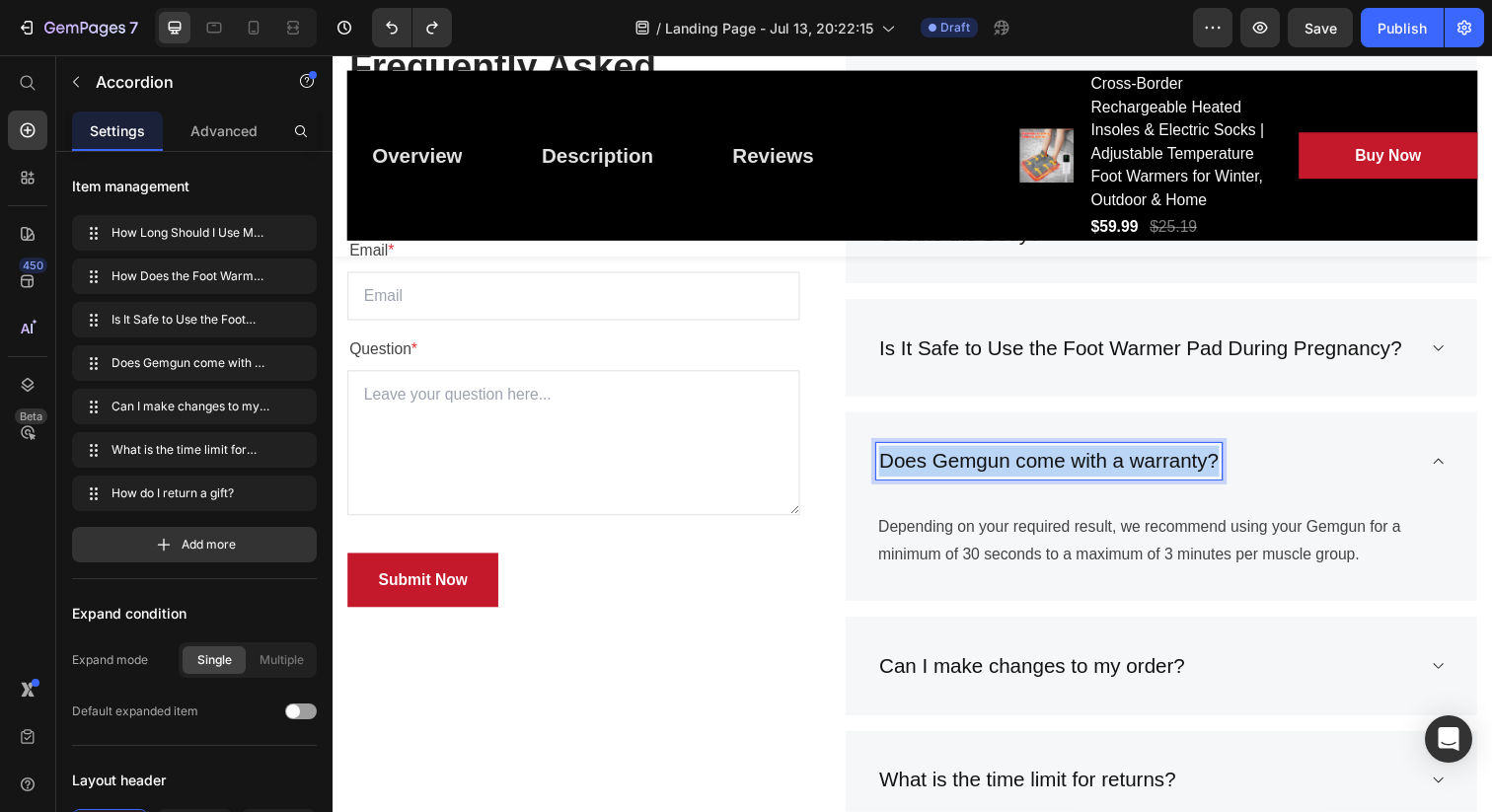click on "Does Gemgun come with a warranty?" at bounding box center [1063, 470] 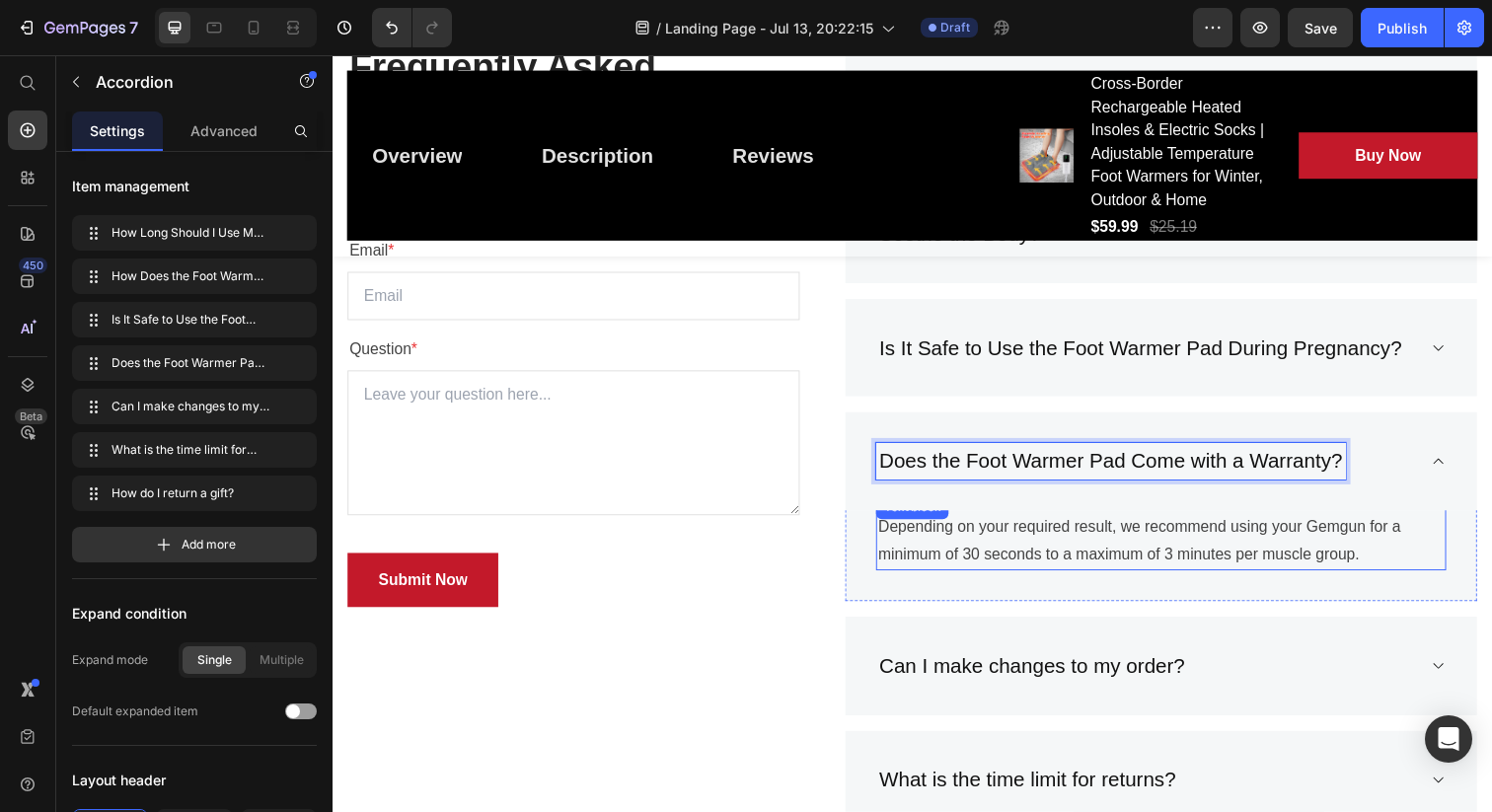 click on "Depending on your required result, we recommend using your Gemgun for a minimum of 30 seconds to a maximum of 3 minutes per muscle group." at bounding box center [1178, 552] 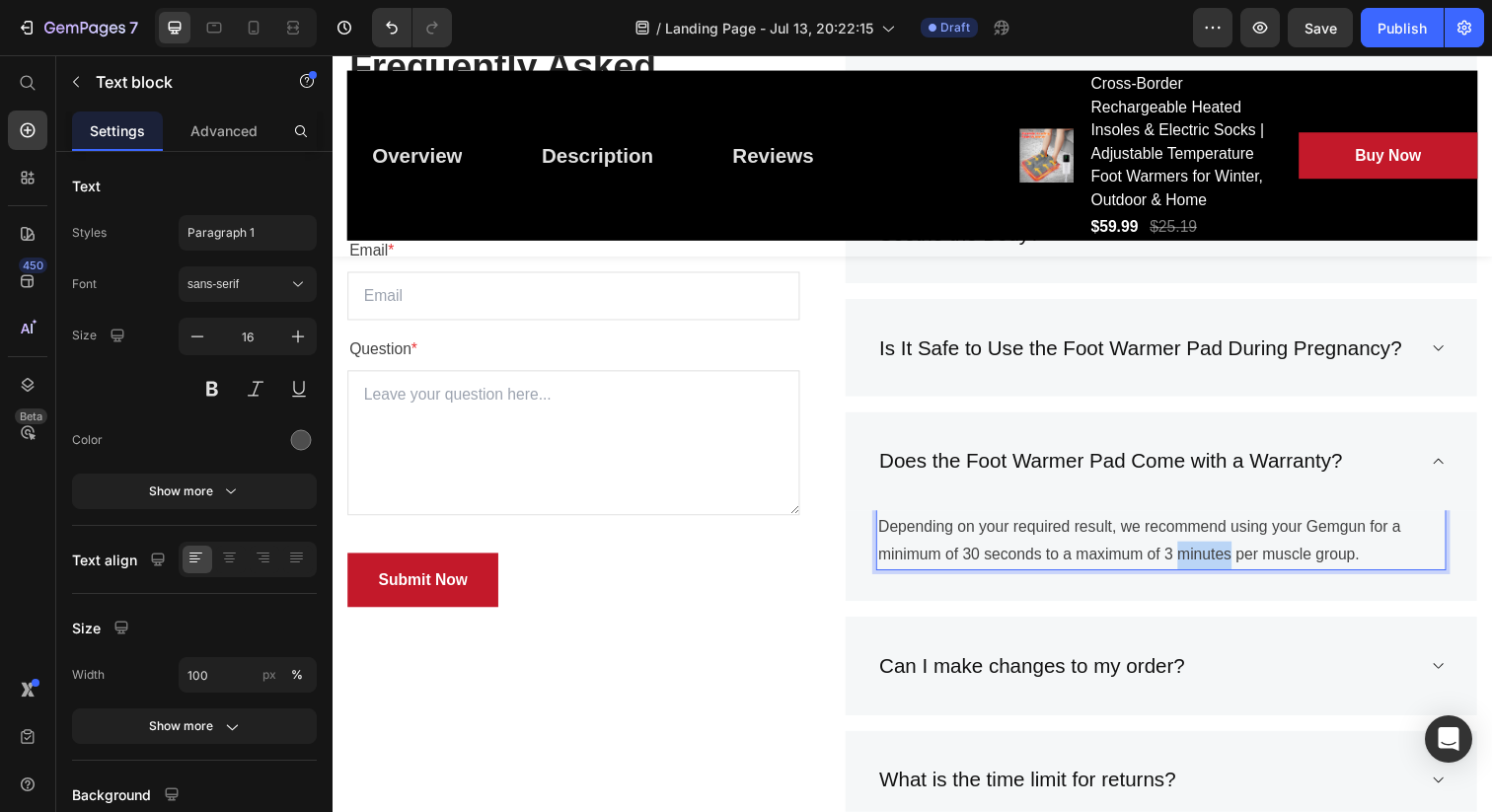 click on "Depending on your required result, we recommend using your Gemgun for a minimum of 30 seconds to a maximum of 3 minutes per muscle group." at bounding box center [1178, 552] 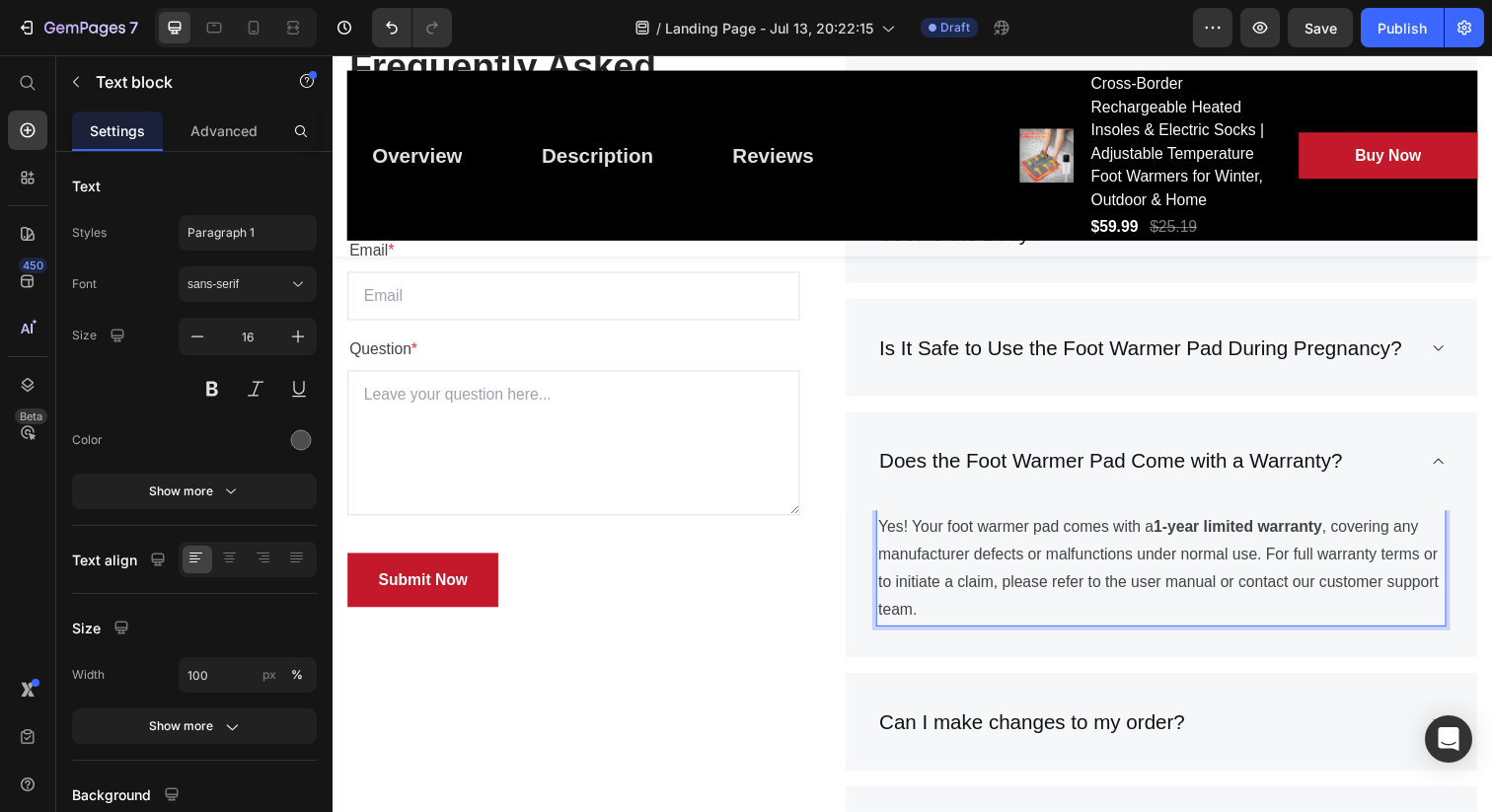 scroll, scrollTop: 6005, scrollLeft: 0, axis: vertical 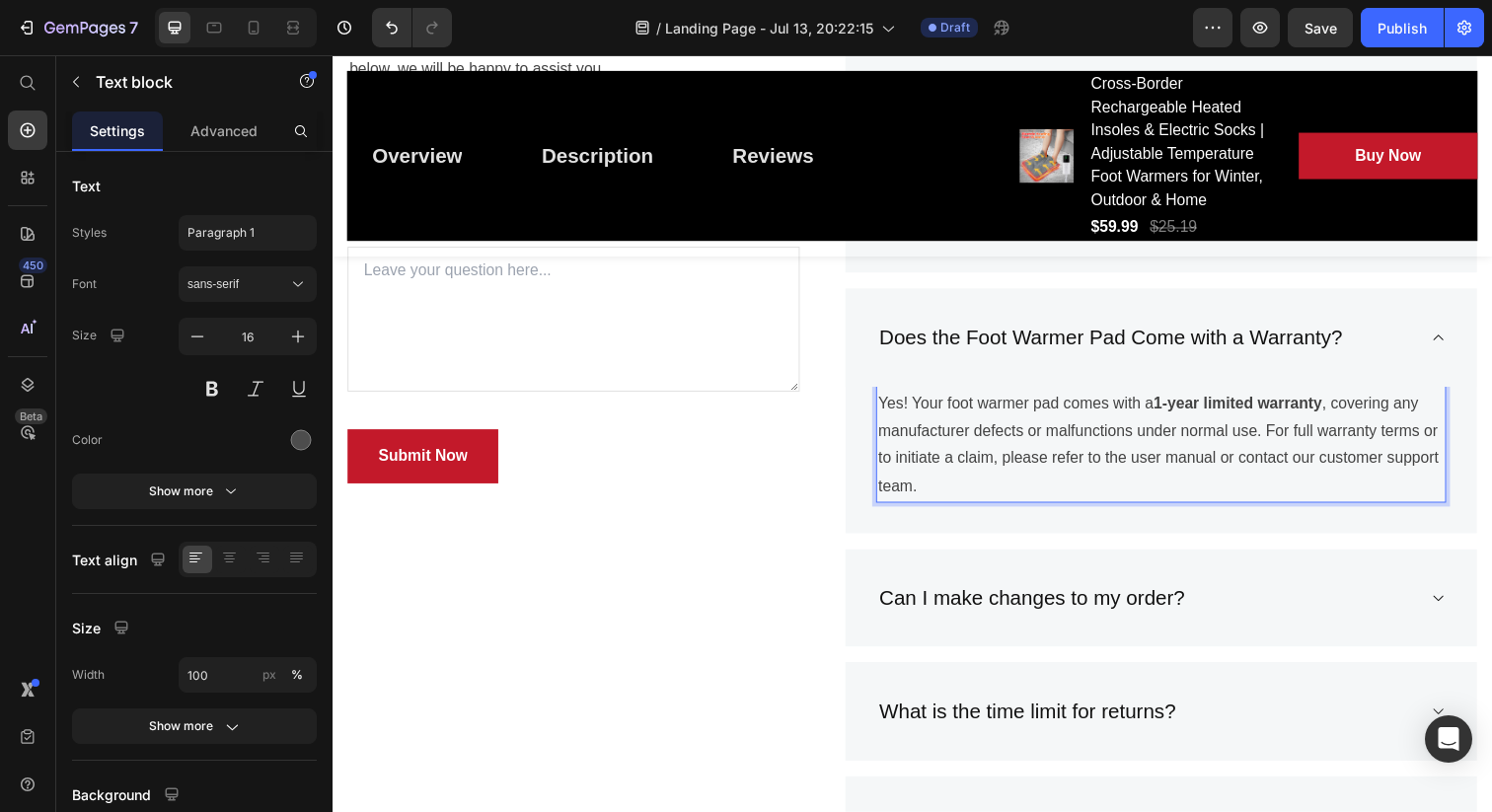 click on "Can I make changes to my order?" at bounding box center [1046, 610] 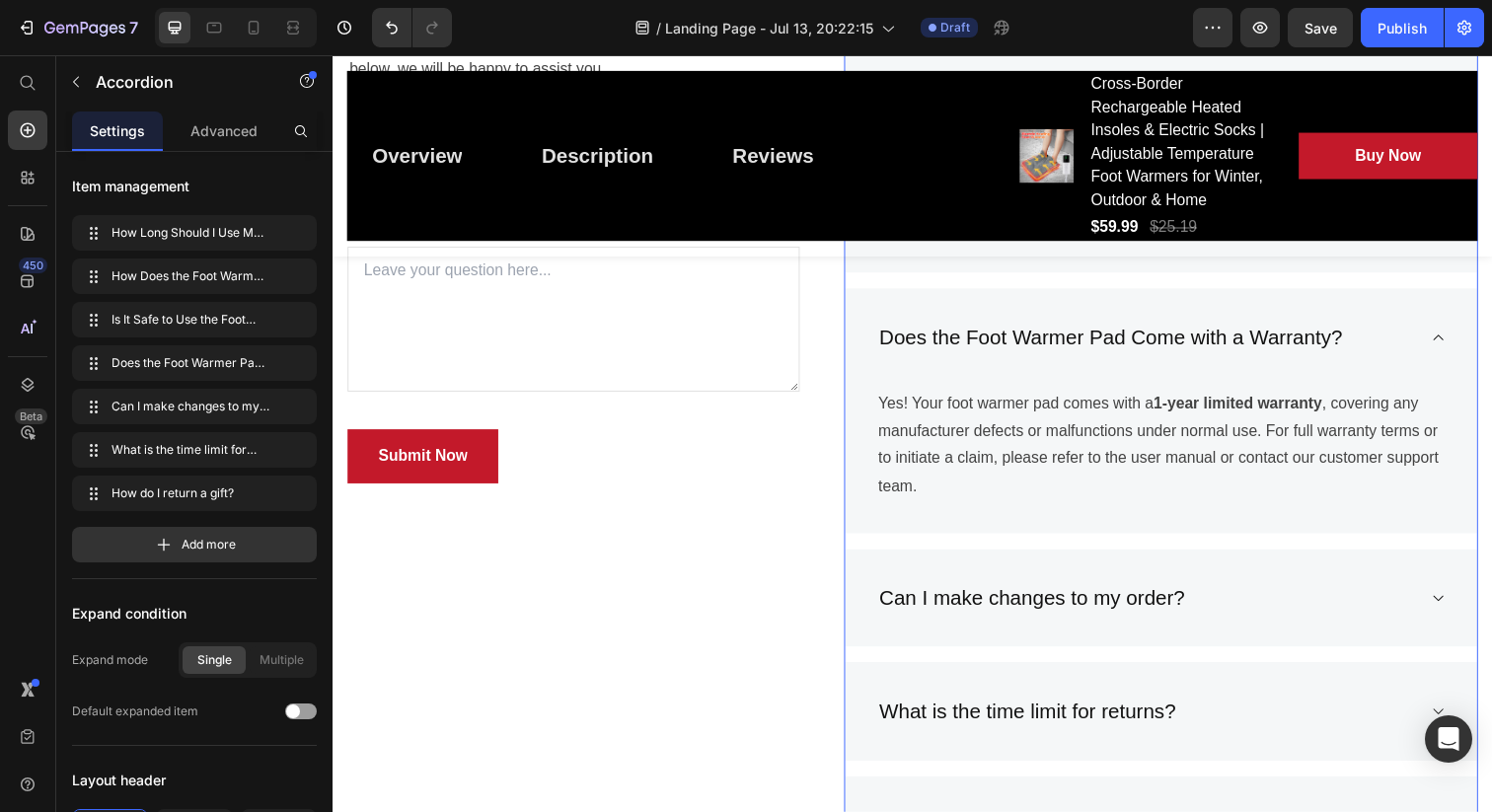 click on "Can I make changes to my order?" at bounding box center [1162, 610] 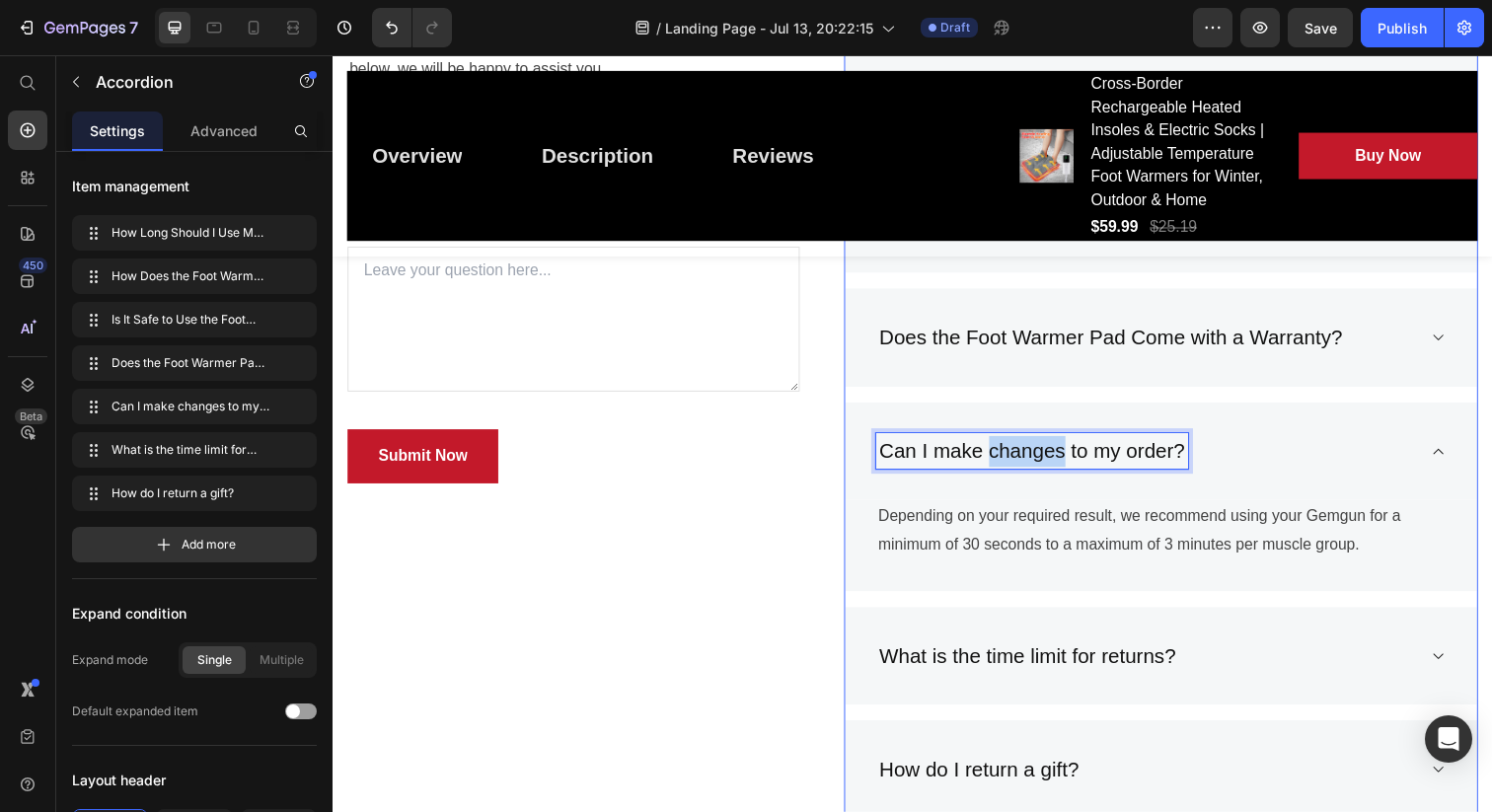 click on "Can I make changes to my order?" at bounding box center [1046, 460] 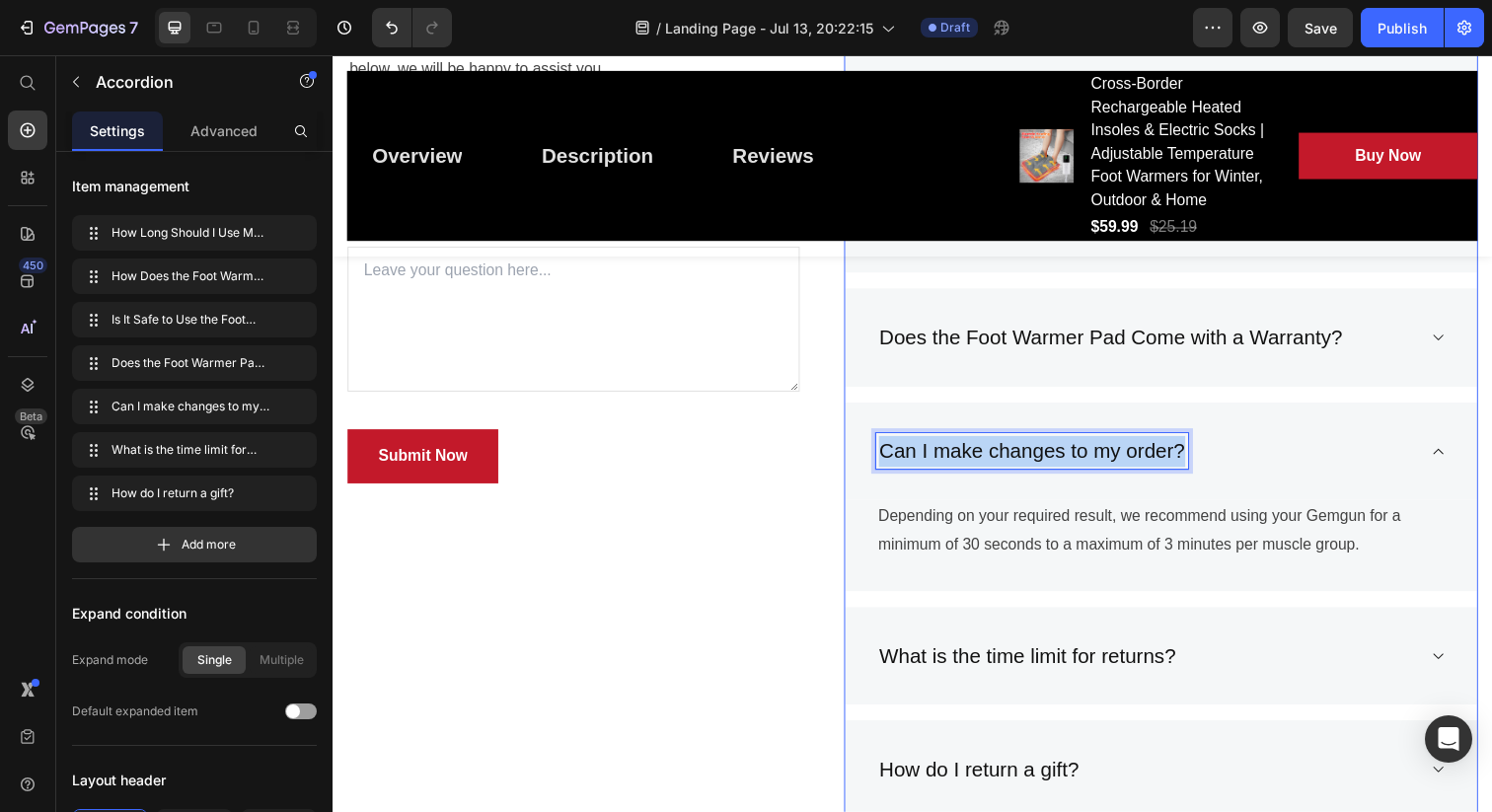click on "Can I make changes to my order?" at bounding box center [1046, 460] 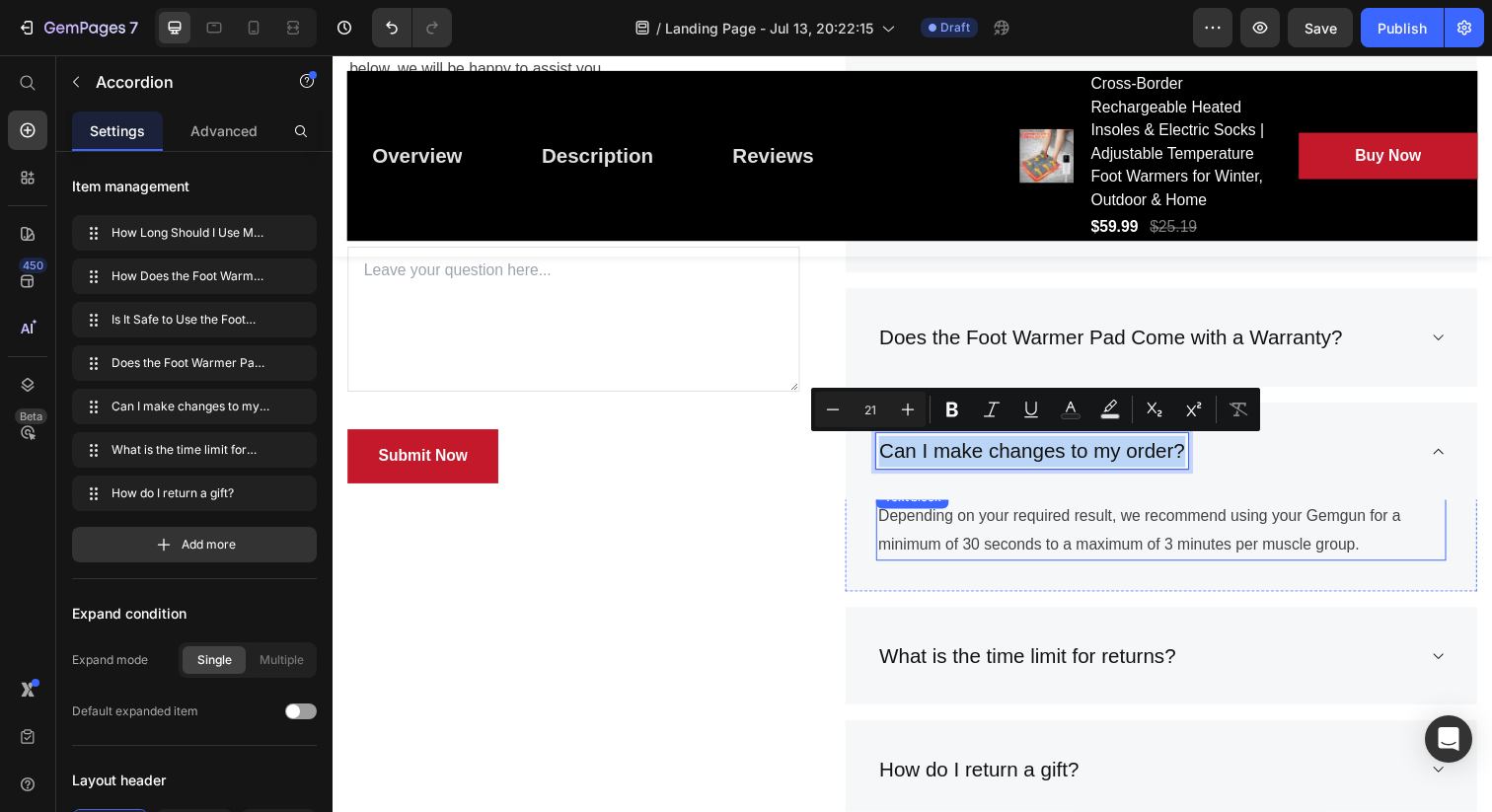 click on "Depending on your required result, we recommend using your Gemgun for a minimum of 30 seconds to a maximum of 3 minutes per muscle group." at bounding box center (1178, 541) 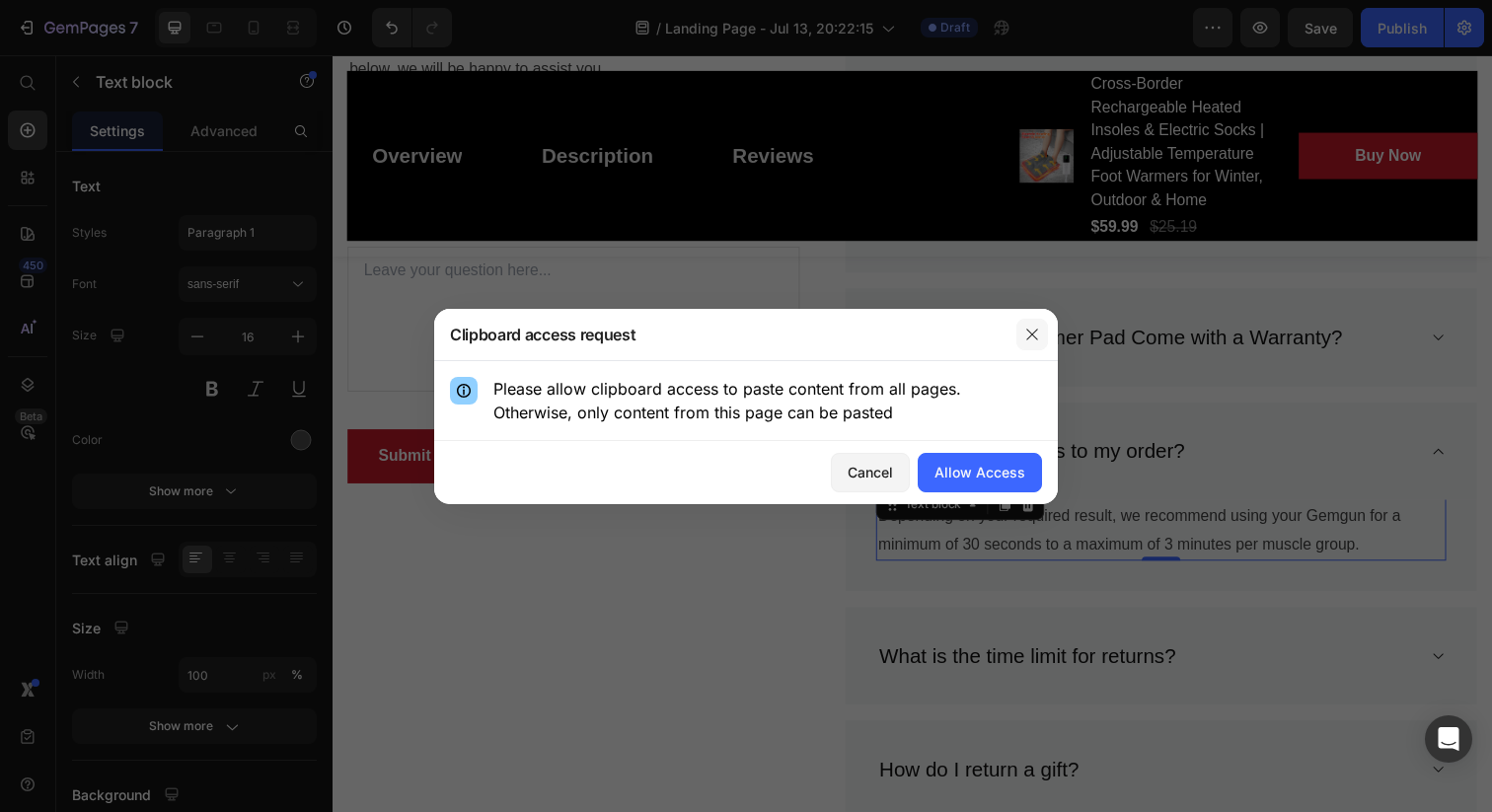 click 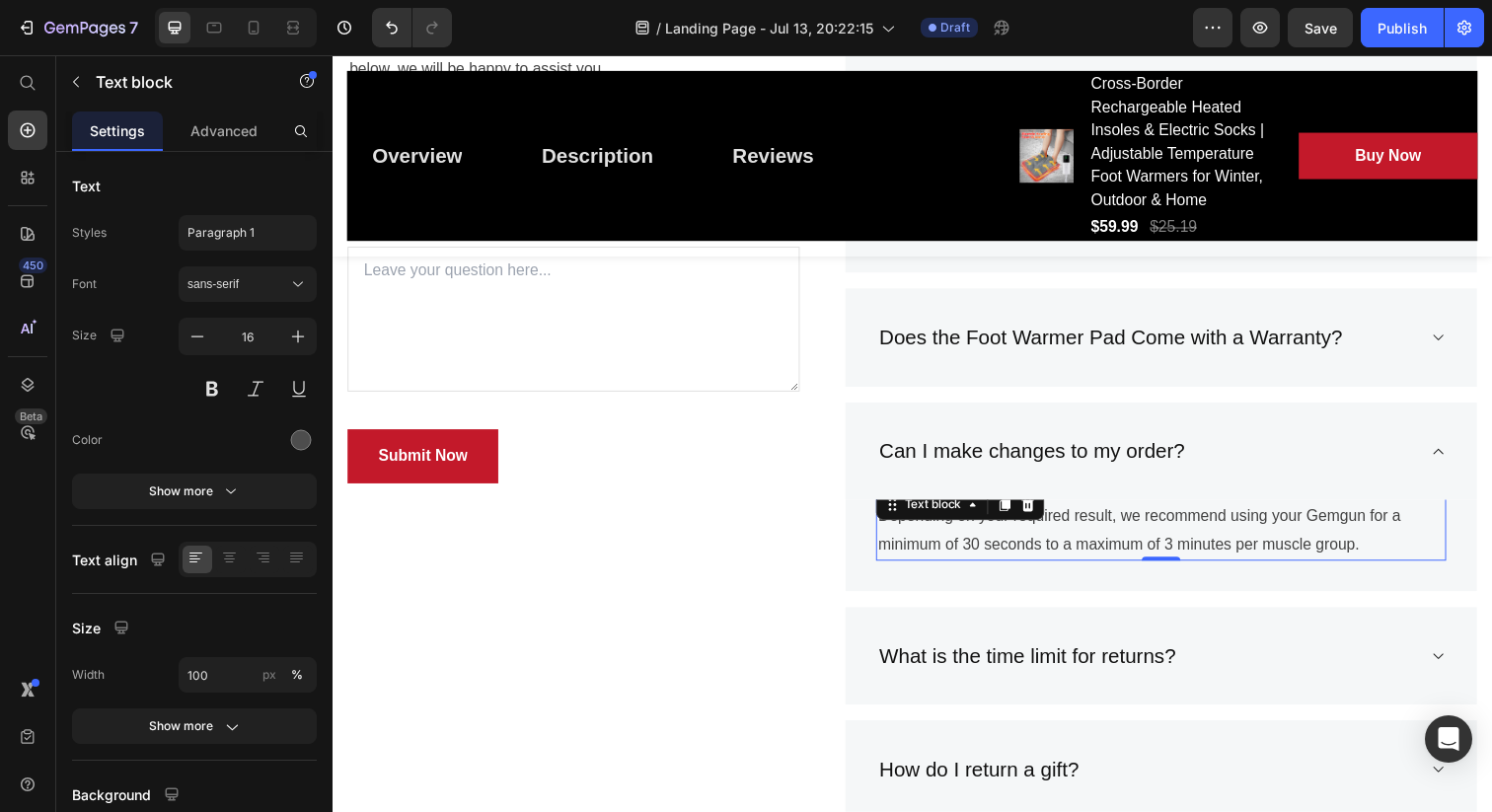 click on "Depending on your required result, we recommend using your Gemgun for a minimum of 30 seconds to a maximum of 3 minutes per muscle group." at bounding box center [1178, 541] 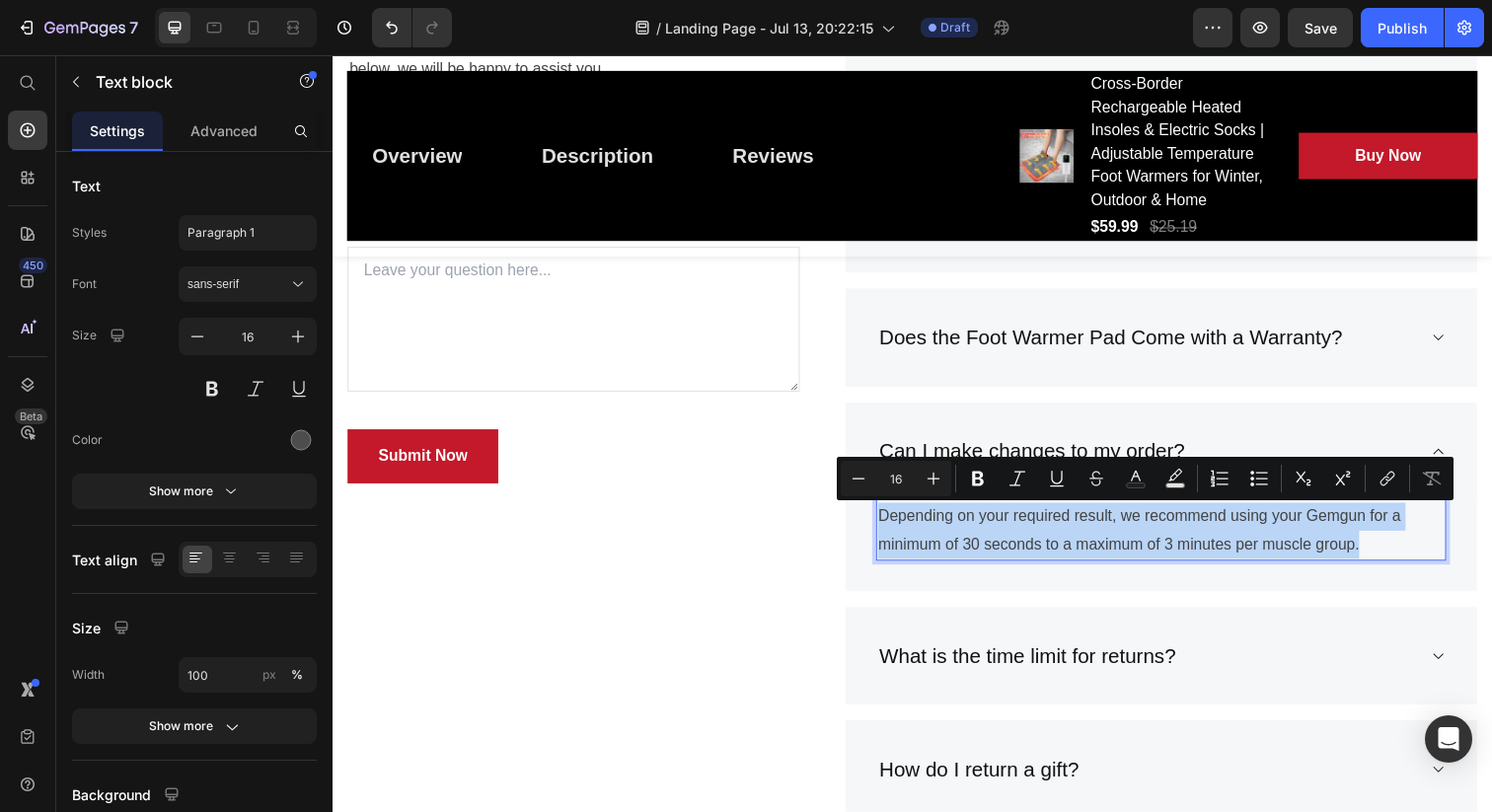 copy on "Depending on your required result, we recommend using your Gemgun for a minimum of 30 seconds to a maximum of 3 minutes per muscle group." 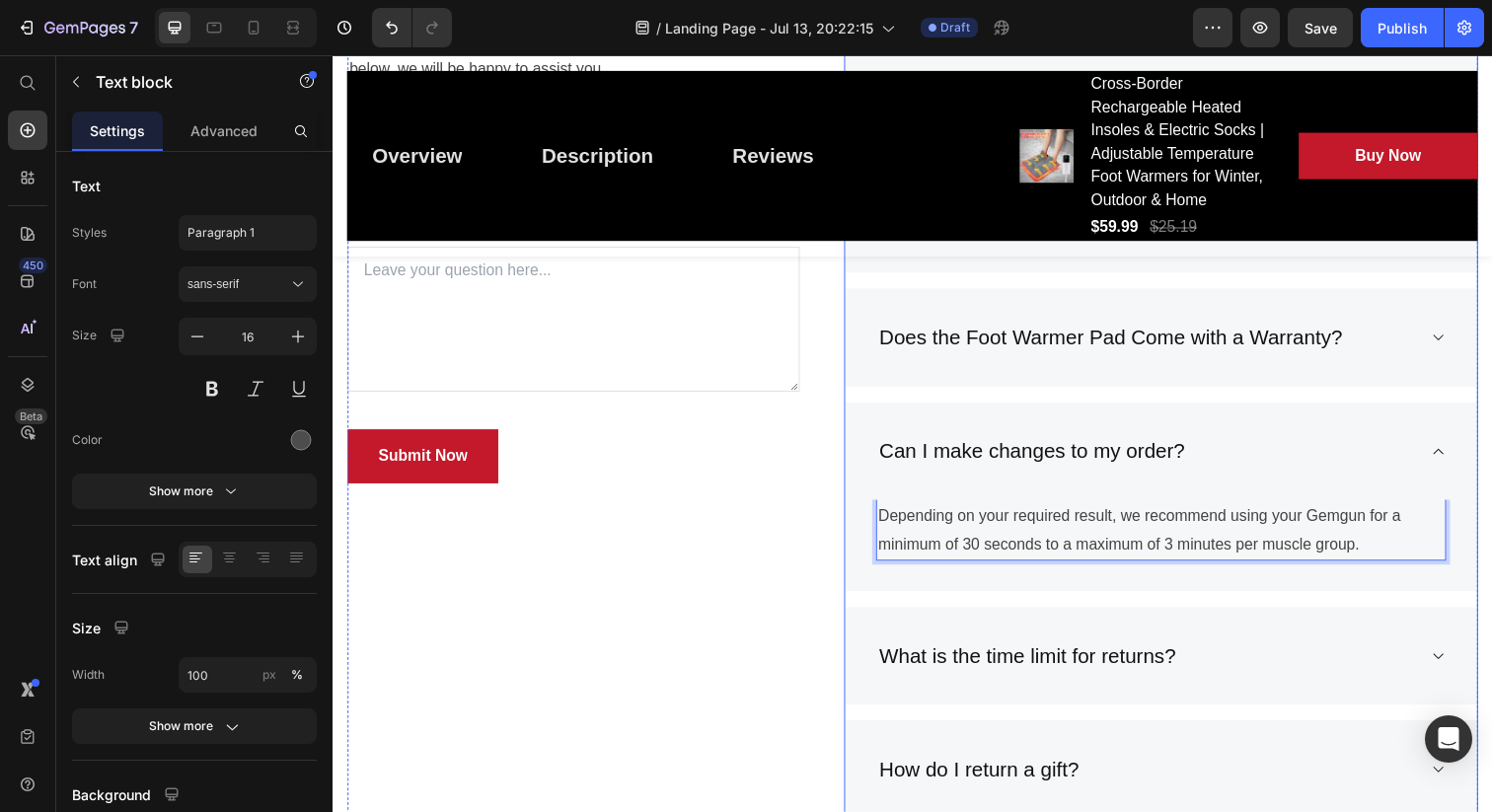 click on "Can I make changes to my order?" at bounding box center (1046, 460) 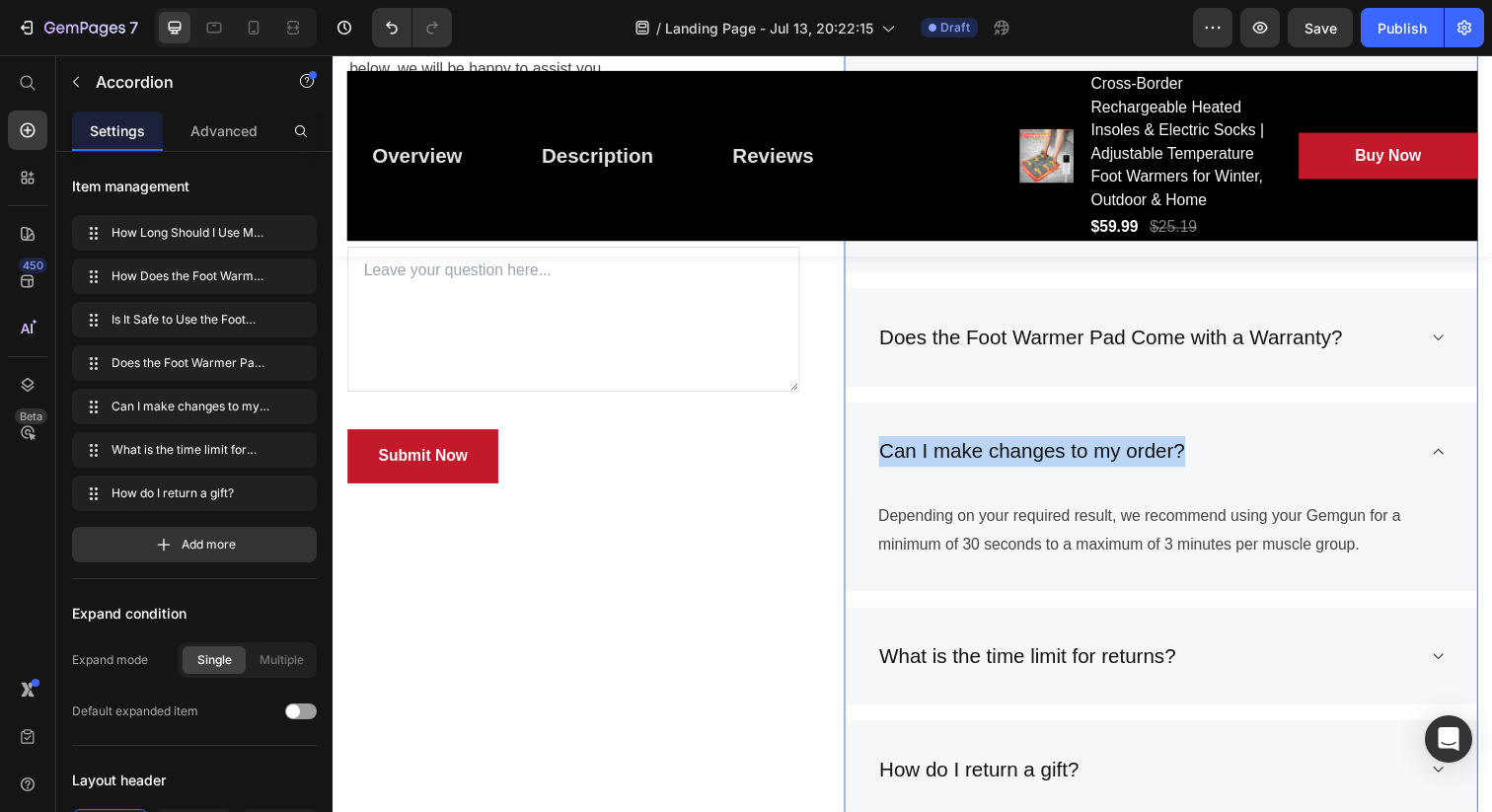 click on "Can I make changes to my order?" at bounding box center [1046, 460] 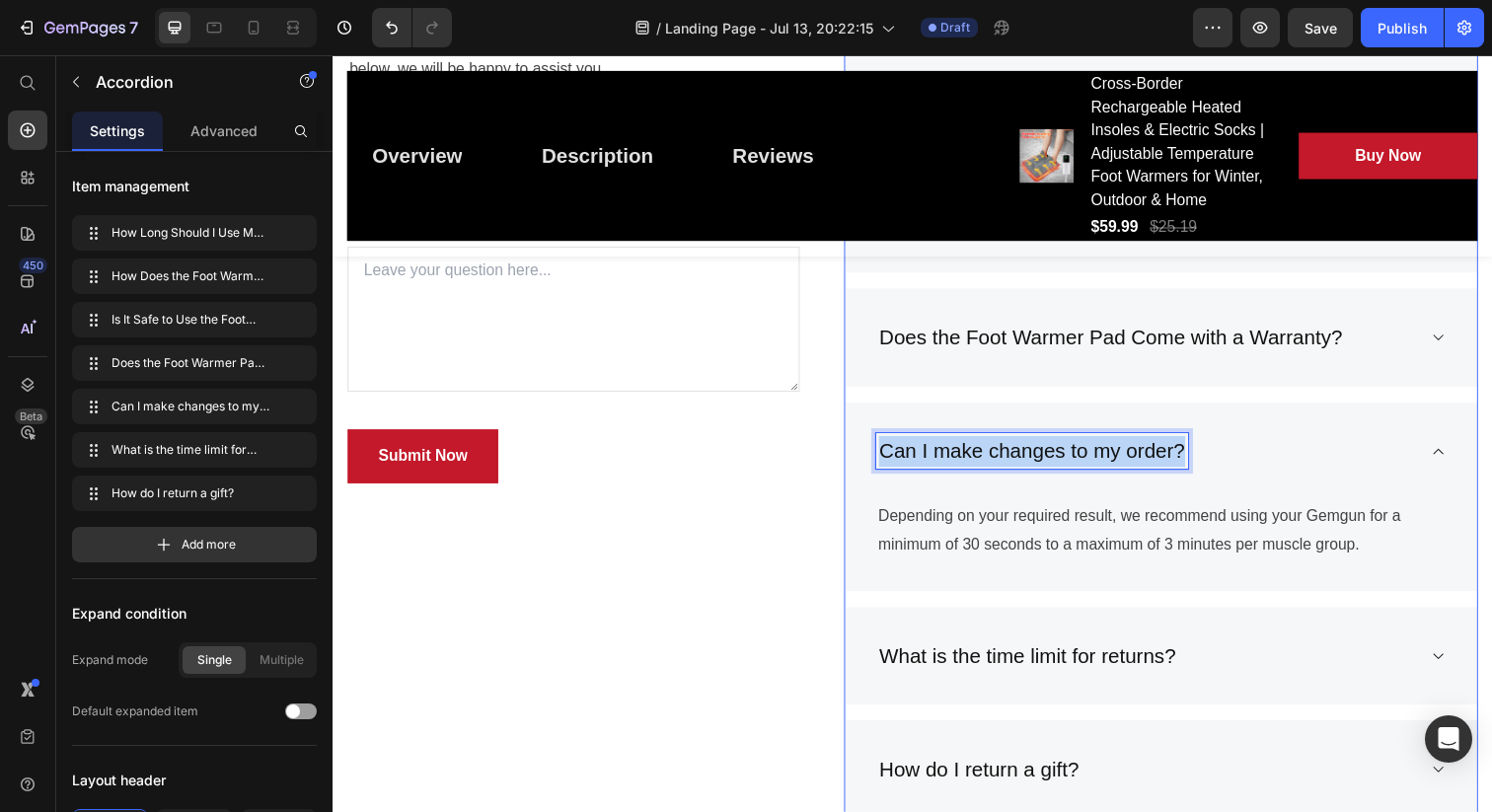 click on "Can I make changes to my order?" at bounding box center (1046, 460) 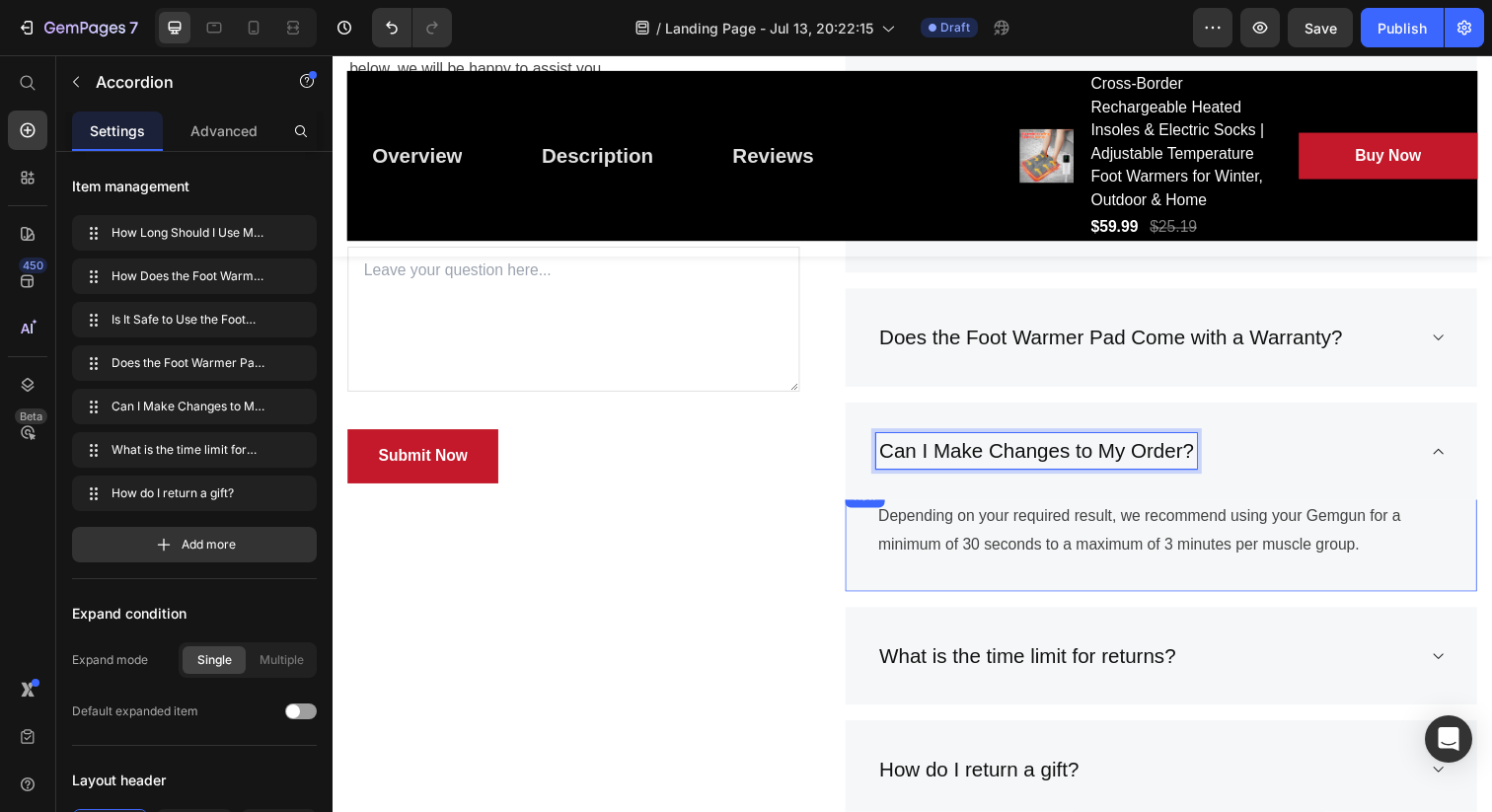 click on "Depending on your required result, we recommend using your Gemgun for a minimum of 30 seconds to a maximum of 3 minutes per muscle group." at bounding box center [1178, 541] 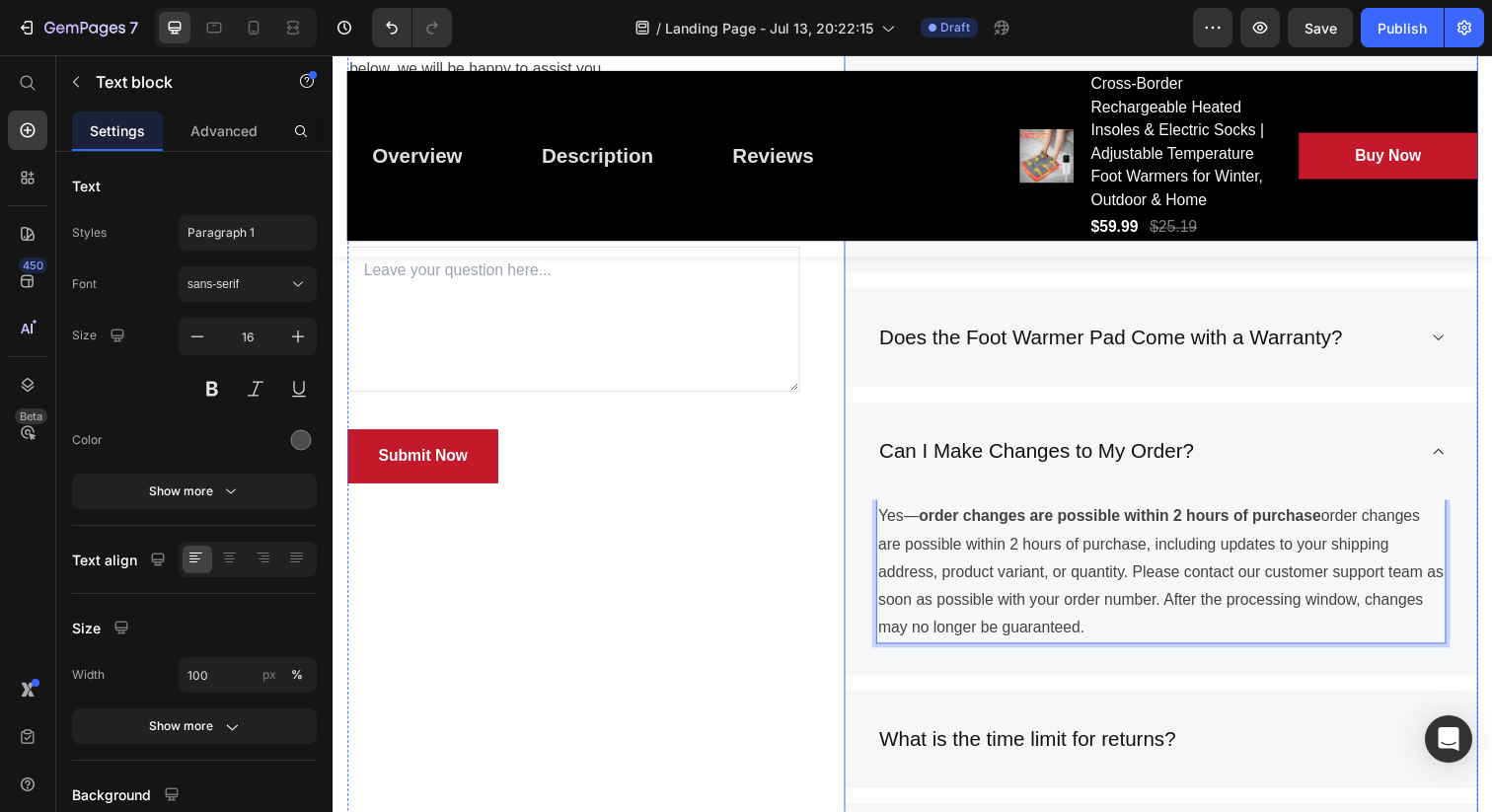 scroll, scrollTop: 6184, scrollLeft: 0, axis: vertical 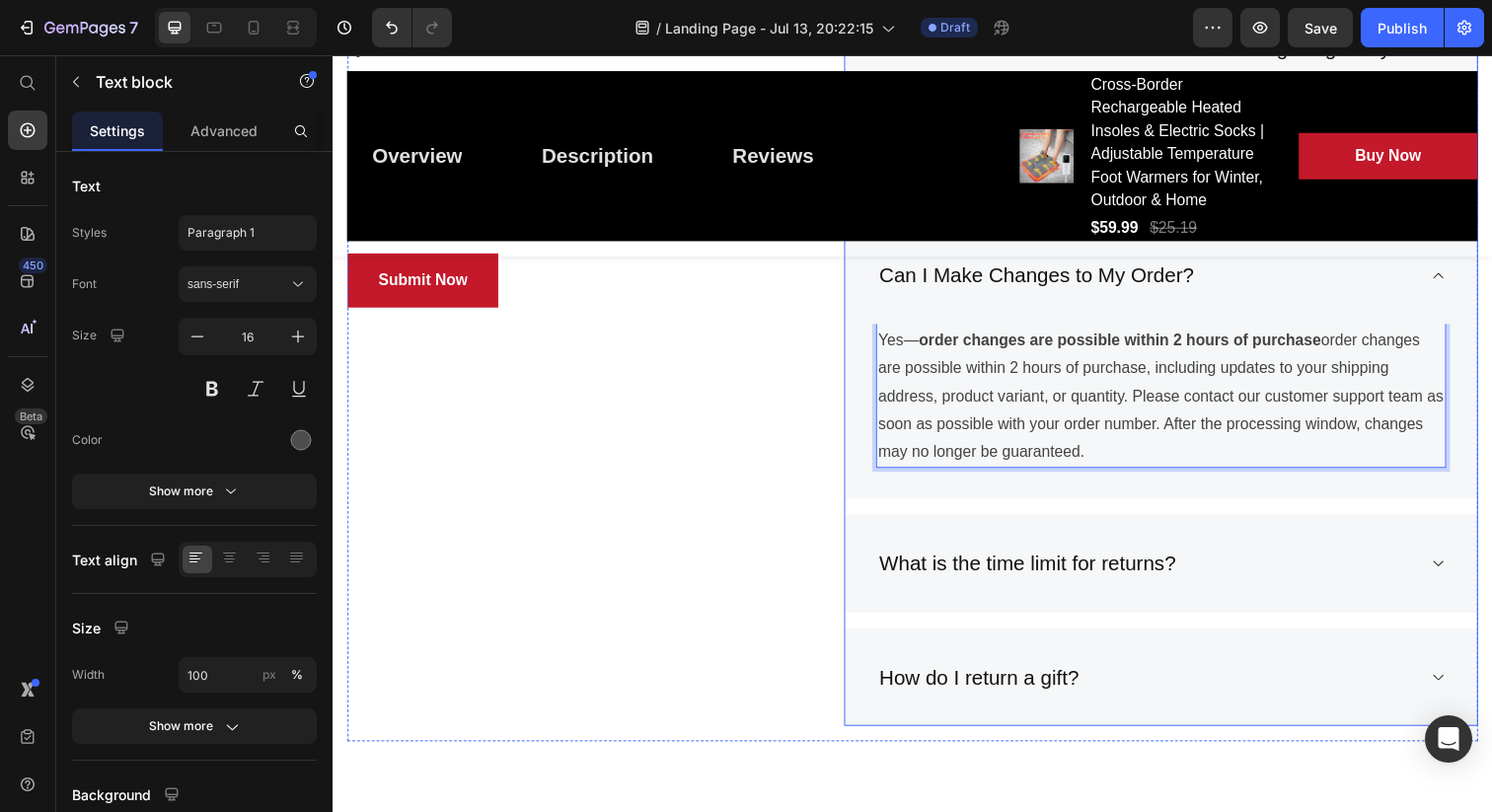 click on "What is the time limit for returns?" at bounding box center [1178, 574] 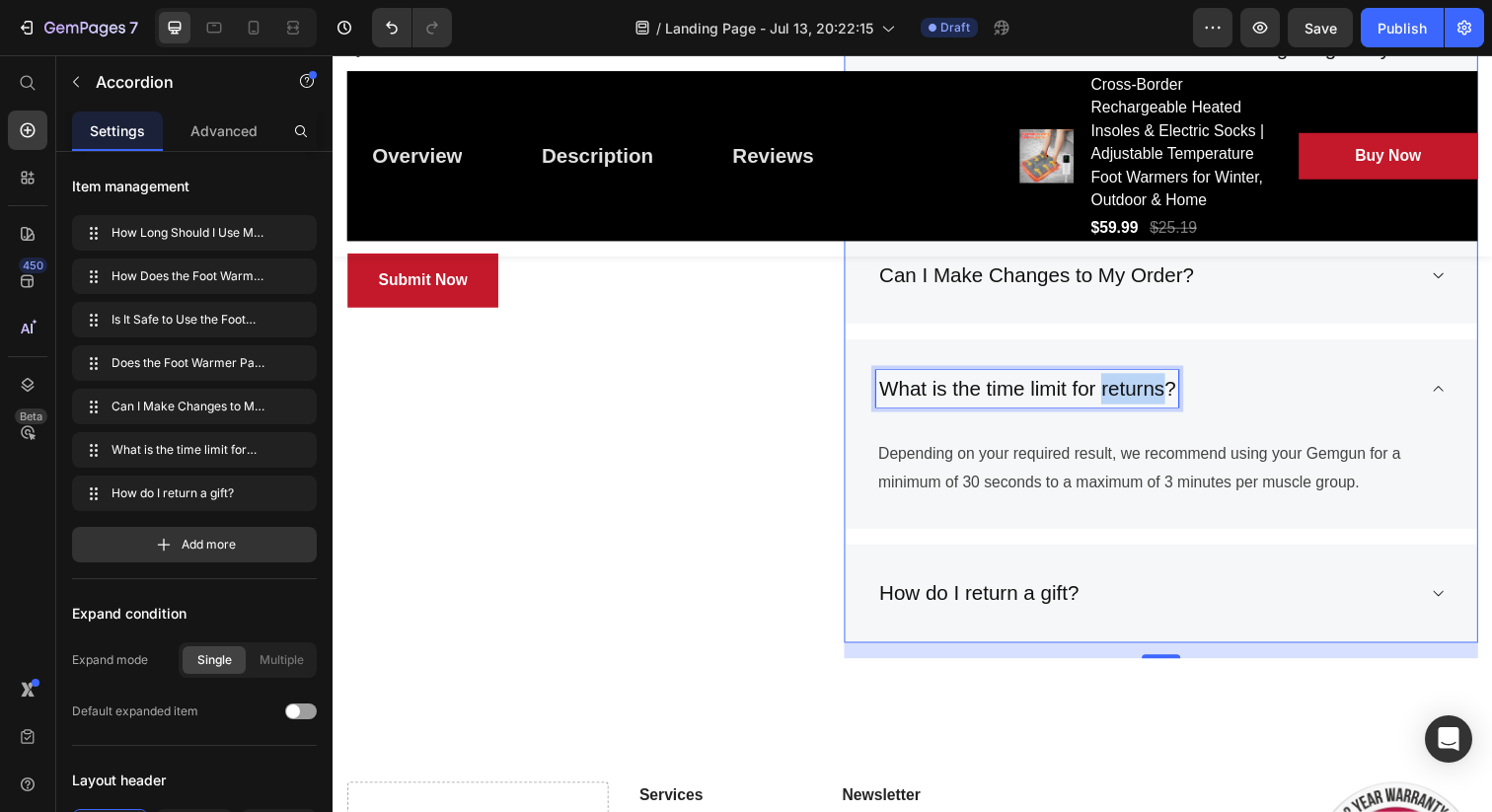 click on "What is the time limit for returns?" at bounding box center [1041, 396] 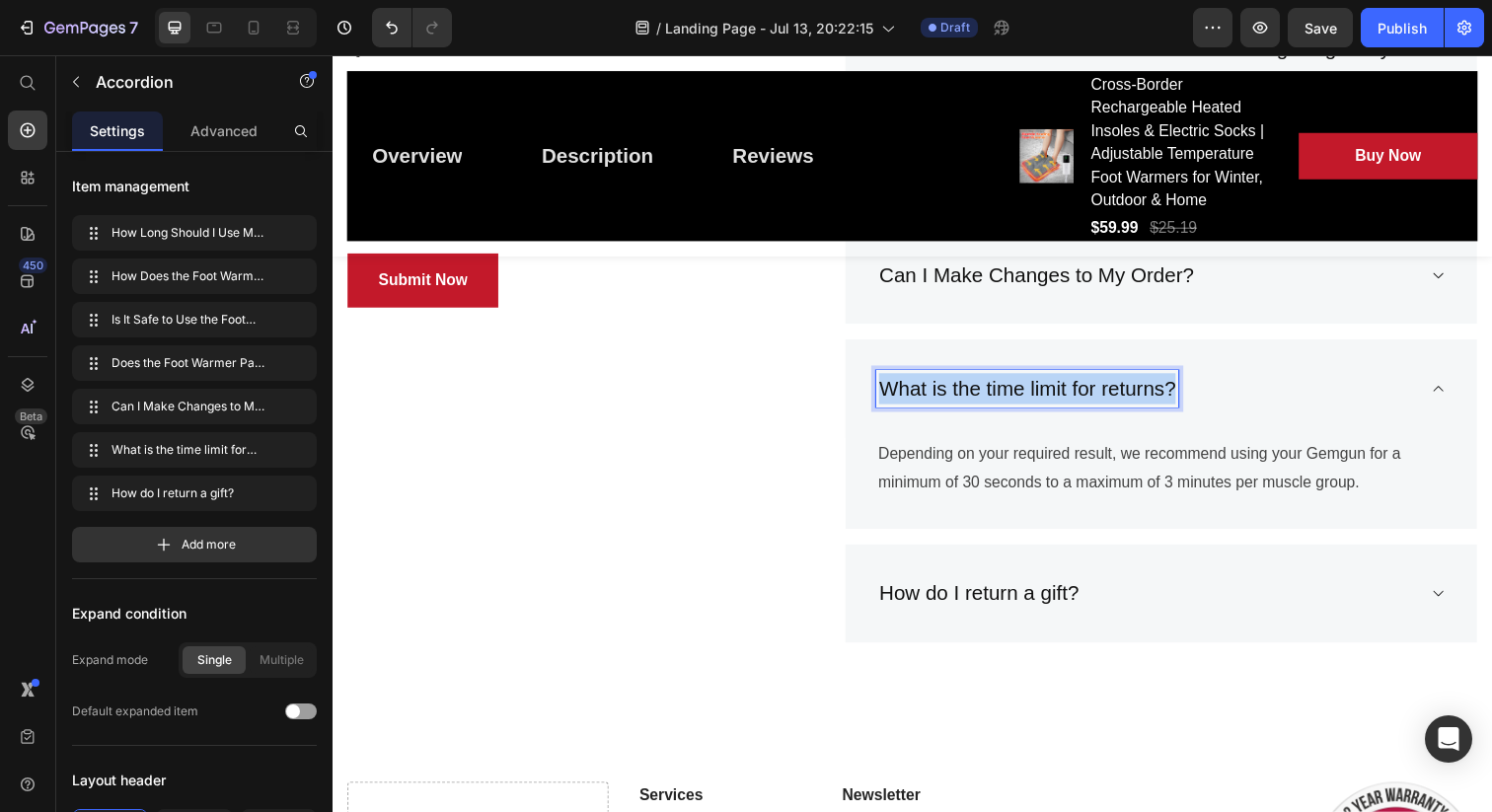 click on "What is the time limit for returns?" at bounding box center [1041, 396] 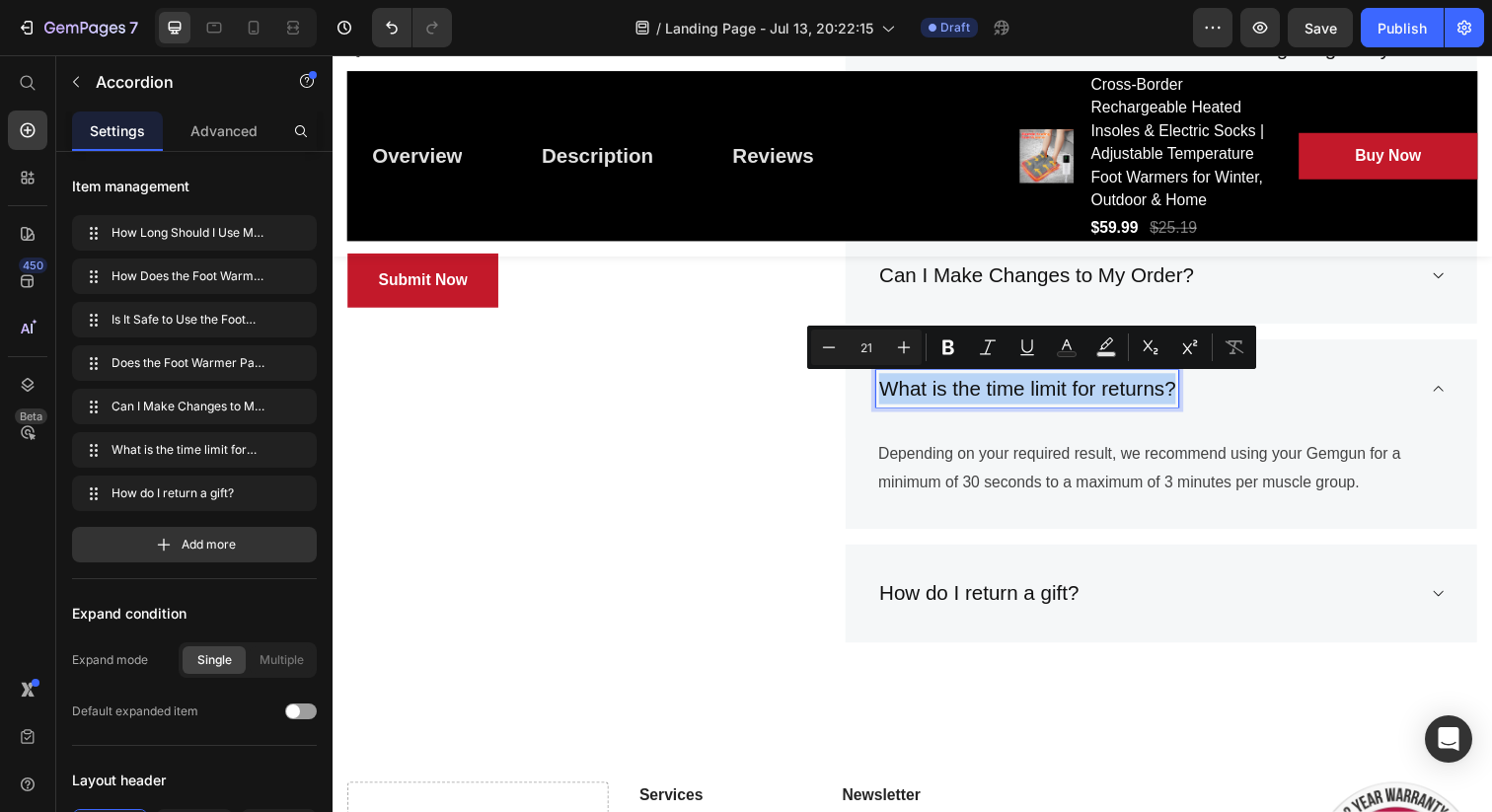 copy on "What is the time limit for returns?" 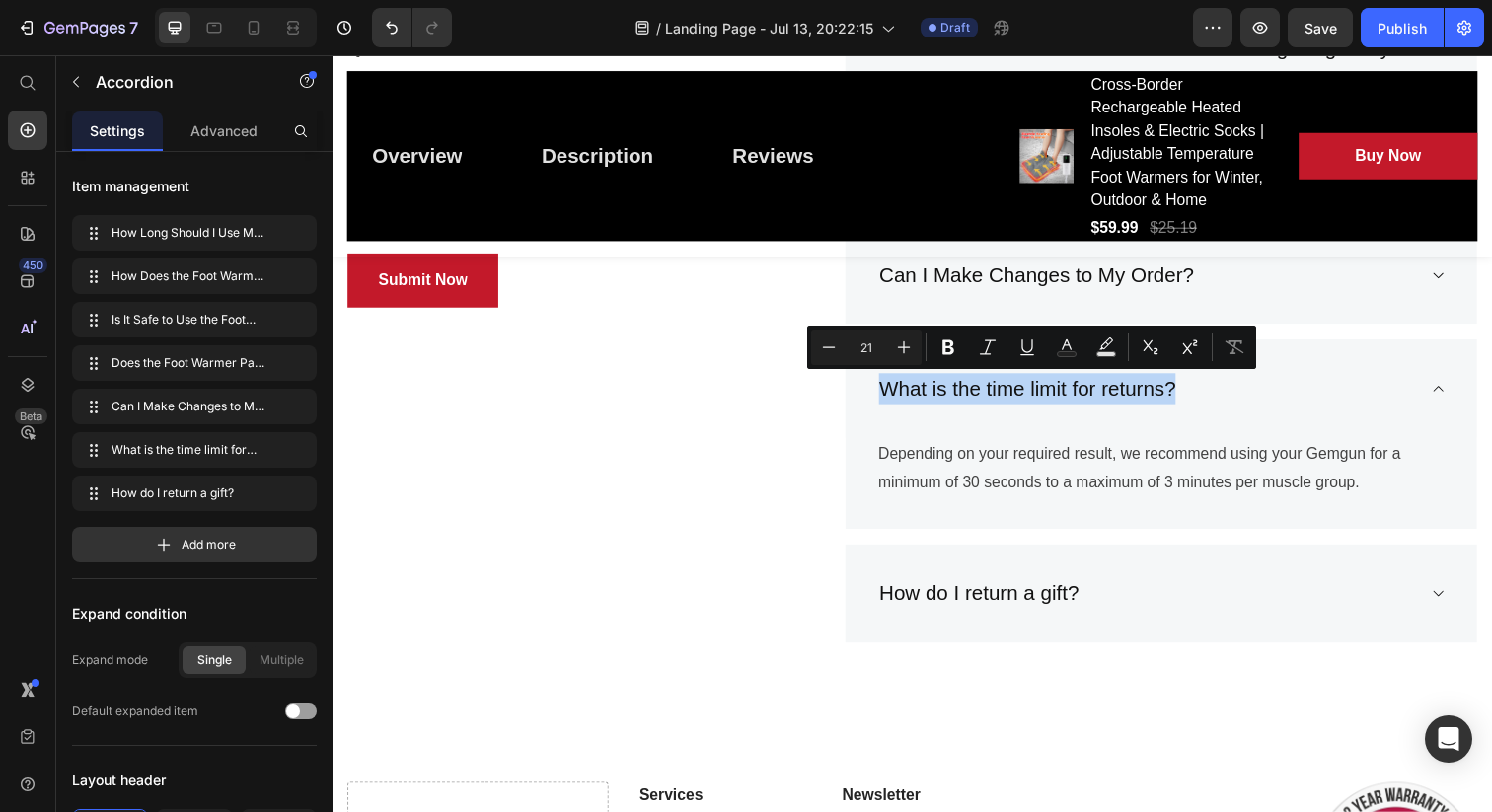 click on "What is the time limit for returns?" at bounding box center (1178, 396) 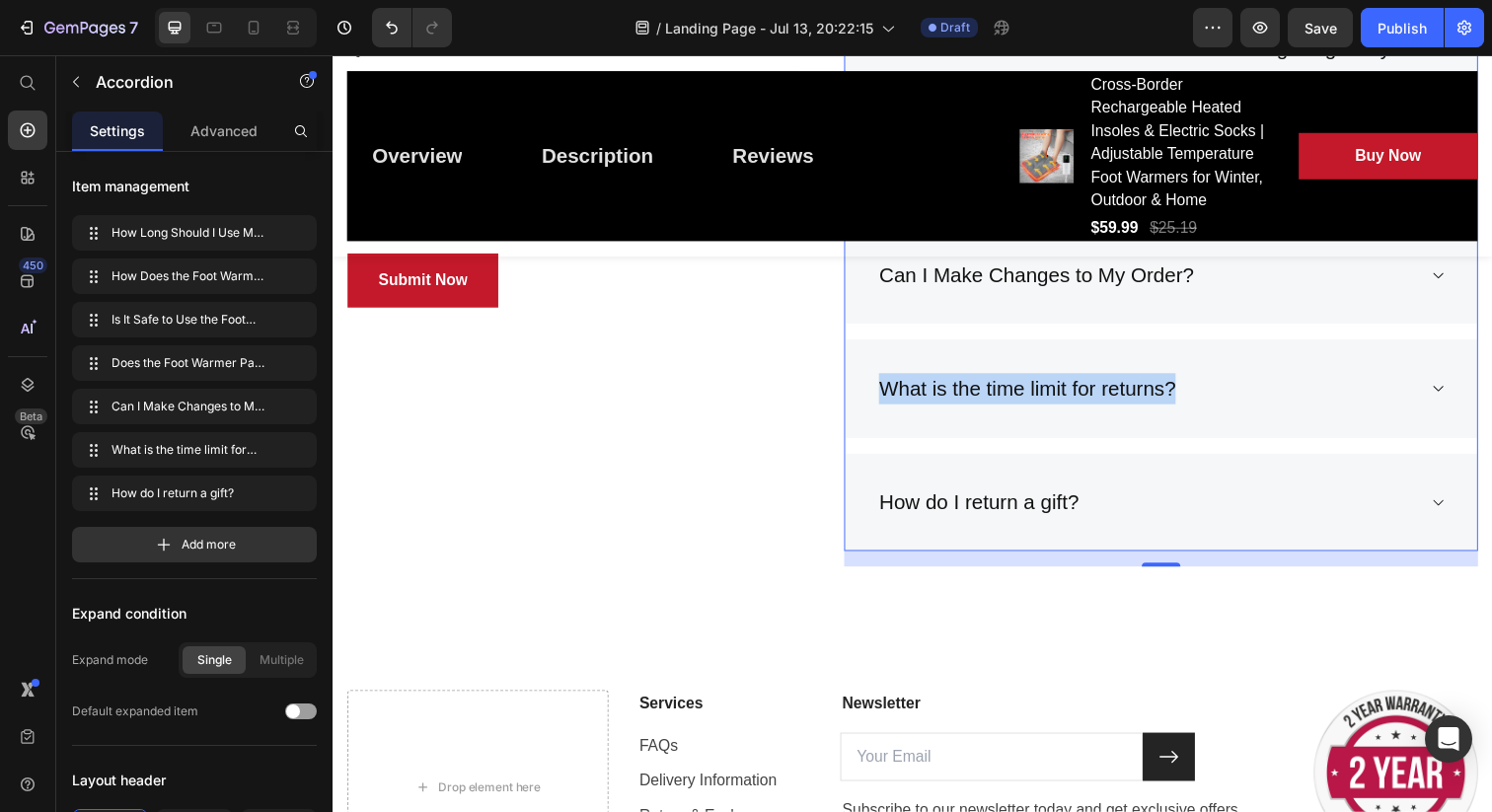 click on "What is the time limit for returns?" at bounding box center (1041, 396) 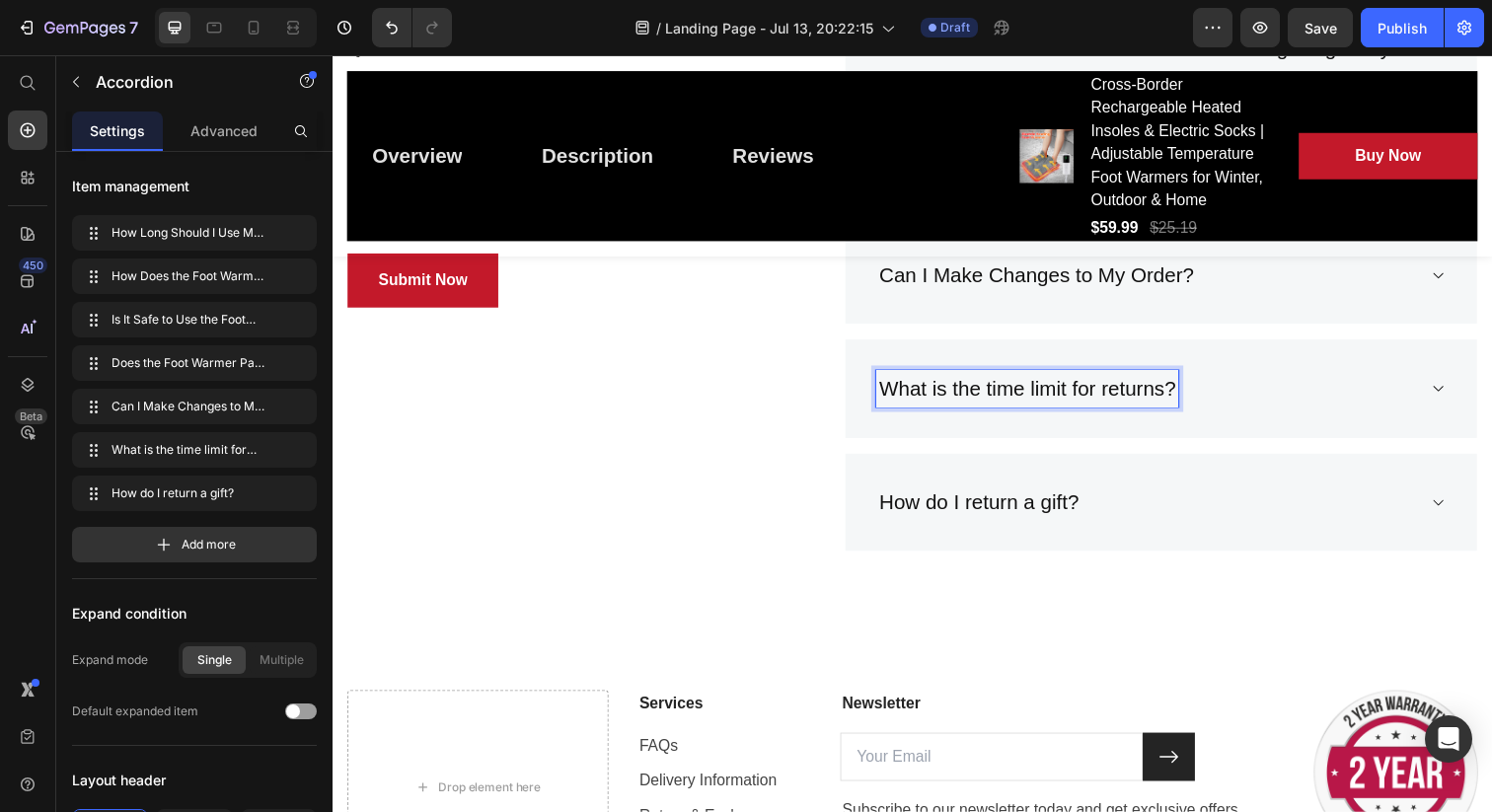 click on "What is the time limit for returns?" at bounding box center (1162, 396) 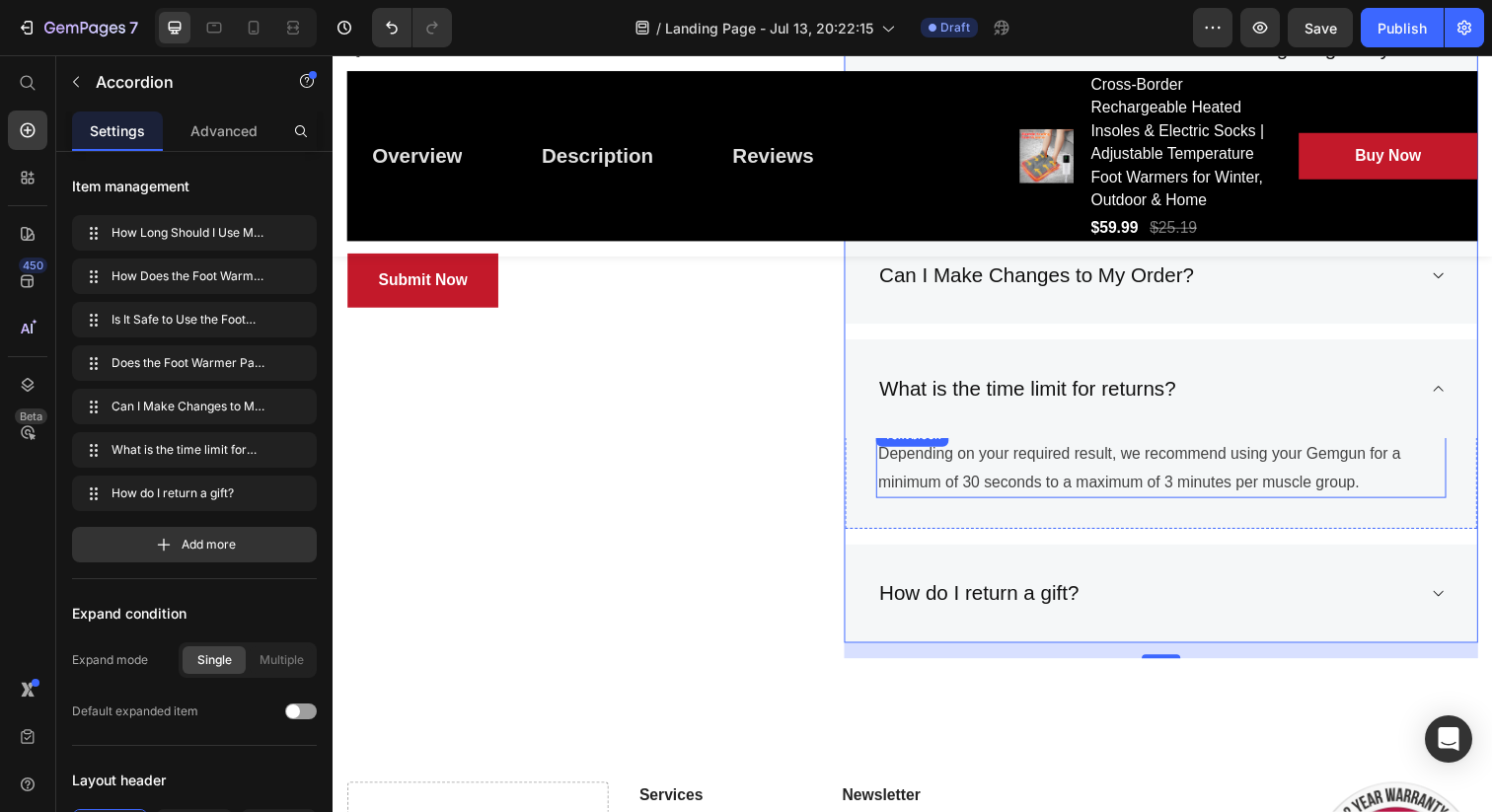click on "Depending on your required result, we recommend using your Gemgun for a minimum of 30 seconds to a maximum of 3 minutes per muscle group. Text block" at bounding box center [1178, 469] 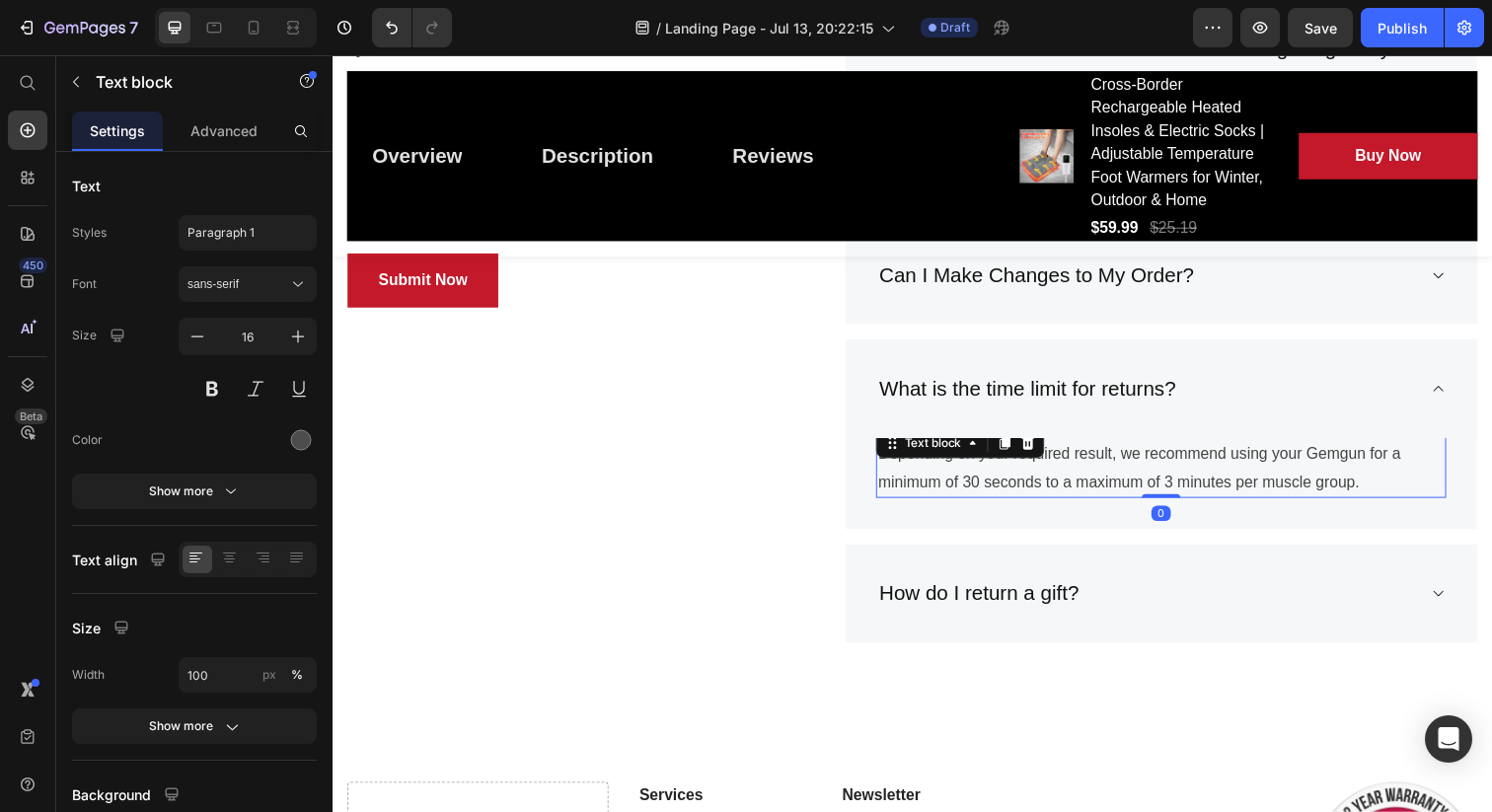 click on "Text block" at bounding box center [973, 451] 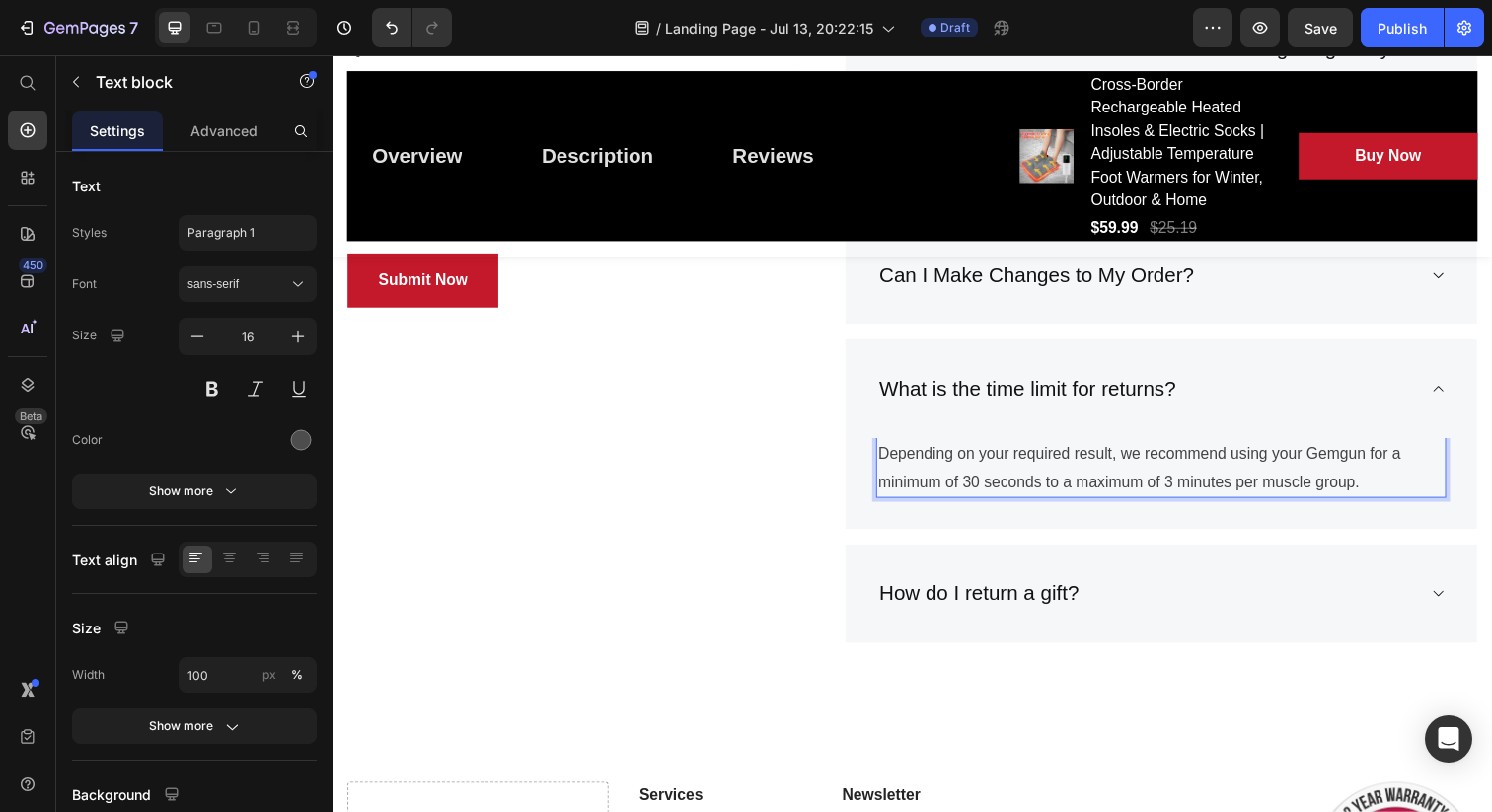 click on "Depending on your required result, we recommend using your Gemgun for a minimum of 30 seconds to a maximum of 3 minutes per muscle group." at bounding box center [1178, 478] 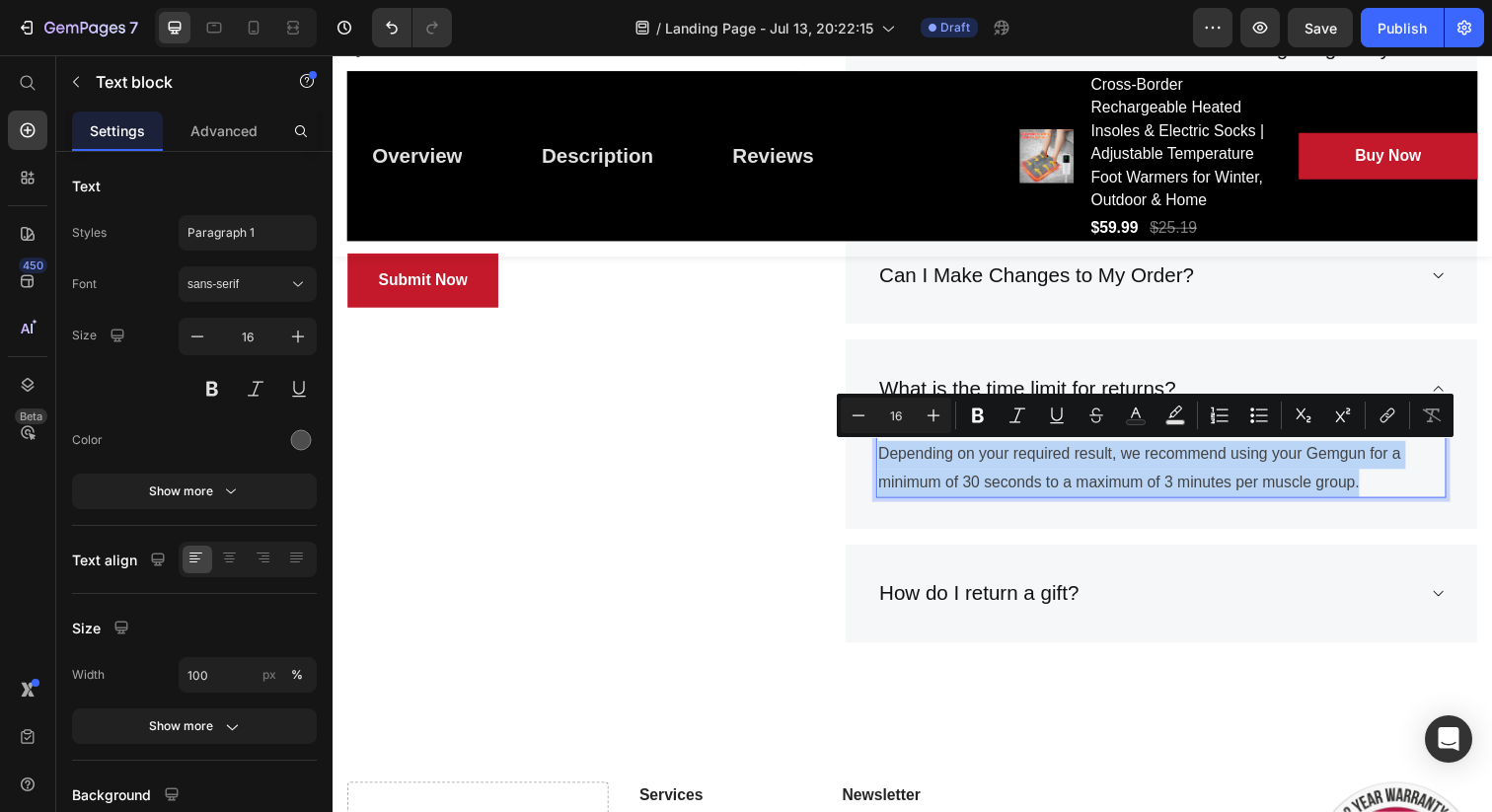 copy on "Depending on your required result, we recommend using your Gemgun for a minimum of 30 seconds to a maximum of 3 minutes per muscle group." 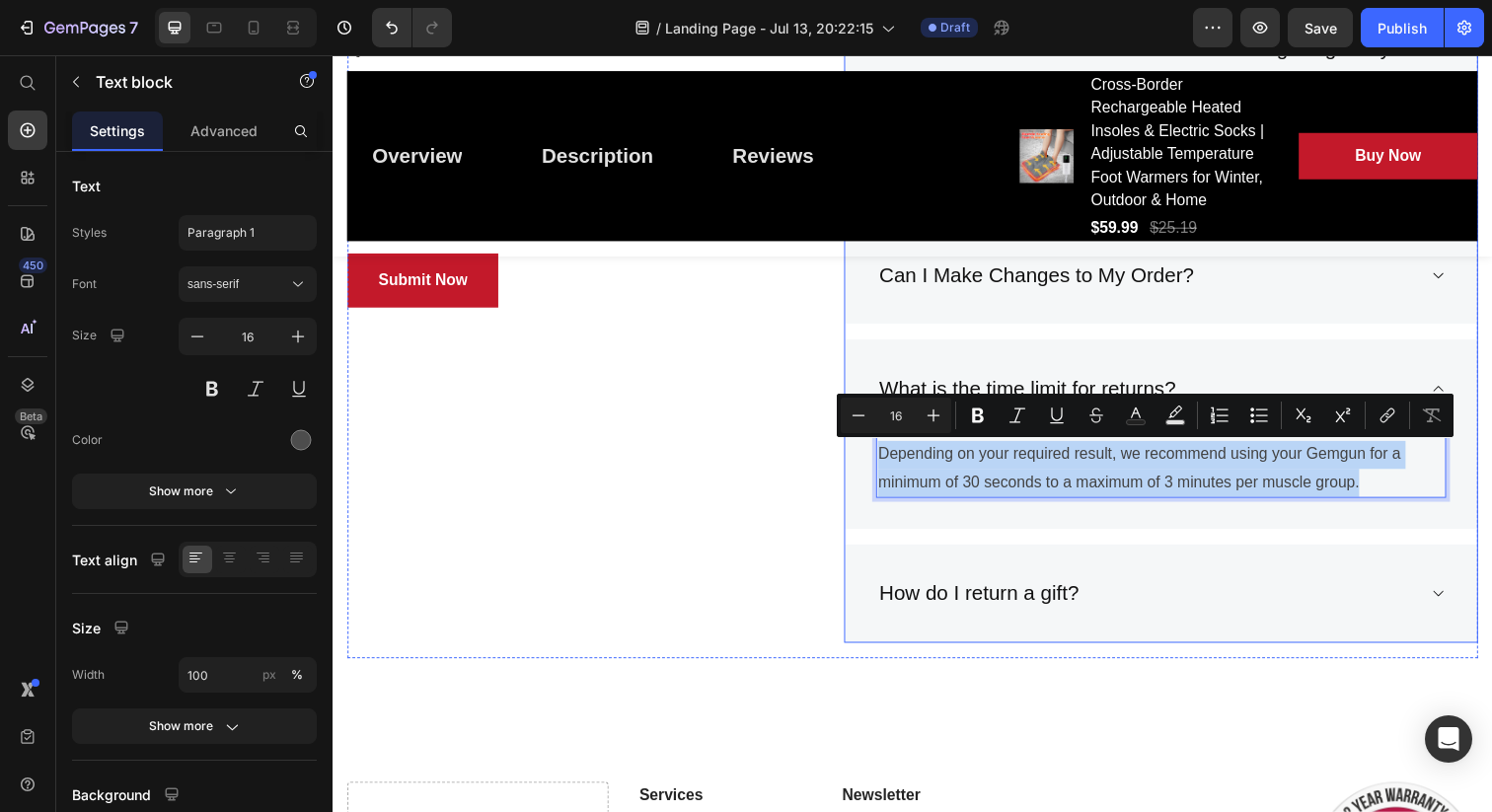 click on "What is the time limit for returns?" at bounding box center (1041, 396) 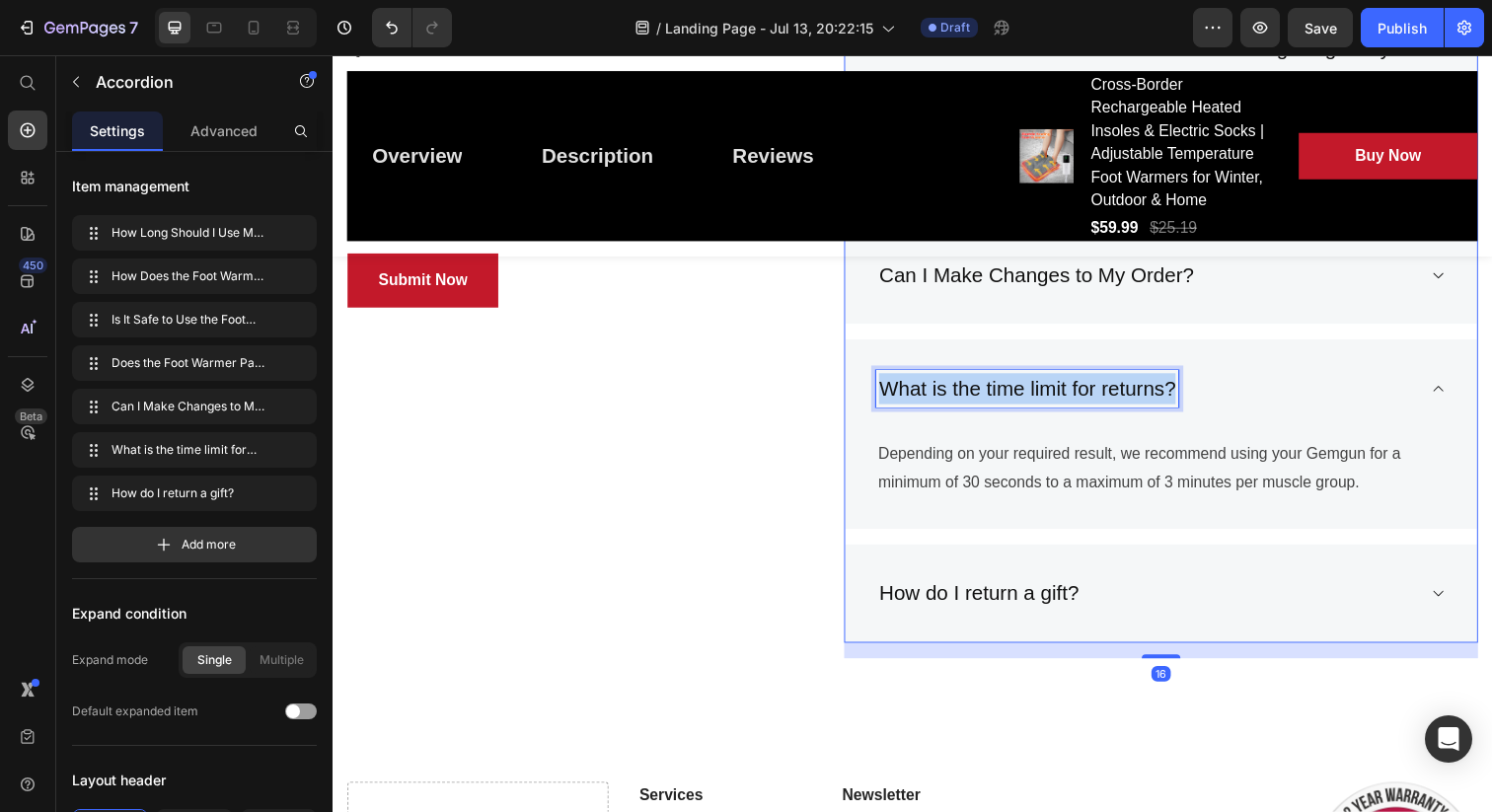 click on "What is the time limit for returns?" at bounding box center [1041, 396] 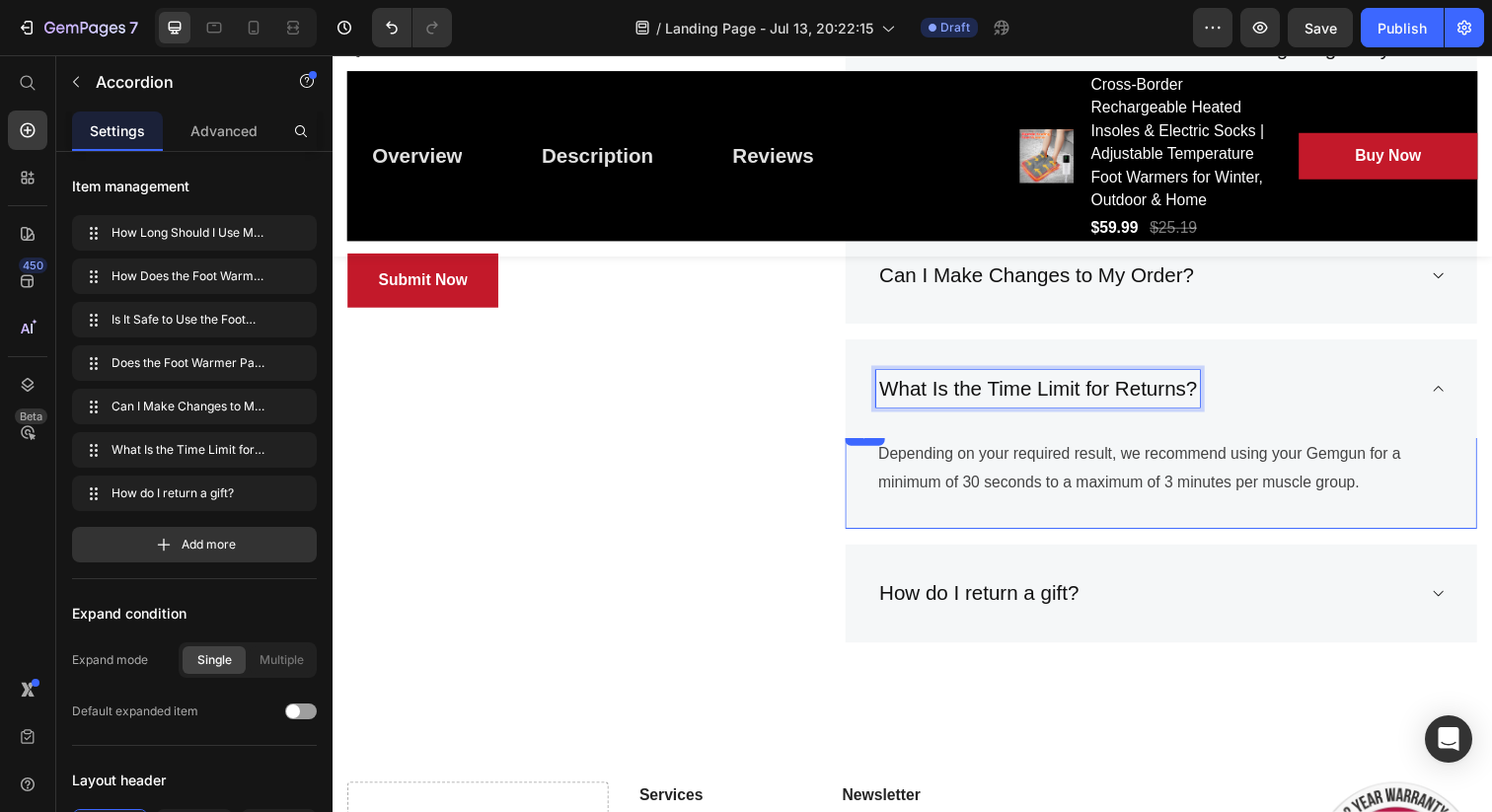 click on "Depending on your required result, we recommend using your Gemgun for a minimum of 30 seconds to a maximum of 3 minutes per muscle group. Text block Row" at bounding box center (1178, 484) 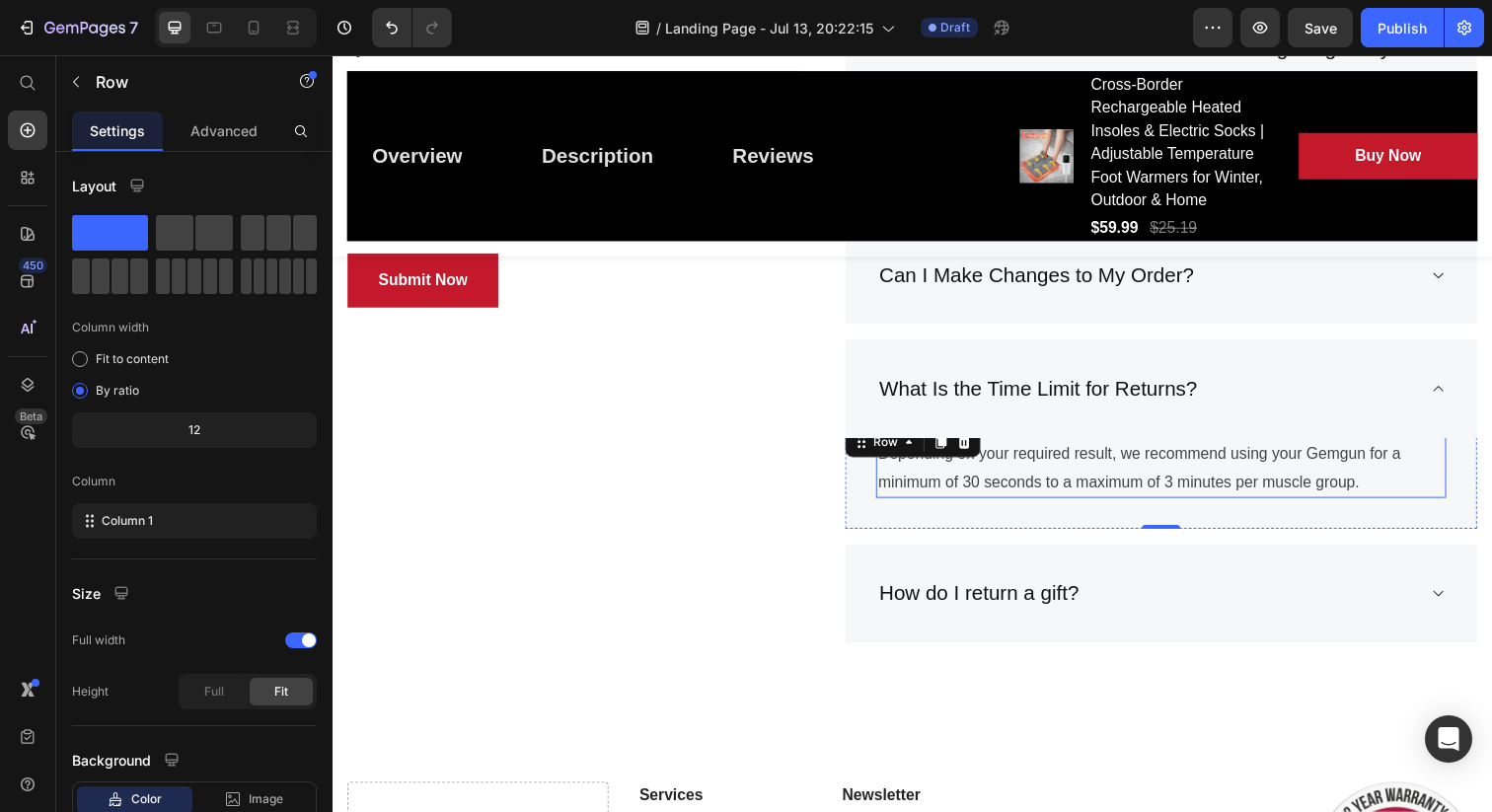 click on "Depending on your required result, we recommend using your Gemgun for a minimum of 30 seconds to a maximum of 3 minutes per muscle group." at bounding box center [1178, 478] 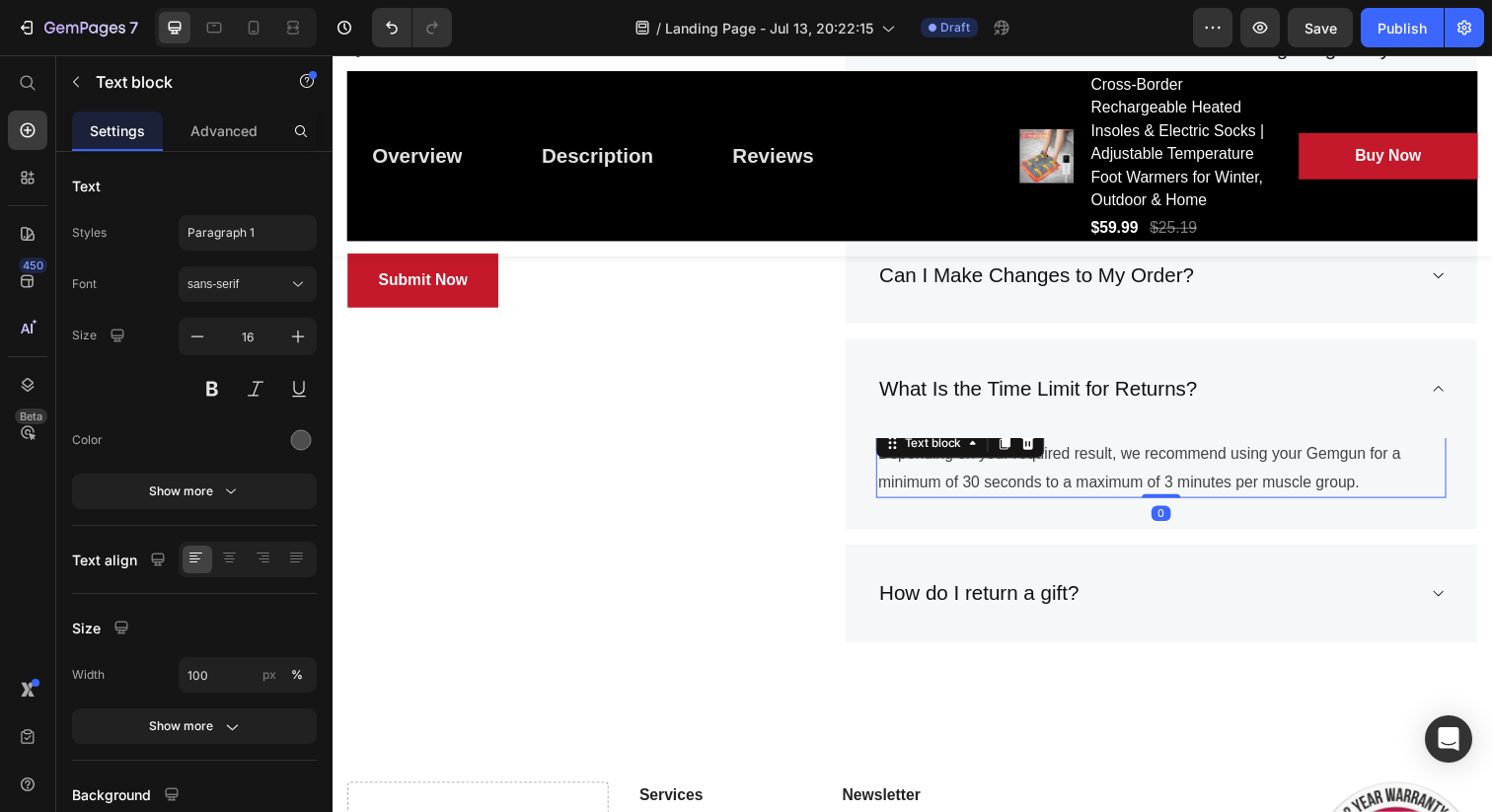 click on "Depending on your required result, we recommend using your Gemgun for a minimum of 30 seconds to a maximum of 3 minutes per muscle group." at bounding box center (1178, 478) 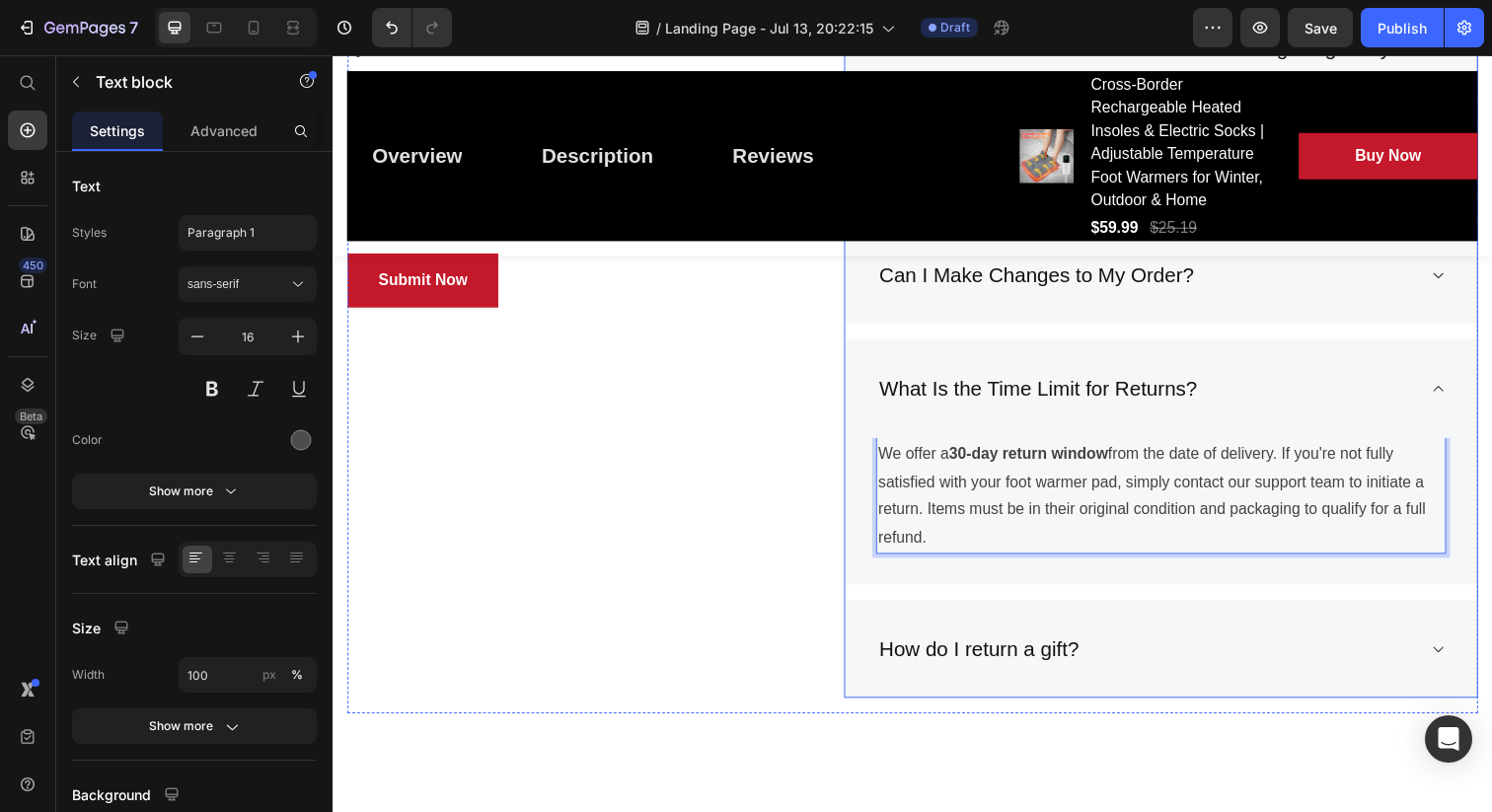 click on "How do I return a gift?" at bounding box center [992, 662] 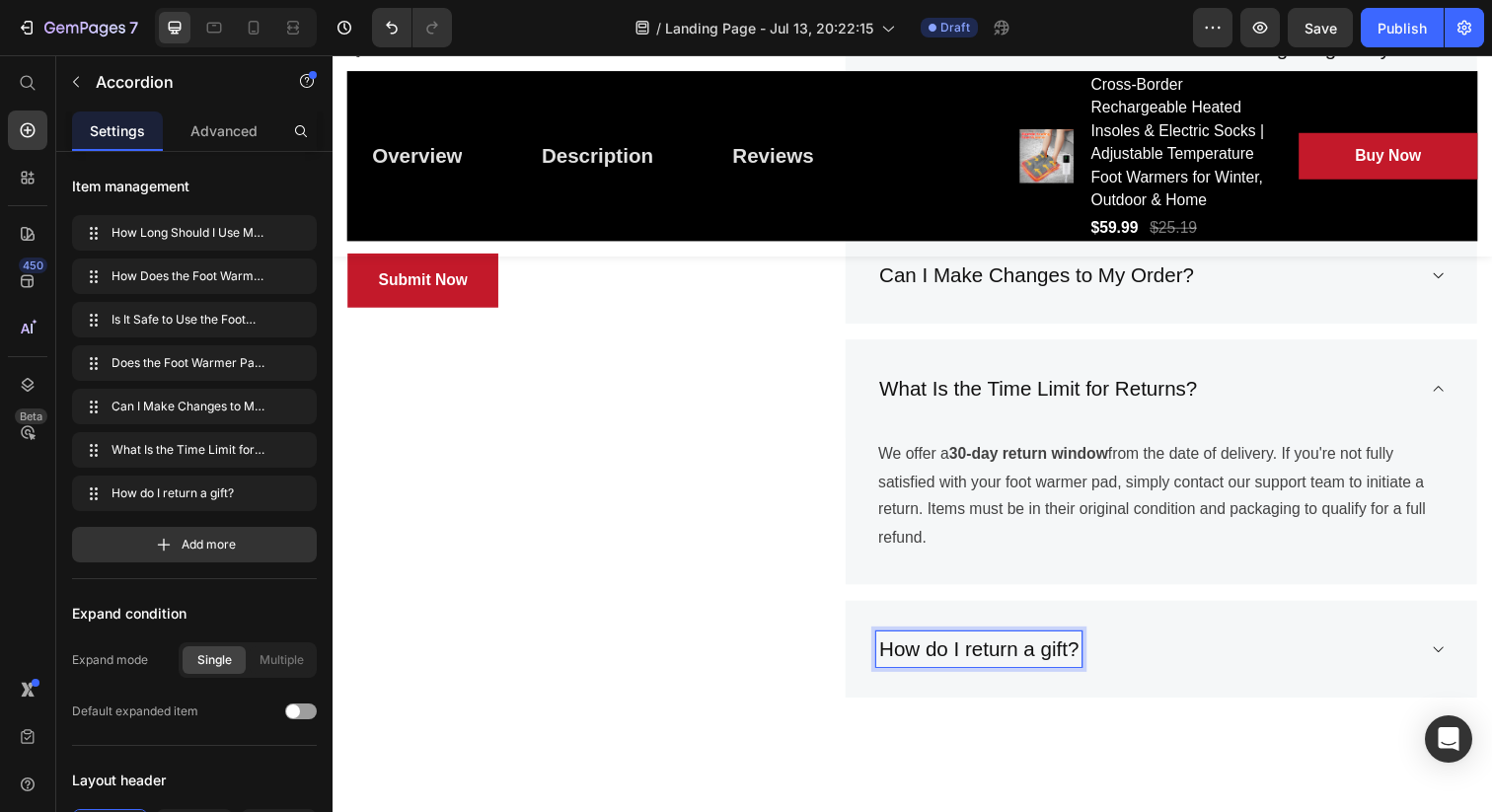 click on "How do I return a gift?" at bounding box center [992, 662] 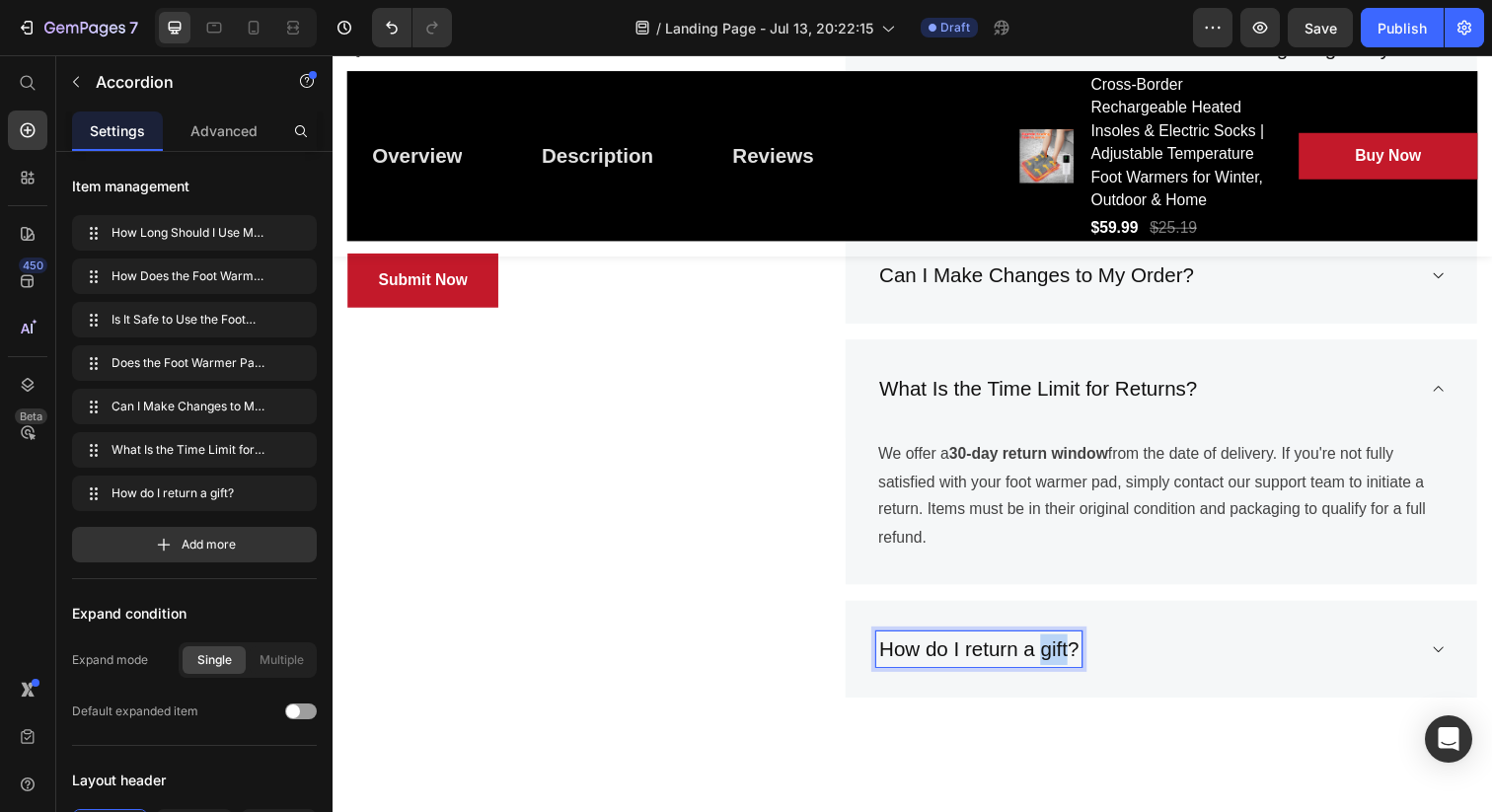 click on "How do I return a gift?" at bounding box center [992, 662] 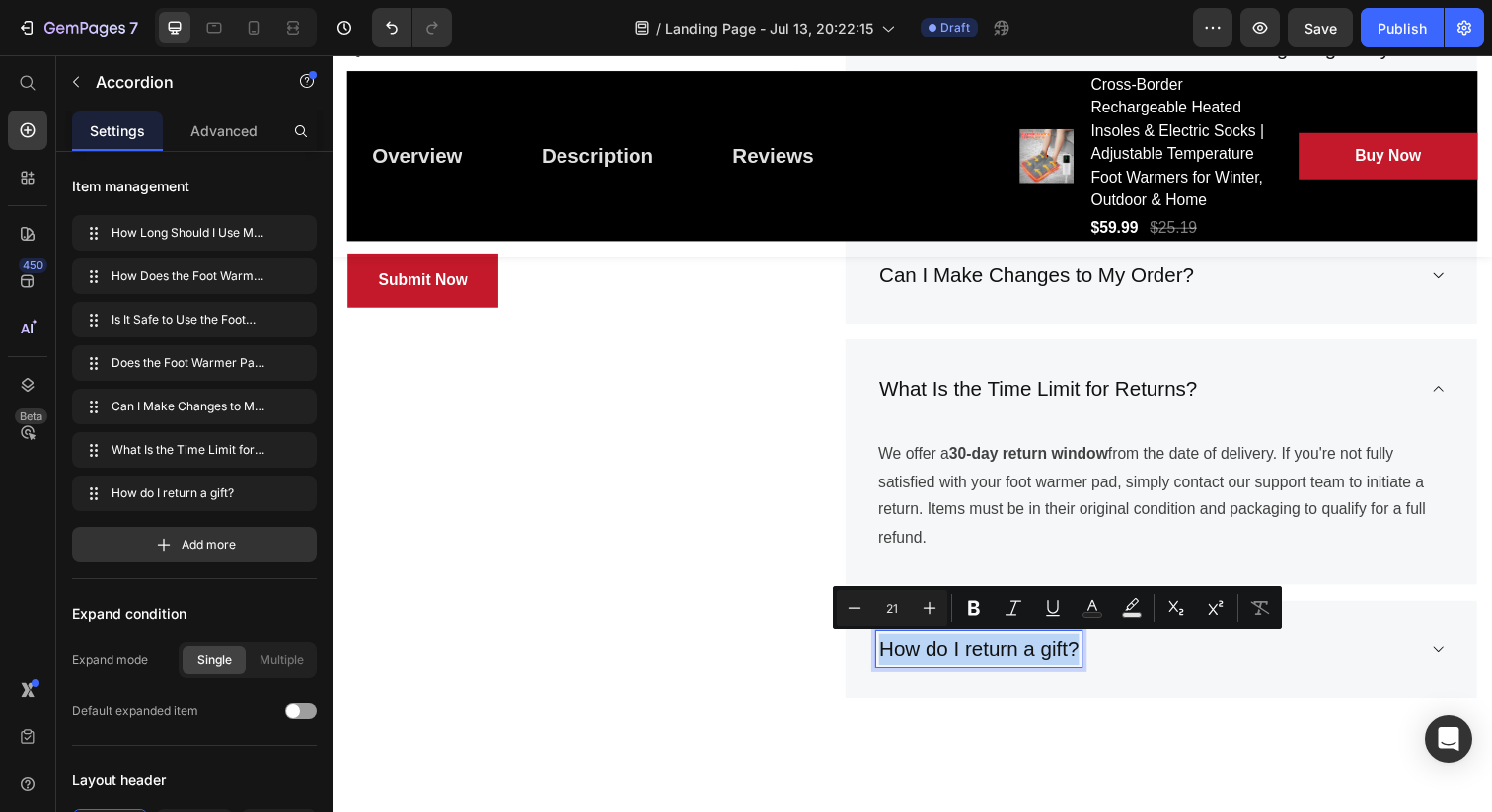 click on "How do I return a gift?" at bounding box center [992, 662] 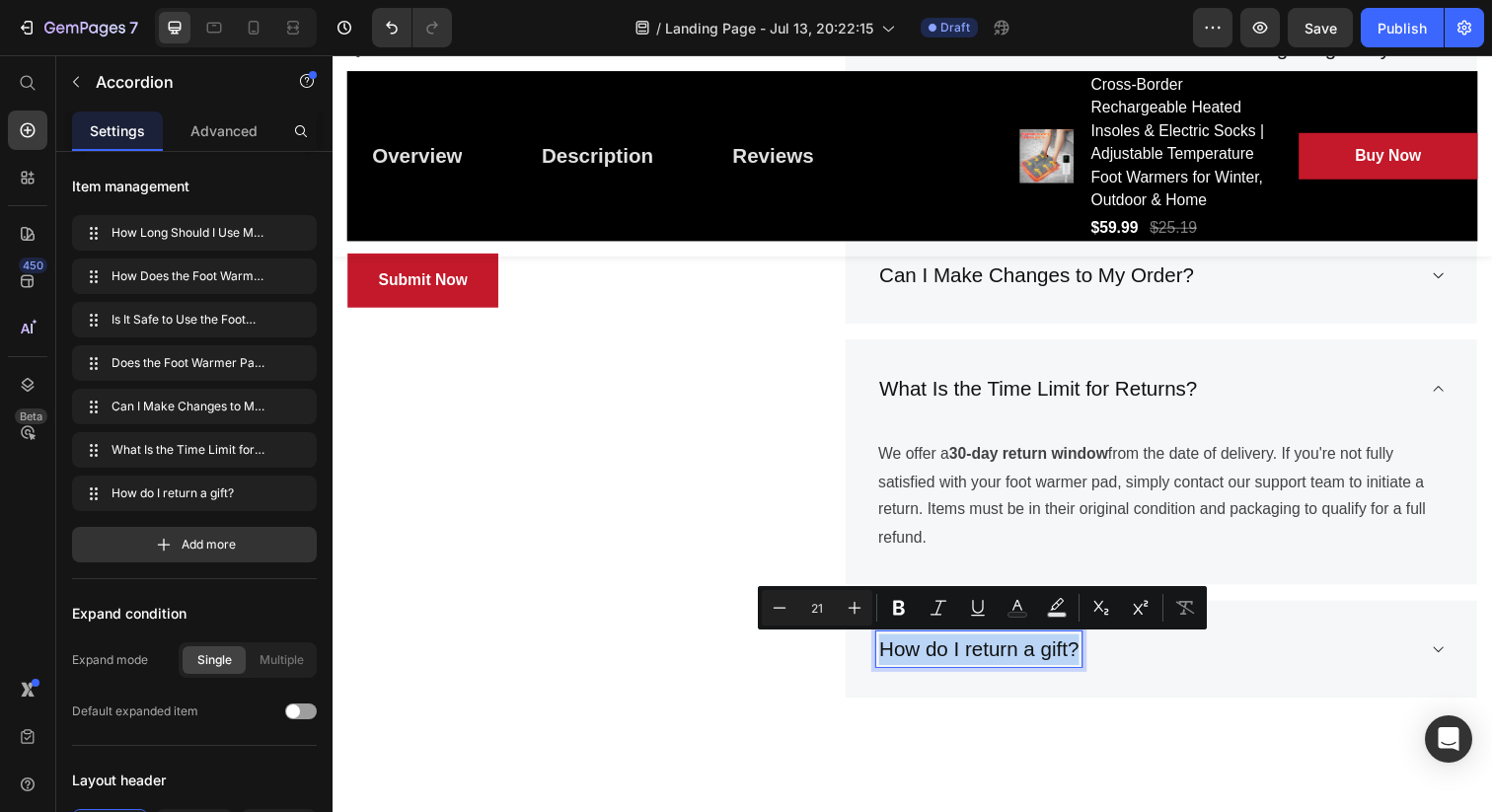 copy on "How do I return a gift?" 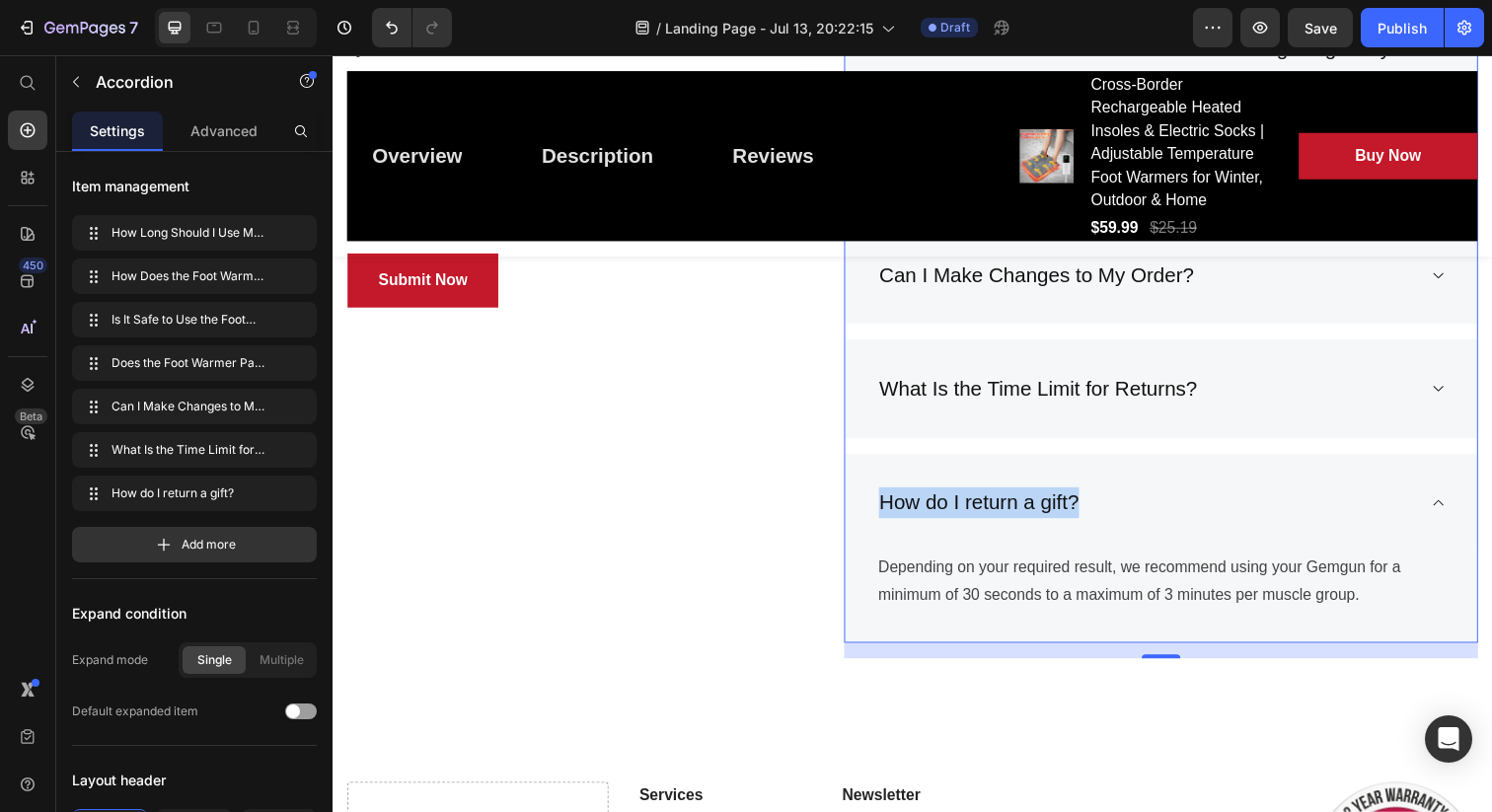 scroll, scrollTop: 6342, scrollLeft: 0, axis: vertical 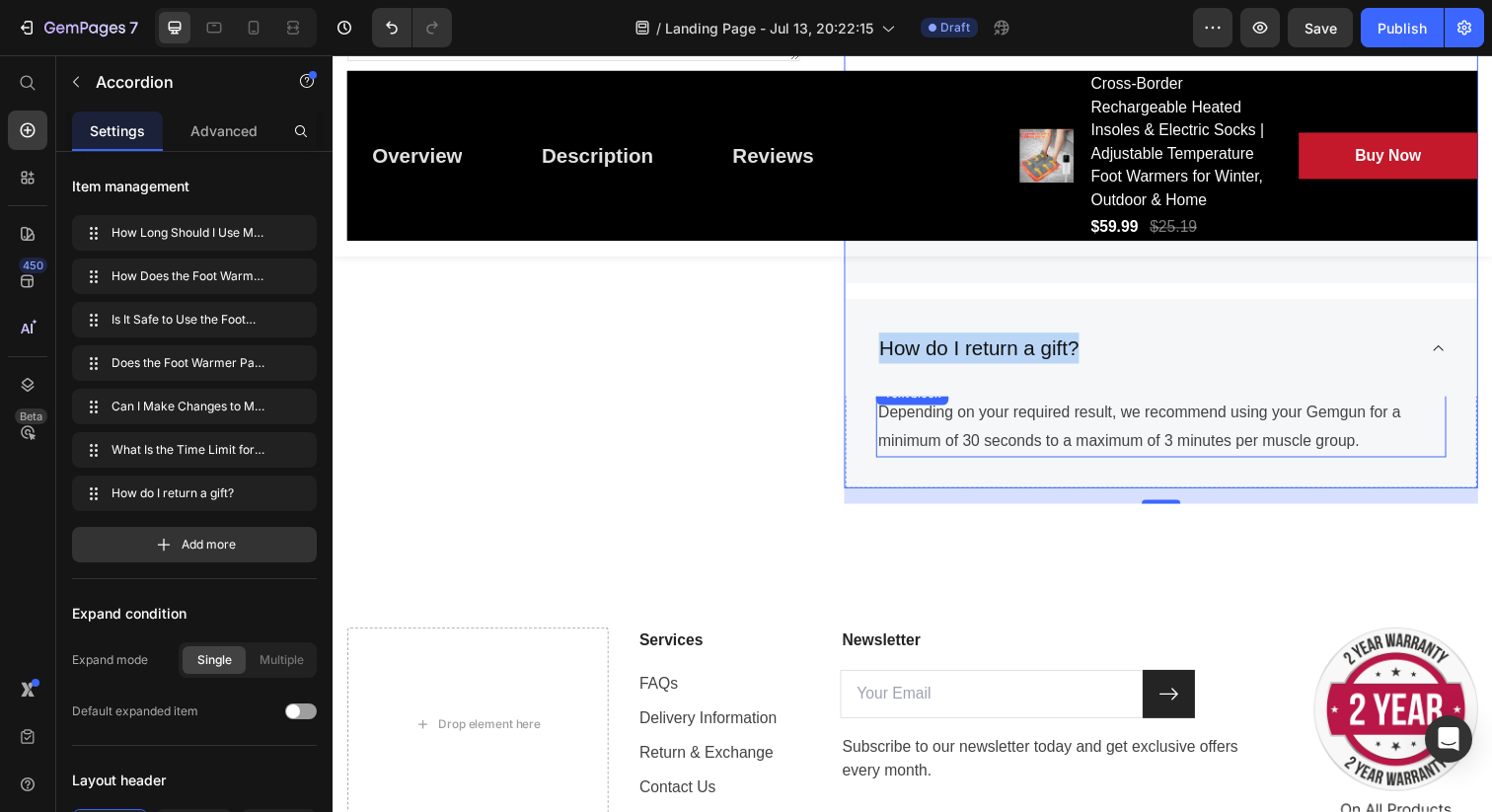 click on "Depending on your required result, we recommend using your Gemgun for a minimum of 30 seconds to a maximum of 3 minutes per muscle group." at bounding box center (1178, 435) 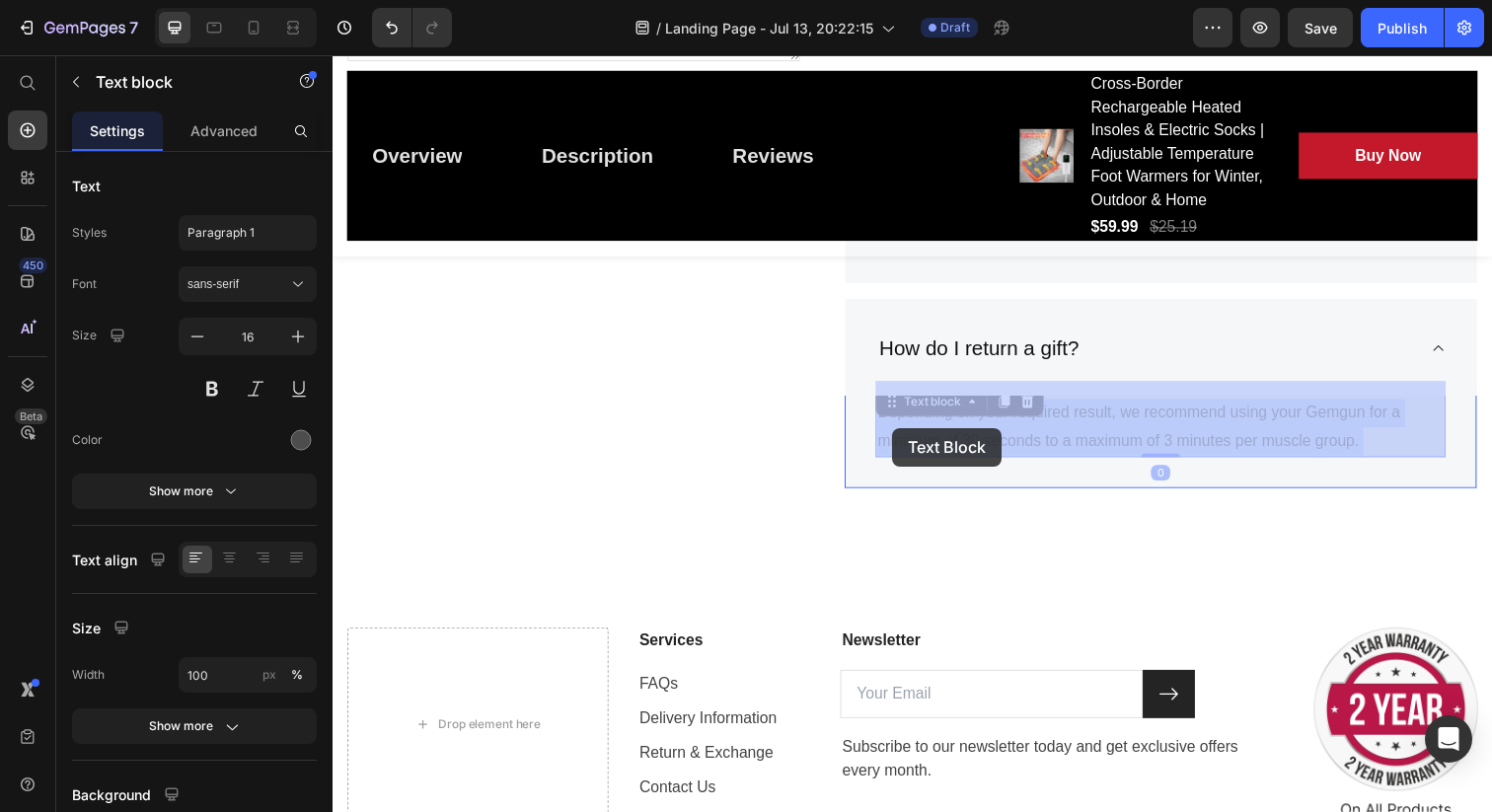 drag, startPoint x: 1381, startPoint y: 446, endPoint x: 903, endPoint y: 434, distance: 478.1506 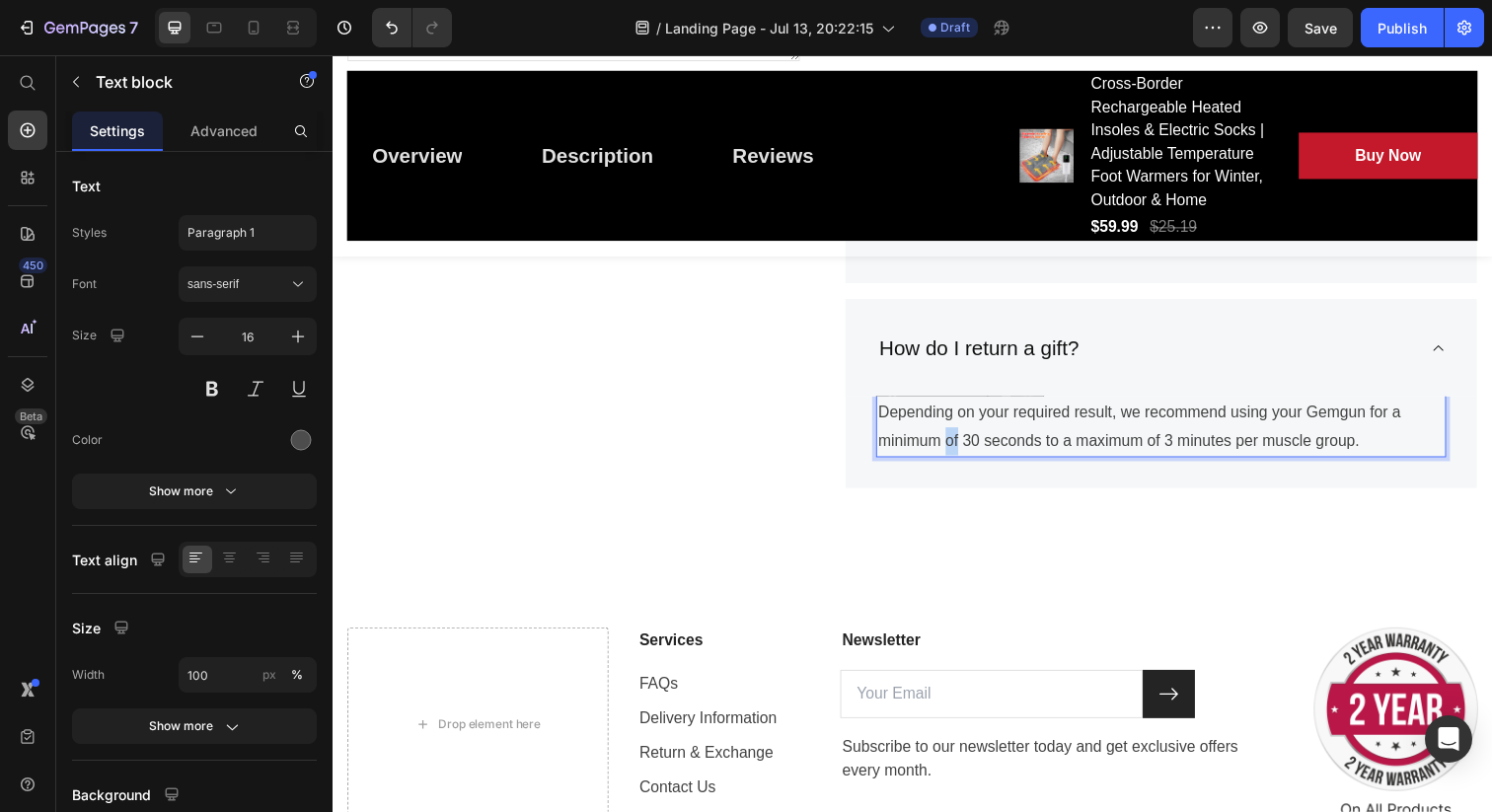 click on "Depending on your required result, we recommend using your Gemgun for a minimum of 30 seconds to a maximum of 3 minutes per muscle group." at bounding box center (1178, 435) 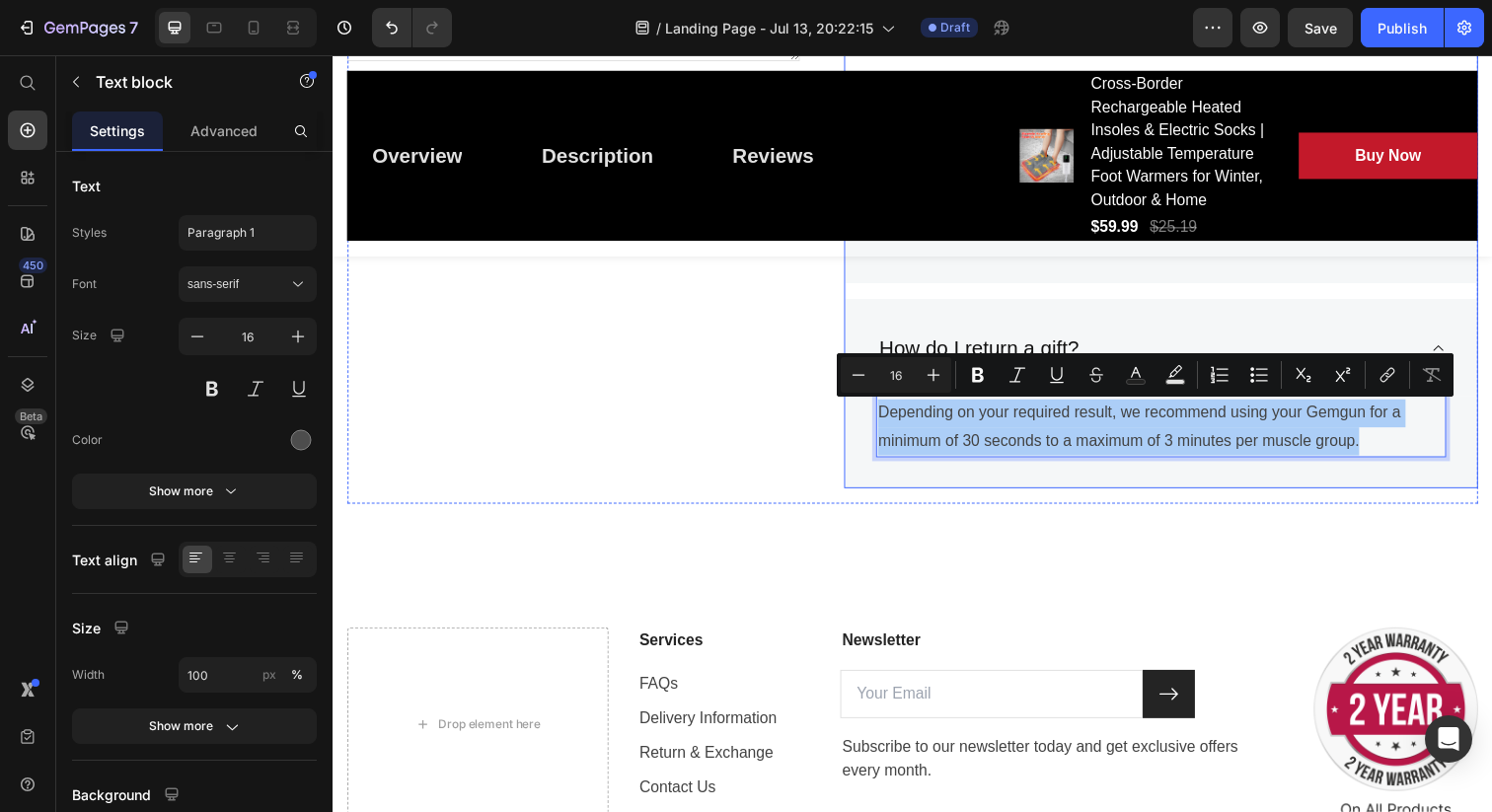 click on "How do I return a gift?" at bounding box center [992, 354] 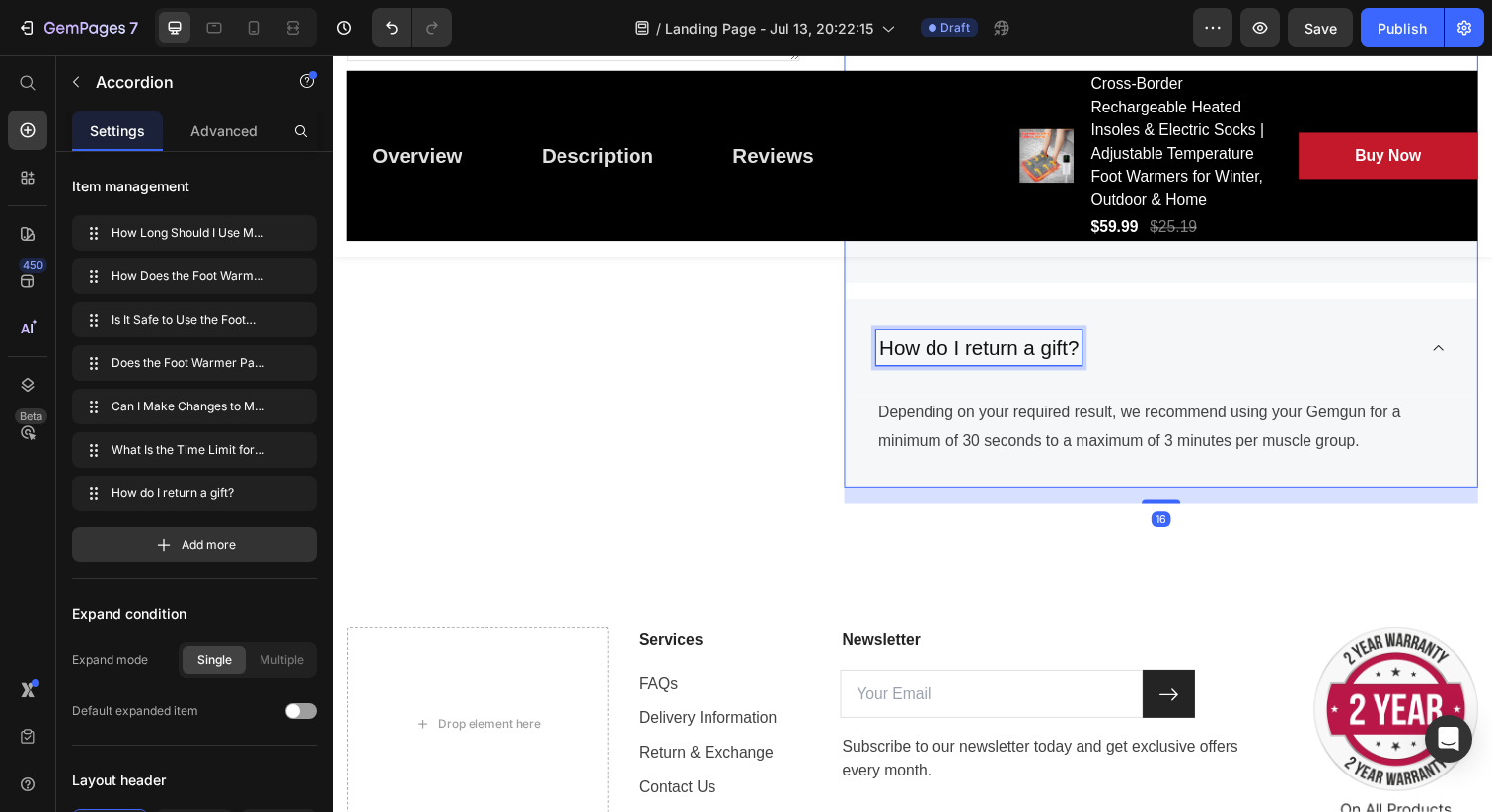 click on "How do I return a gift?" at bounding box center [992, 354] 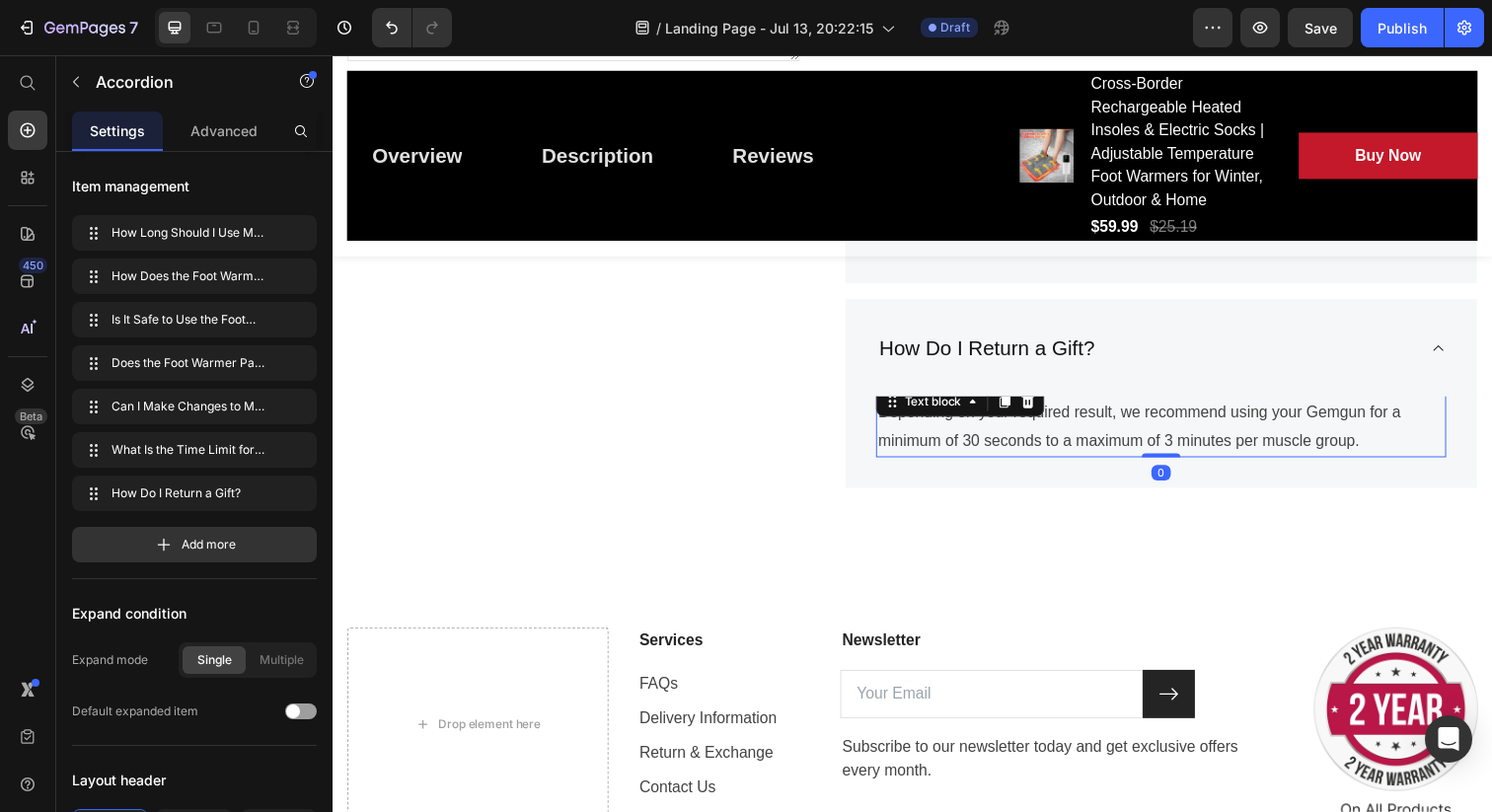 click on "Depending on your required result, we recommend using your Gemgun for a minimum of 30 seconds to a maximum of 3 minutes per muscle group." at bounding box center (1178, 435) 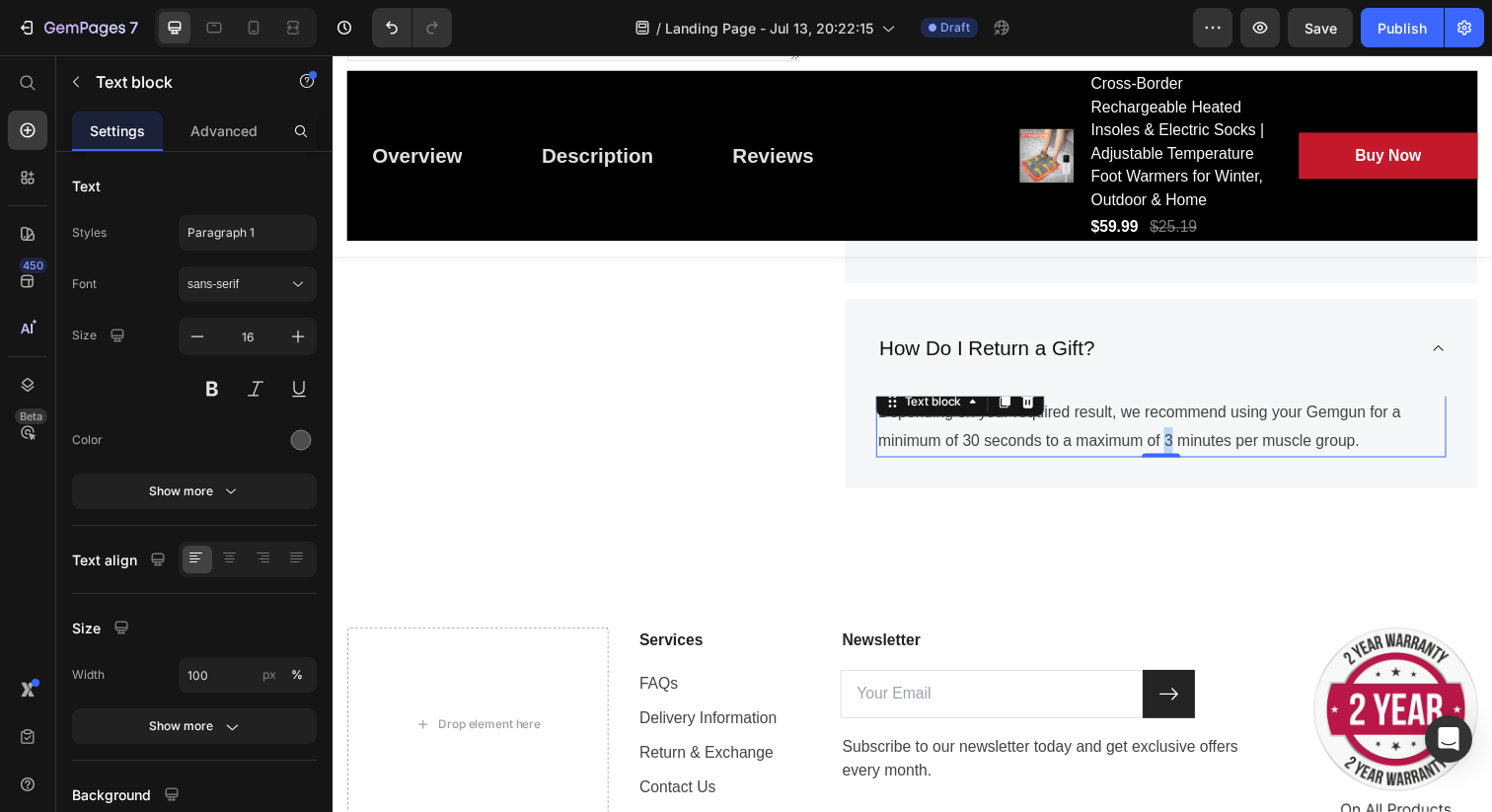 click on "Depending on your required result, we recommend using your Gemgun for a minimum of 30 seconds to a maximum of 3 minutes per muscle group." at bounding box center [1178, 435] 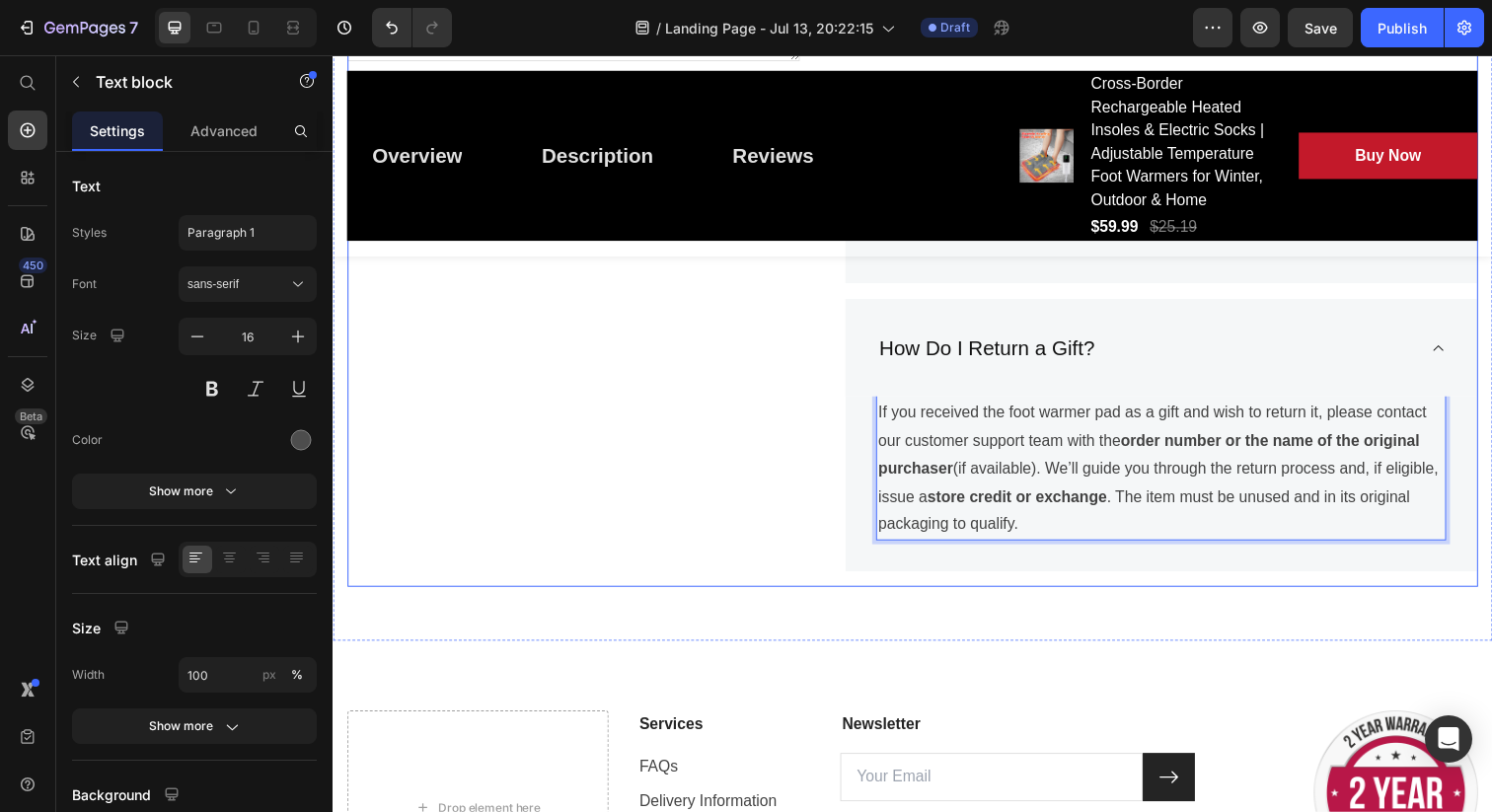 click on "Frequently Asked Questions Heading Still have questions? Send us your question by filling out the form below, we will be happy to assist you. Text block Email  * Text block Email Field Question  * Text block Text Area Submit Now Submit Button Contact Form" at bounding box center [578, 87] 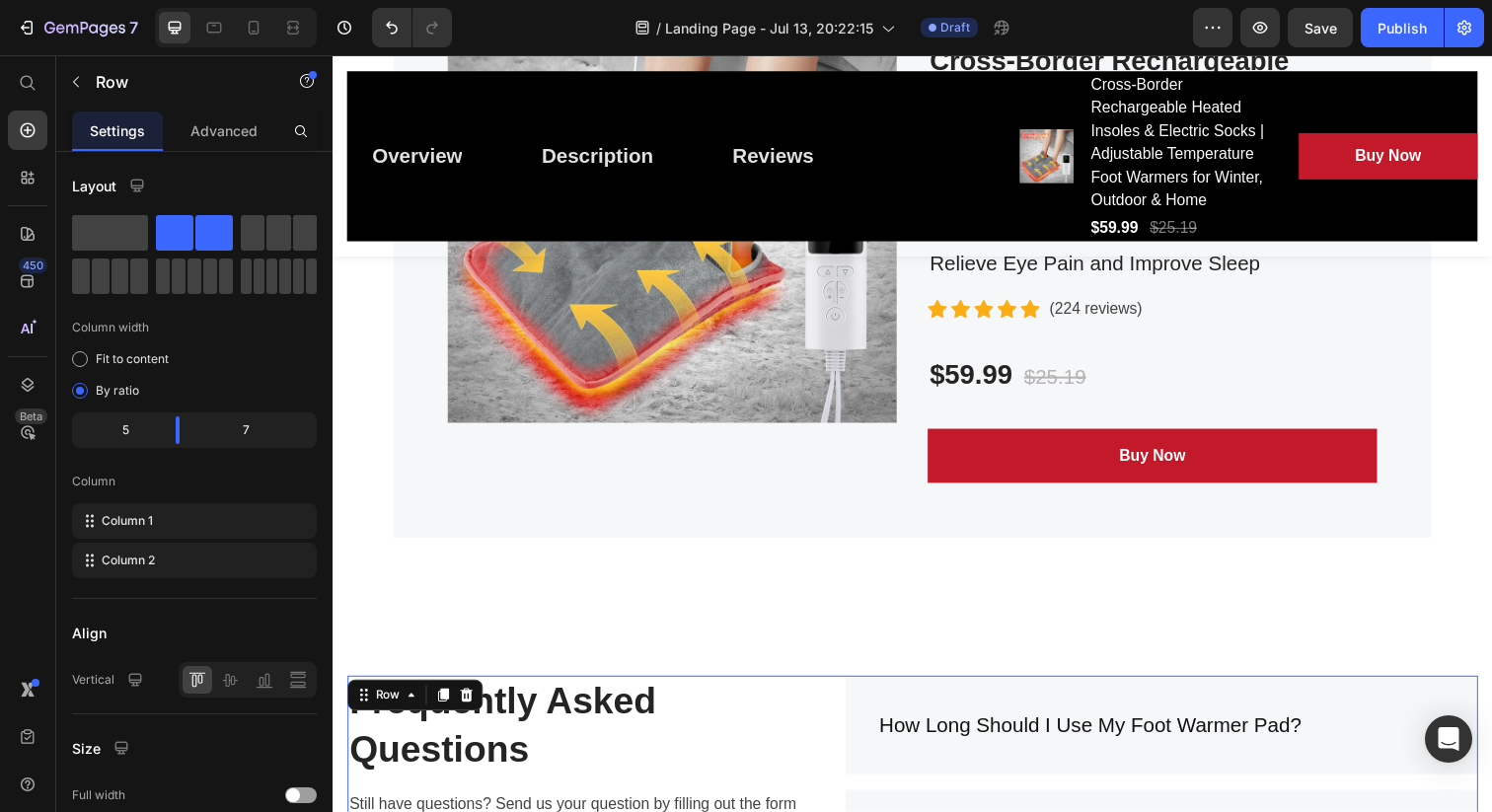 scroll, scrollTop: 5250, scrollLeft: 0, axis: vertical 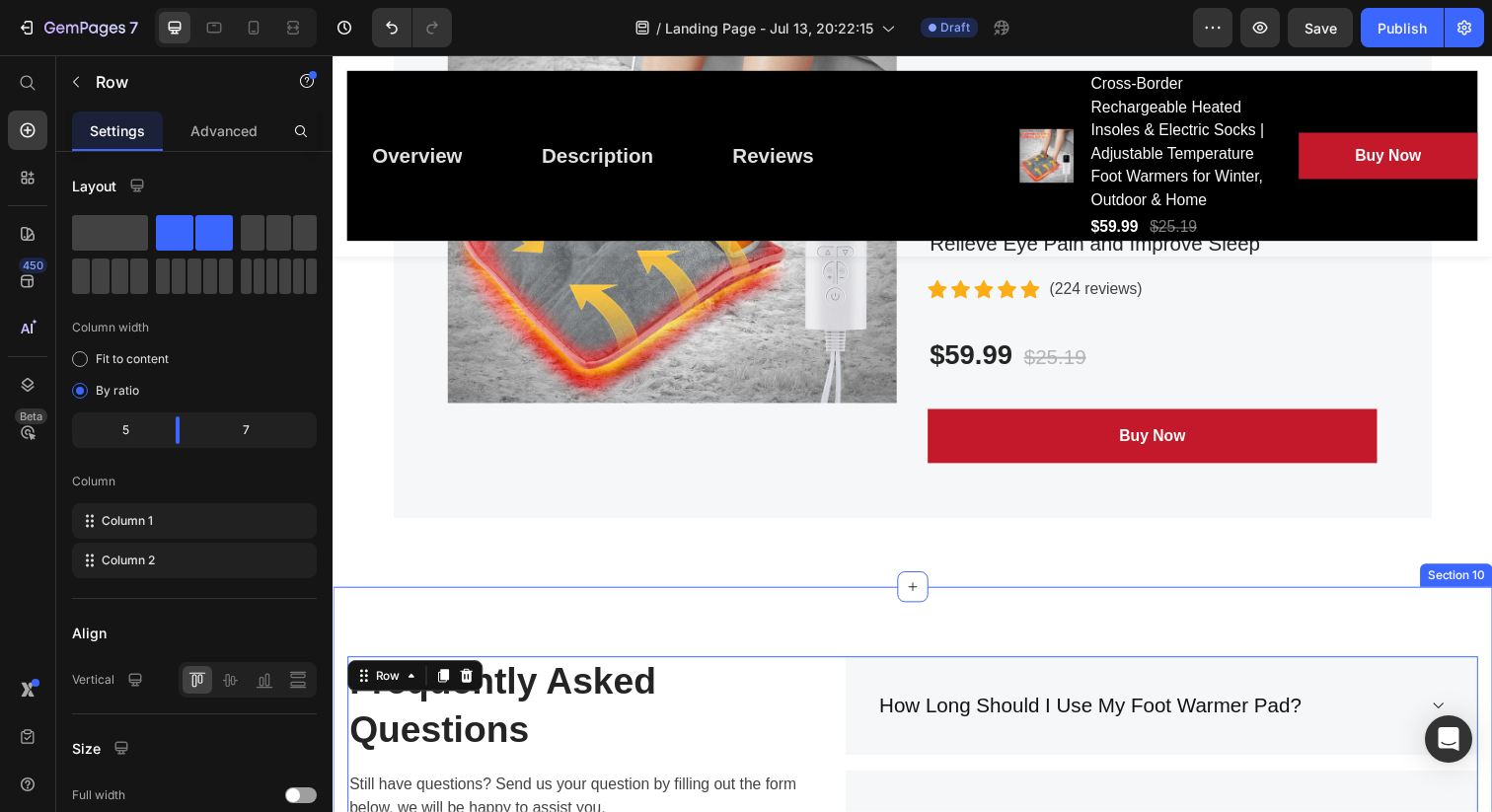 click on "Frequently Asked Questions Heading Still have questions? Send us your question by filling out the form below, we will be happy to assist you. Text block Email  * Text block Email Field Question  * Text block Text Area Submit Now Submit Button Contact Form
How Long Should I Use My Foot Warmer Pad?
How Does the Foot Warmer Pad Work to Relax and Soothe the Body?
Is It Safe to Use the Foot Warmer Pad During Pregnancy?
Does the Foot Warmer Pad Come with a Warranty?
Can I Make Changes to My Order?
What Is the Time Limit for Returns?
How Do I Return a Gift? If you received the foot warmer pad as a gift and wish to return it, please contact our customer support team with the  order number or the name of the original purchaser Text block Row" at bounding box center (925, 1171) 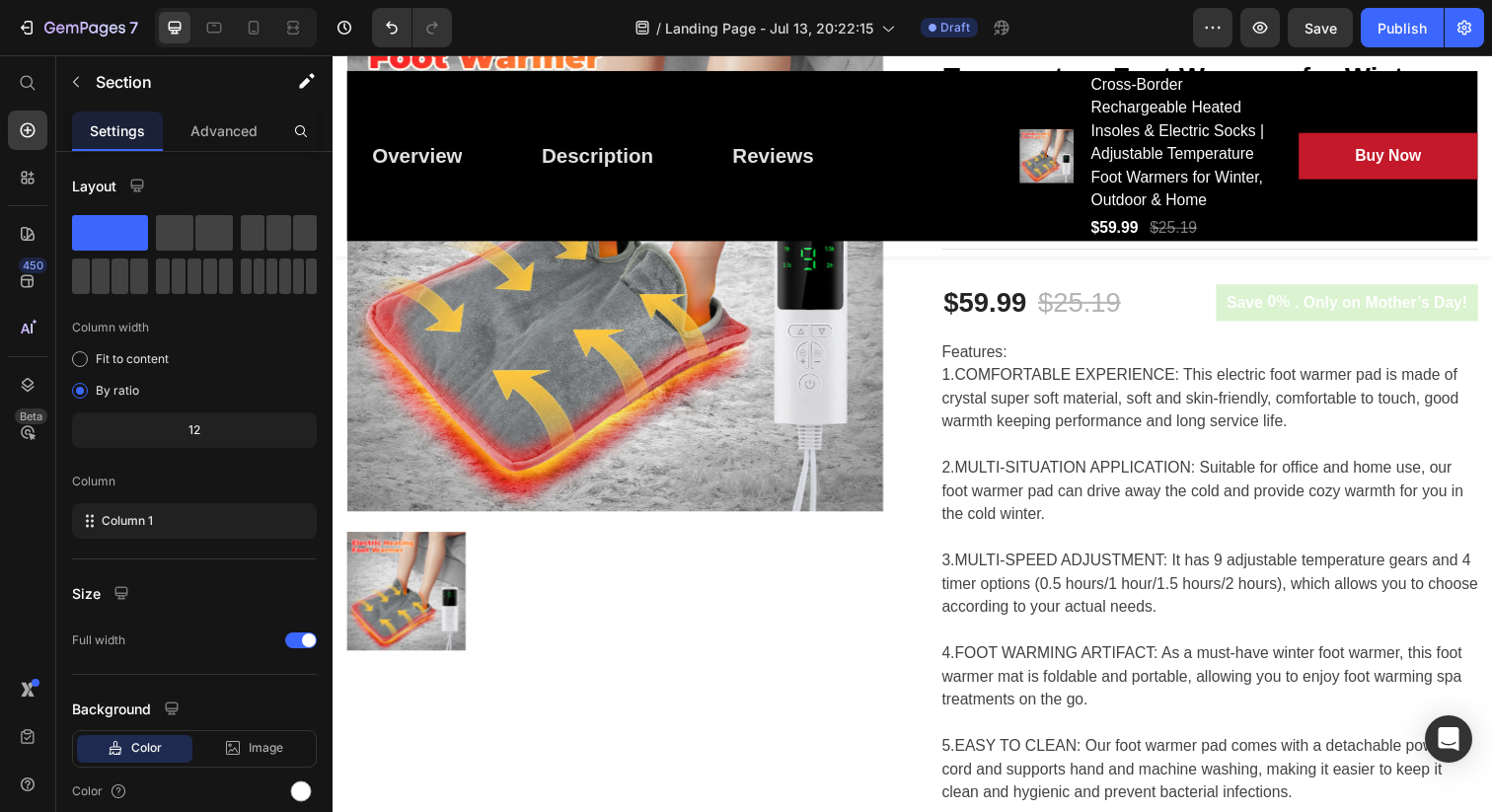 scroll, scrollTop: 0, scrollLeft: 0, axis: both 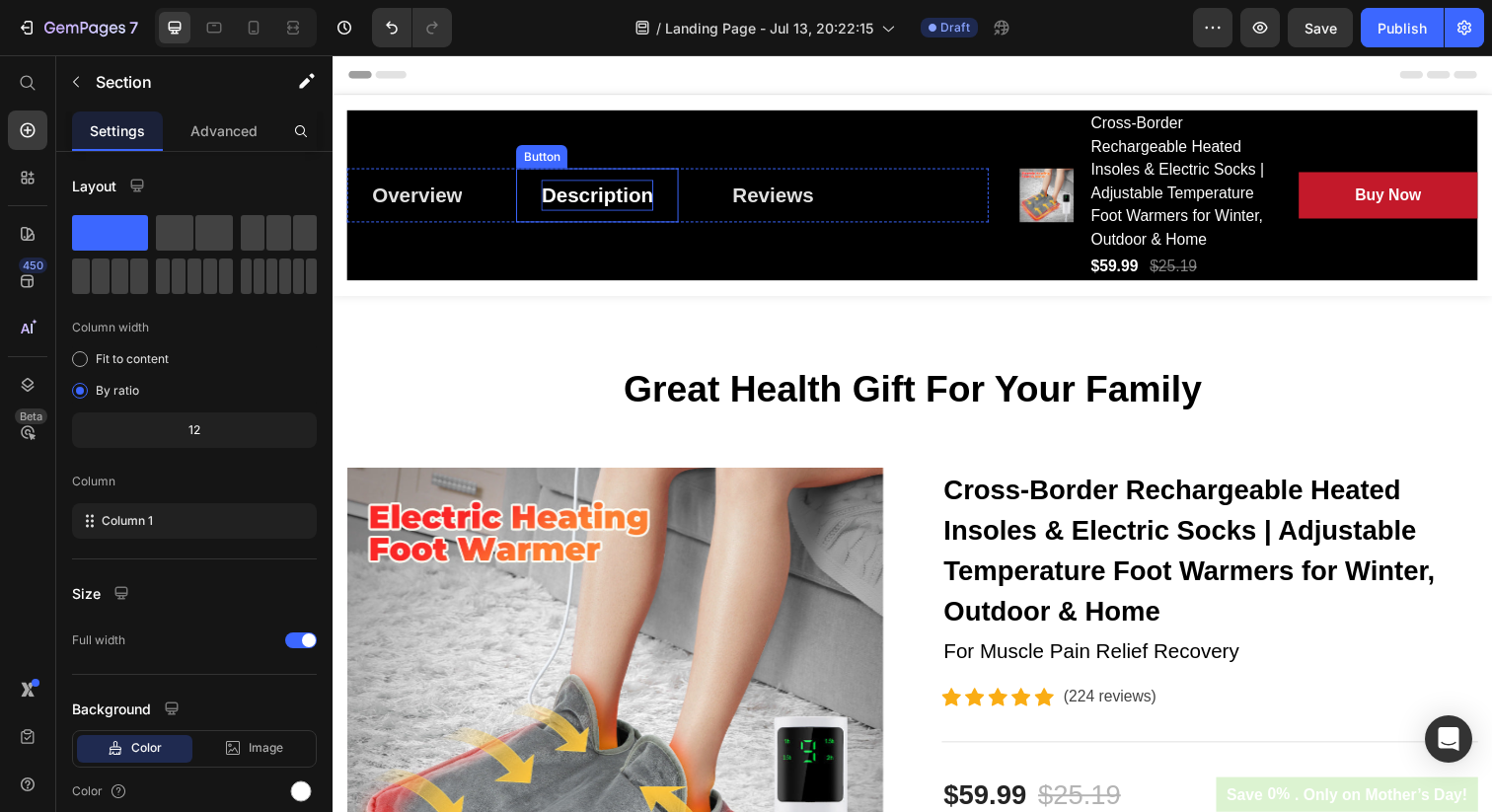 click on "Description" at bounding box center (603, 198) 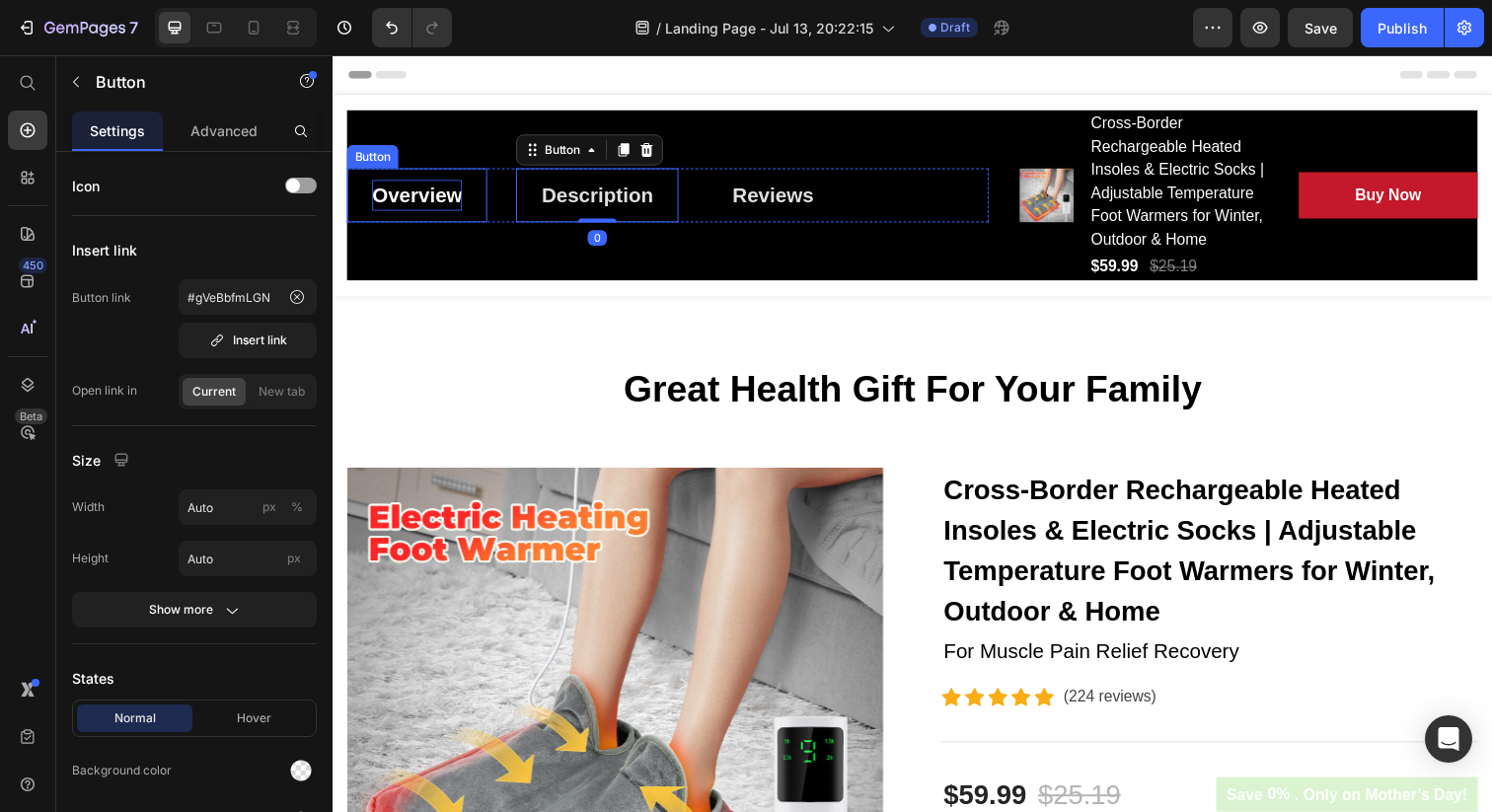 click on "Overview" at bounding box center [418, 198] 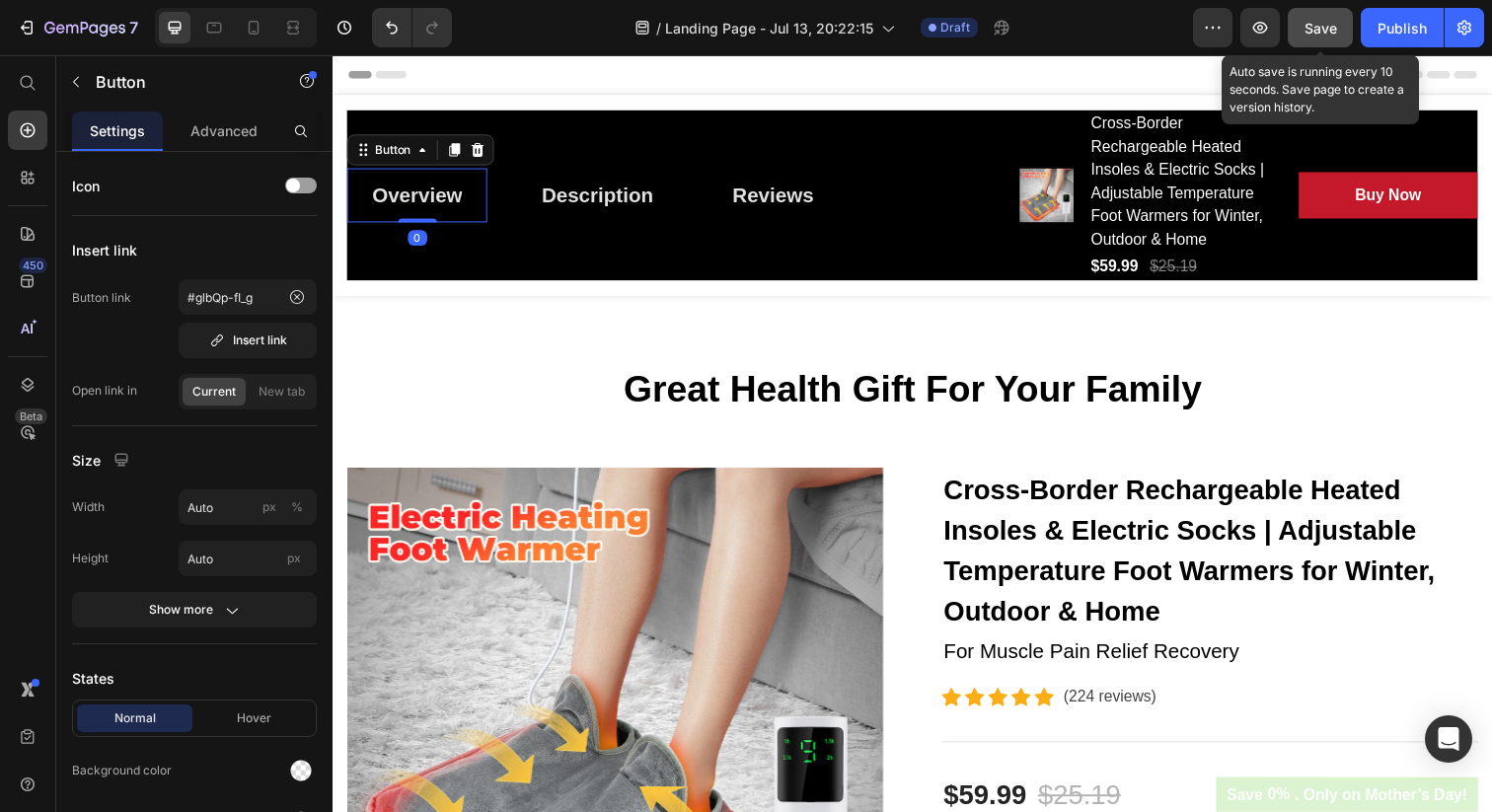 click on "Save" 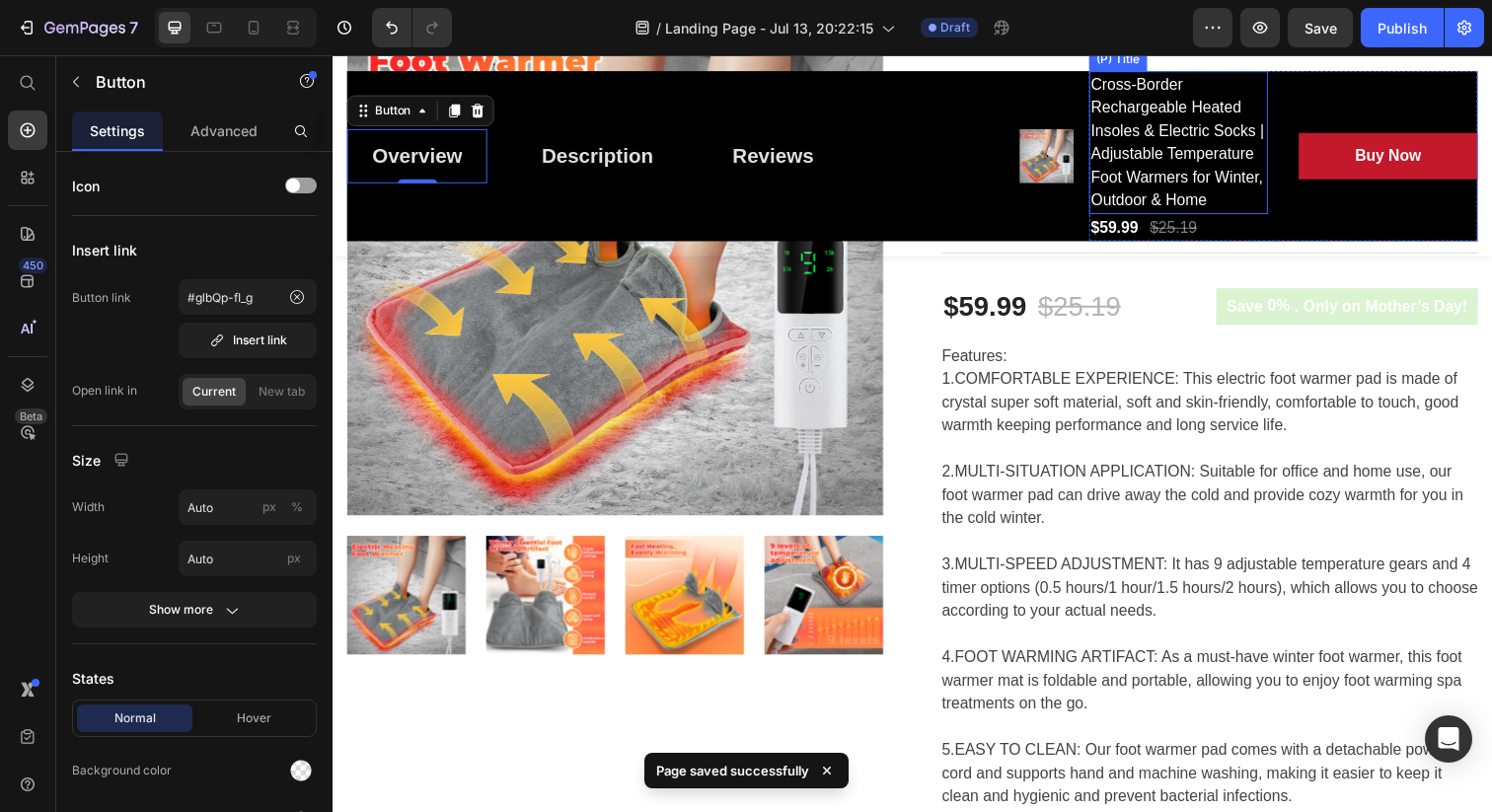 scroll, scrollTop: 676, scrollLeft: 0, axis: vertical 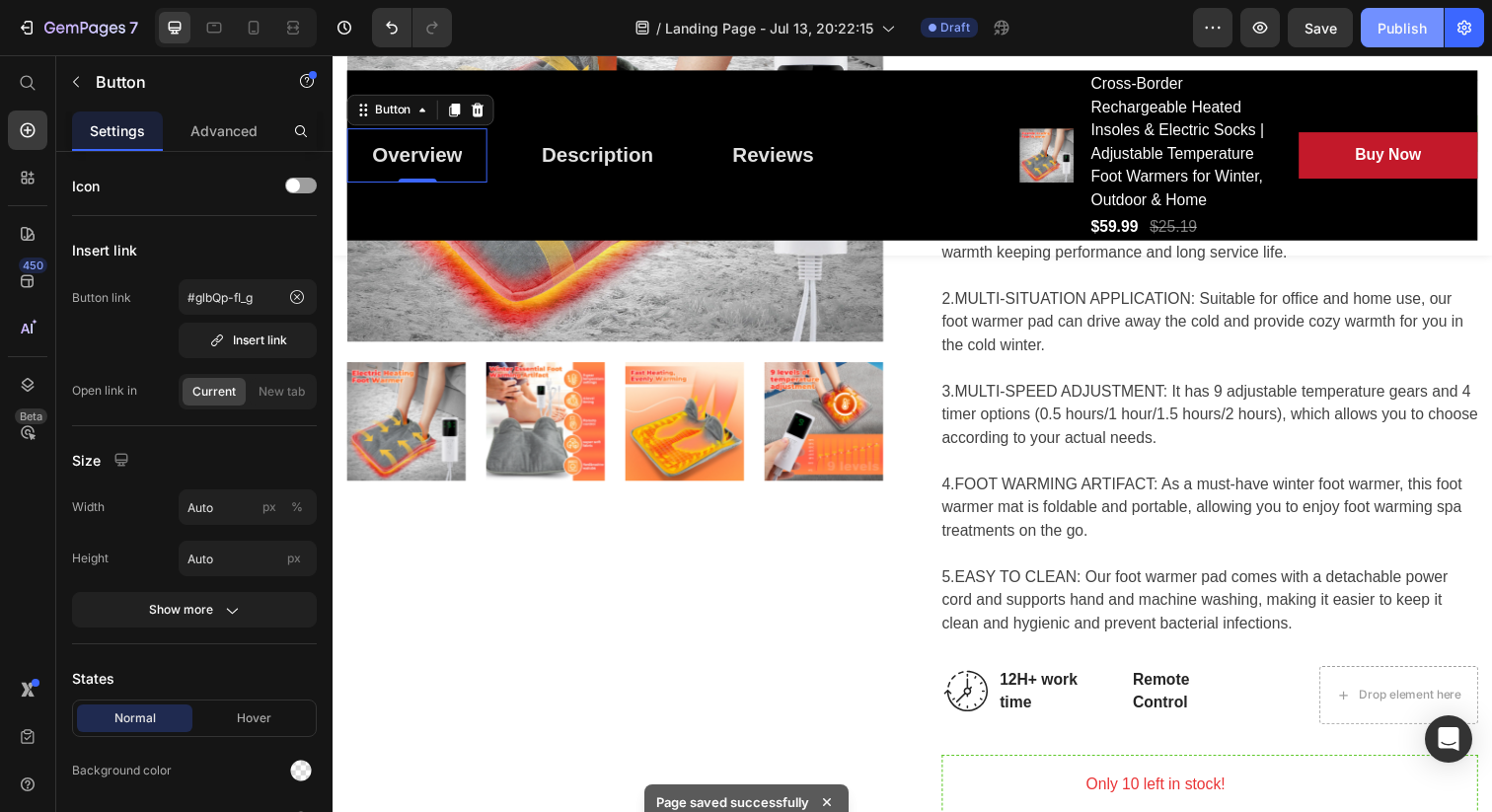 click on "Publish" at bounding box center [1402, 28] 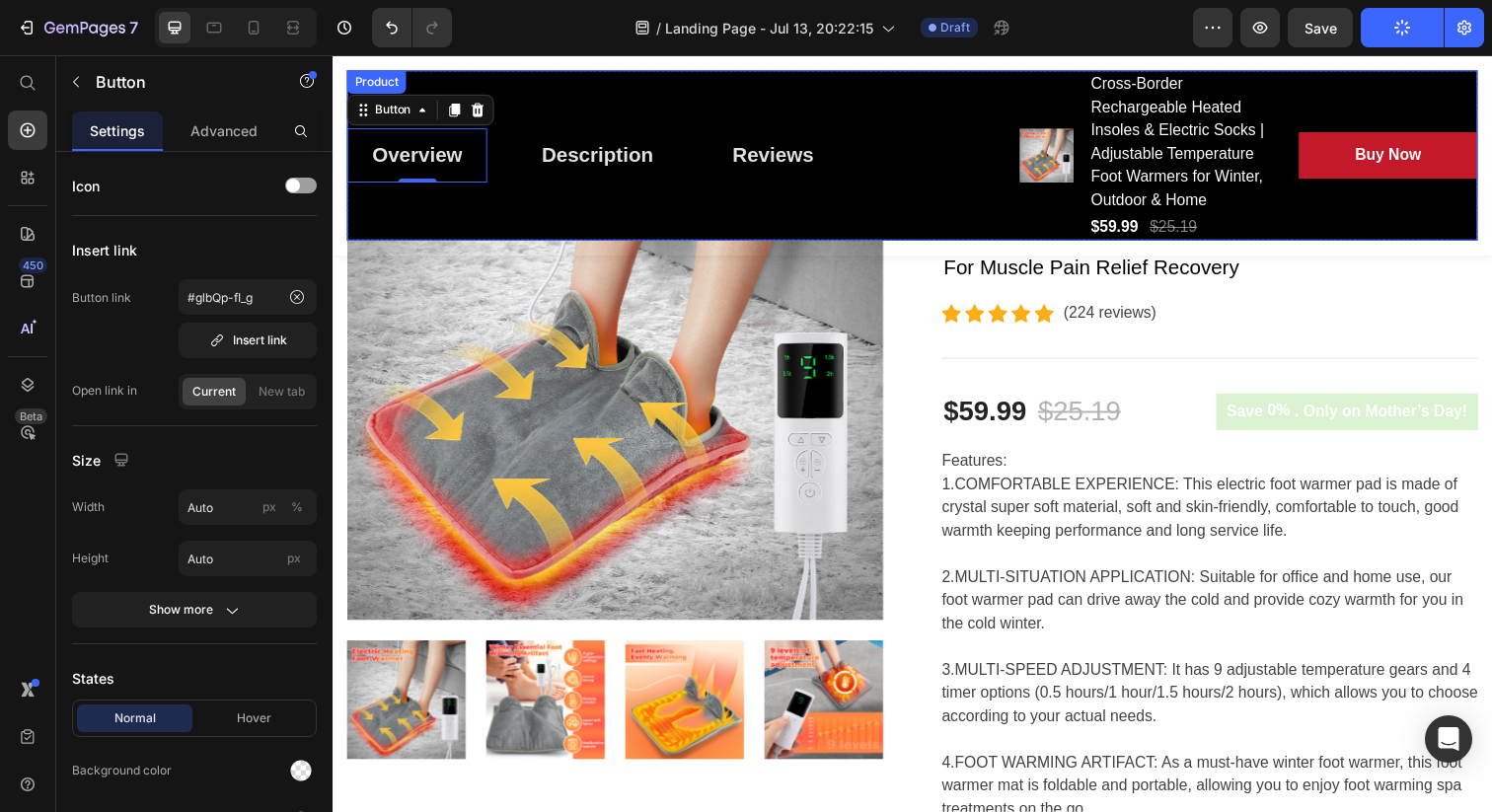 scroll, scrollTop: 0, scrollLeft: 0, axis: both 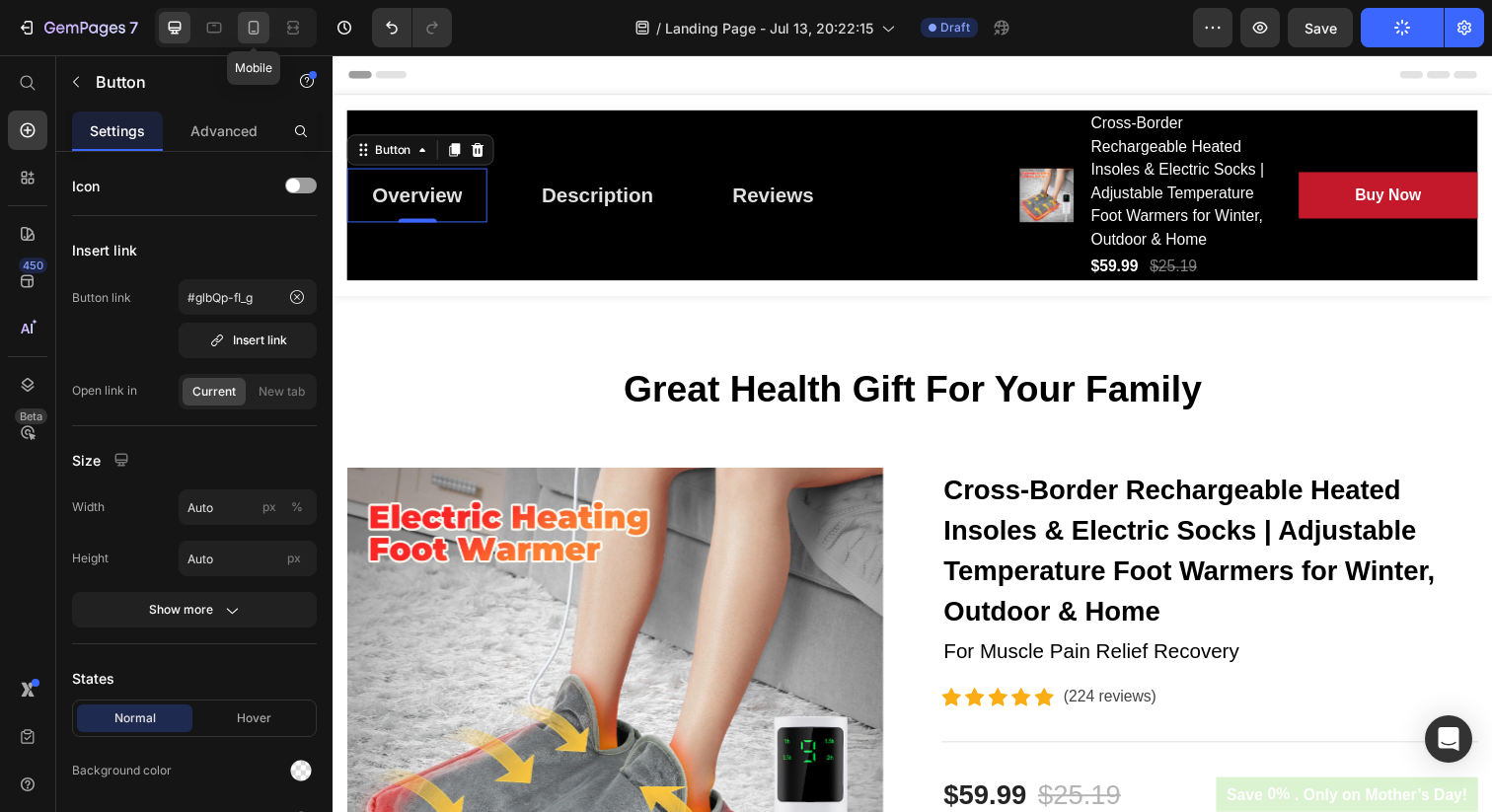 click 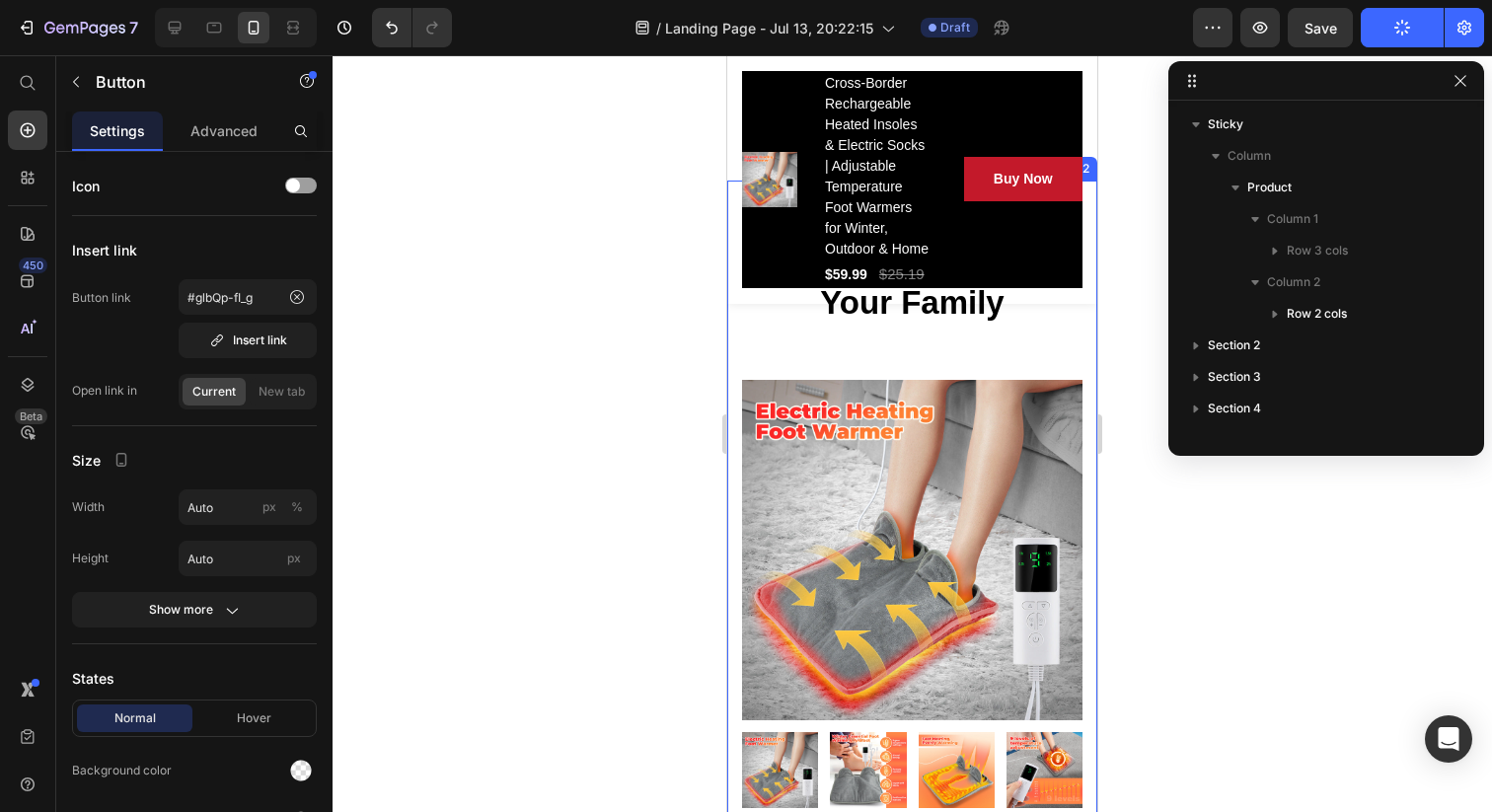 scroll, scrollTop: 0, scrollLeft: 0, axis: both 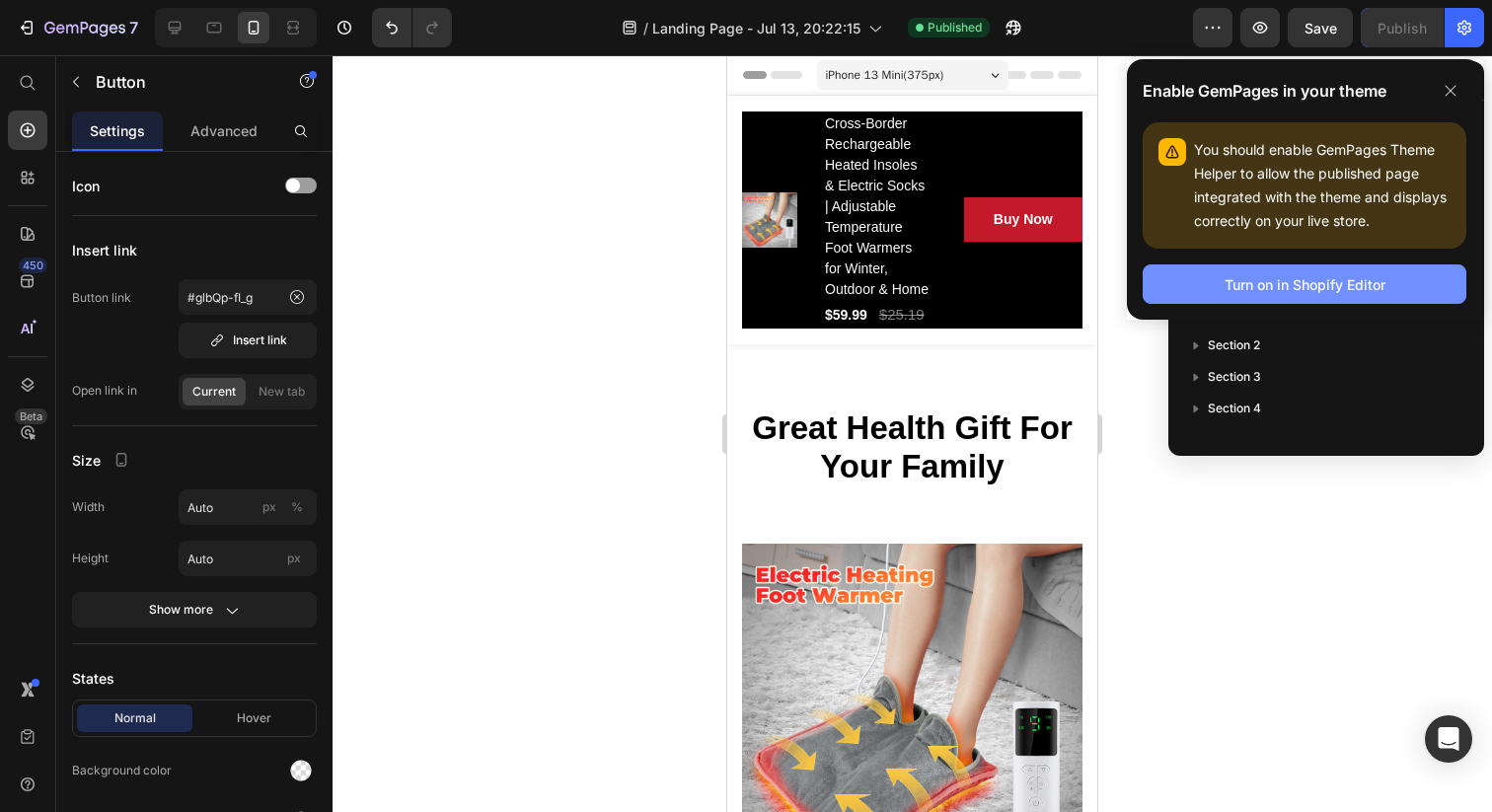 click on "Turn on in Shopify Editor" at bounding box center (1305, 284) 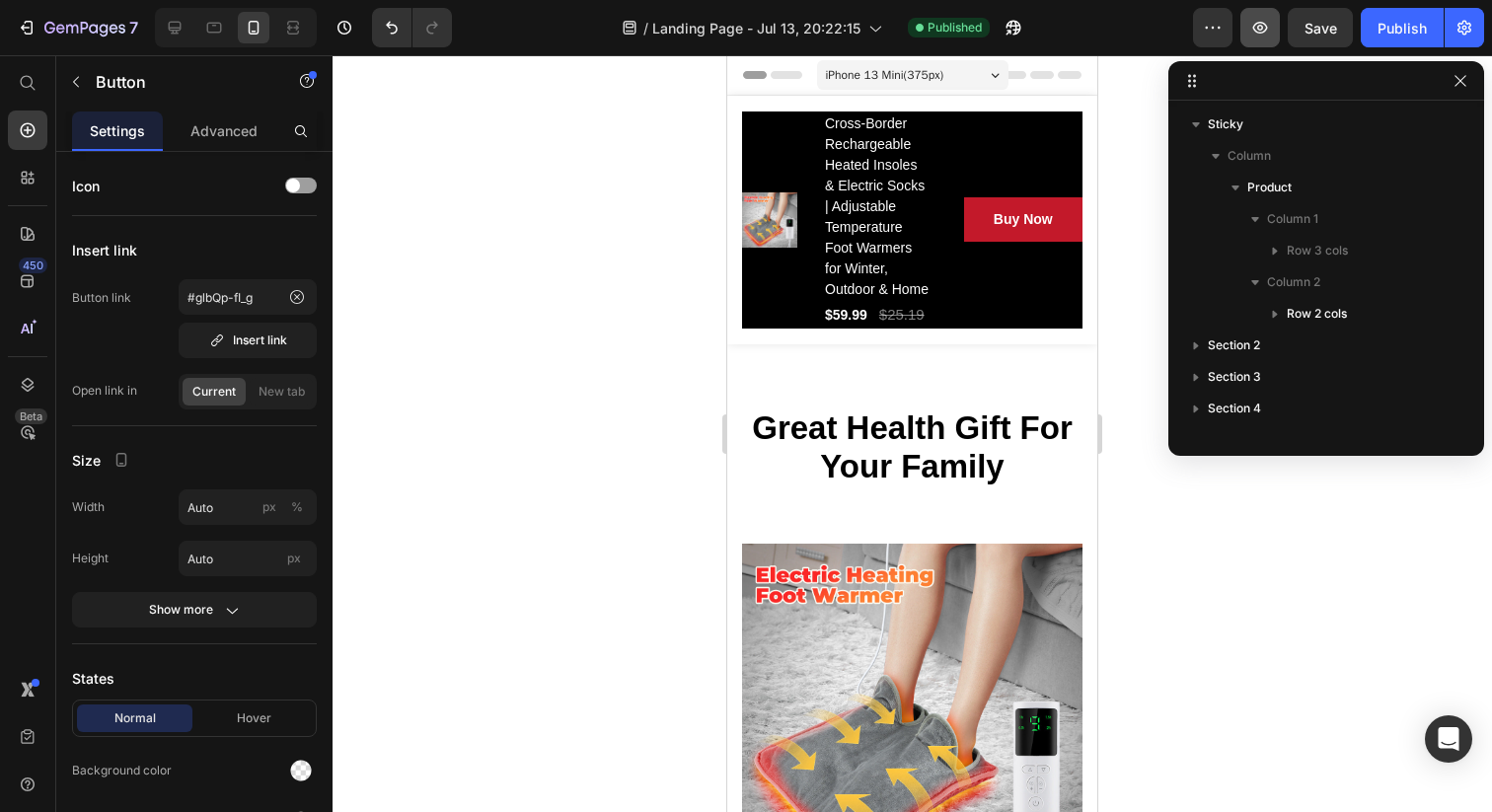 click 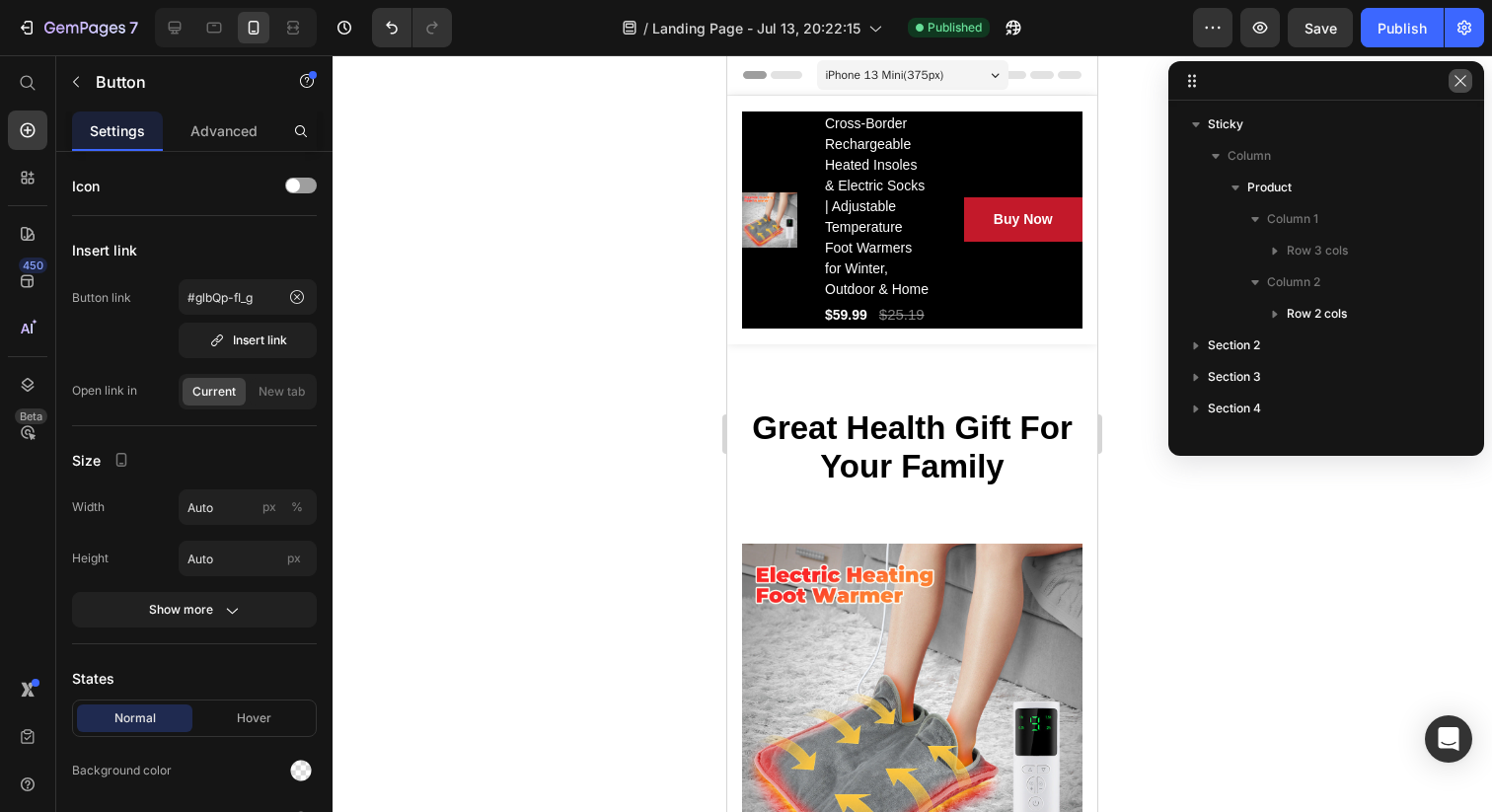 click 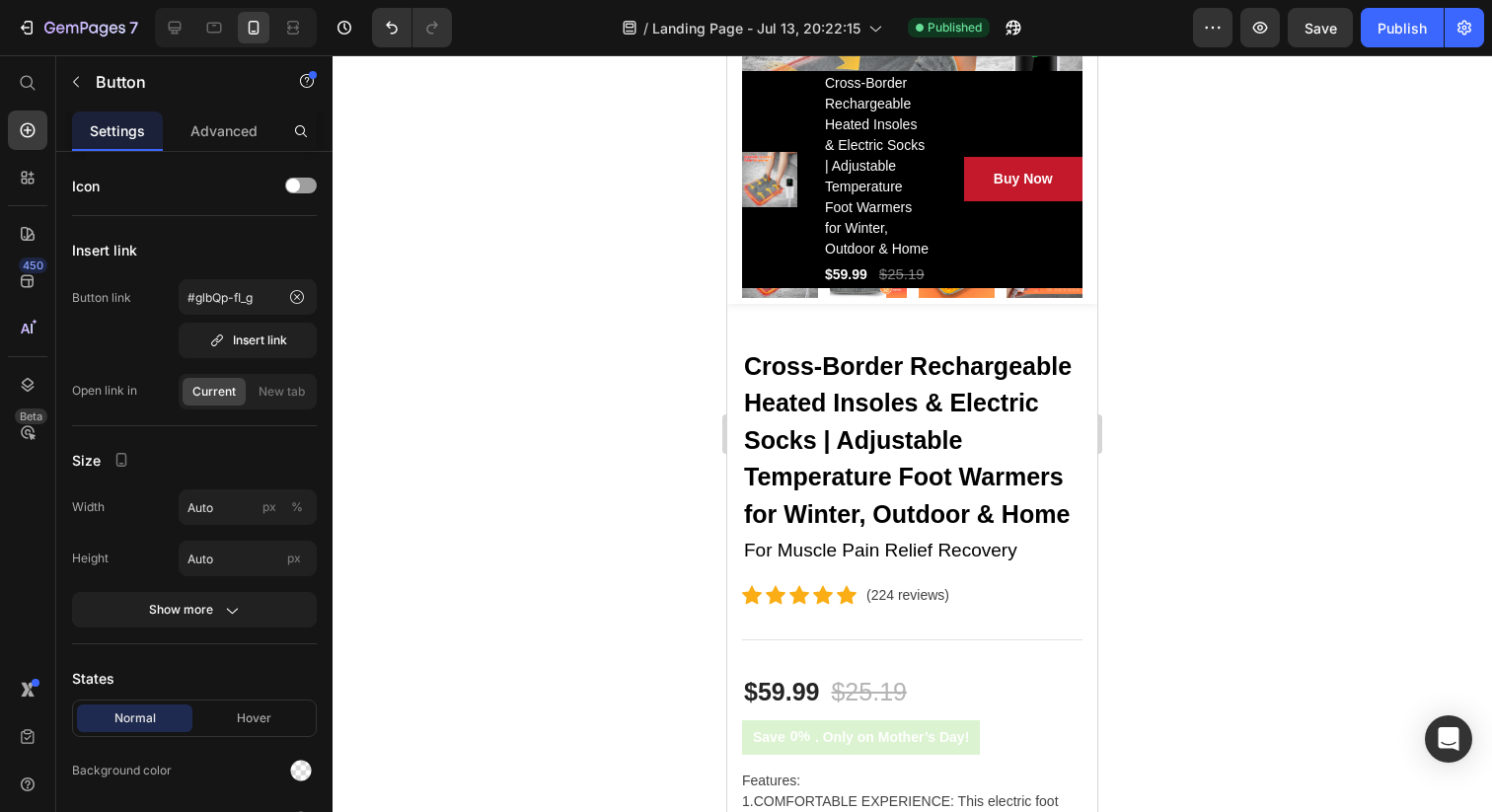 scroll, scrollTop: 687, scrollLeft: 0, axis: vertical 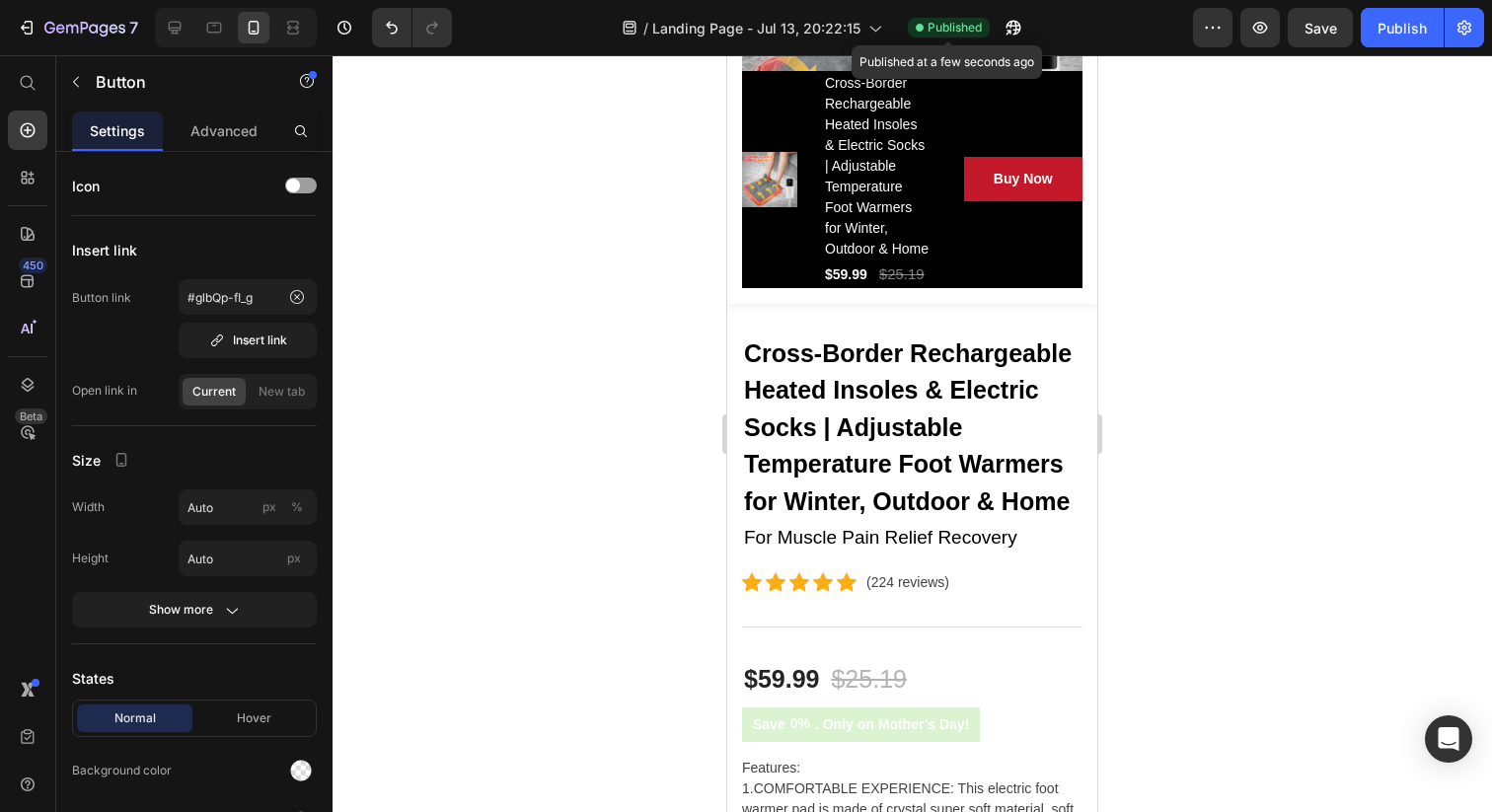 click on "Published" at bounding box center [954, 28] 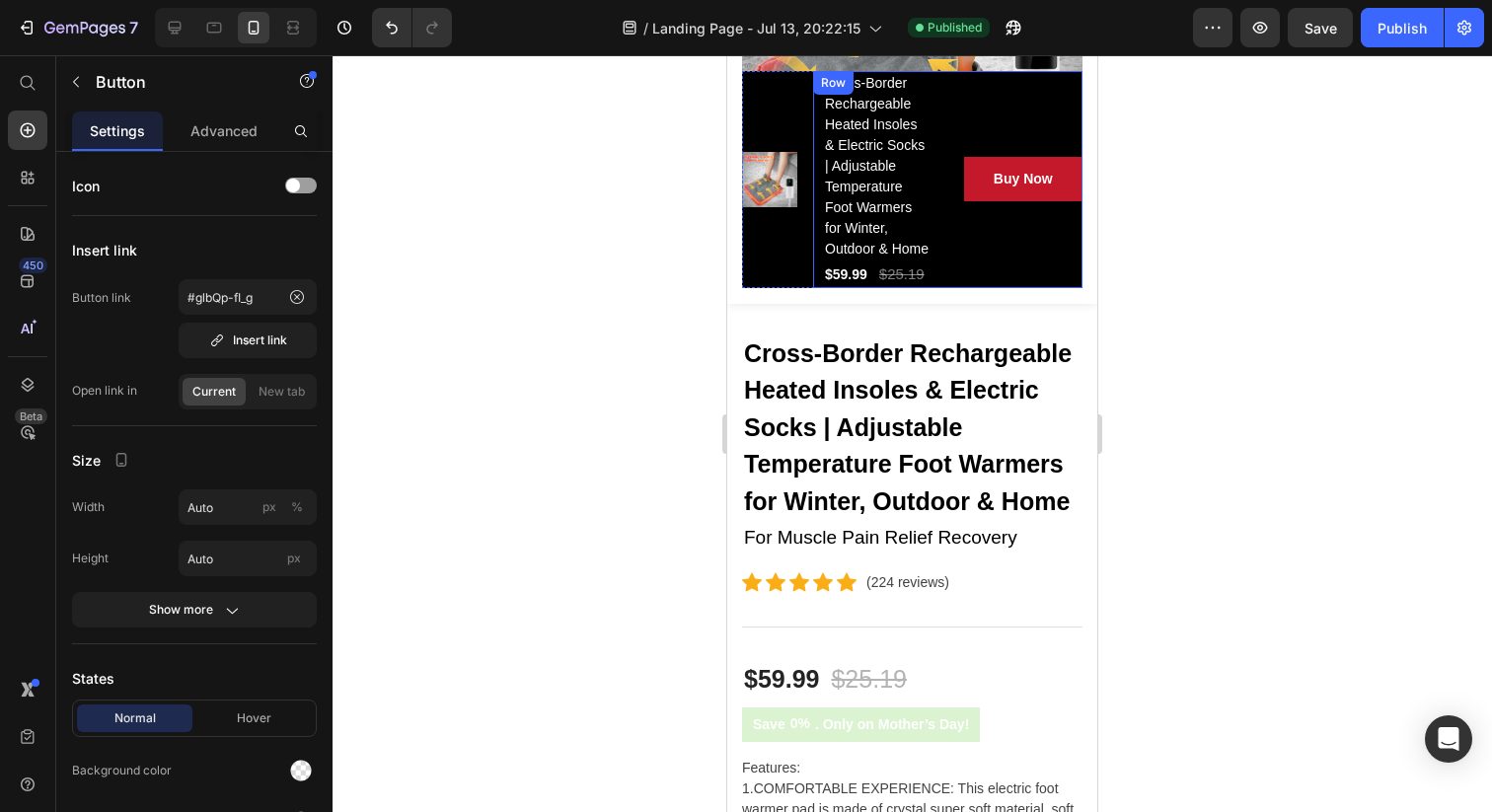 scroll, scrollTop: 0, scrollLeft: 0, axis: both 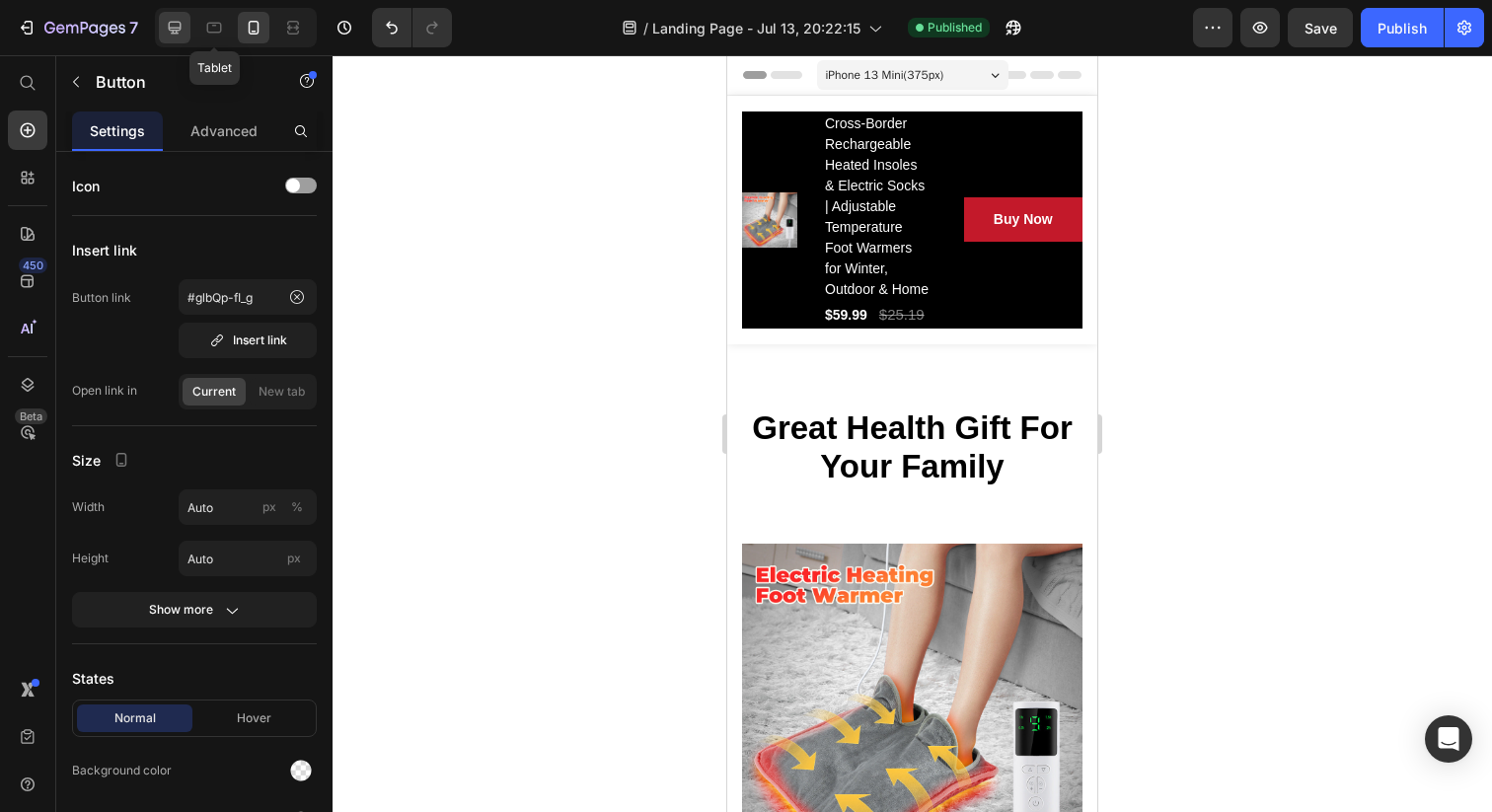 click 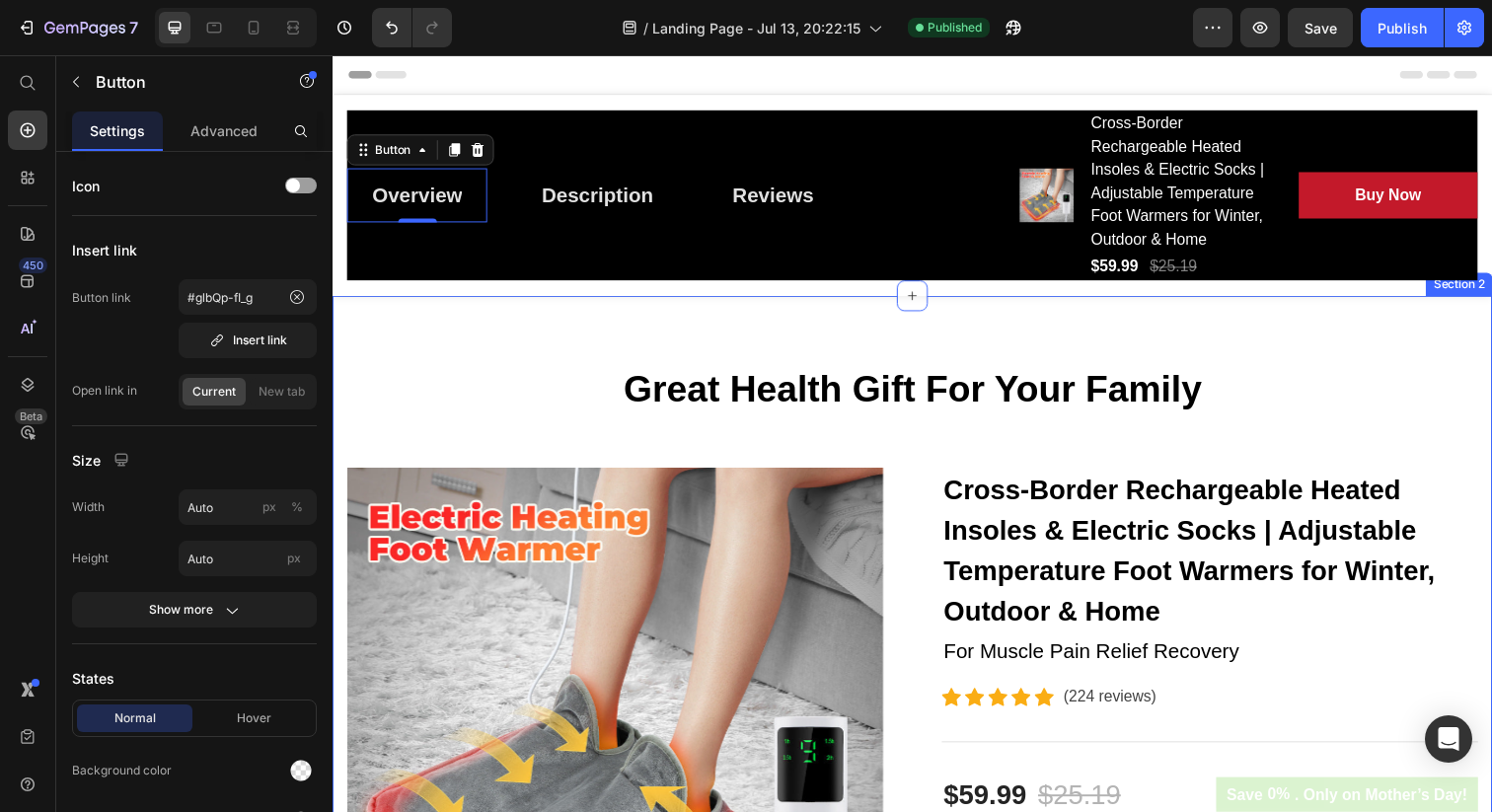 scroll, scrollTop: 46, scrollLeft: 0, axis: vertical 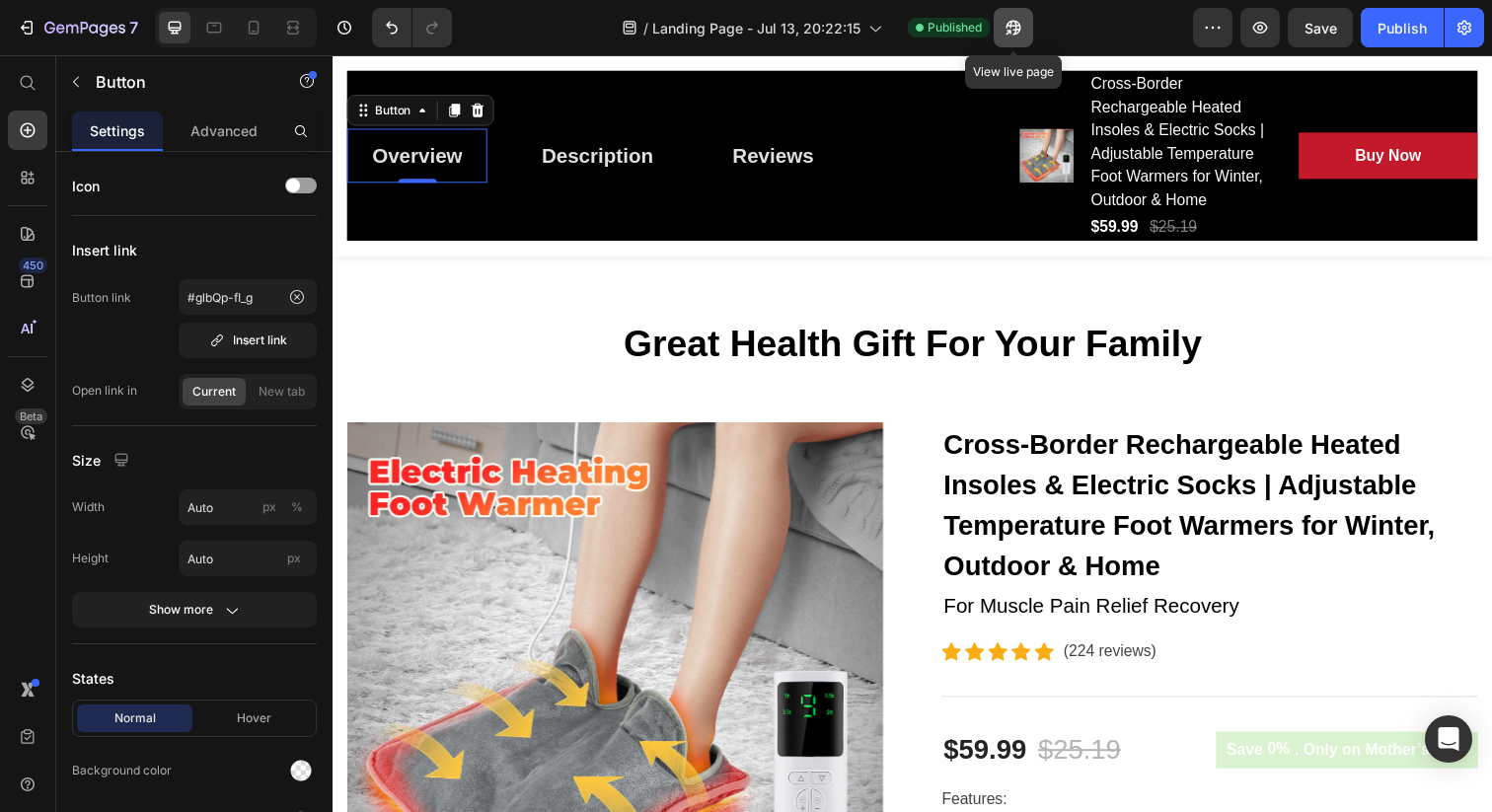 click 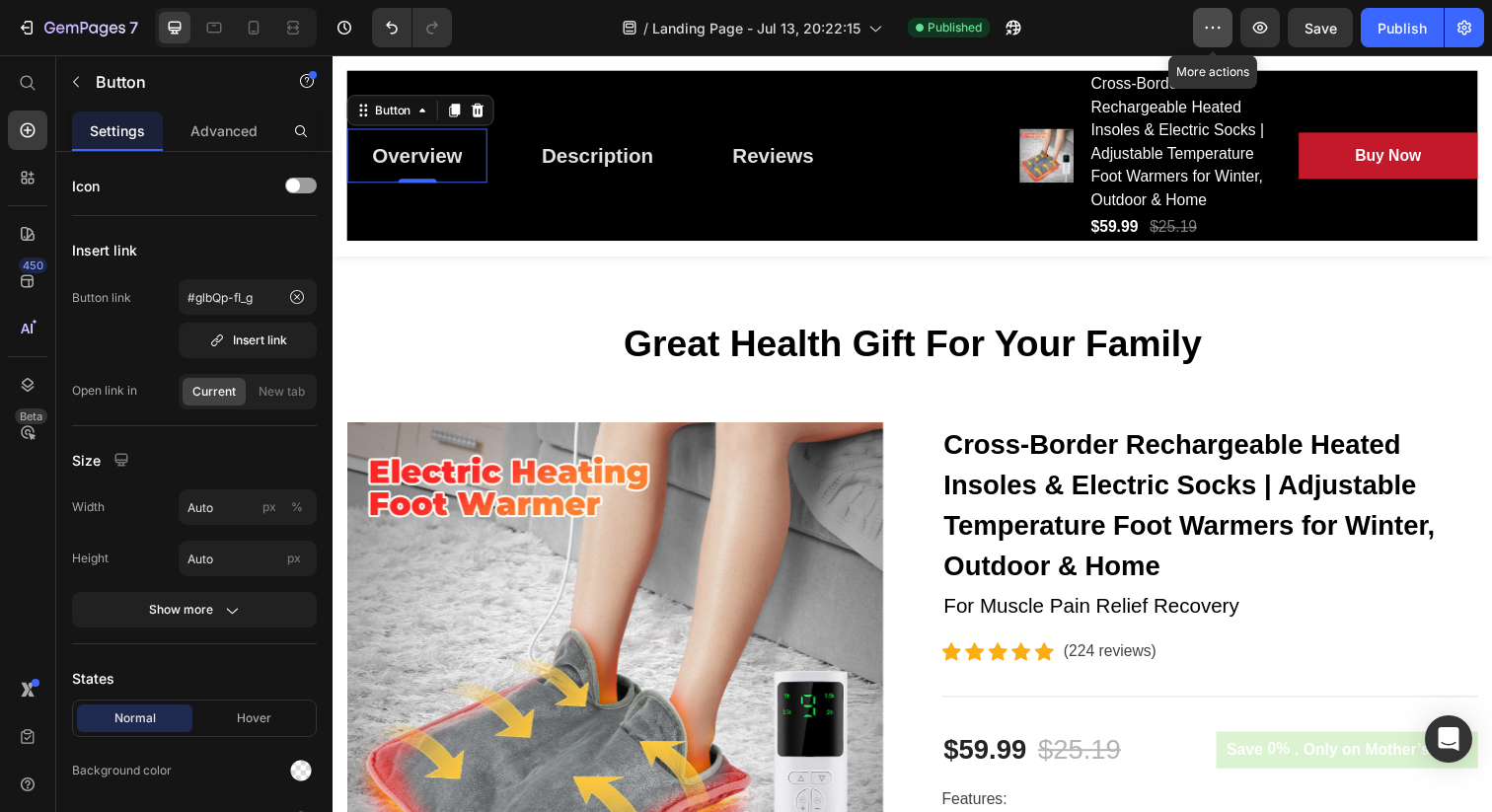click 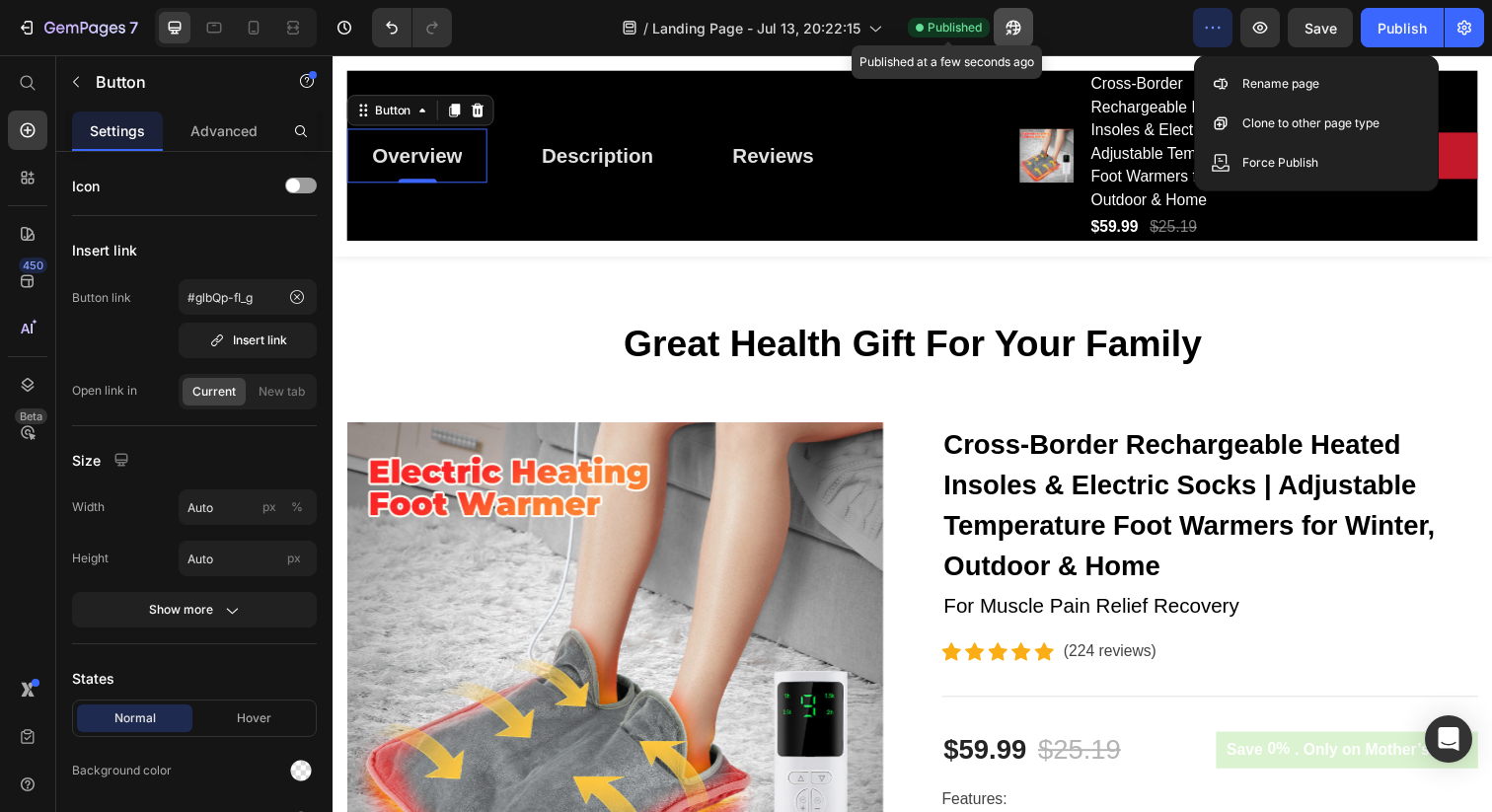 click 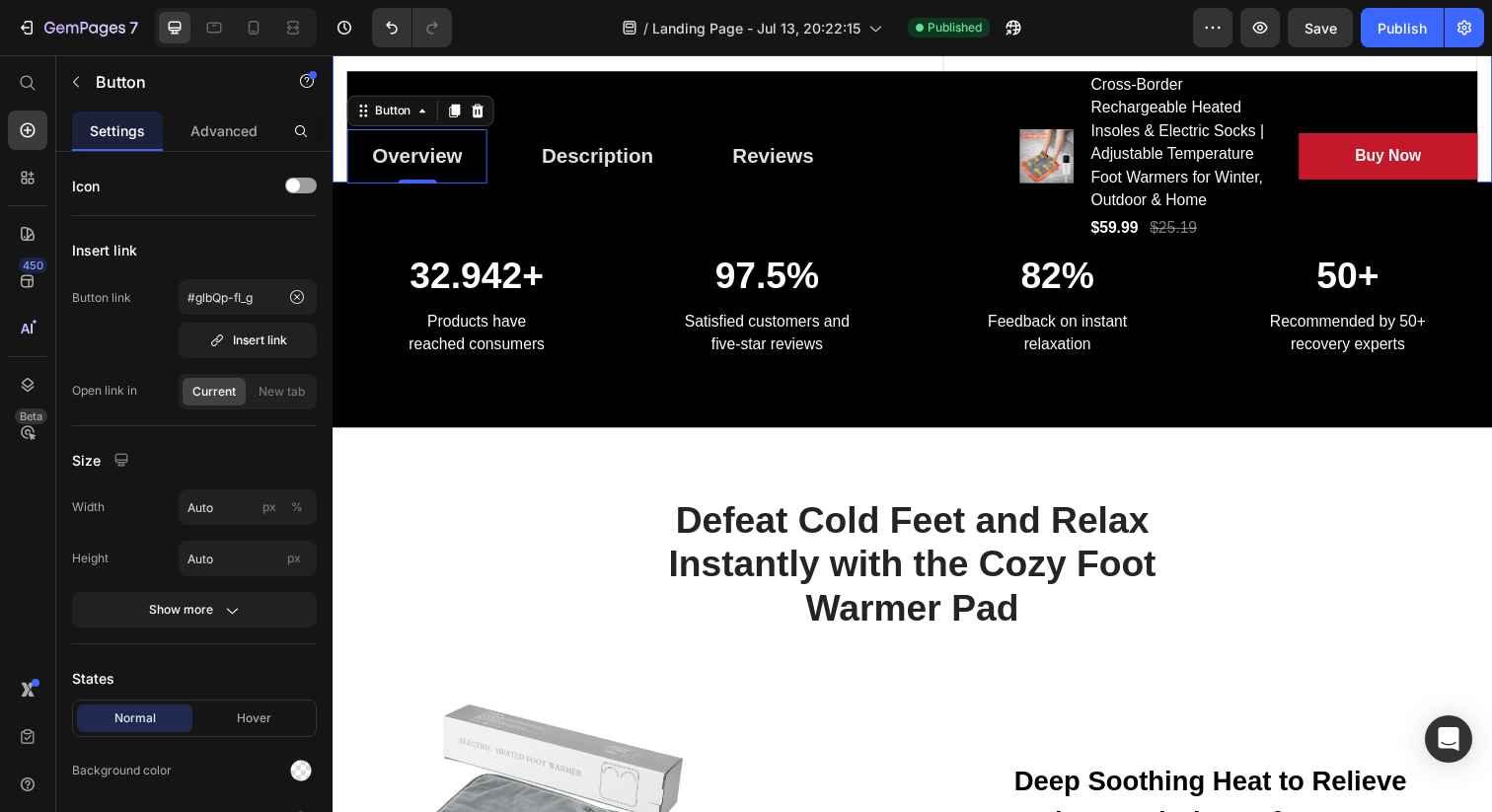 scroll, scrollTop: 1870, scrollLeft: 0, axis: vertical 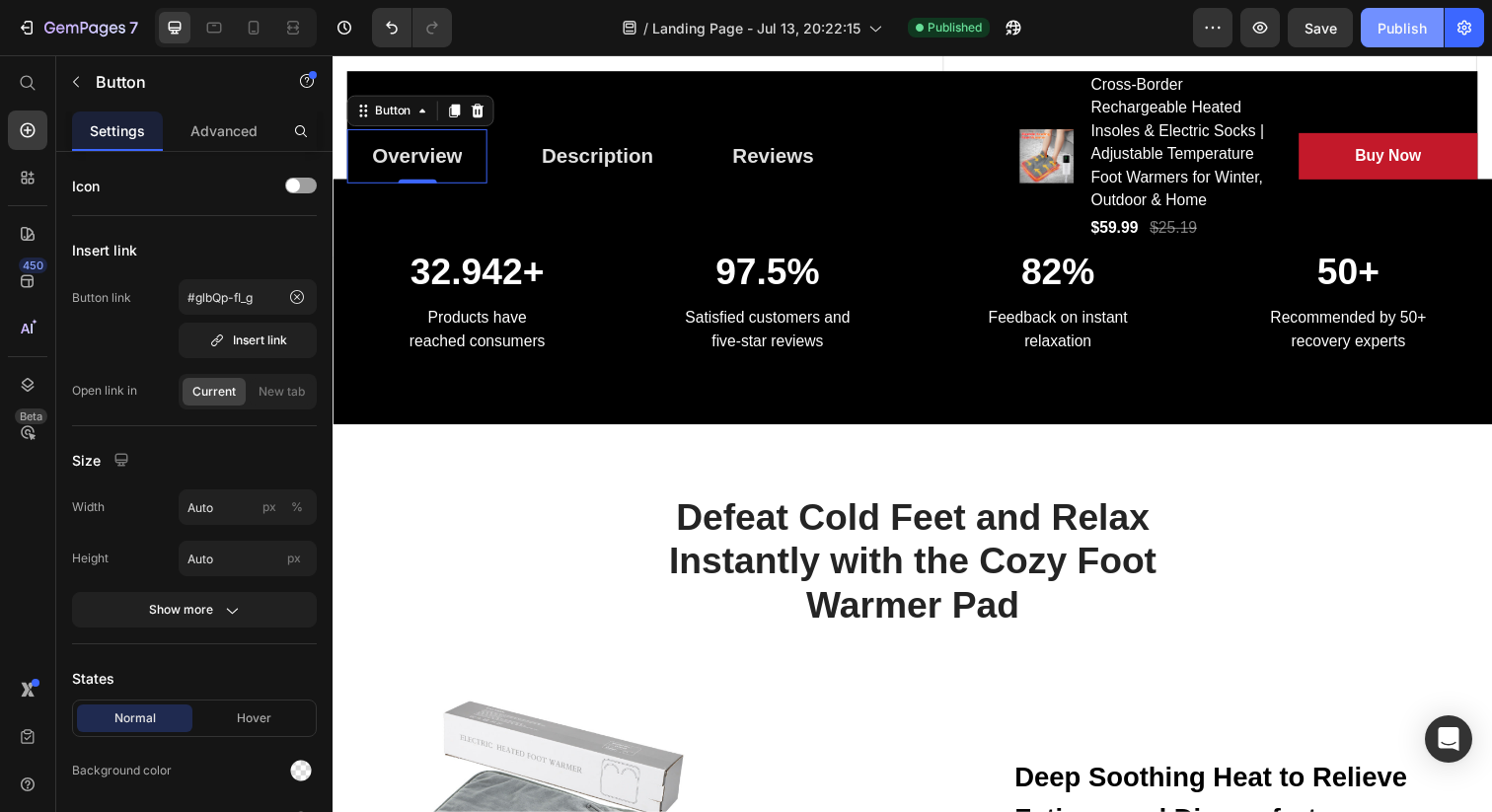 click on "Publish" at bounding box center [1402, 28] 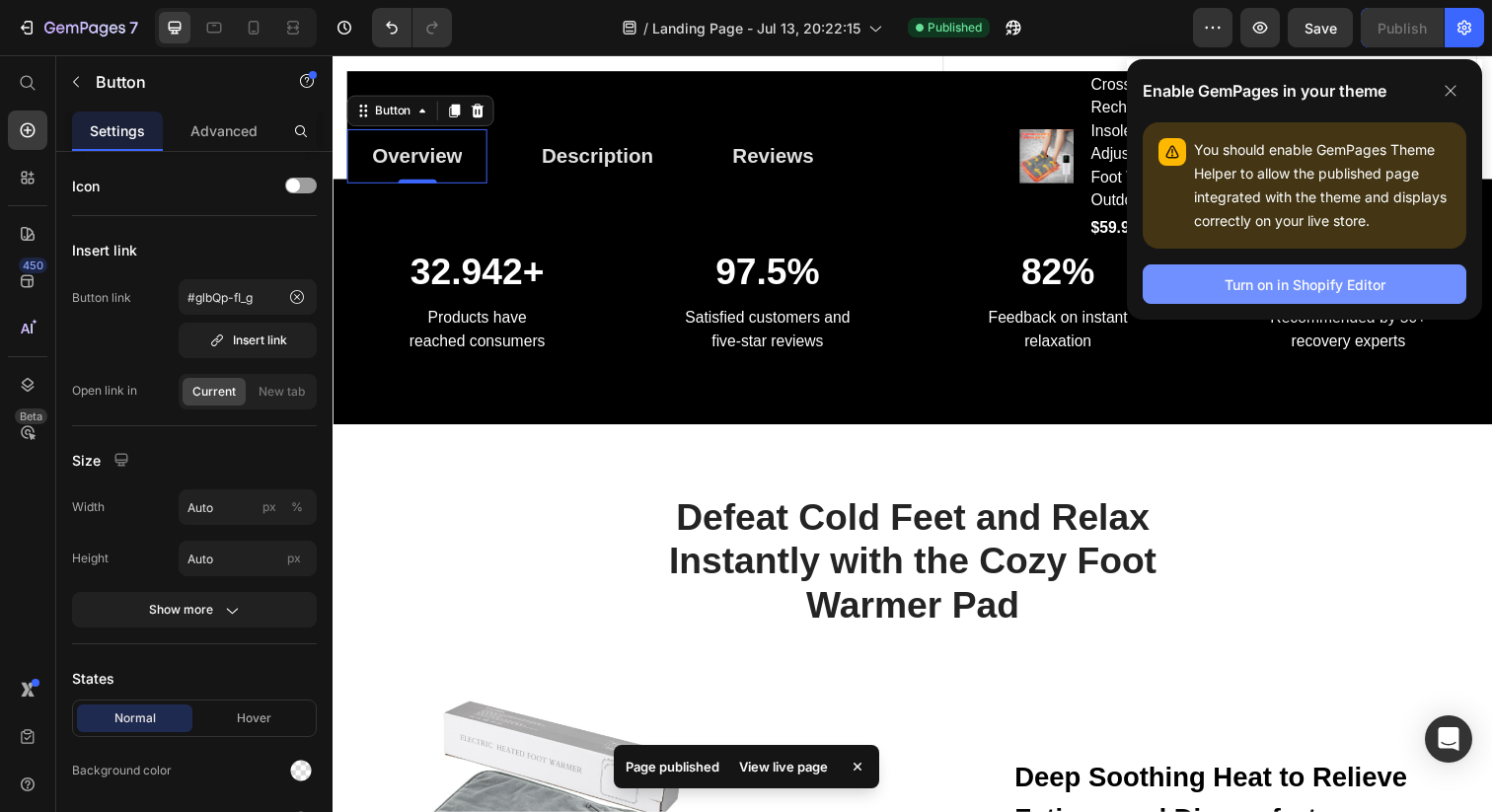 click on "Turn on in Shopify Editor" at bounding box center [1305, 284] 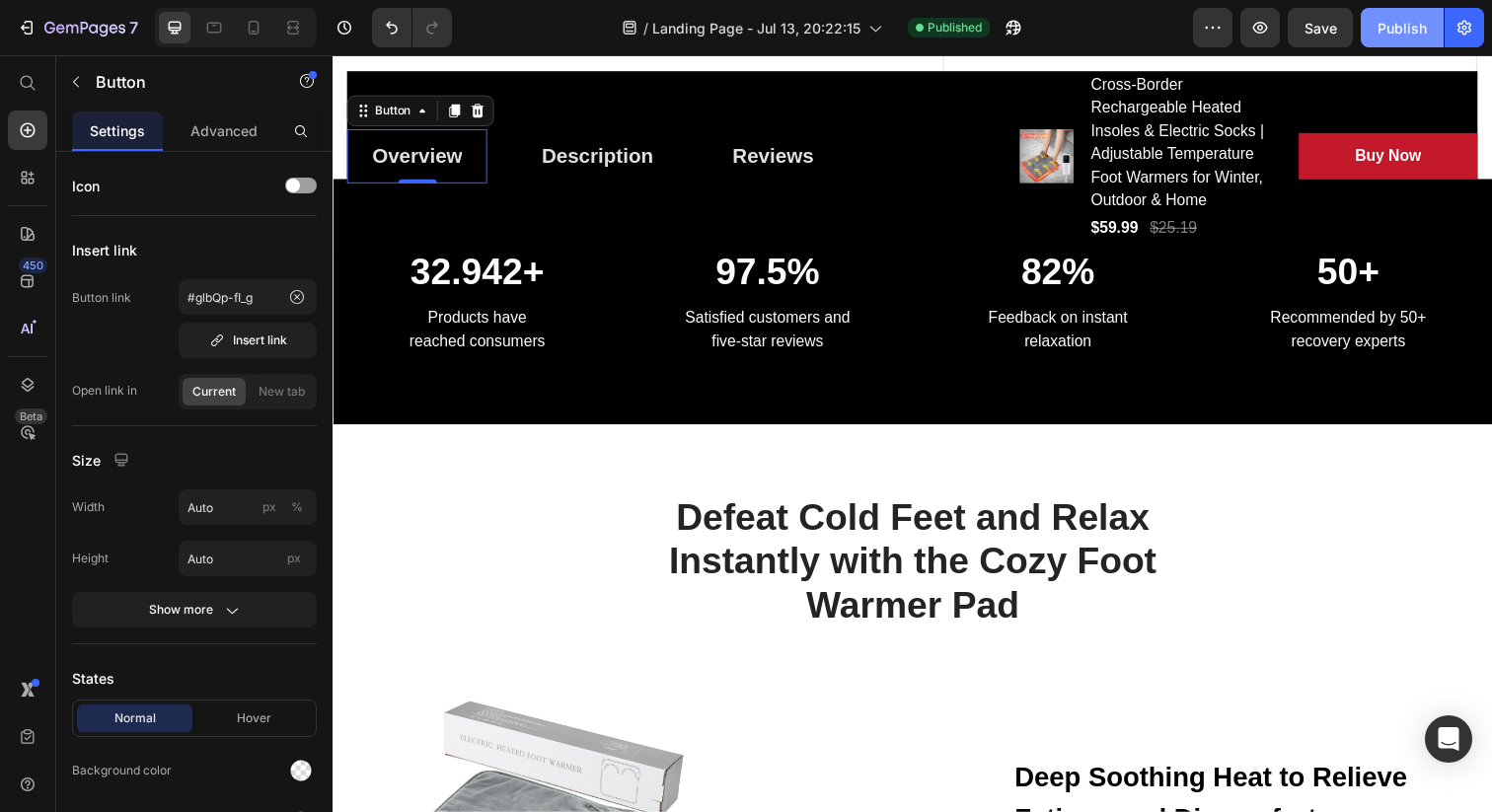 click on "Publish" at bounding box center [1402, 28] 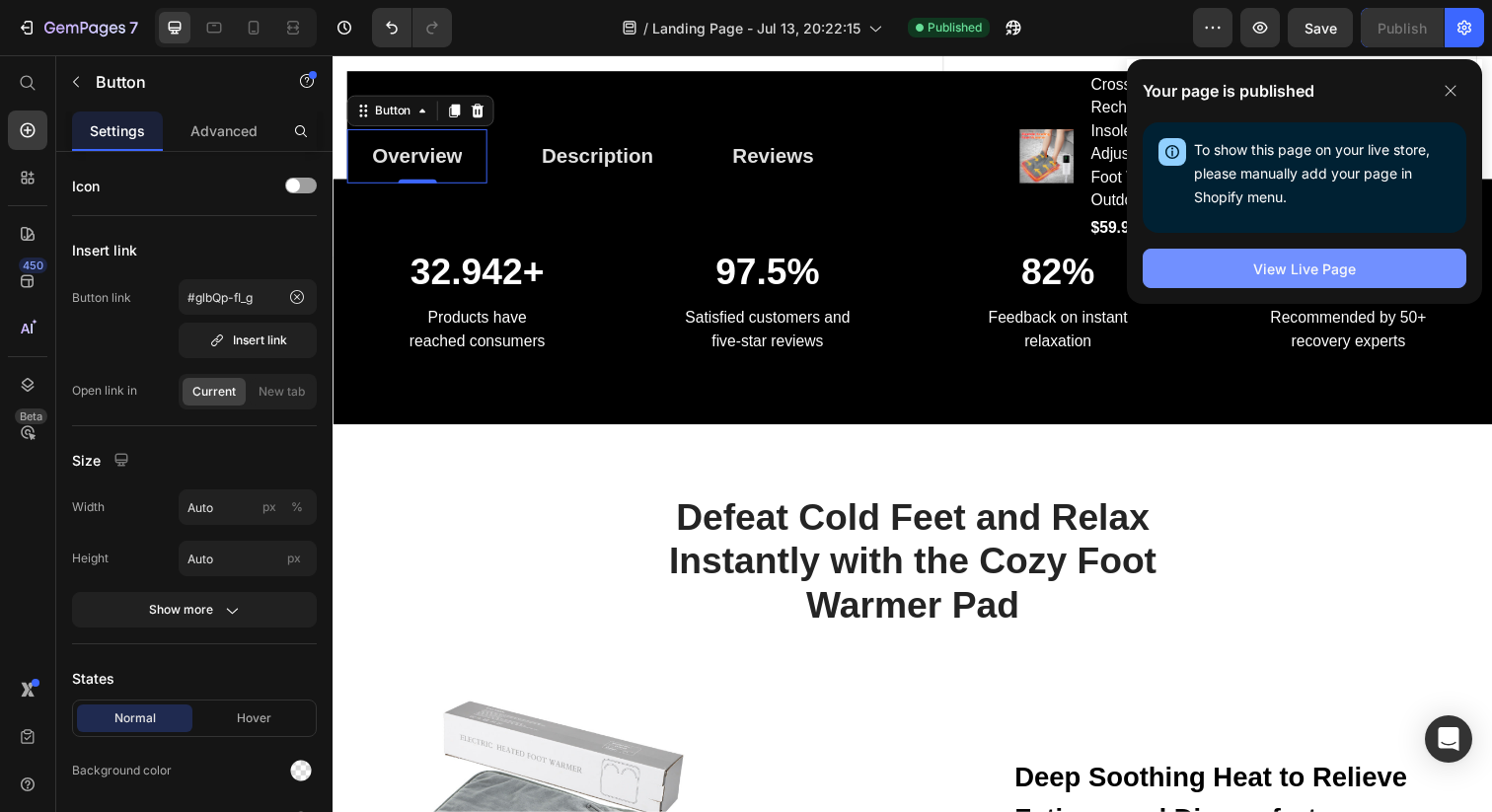 click on "View Live Page" at bounding box center [1305, 268] 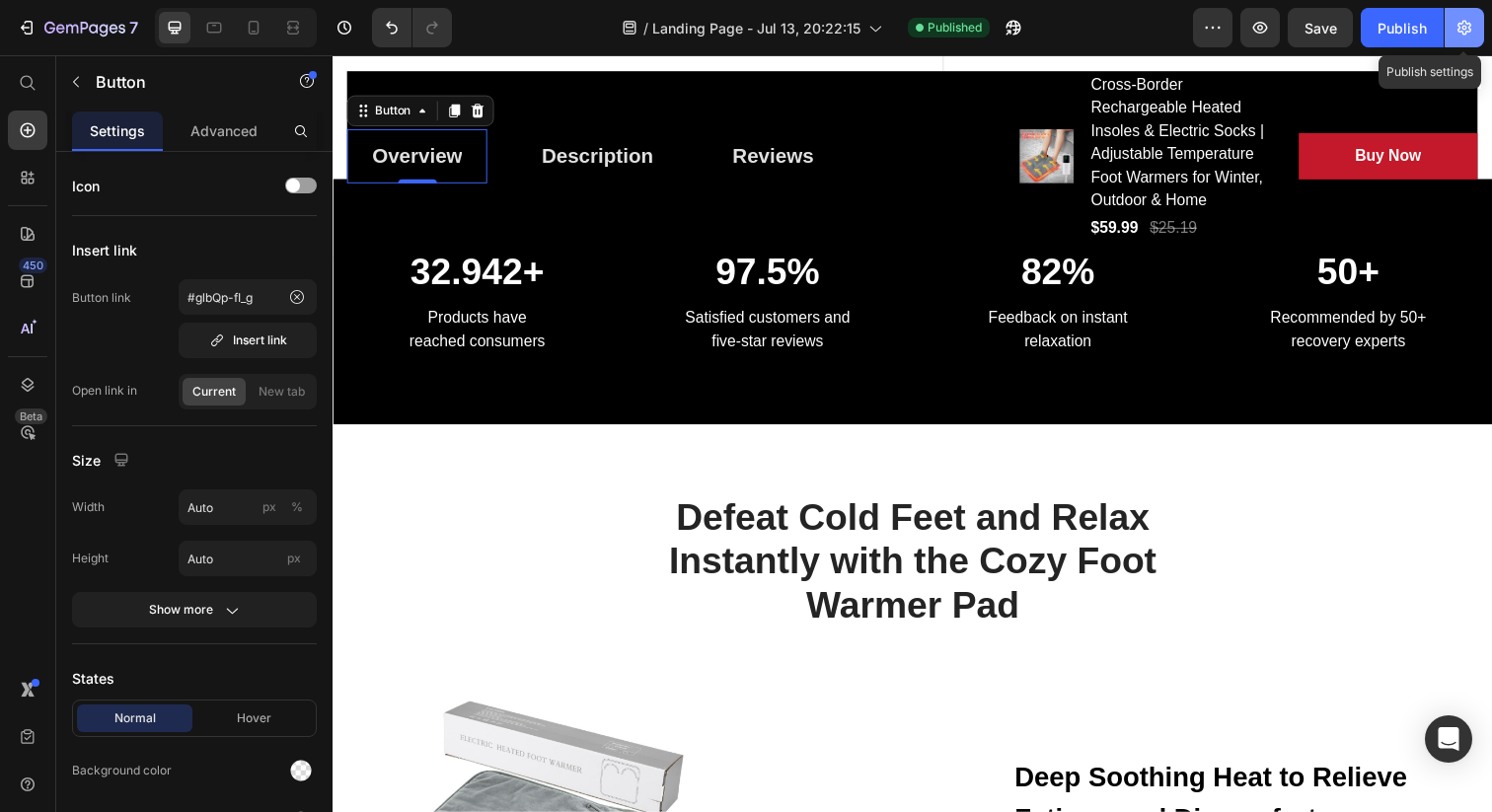 click 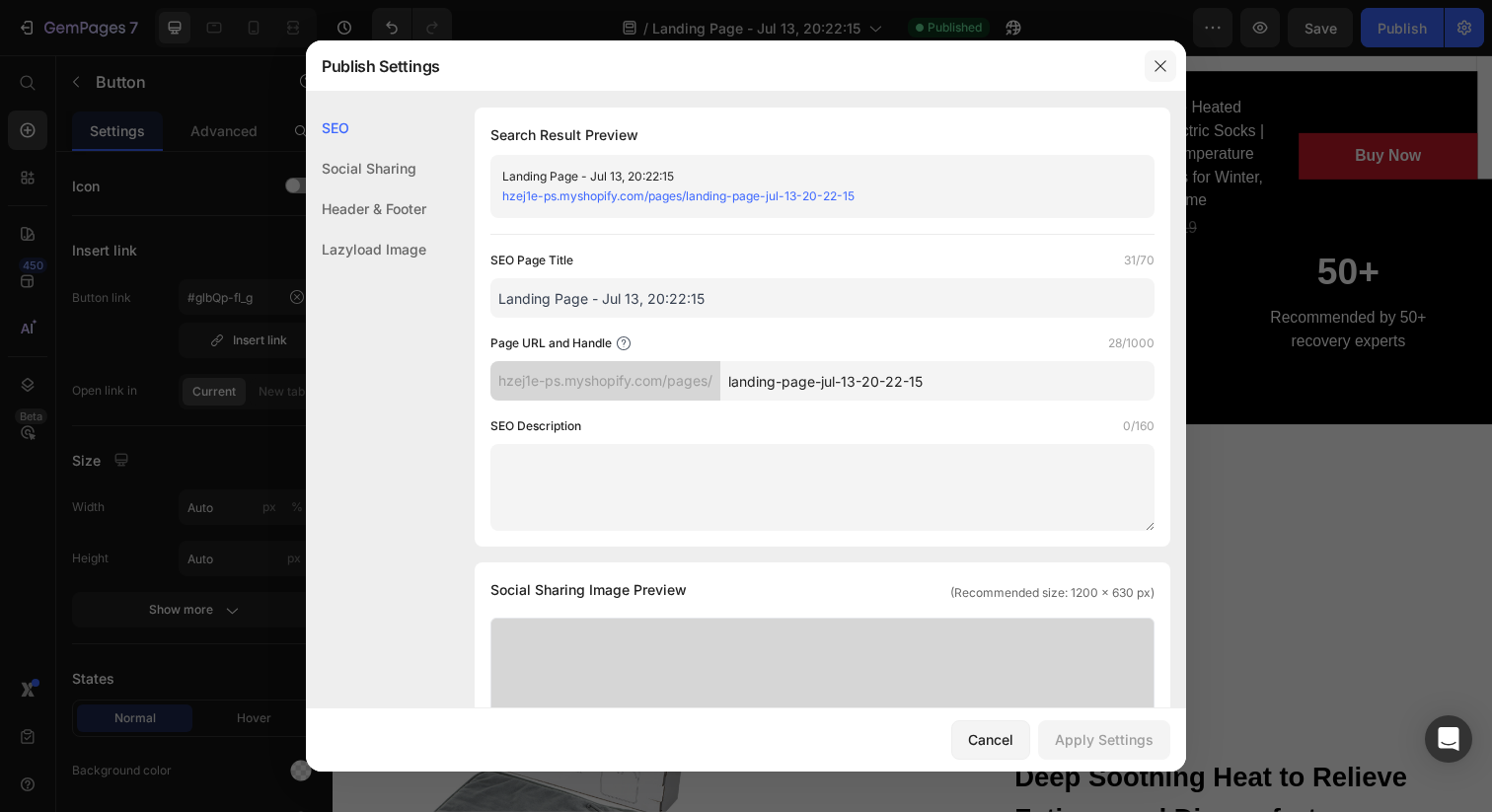 click 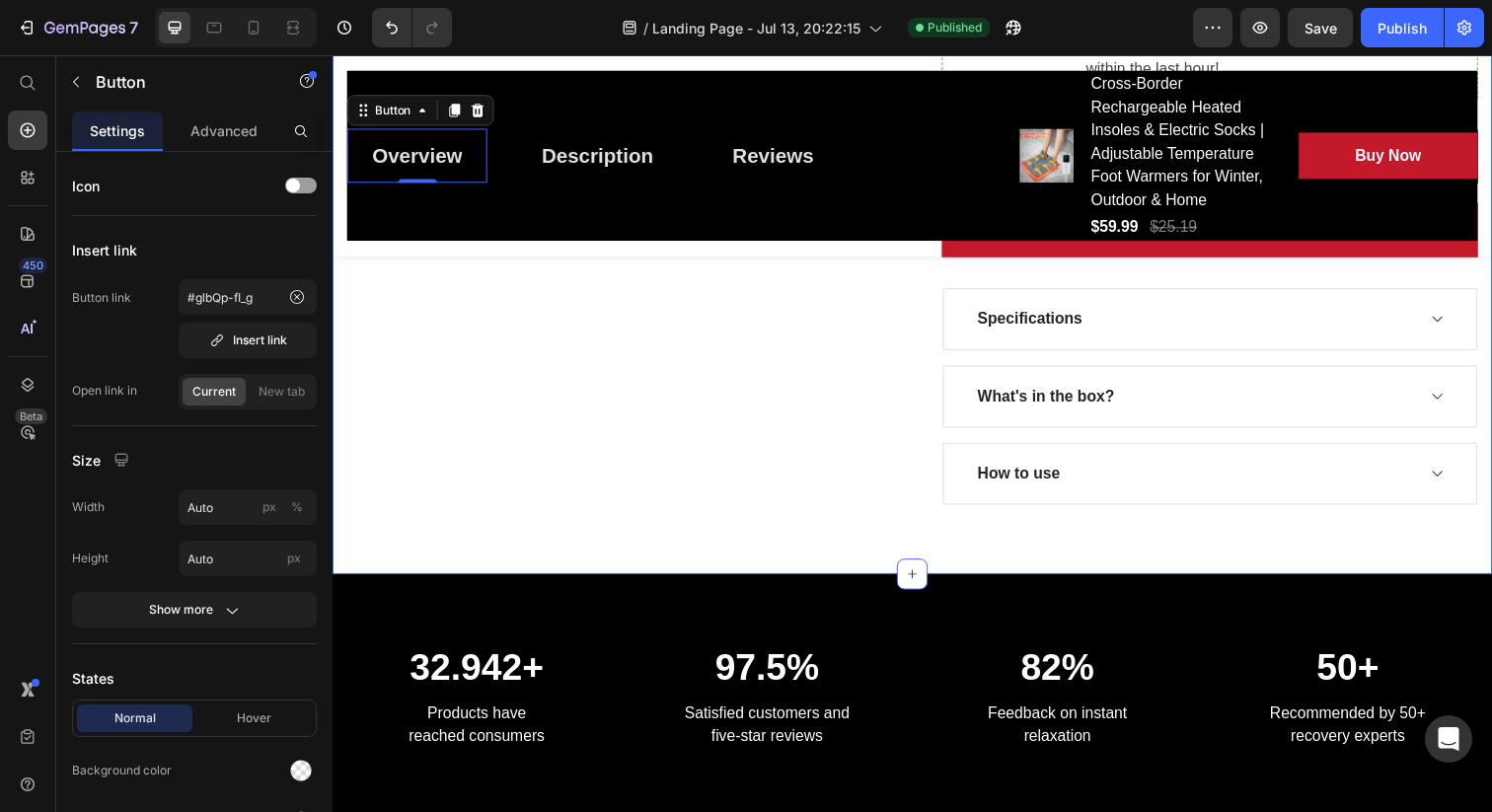 scroll, scrollTop: 1667, scrollLeft: 0, axis: vertical 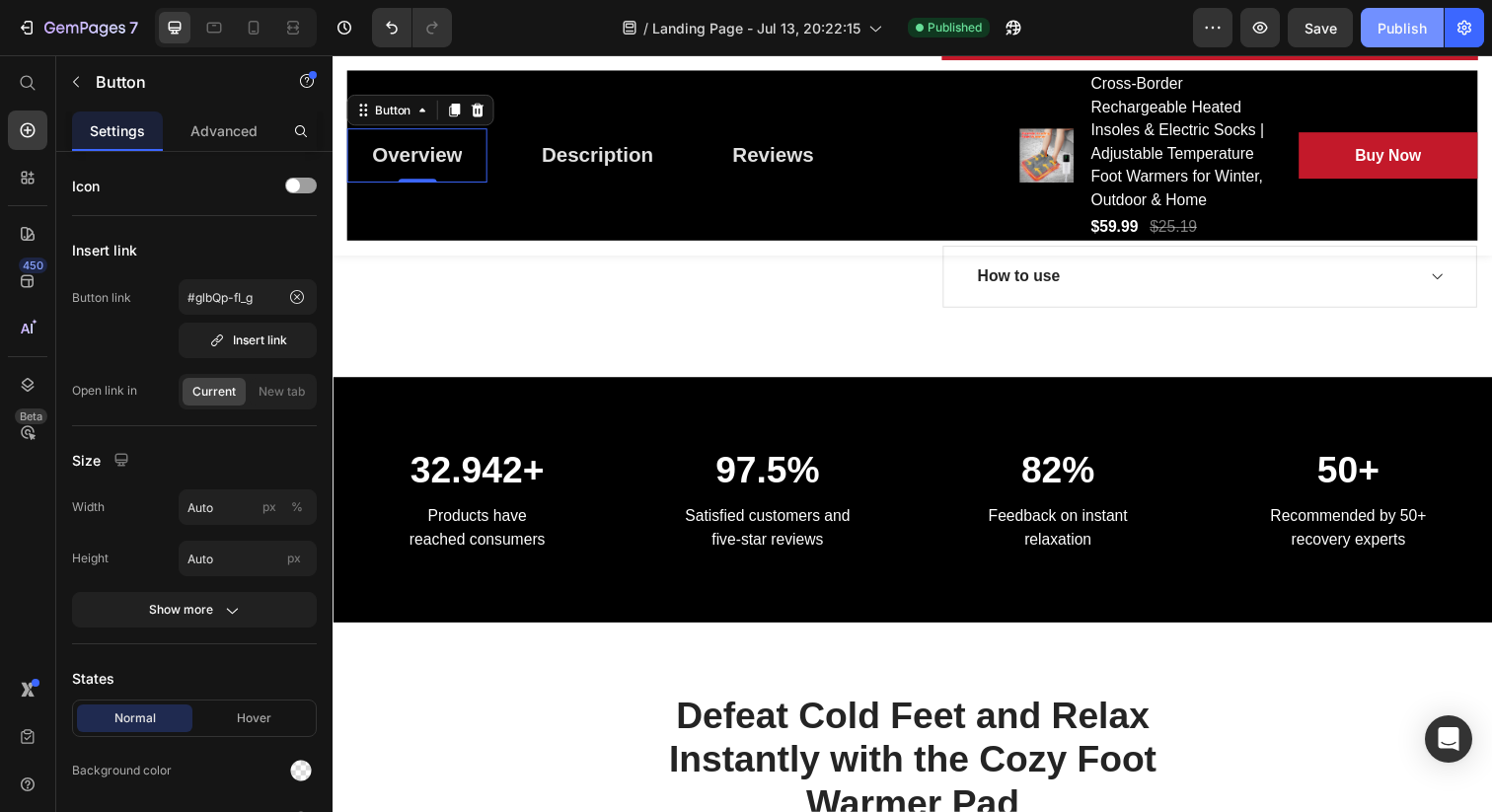 click on "Publish" 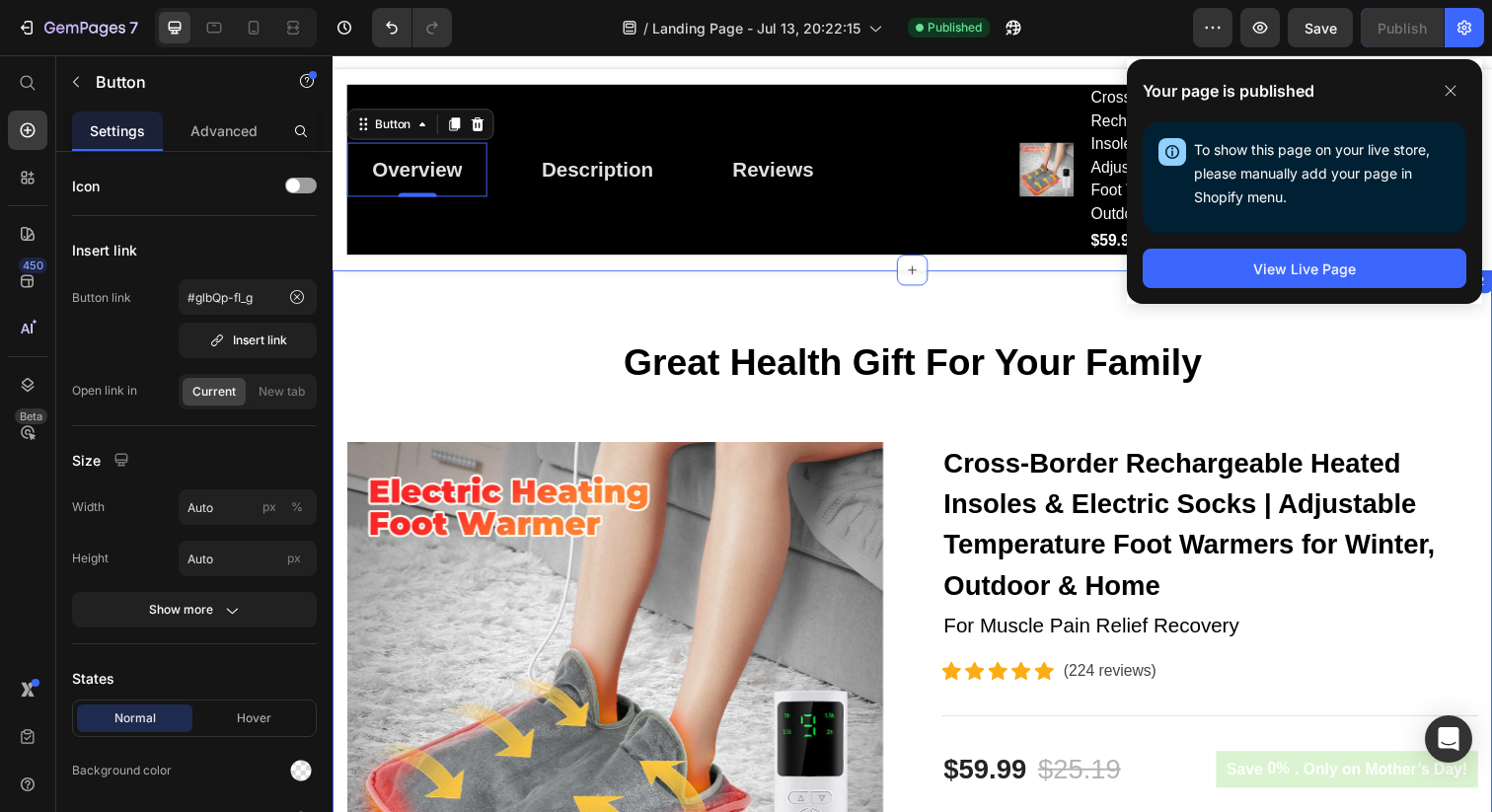 scroll, scrollTop: 0, scrollLeft: 0, axis: both 